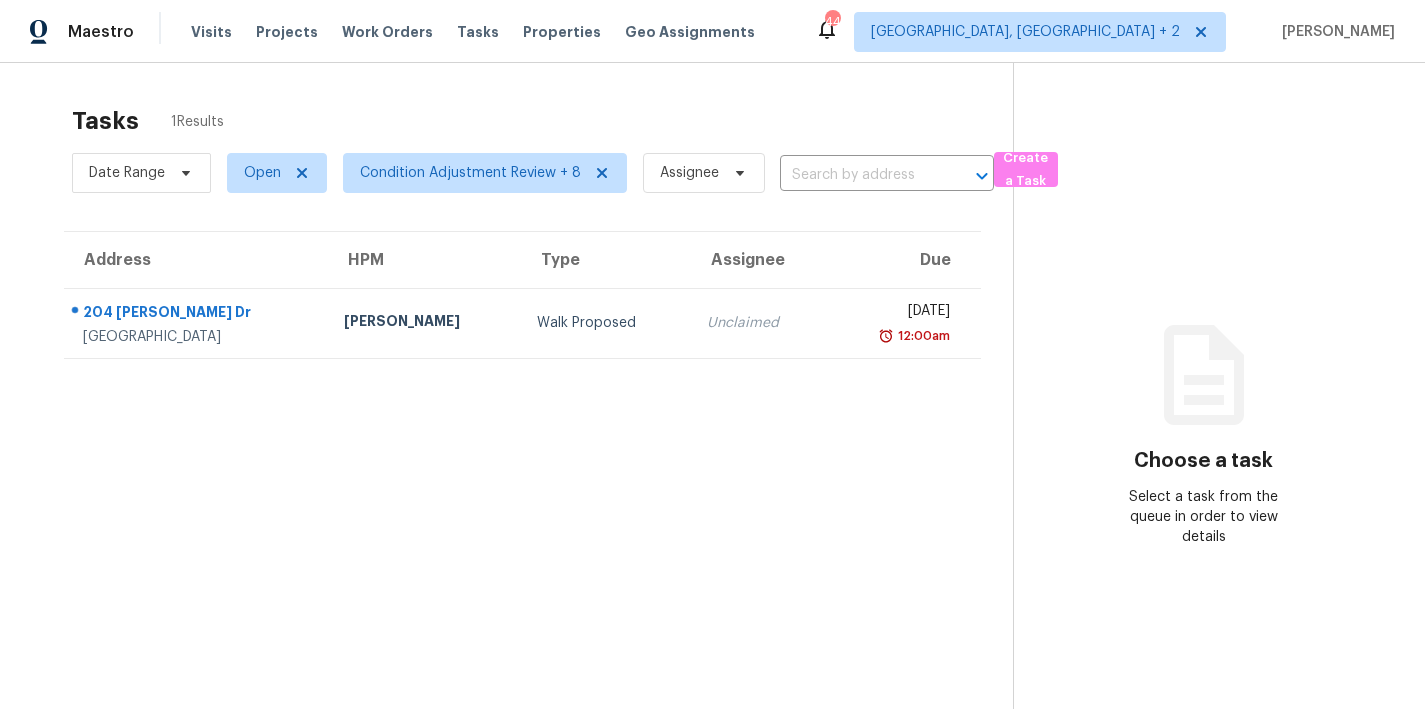 scroll, scrollTop: 0, scrollLeft: 0, axis: both 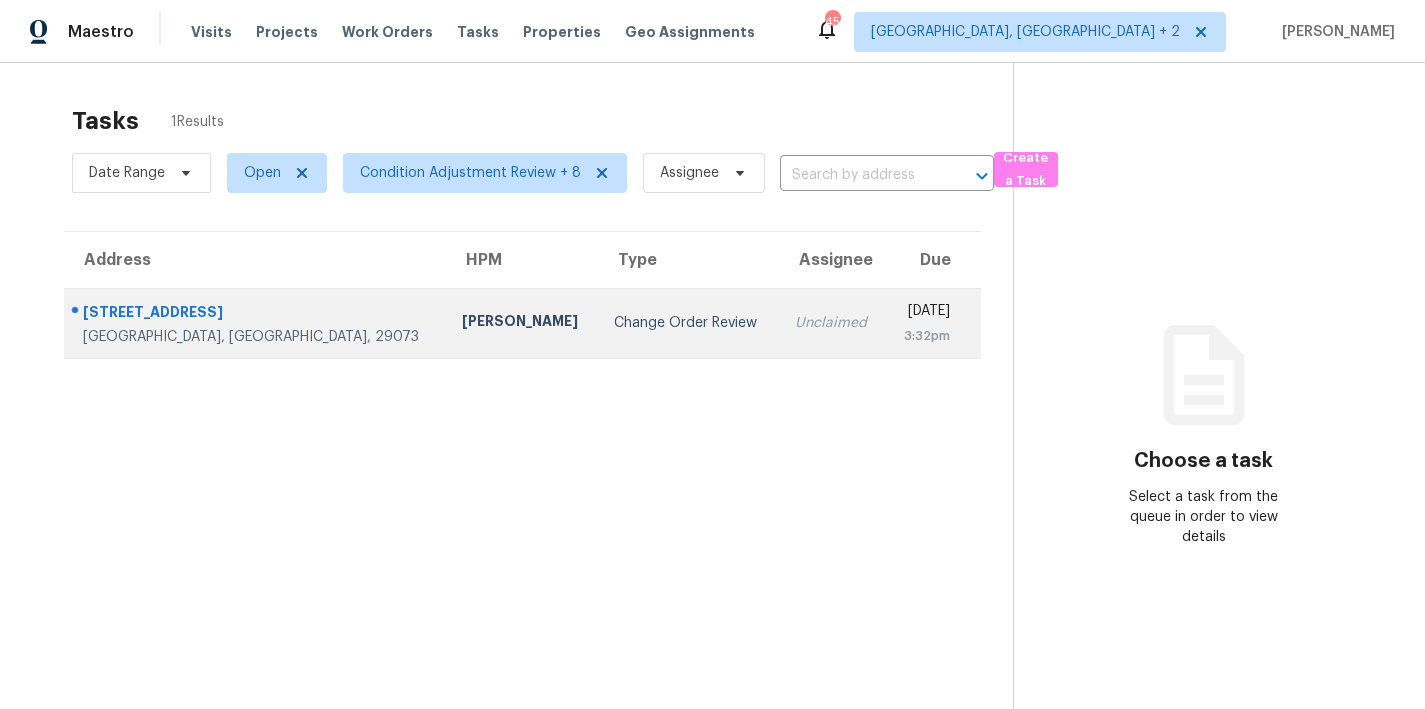 click on "Change Order Review" at bounding box center (688, 323) 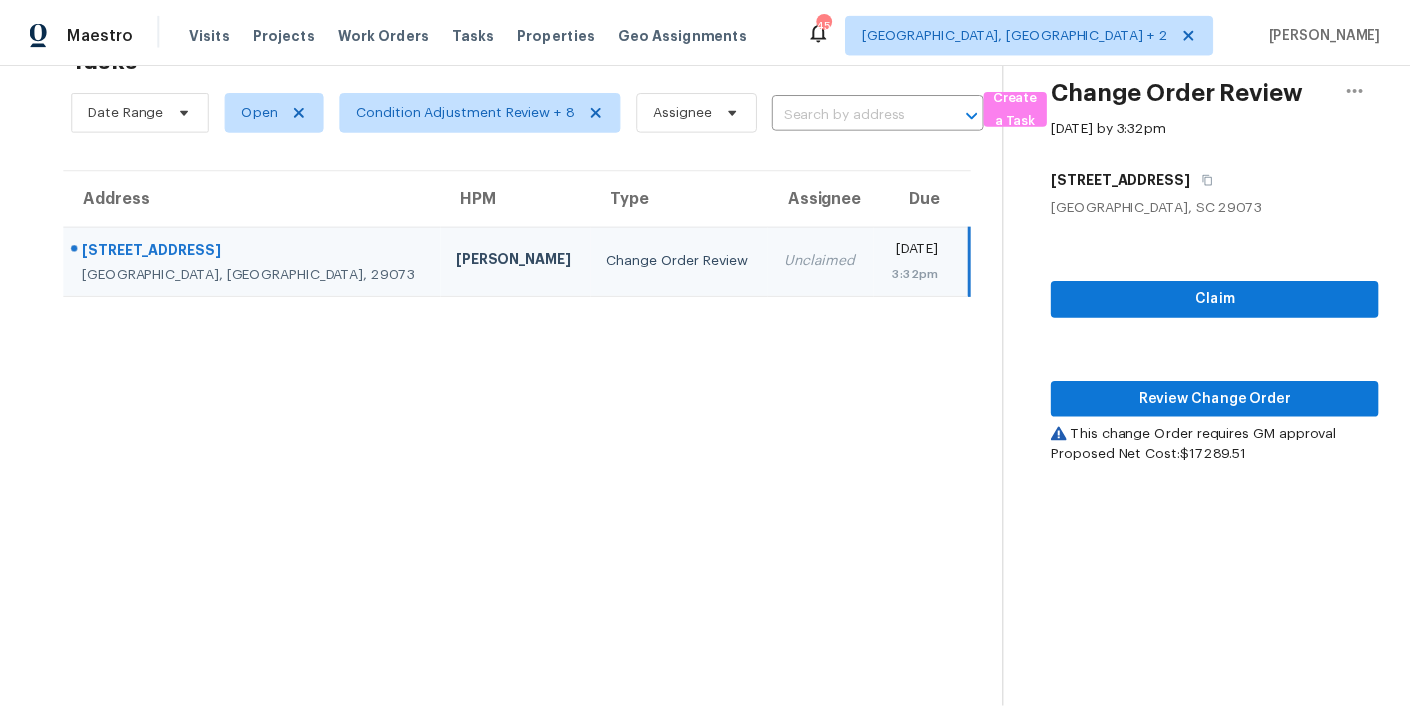 scroll, scrollTop: 78, scrollLeft: 0, axis: vertical 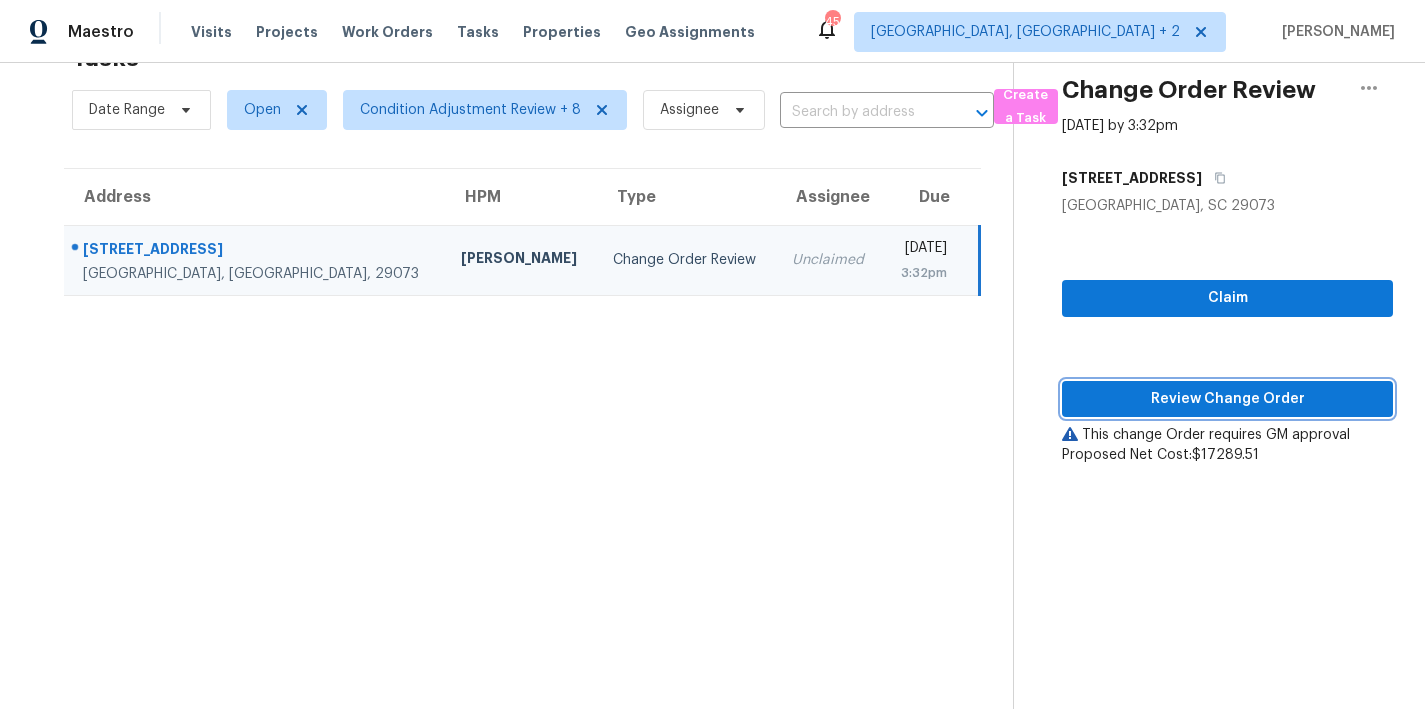 click on "Review Change Order" at bounding box center [1227, 399] 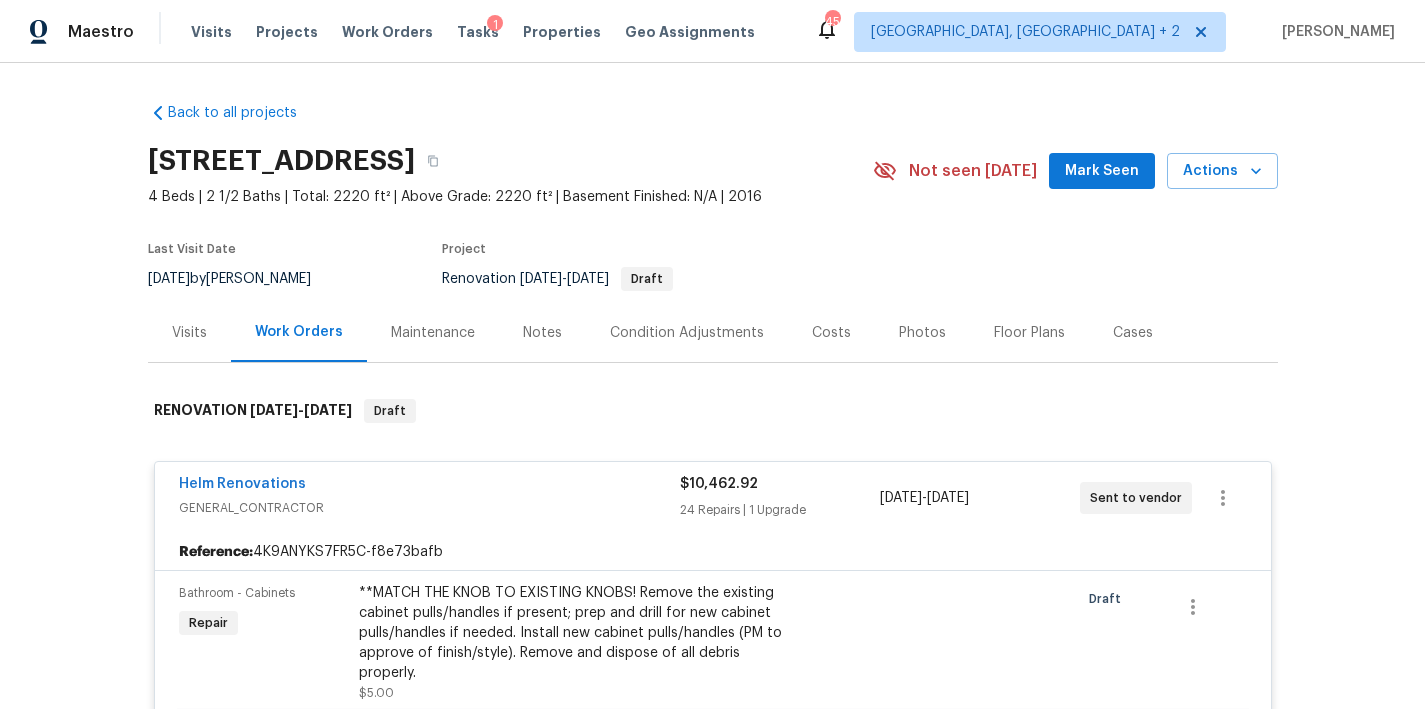 click on "Costs" at bounding box center [831, 333] 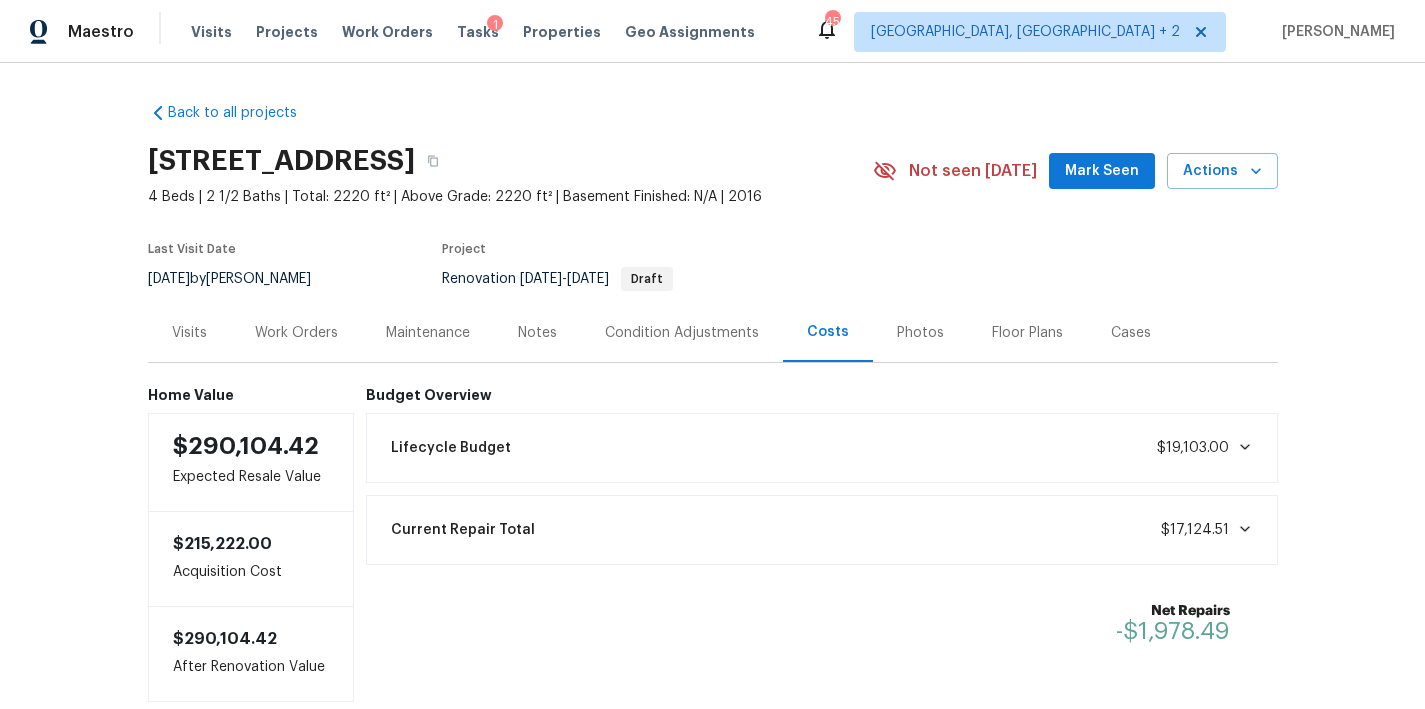 click on "Notes" at bounding box center (537, 333) 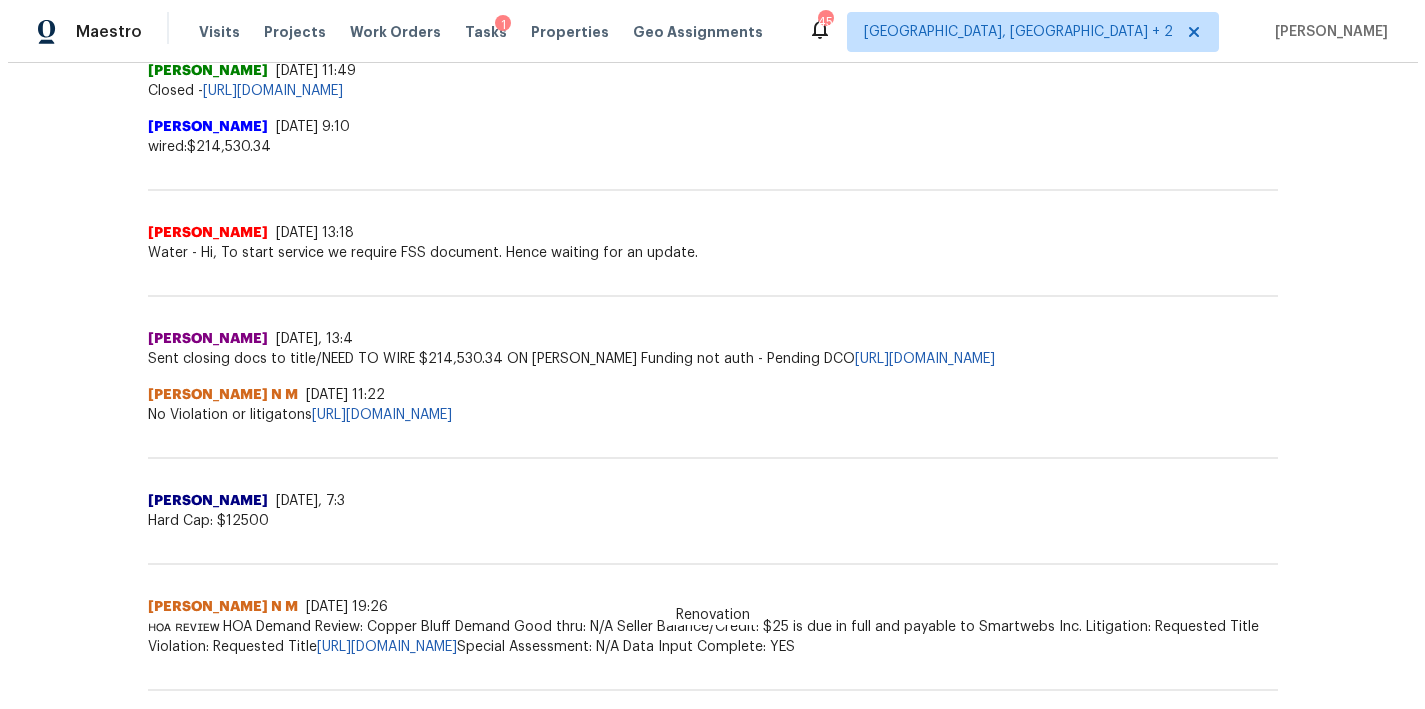 scroll, scrollTop: 0, scrollLeft: 0, axis: both 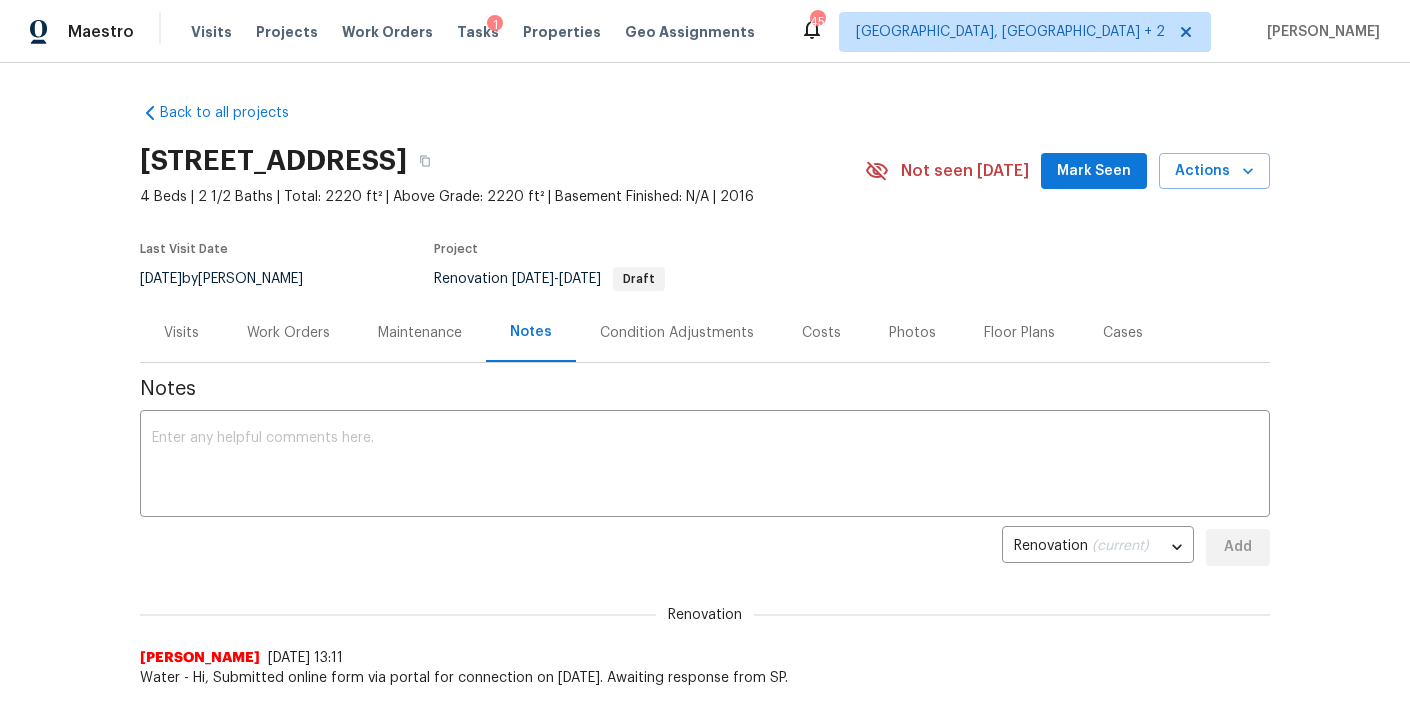 click on "Work Orders" at bounding box center (288, 333) 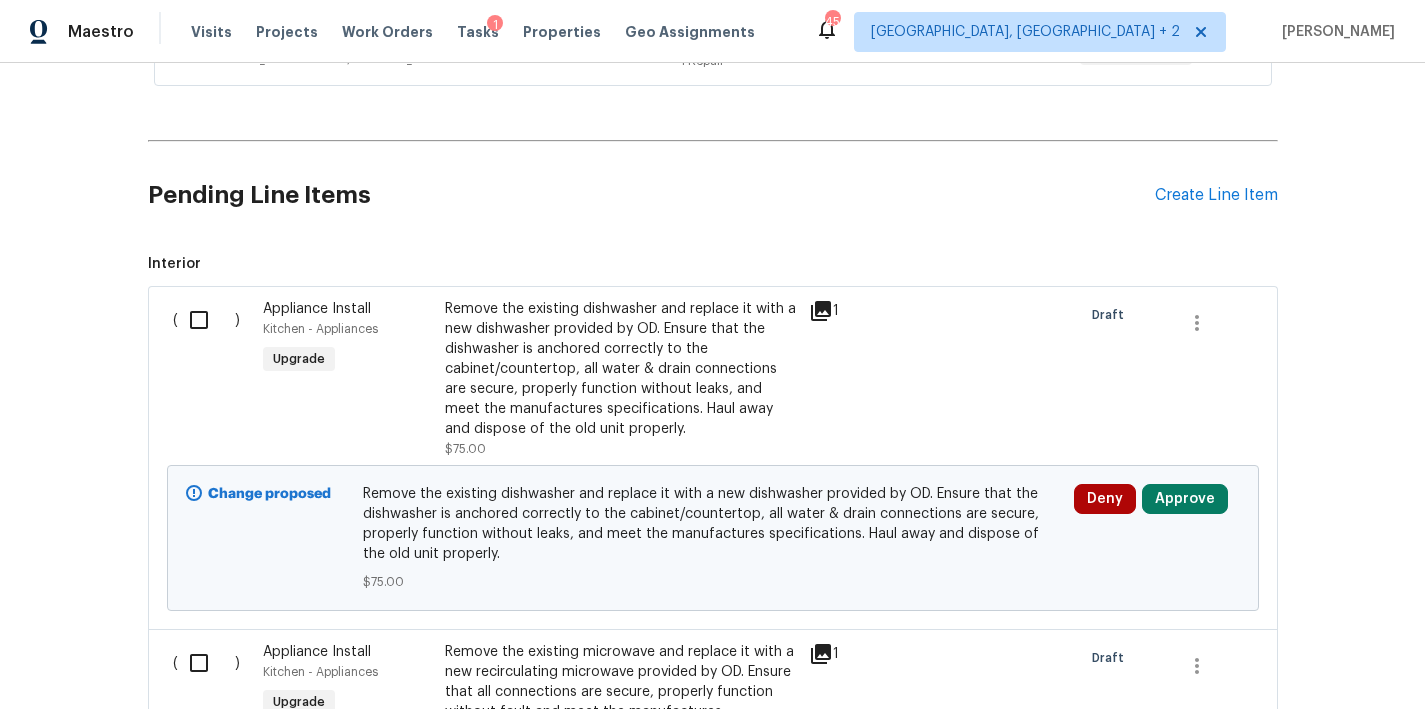 scroll, scrollTop: 905, scrollLeft: 0, axis: vertical 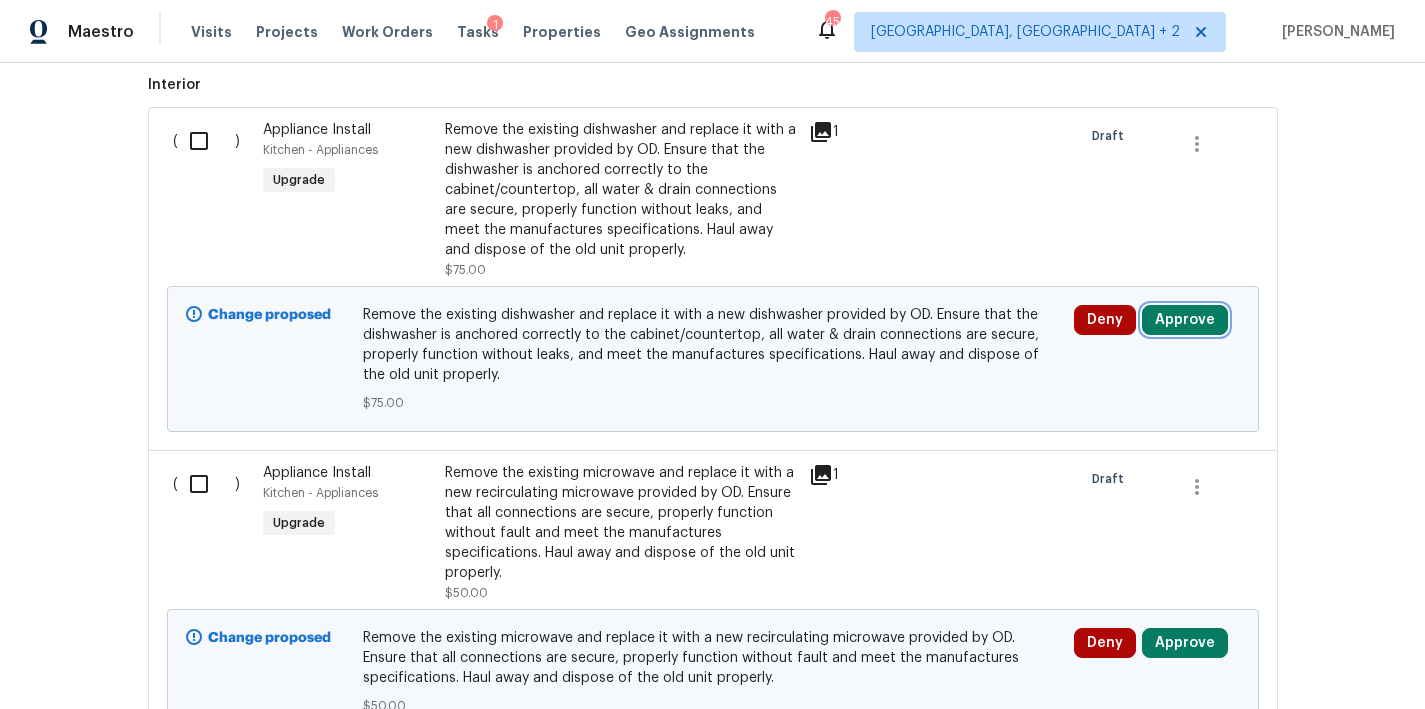 drag, startPoint x: 1197, startPoint y: 322, endPoint x: 1177, endPoint y: 325, distance: 20.22375 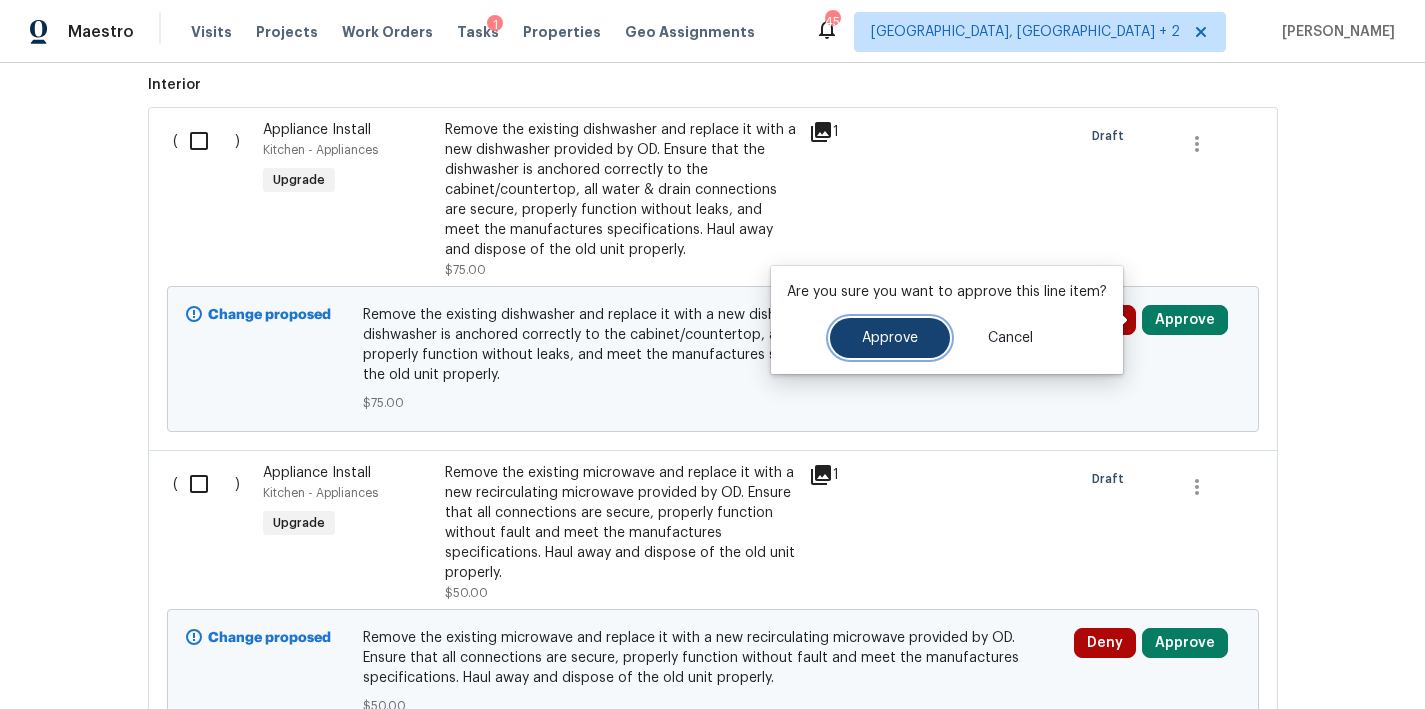 click on "Approve" at bounding box center [890, 338] 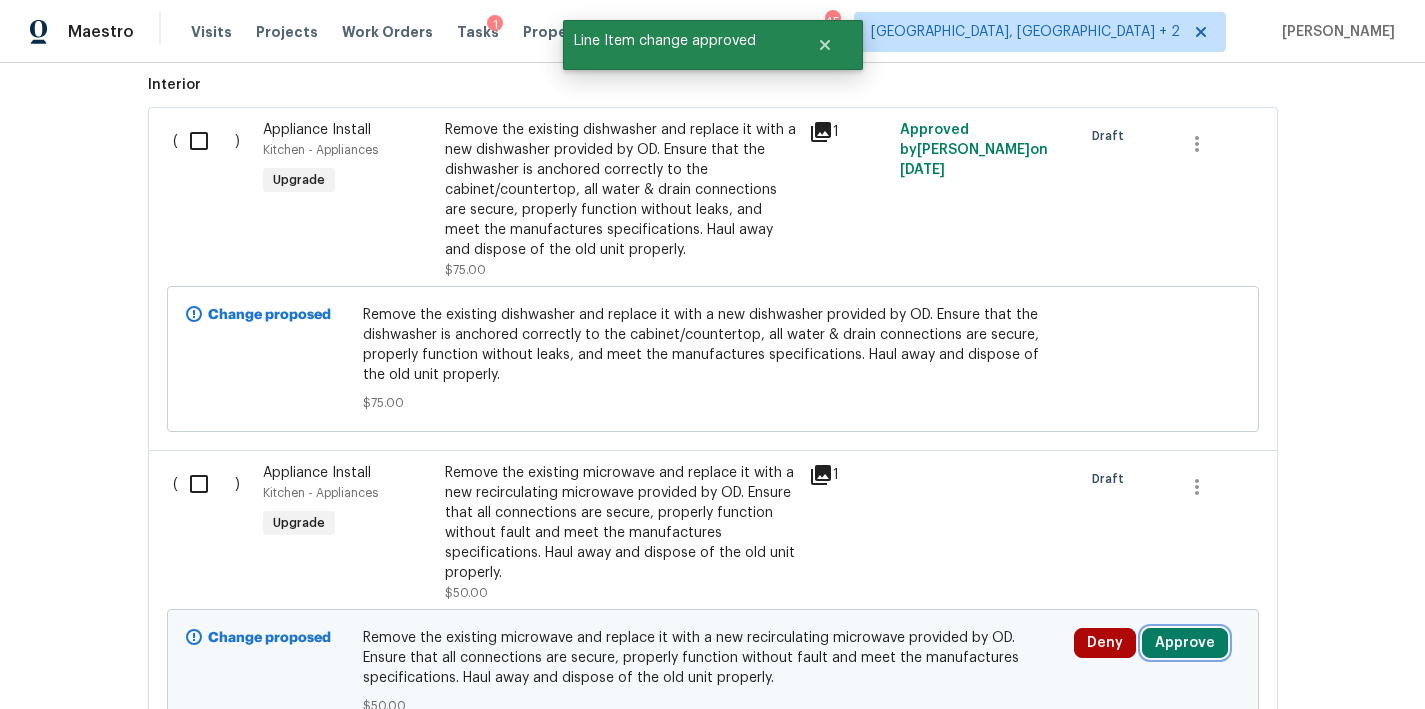 click on "Approve" at bounding box center [1185, 643] 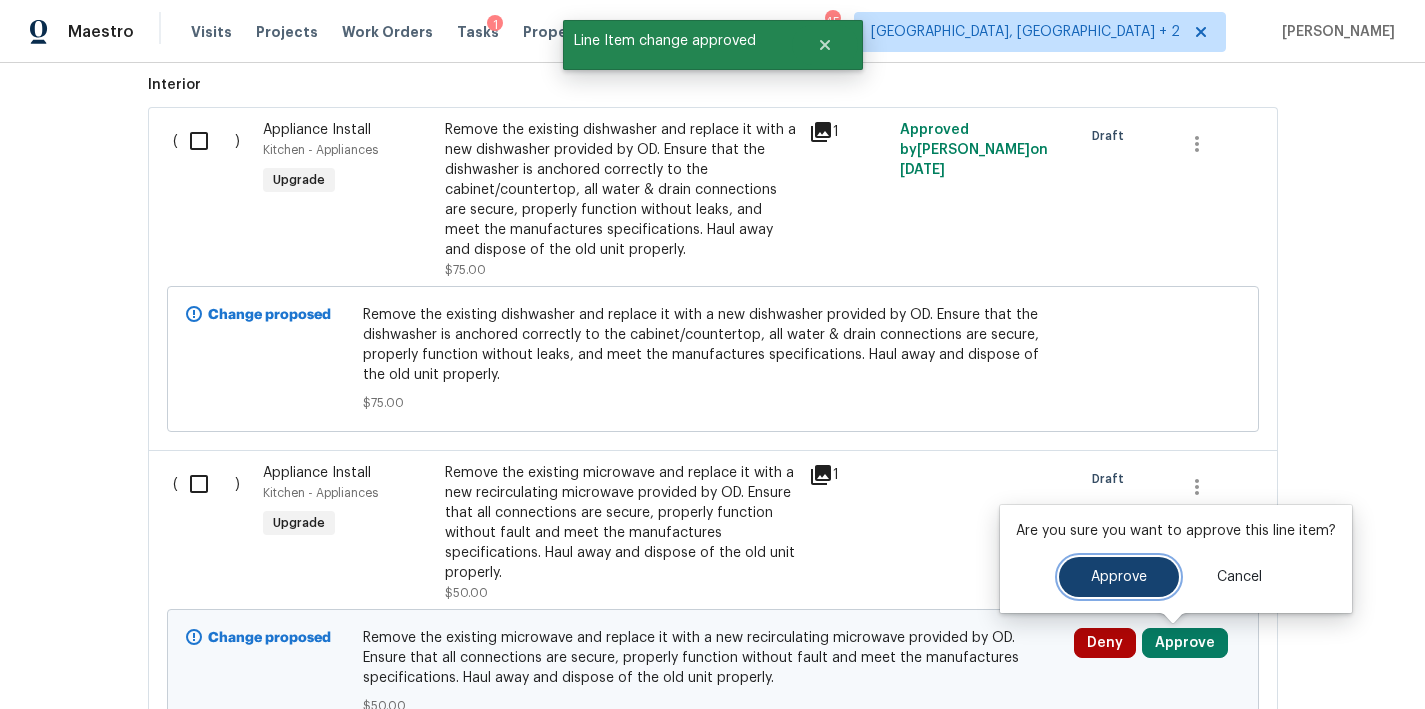 click on "Approve" at bounding box center (1119, 577) 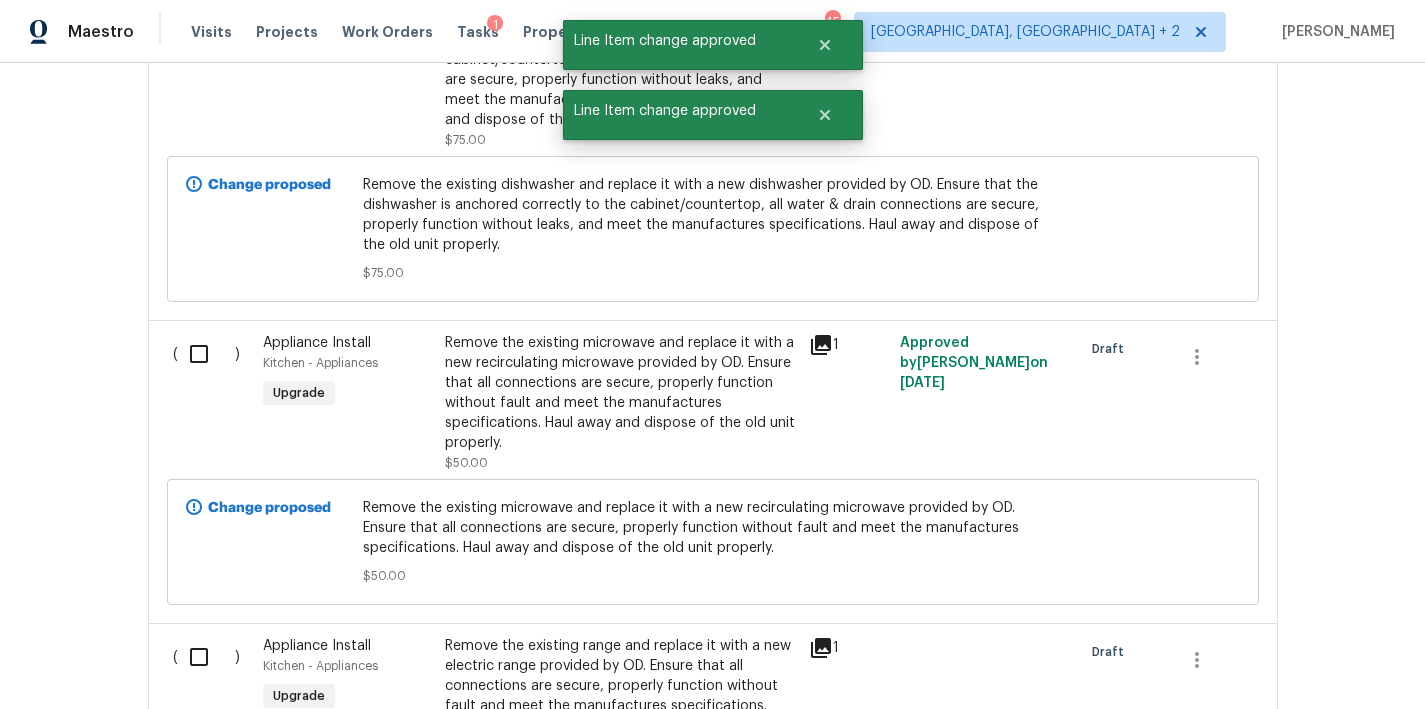 scroll, scrollTop: 1232, scrollLeft: 0, axis: vertical 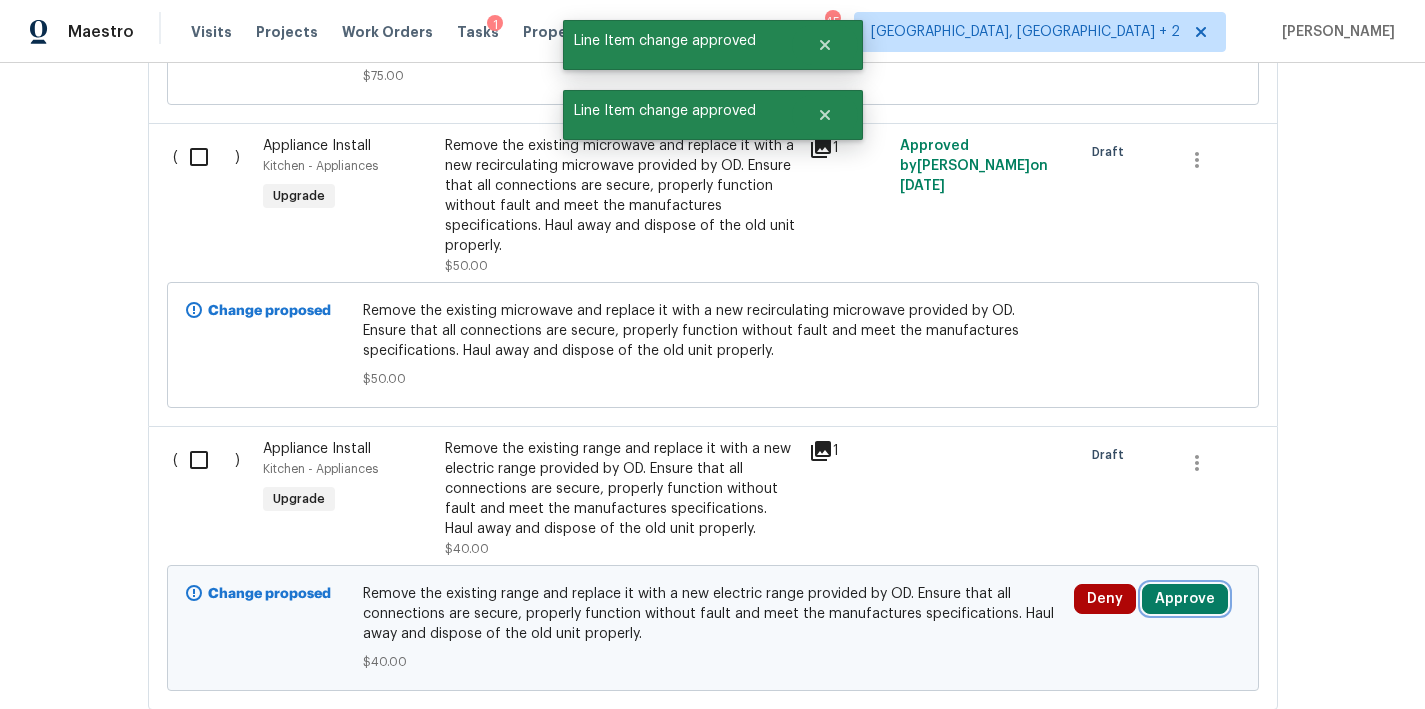 click on "Approve" at bounding box center (1185, 599) 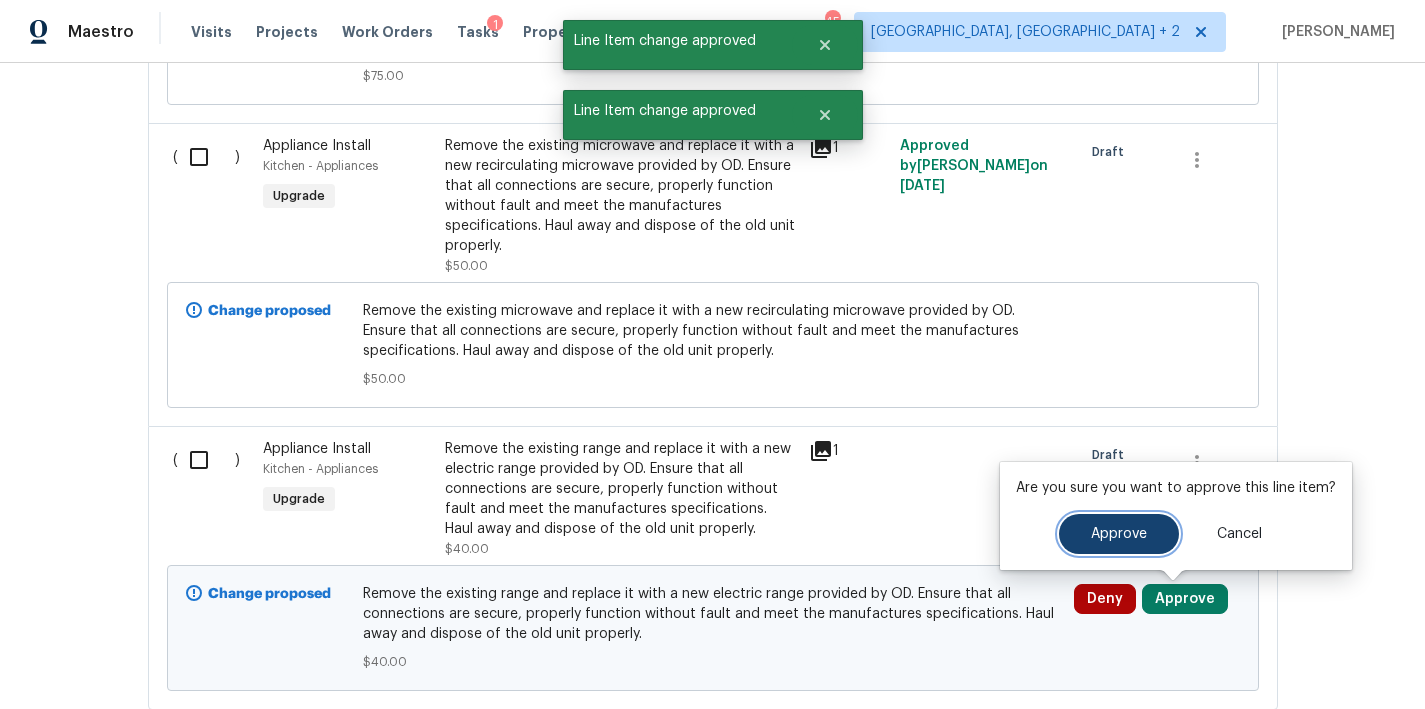 click on "Approve" at bounding box center [1119, 534] 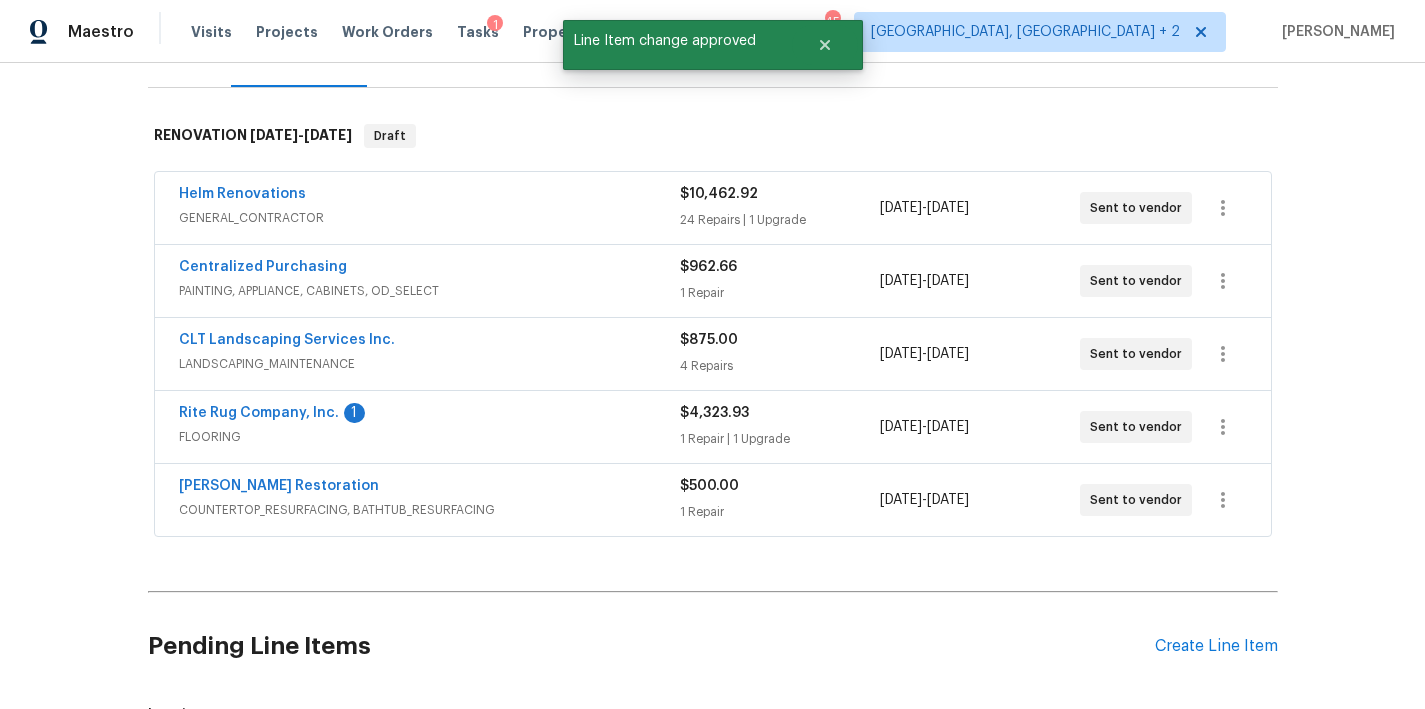scroll, scrollTop: 275, scrollLeft: 0, axis: vertical 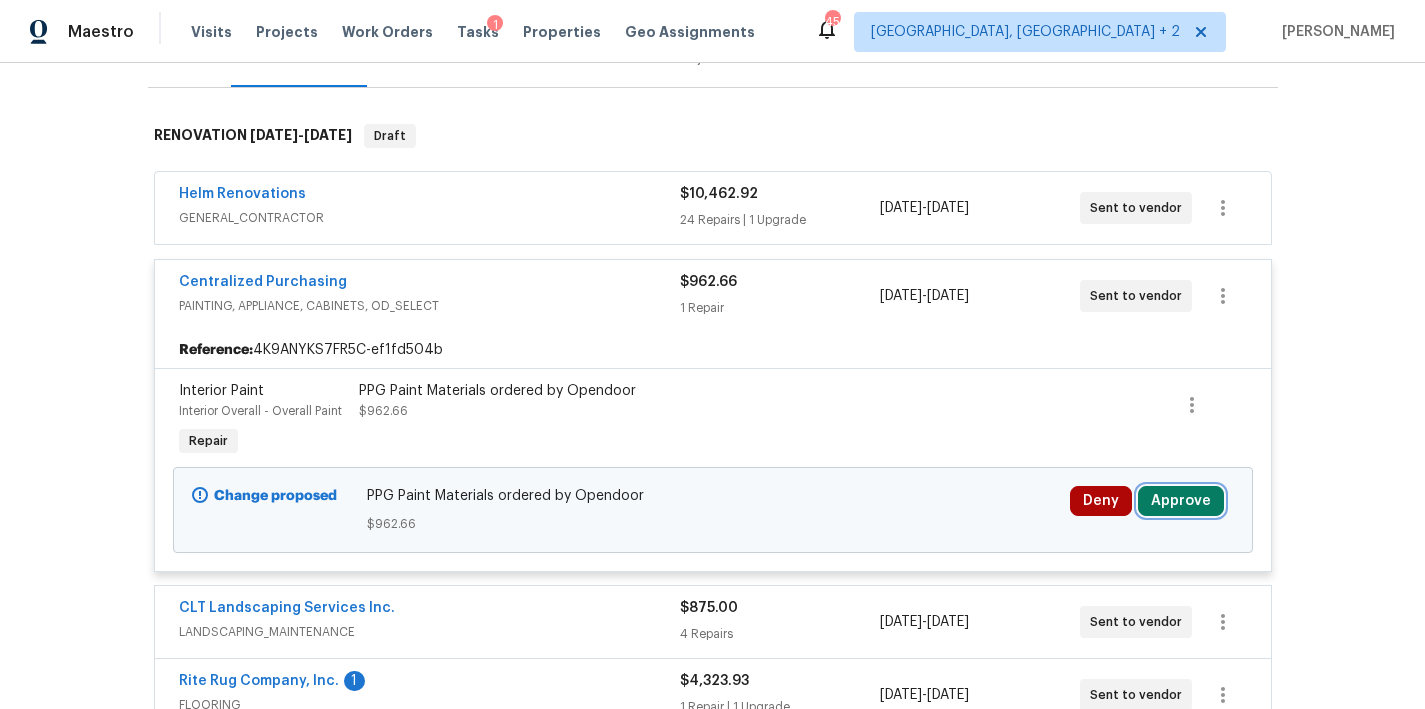click on "Approve" at bounding box center [1181, 501] 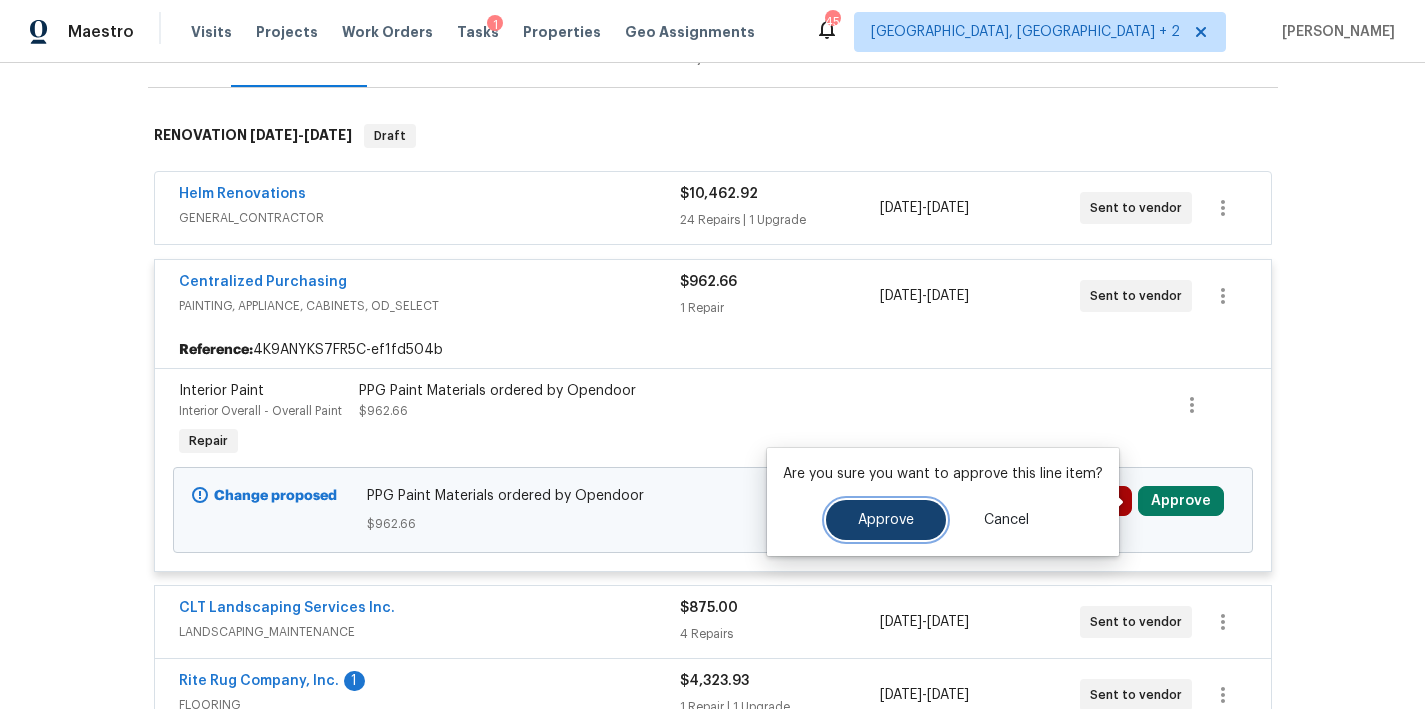 click on "Approve" at bounding box center [886, 520] 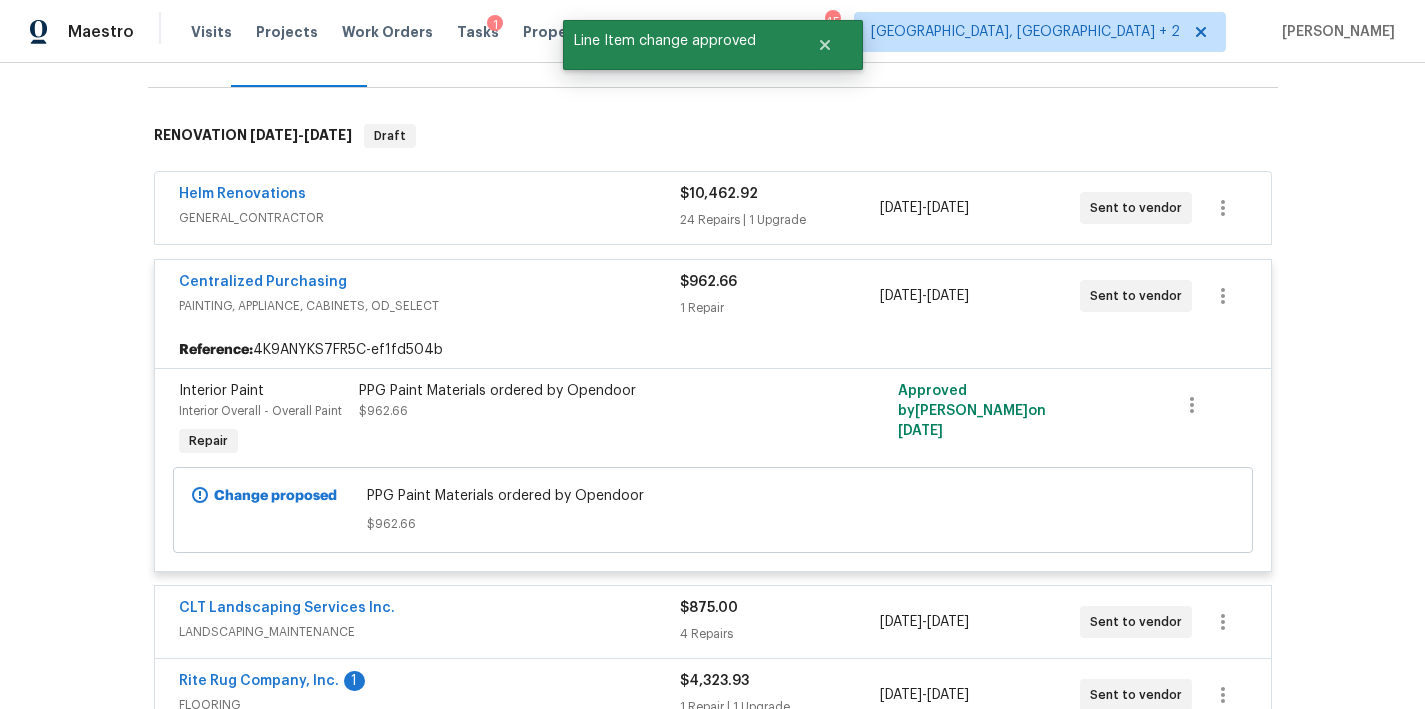 click on "Centralized Purchasing" at bounding box center [429, 284] 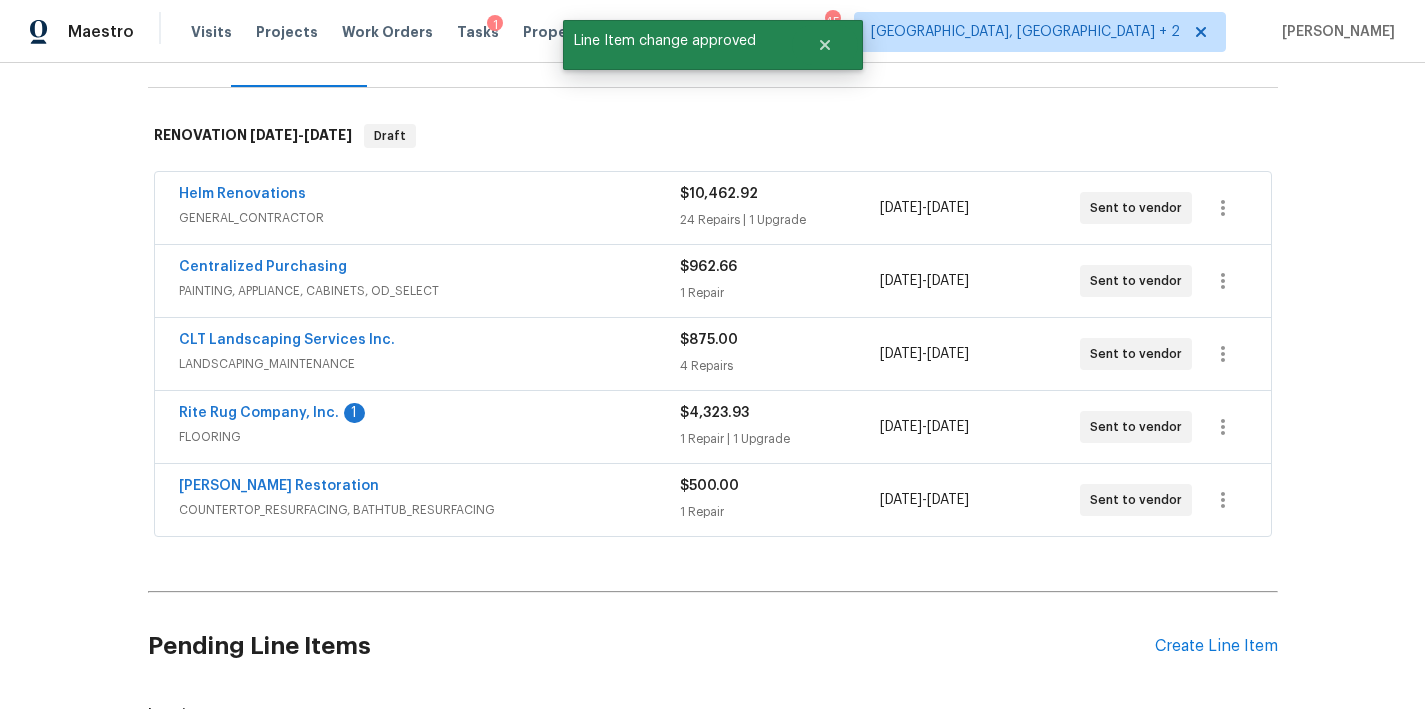 click on "Griffin Restoration" at bounding box center (429, 488) 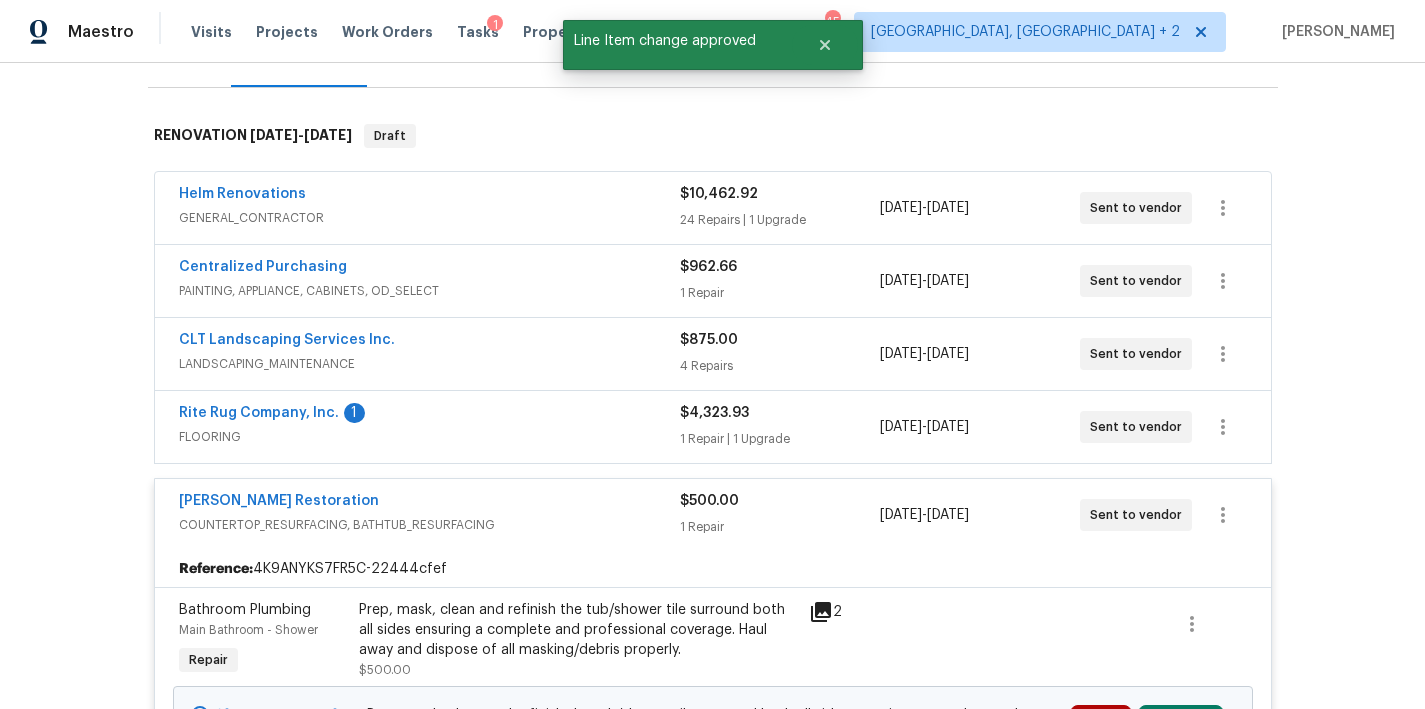 scroll, scrollTop: 625, scrollLeft: 0, axis: vertical 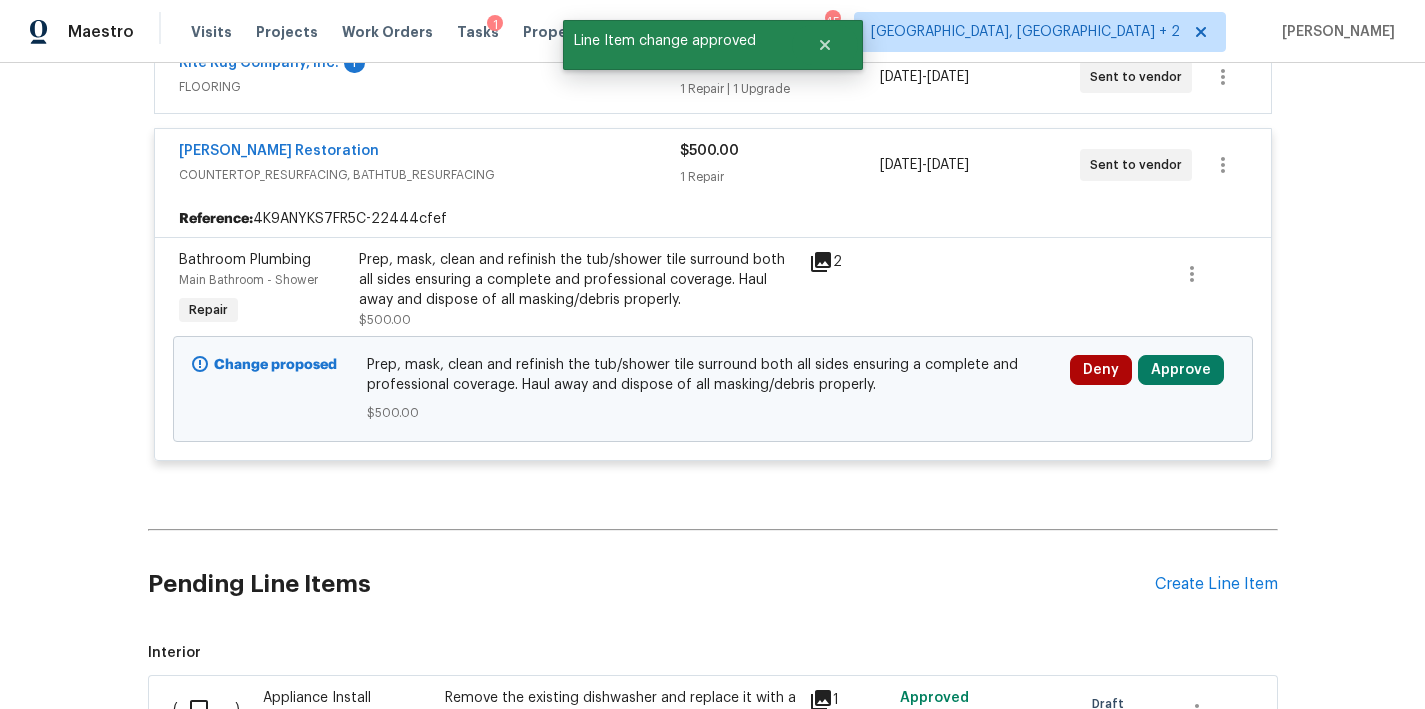 click on "Prep, mask, clean and refinish the tub/shower tile surround both all sides ensuring a complete and professional coverage. Haul away and dispose of all masking/debris properly." at bounding box center [578, 280] 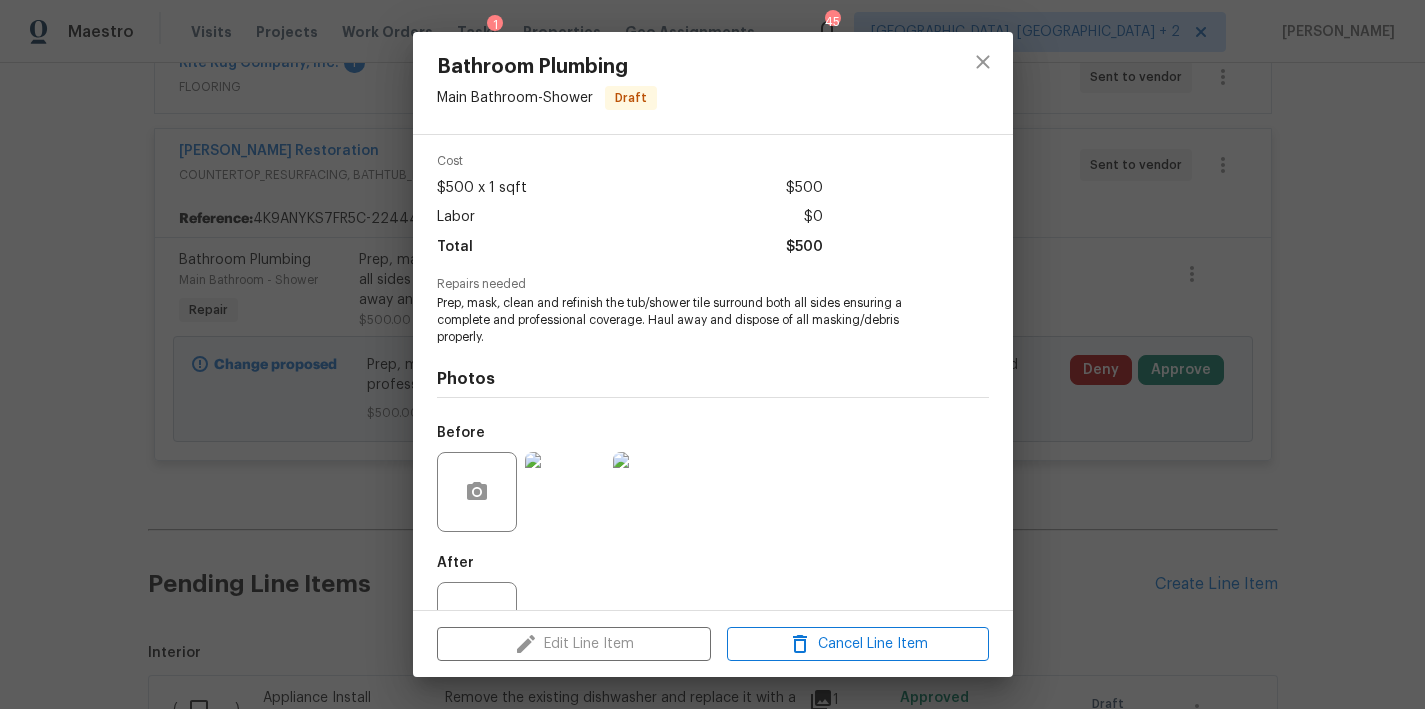scroll, scrollTop: 145, scrollLeft: 0, axis: vertical 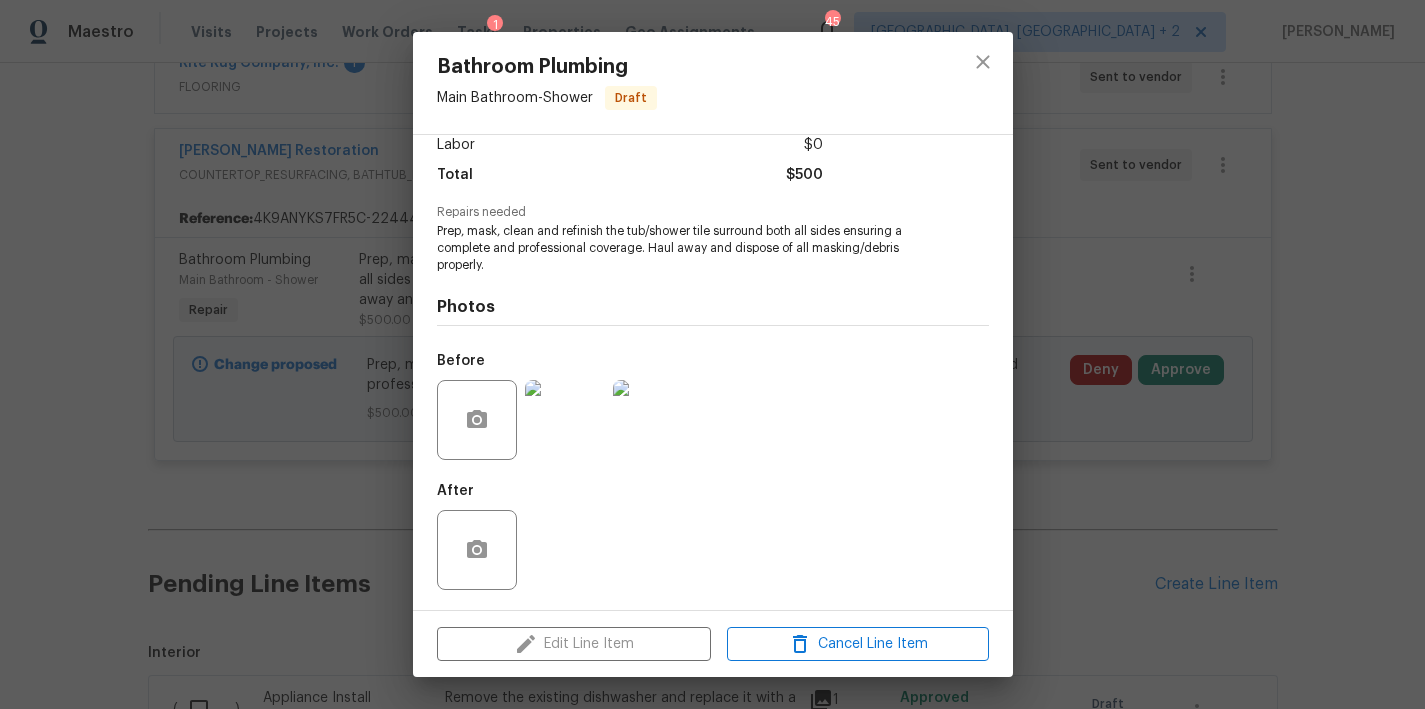 click at bounding box center (565, 420) 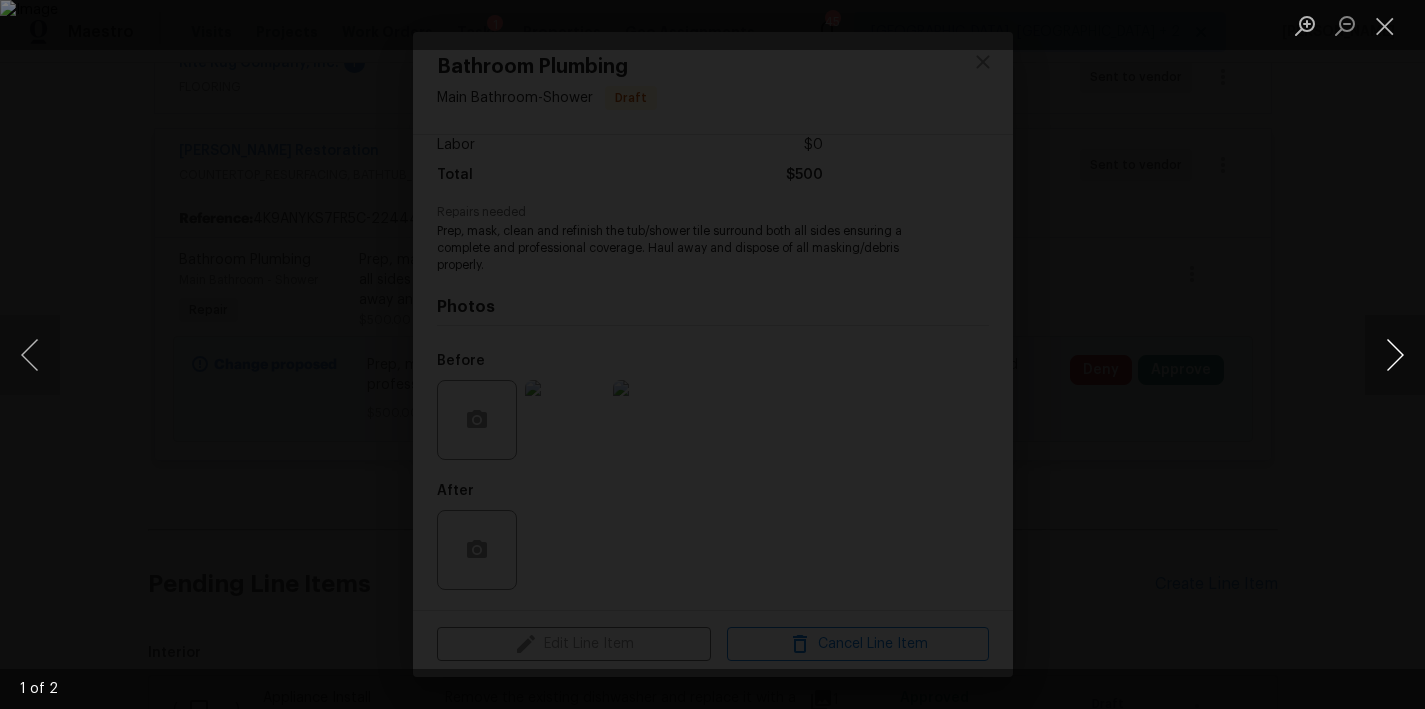 click at bounding box center [1395, 355] 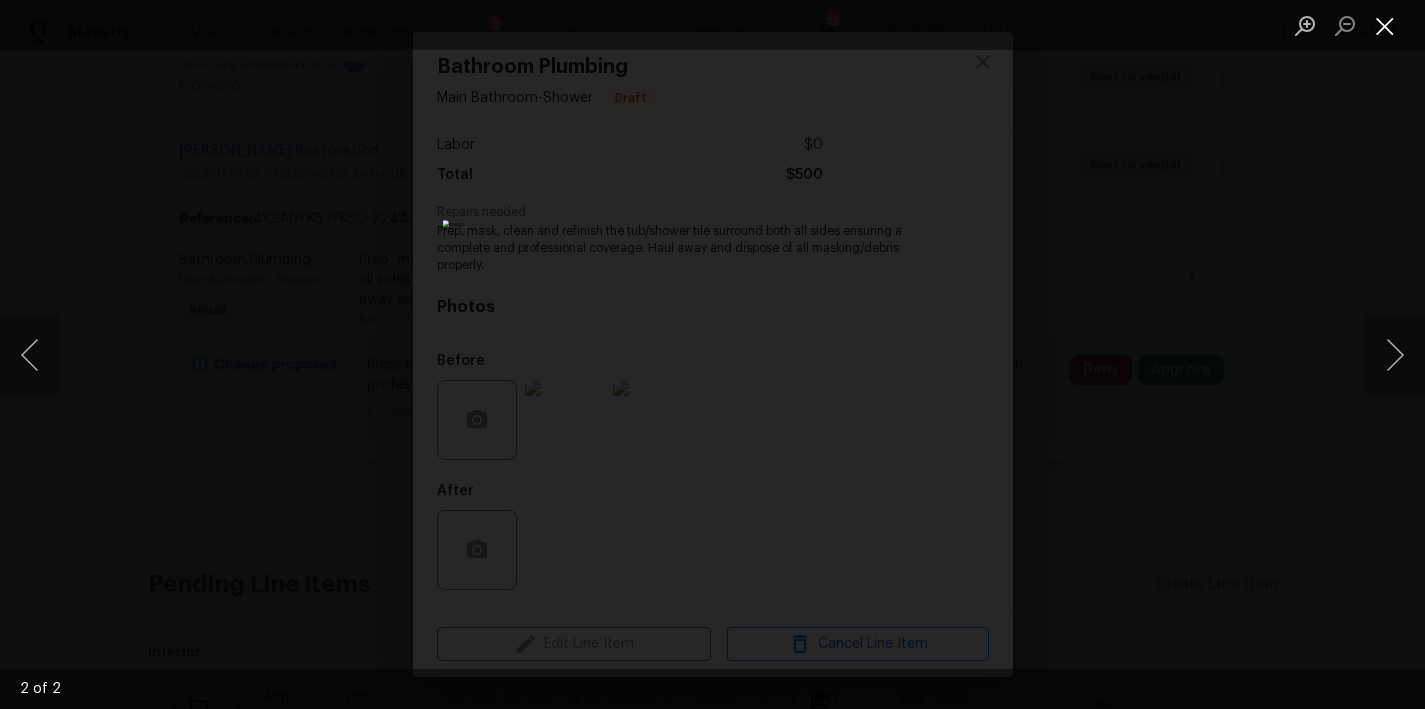 click at bounding box center (1385, 25) 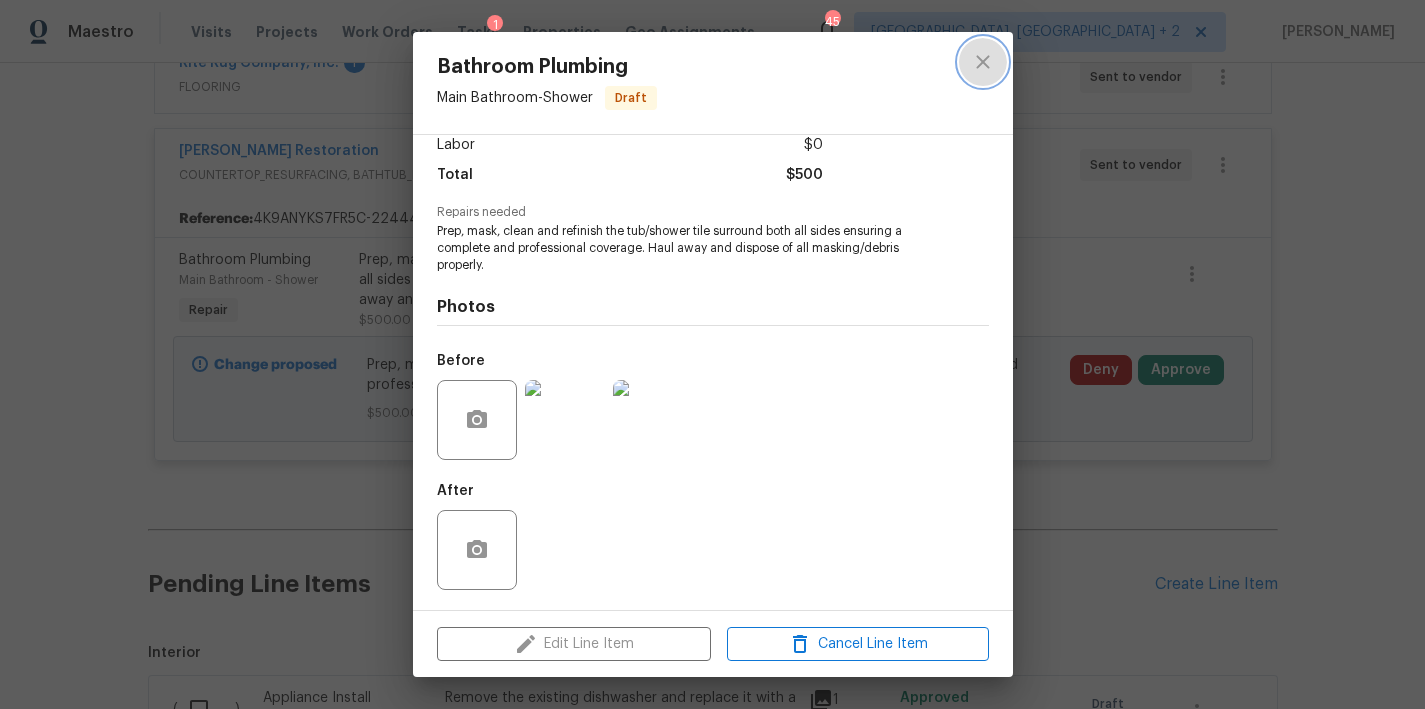 click 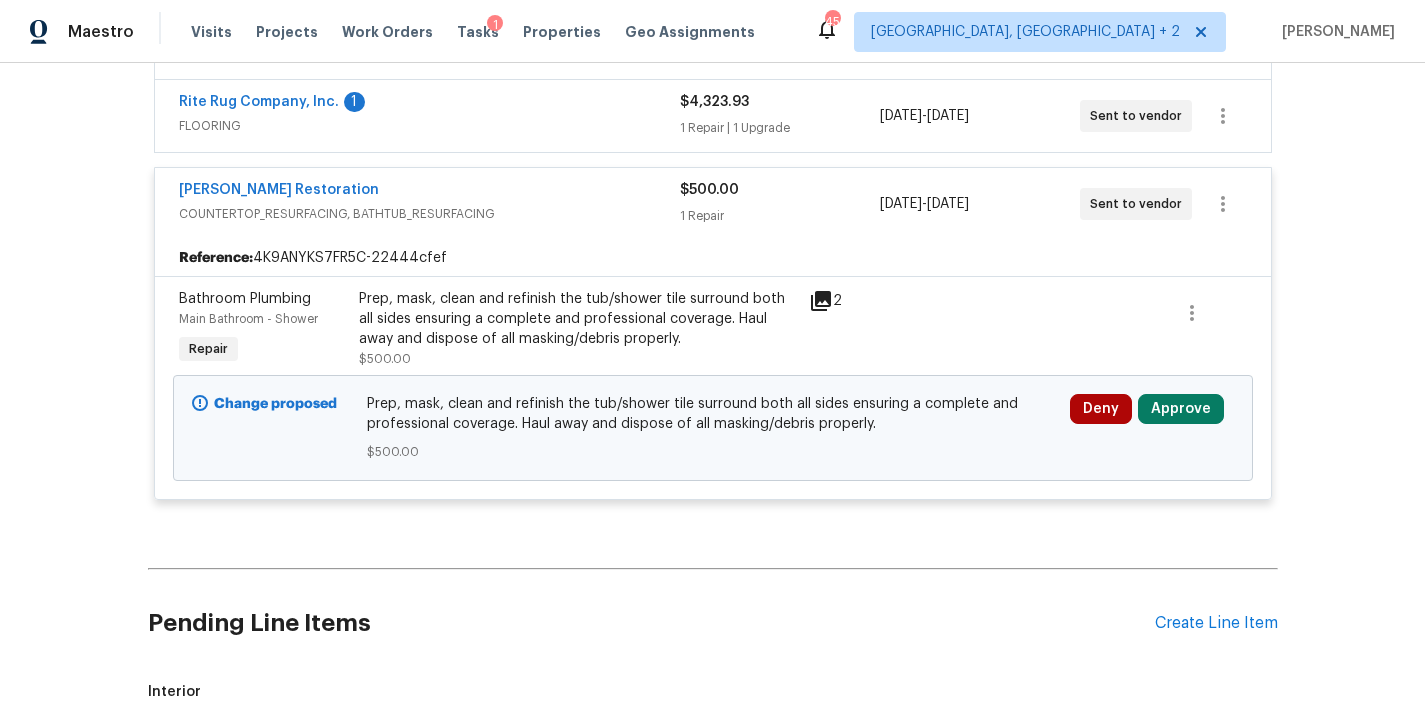 scroll, scrollTop: 491, scrollLeft: 0, axis: vertical 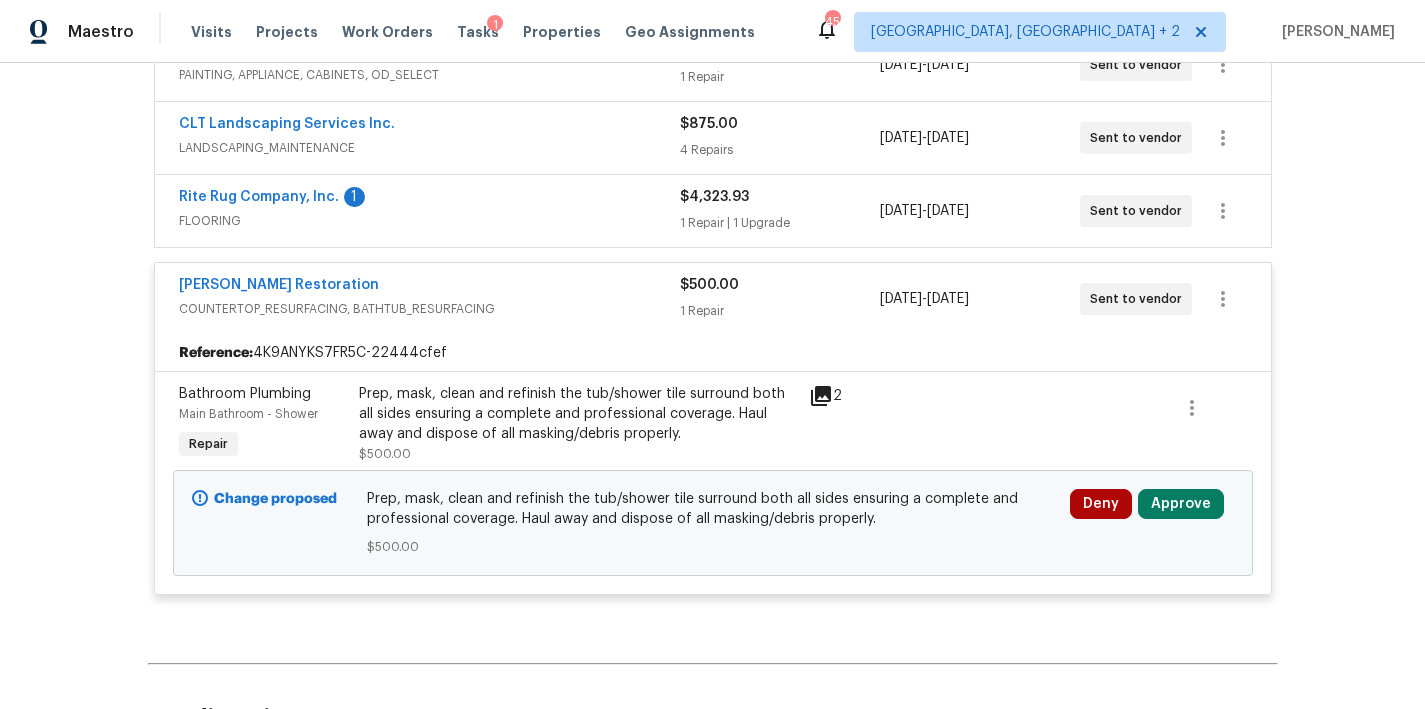 click on "Griffin Restoration" at bounding box center (429, 287) 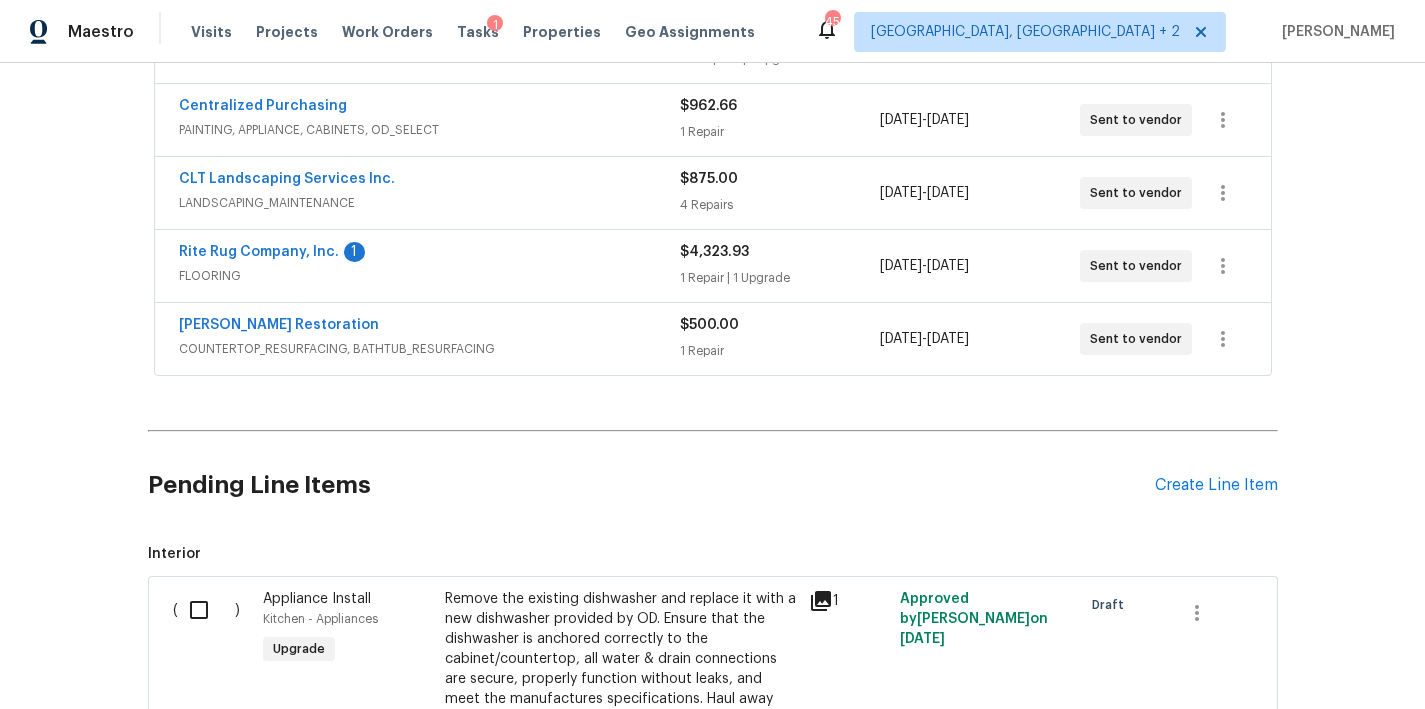 scroll, scrollTop: 347, scrollLeft: 0, axis: vertical 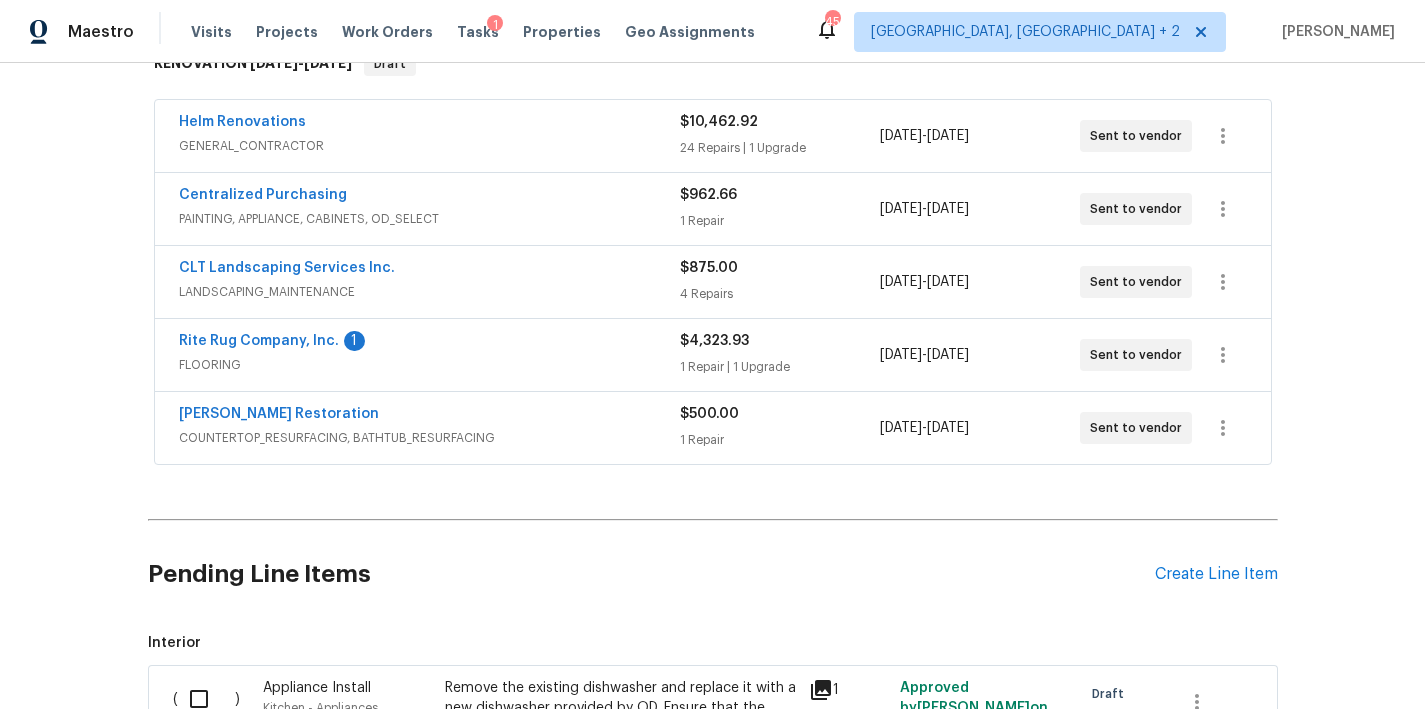 click on "Rite Rug Company, Inc. 1" at bounding box center (429, 343) 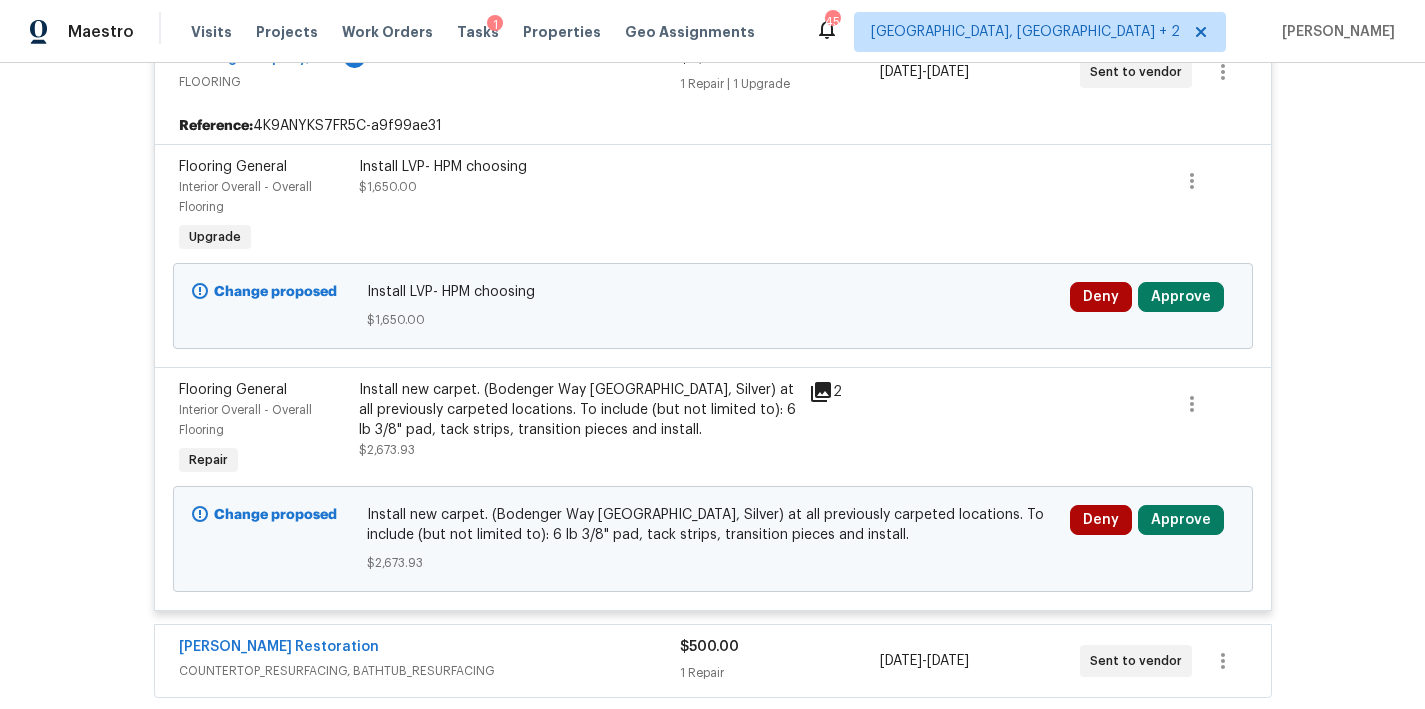 scroll, scrollTop: 629, scrollLeft: 0, axis: vertical 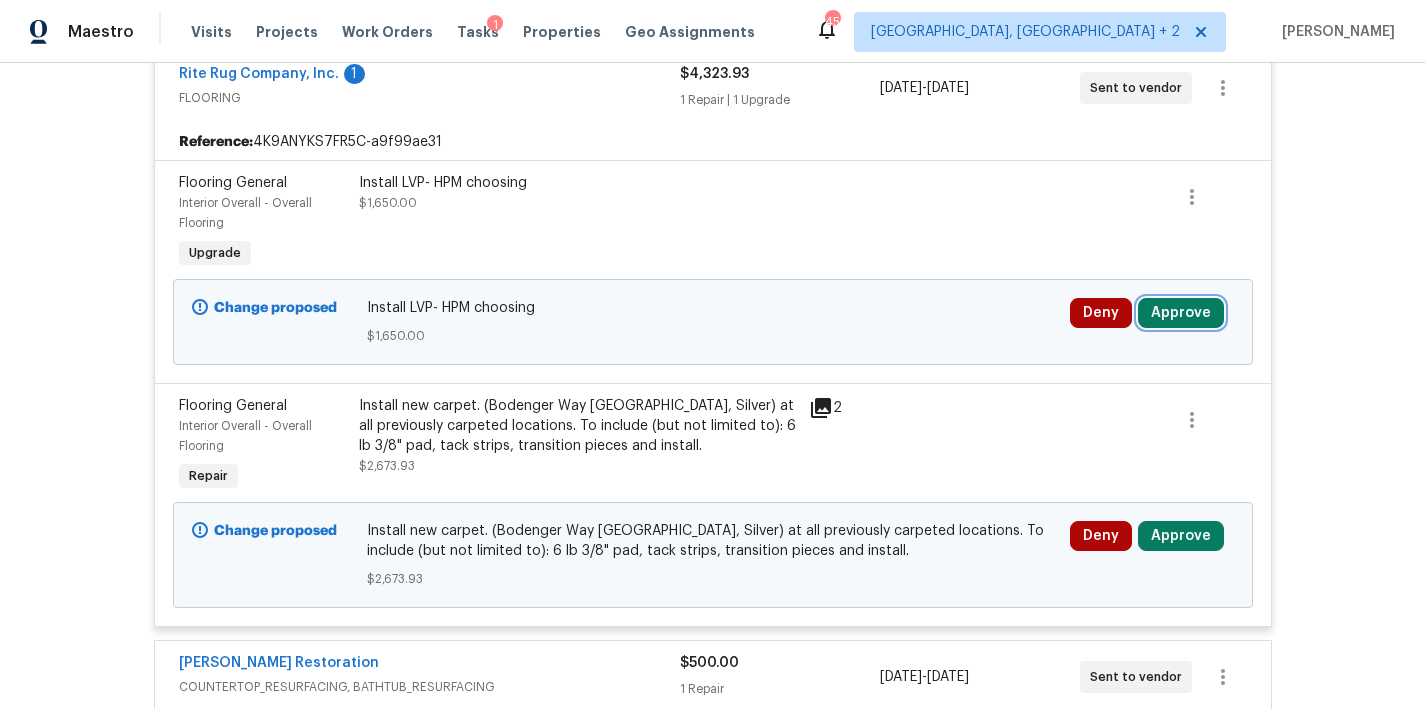 click on "Approve" at bounding box center (1181, 313) 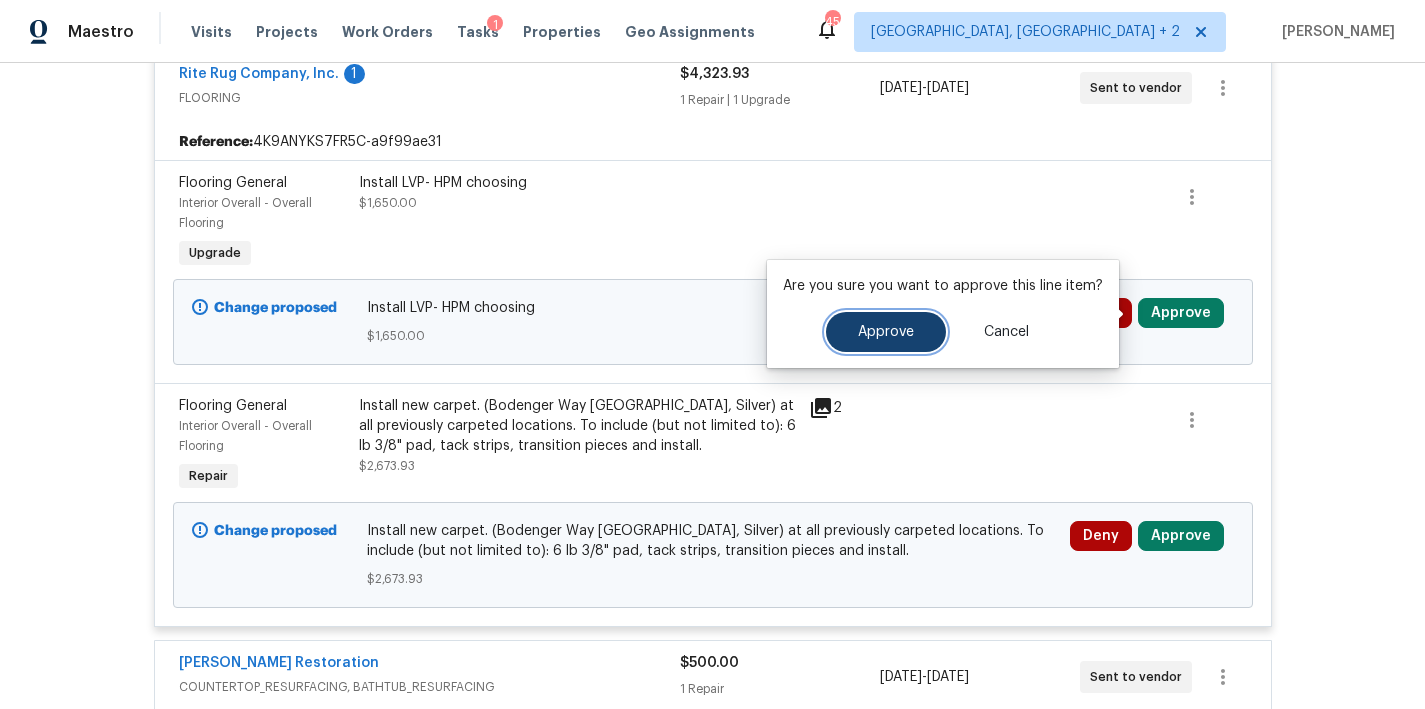 click on "Approve" at bounding box center (886, 332) 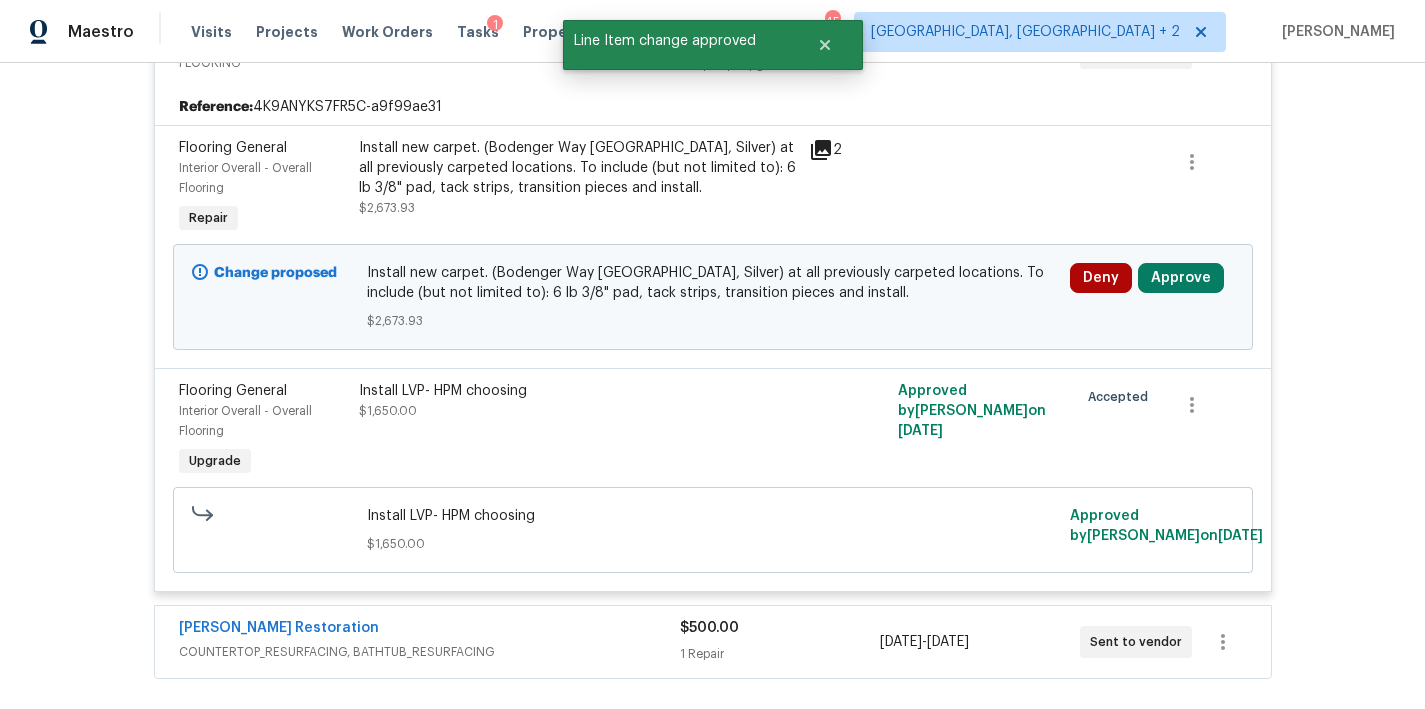 scroll, scrollTop: 632, scrollLeft: 0, axis: vertical 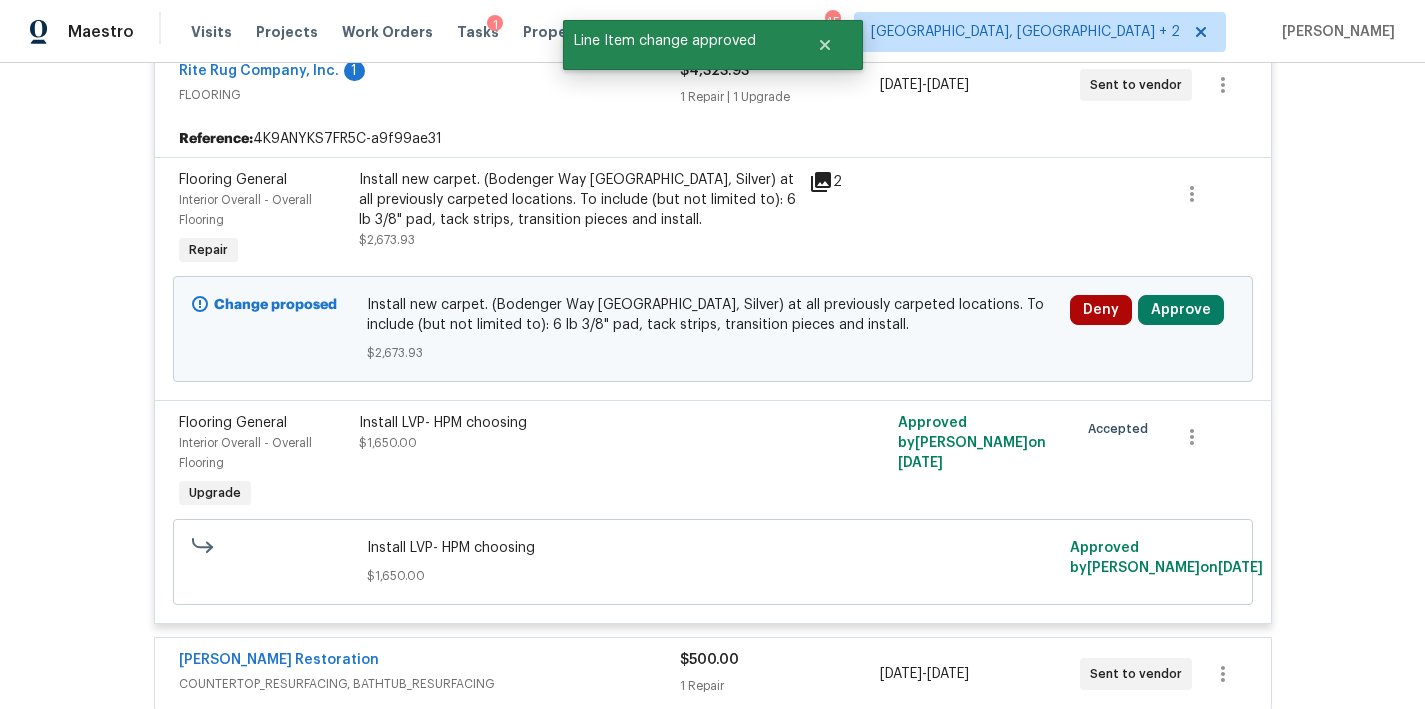 click on "Install new carpet. (Bodenger Way 945 Winter Ash, Silver) at all previously carpeted locations. To include (but not limited to): 6 lb 3/8" pad, tack strips, transition pieces and install." at bounding box center (578, 200) 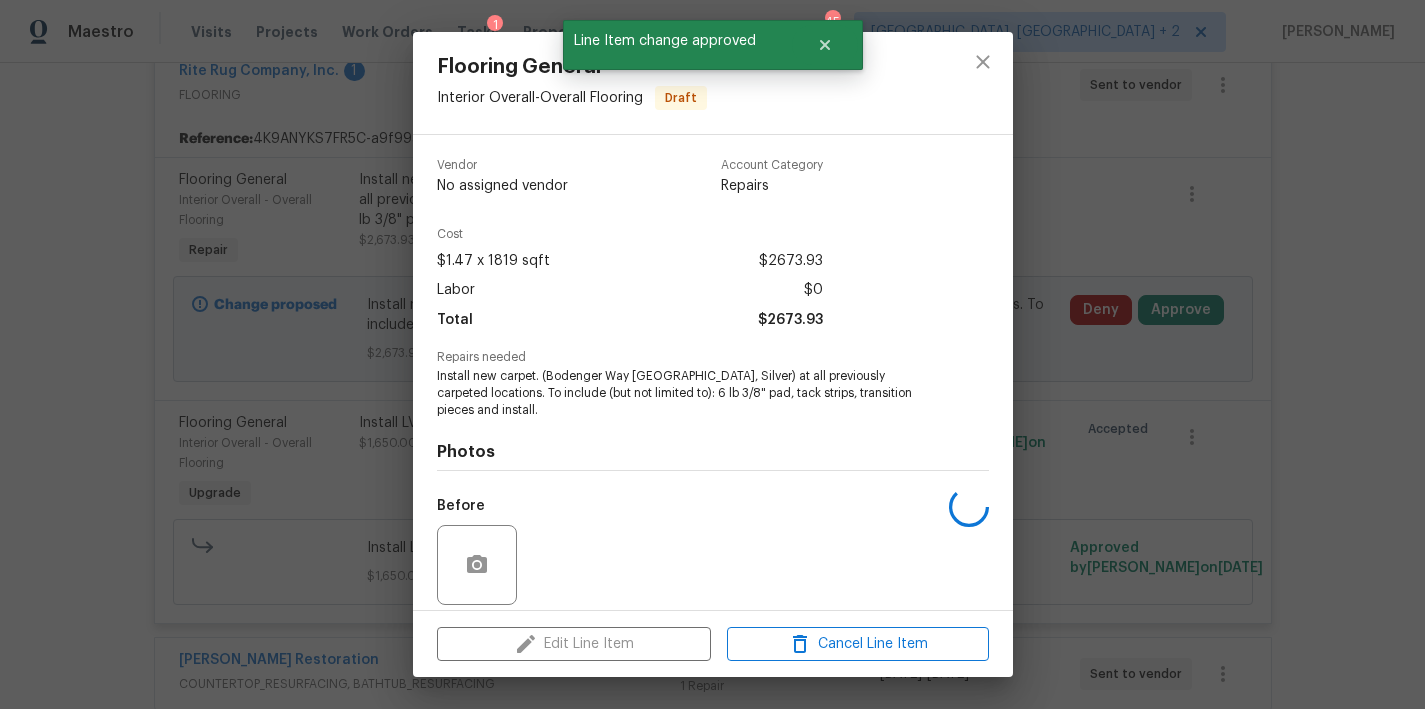 scroll, scrollTop: 145, scrollLeft: 0, axis: vertical 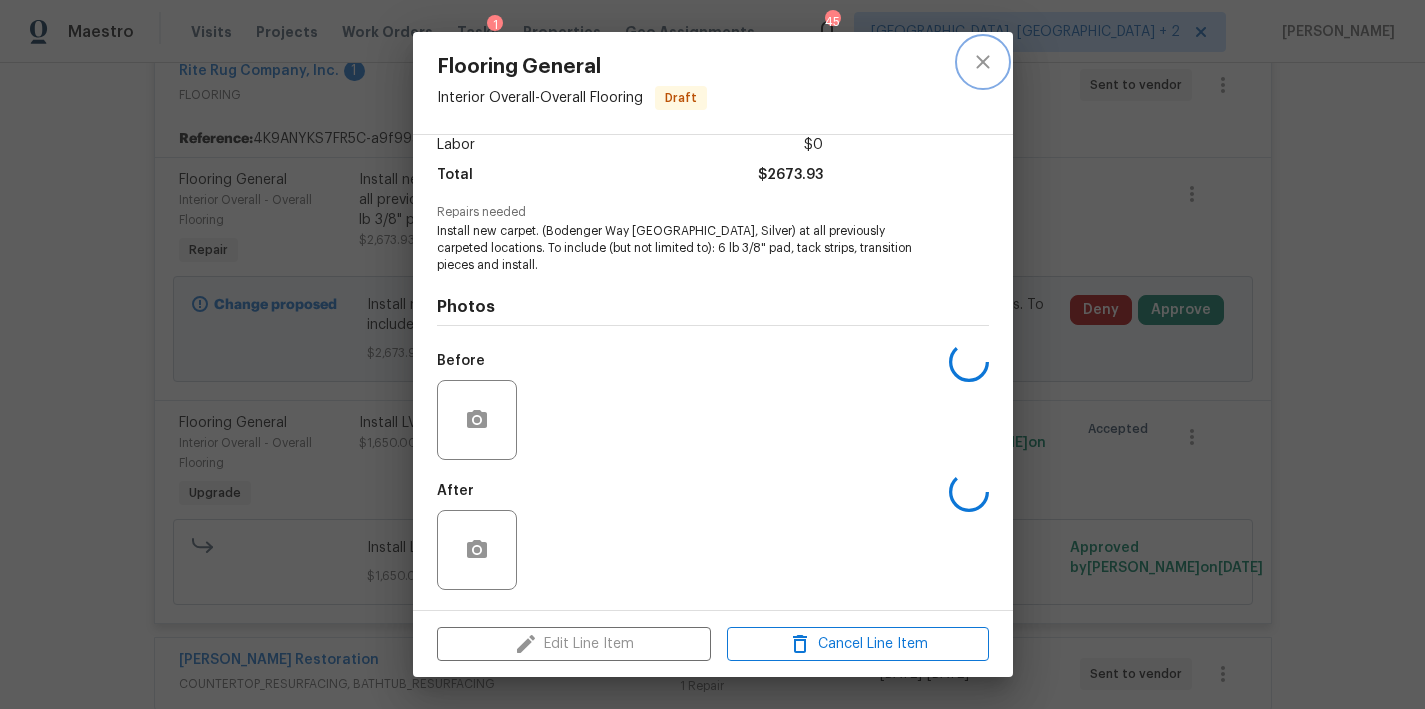 click 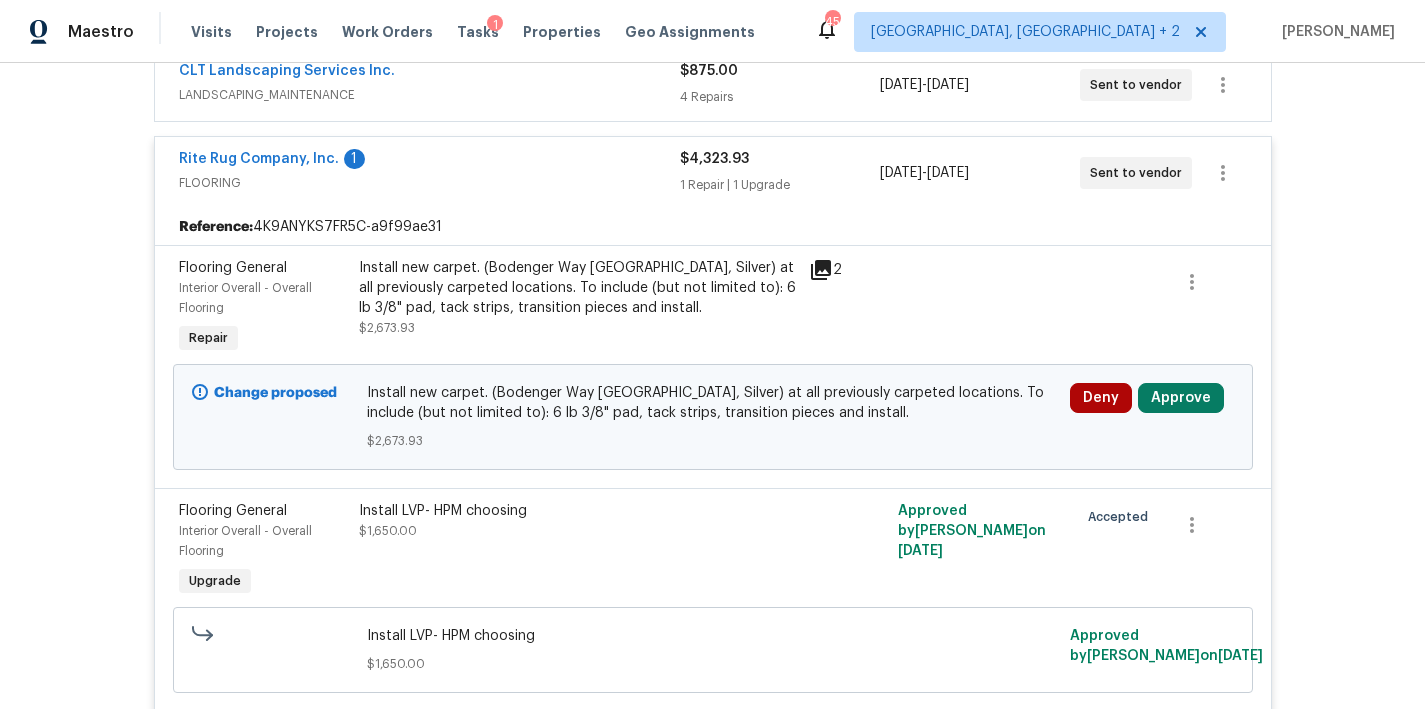 scroll, scrollTop: 518, scrollLeft: 0, axis: vertical 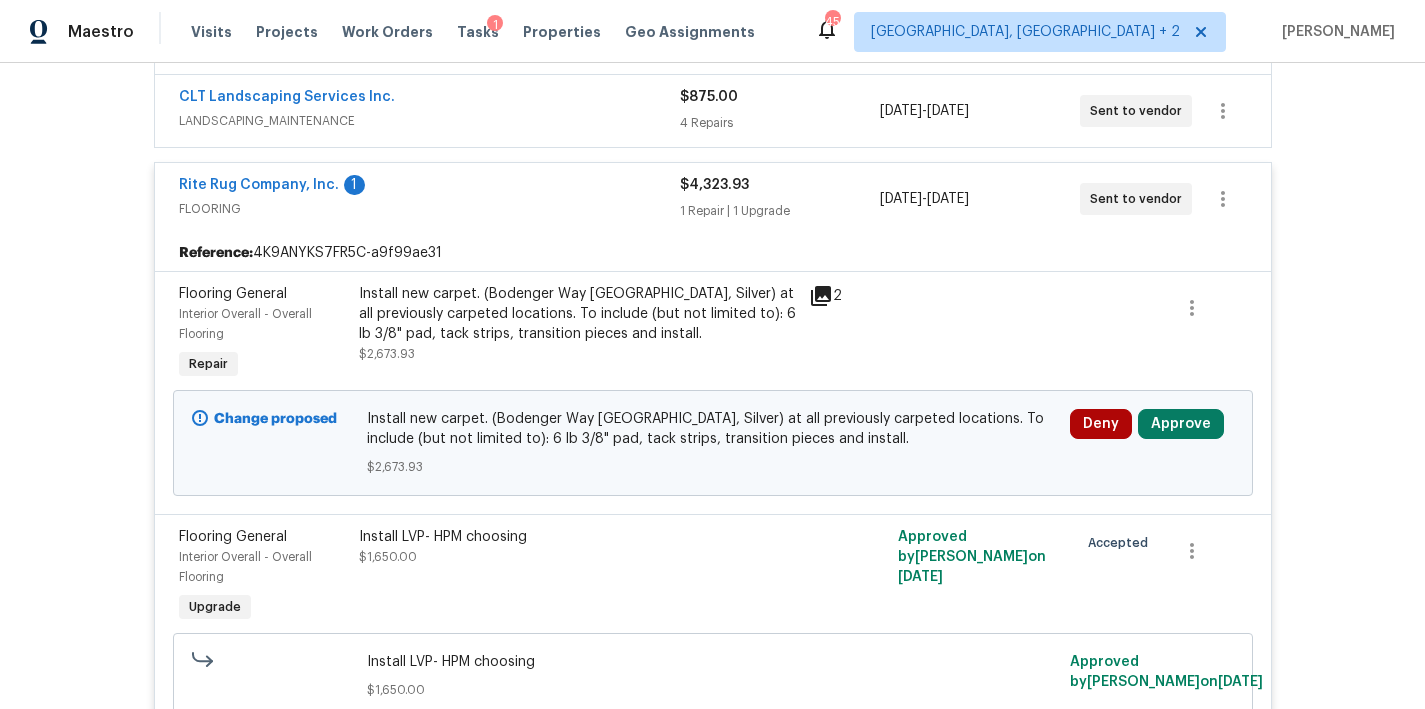 click on "Install new carpet. (Bodenger Way 945 Winter Ash, Silver) at all previously carpeted locations. To include (but not limited to): 6 lb 3/8" pad, tack strips, transition pieces and install." at bounding box center [578, 314] 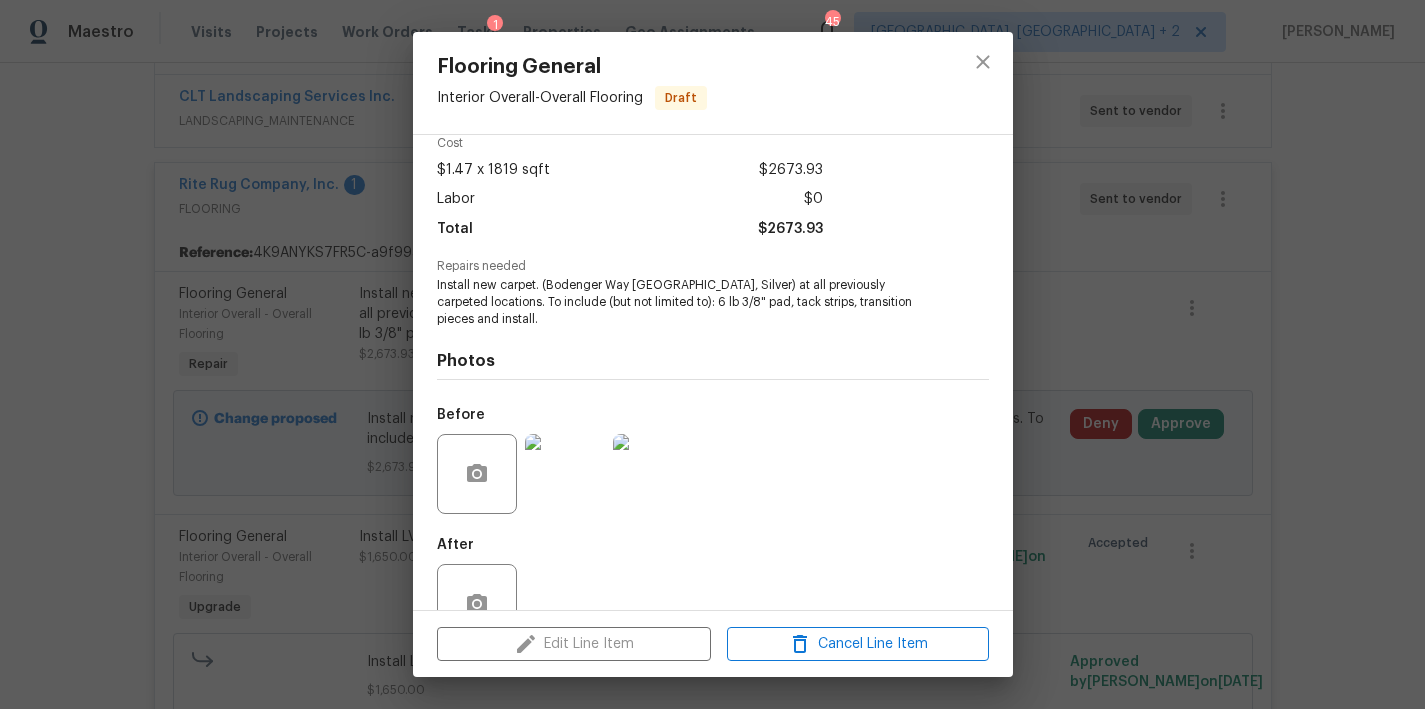 scroll, scrollTop: 145, scrollLeft: 0, axis: vertical 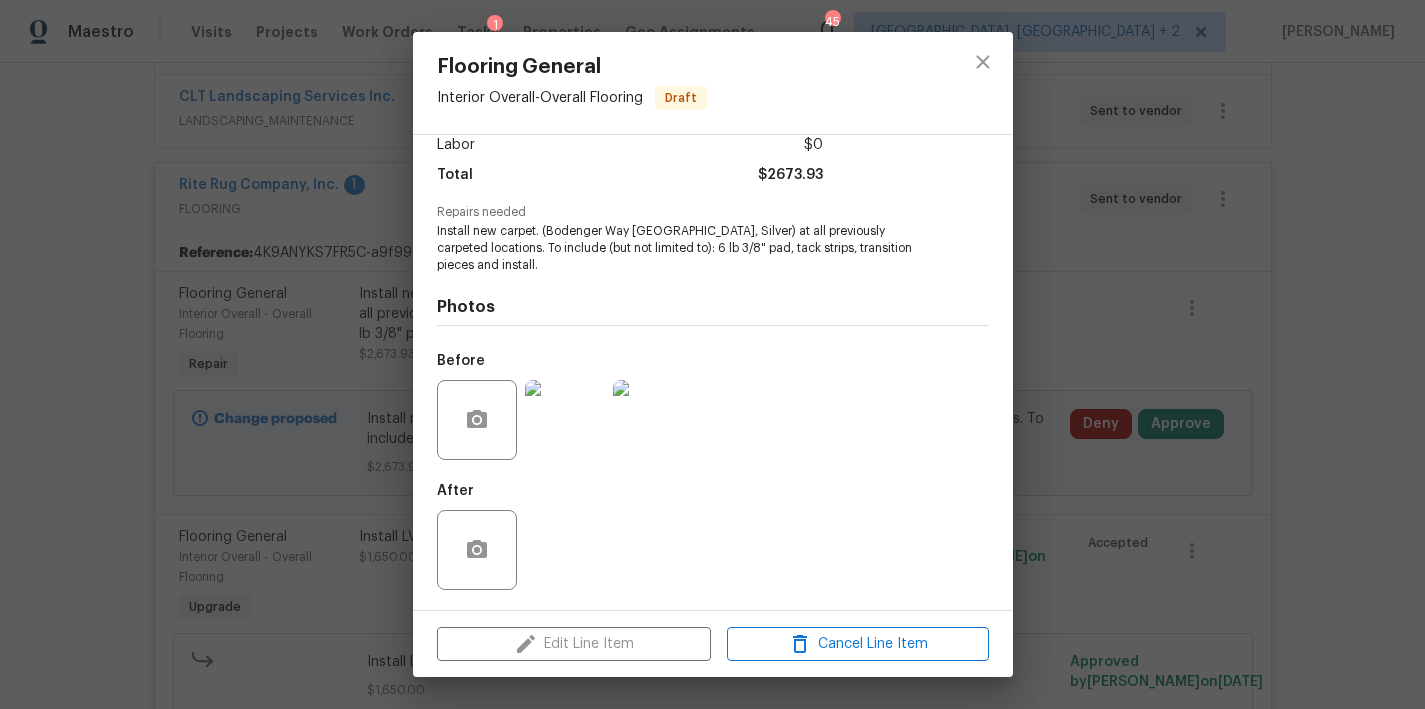click at bounding box center [653, 420] 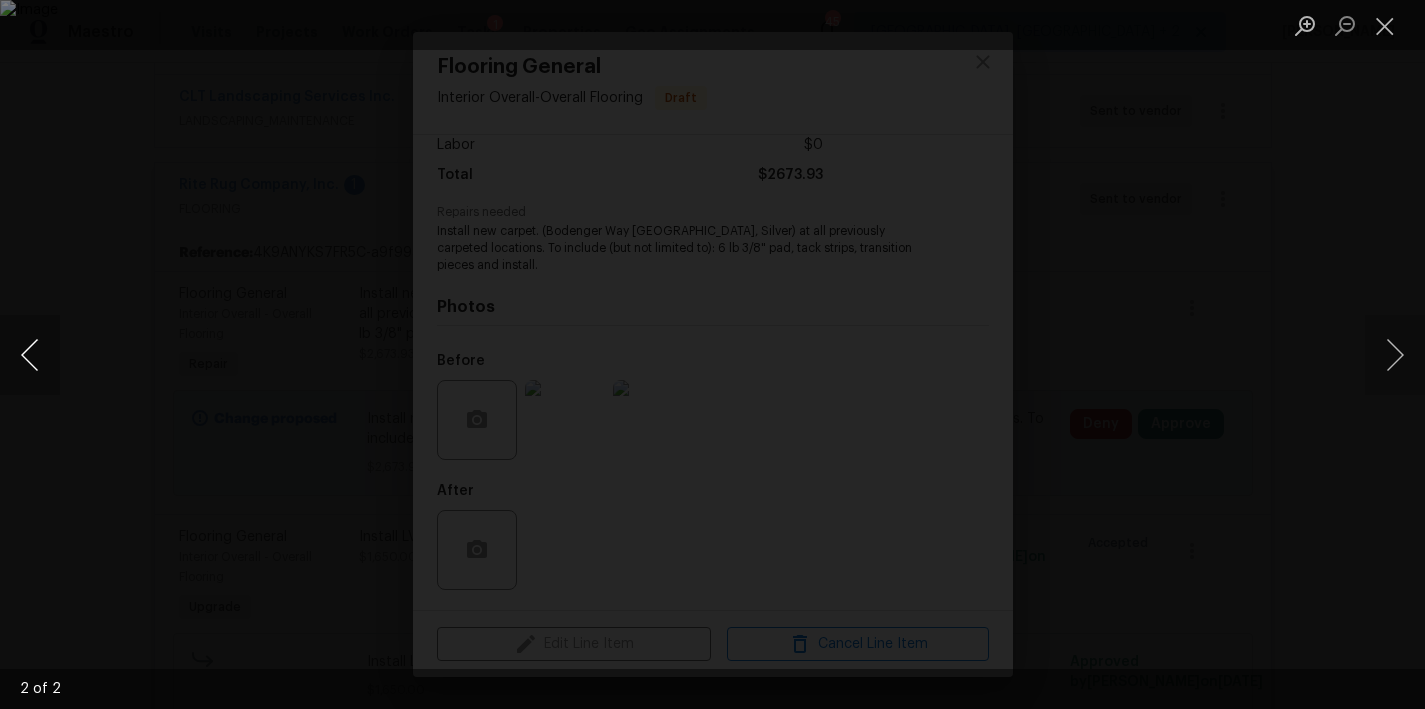click at bounding box center [30, 355] 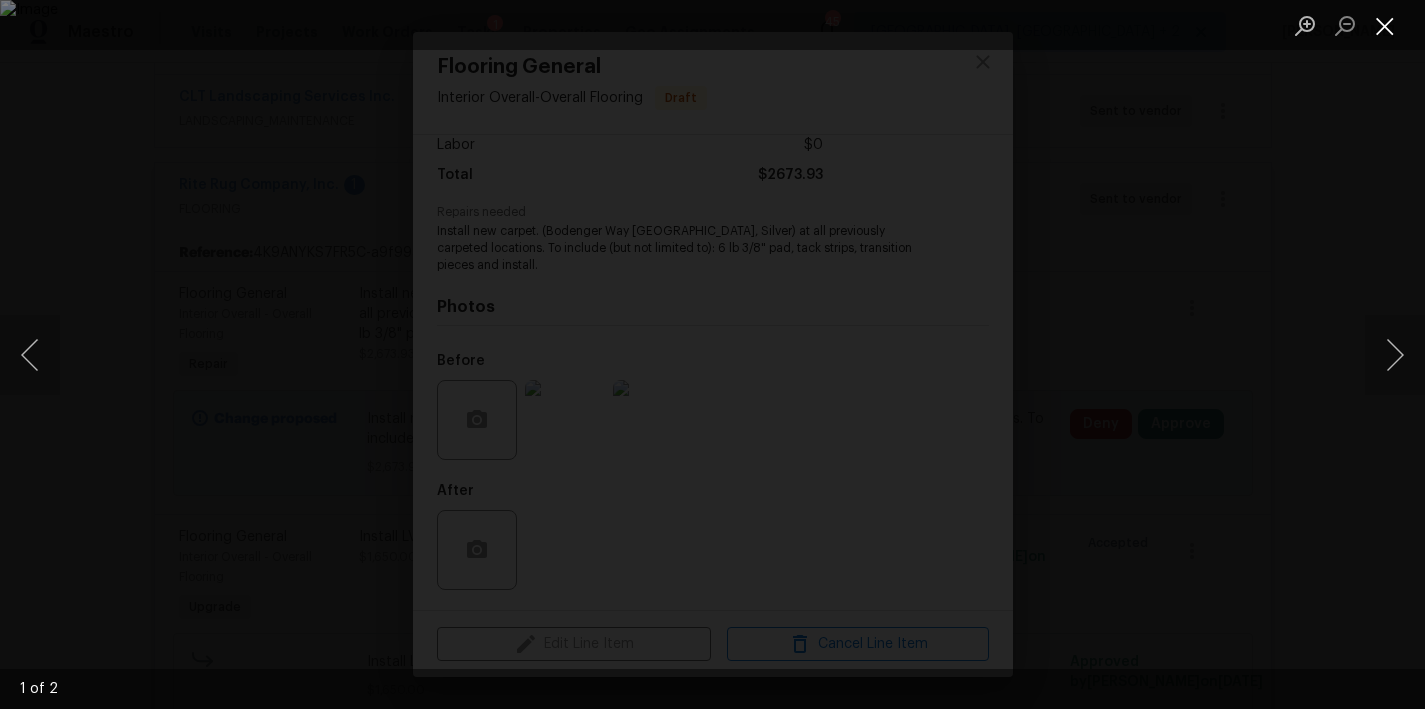 click at bounding box center (1385, 25) 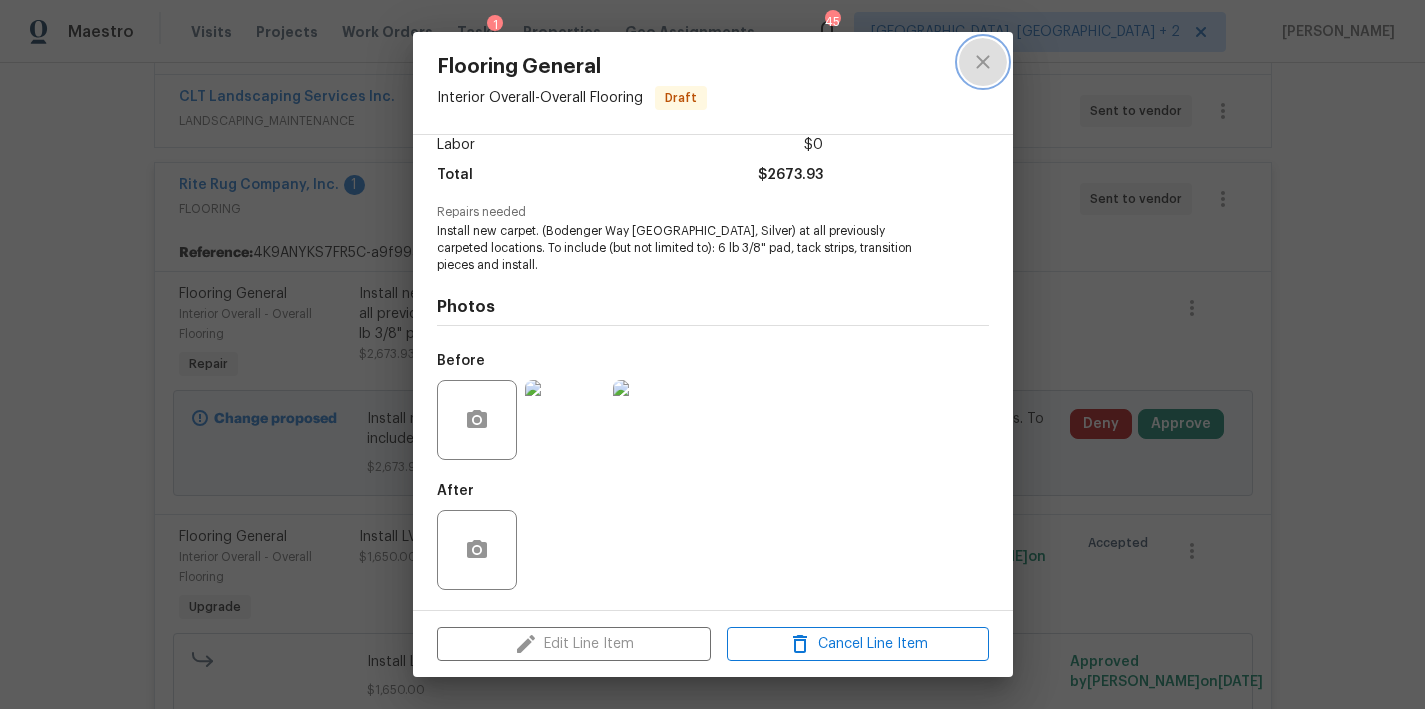 drag, startPoint x: 994, startPoint y: 55, endPoint x: 1002, endPoint y: 79, distance: 25.298222 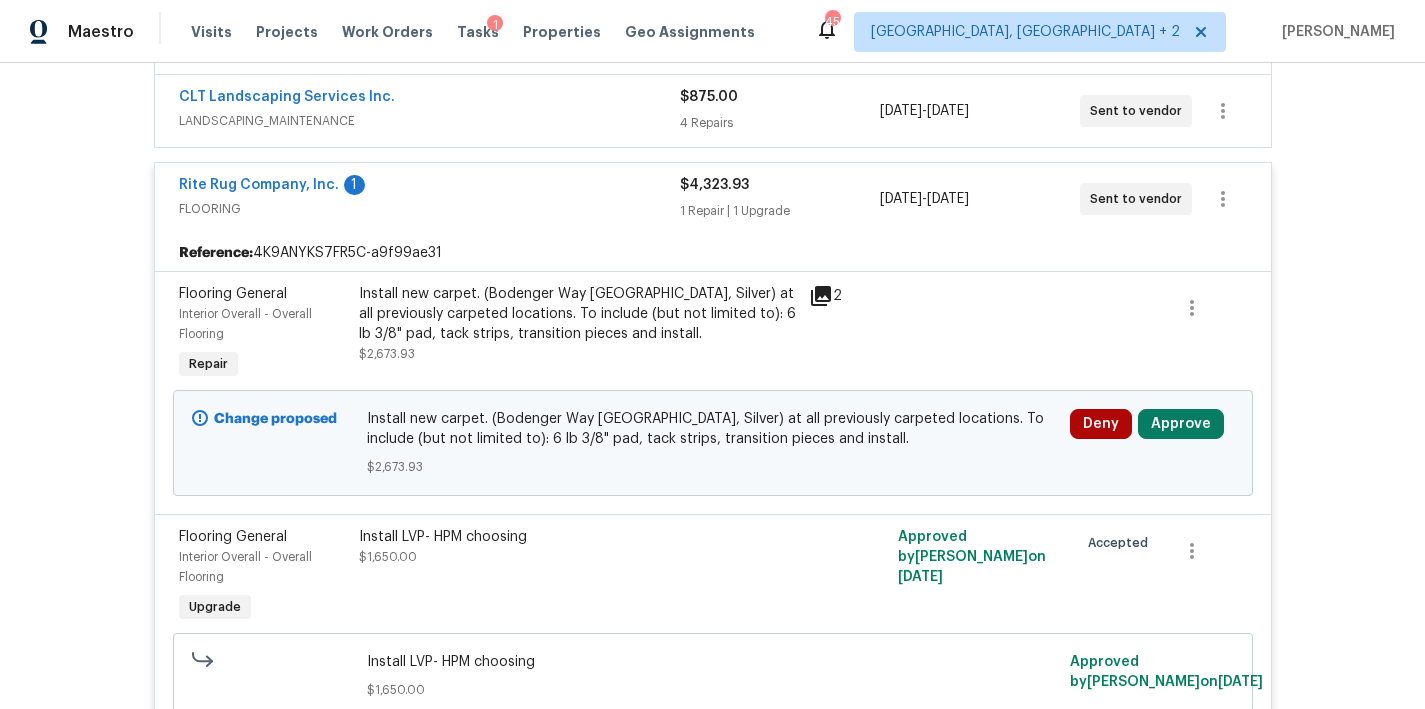 click on "Deny Approve" at bounding box center [1152, 443] 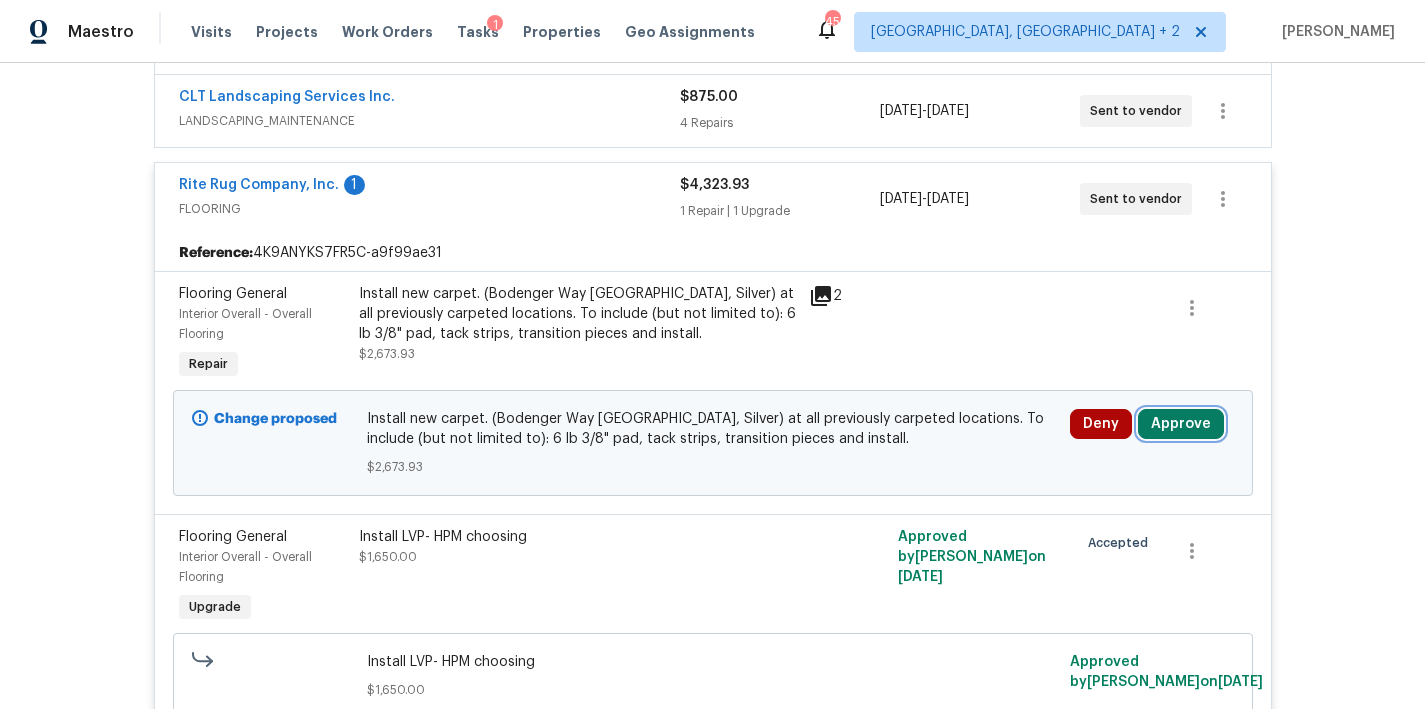 click on "Approve" at bounding box center (1181, 424) 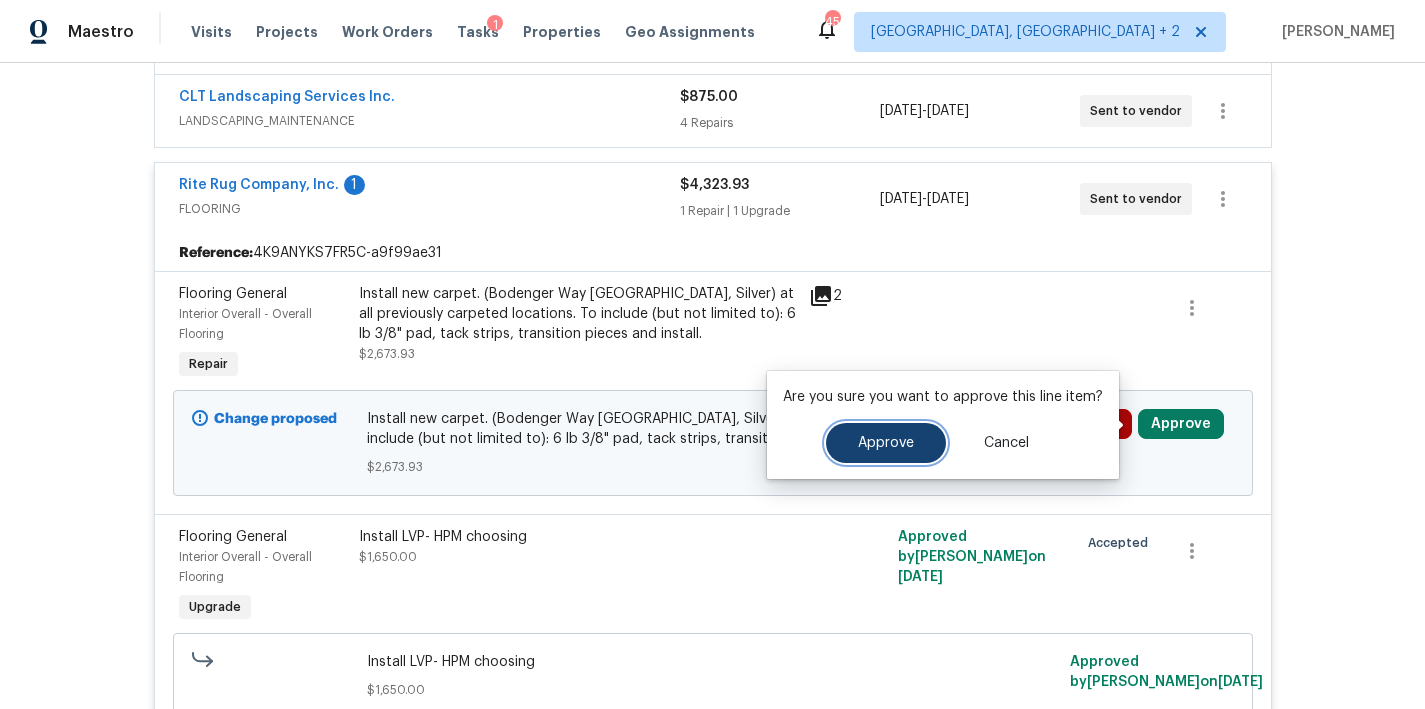 click on "Approve" at bounding box center [886, 443] 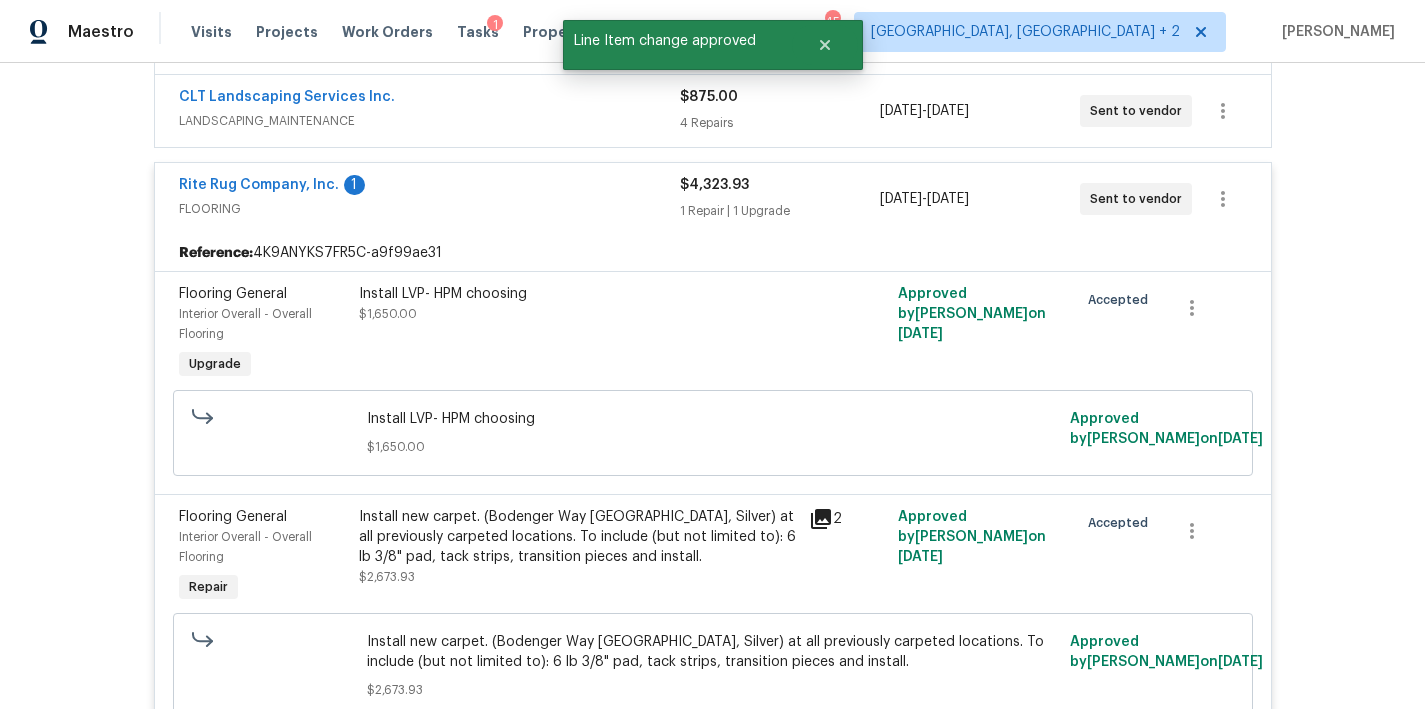 scroll, scrollTop: 299, scrollLeft: 0, axis: vertical 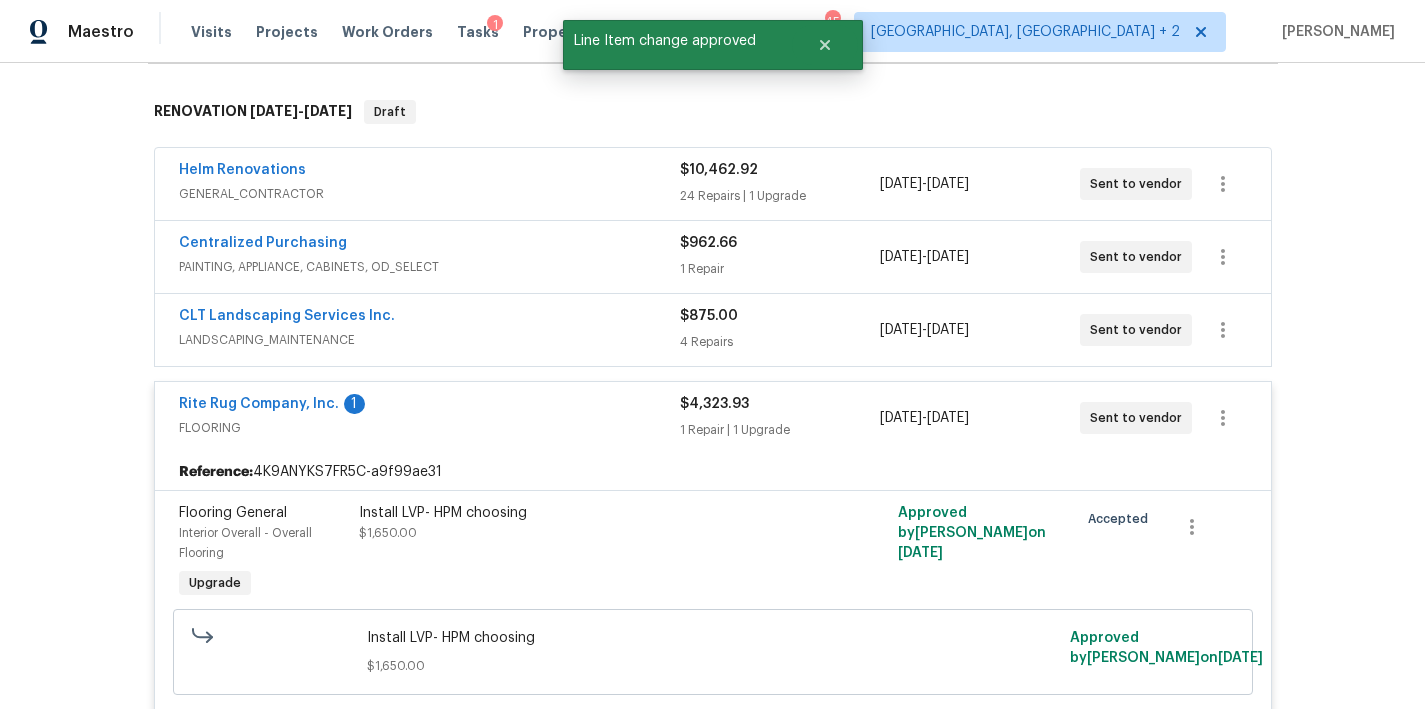 click on "Rite Rug Company, Inc. 1" at bounding box center (429, 406) 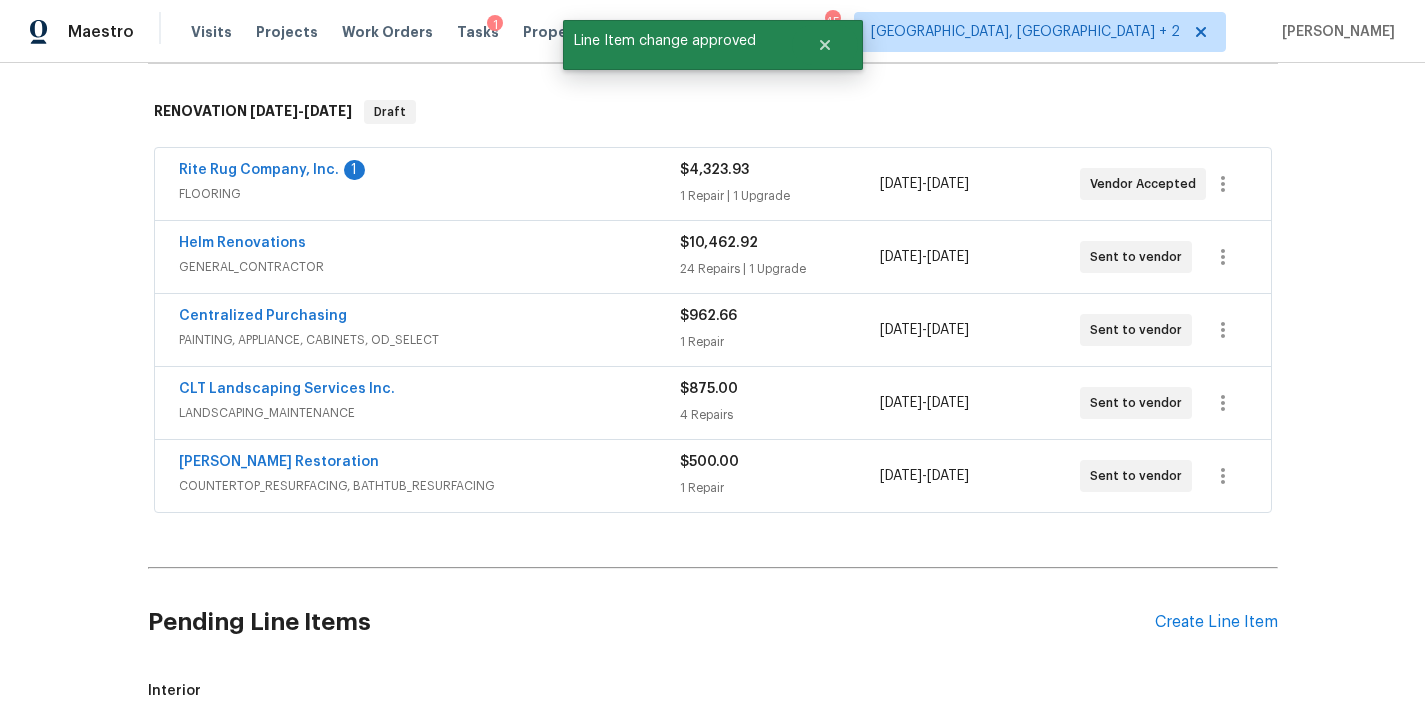 click on "Helm Renovations" at bounding box center [429, 245] 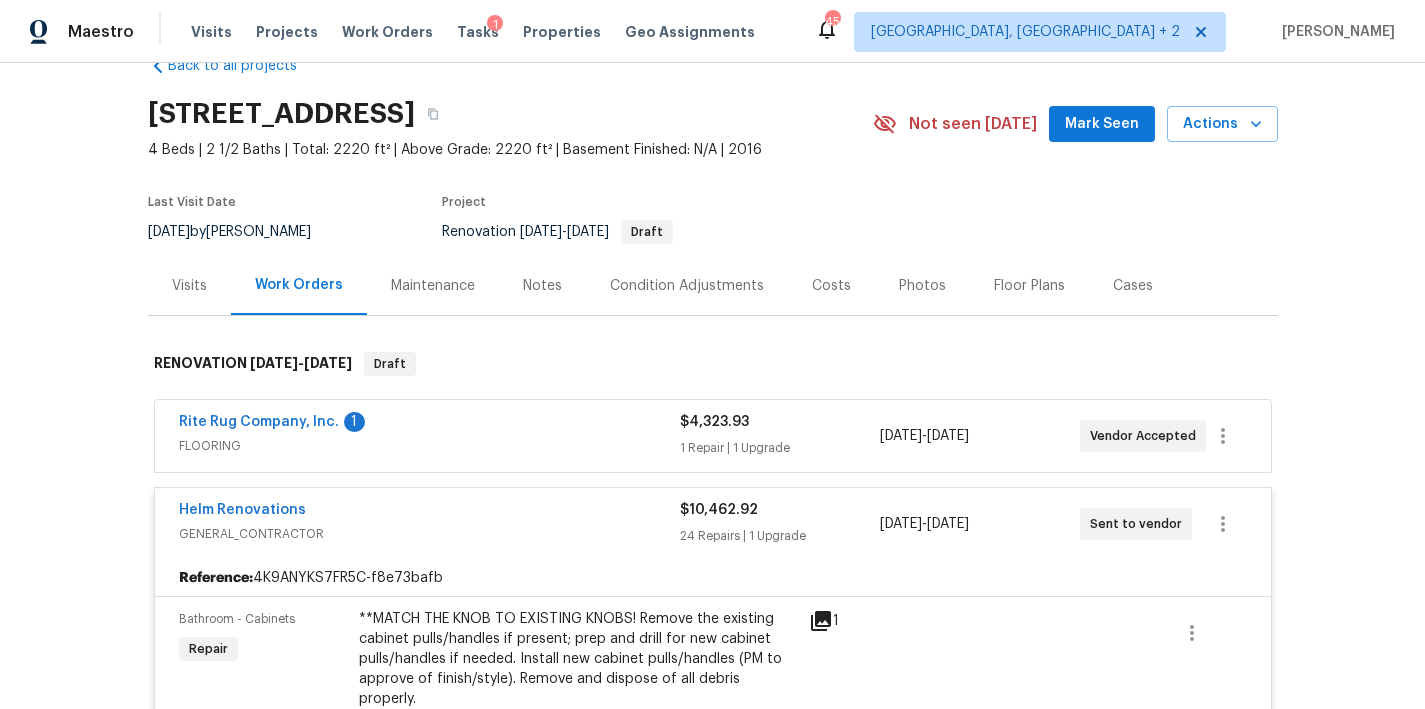 scroll, scrollTop: 0, scrollLeft: 0, axis: both 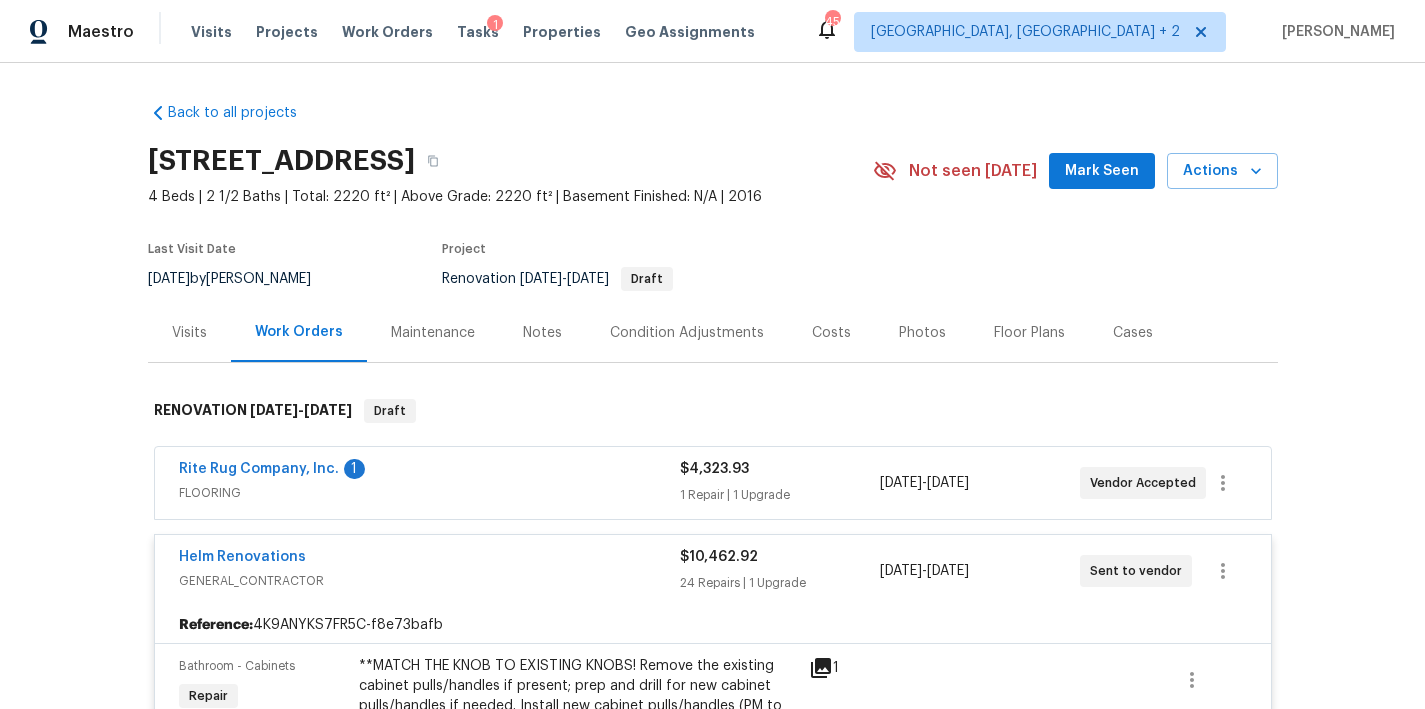click on "Costs" at bounding box center (831, 333) 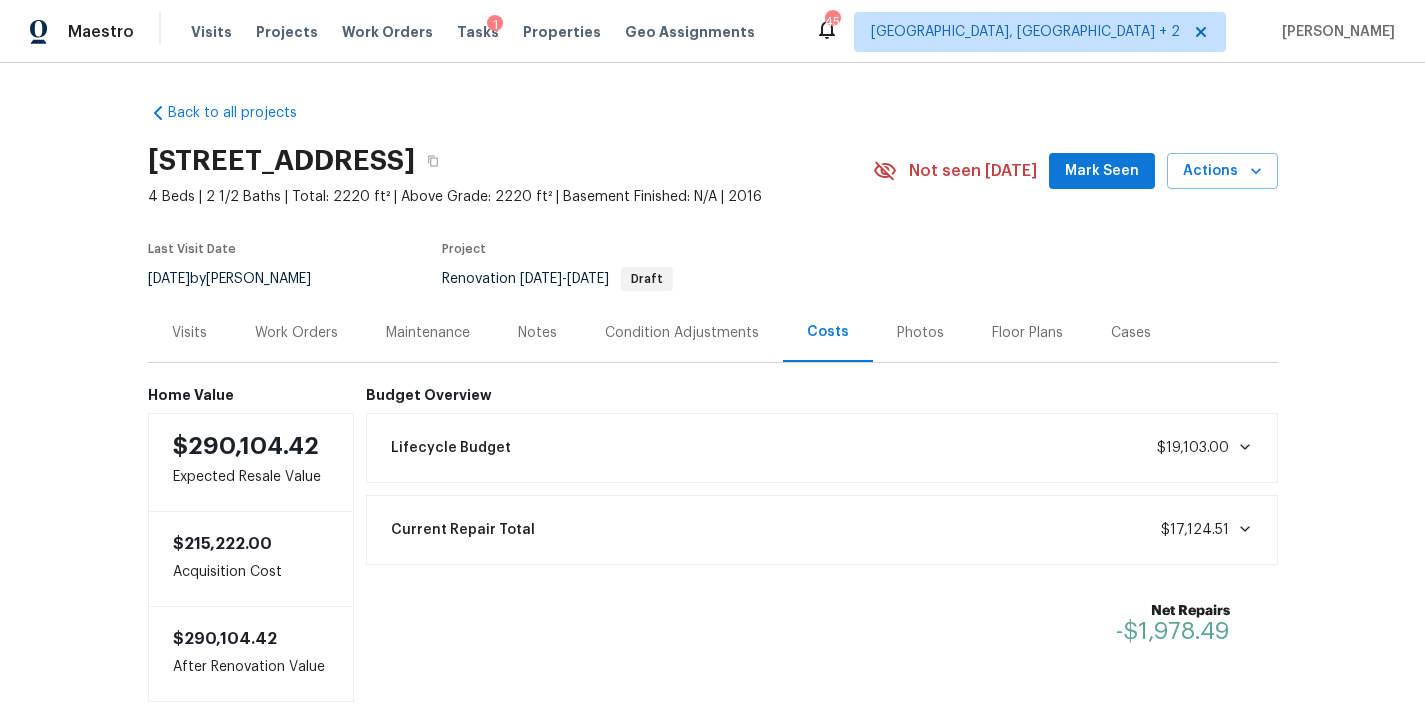 click on "Back to all projects 154 Copper Bluff Rd, Lexington, SC 29073 4 Beds | 2 1/2 Baths | Total: 2220 ft² | Above Grade: 2220 ft² | Basement Finished: N/A | 2016 Not seen today Mark Seen Actions Last Visit Date 7/1/2025  by  Ryan Middleton   Project Renovation   7/22/2025  -  7/31/2025 Draft Visits Work Orders Maintenance Notes Condition Adjustments Costs Photos Floor Plans Cases Home Value $290,104.42 Expected Resale Value $215,222.00 Acquisition Cost $290,104.42 After Renovation Value Budget Overview Lifecycle Budget $19,103.00 Current Repair Total $17,124.51 Net Repairs -$1,978.49" at bounding box center [712, 386] 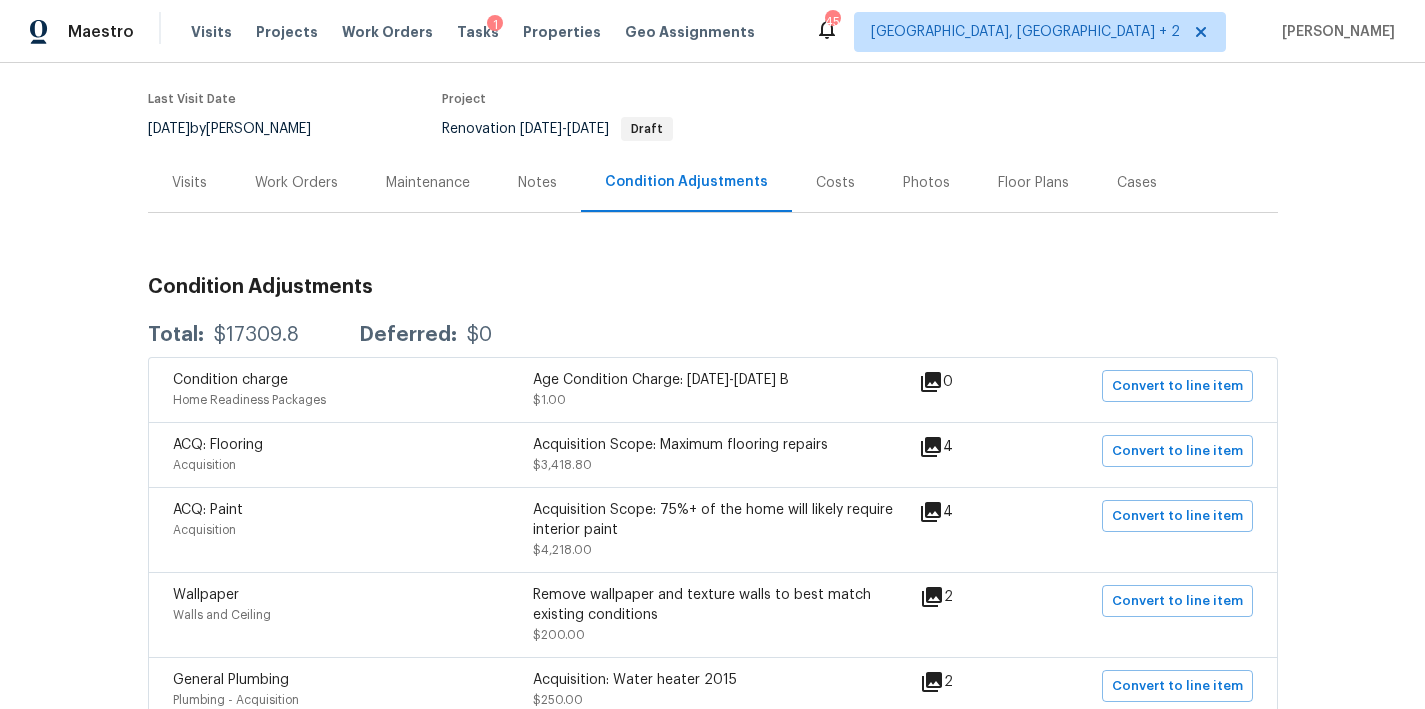 scroll, scrollTop: 0, scrollLeft: 0, axis: both 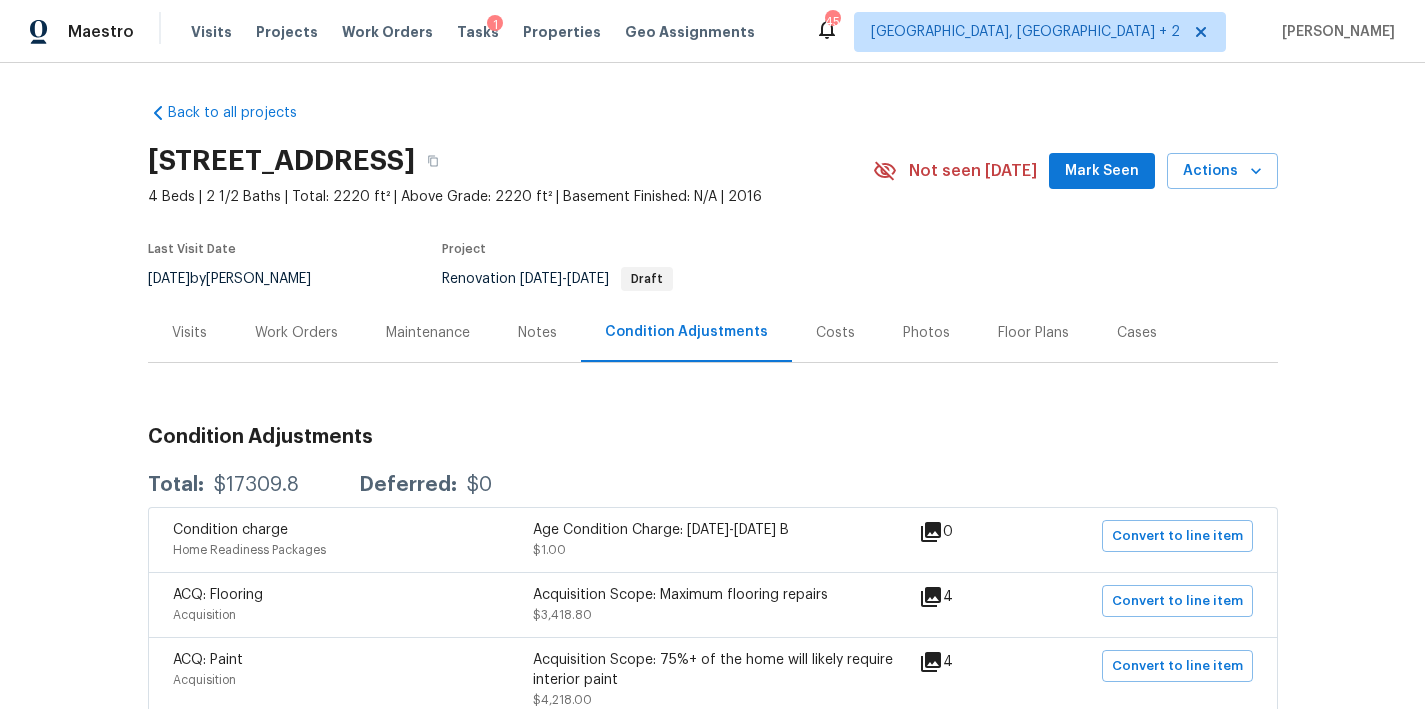 click on "Work Orders" at bounding box center (296, 333) 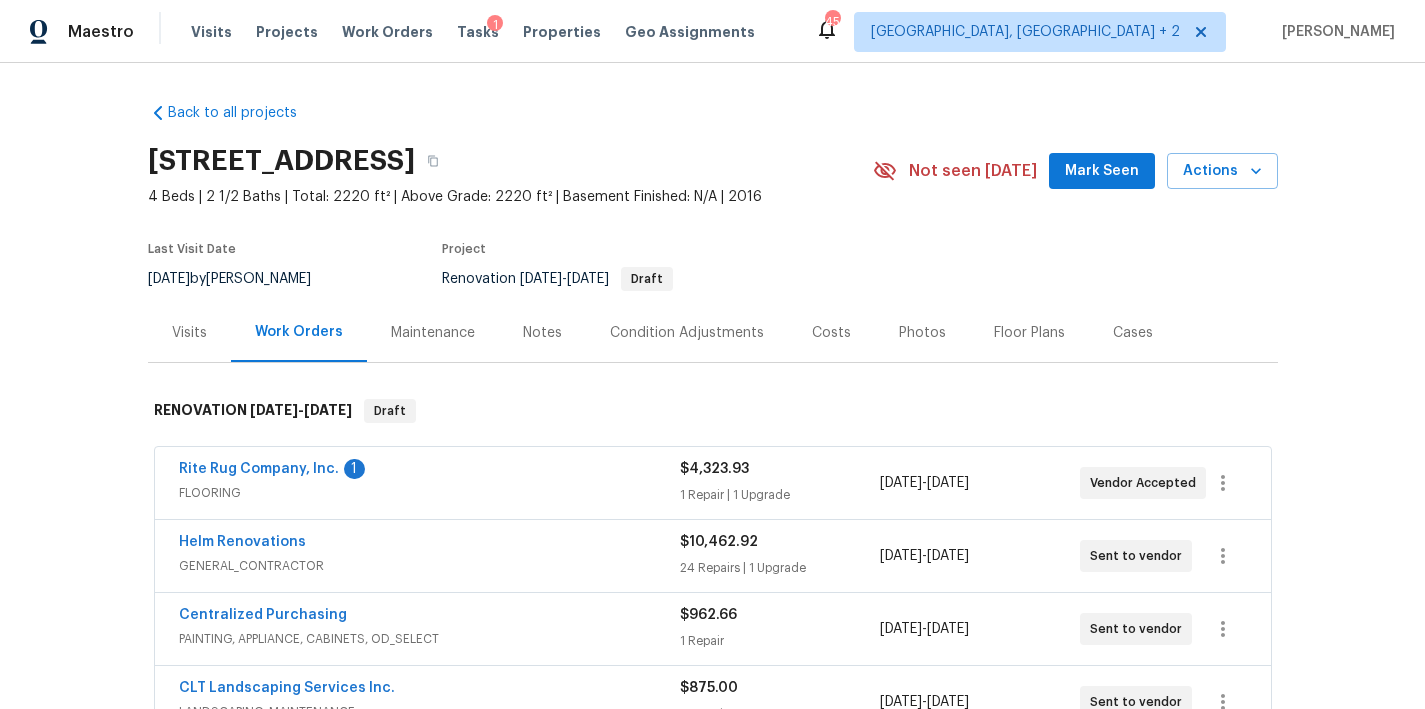 scroll, scrollTop: 184, scrollLeft: 0, axis: vertical 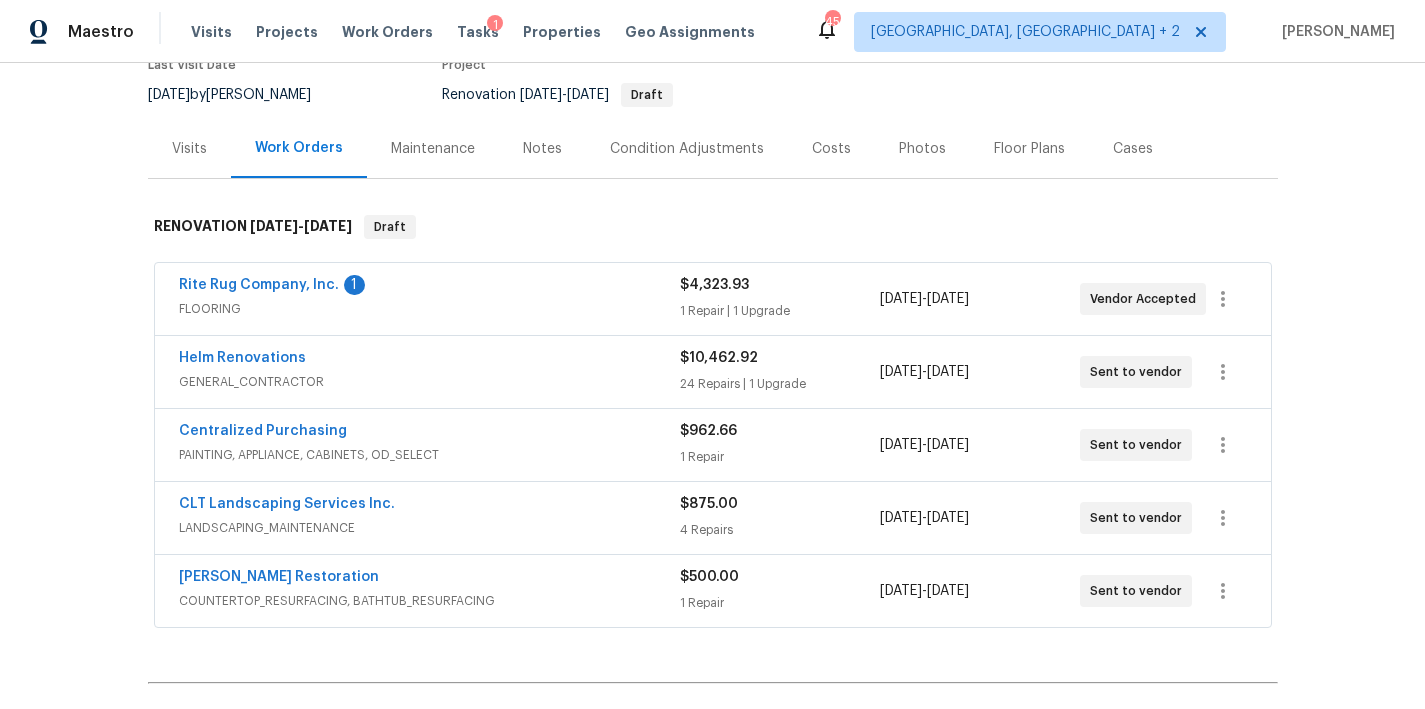 click on "Condition Adjustments" at bounding box center [687, 149] 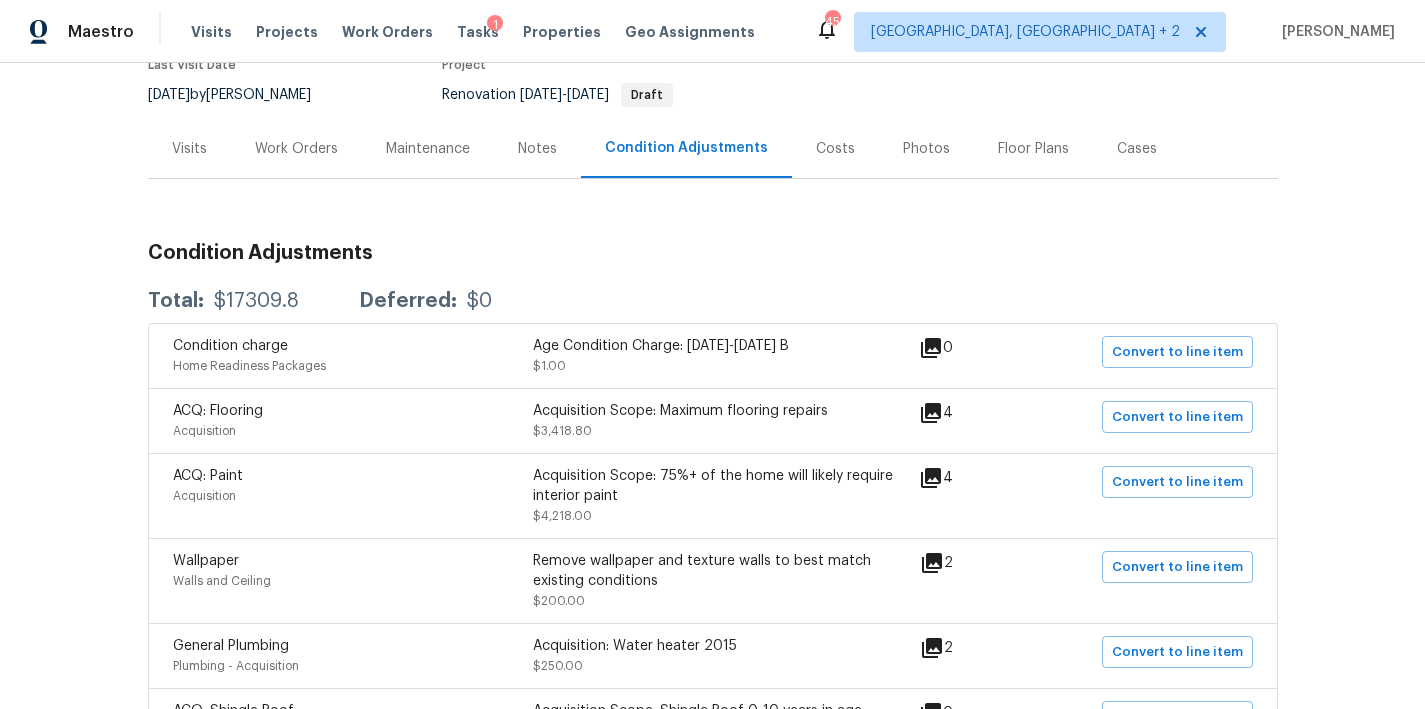 click on "Work Orders" at bounding box center [296, 149] 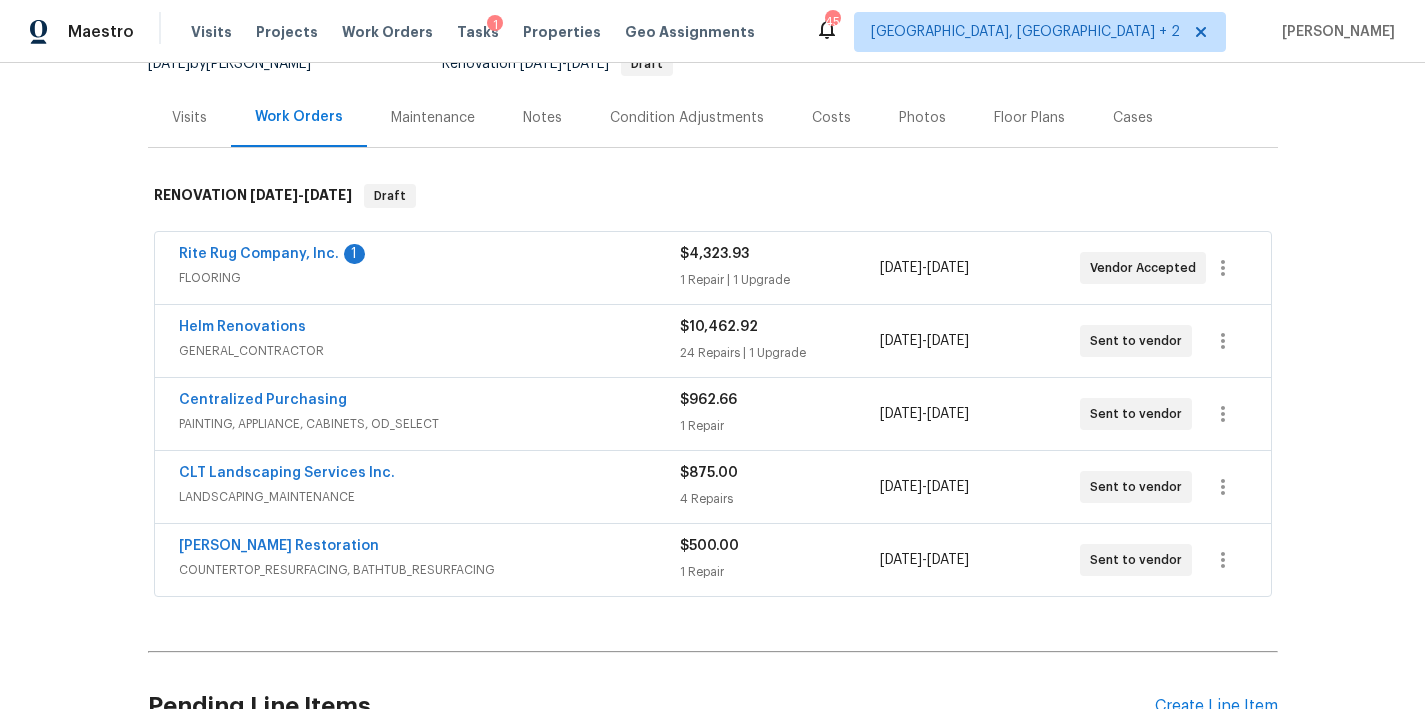 scroll, scrollTop: 318, scrollLeft: 0, axis: vertical 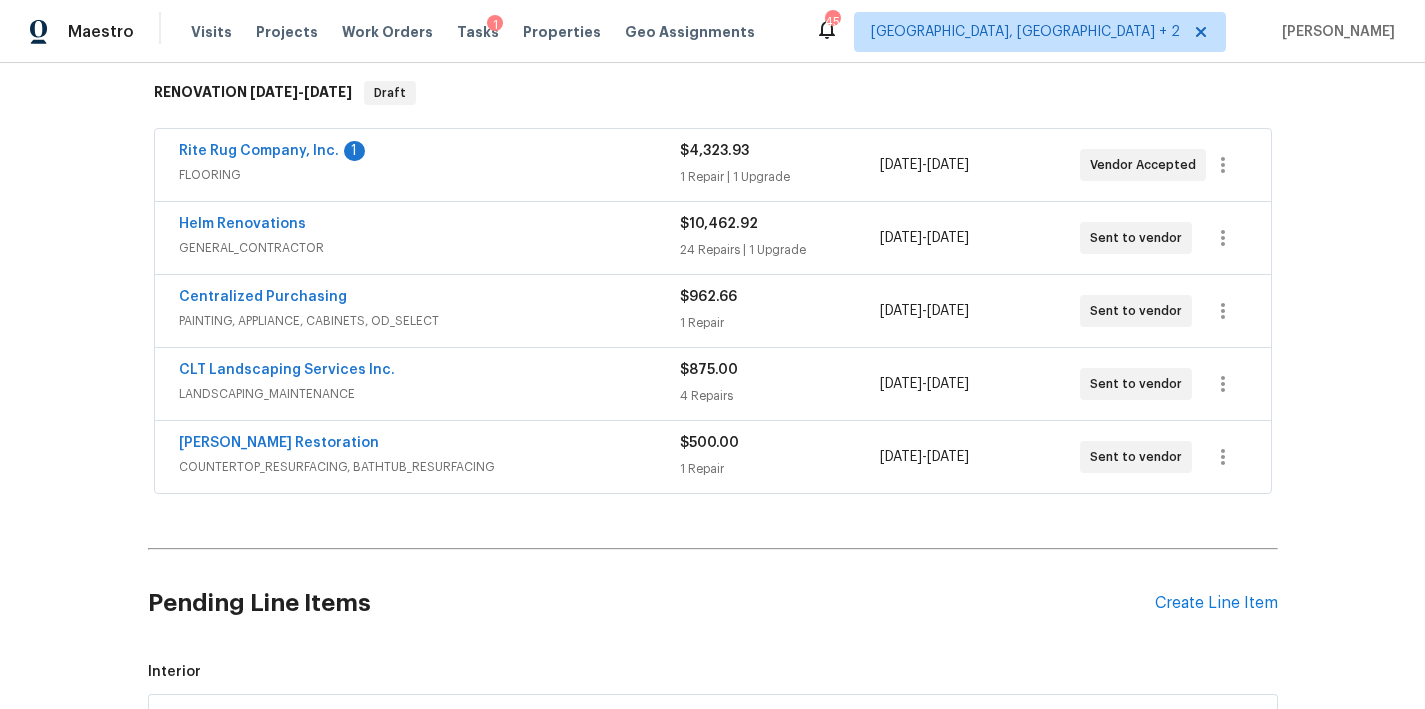 click on "Griffin Restoration" at bounding box center [429, 445] 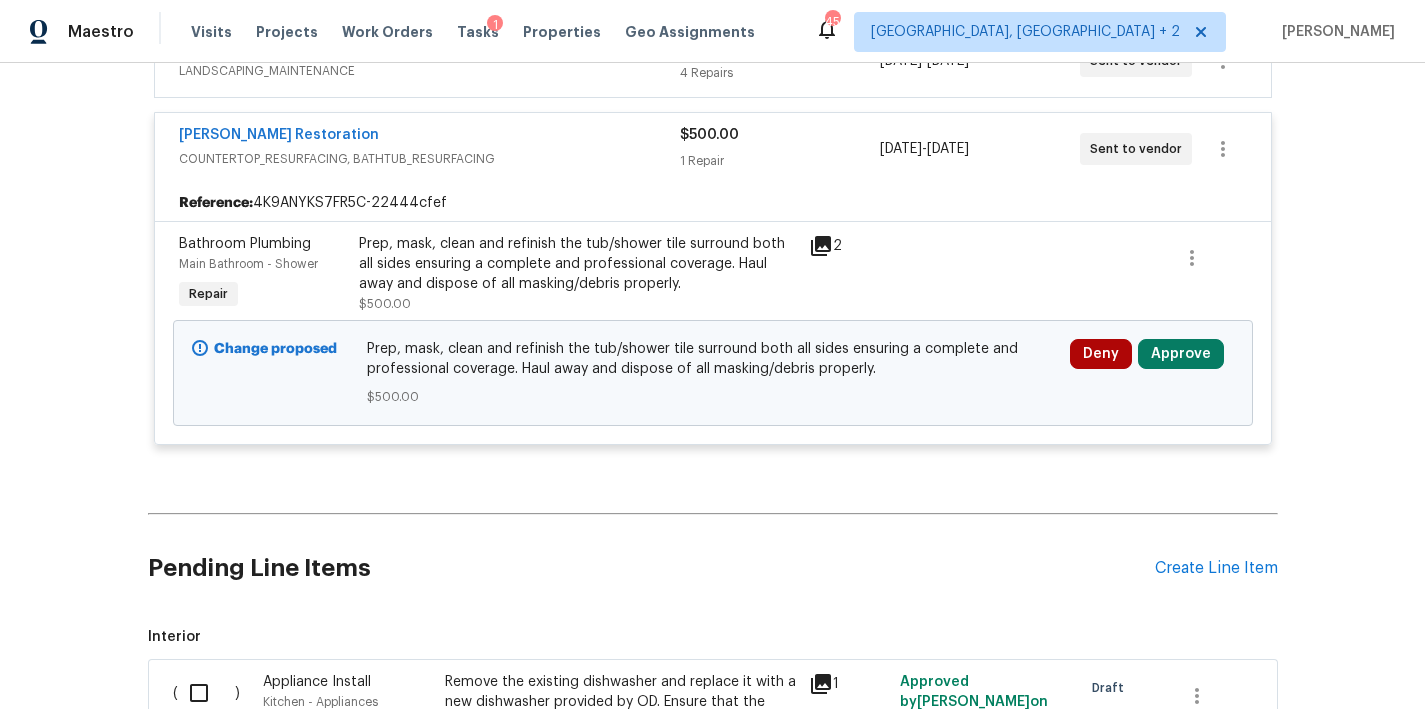 scroll, scrollTop: 651, scrollLeft: 0, axis: vertical 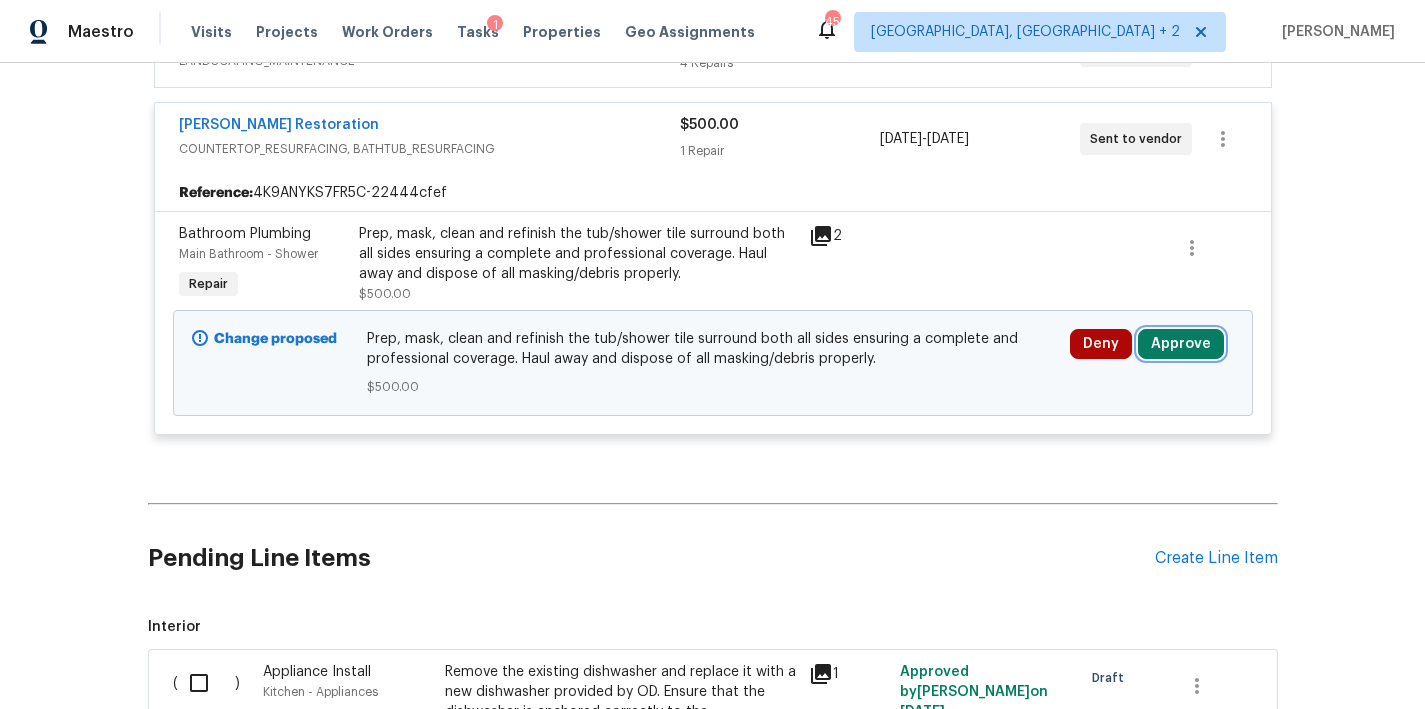 click on "Approve" at bounding box center (1181, 344) 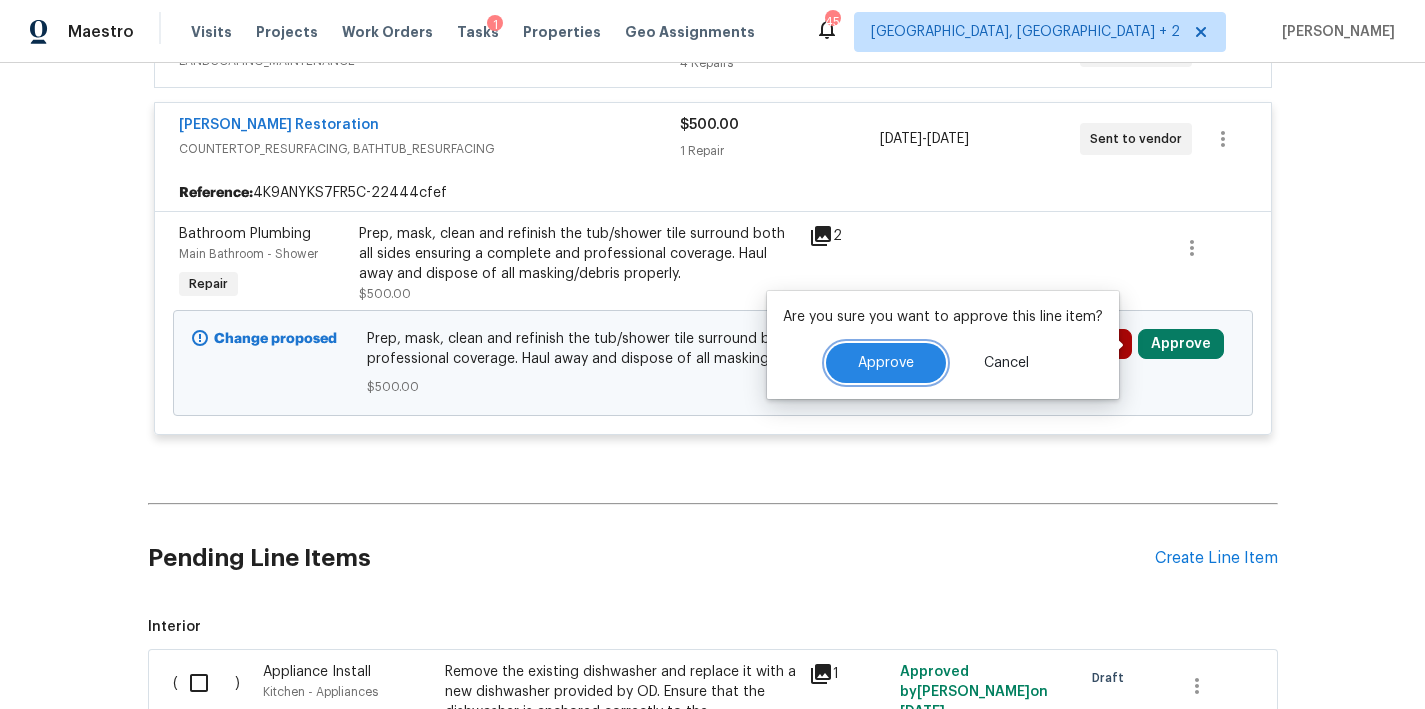 click on "Approve" at bounding box center [886, 363] 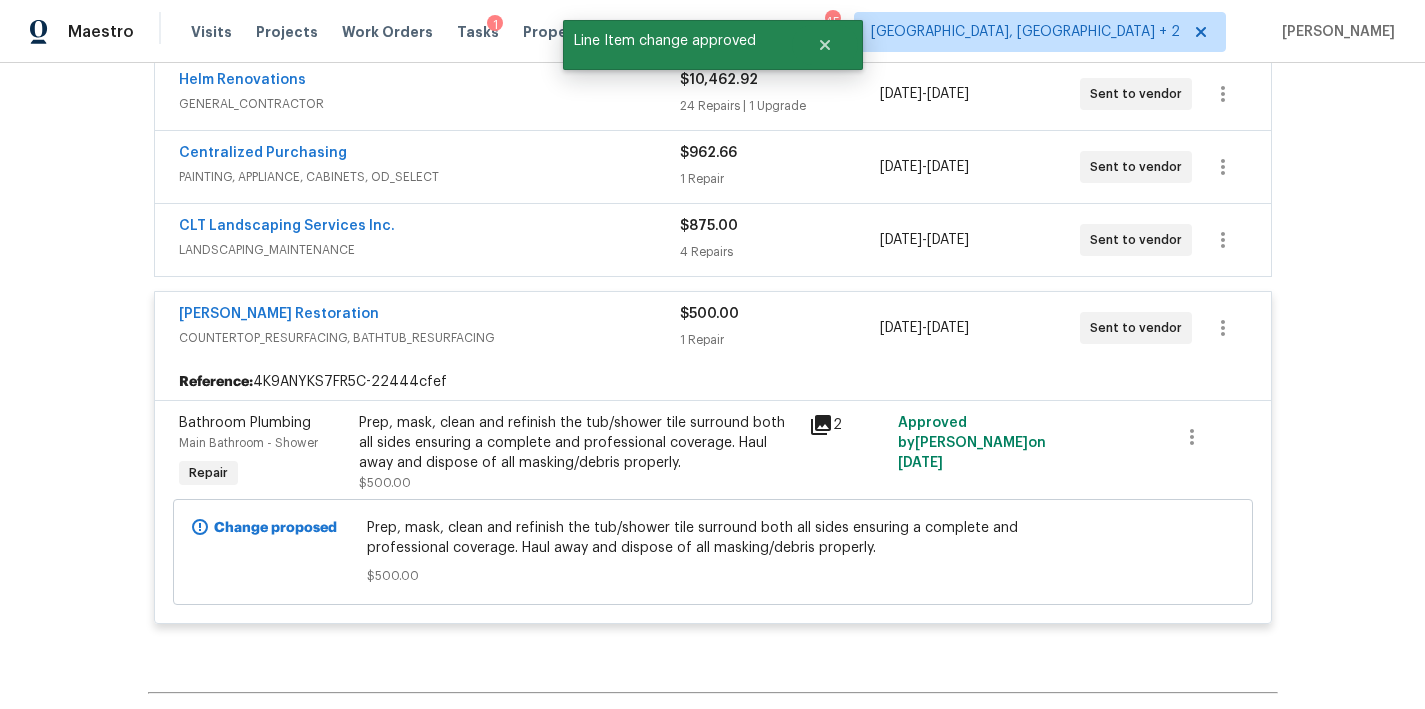 scroll, scrollTop: 250, scrollLeft: 0, axis: vertical 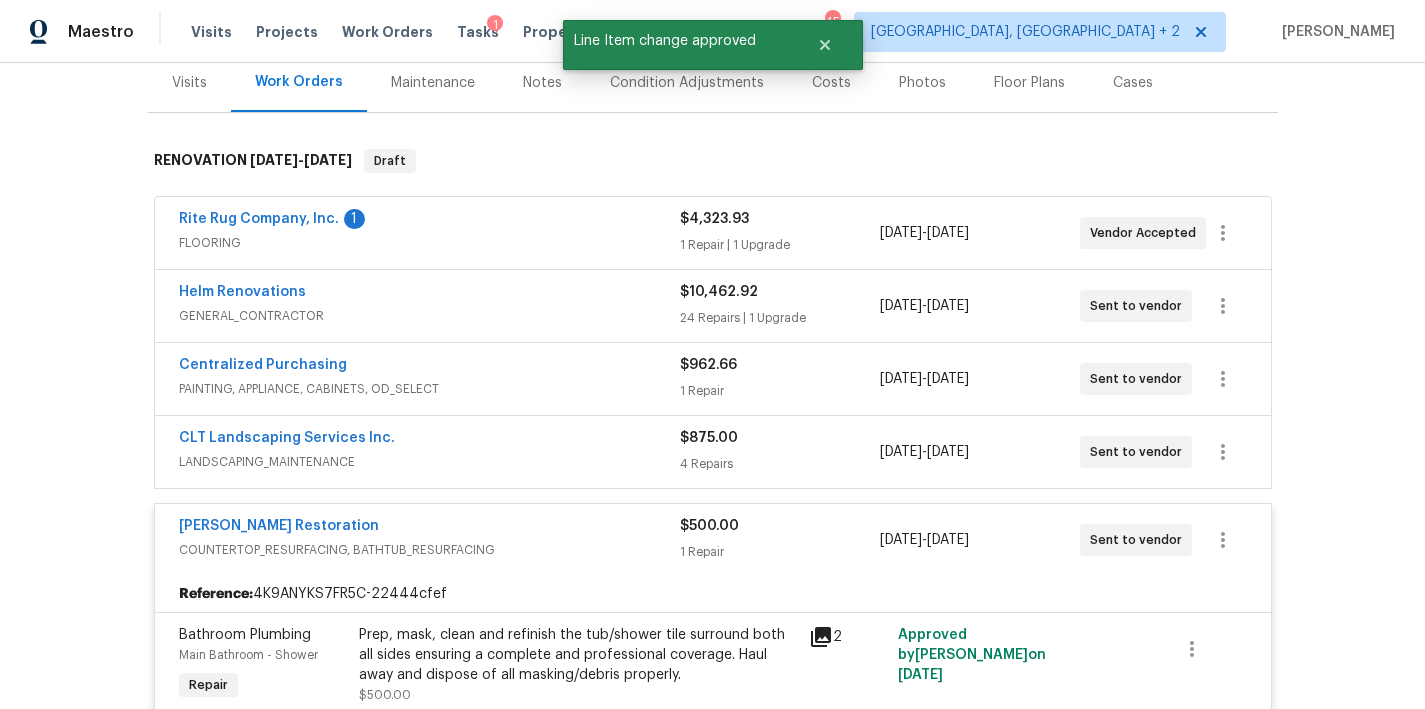 click on "Griffin Restoration" at bounding box center (429, 528) 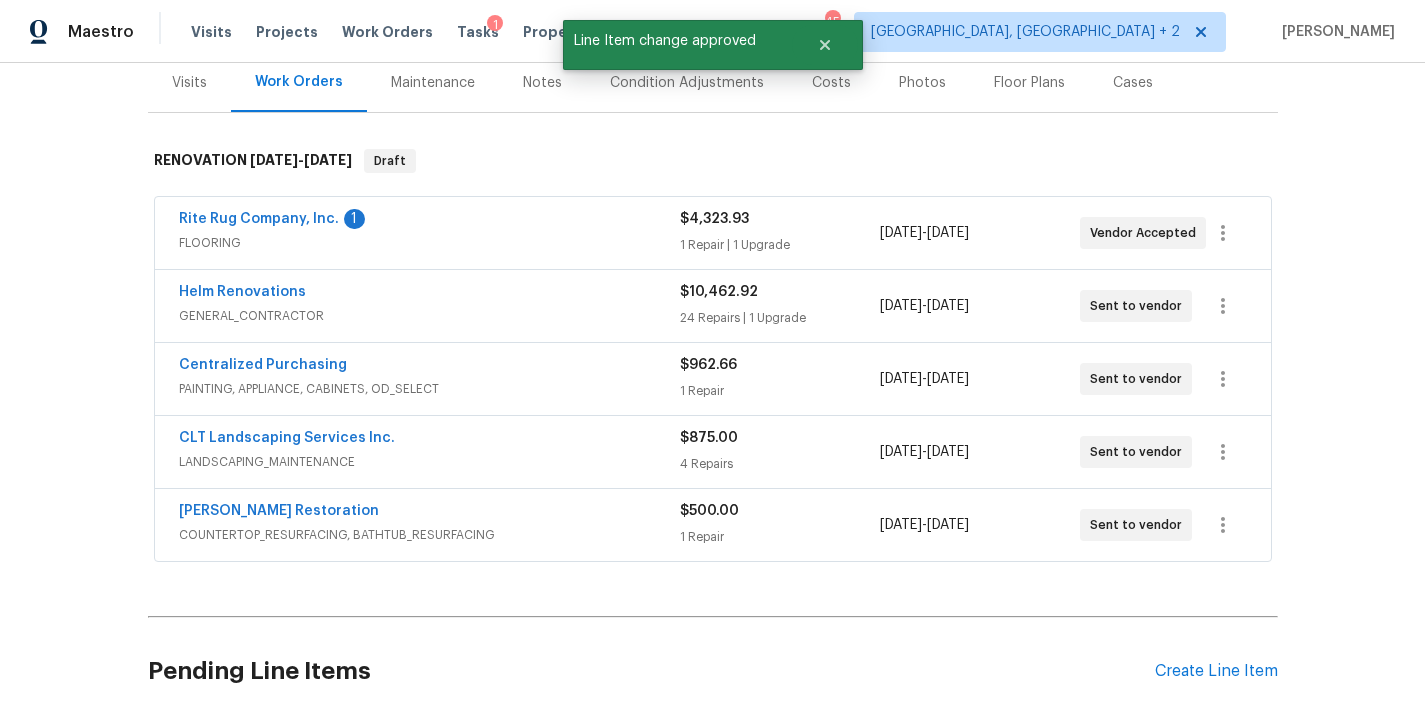 click on "LANDSCAPING_MAINTENANCE" at bounding box center [429, 462] 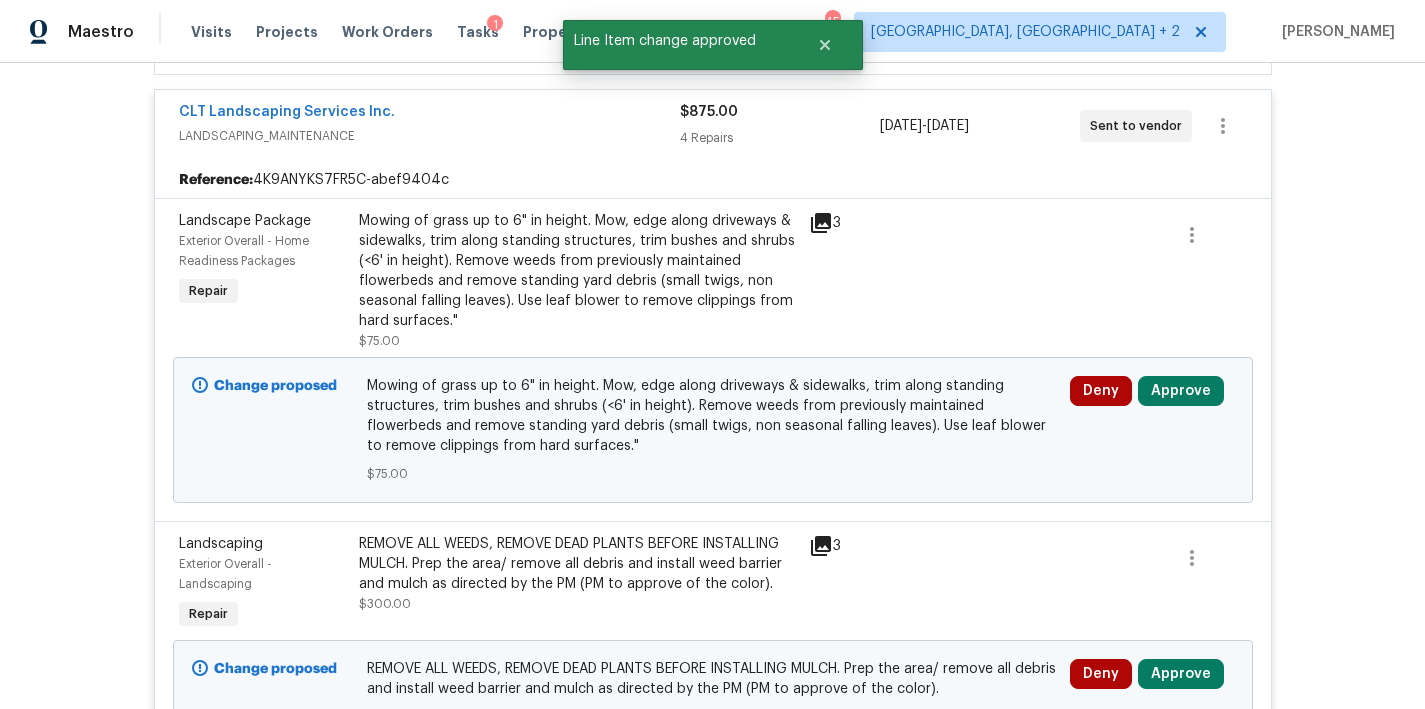 scroll, scrollTop: 477, scrollLeft: 0, axis: vertical 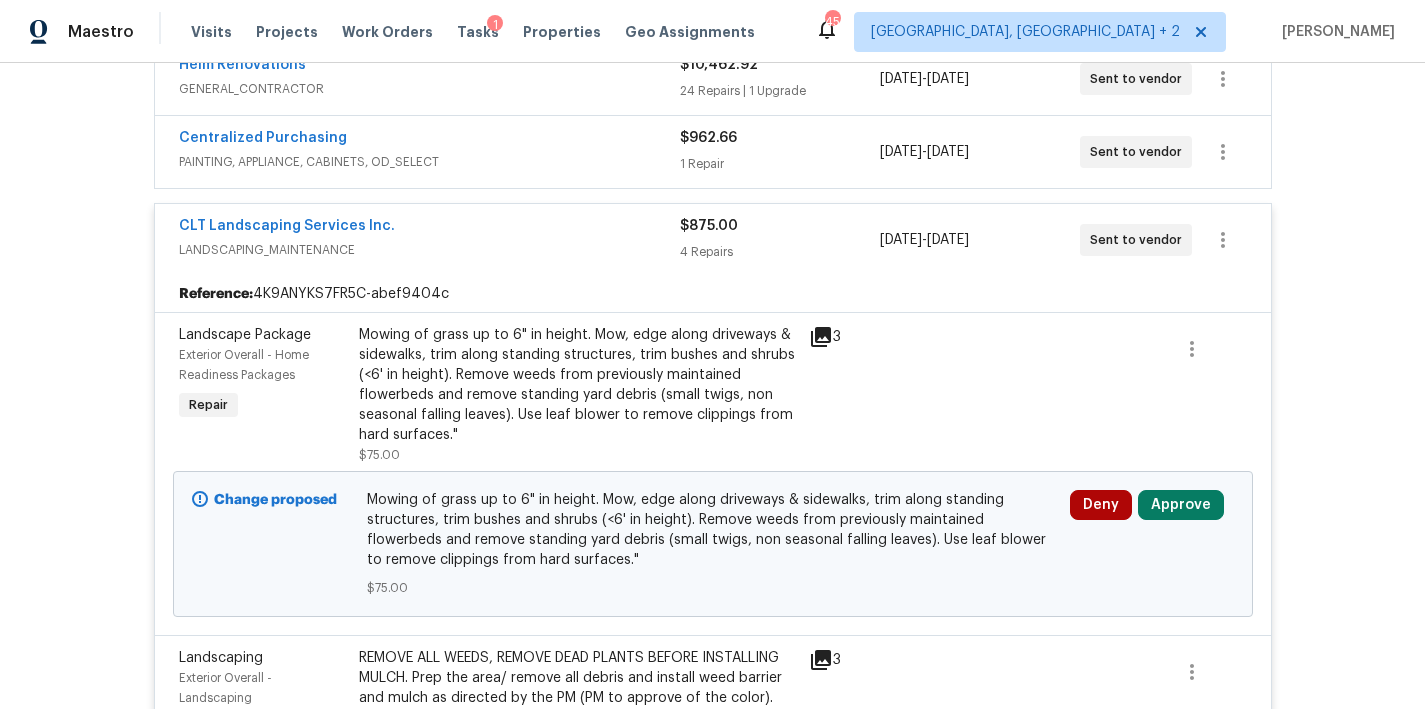click on "Mowing of grass up to 6" in height. Mow, edge along driveways & sidewalks, trim along standing structures, trim bushes and shrubs (<6' in height). Remove weeds from previously maintained flowerbeds and remove standing yard debris (small twigs, non seasonal falling leaves).  Use leaf blower to remove clippings from hard surfaces."" at bounding box center [578, 385] 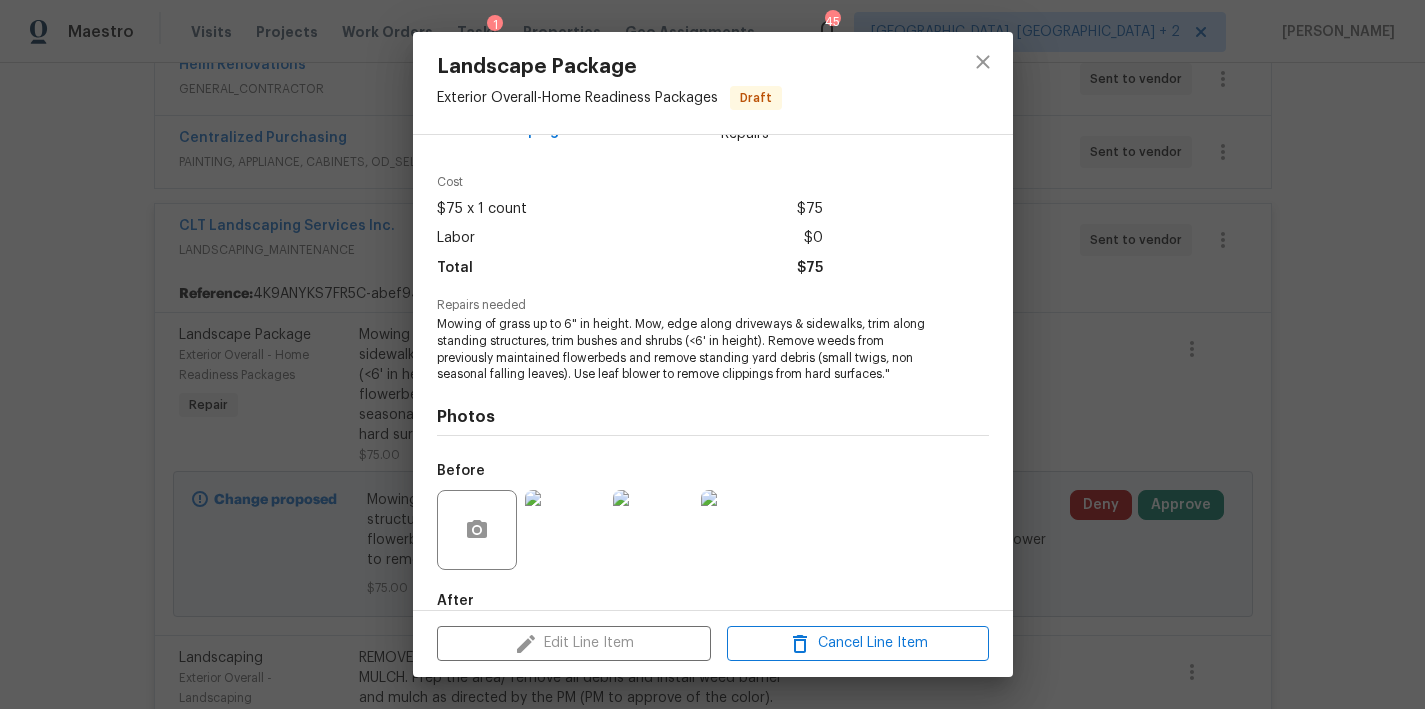 scroll, scrollTop: 162, scrollLeft: 0, axis: vertical 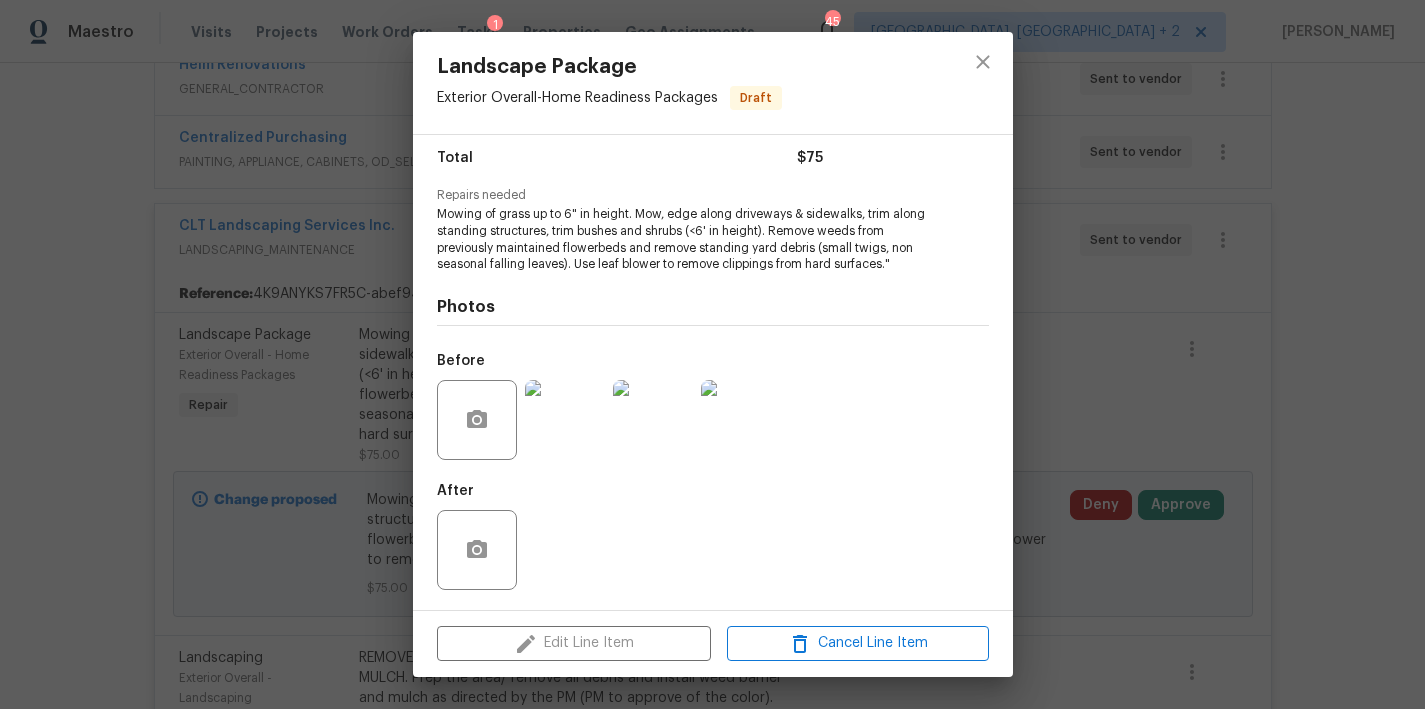 click at bounding box center (565, 420) 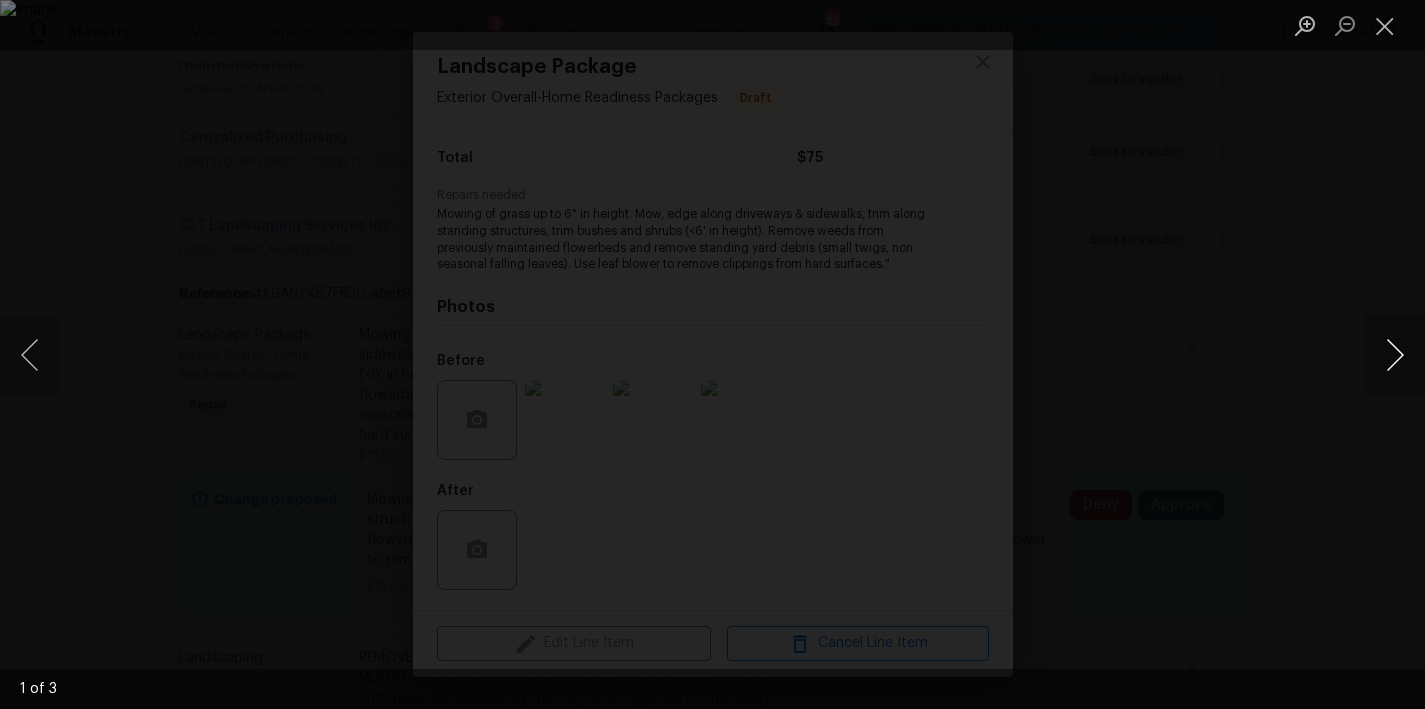 click at bounding box center (1395, 355) 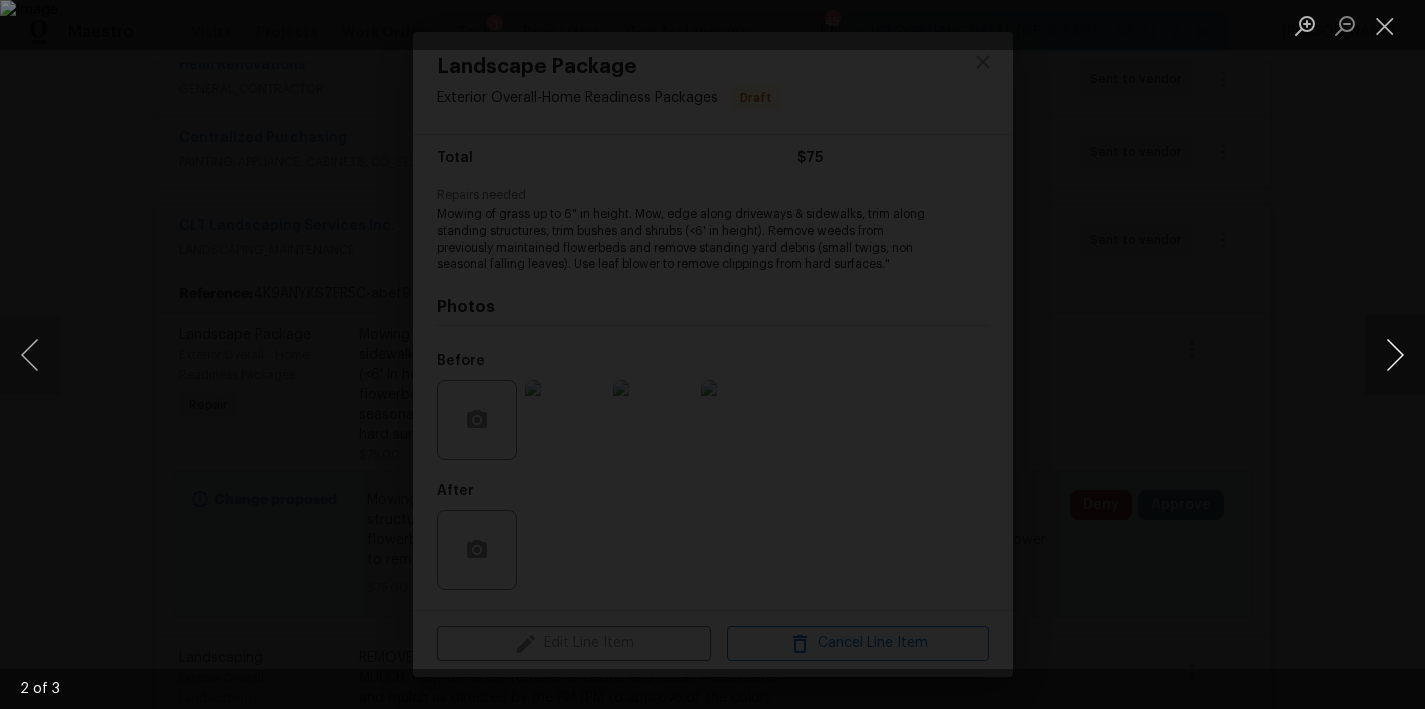 click at bounding box center (1395, 355) 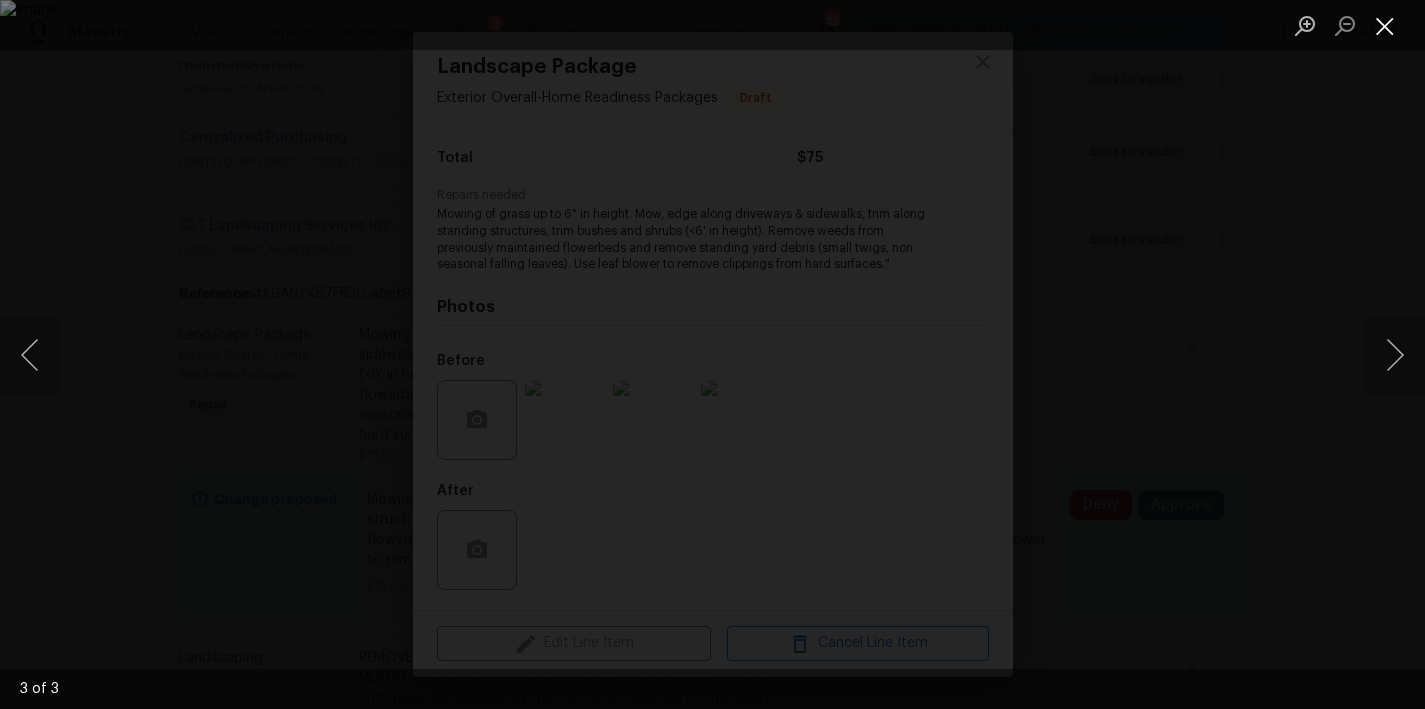 click at bounding box center [1385, 25] 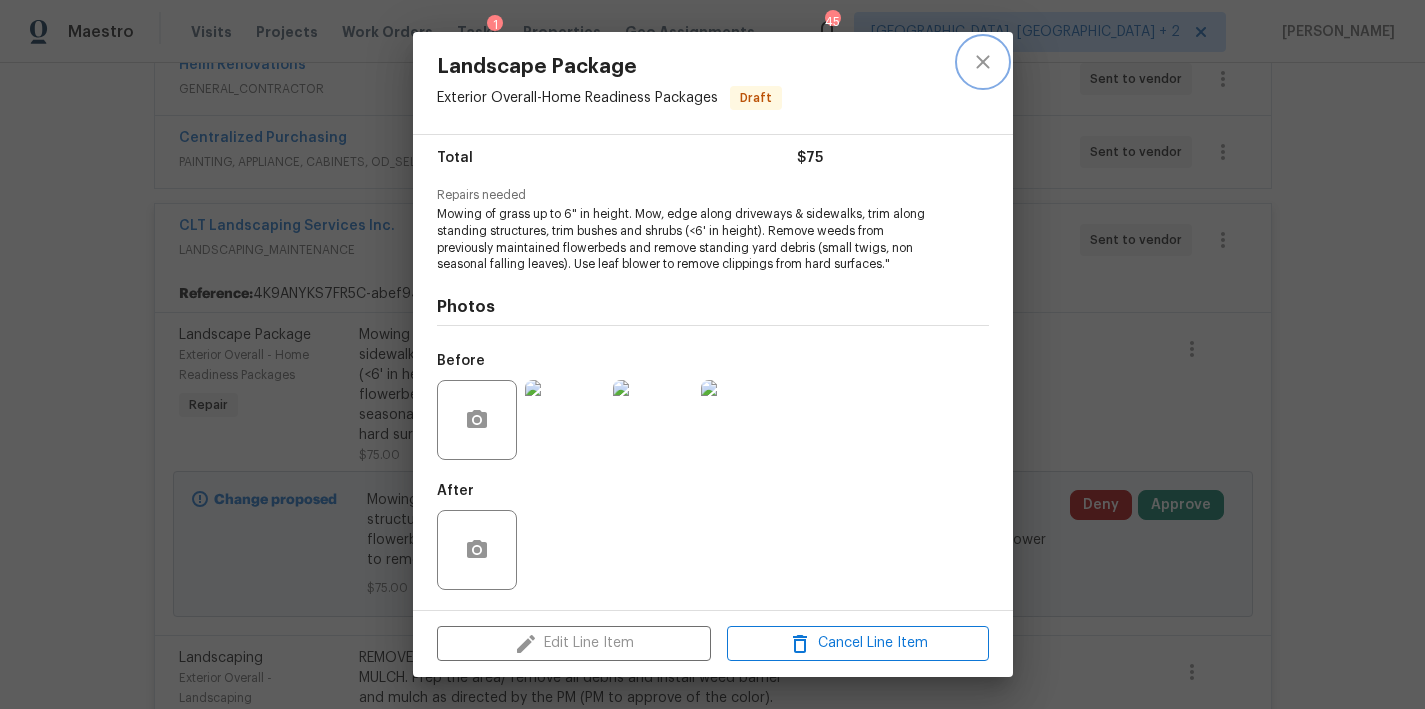click at bounding box center (983, 62) 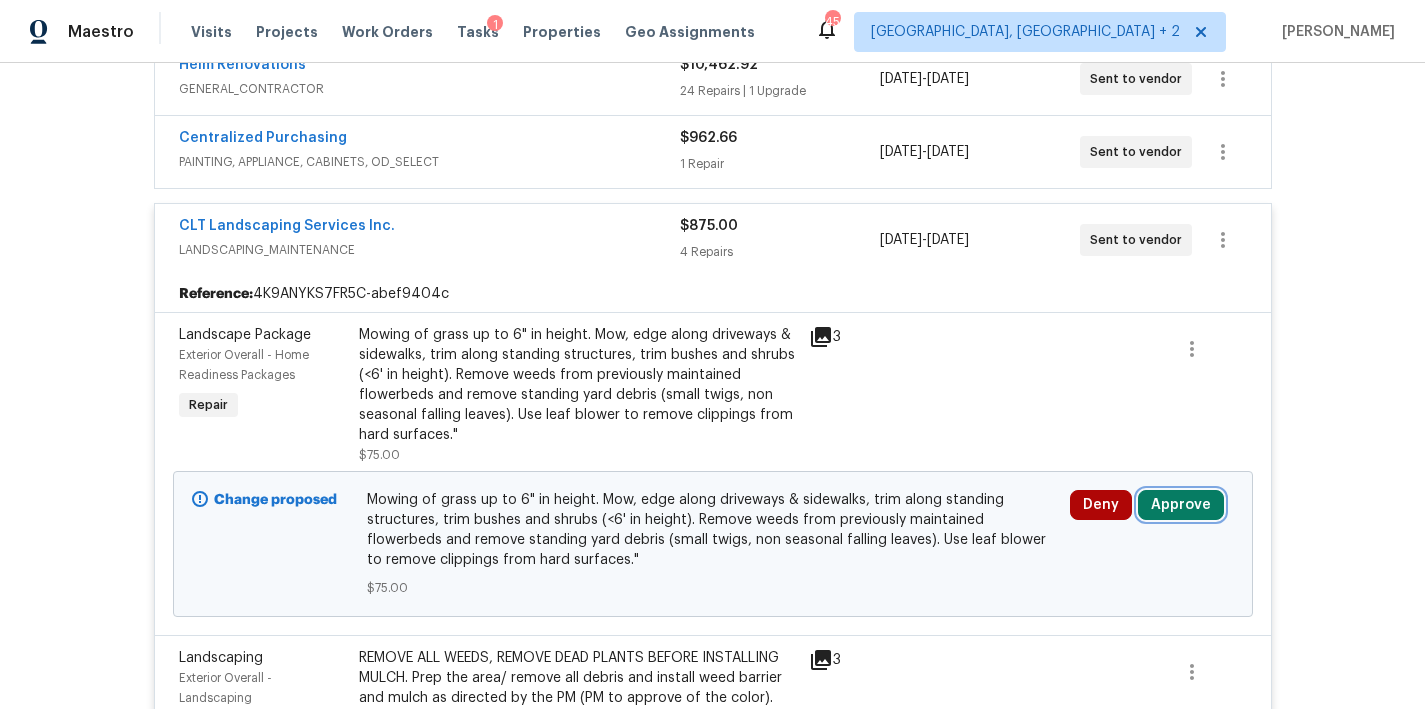 click on "Approve" at bounding box center [1181, 505] 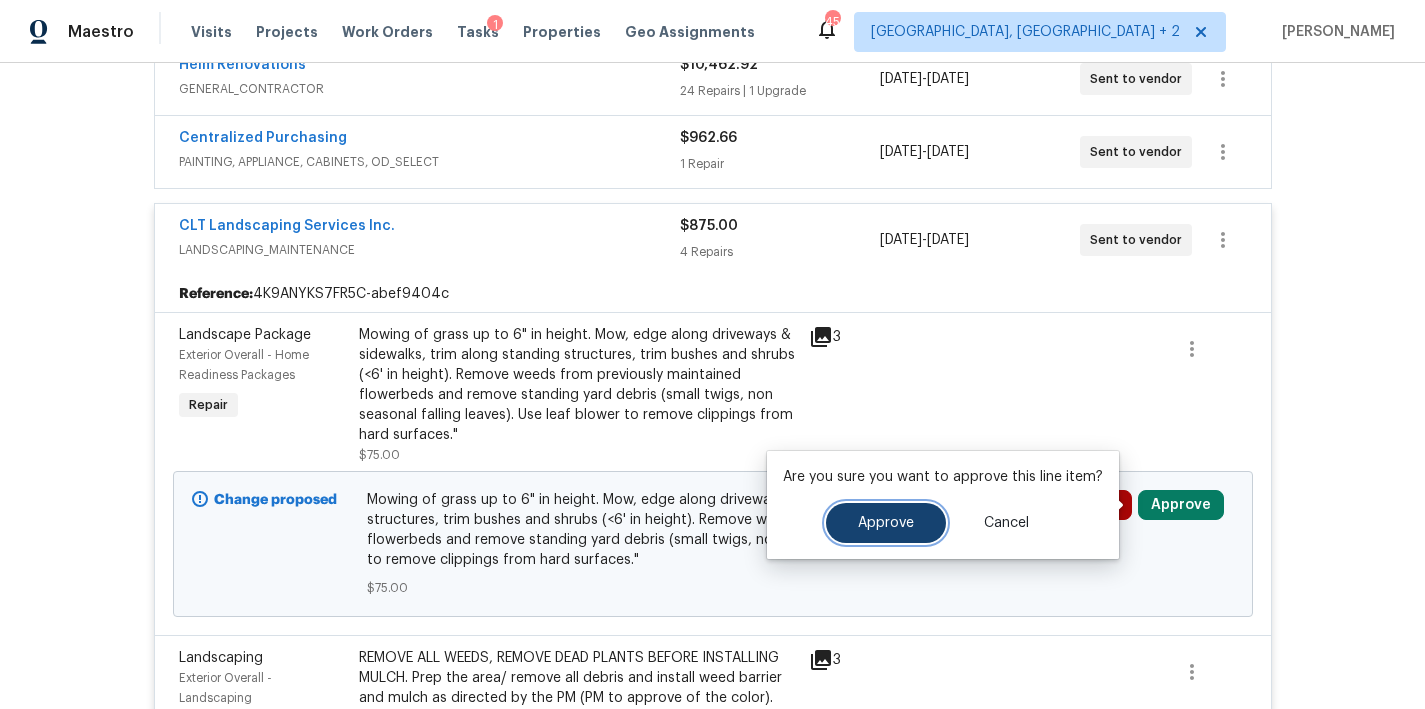 click on "Approve" at bounding box center [886, 523] 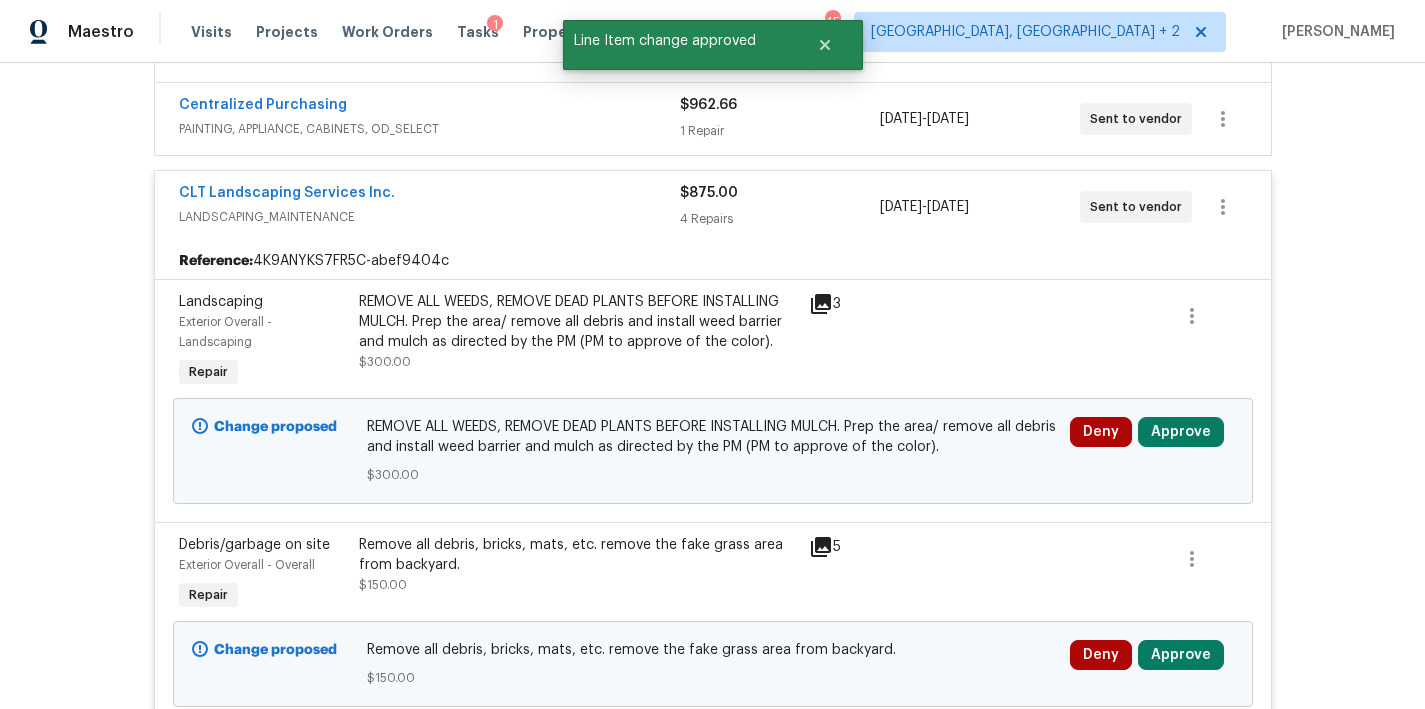 scroll, scrollTop: 513, scrollLeft: 0, axis: vertical 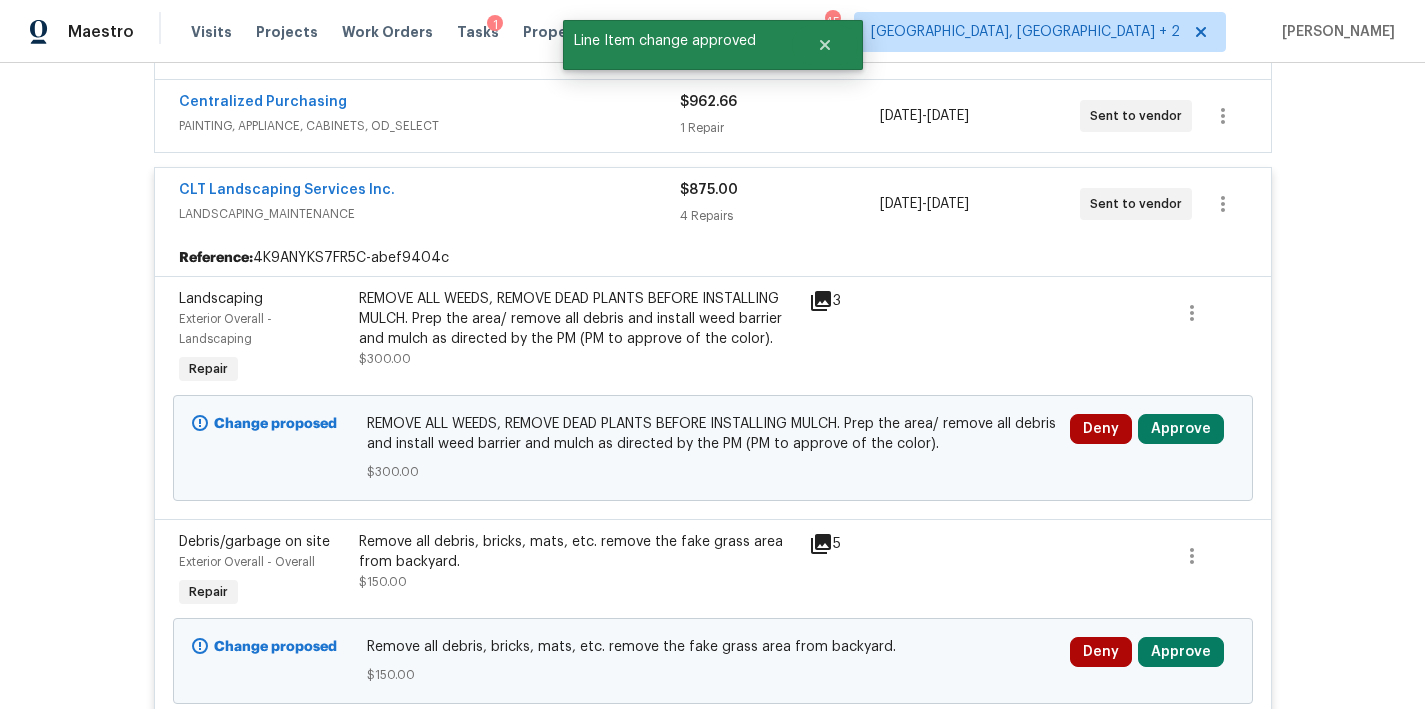 click on "REMOVE ALL WEEDS, REMOVE DEAD PLANTS BEFORE INSTALLING MULCH. Prep the area/ remove all debris and install weed barrier and mulch as directed by the PM (PM to approve of the color)." at bounding box center [578, 319] 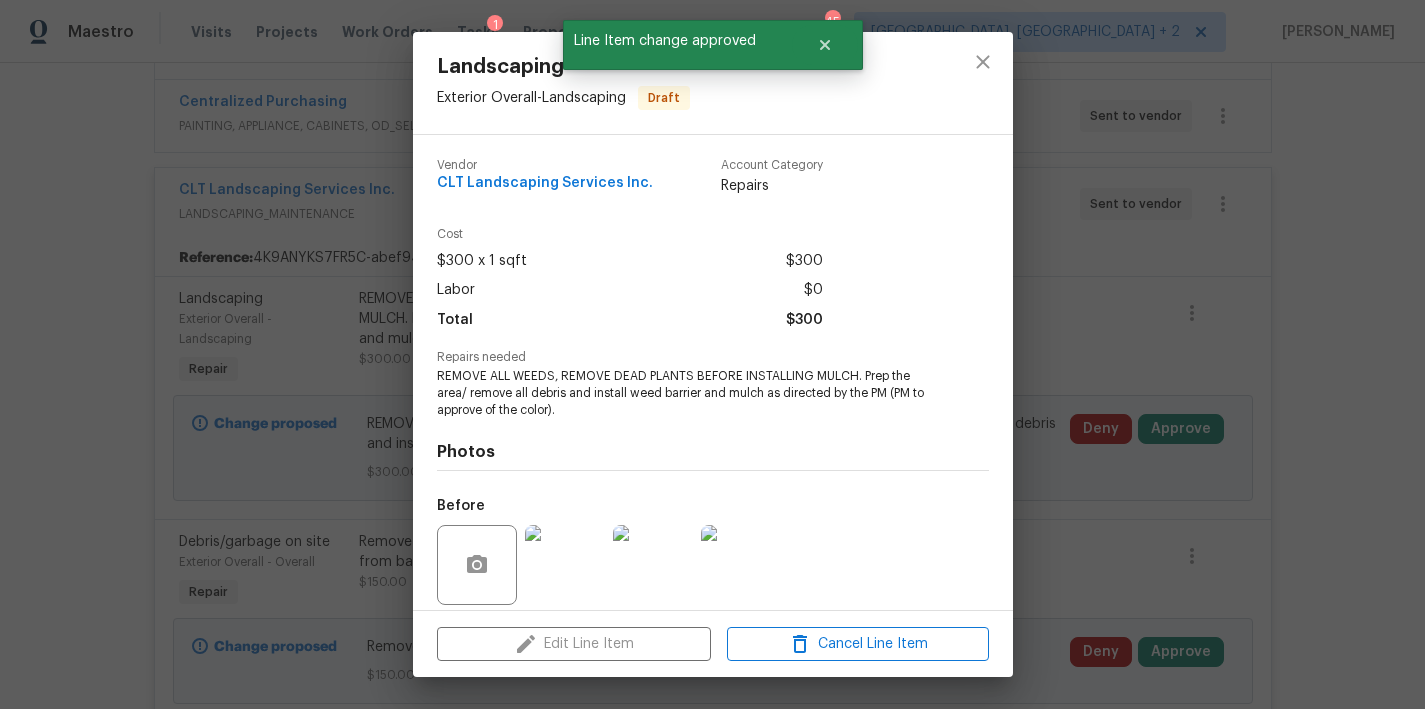 scroll, scrollTop: 145, scrollLeft: 0, axis: vertical 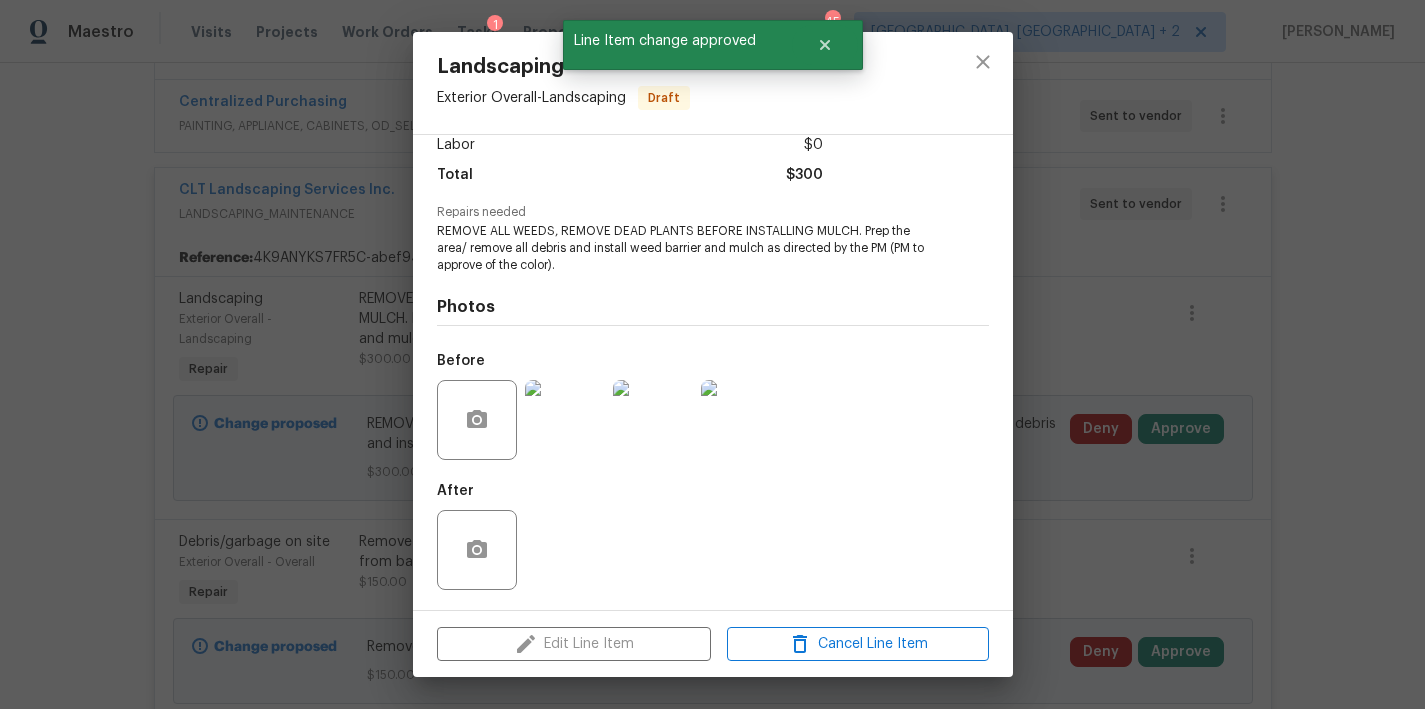 click at bounding box center [565, 420] 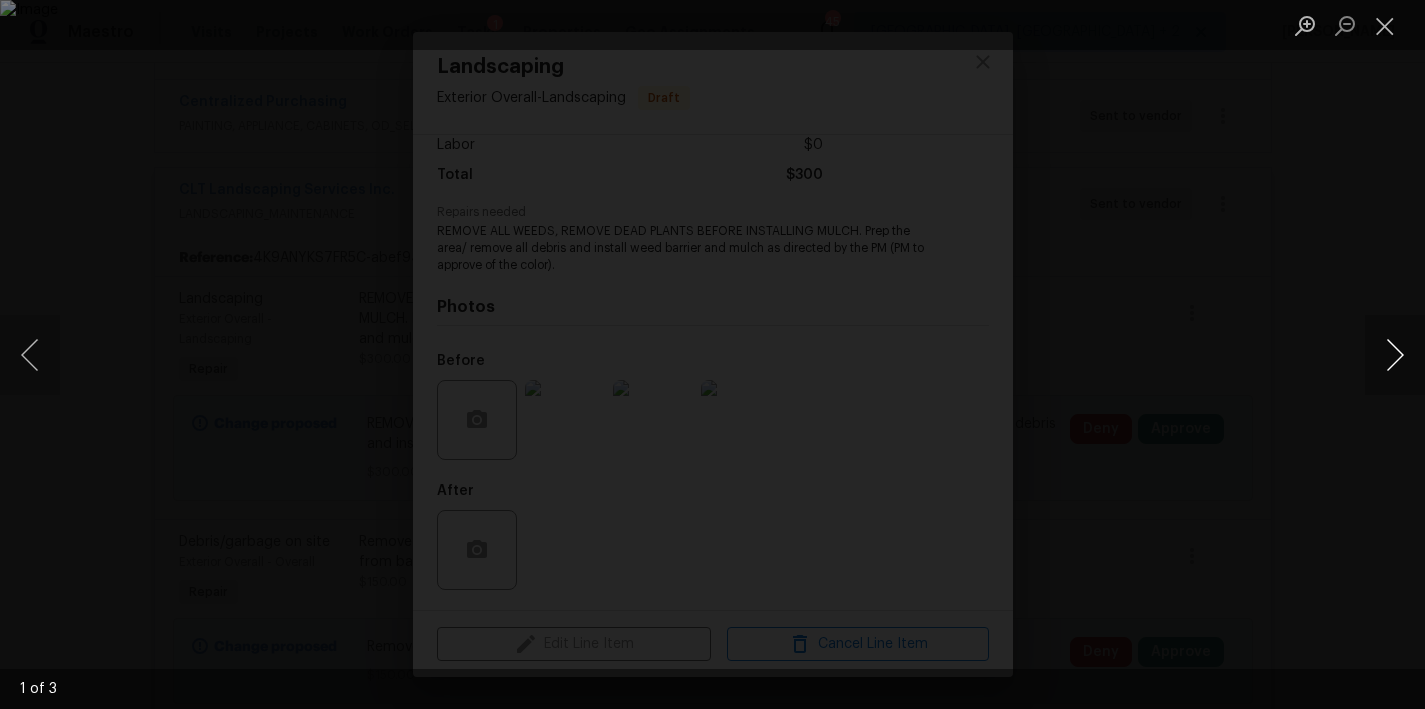 click at bounding box center (1395, 355) 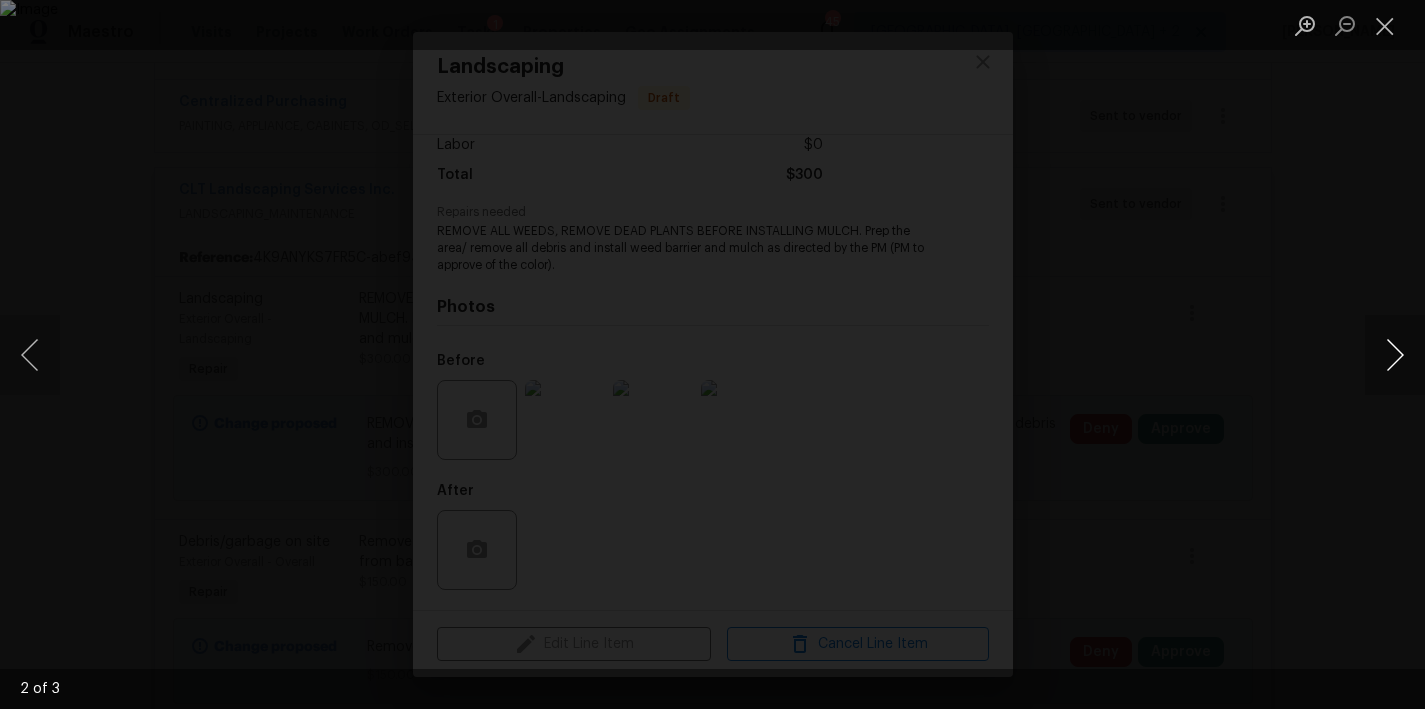 click at bounding box center (1395, 355) 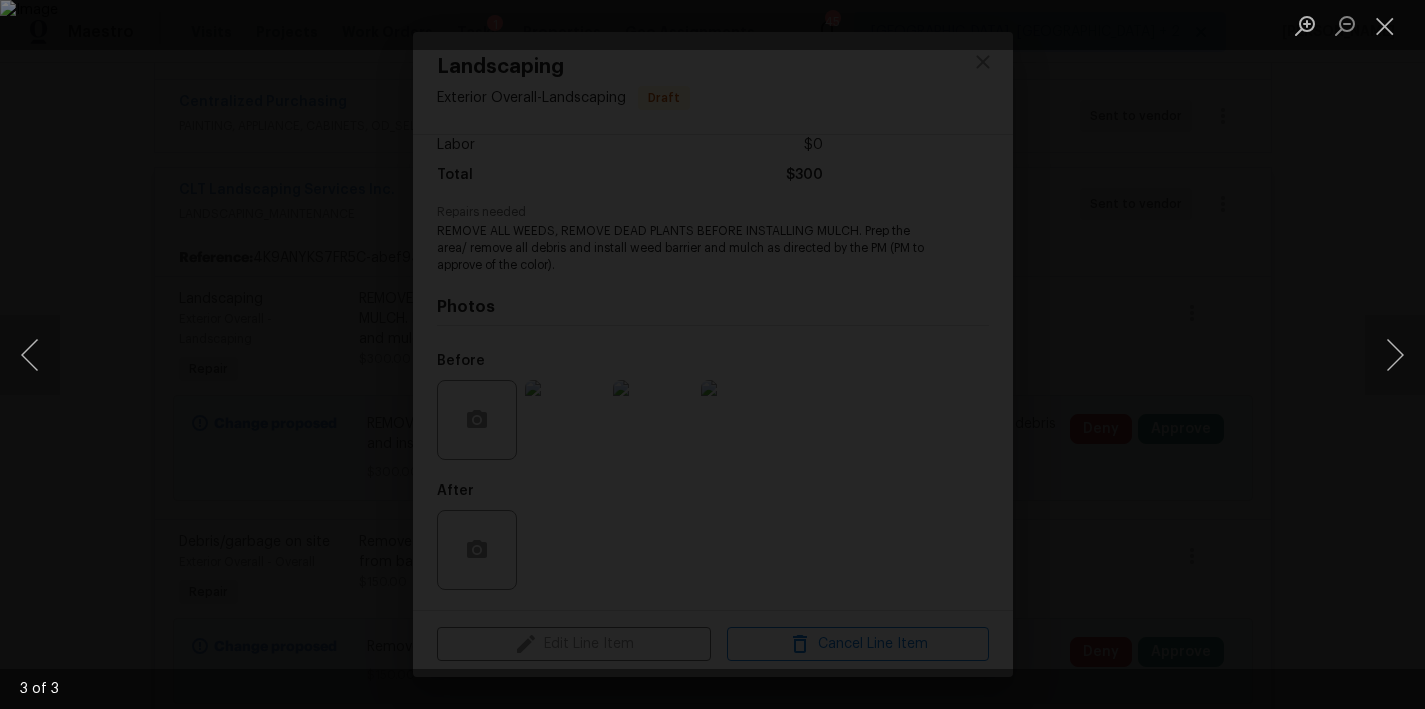 click at bounding box center (1385, 25) 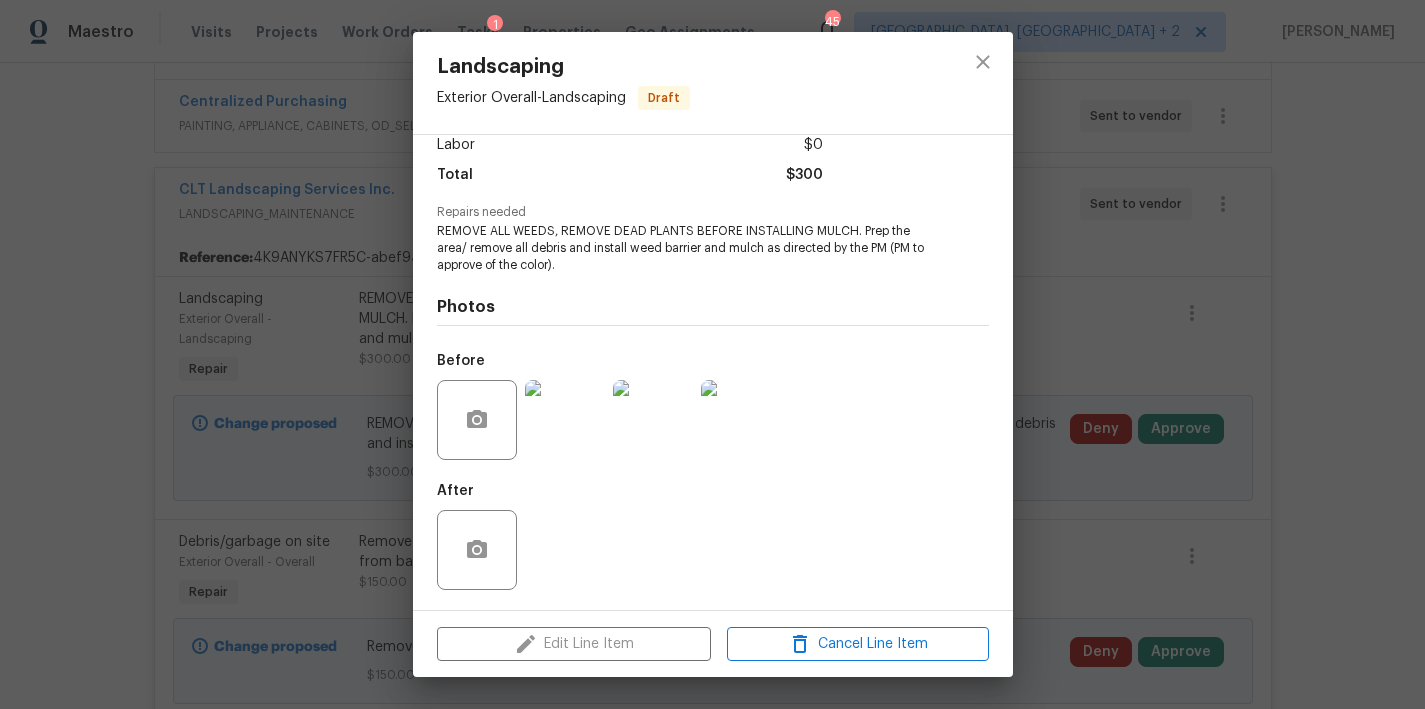 drag, startPoint x: 955, startPoint y: 71, endPoint x: 983, endPoint y: 86, distance: 31.764761 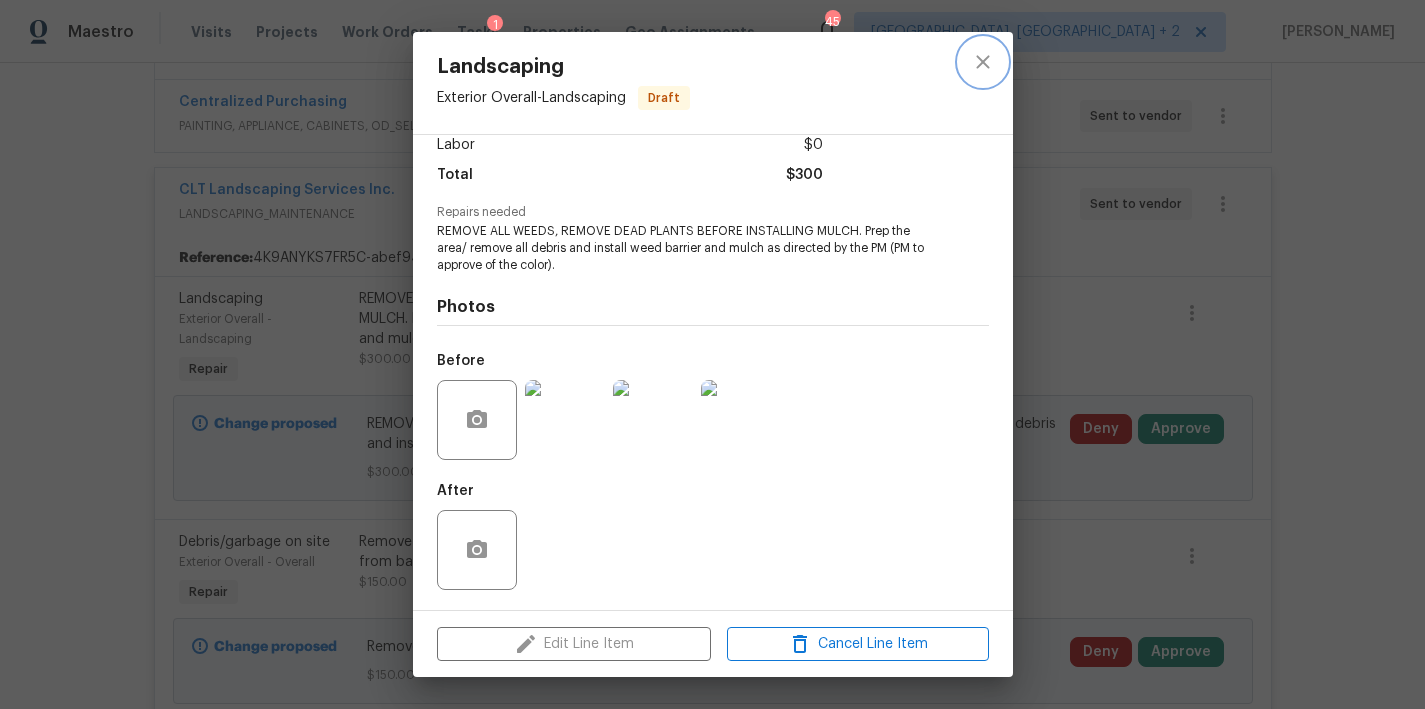 click at bounding box center [983, 62] 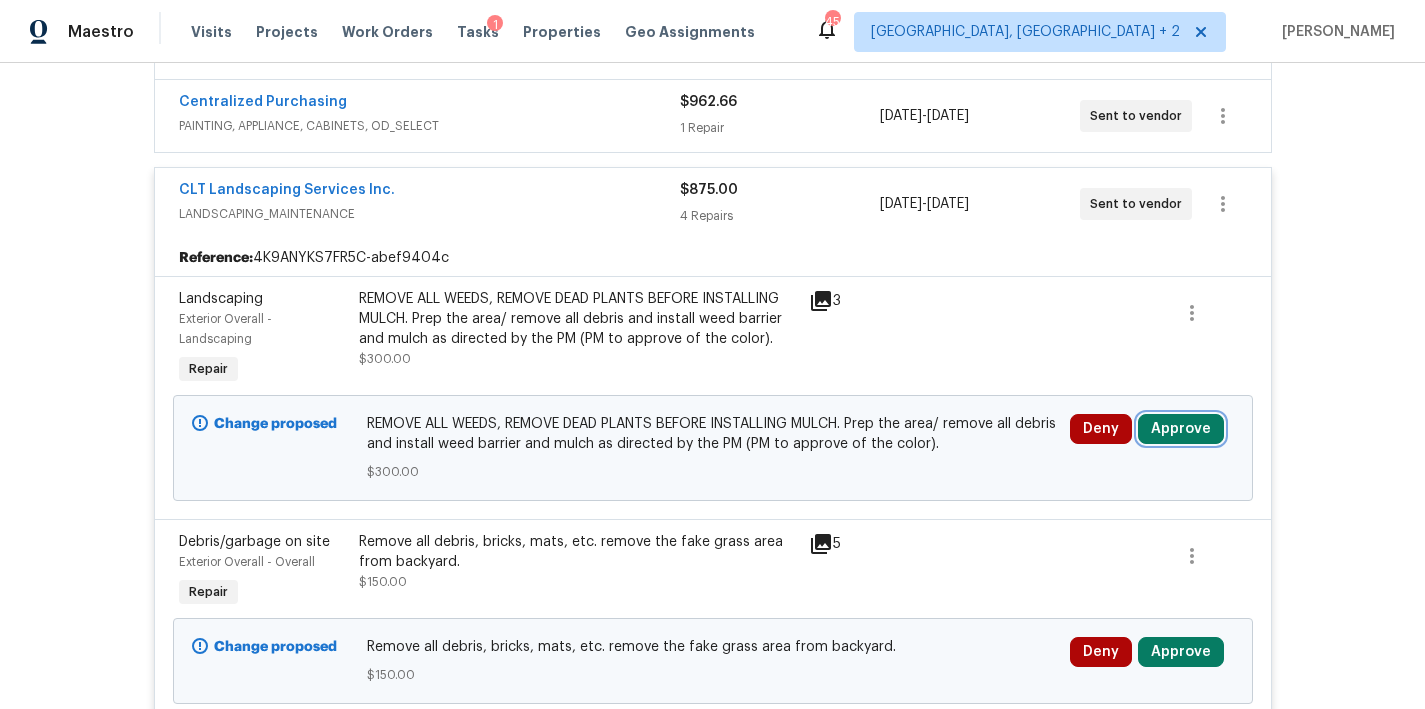 click on "Approve" at bounding box center (1181, 429) 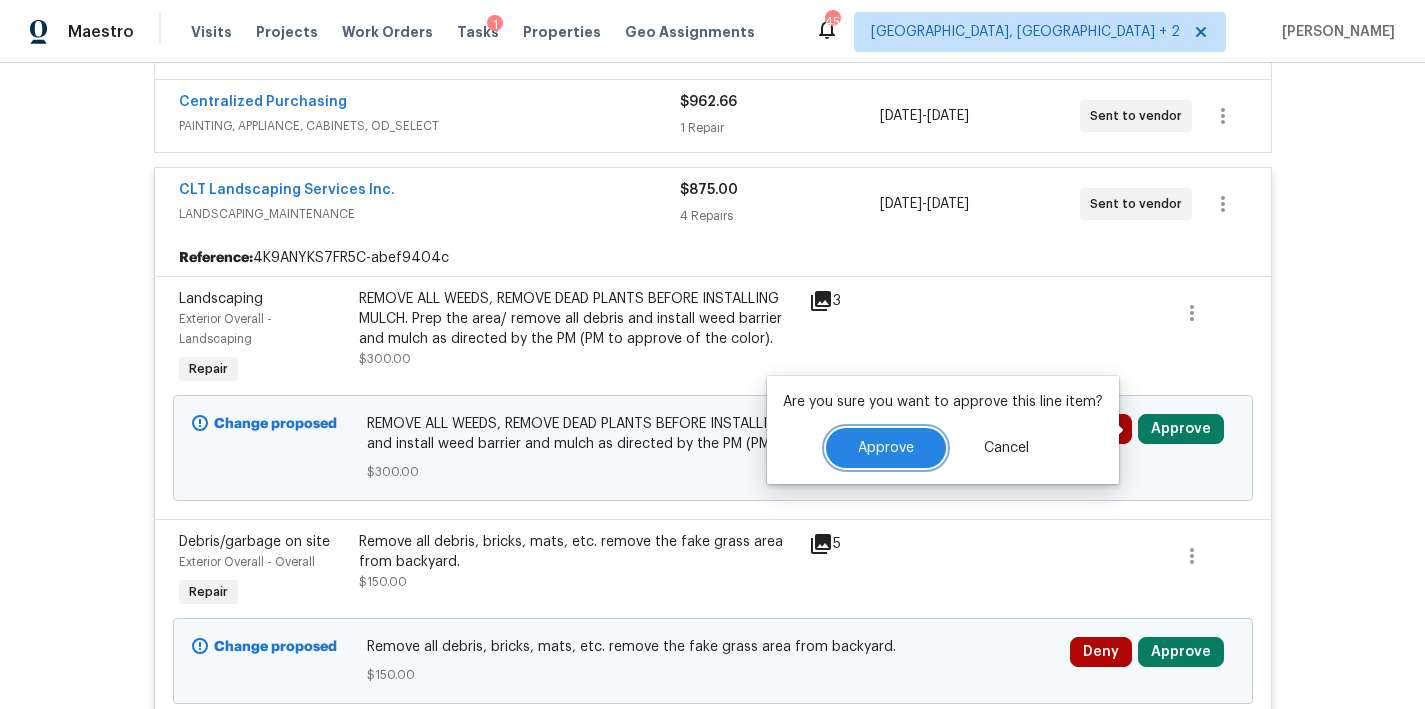 drag, startPoint x: 894, startPoint y: 464, endPoint x: 859, endPoint y: 473, distance: 36.138622 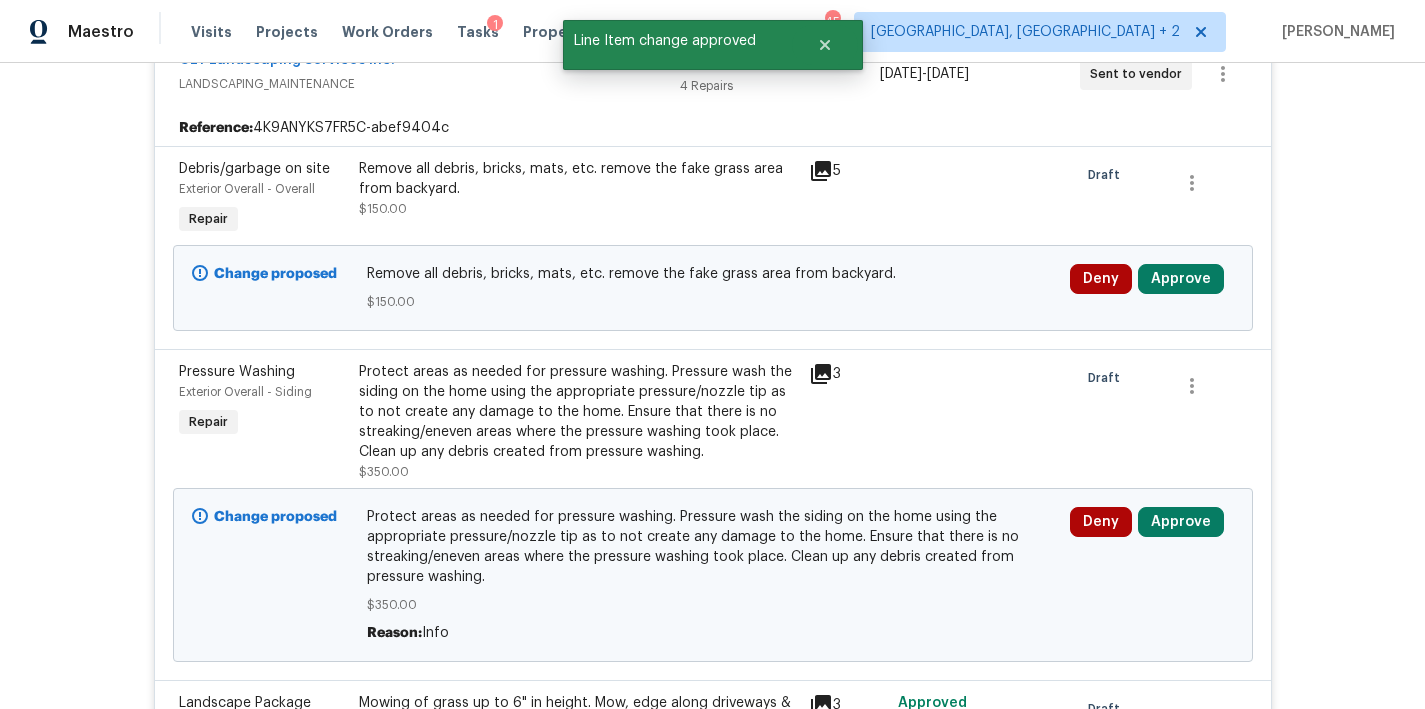 scroll, scrollTop: 645, scrollLeft: 0, axis: vertical 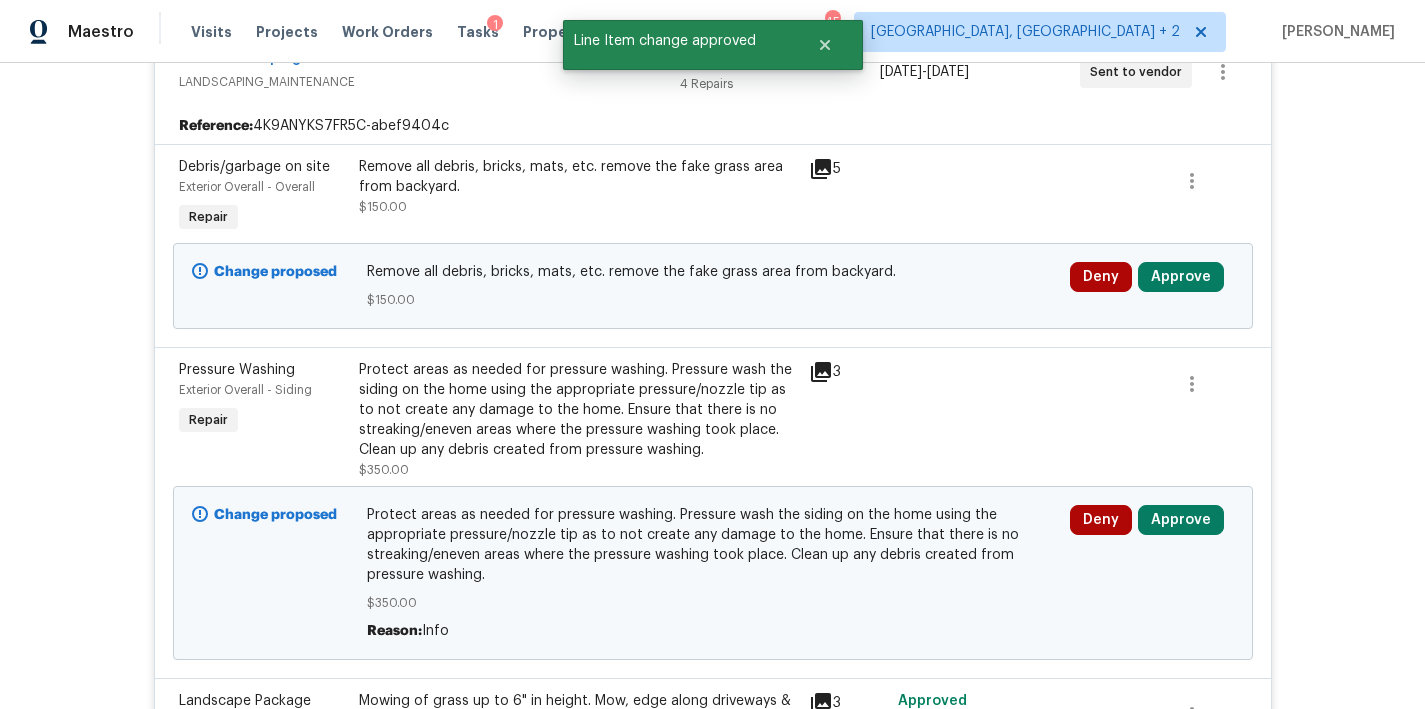 click on "Remove all debris, bricks, mats, etc. remove the fake grass area from backyard." at bounding box center (578, 177) 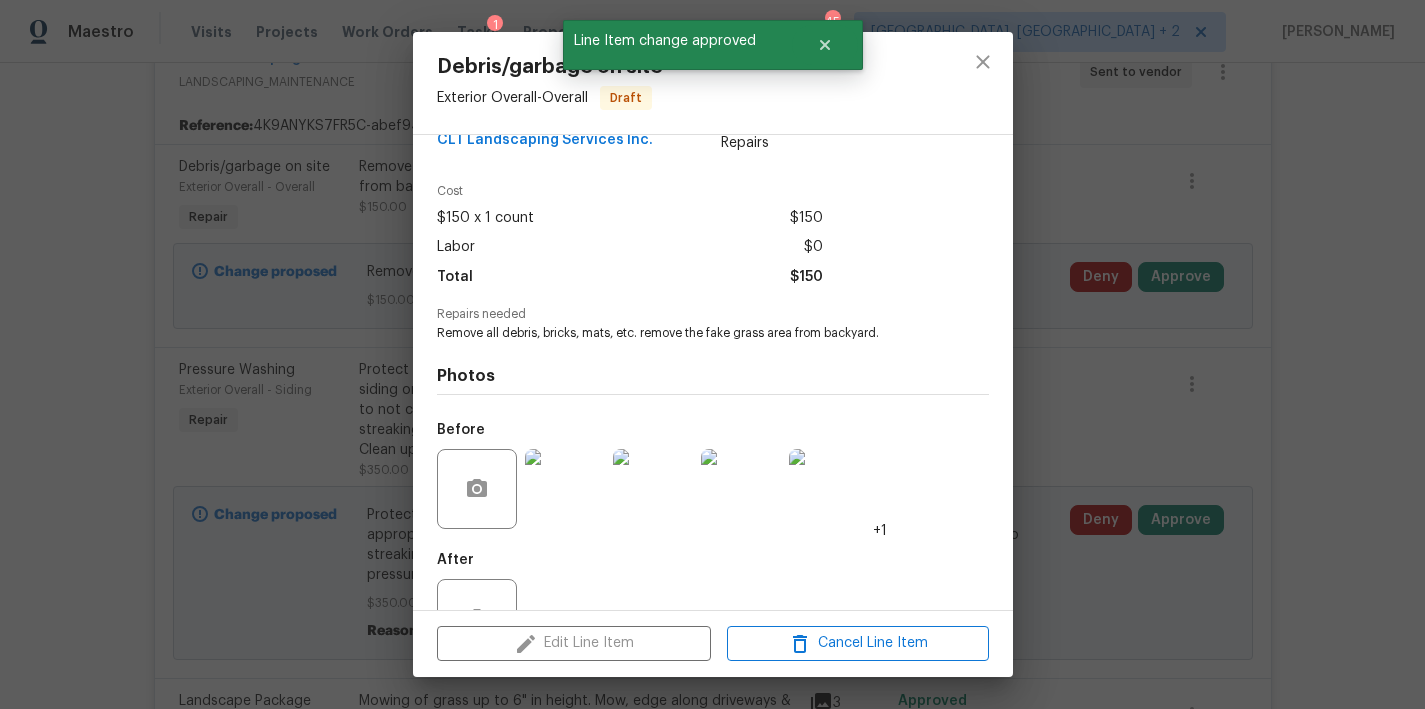 scroll, scrollTop: 112, scrollLeft: 0, axis: vertical 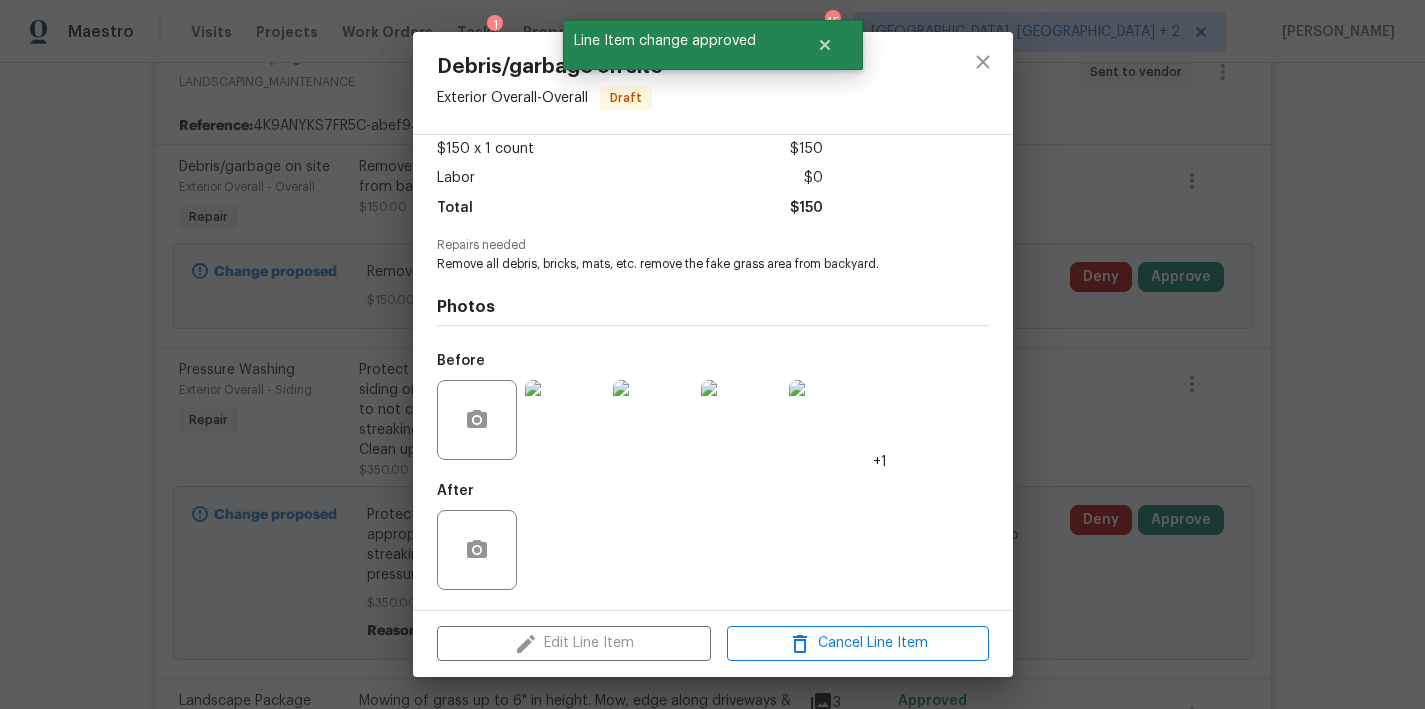 click at bounding box center (565, 420) 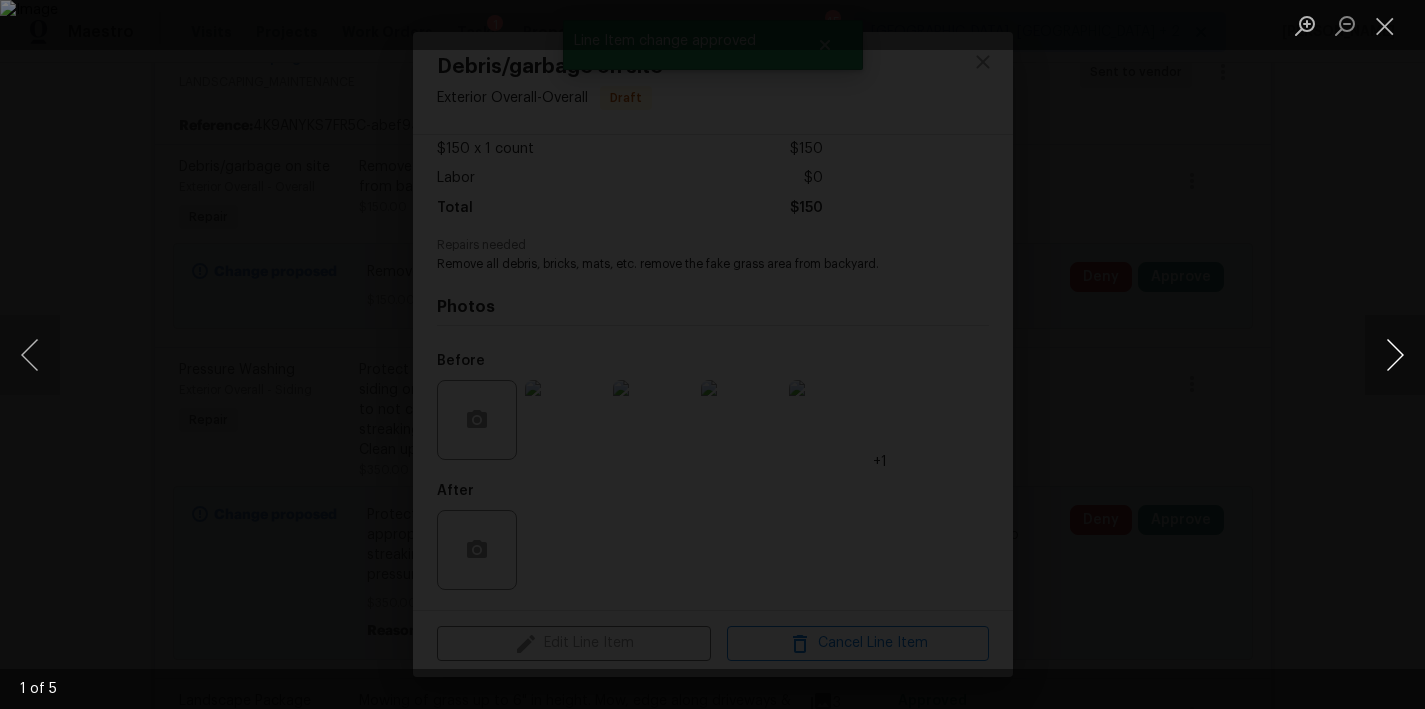click at bounding box center (1395, 355) 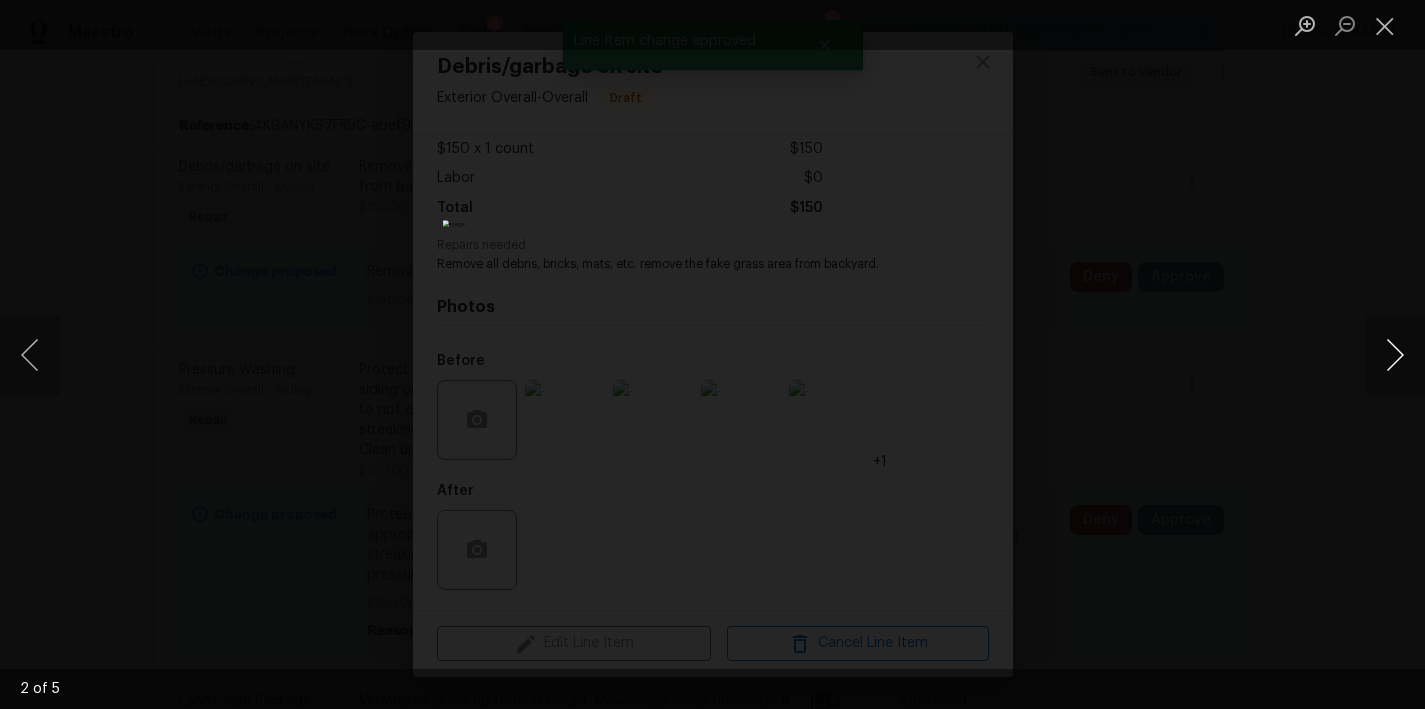 click at bounding box center (1395, 355) 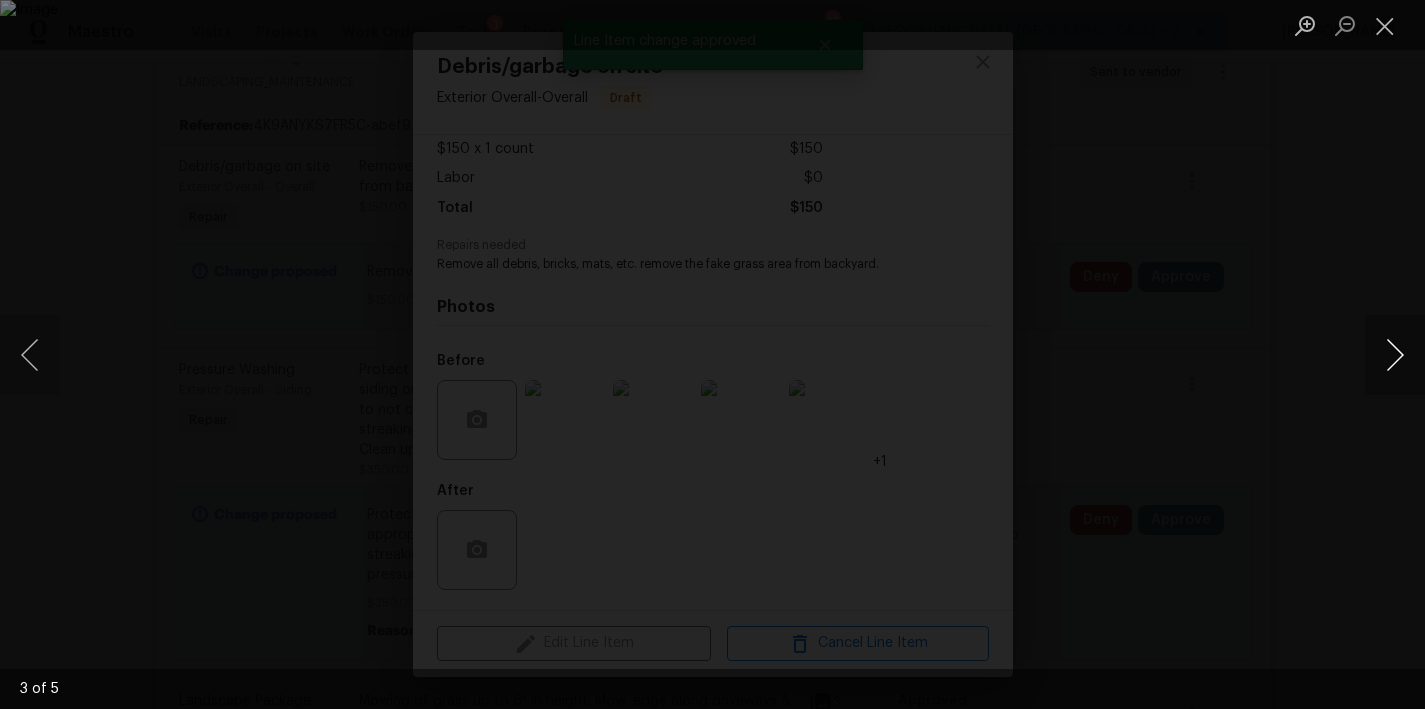 click at bounding box center [1395, 355] 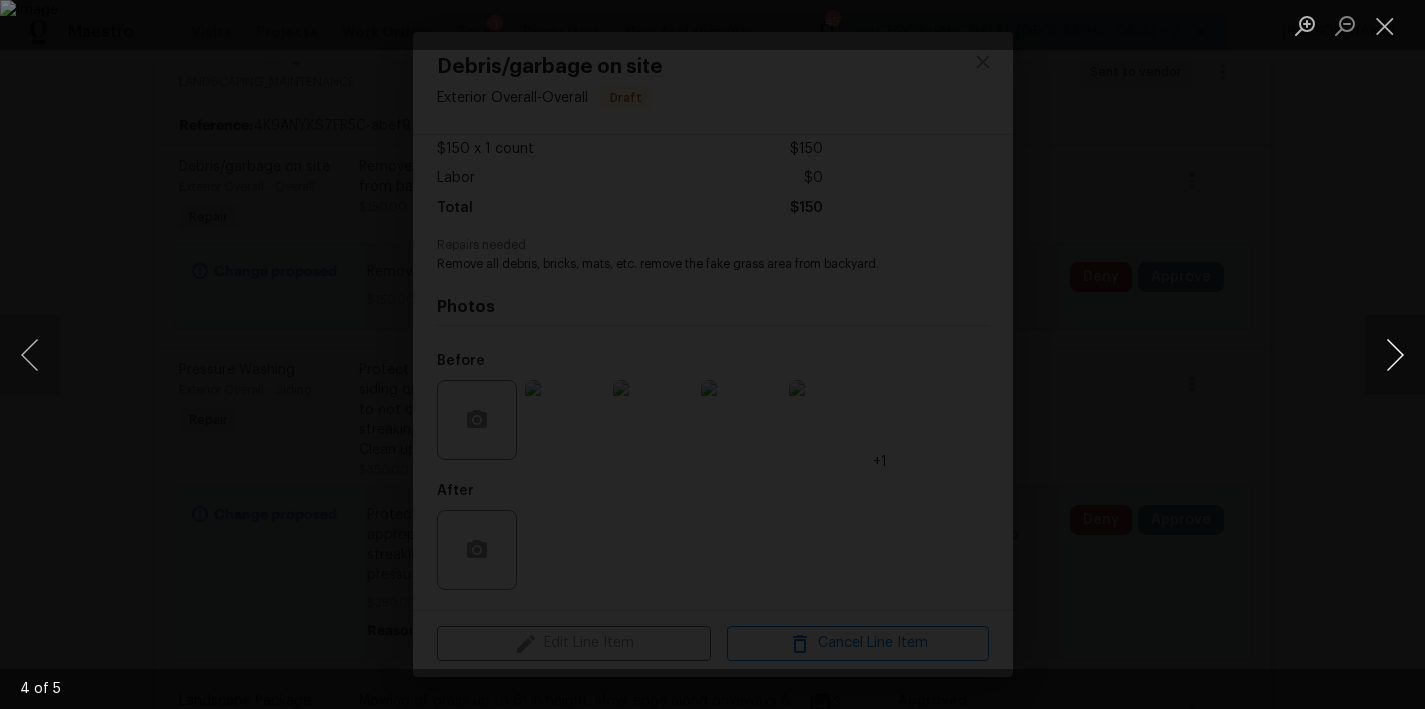 click at bounding box center [1395, 355] 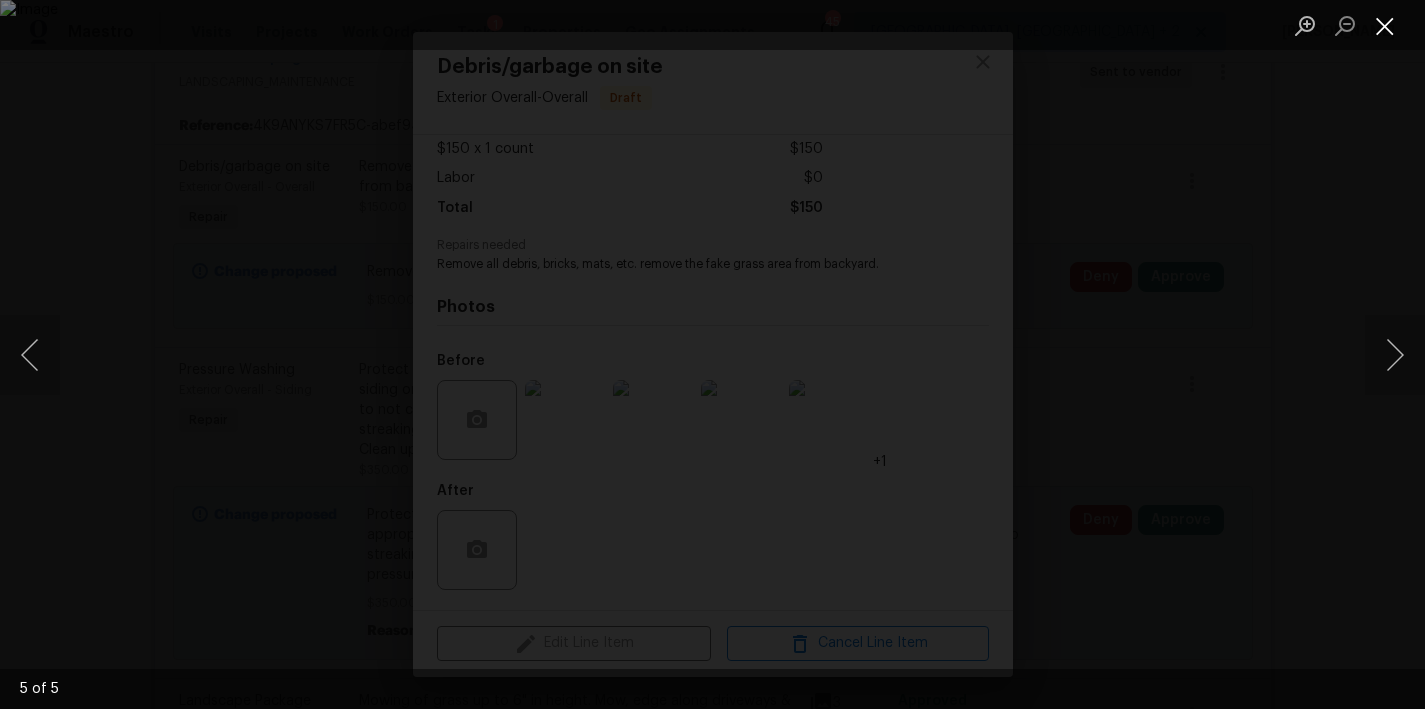 click at bounding box center [1385, 25] 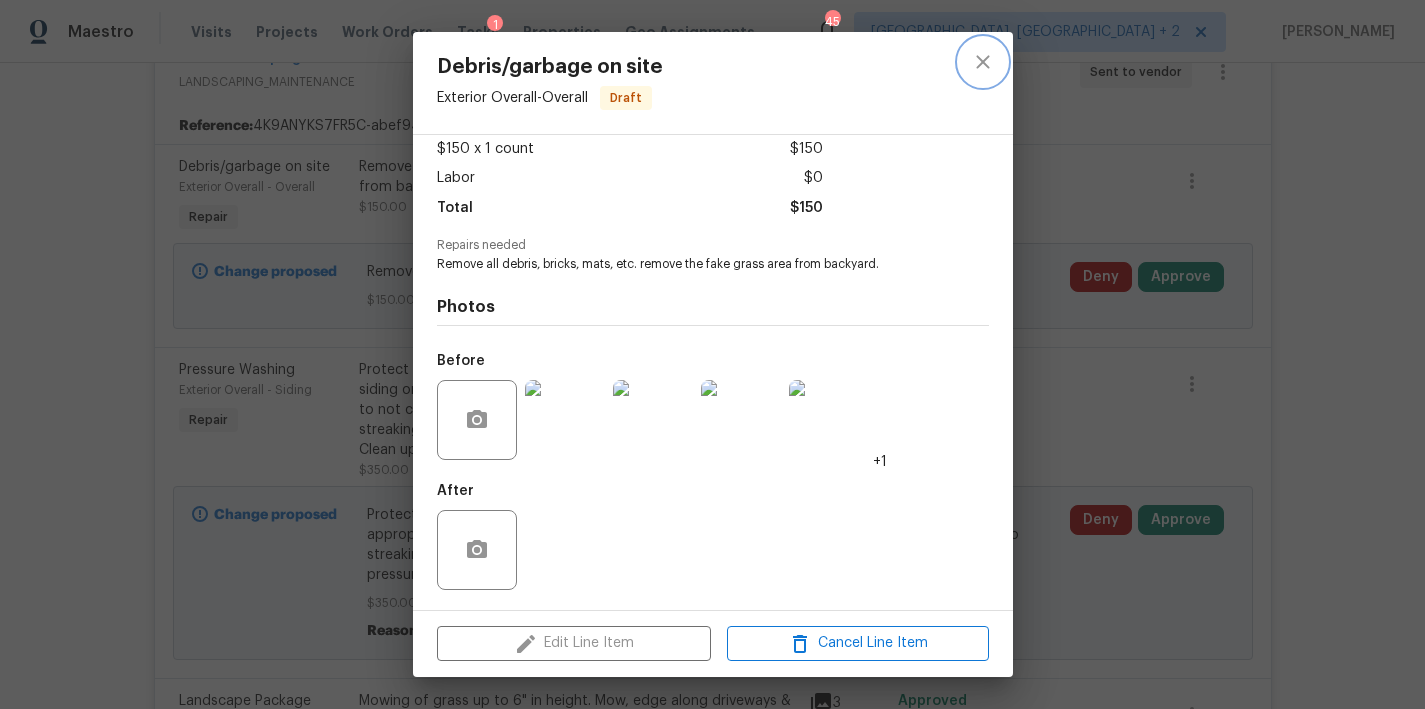 click 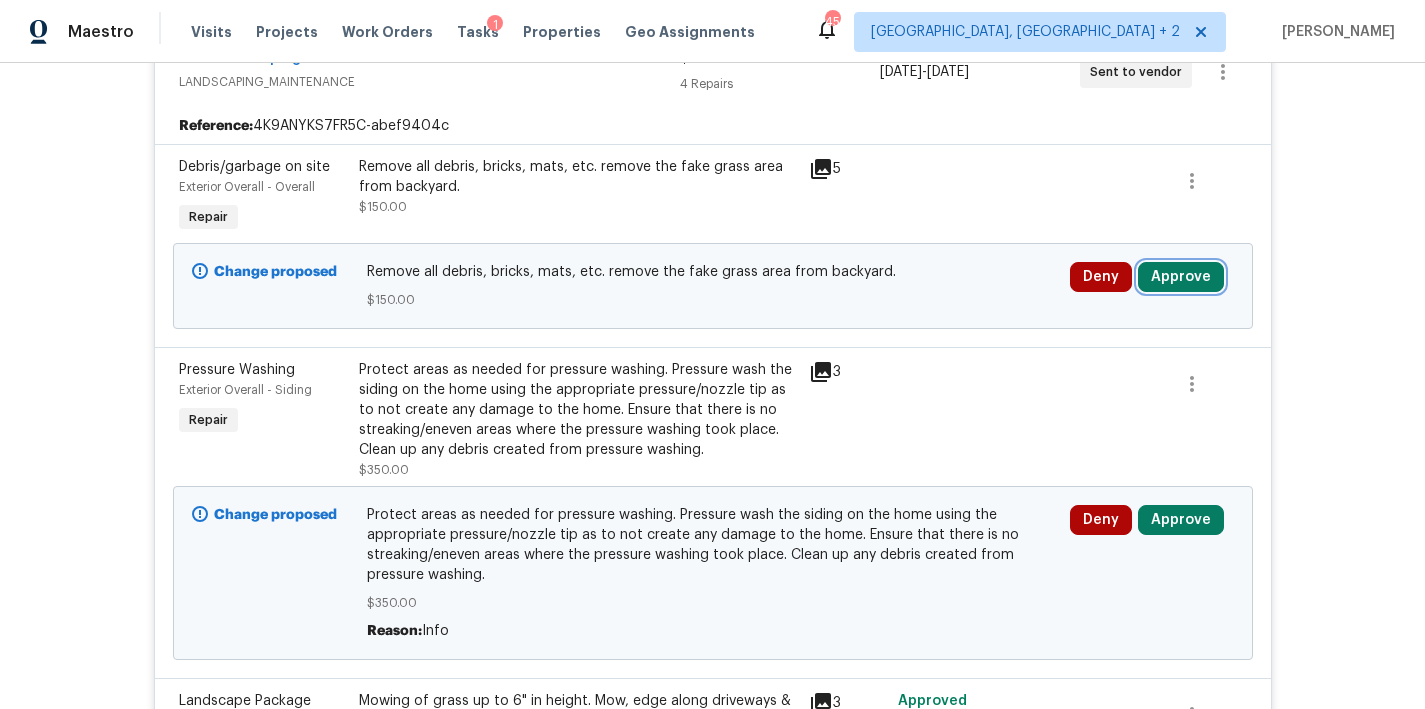 click on "Approve" at bounding box center [1181, 277] 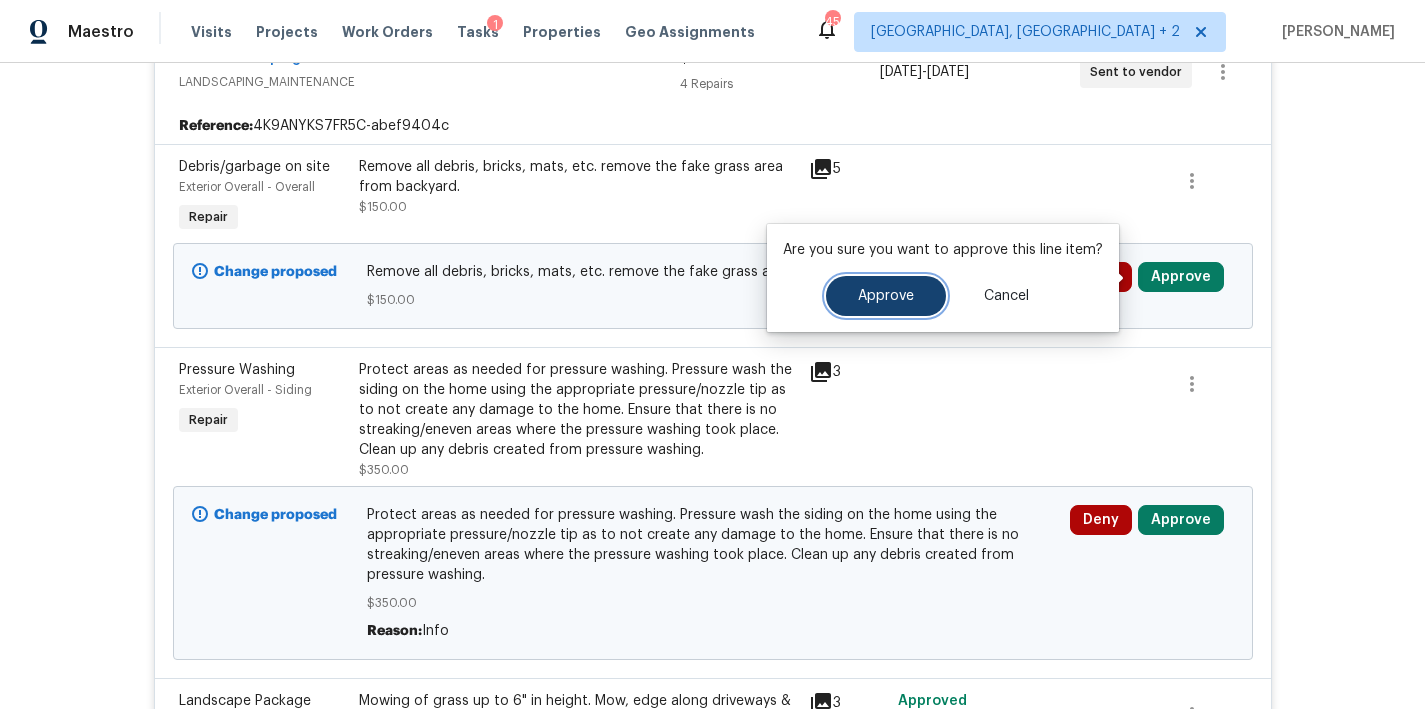 click on "Approve" at bounding box center [886, 296] 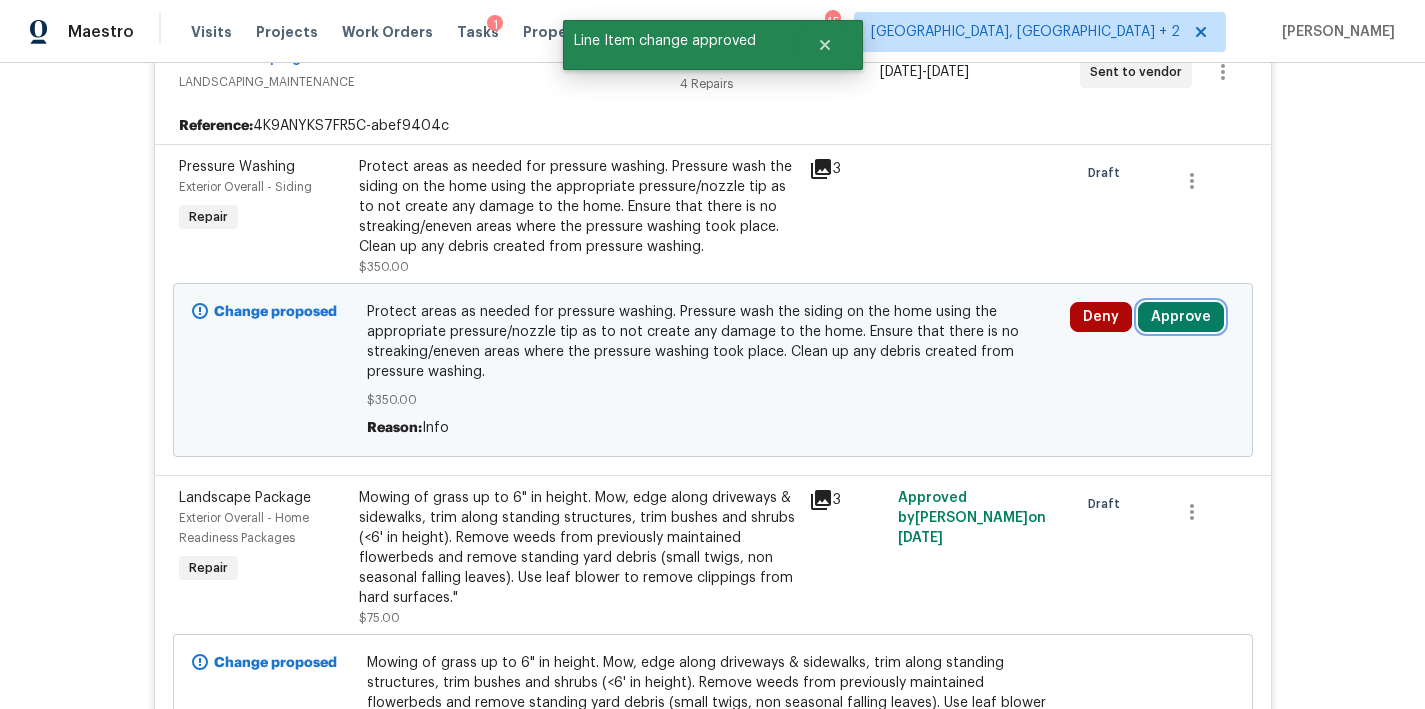 click on "Approve" at bounding box center (1181, 317) 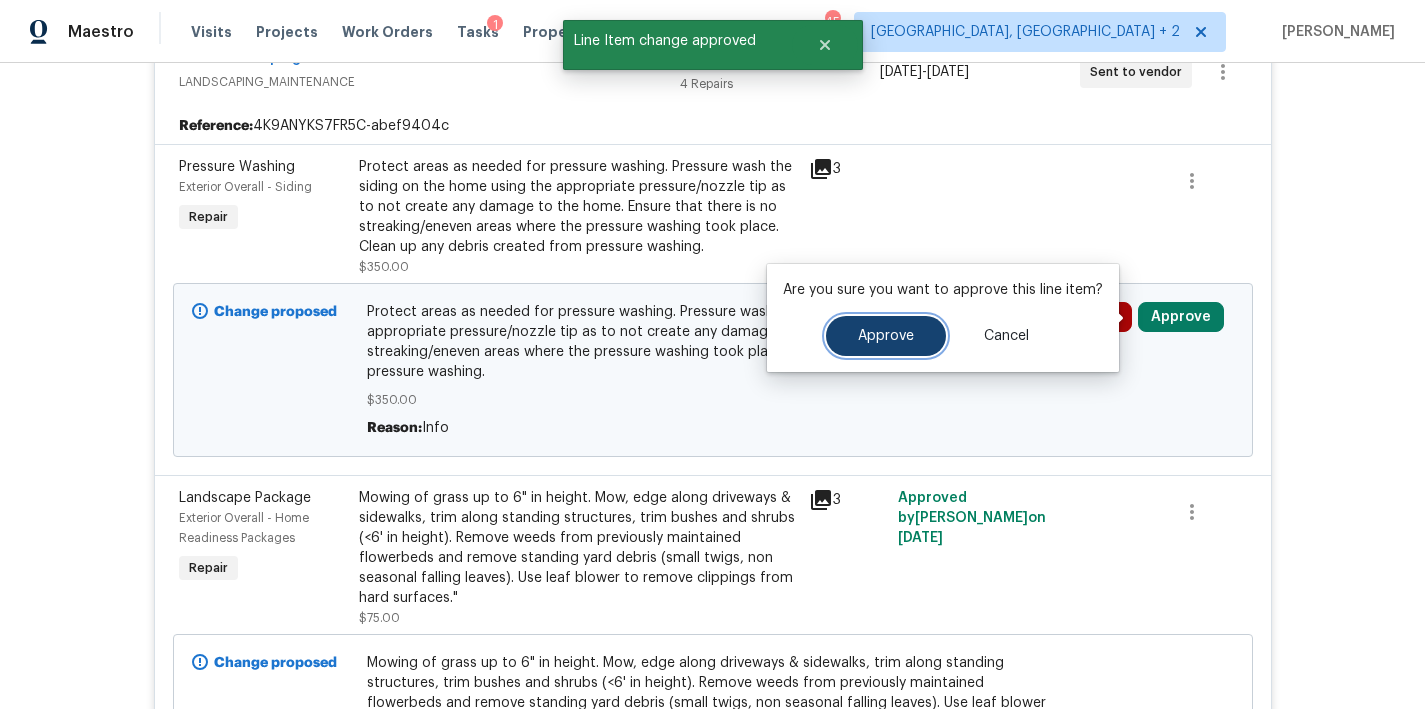 click on "Approve" at bounding box center [886, 336] 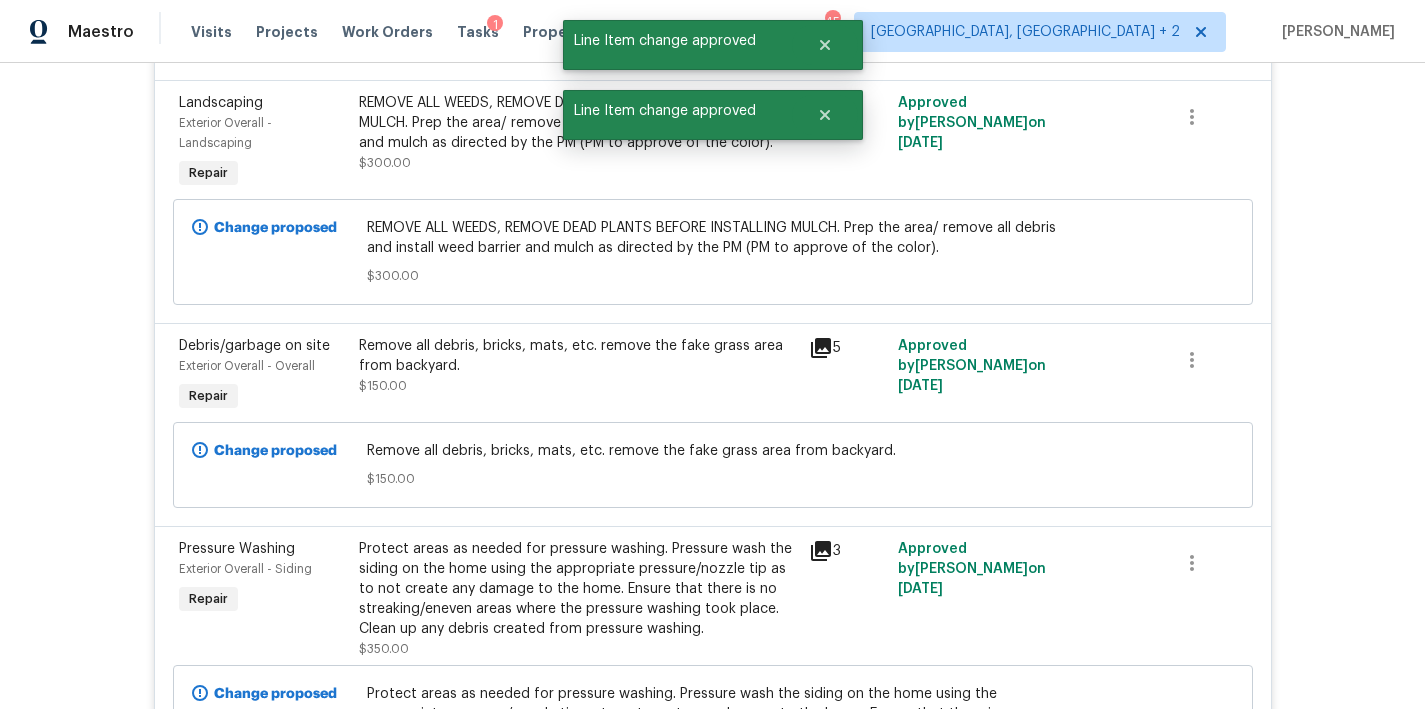 scroll, scrollTop: 353, scrollLeft: 0, axis: vertical 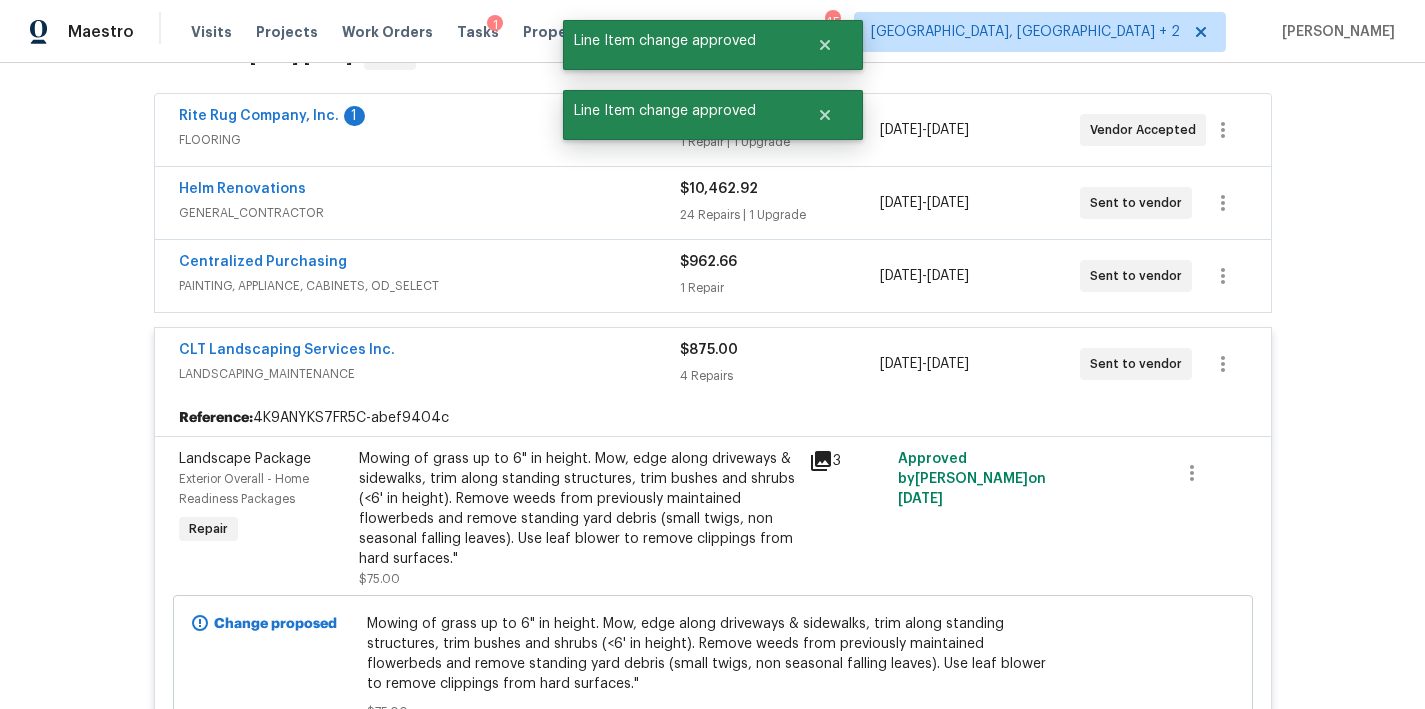 click on "CLT Landscaping Services Inc." at bounding box center (429, 352) 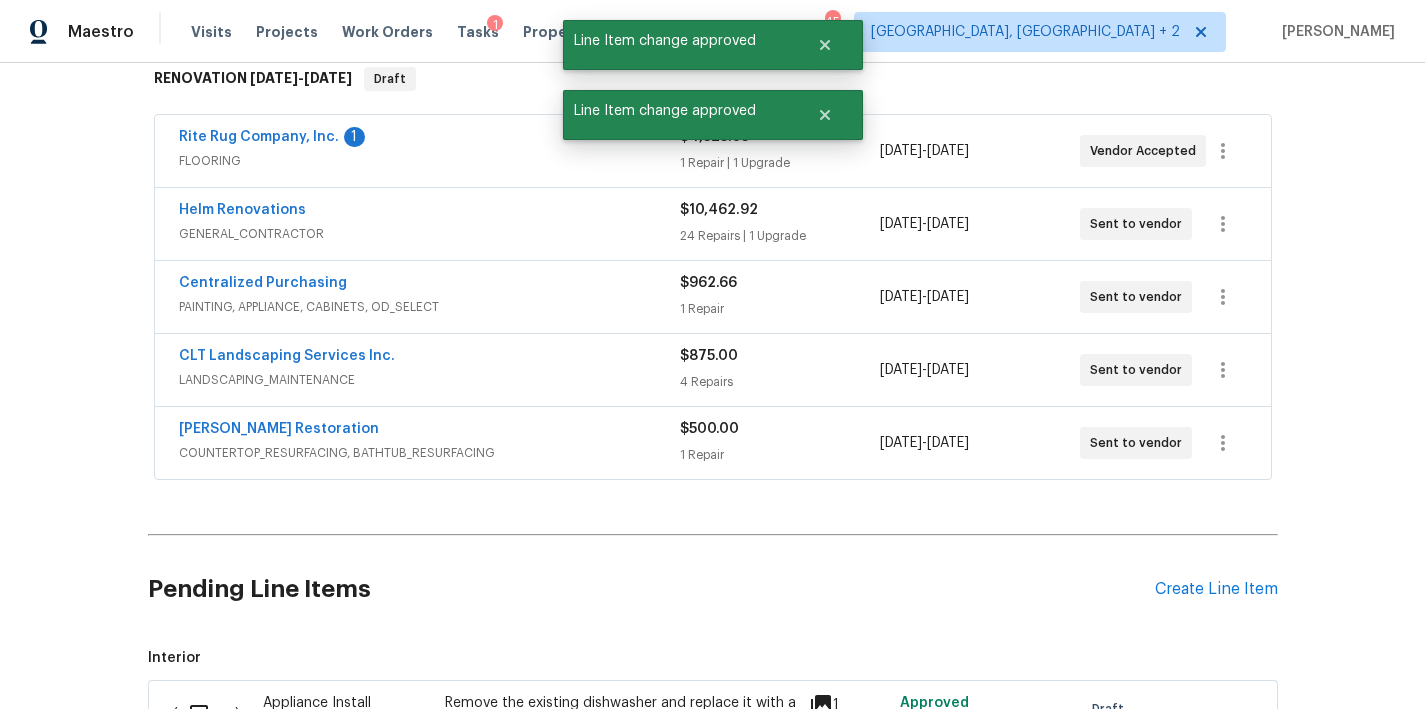 scroll, scrollTop: 203, scrollLeft: 0, axis: vertical 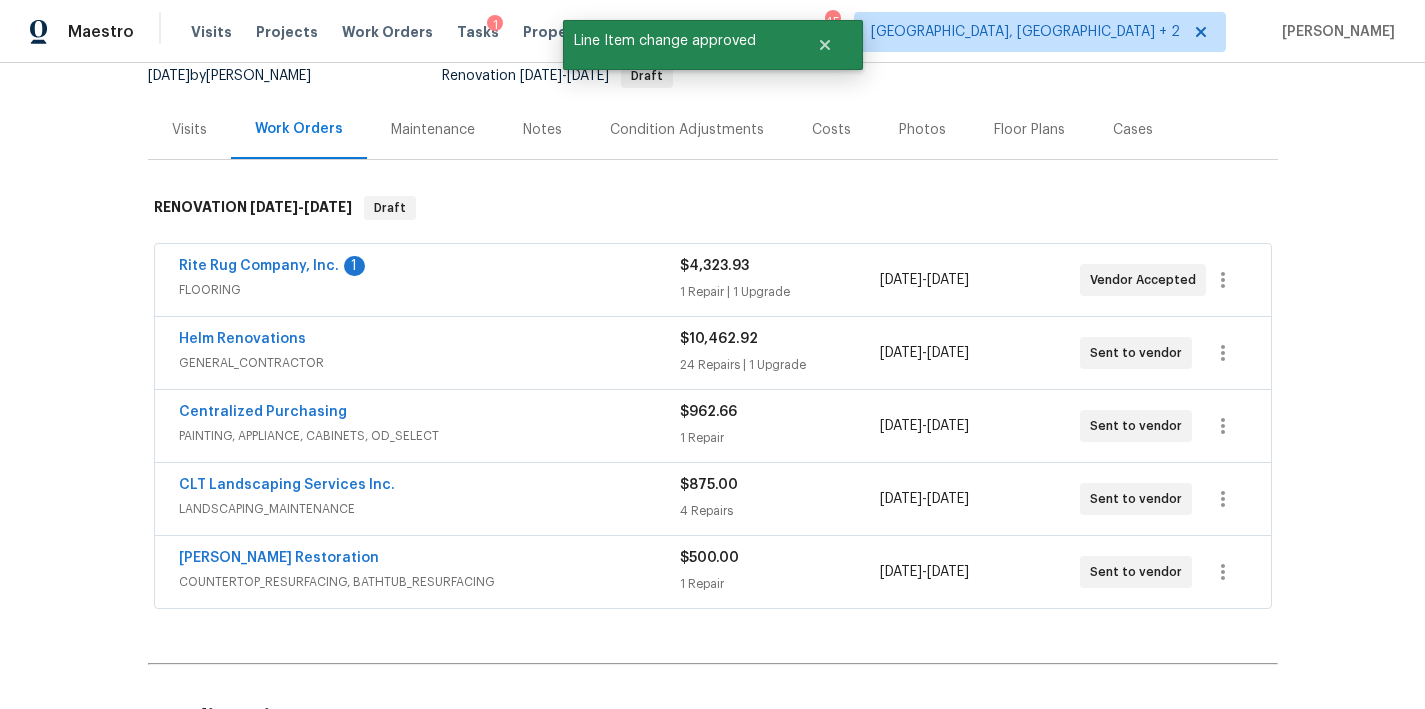 click on "Helm Renovations" at bounding box center [429, 341] 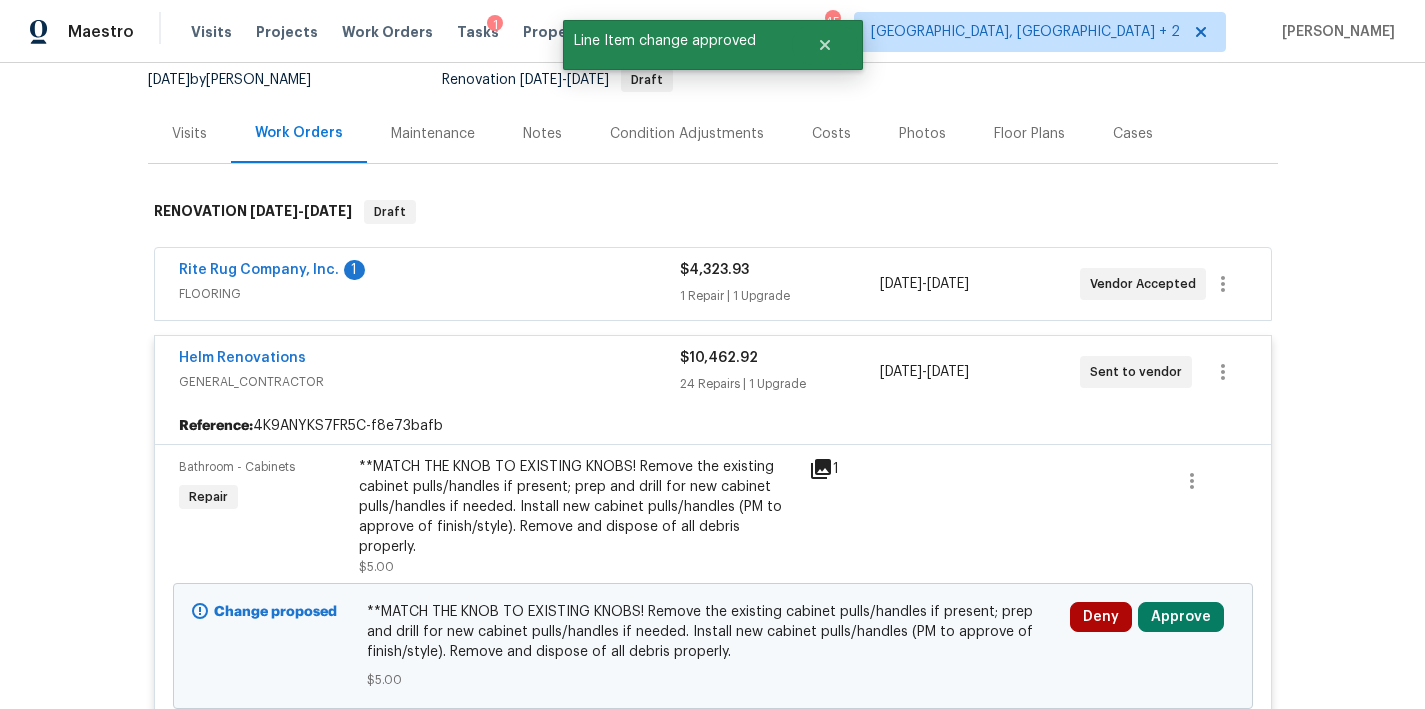 scroll, scrollTop: 351, scrollLeft: 0, axis: vertical 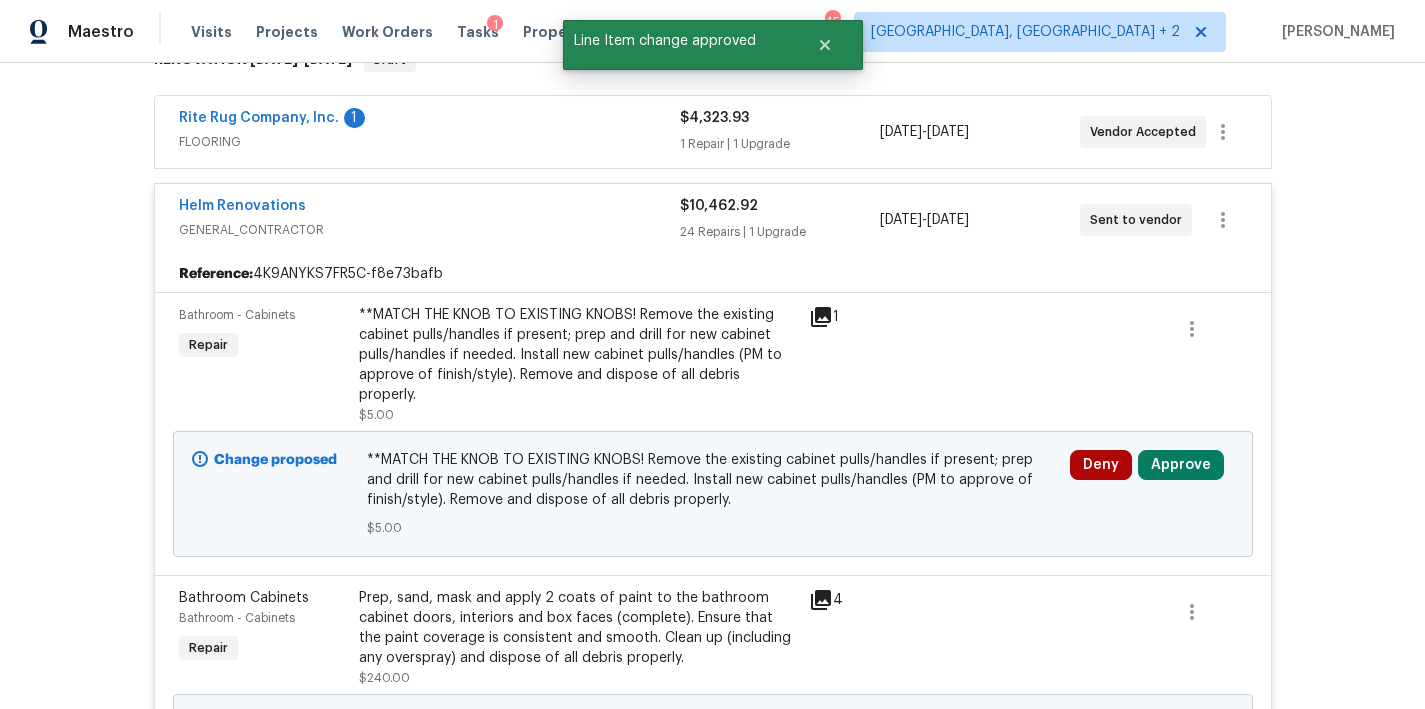 click on "**MATCH THE KNOB TO EXISTING KNOBS! Remove the existing cabinet pulls/handles if present; prep and drill for new cabinet pulls/handles if needed. Install new cabinet pulls/handles (PM to approve of finish/style). Remove and dispose of all debris properly." at bounding box center [578, 355] 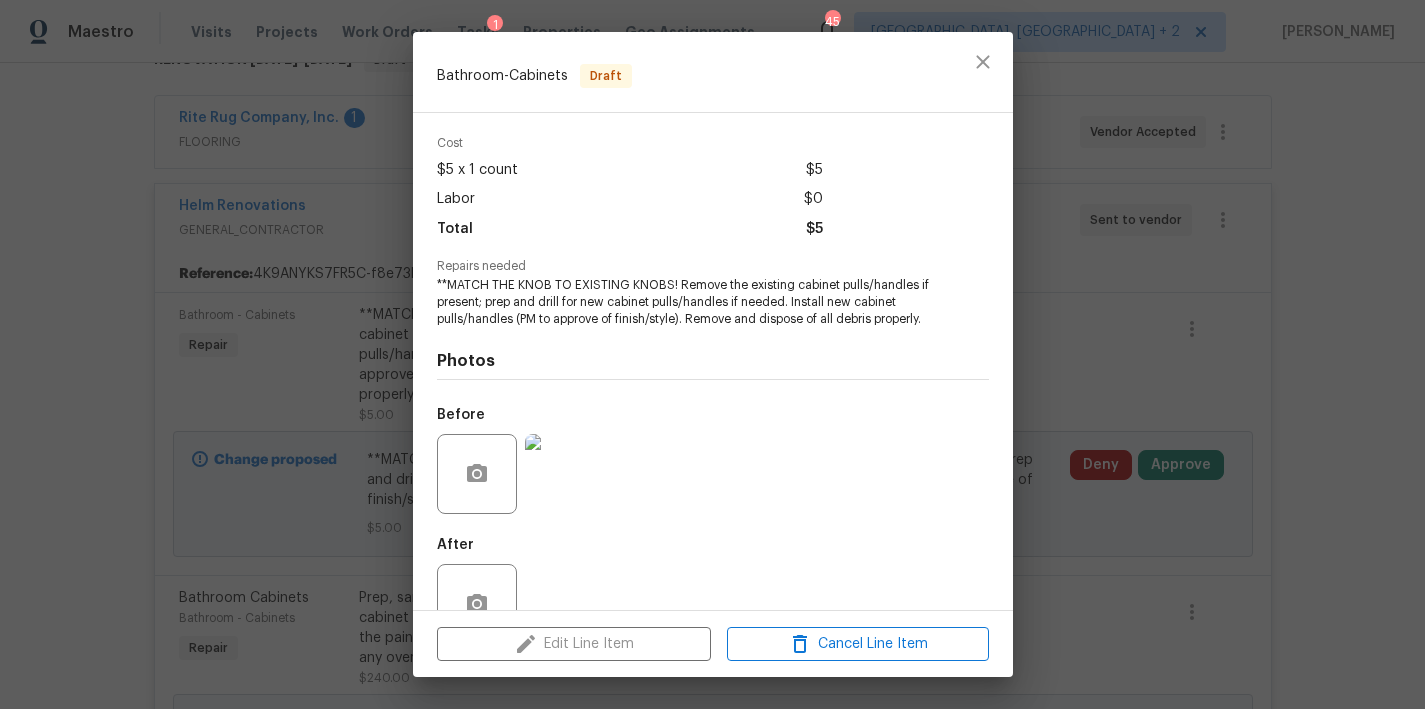 scroll, scrollTop: 140, scrollLeft: 0, axis: vertical 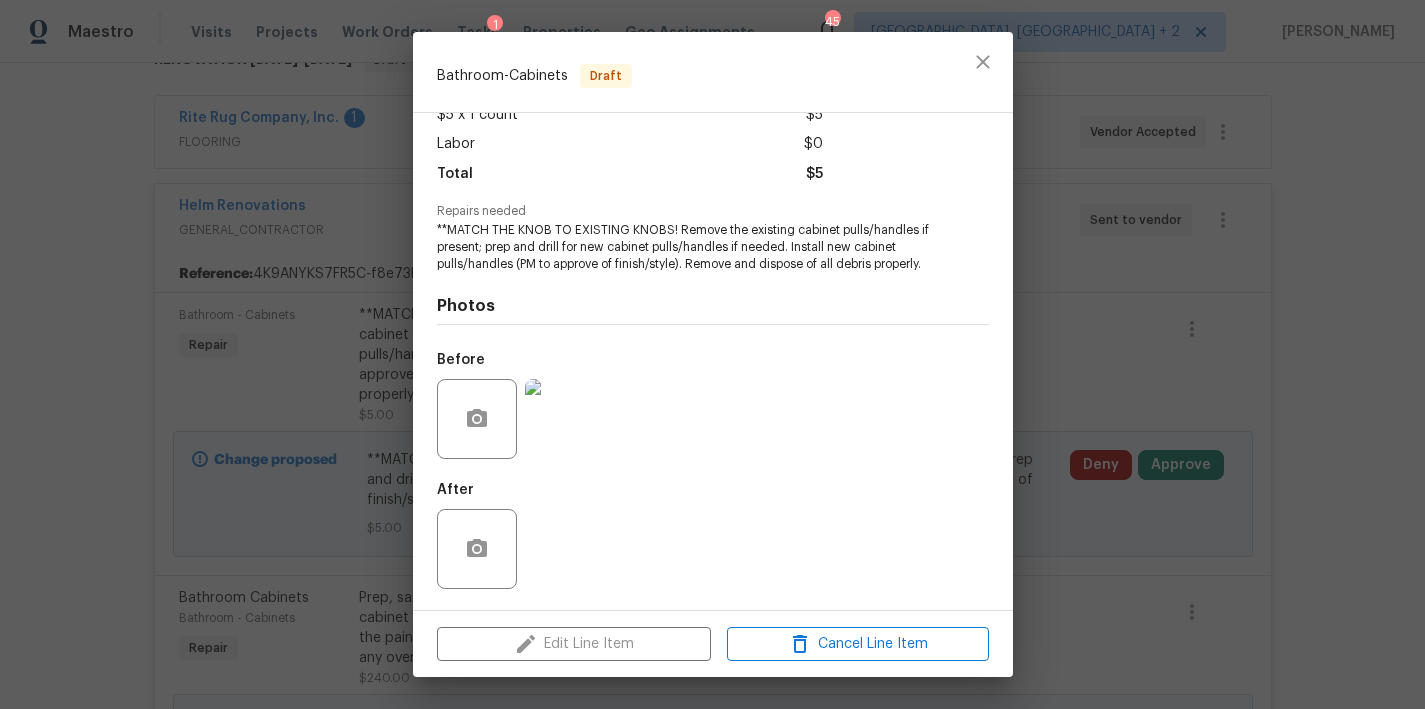 click at bounding box center [565, 419] 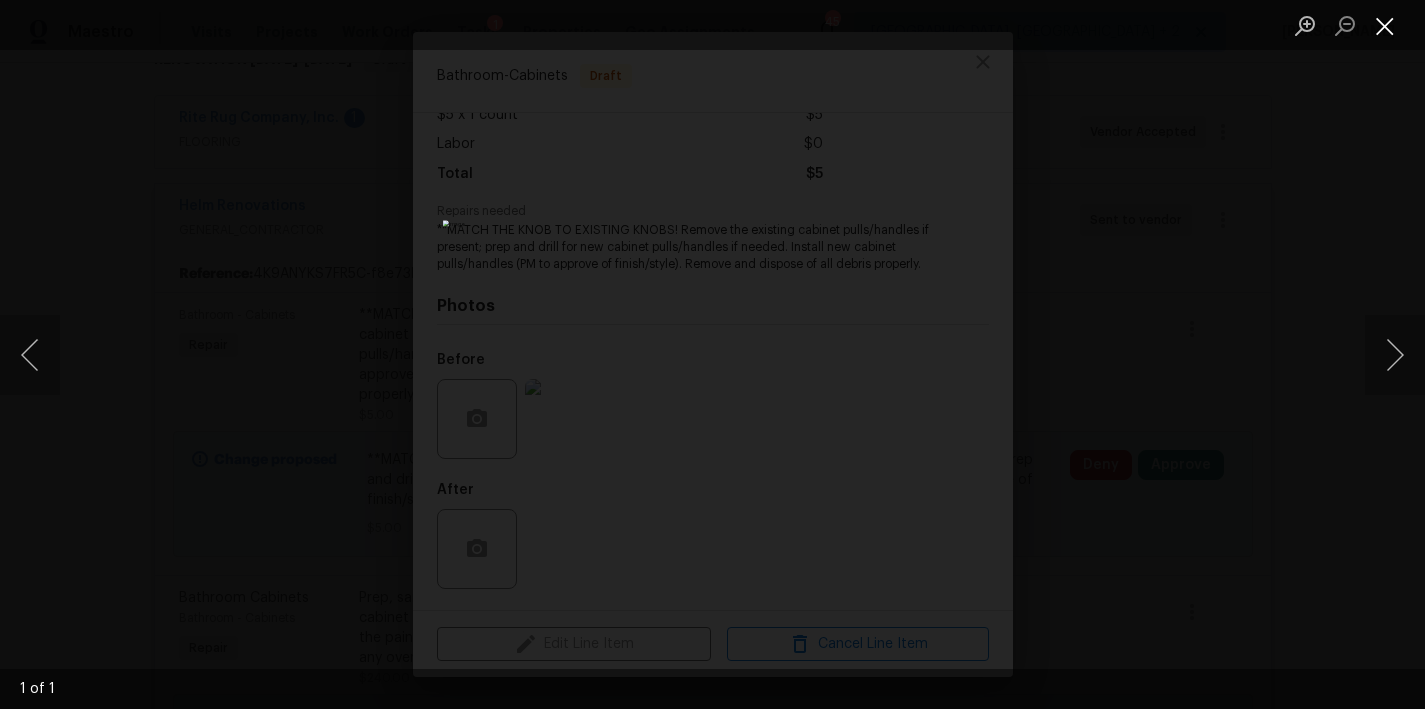 click at bounding box center [1385, 25] 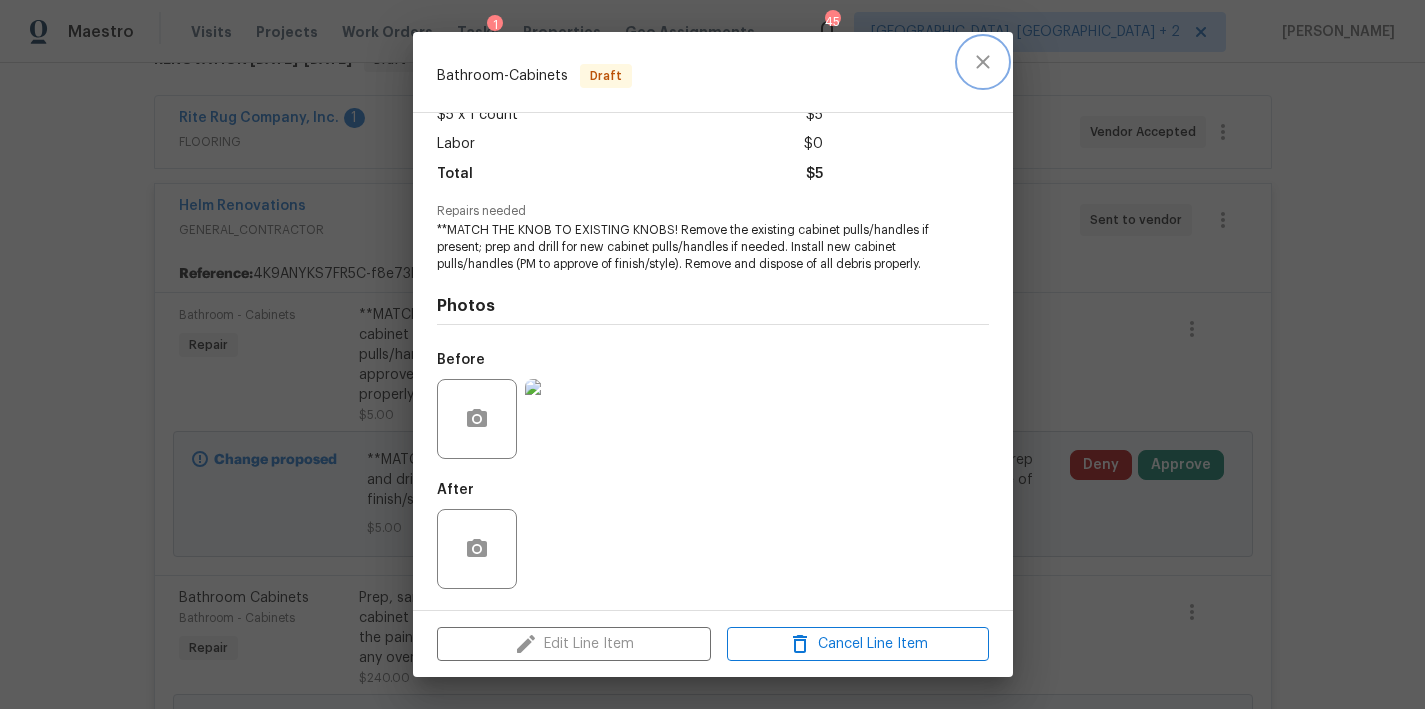 click 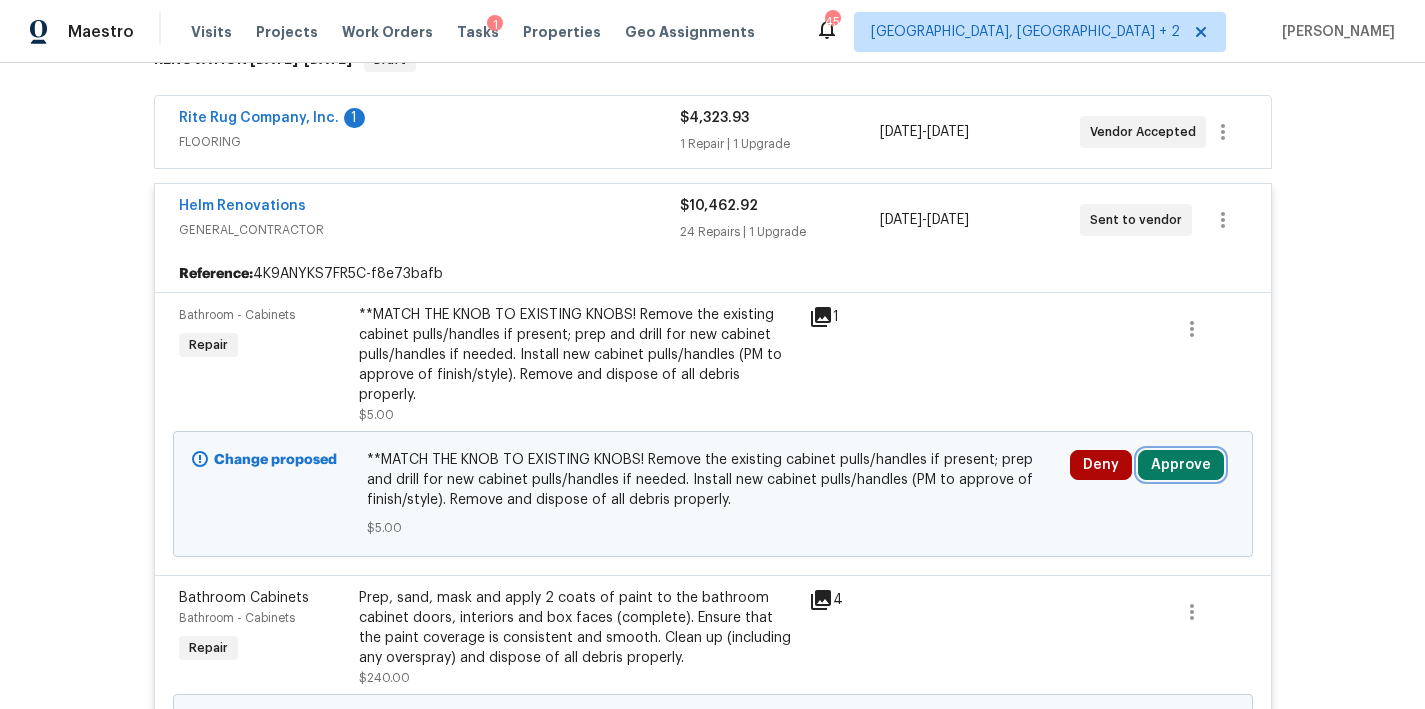 click on "Approve" at bounding box center (1181, 465) 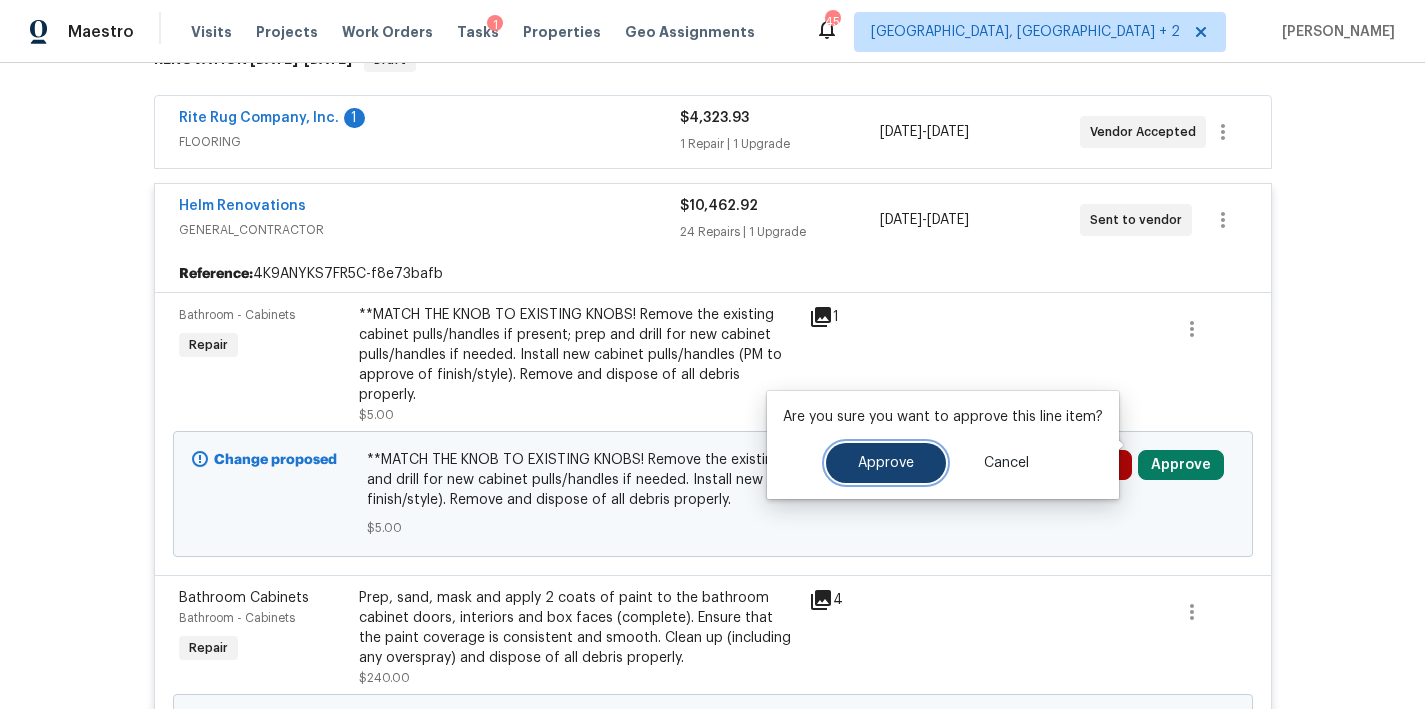 click on "Approve" at bounding box center (886, 463) 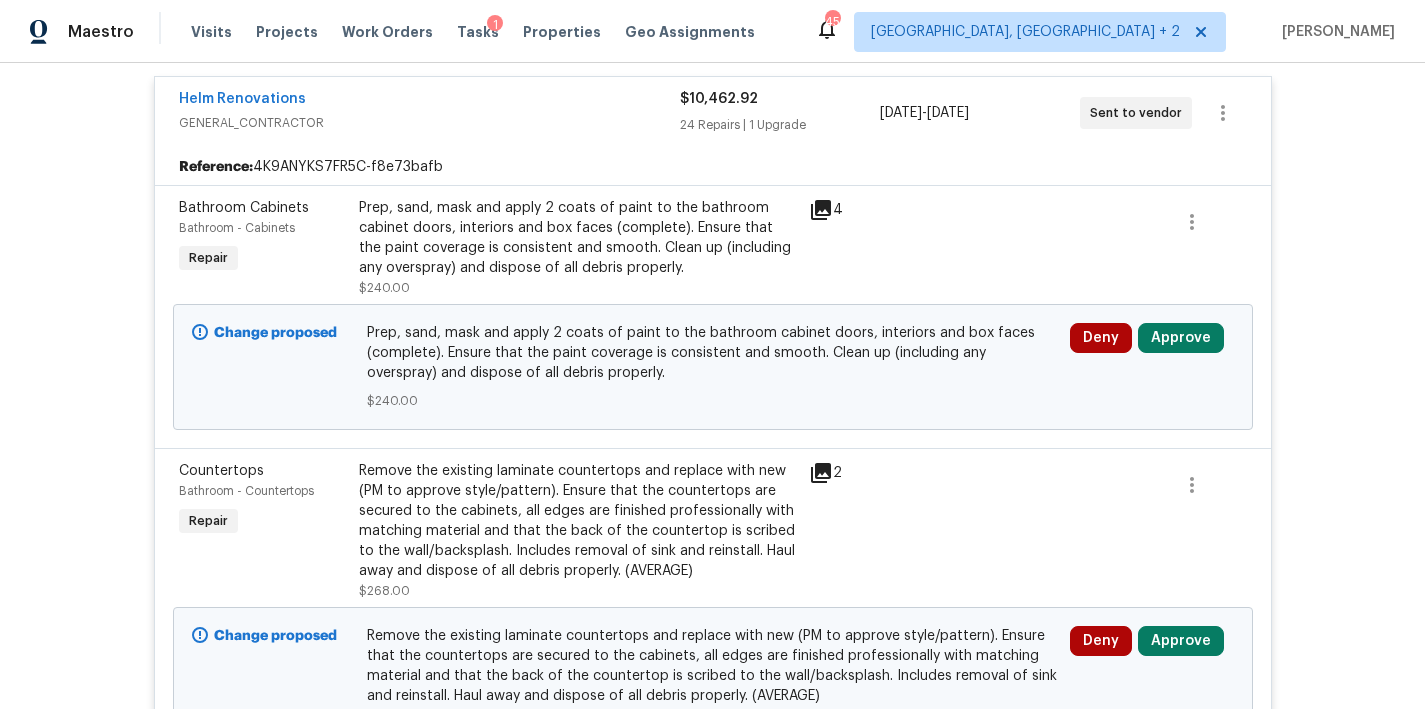scroll, scrollTop: 535, scrollLeft: 0, axis: vertical 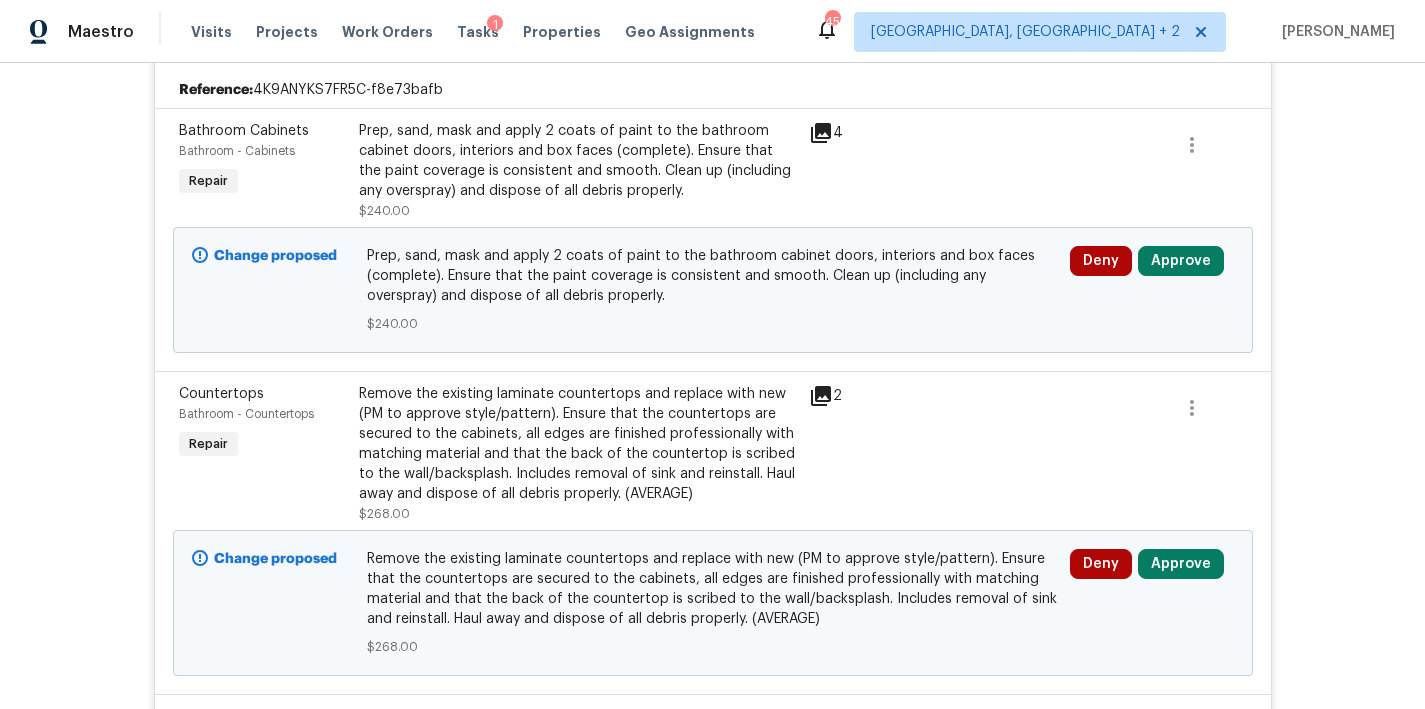 click on "Prep, sand, mask and apply 2 coats of paint to the bathroom cabinet doors, interiors and box faces (complete). Ensure that the paint coverage is consistent and smooth. Clean up (including any overspray) and dispose of all debris properly." at bounding box center [578, 161] 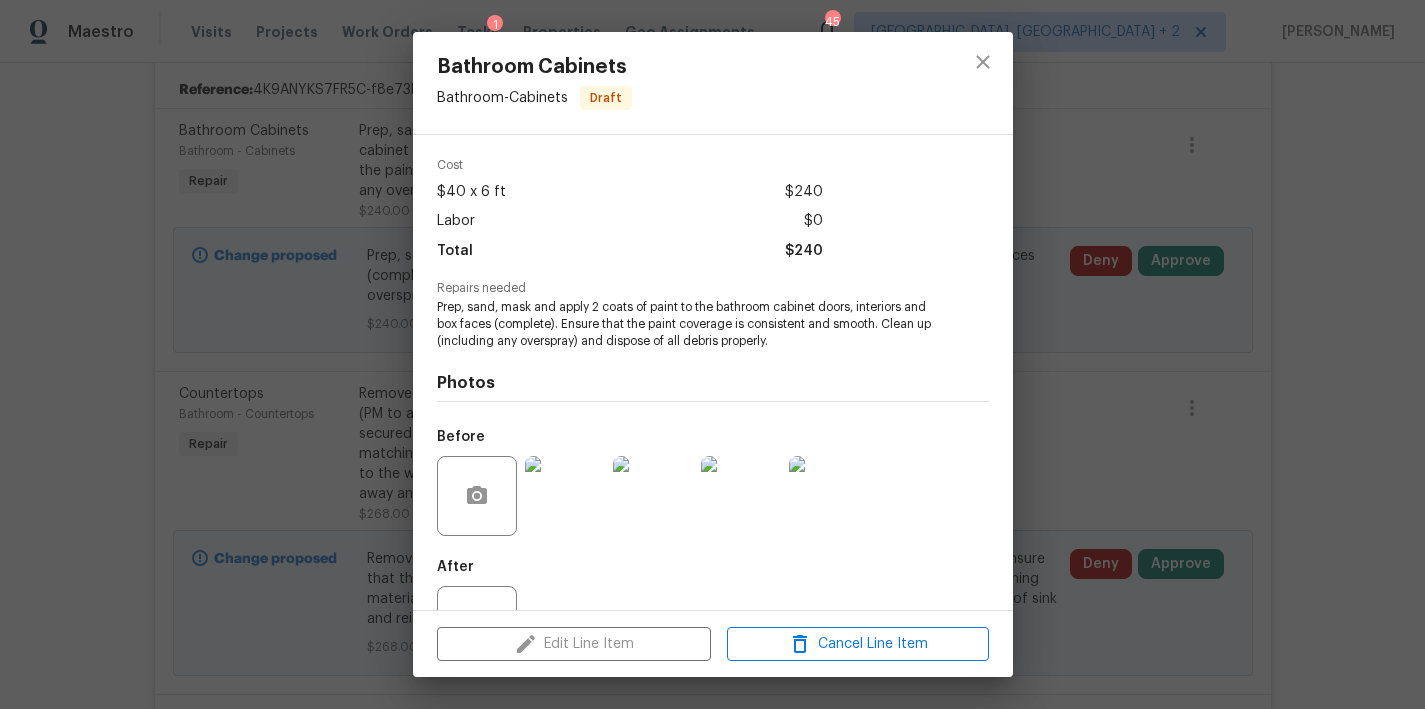 scroll, scrollTop: 145, scrollLeft: 0, axis: vertical 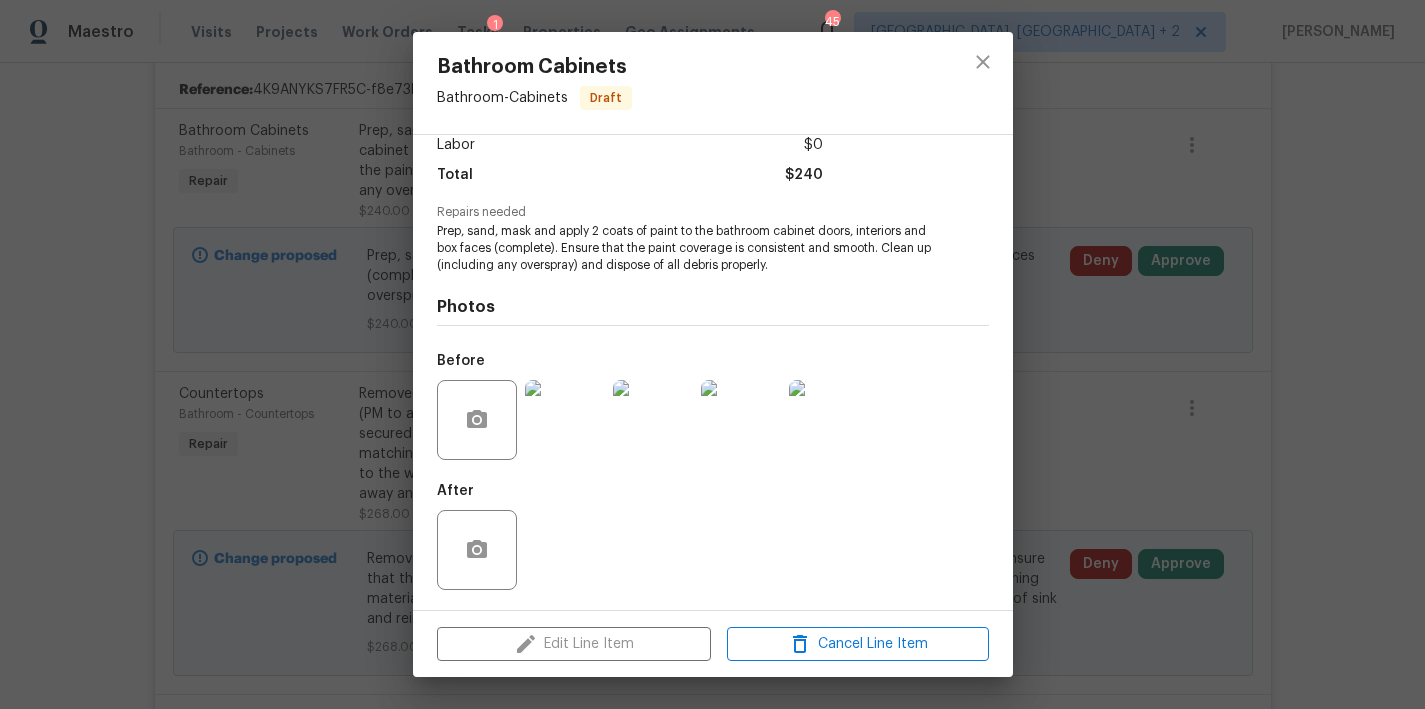 click at bounding box center (565, 420) 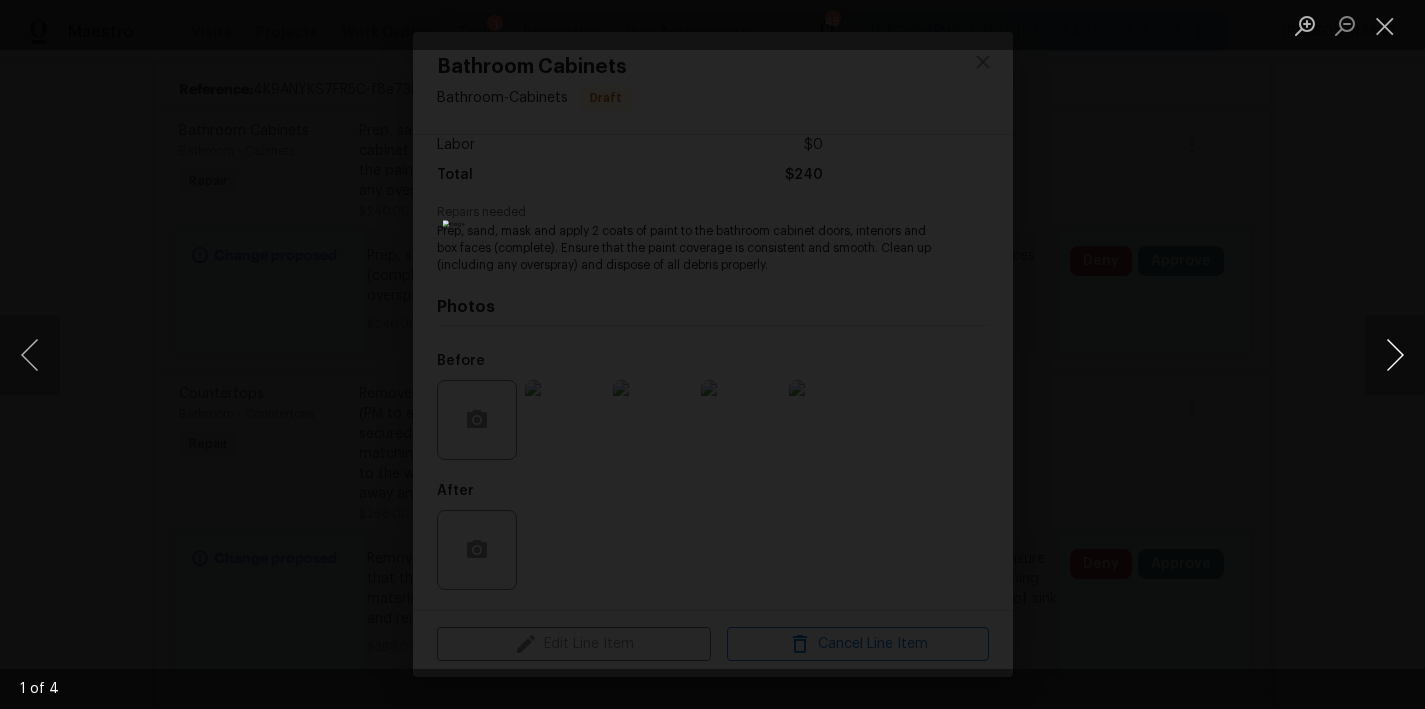 click at bounding box center [1395, 355] 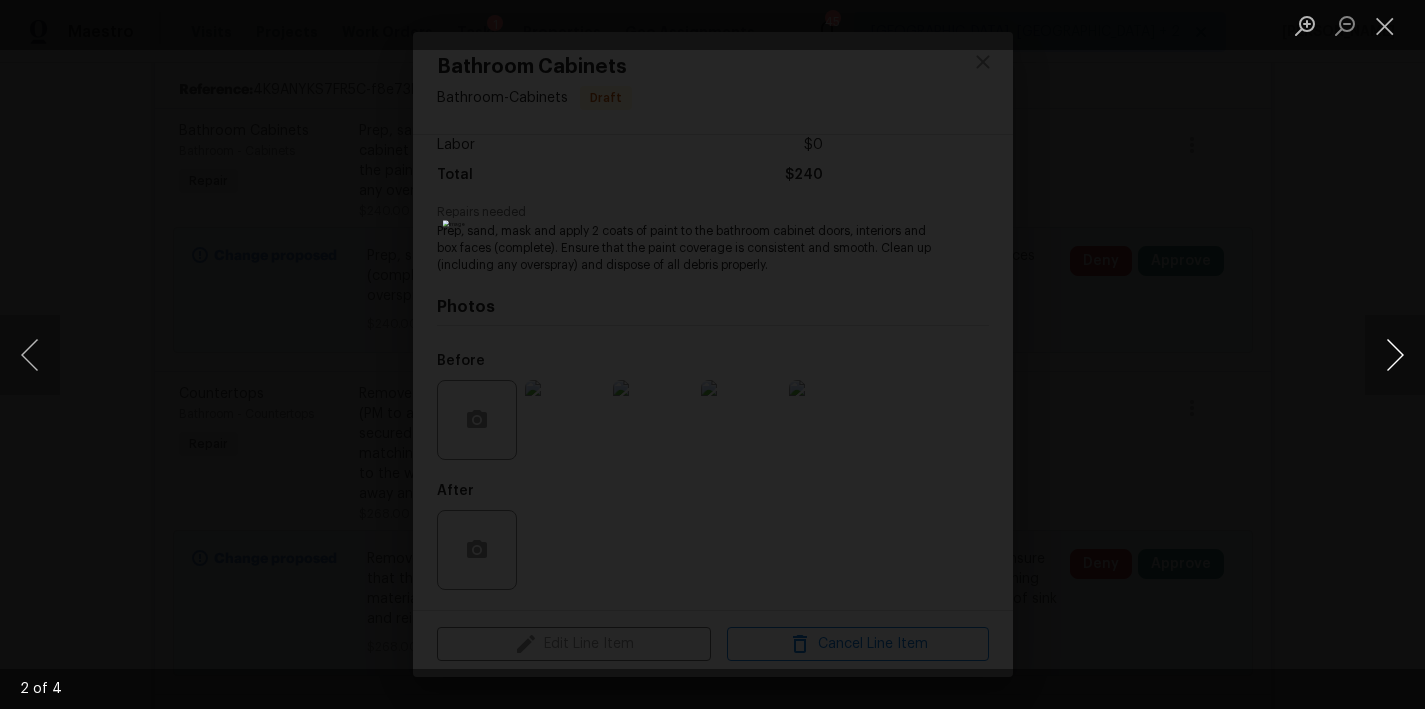 click at bounding box center [1395, 355] 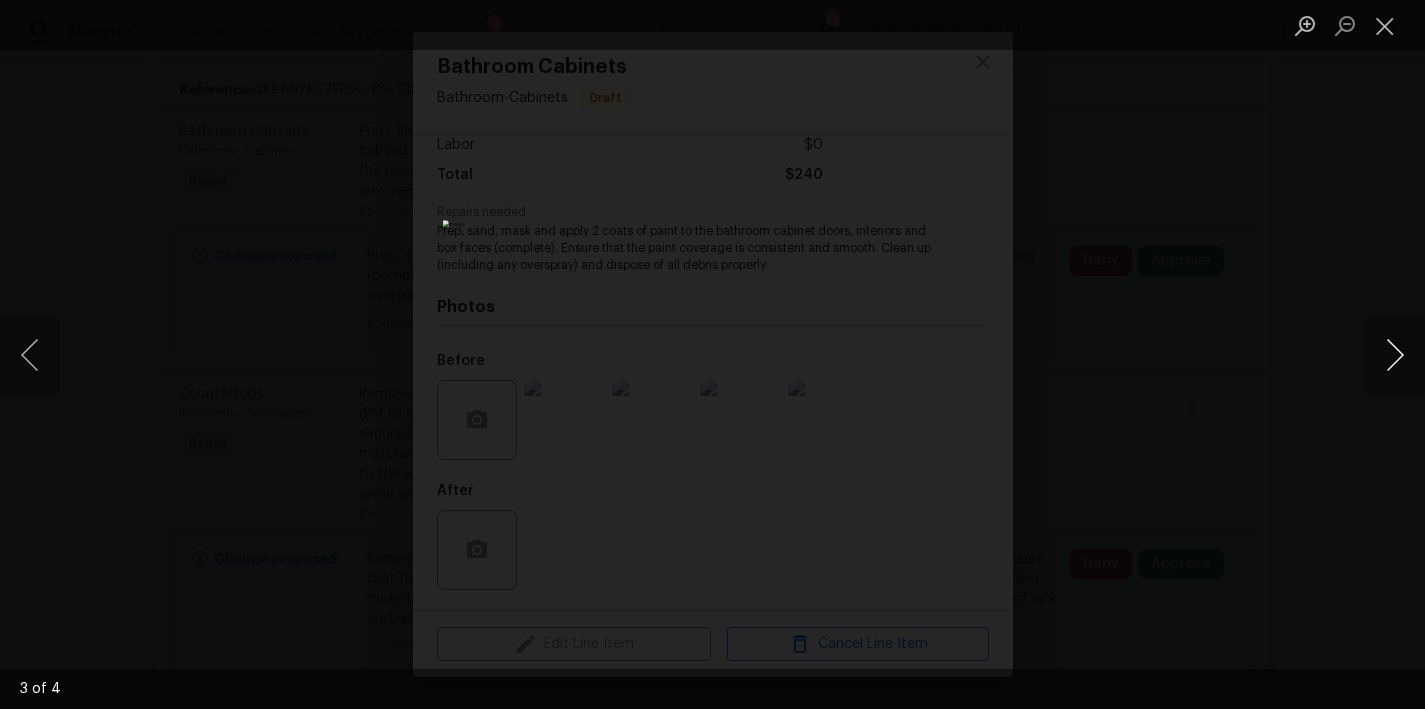 click at bounding box center [1395, 355] 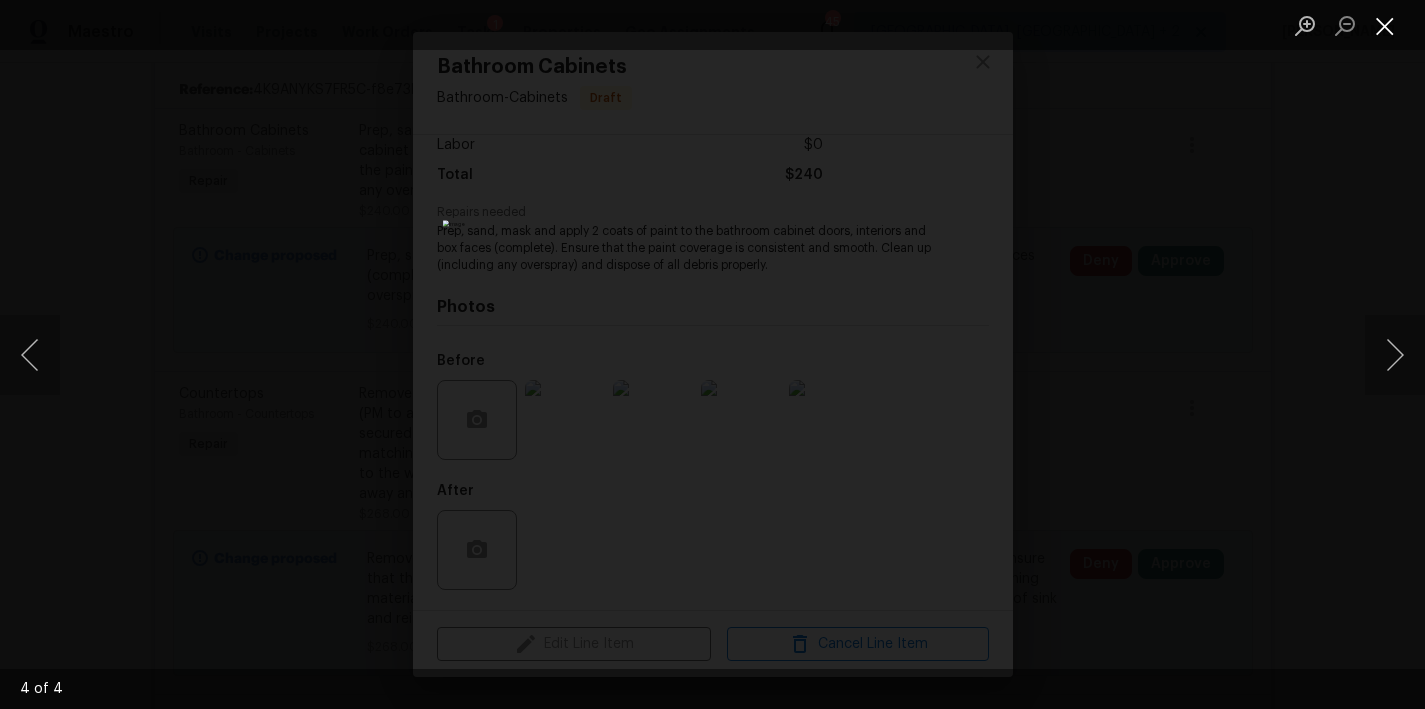 click at bounding box center [1385, 25] 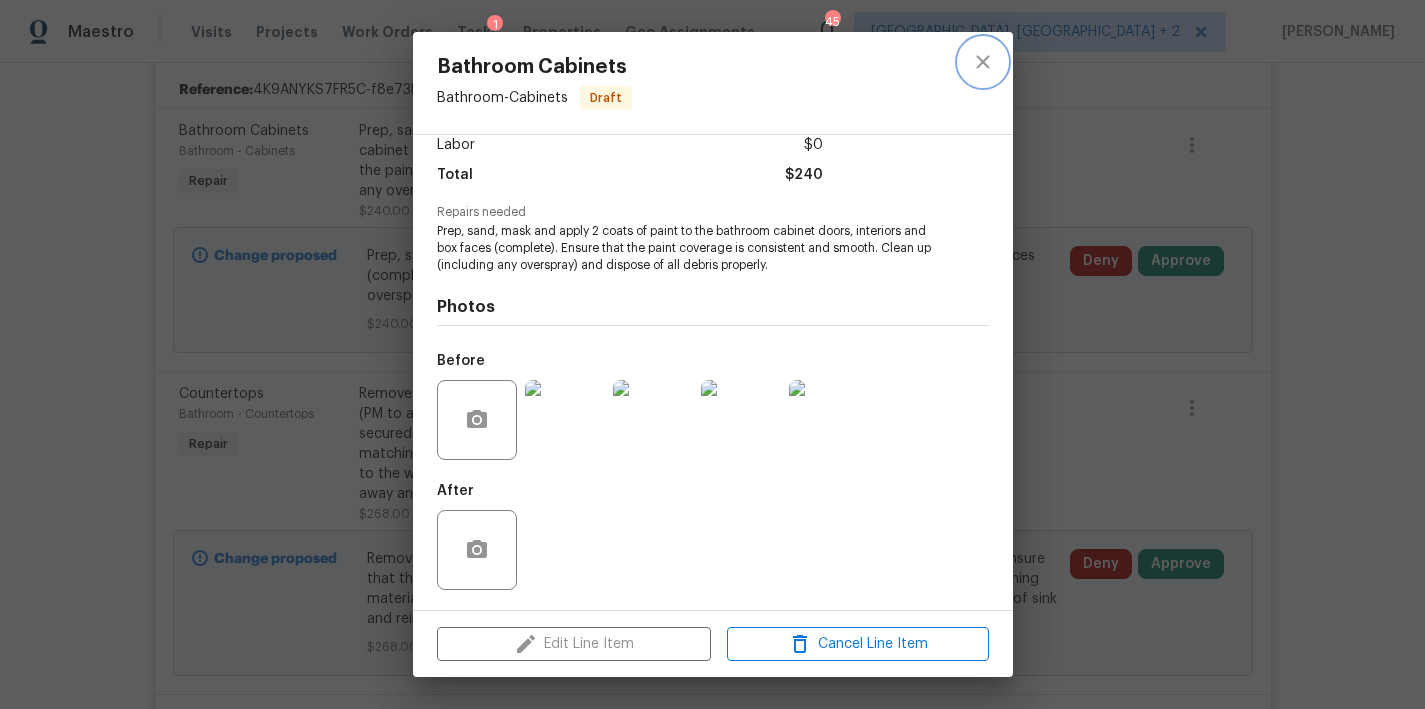 click 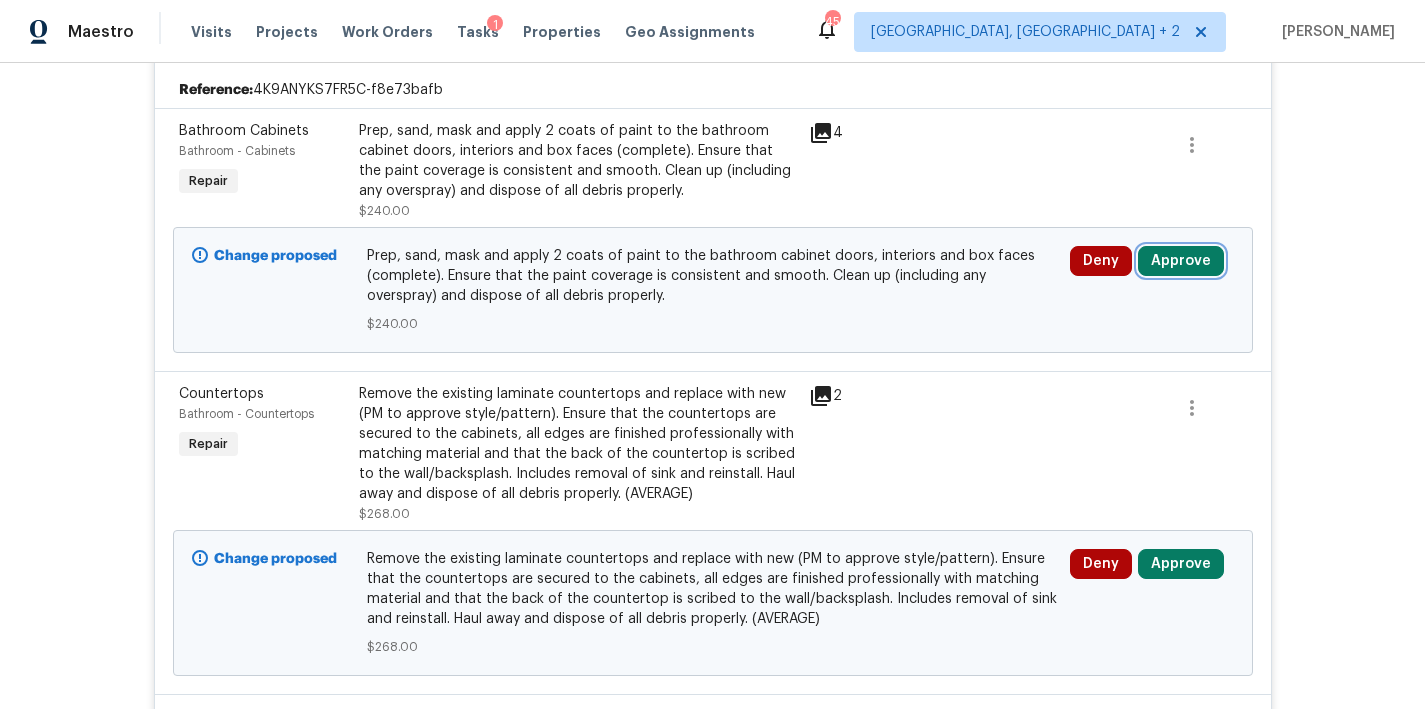 click on "Approve" at bounding box center [1181, 261] 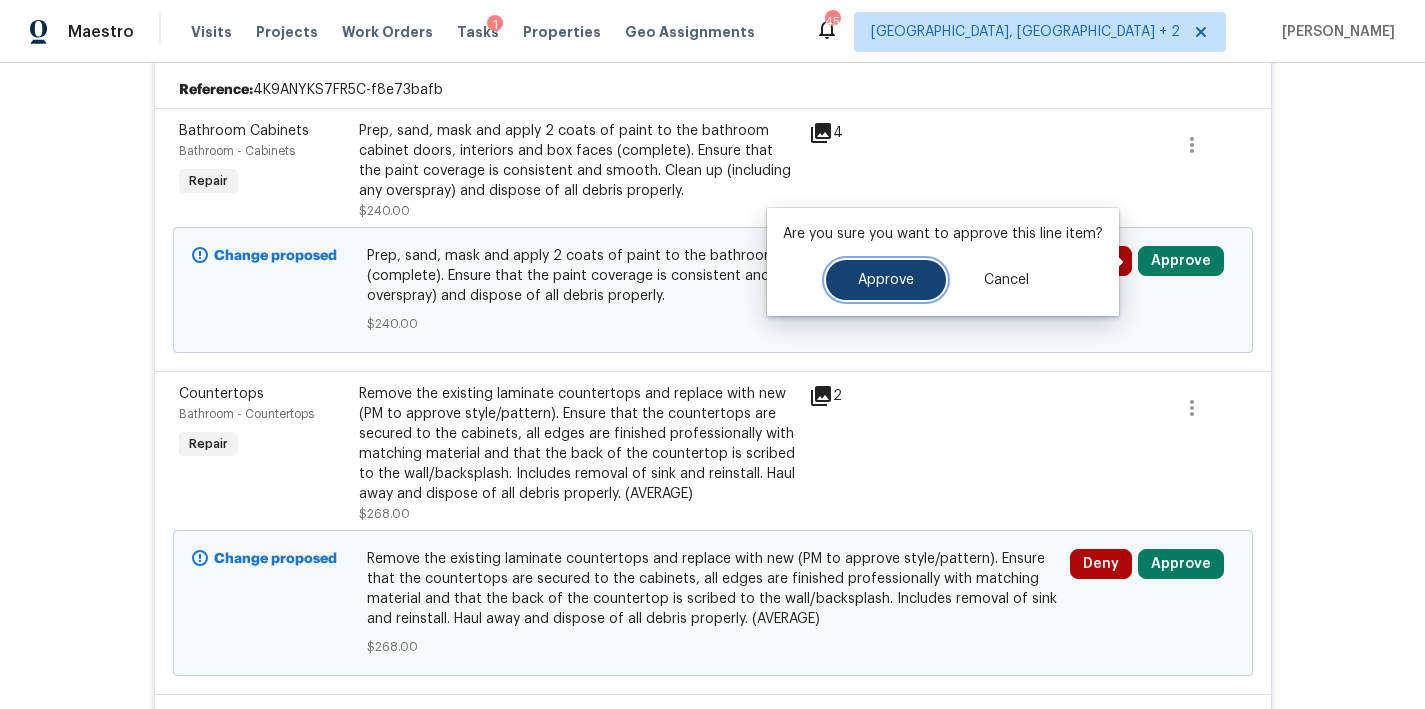 click on "Approve" at bounding box center [886, 280] 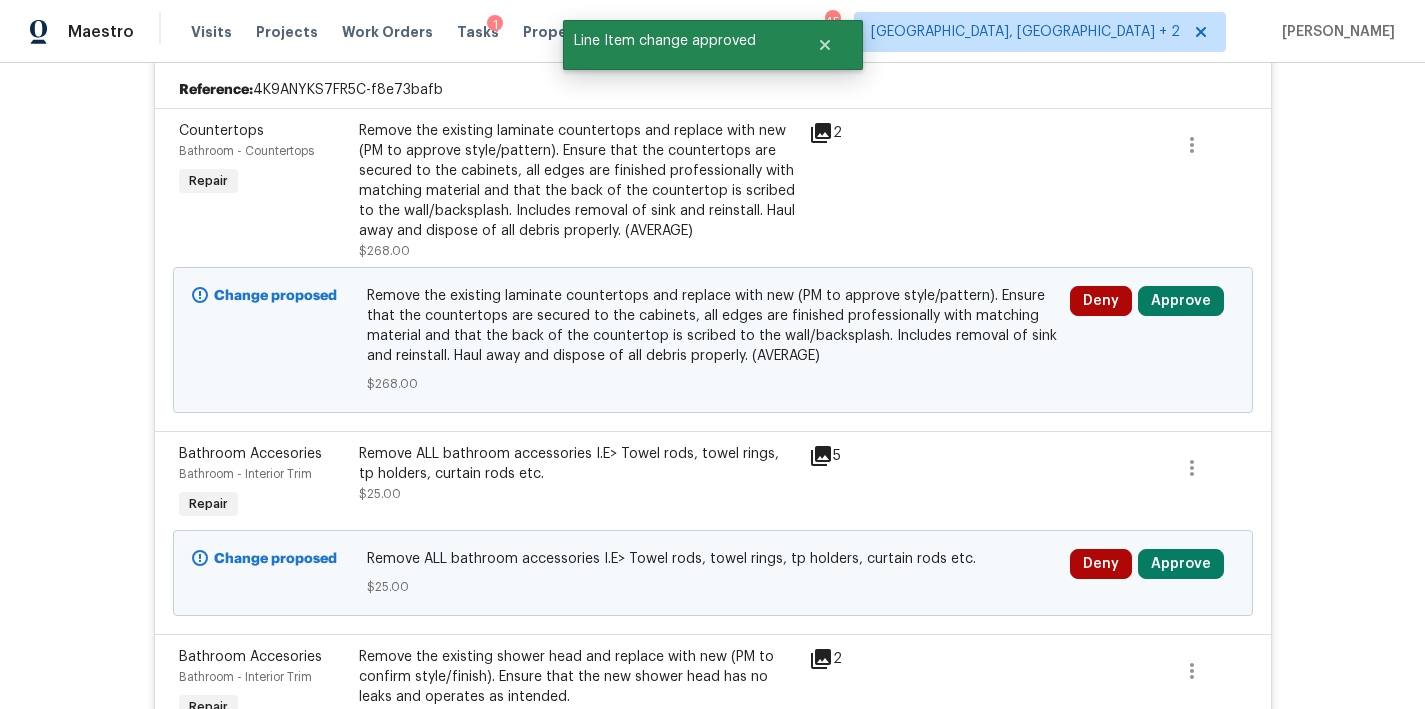 click on "Remove the existing laminate countertops and replace with new (PM to approve style/pattern). Ensure that the countertops are secured to the cabinets, all edges are finished professionally with matching material and that the back of the countertop is scribed to the wall/backsplash. Includes removal of sink and reinstall. Haul away and dispose of all debris properly. (AVERAGE)" at bounding box center (578, 181) 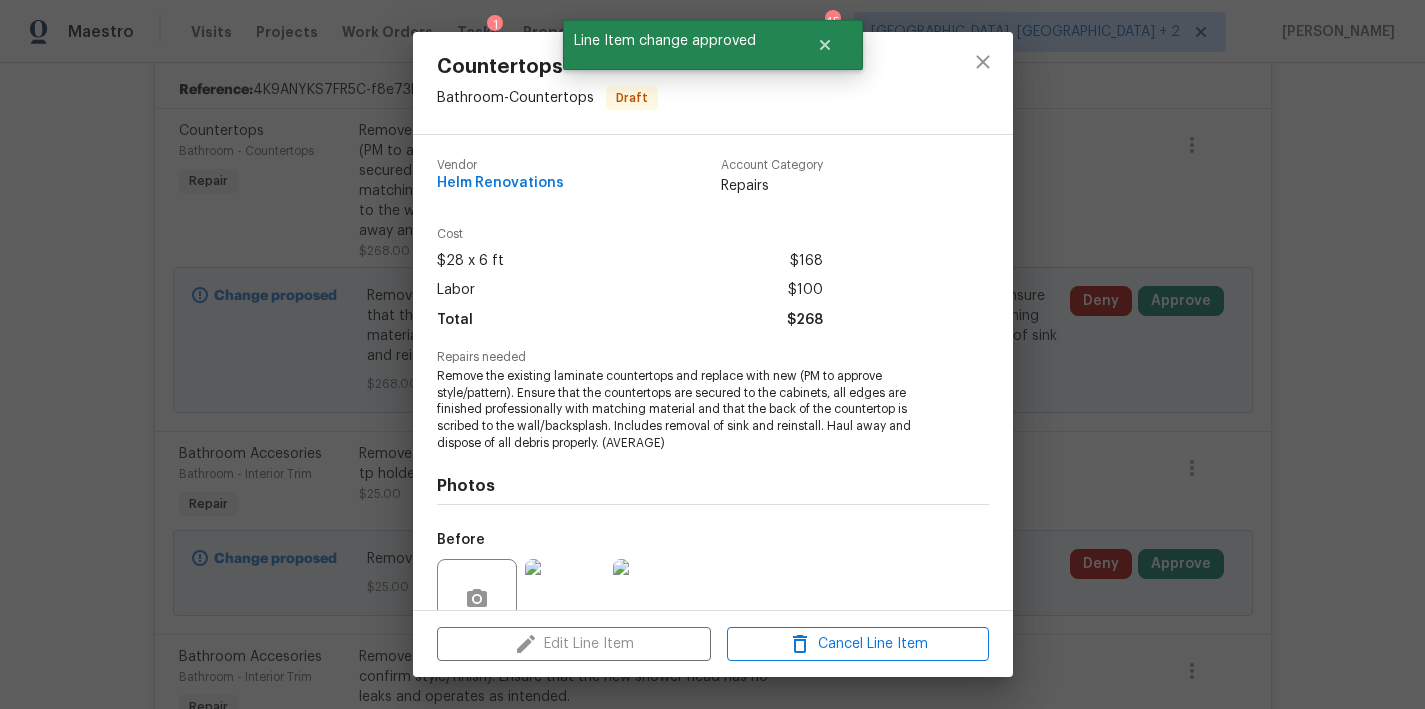 scroll, scrollTop: 179, scrollLeft: 0, axis: vertical 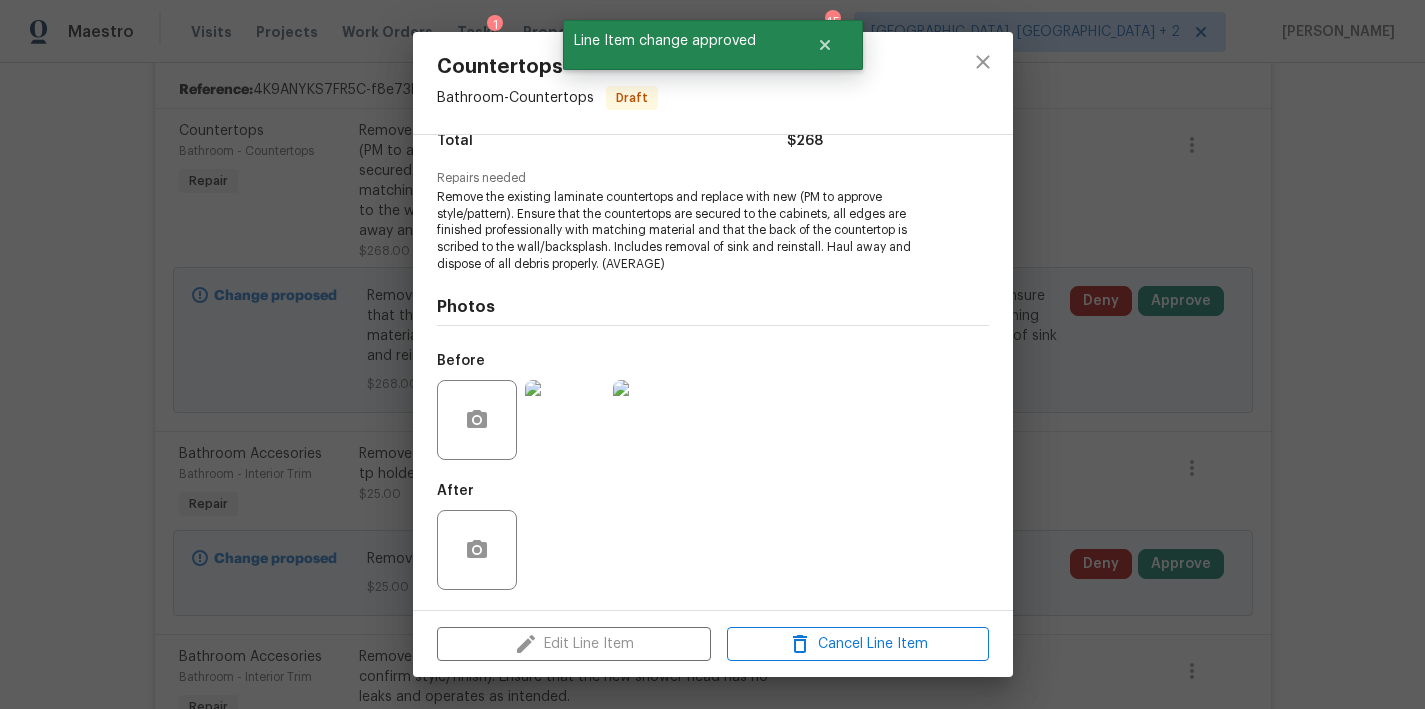 click at bounding box center [565, 420] 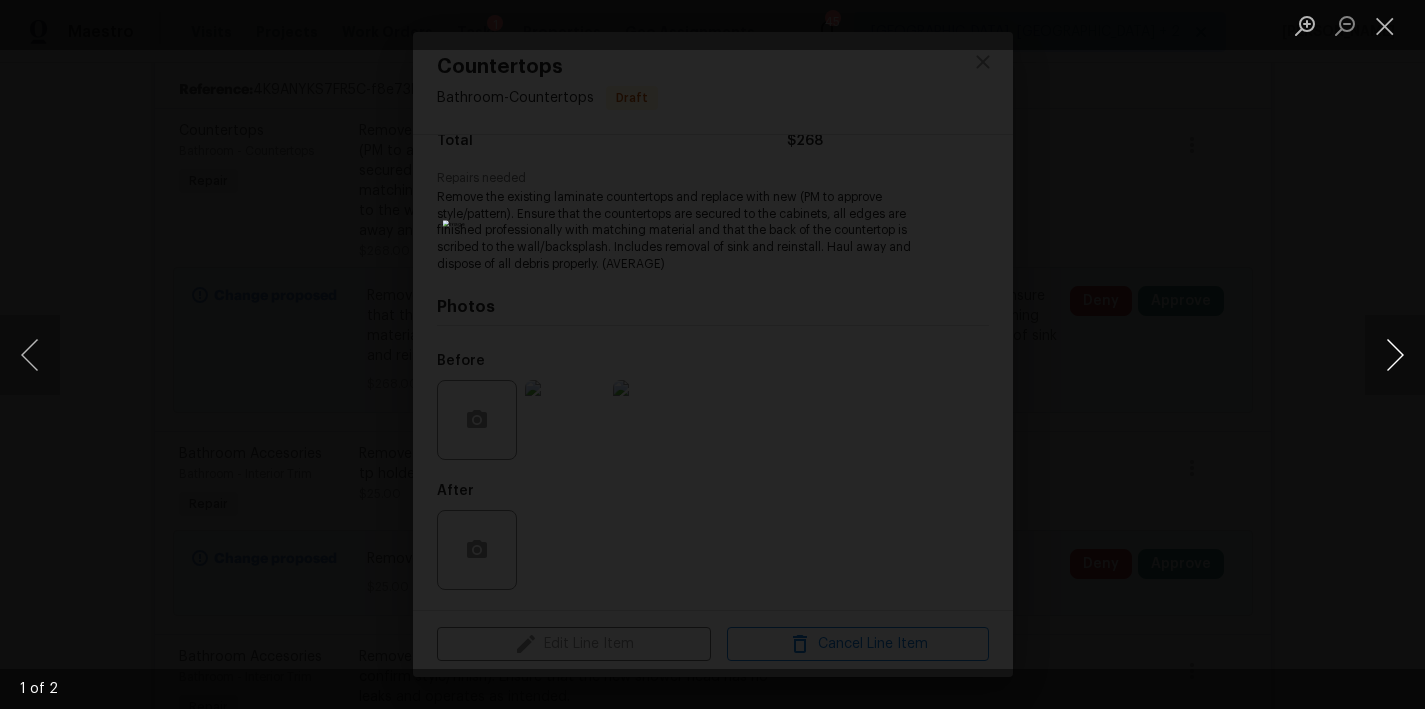 click at bounding box center (1395, 355) 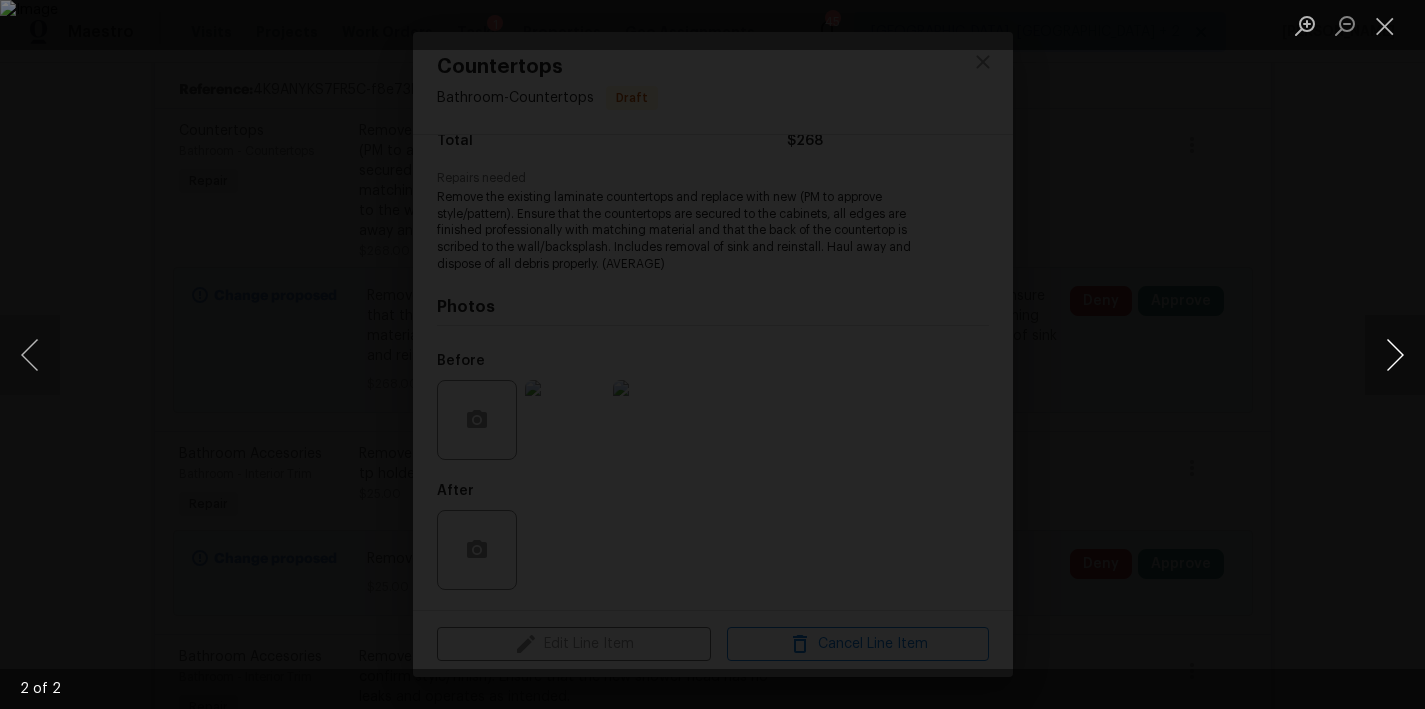 click at bounding box center (1395, 355) 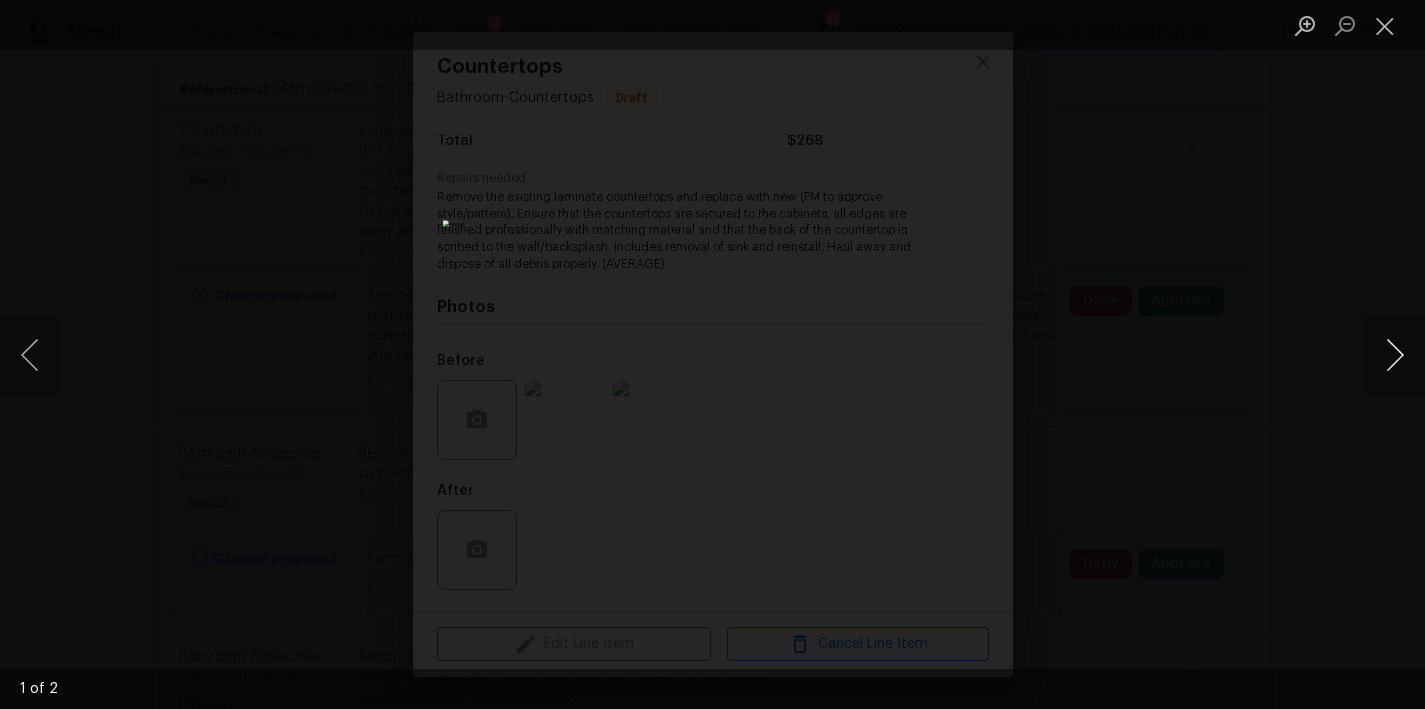 click at bounding box center [1395, 355] 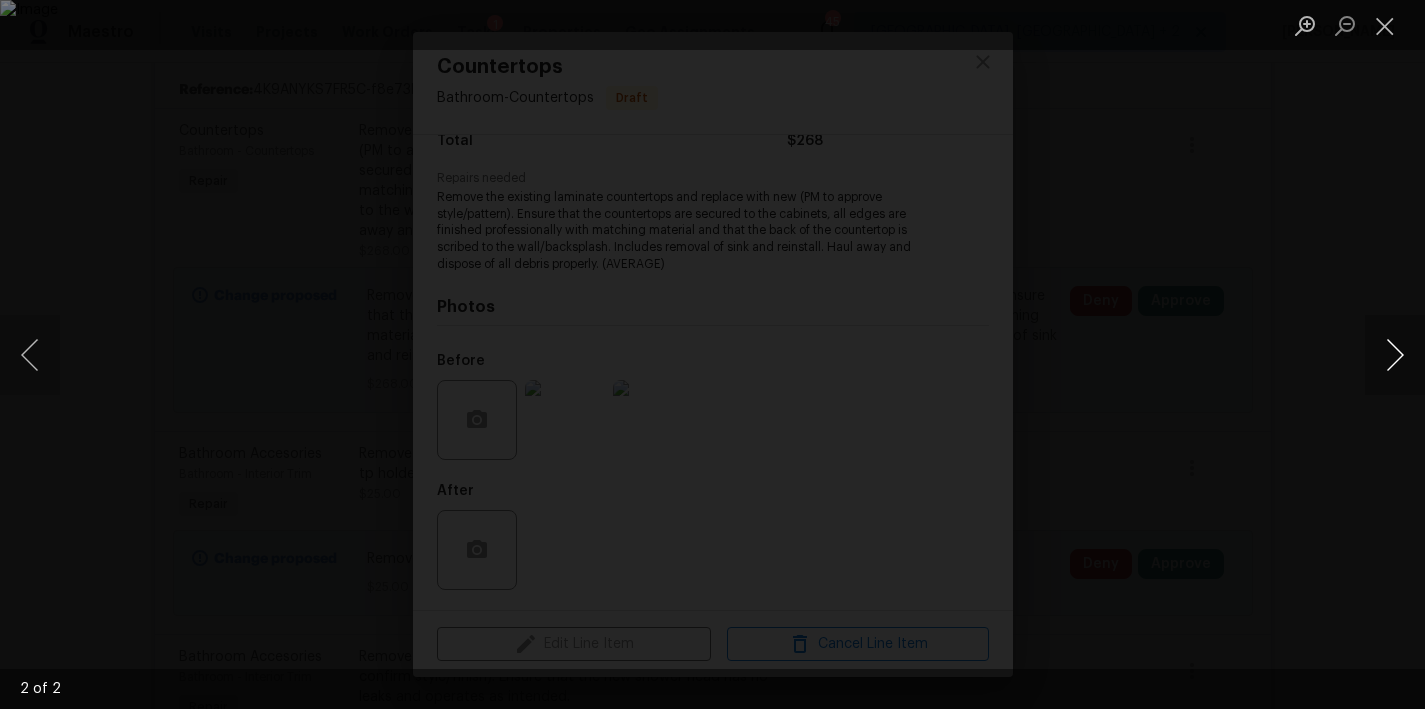 click at bounding box center (1395, 355) 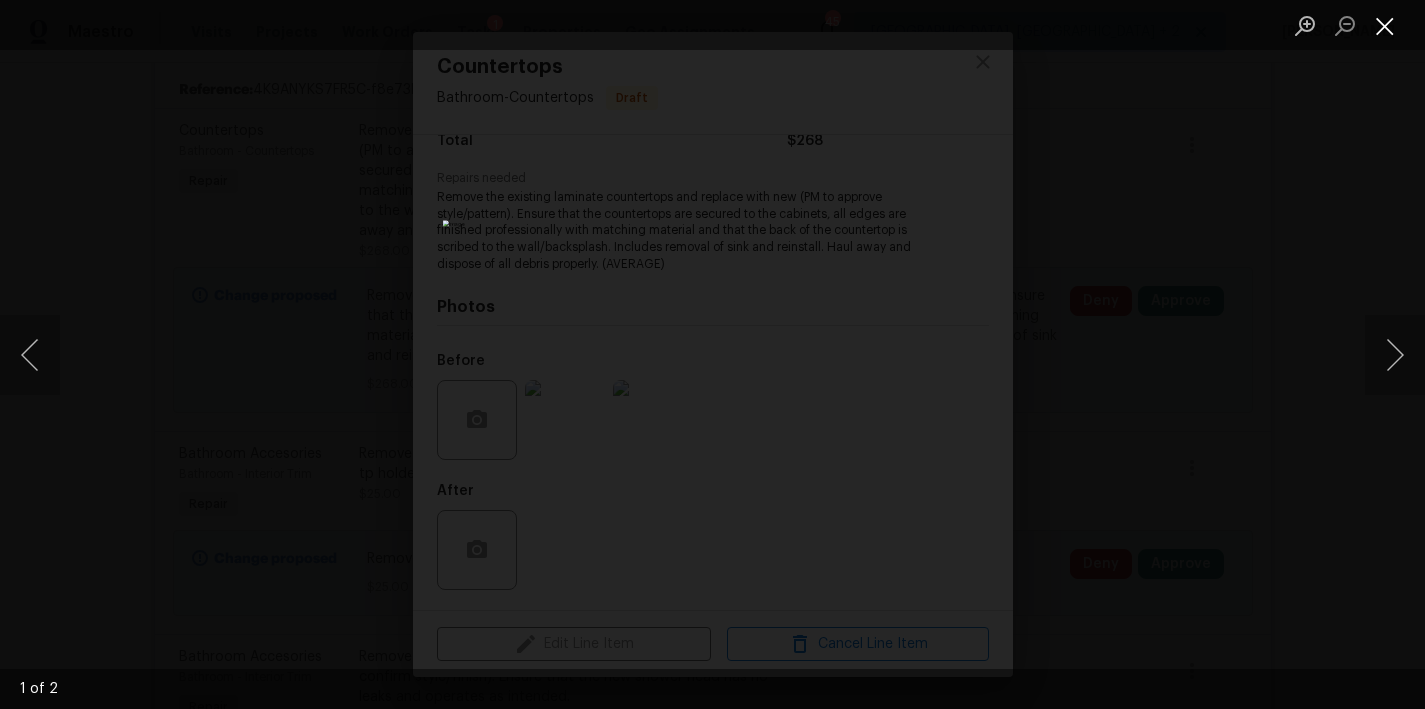 click at bounding box center [1385, 25] 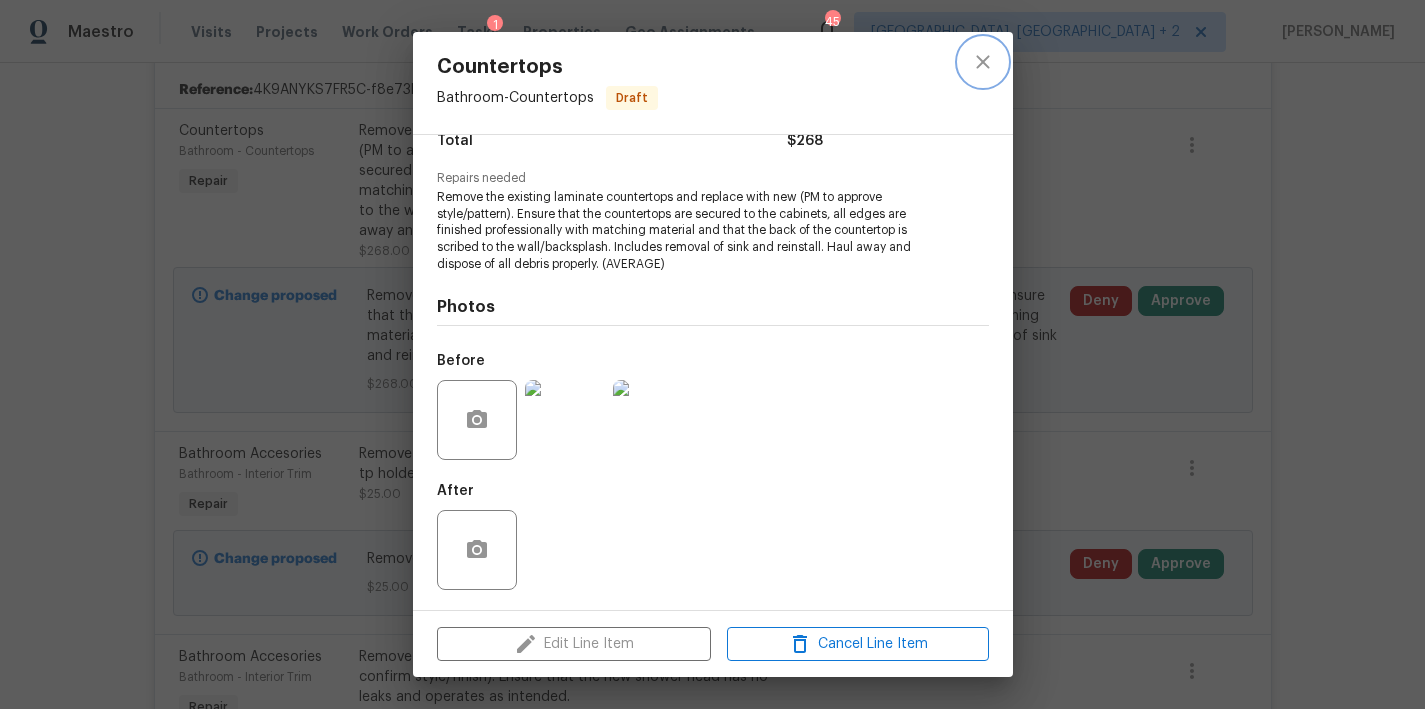 click 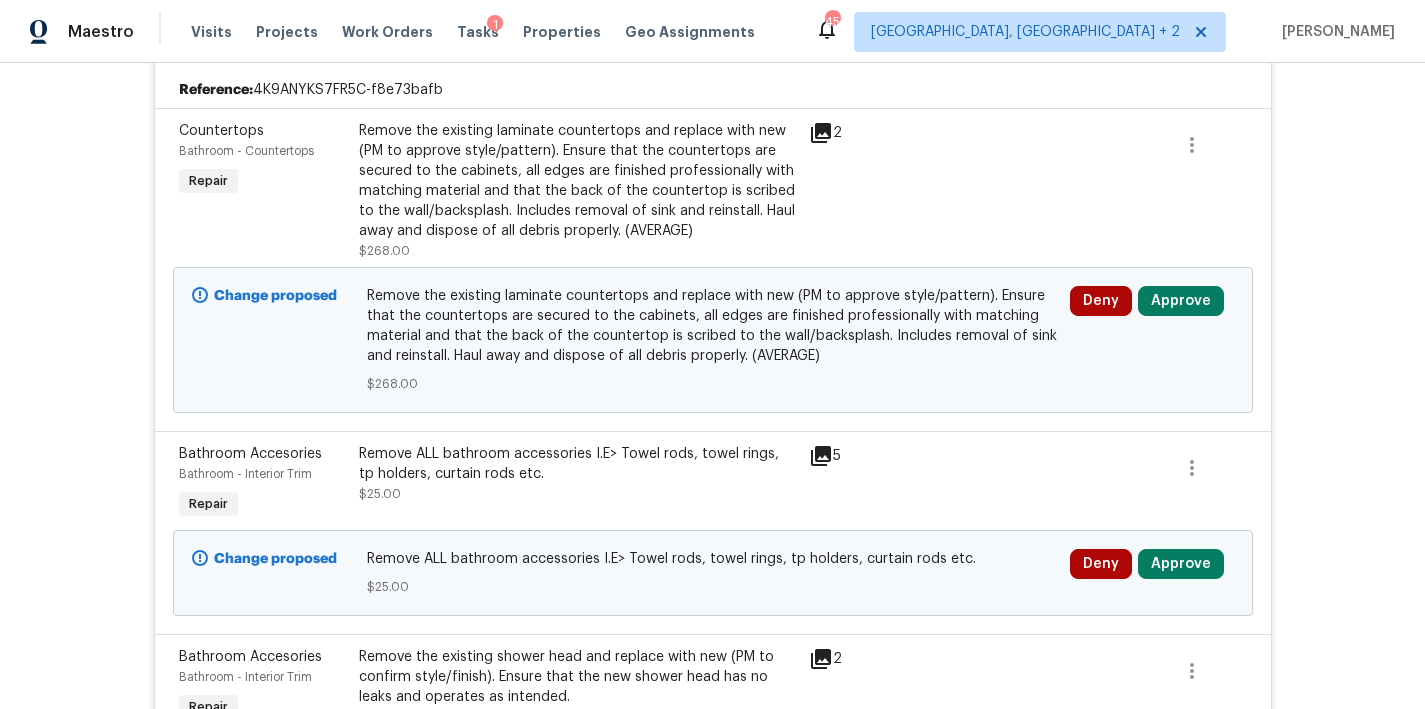 click on "Remove ALL bathroom accessories I.E> Towel rods, towel rings, tp holders, curtain rods etc." at bounding box center (578, 464) 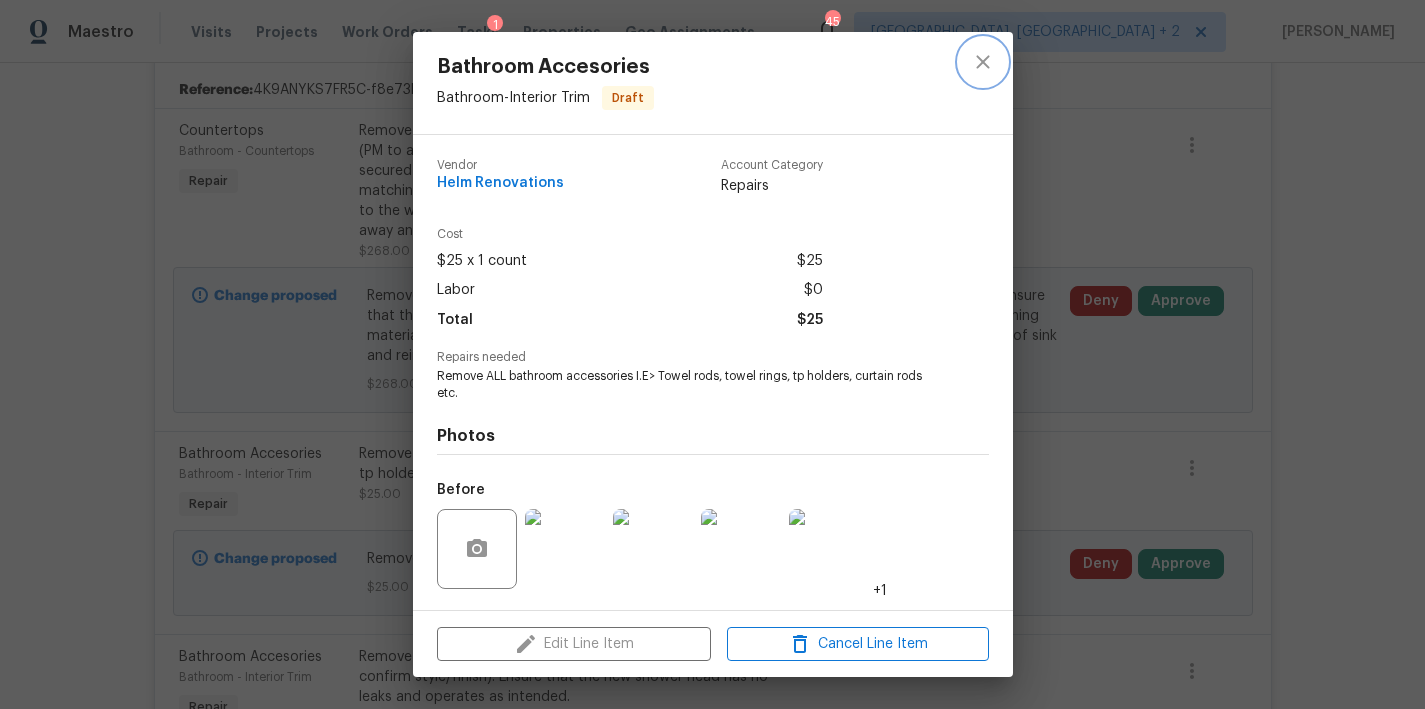 click 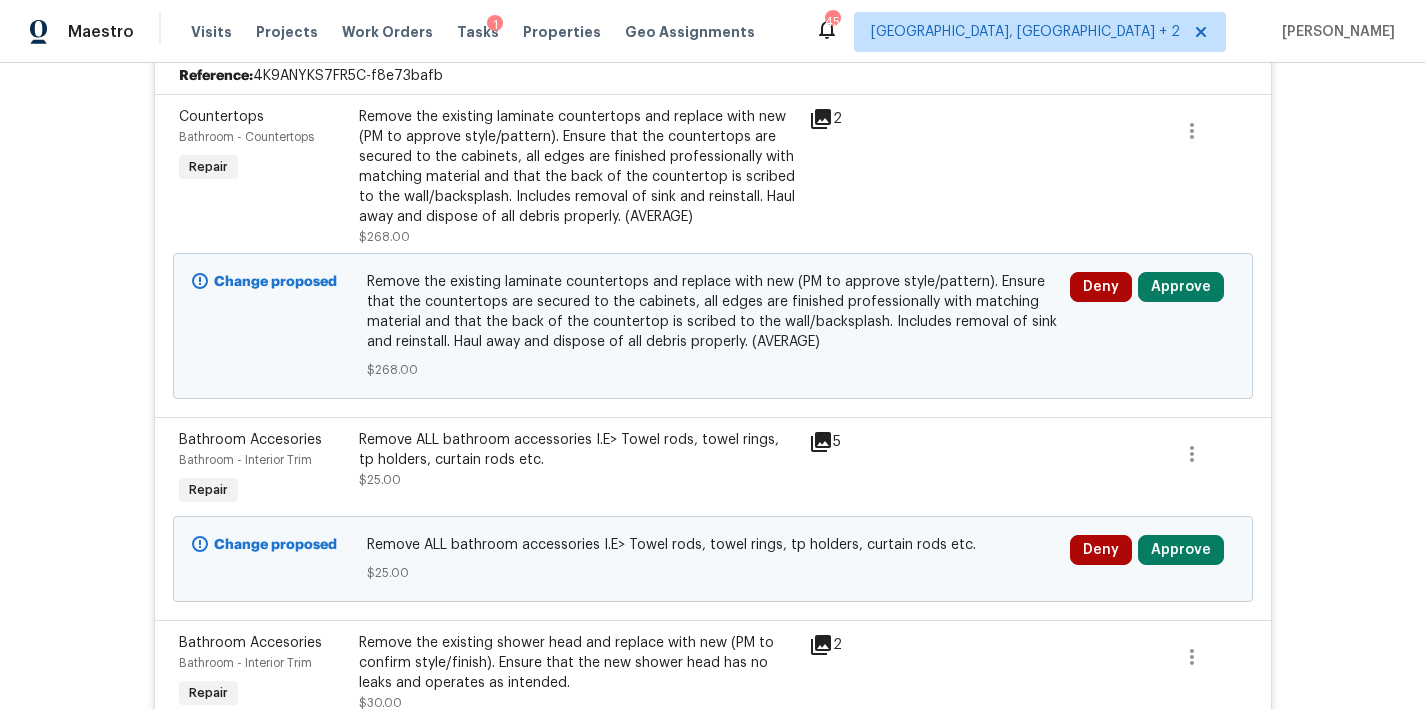 scroll, scrollTop: 570, scrollLeft: 0, axis: vertical 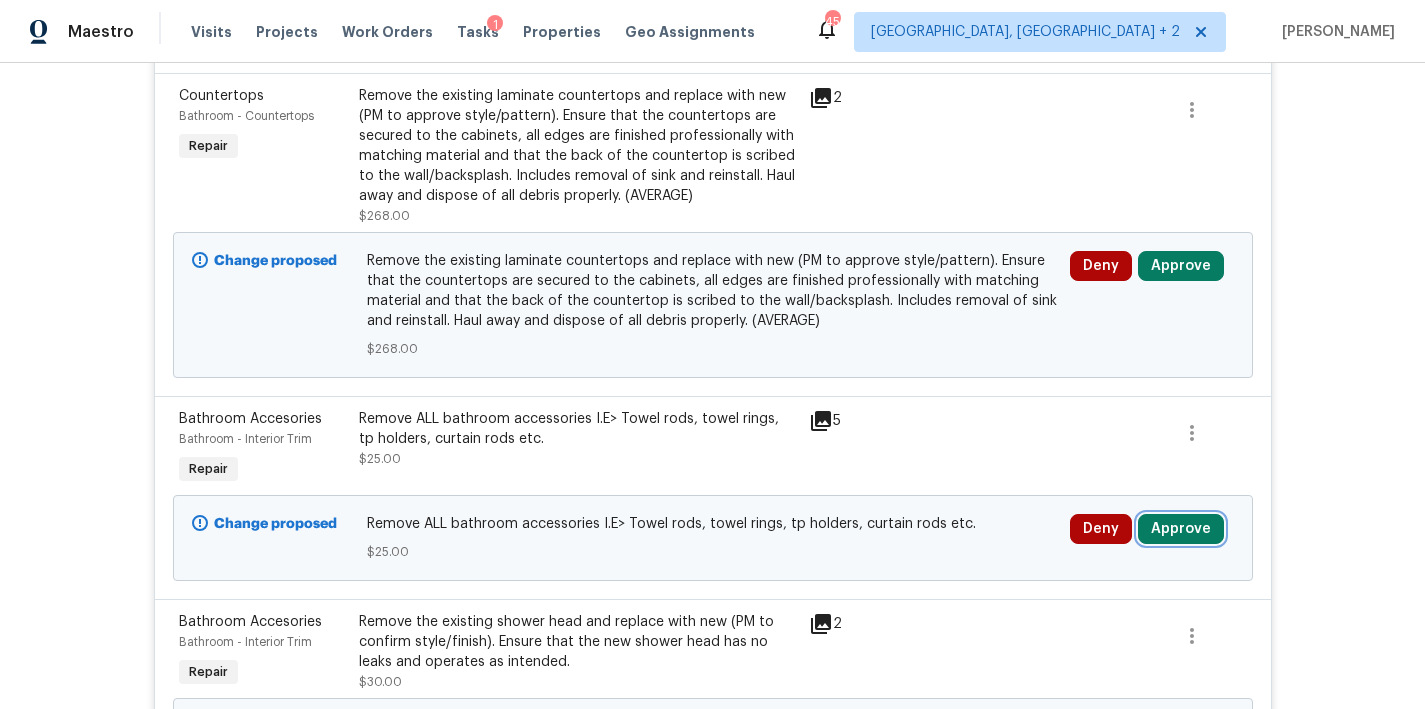 click on "Approve" at bounding box center (1181, 529) 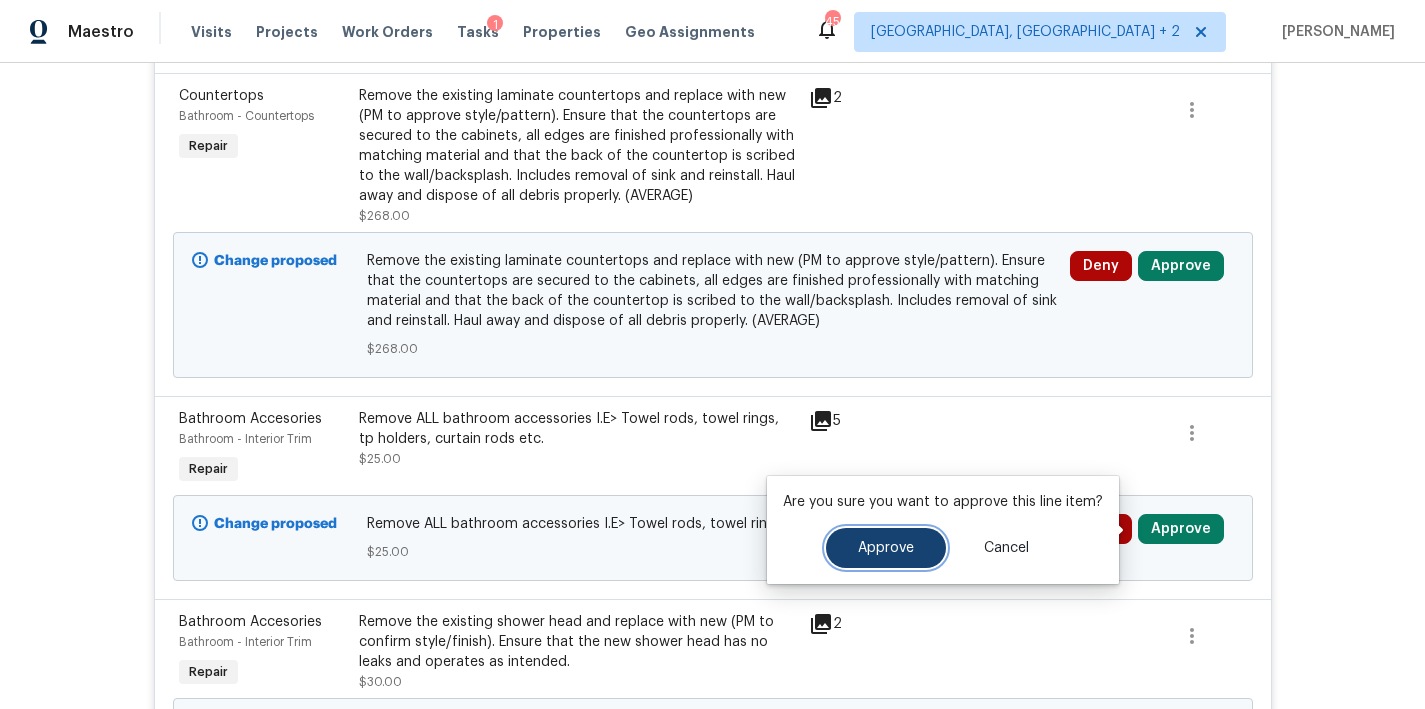 click on "Approve" at bounding box center (886, 548) 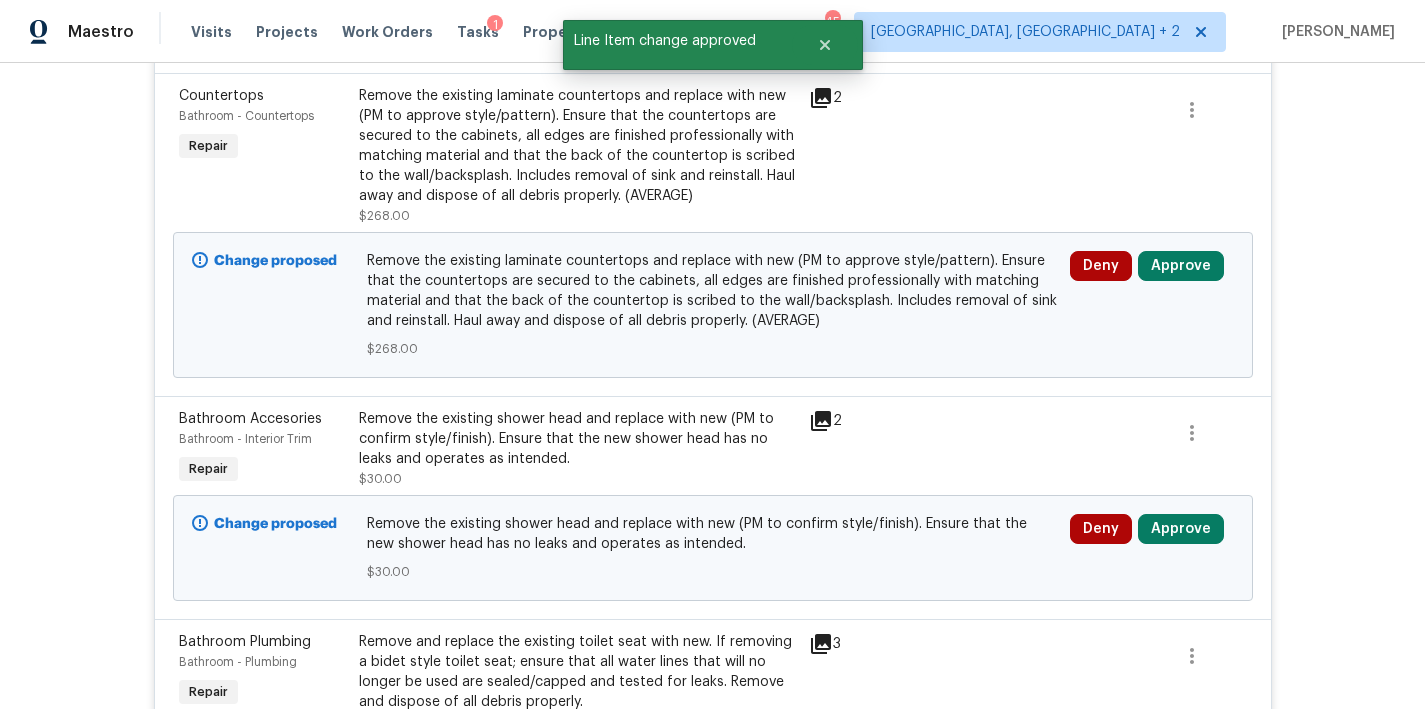 scroll, scrollTop: 500, scrollLeft: 0, axis: vertical 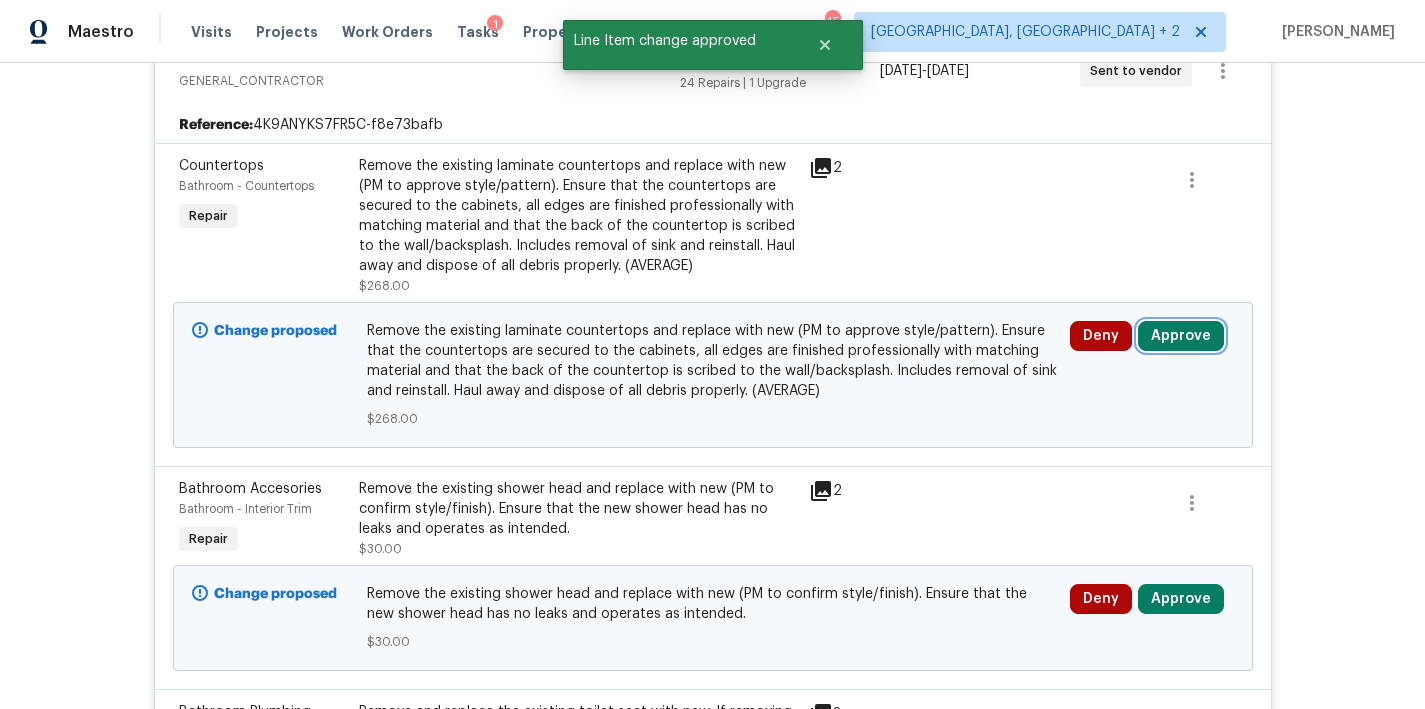click on "Approve" at bounding box center [1181, 336] 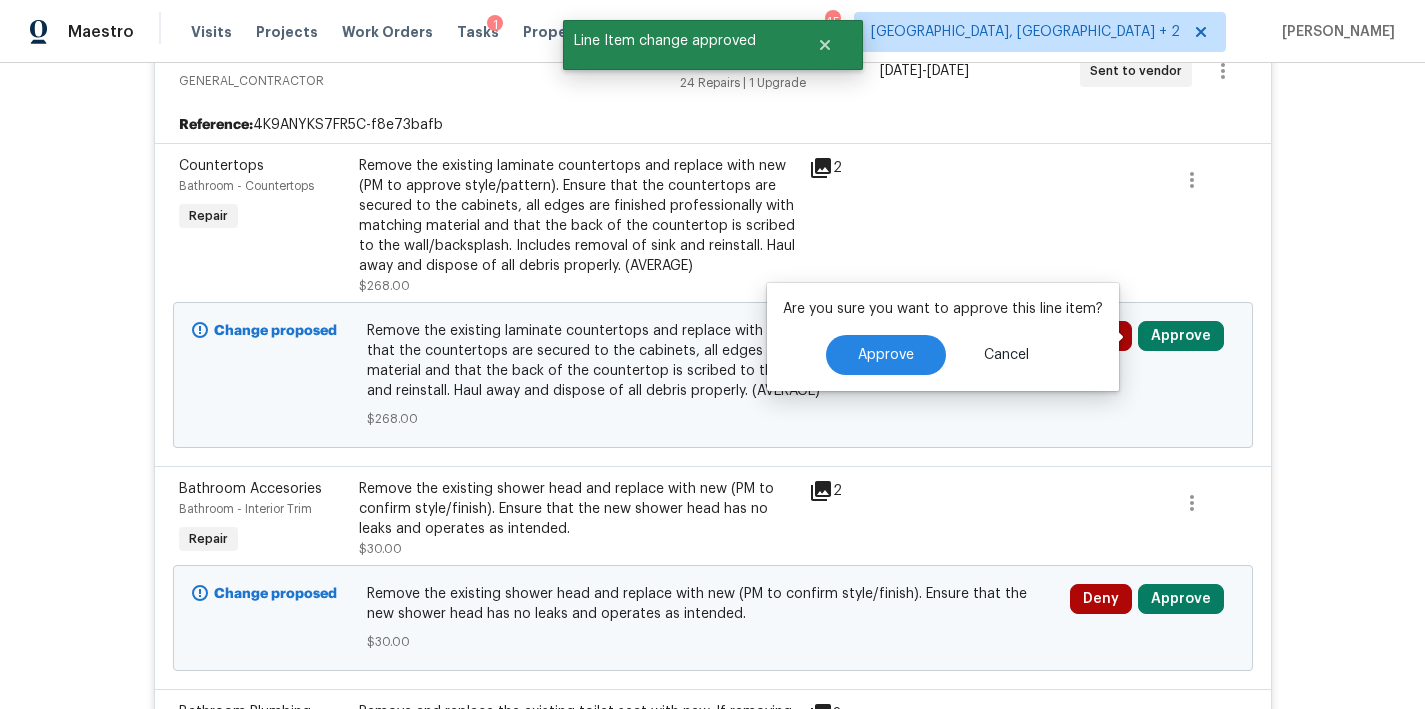 click on "Are you sure you want to approve this line item? Approve Cancel" at bounding box center (943, 337) 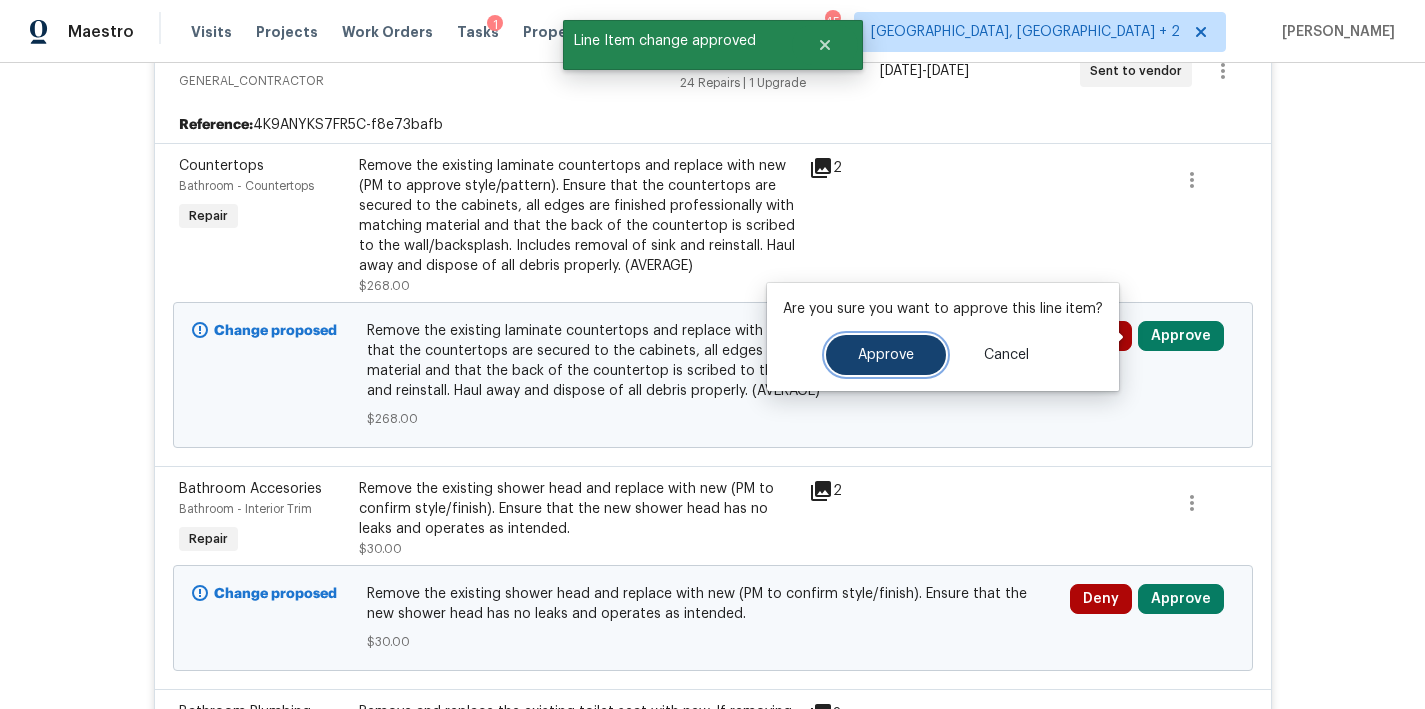 click on "Approve" at bounding box center [886, 355] 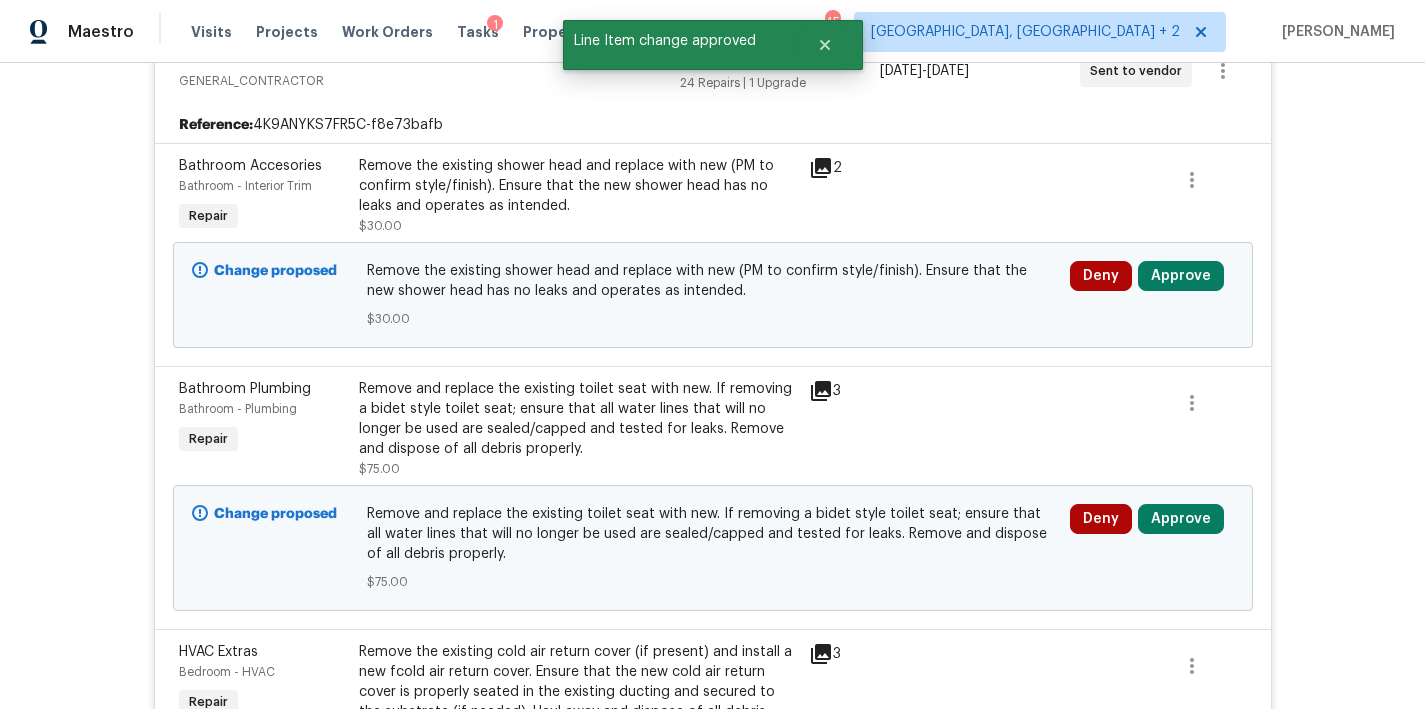 click on "Remove the existing shower head and replace with new (PM to confirm style/finish). Ensure that the new shower head has no leaks and operates as intended." at bounding box center (578, 186) 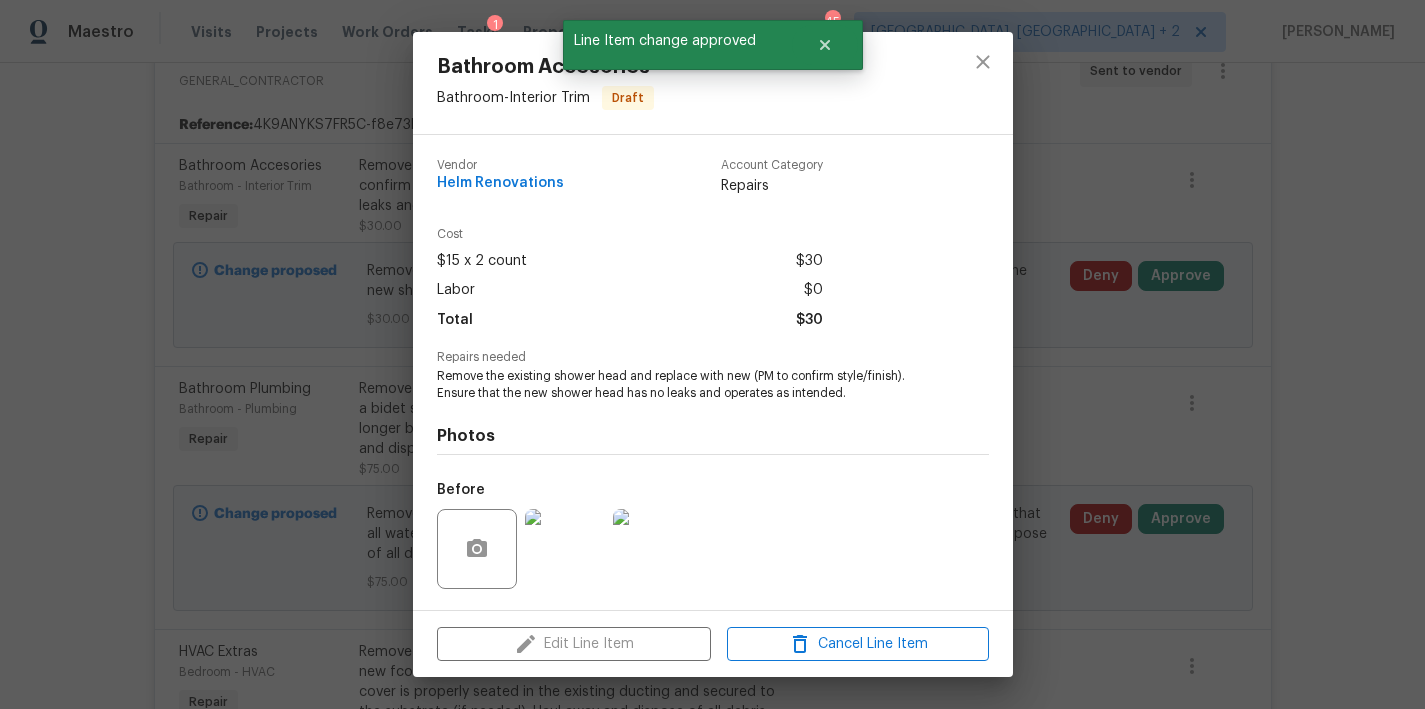 click at bounding box center (565, 549) 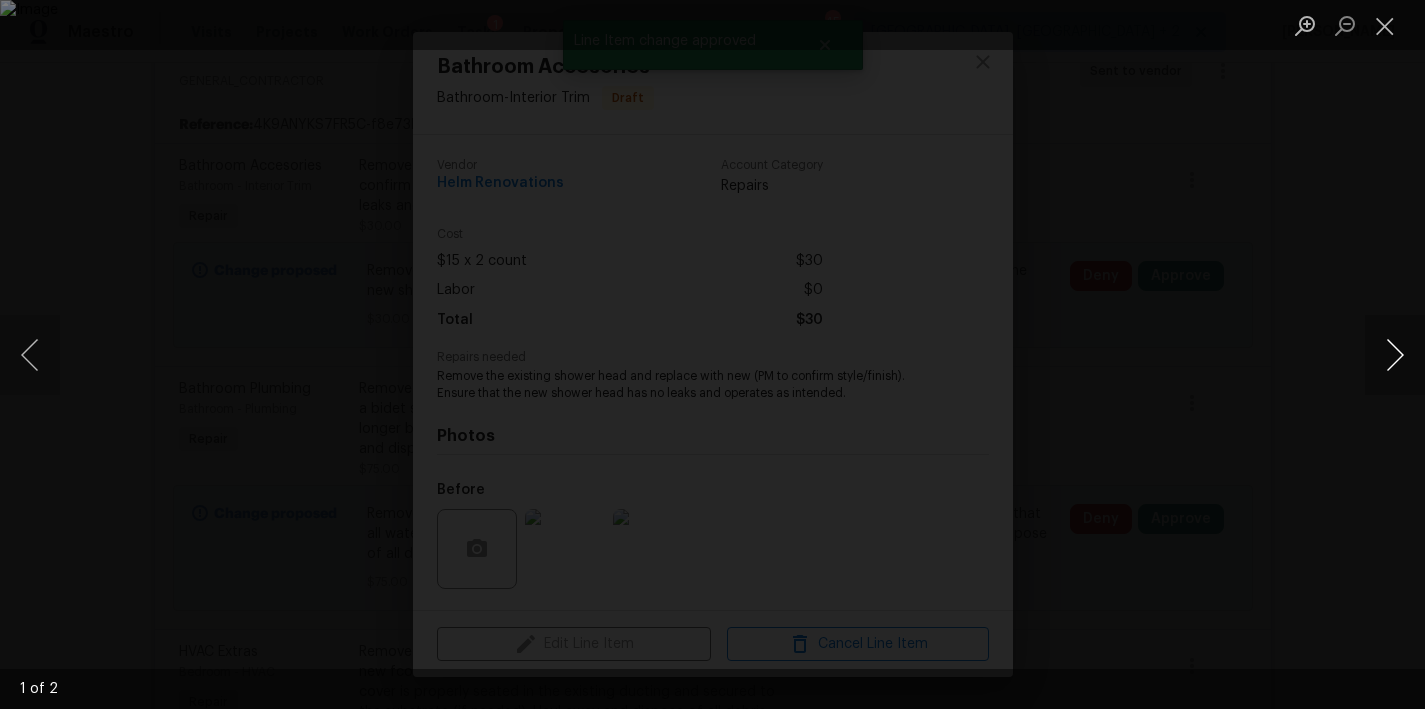 click at bounding box center [1395, 355] 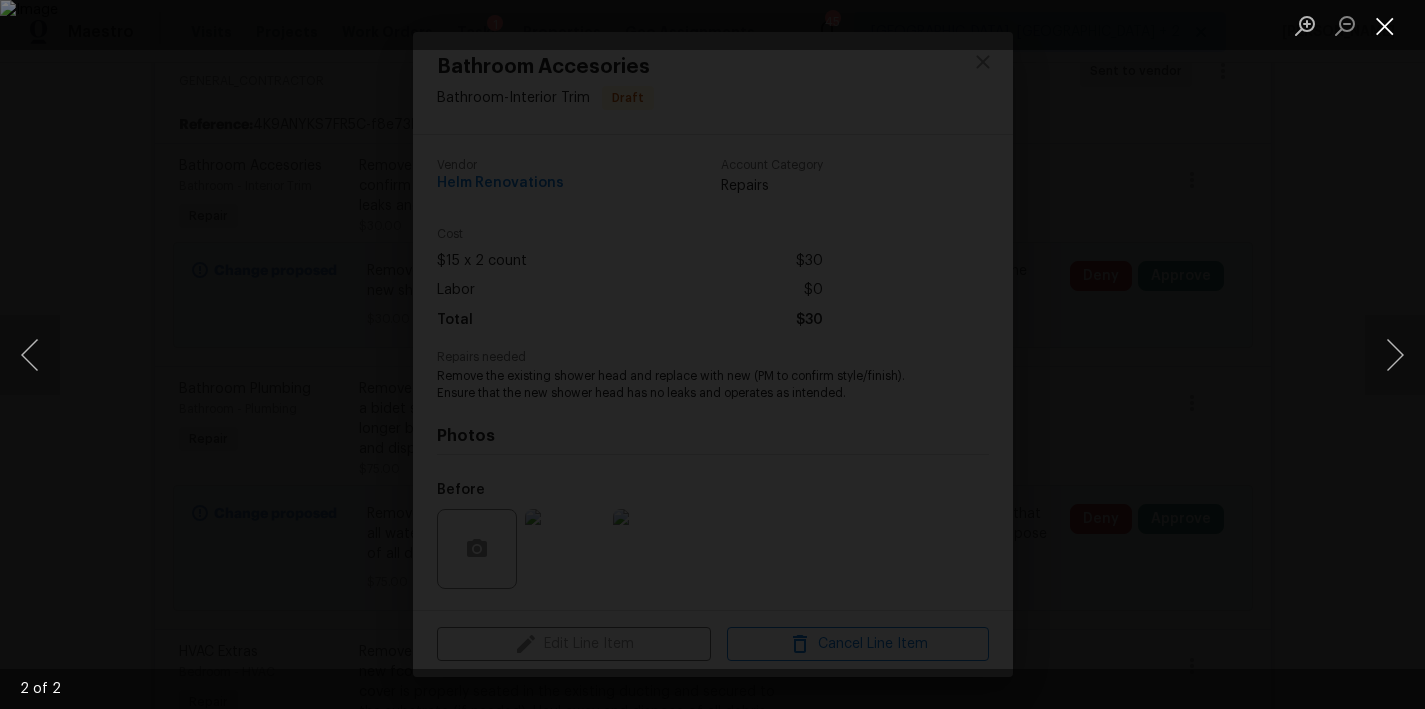 click at bounding box center [1385, 25] 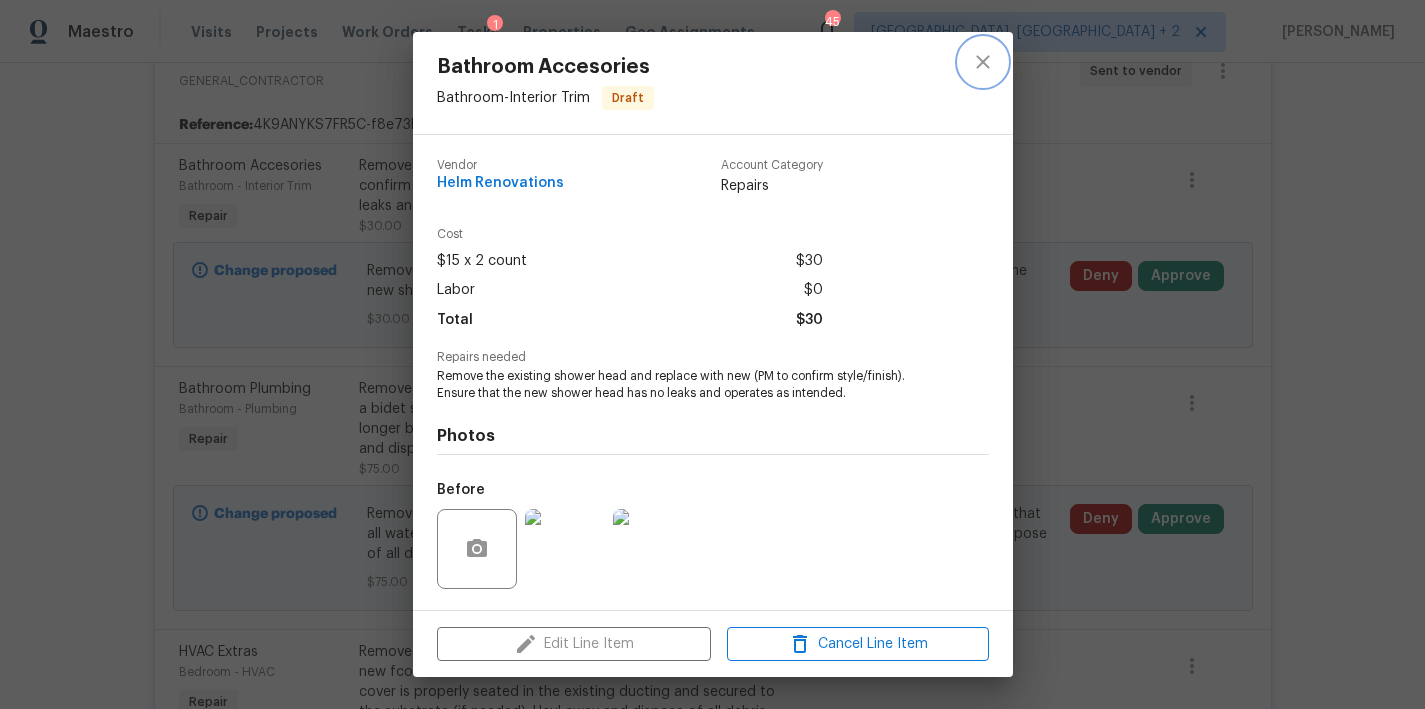 click 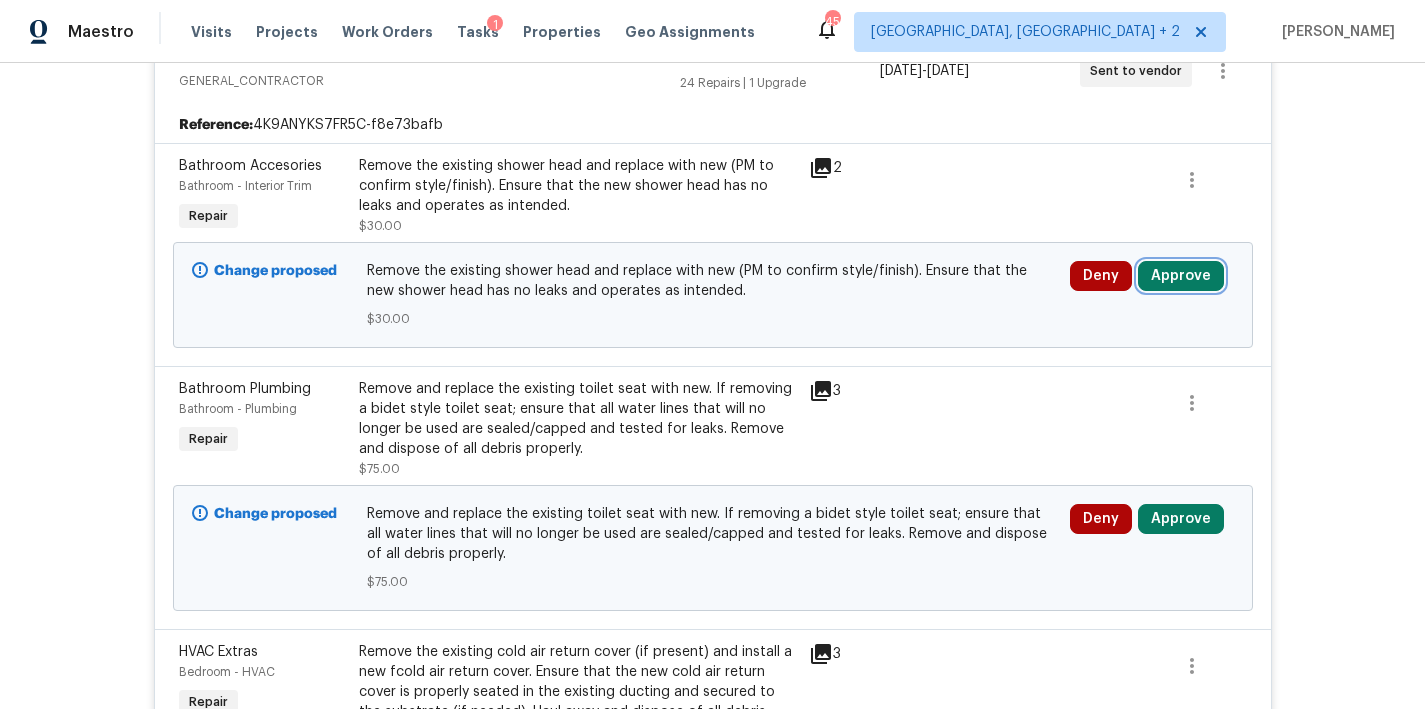 click on "Approve" at bounding box center [1181, 276] 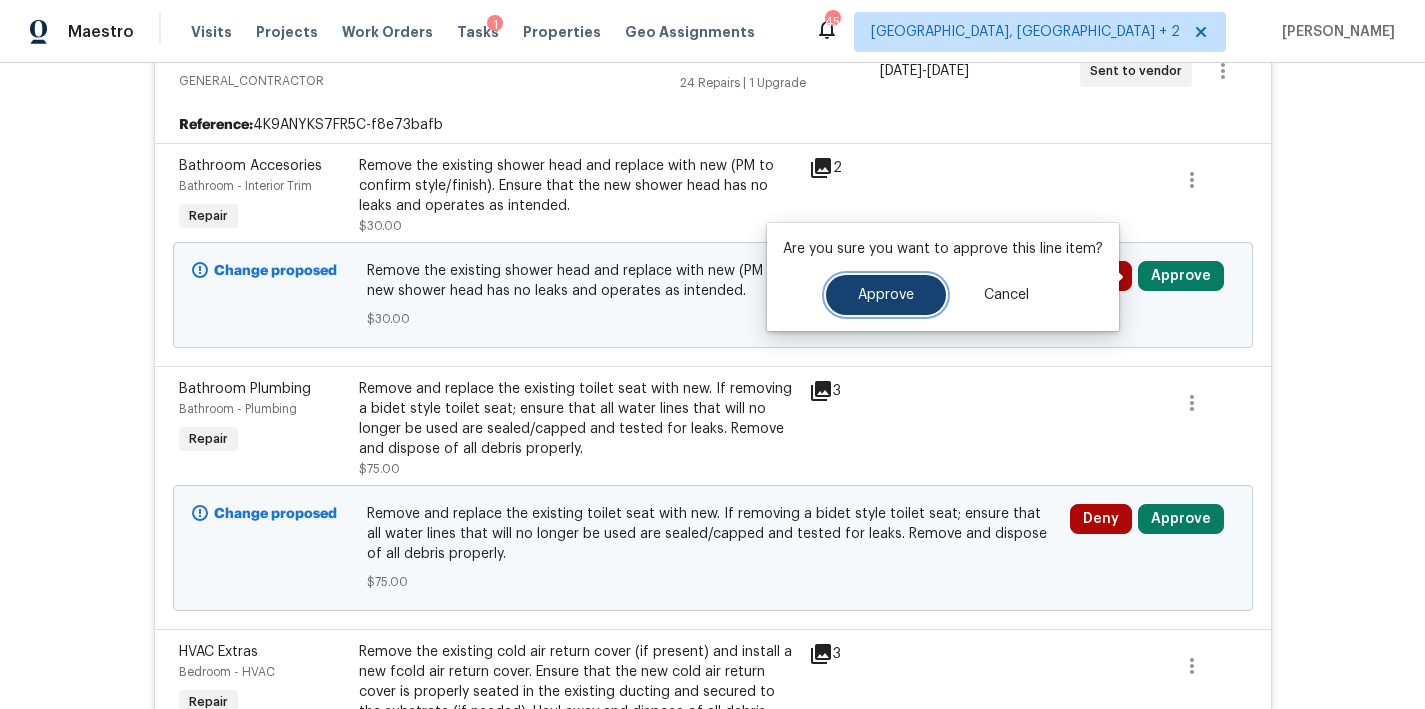 click on "Approve" at bounding box center [886, 295] 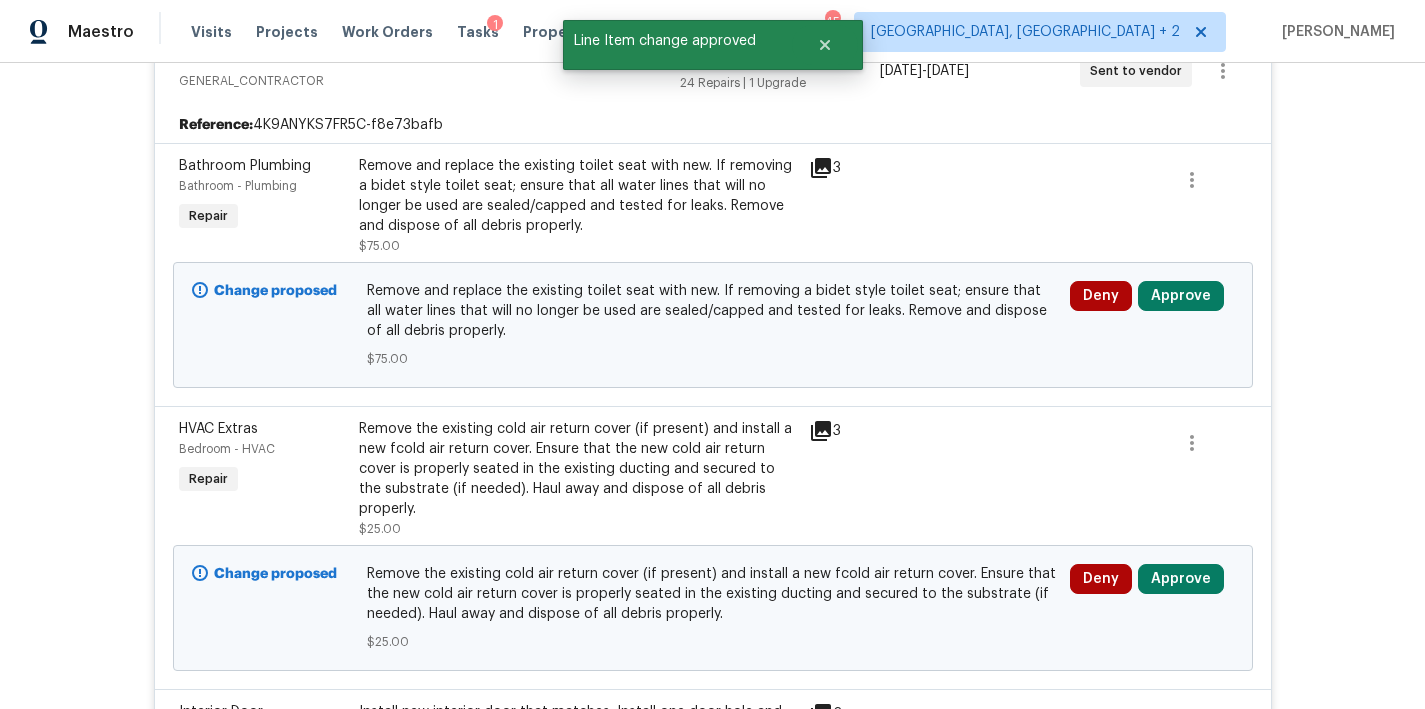 click on "Remove and replace the existing toilet seat with new. If removing a bidet style toilet seat; ensure that all water lines that will no longer be used are sealed/capped and tested for leaks. Remove and dispose of all debris properly." at bounding box center [578, 196] 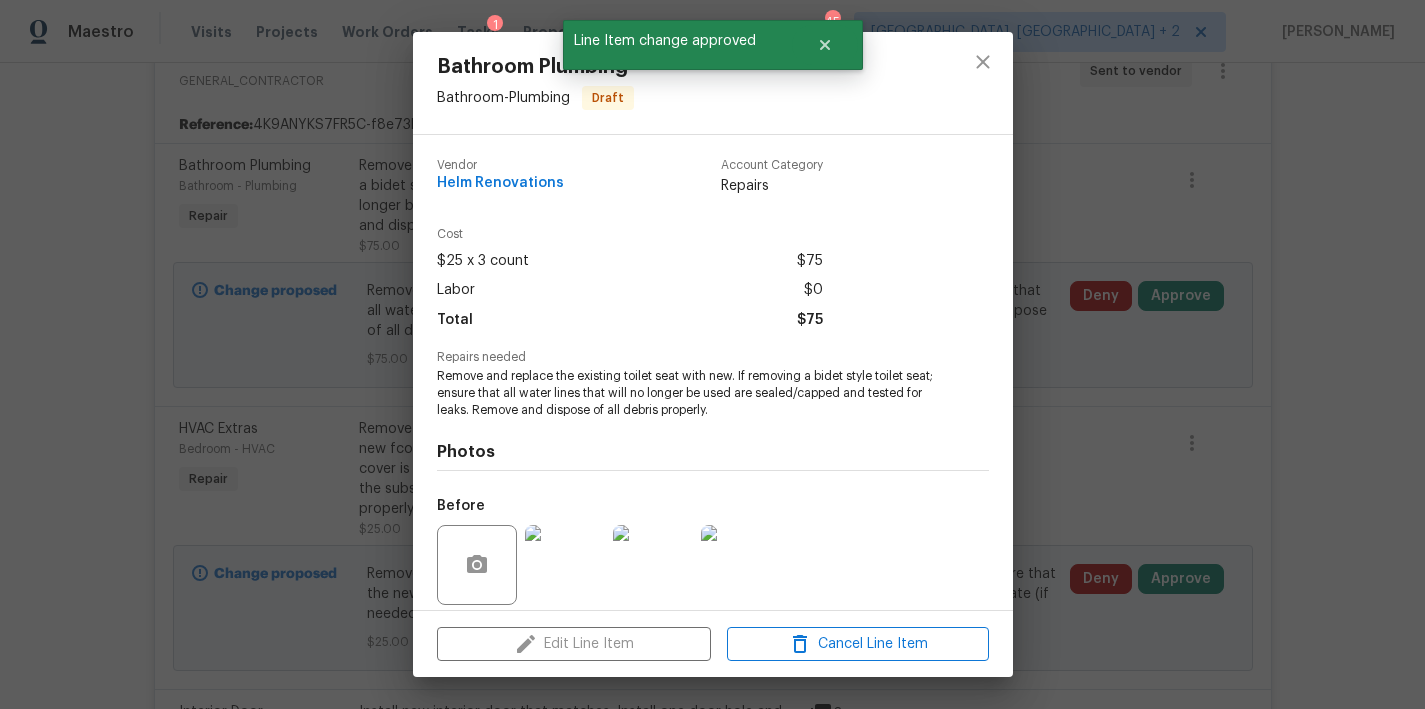 click at bounding box center [565, 565] 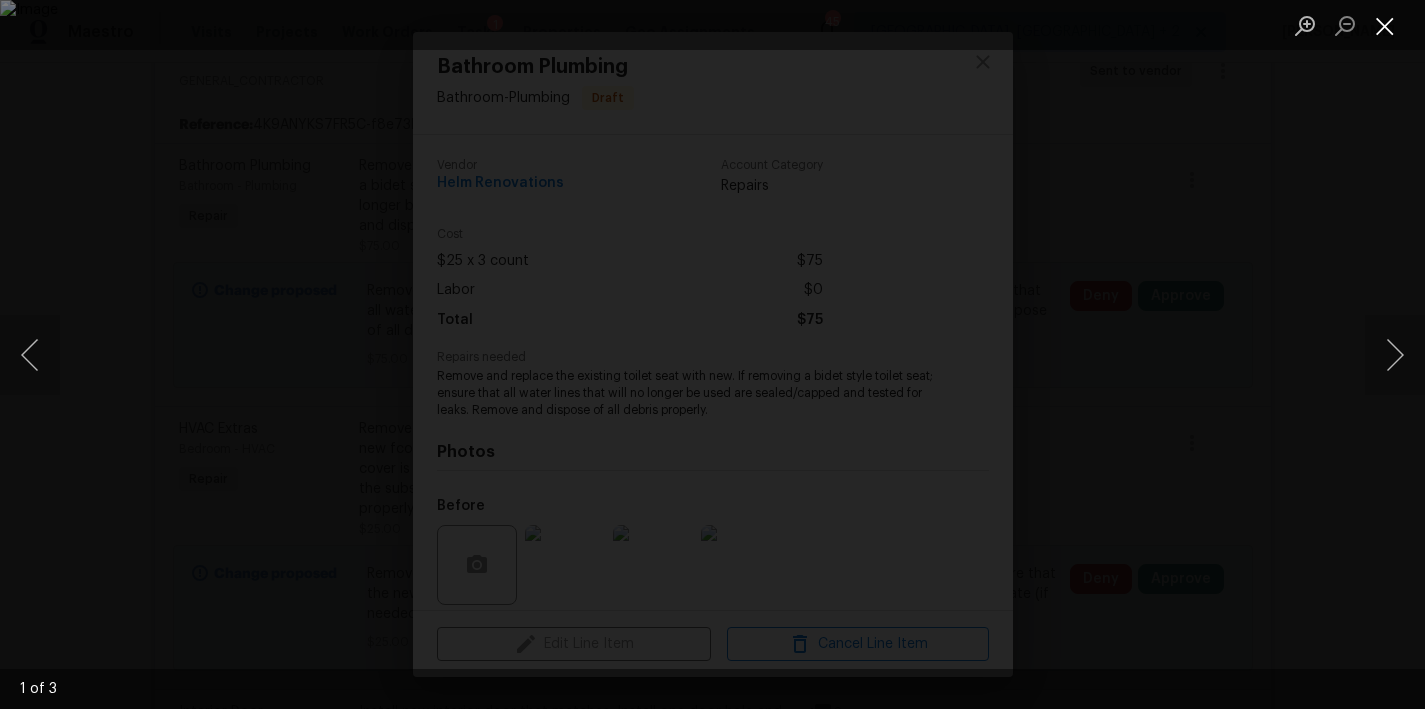 click at bounding box center (1385, 25) 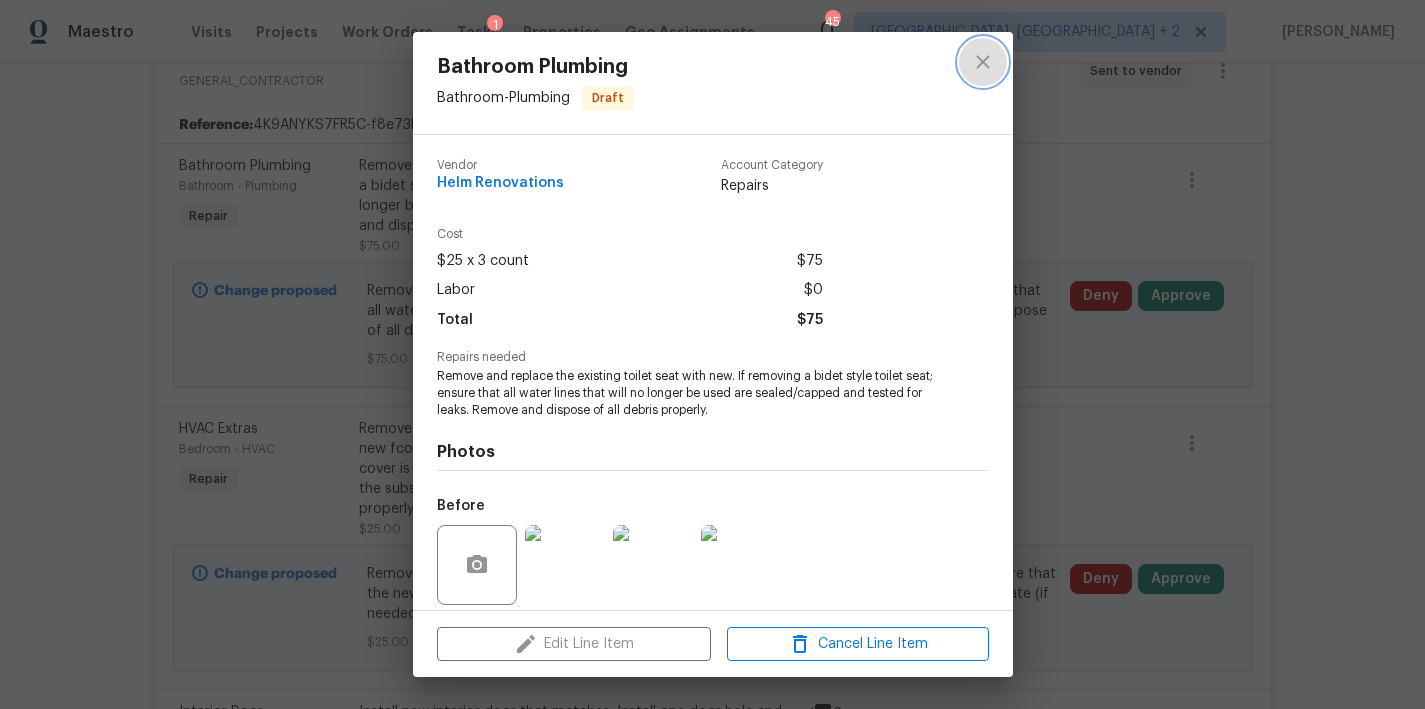 click 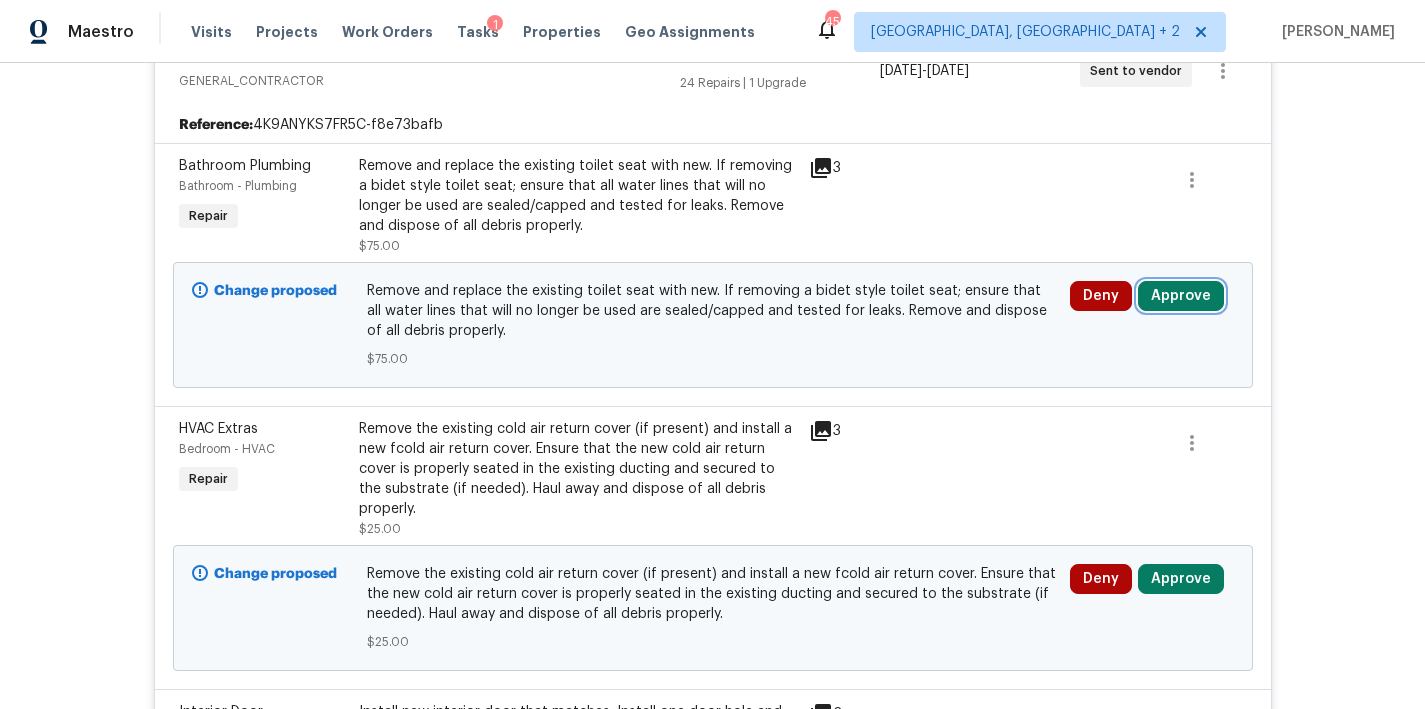 click on "Approve" at bounding box center [1181, 296] 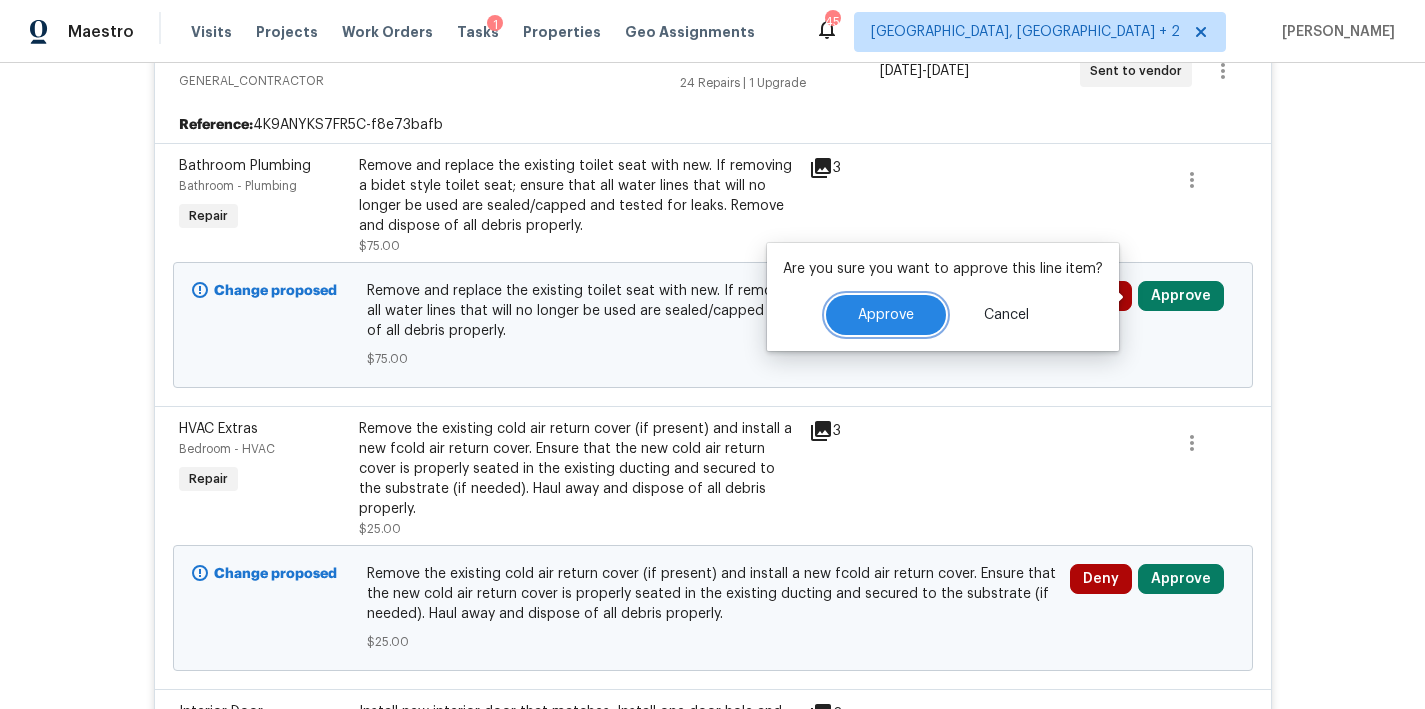 click on "Approve" at bounding box center (886, 315) 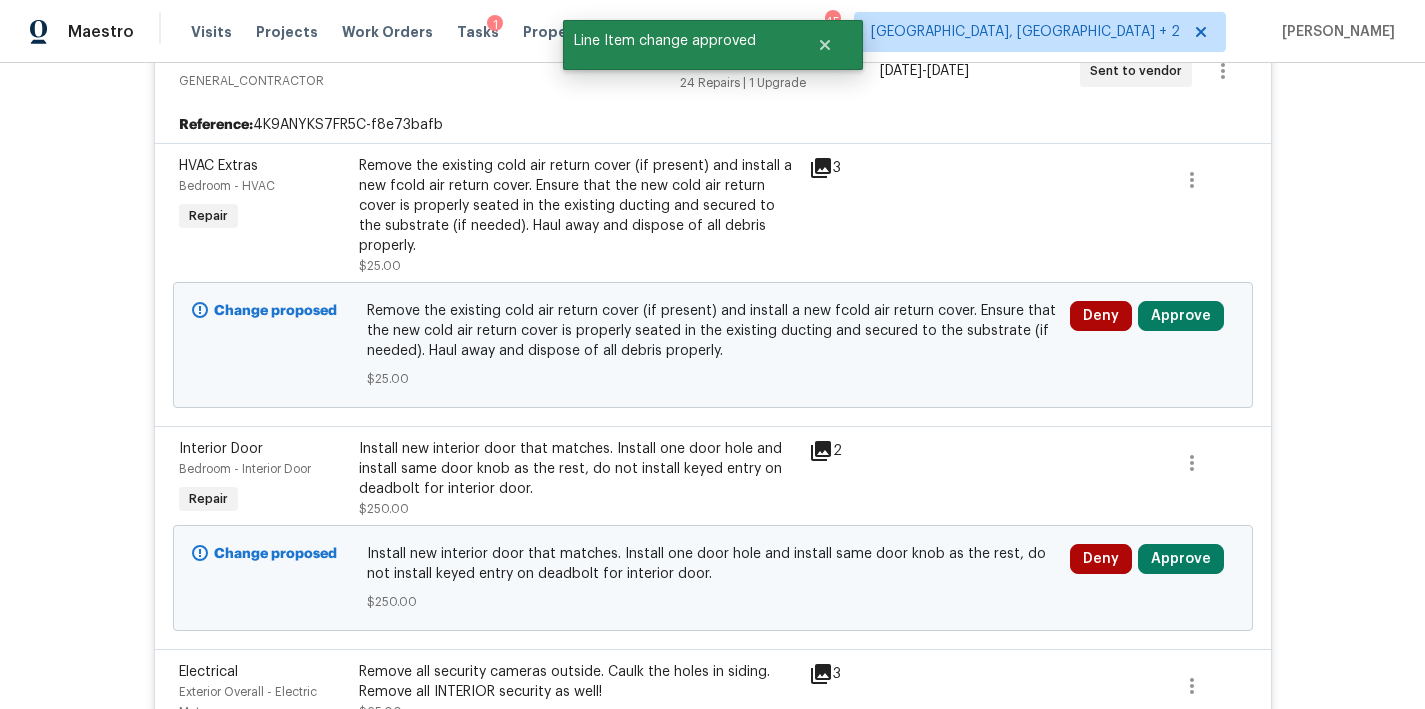 click on "Remove the existing cold air return cover (if present) and install a new fcold air return cover. Ensure that the new cold air return cover is properly seated in the existing ducting and secured to the substrate (if needed). Haul away and dispose of all debris properly." at bounding box center (578, 206) 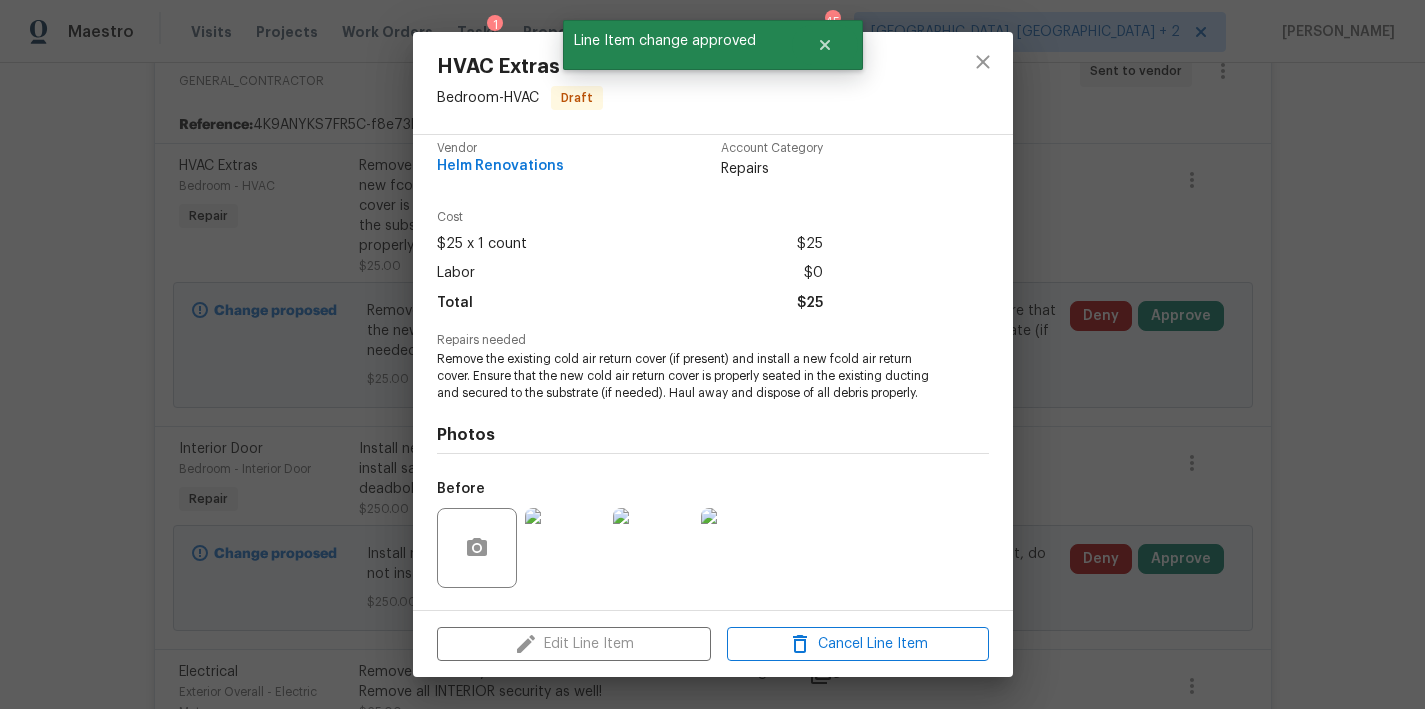 scroll, scrollTop: 38, scrollLeft: 0, axis: vertical 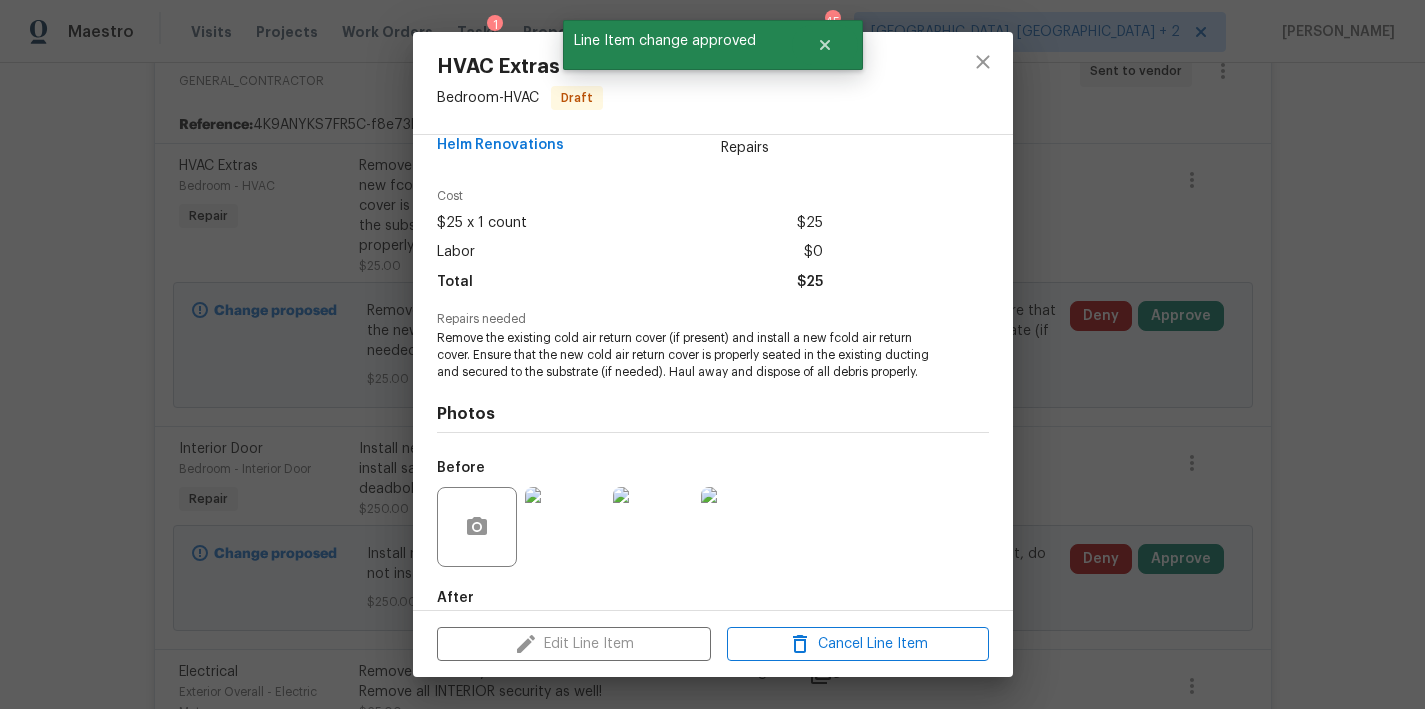 click at bounding box center [565, 527] 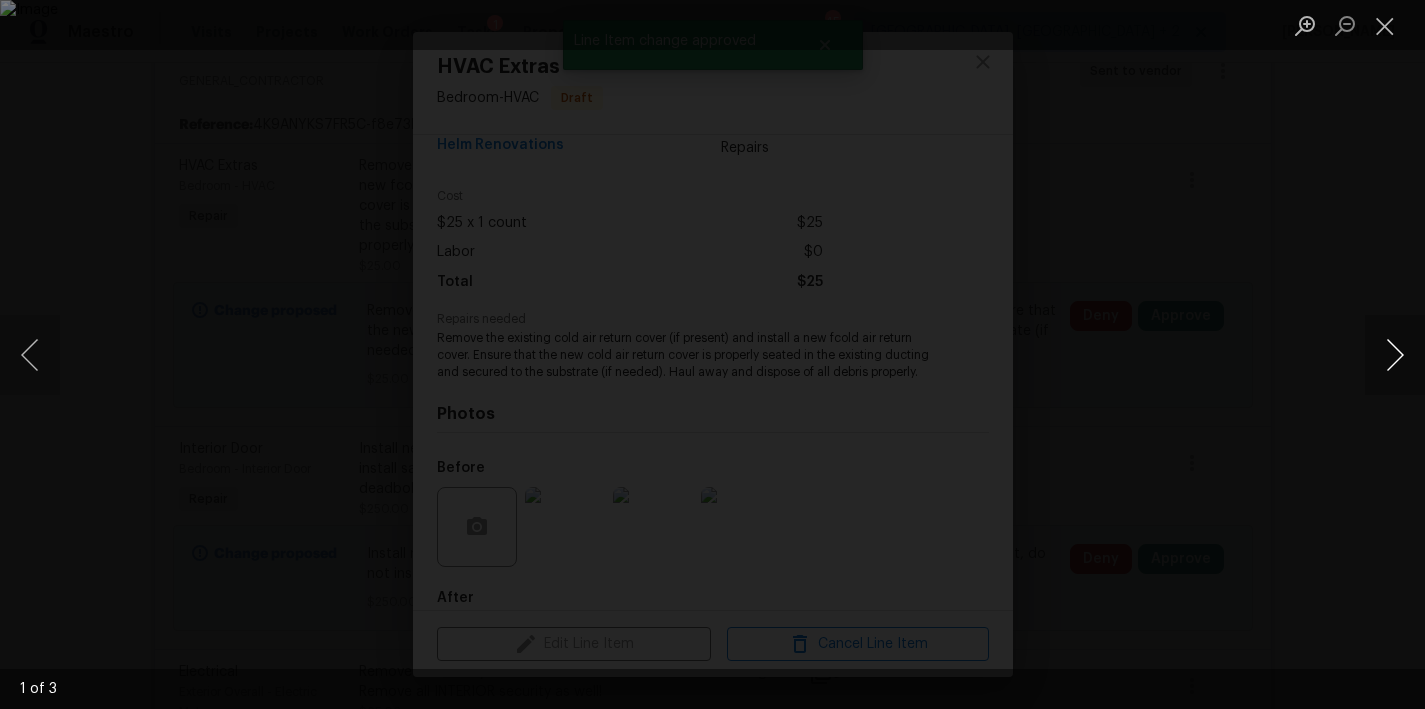 click at bounding box center (1395, 355) 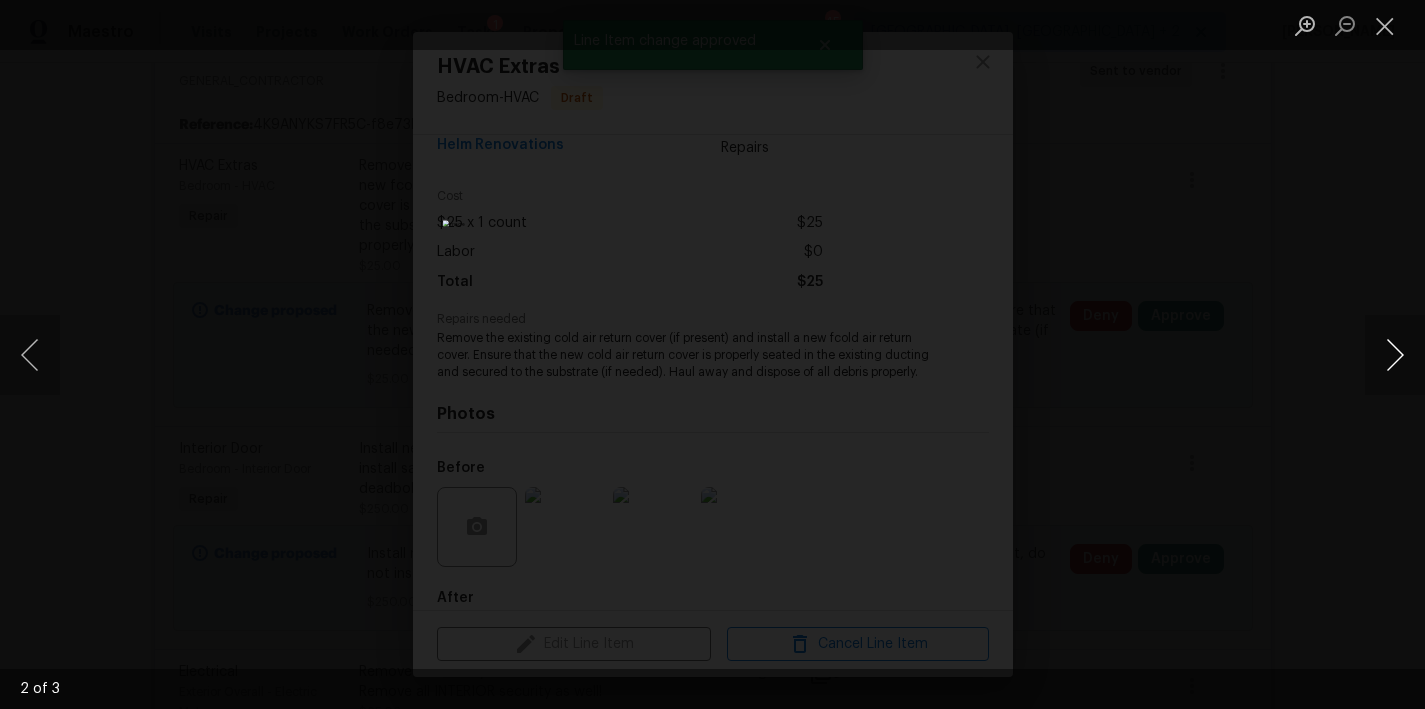 click at bounding box center [1395, 355] 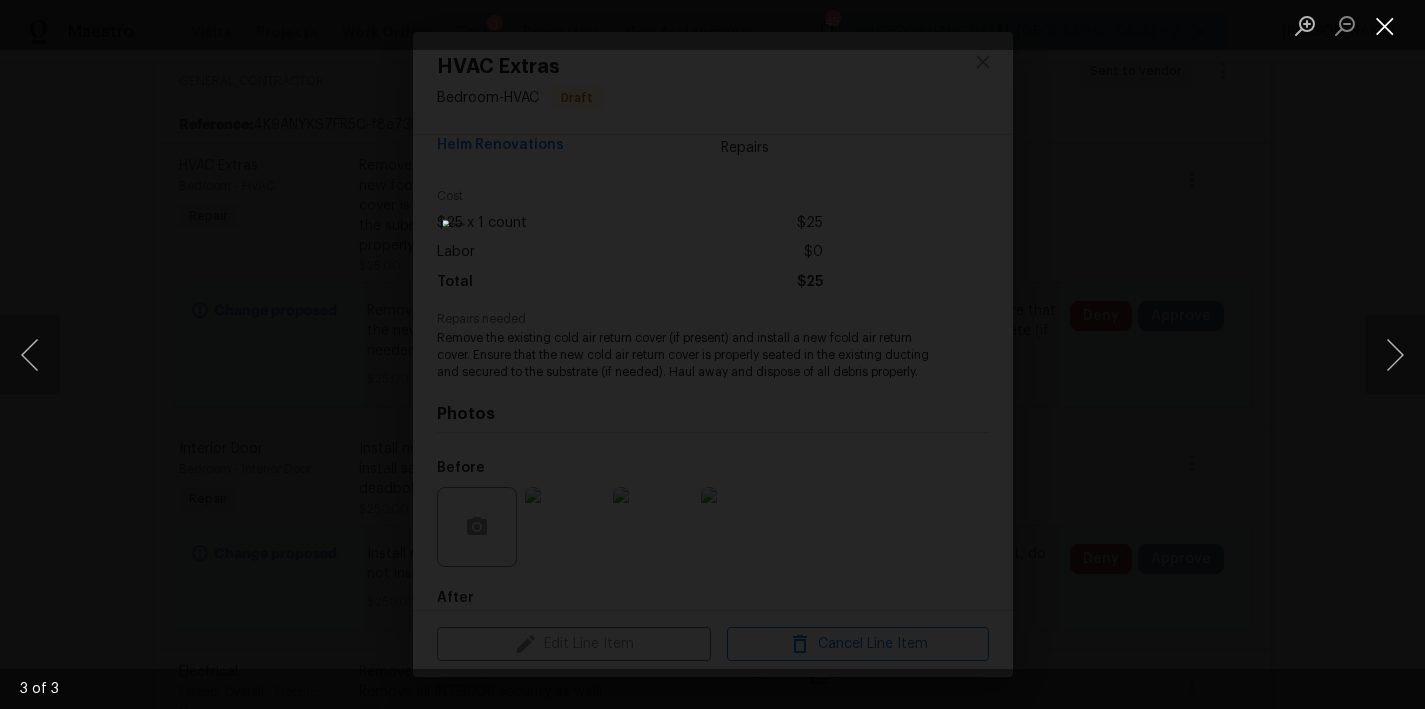 click at bounding box center [1385, 25] 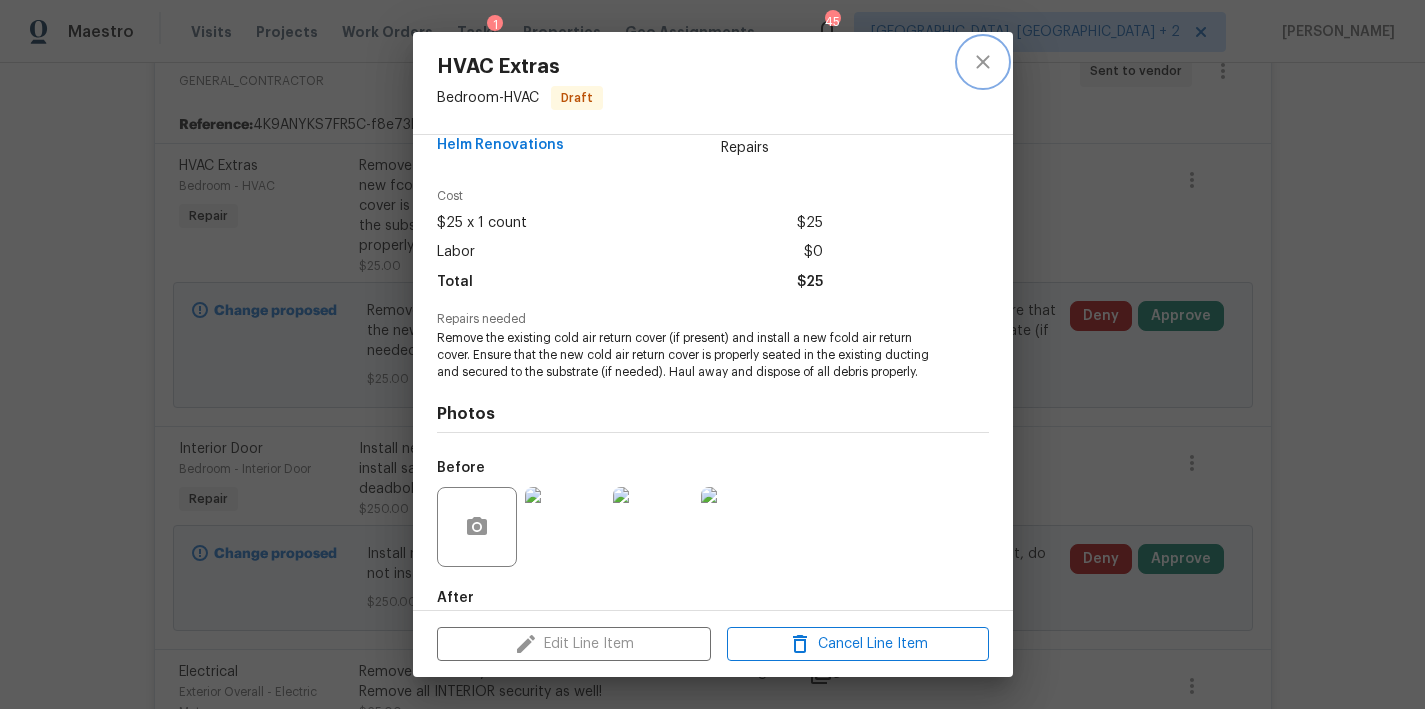 click 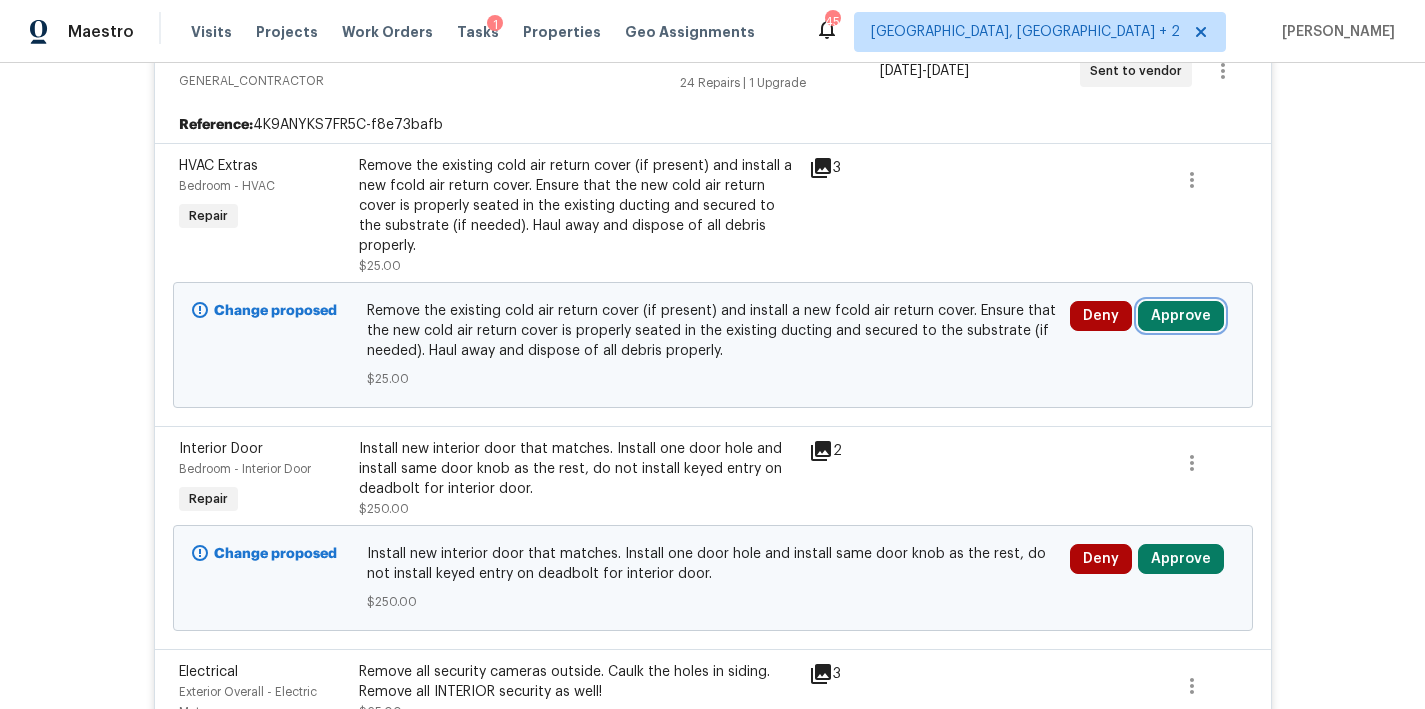 click on "Approve" at bounding box center (1181, 316) 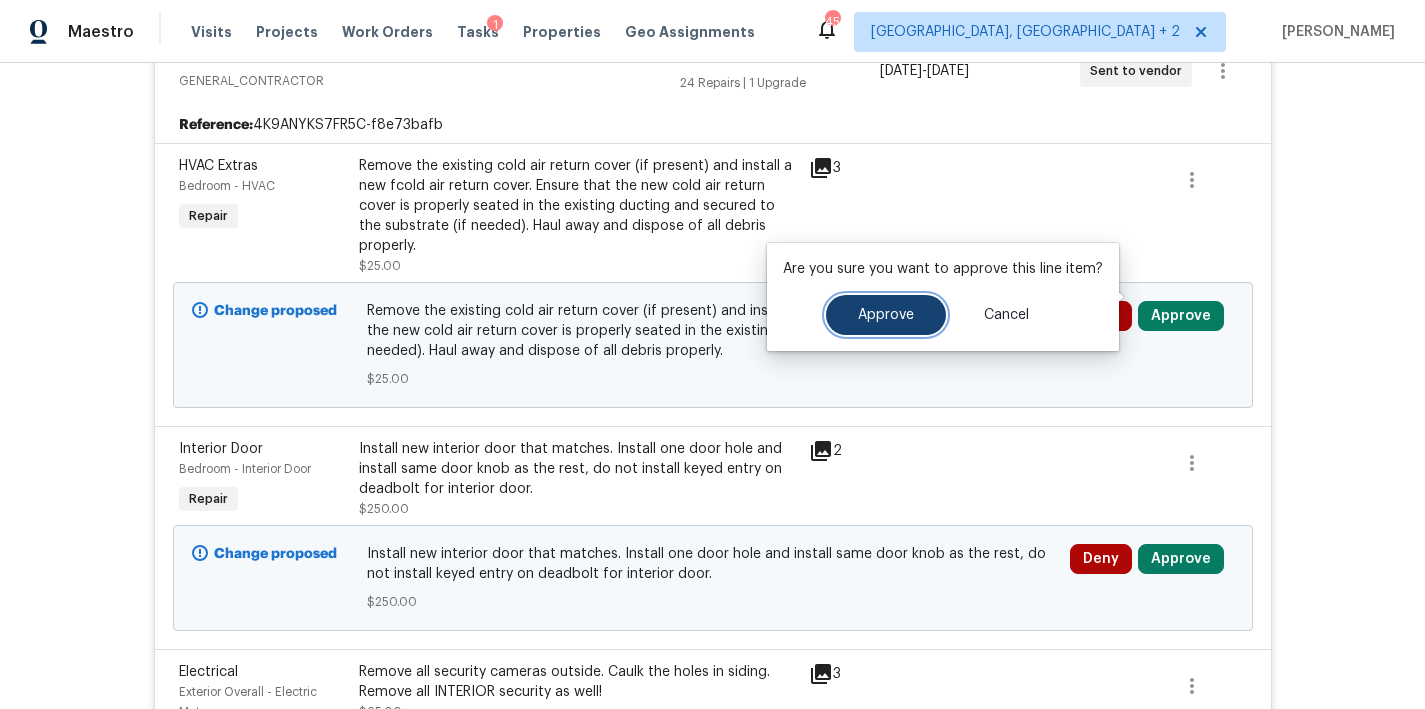 click on "Approve" at bounding box center [886, 315] 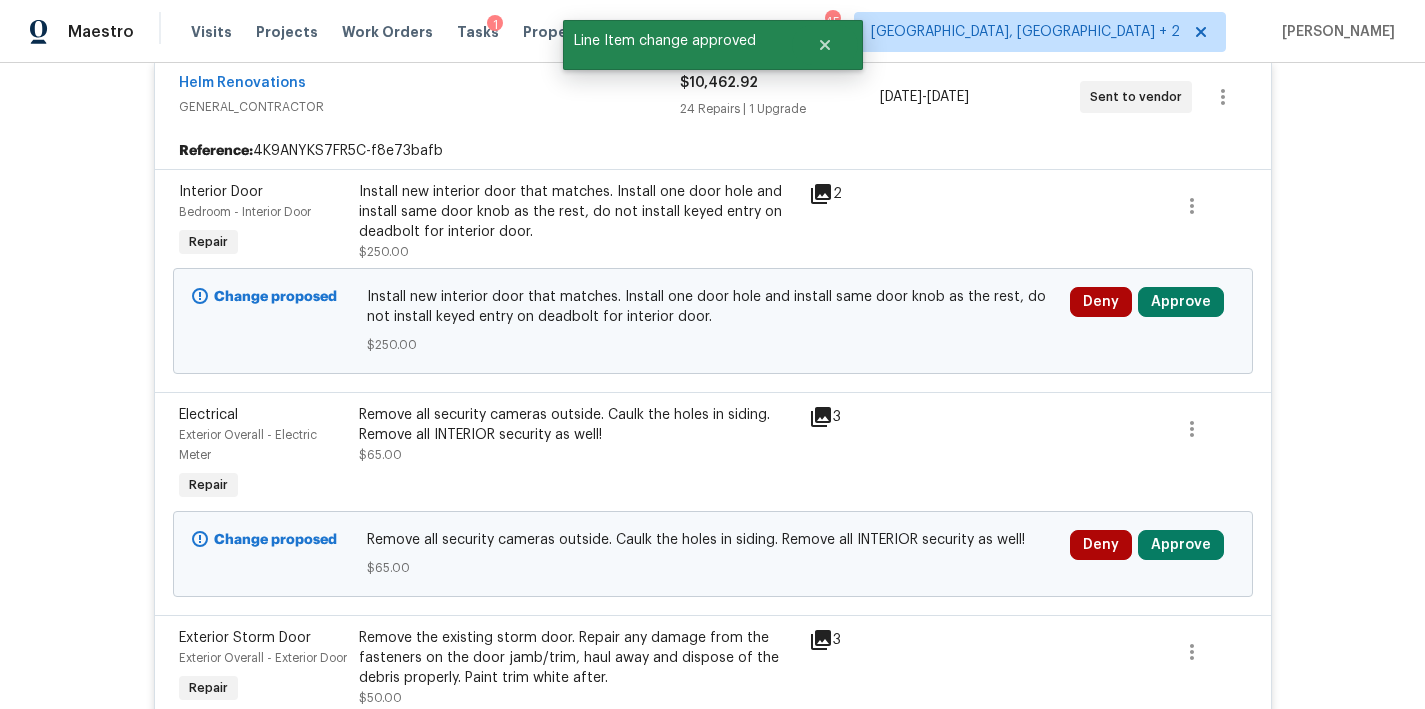 scroll, scrollTop: 465, scrollLeft: 0, axis: vertical 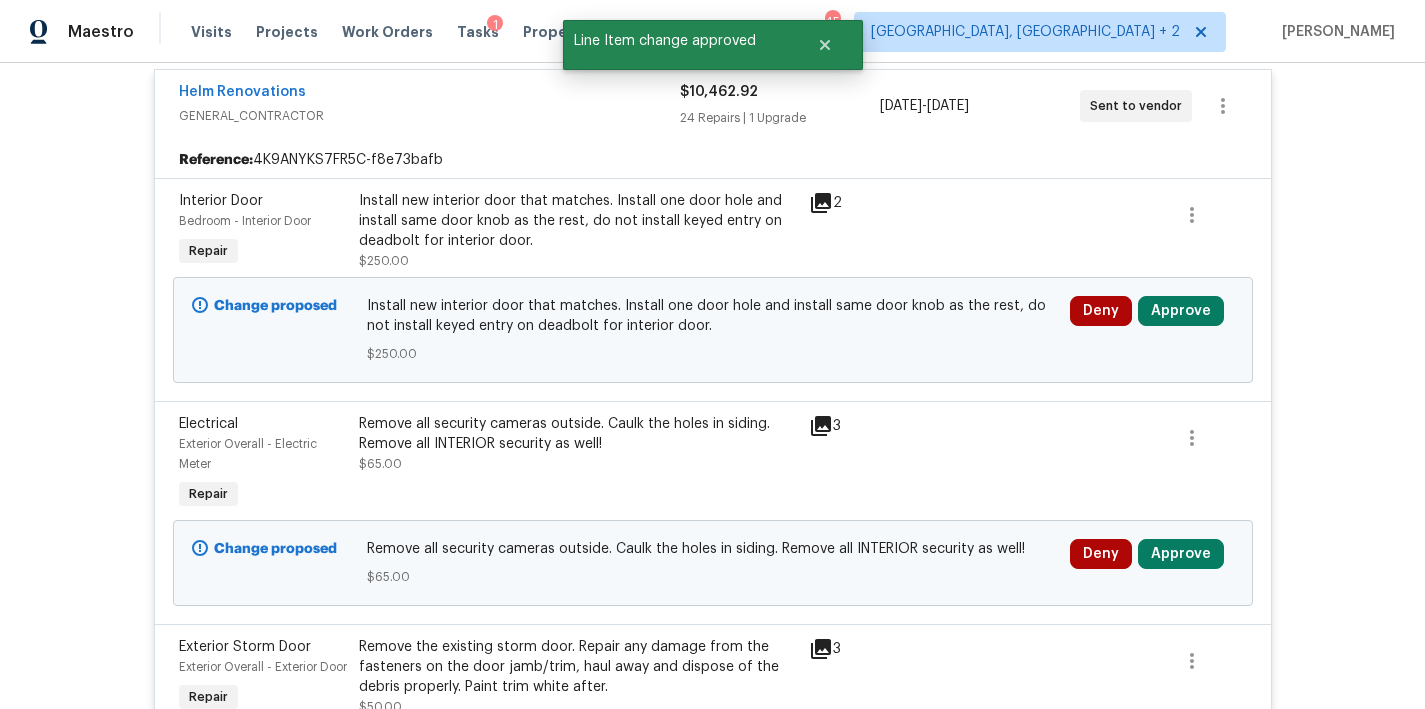 click on "Install new interior door that matches. Install one door hole and install same door knob as the rest, do not install keyed entry on deadbolt for interior door." at bounding box center (578, 221) 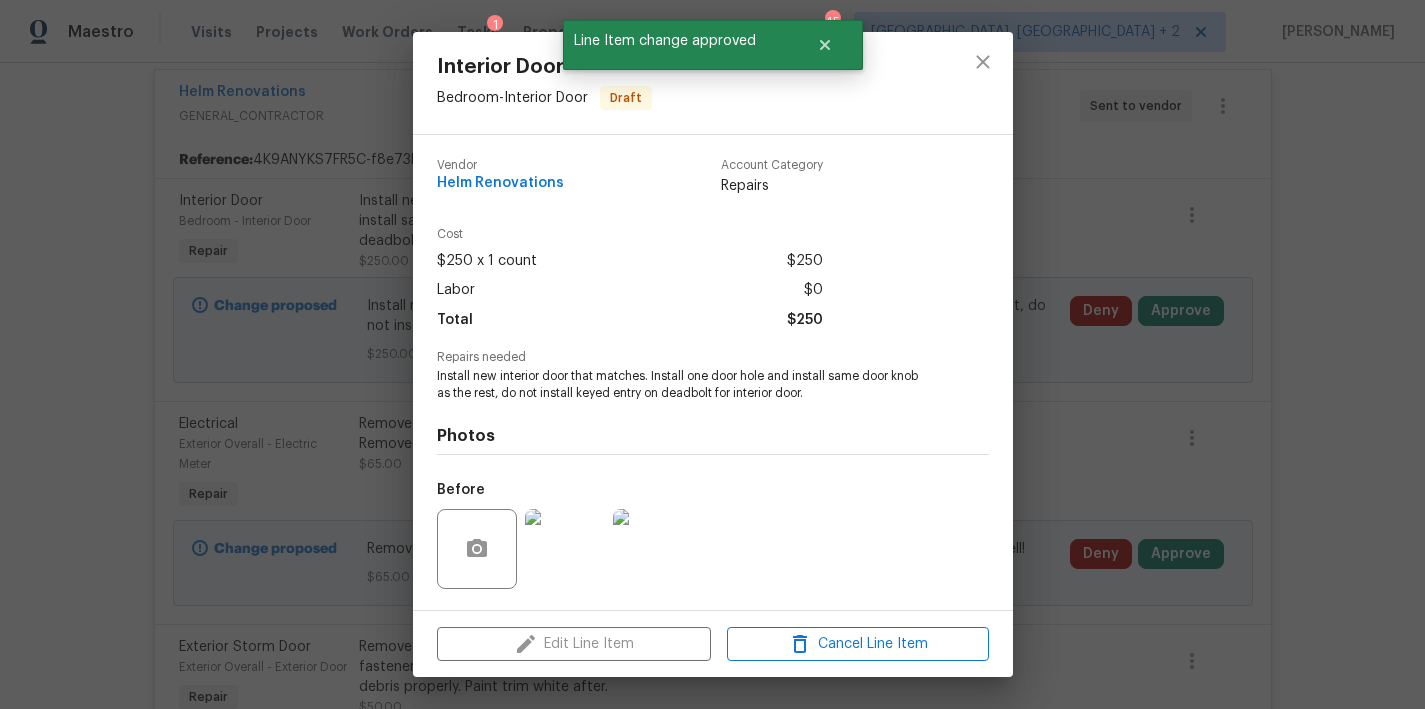 scroll, scrollTop: 129, scrollLeft: 0, axis: vertical 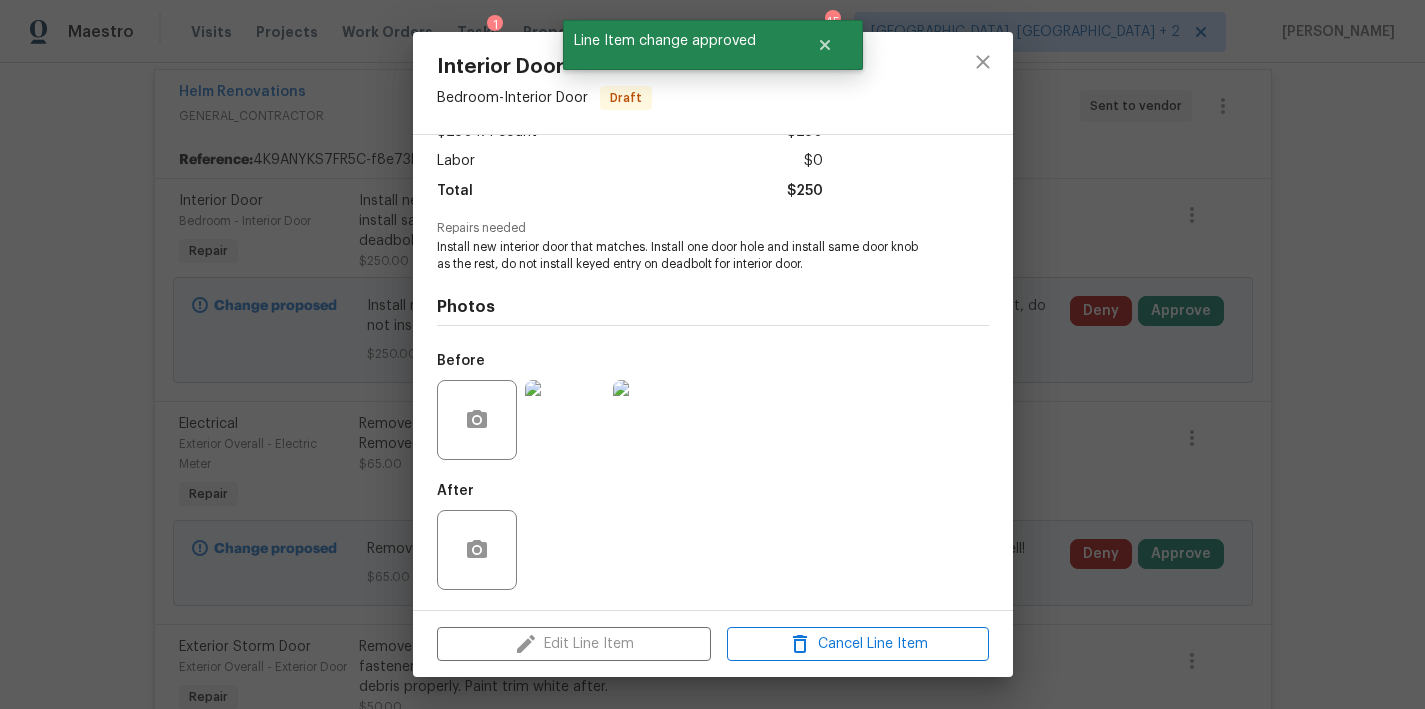 click at bounding box center (565, 420) 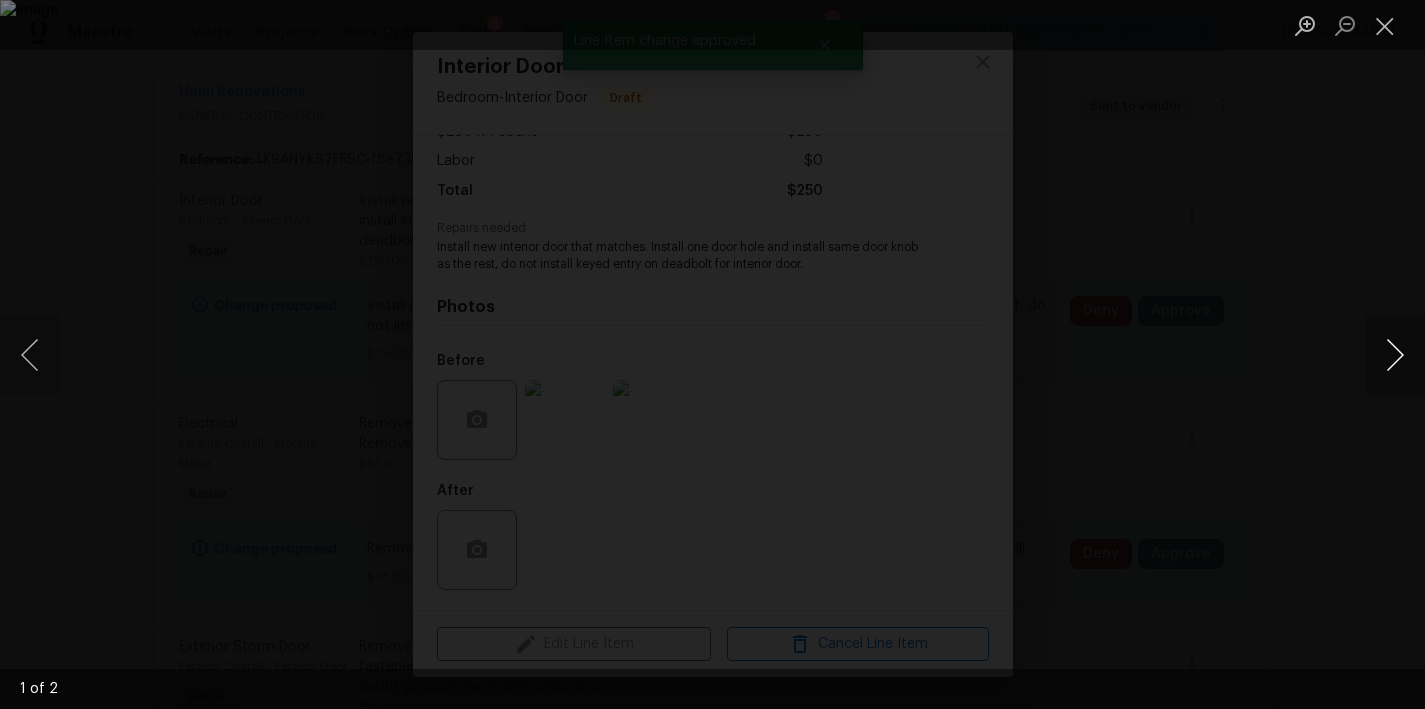 click at bounding box center (1395, 355) 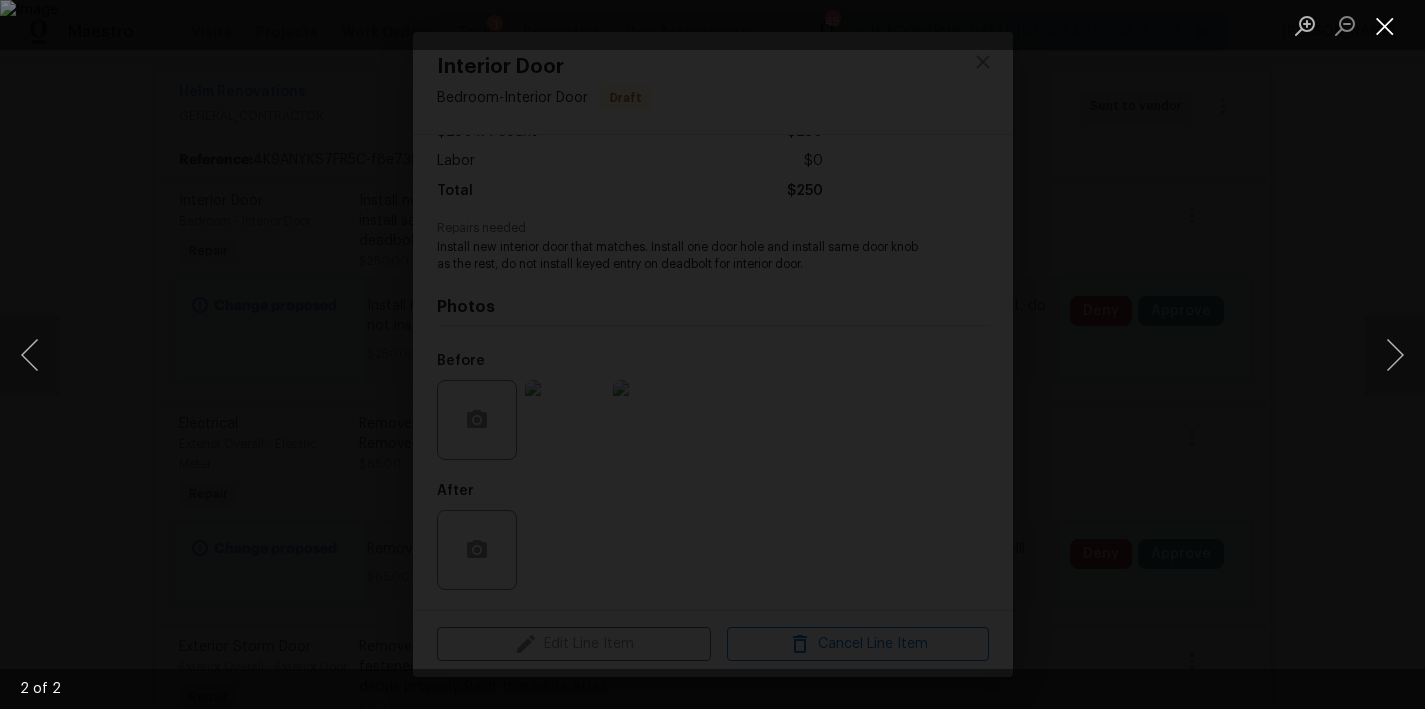 click at bounding box center [1385, 25] 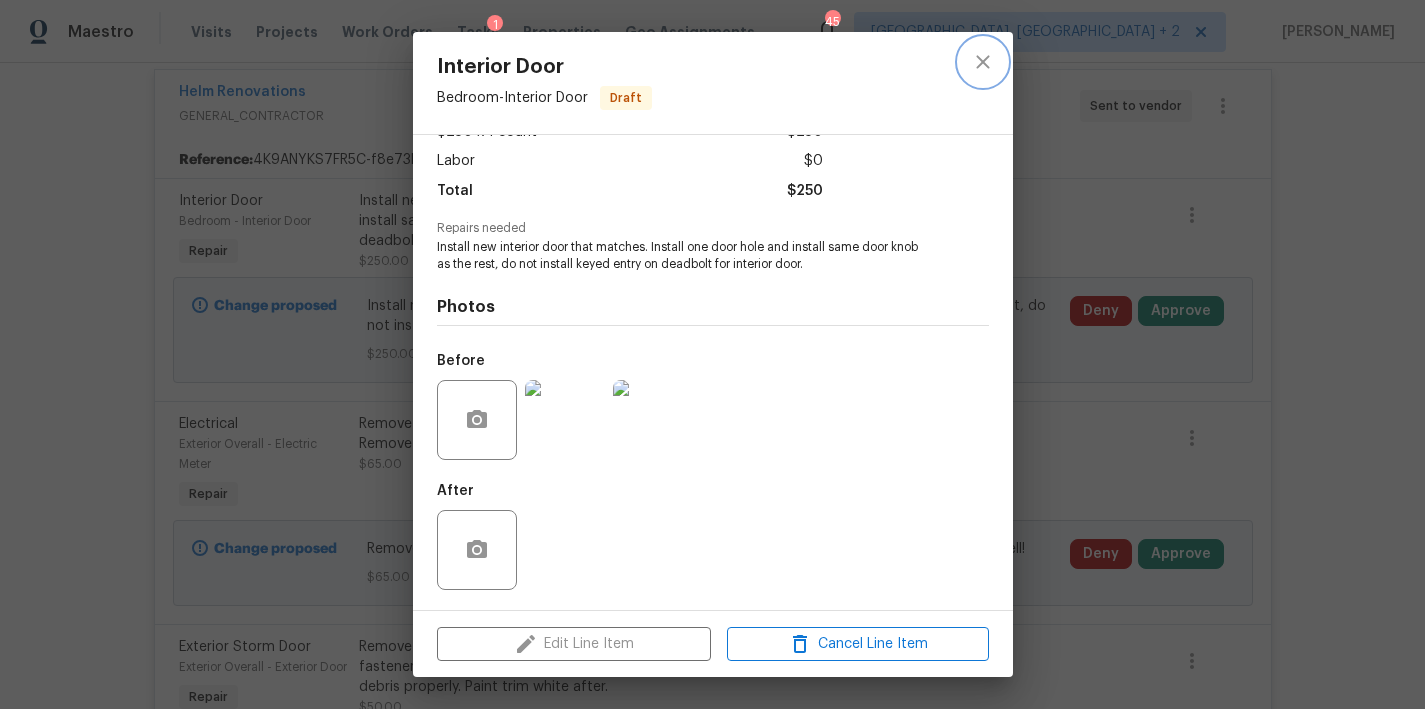 click 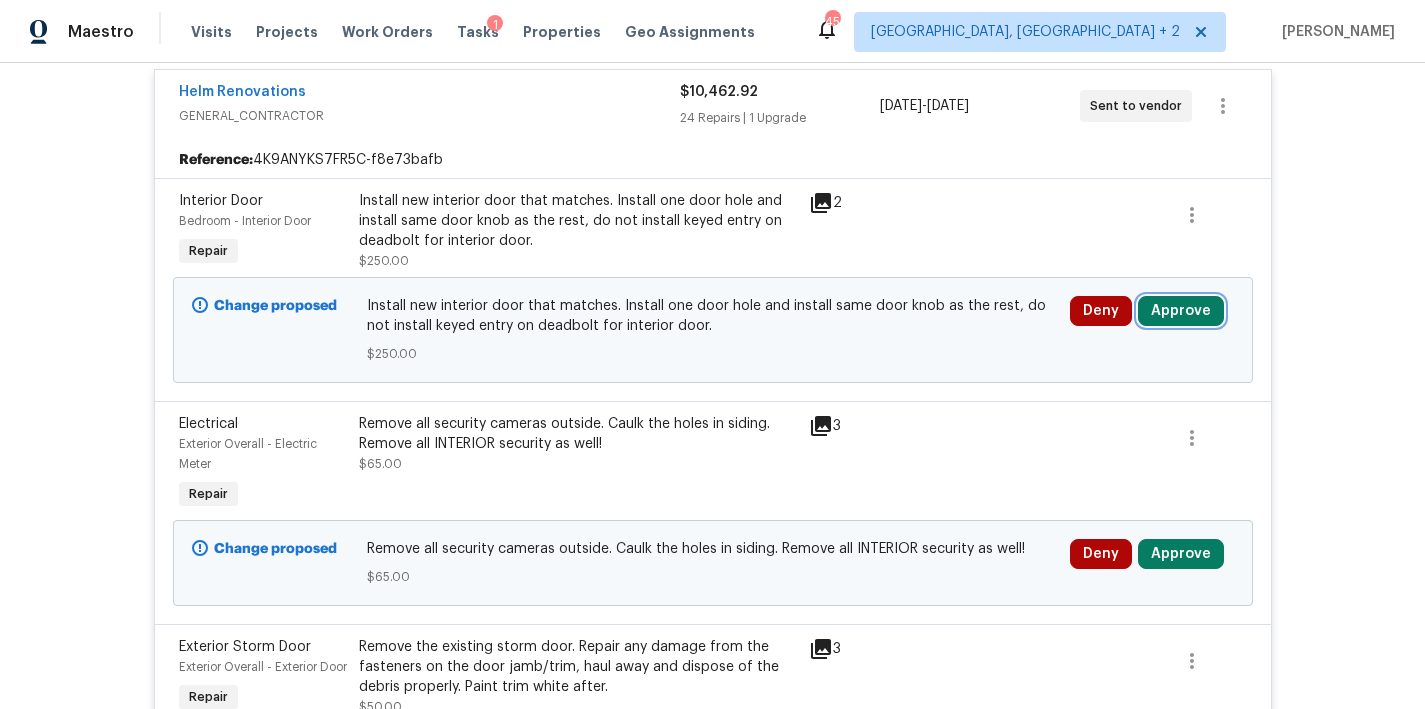 click on "Approve" at bounding box center (1181, 311) 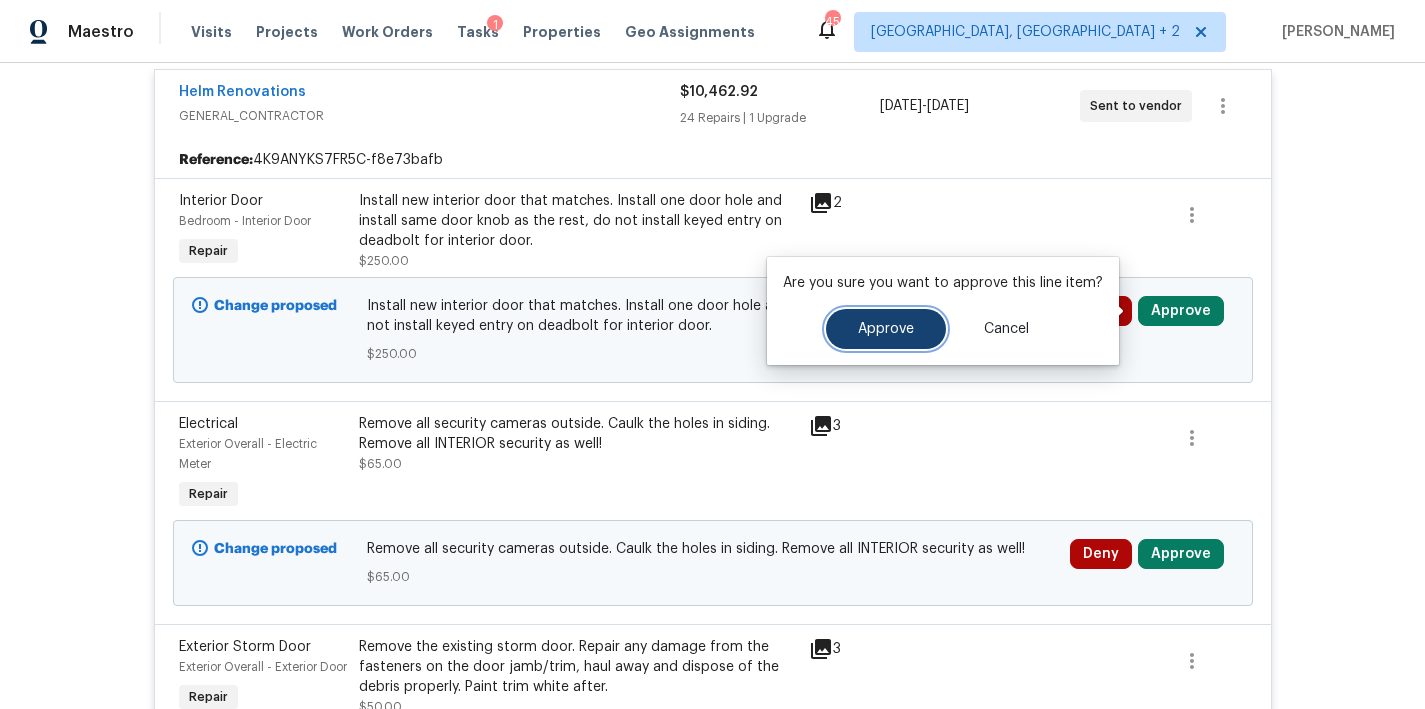 click on "Approve" at bounding box center [886, 329] 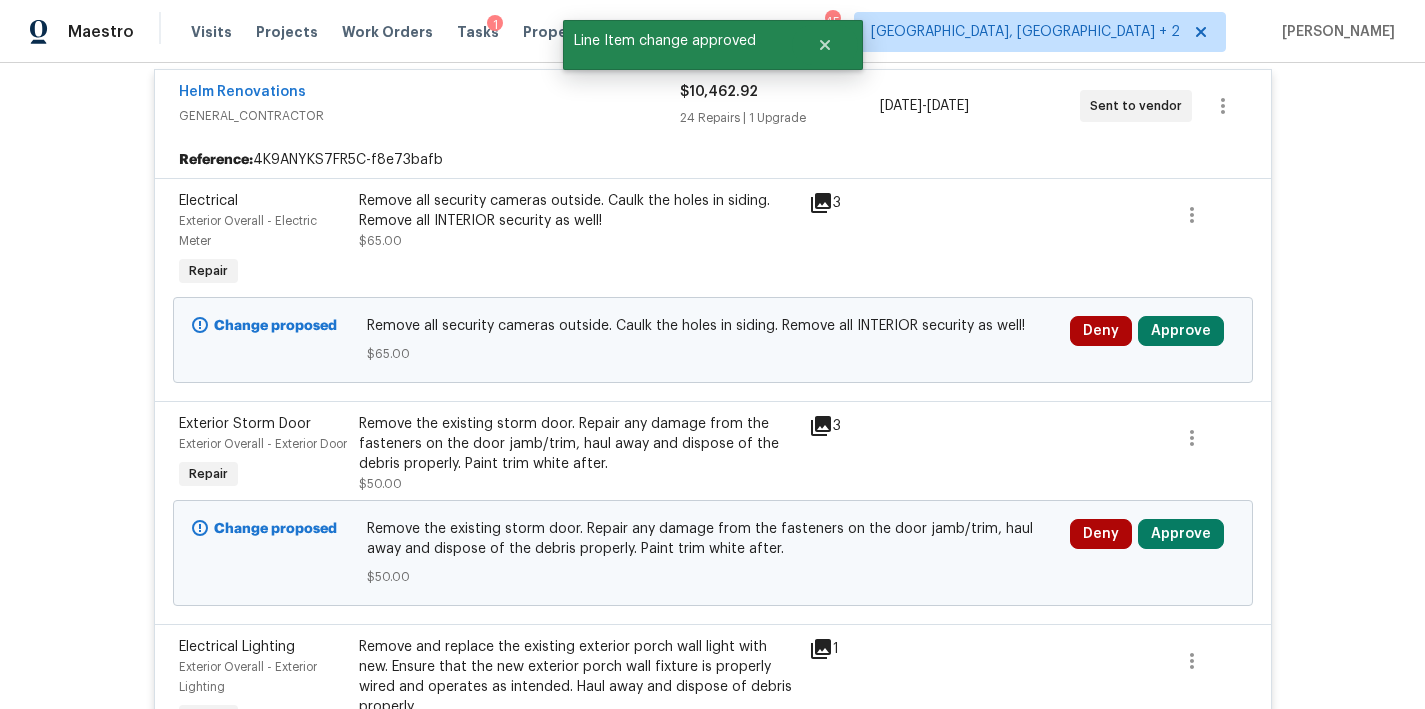 click on "Remove all security cameras outside. Caulk the holes in siding. Remove all INTERIOR security as well! $65.00" at bounding box center (578, 221) 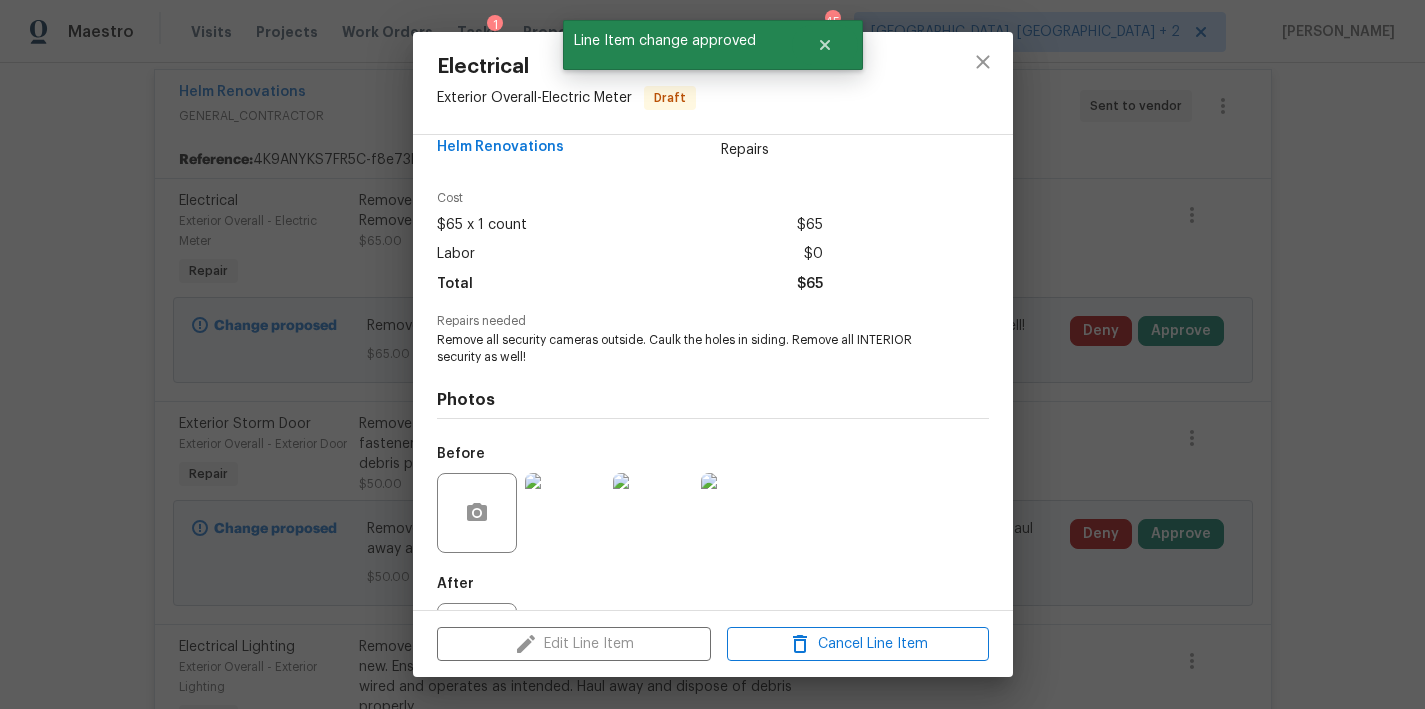 scroll, scrollTop: 129, scrollLeft: 0, axis: vertical 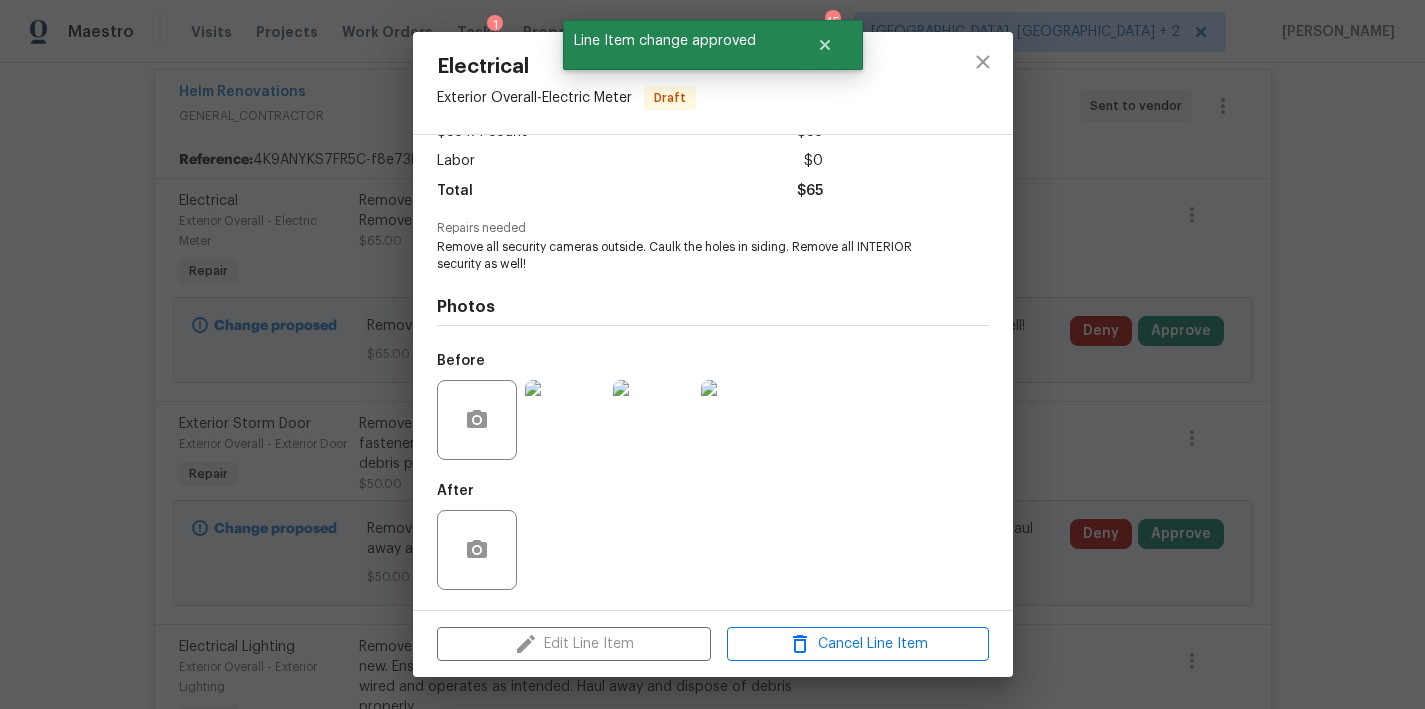 click at bounding box center (565, 420) 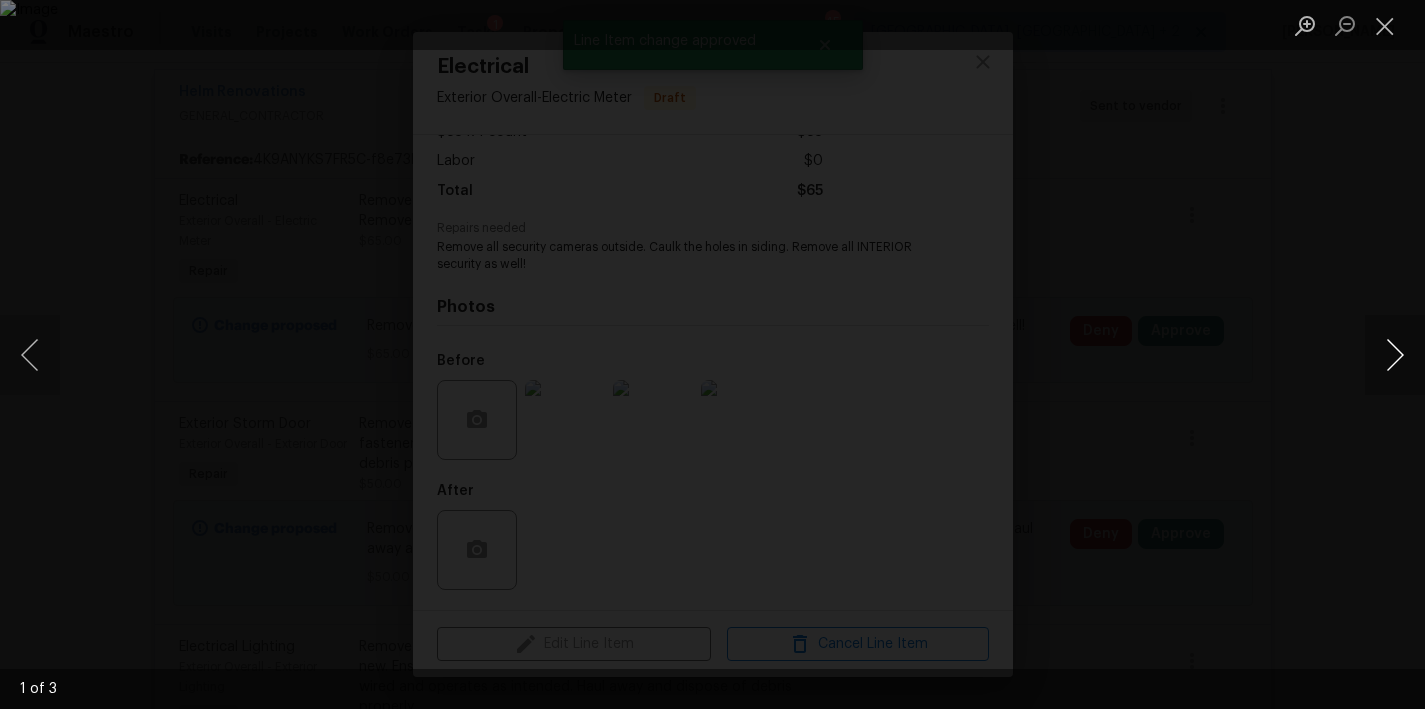 click at bounding box center [1395, 355] 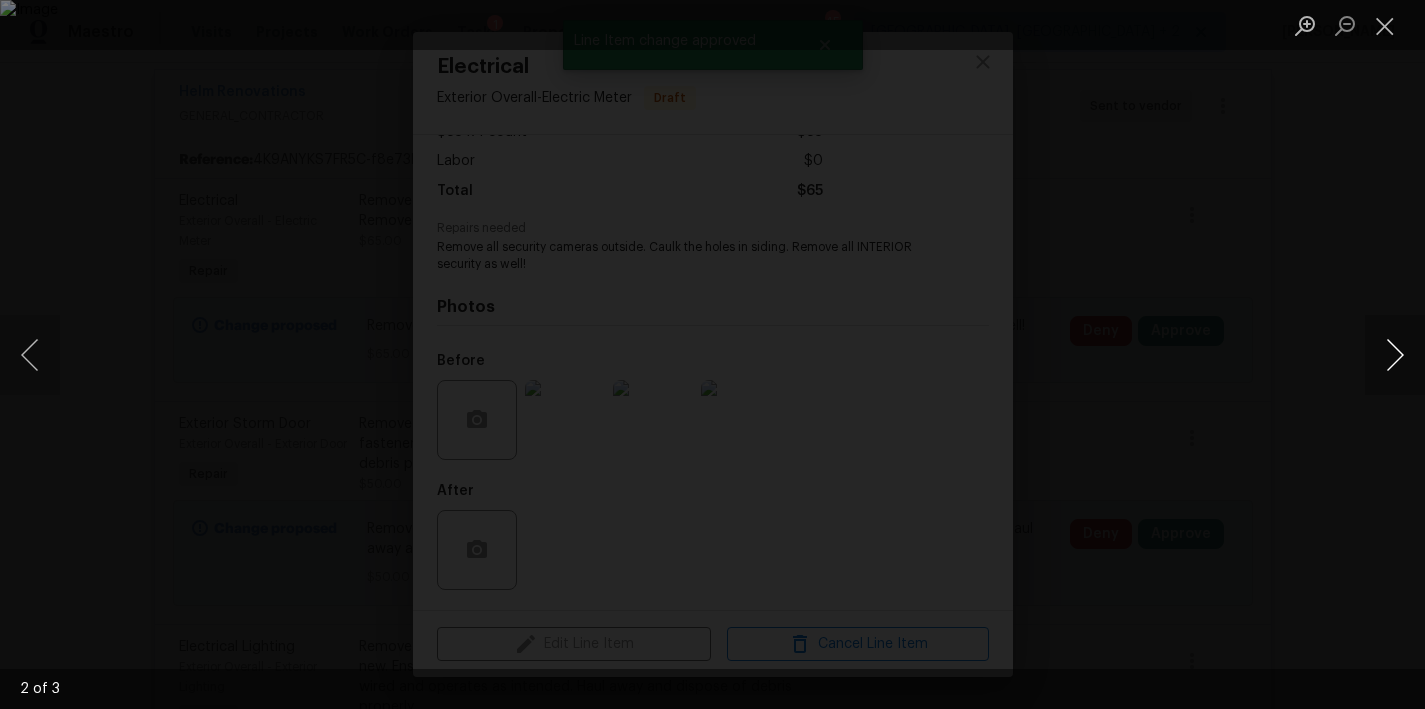click at bounding box center (1395, 355) 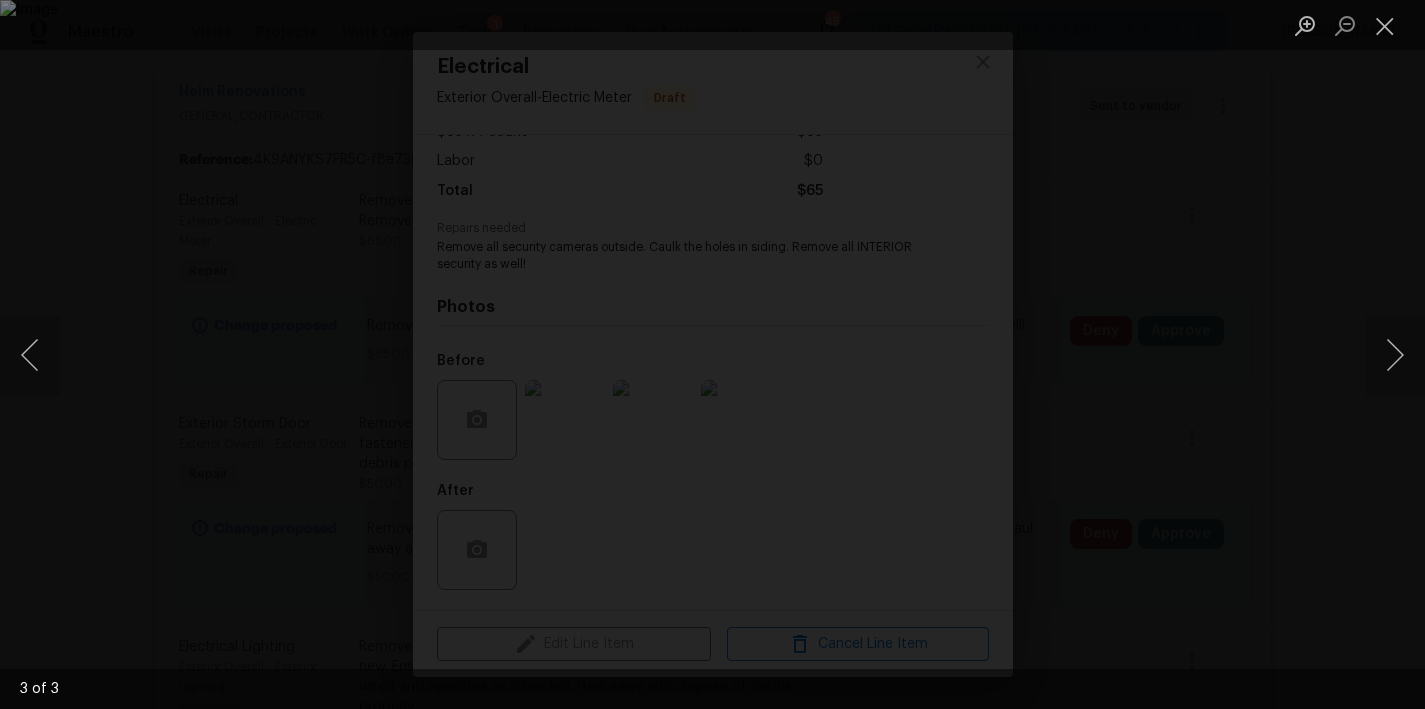 drag, startPoint x: 1392, startPoint y: 14, endPoint x: 1369, endPoint y: 46, distance: 39.40812 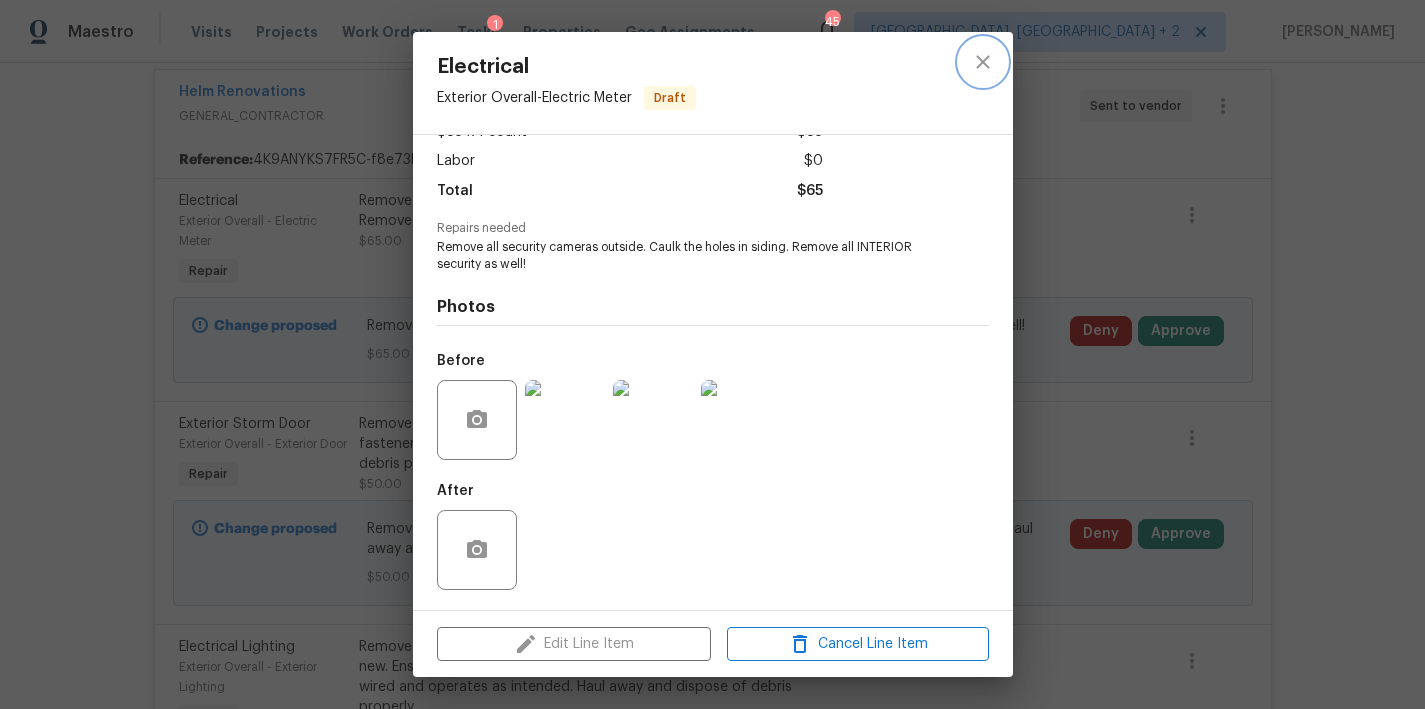 click 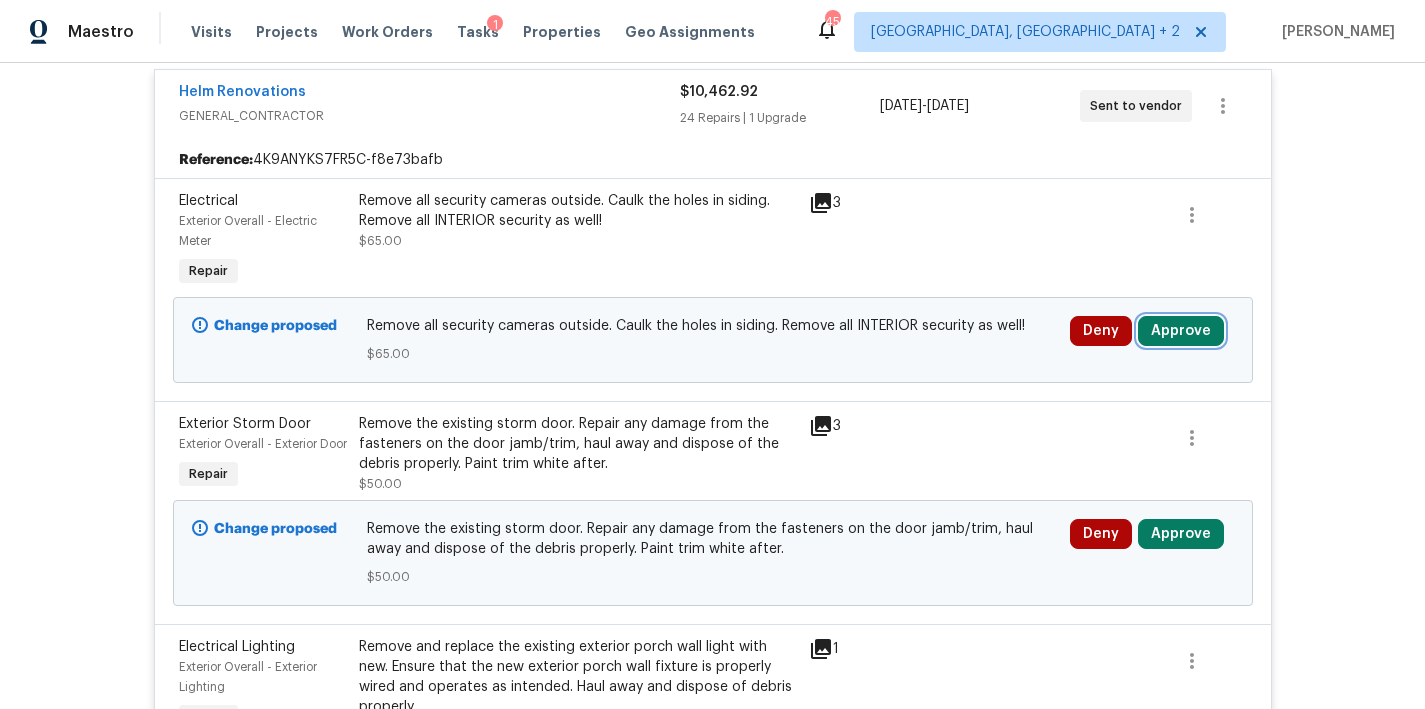 click on "Approve" at bounding box center (1181, 331) 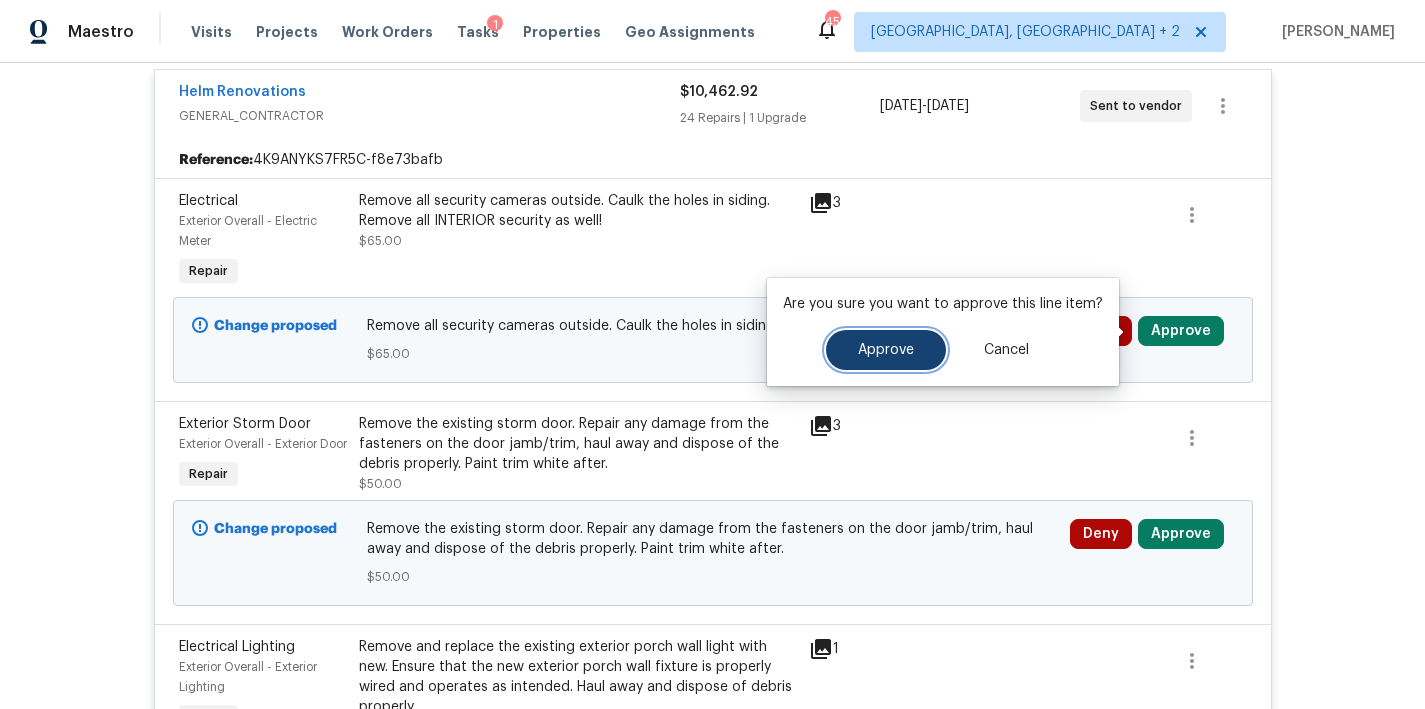 click on "Approve" at bounding box center (886, 350) 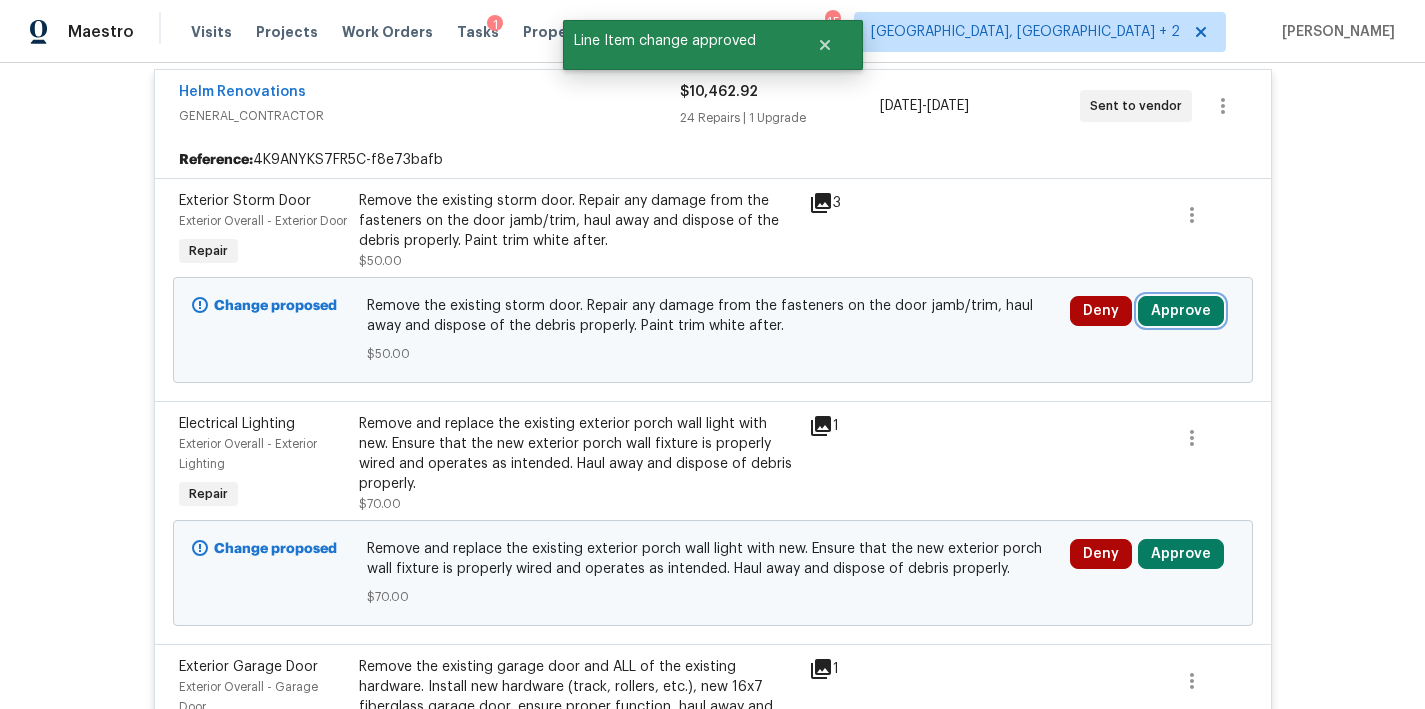 click on "Approve" at bounding box center (1181, 311) 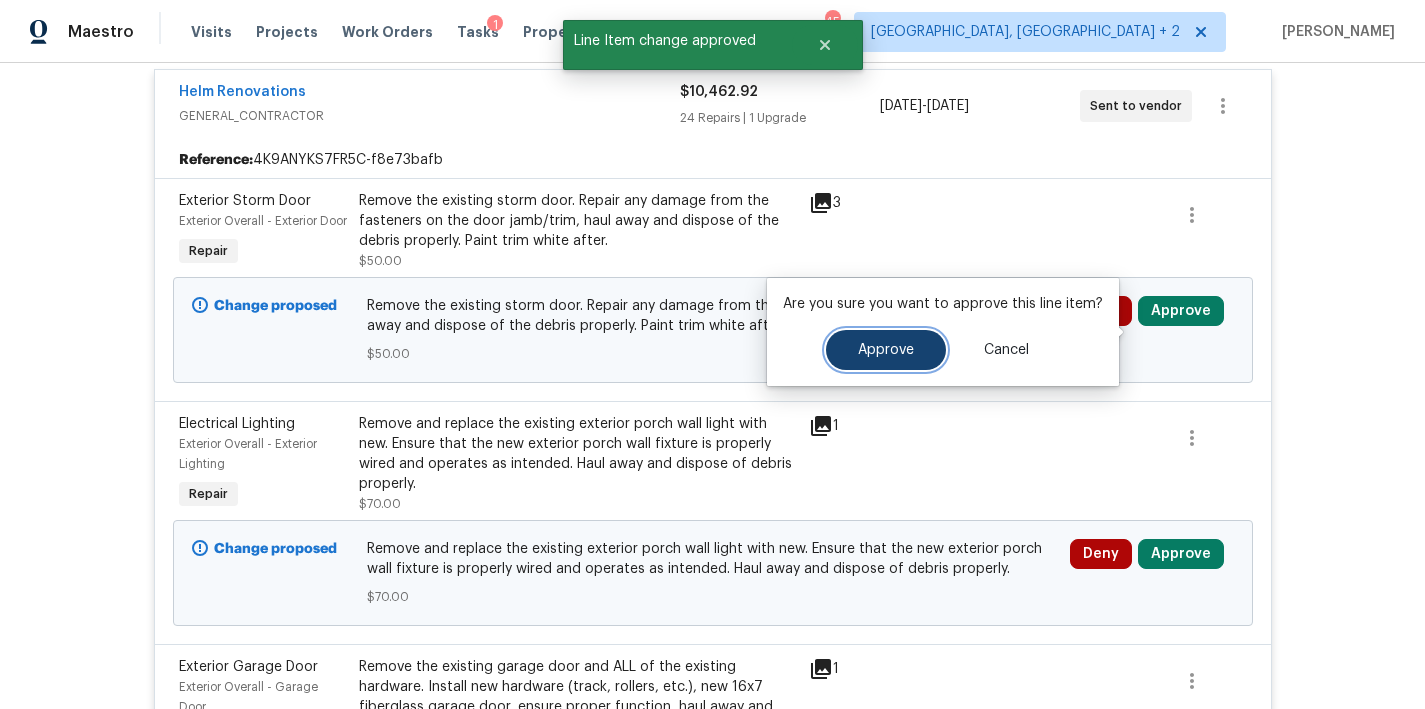 click on "Approve" at bounding box center [886, 350] 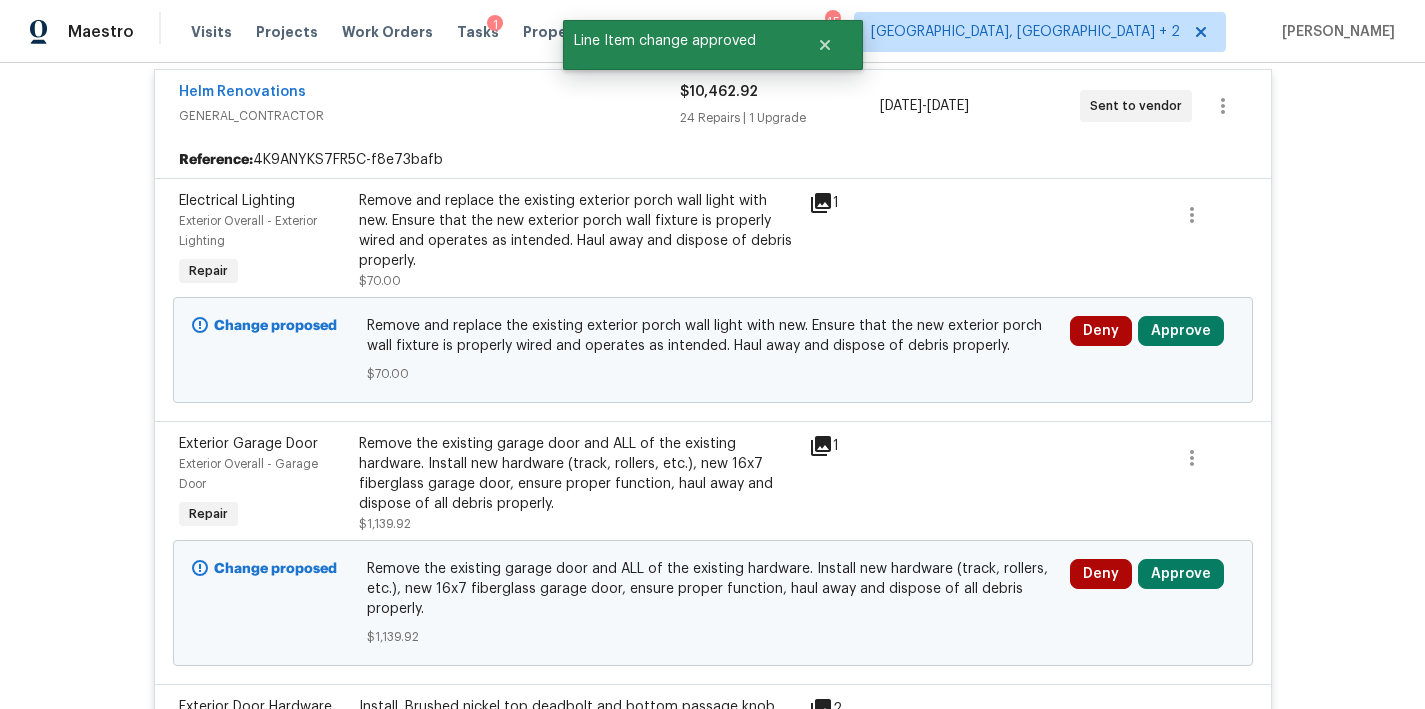 click on "Remove and replace the existing exterior porch wall light with new. Ensure that the new exterior porch wall fixture is properly wired and operates as intended. Haul away and dispose of debris properly." at bounding box center [578, 231] 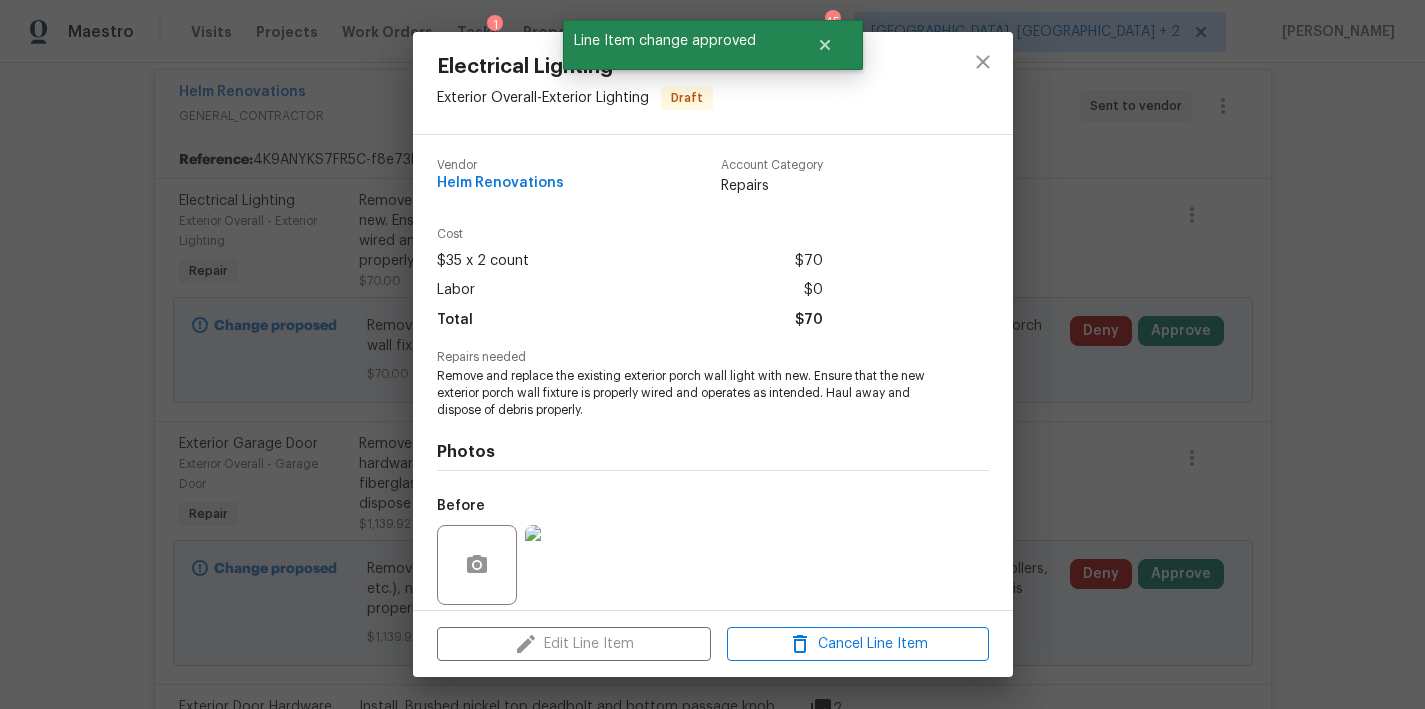 click at bounding box center [565, 565] 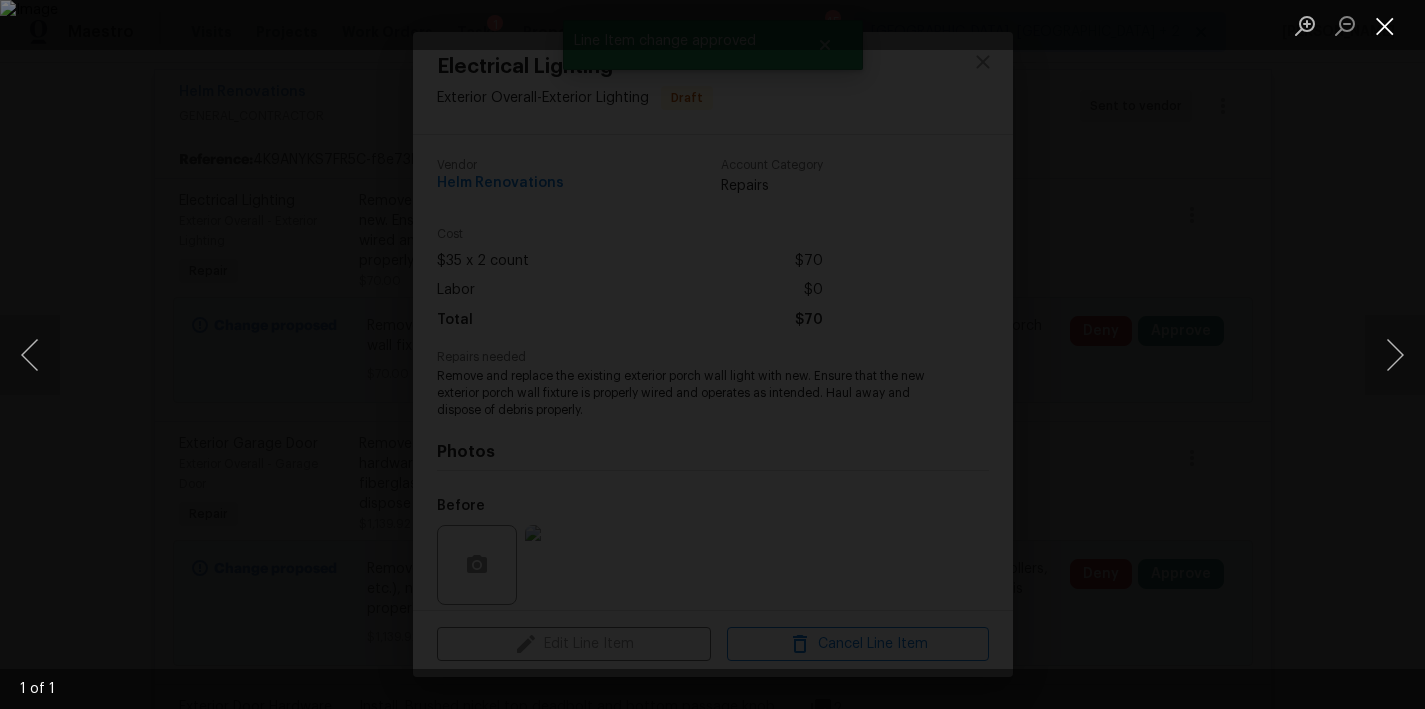 click at bounding box center (1385, 25) 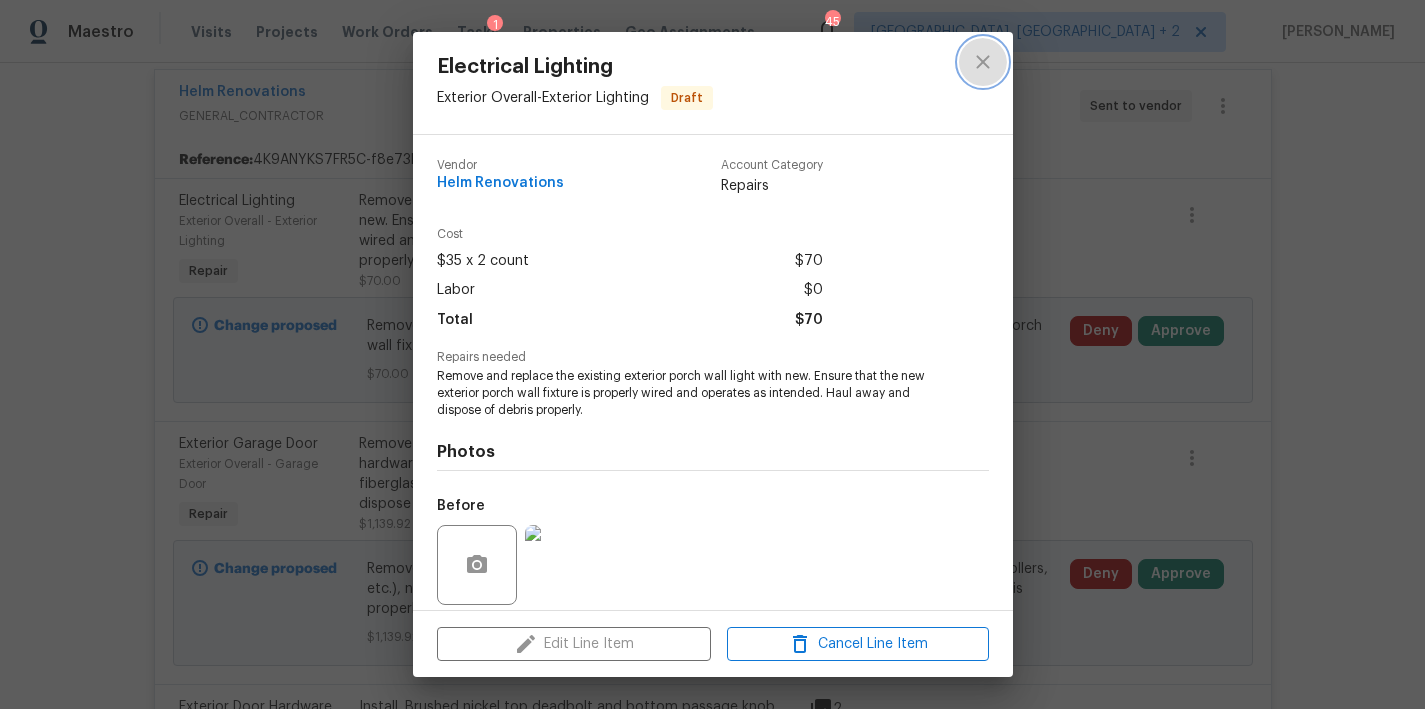 click 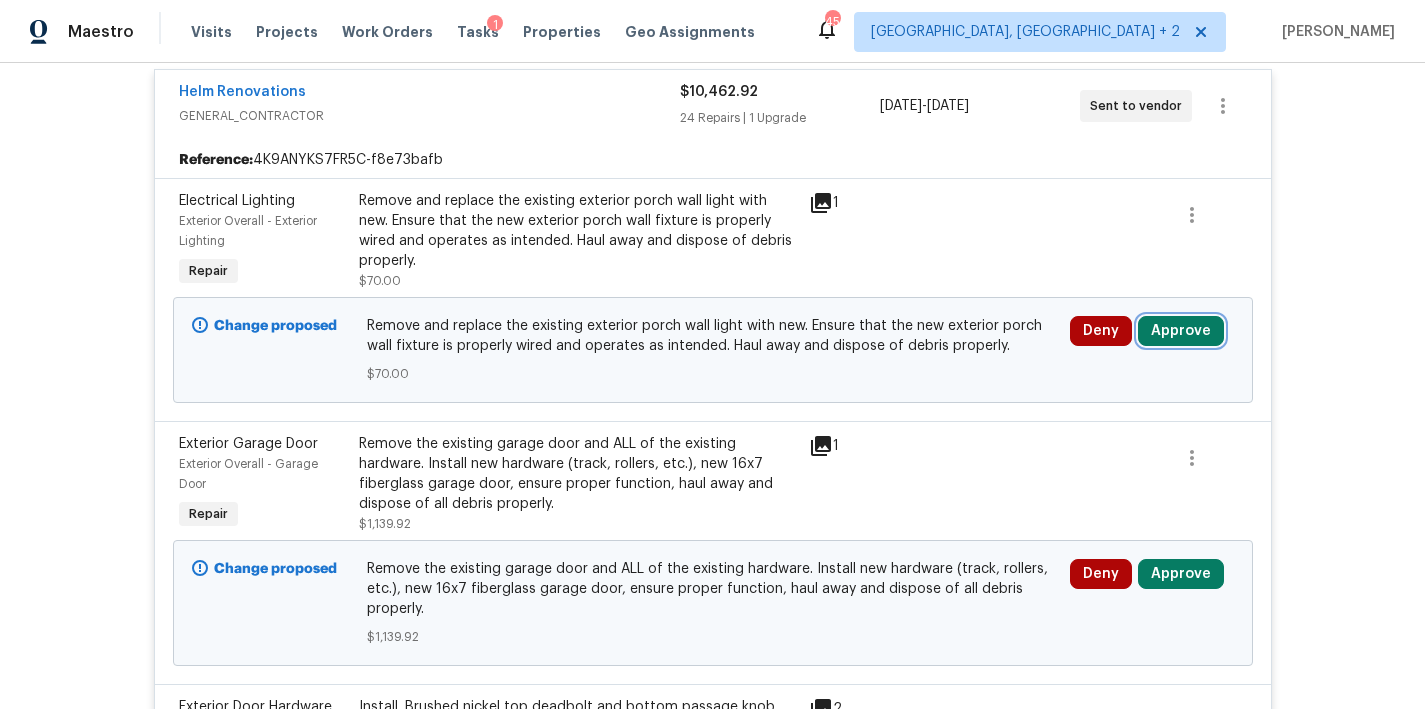 click on "Approve" at bounding box center (1181, 331) 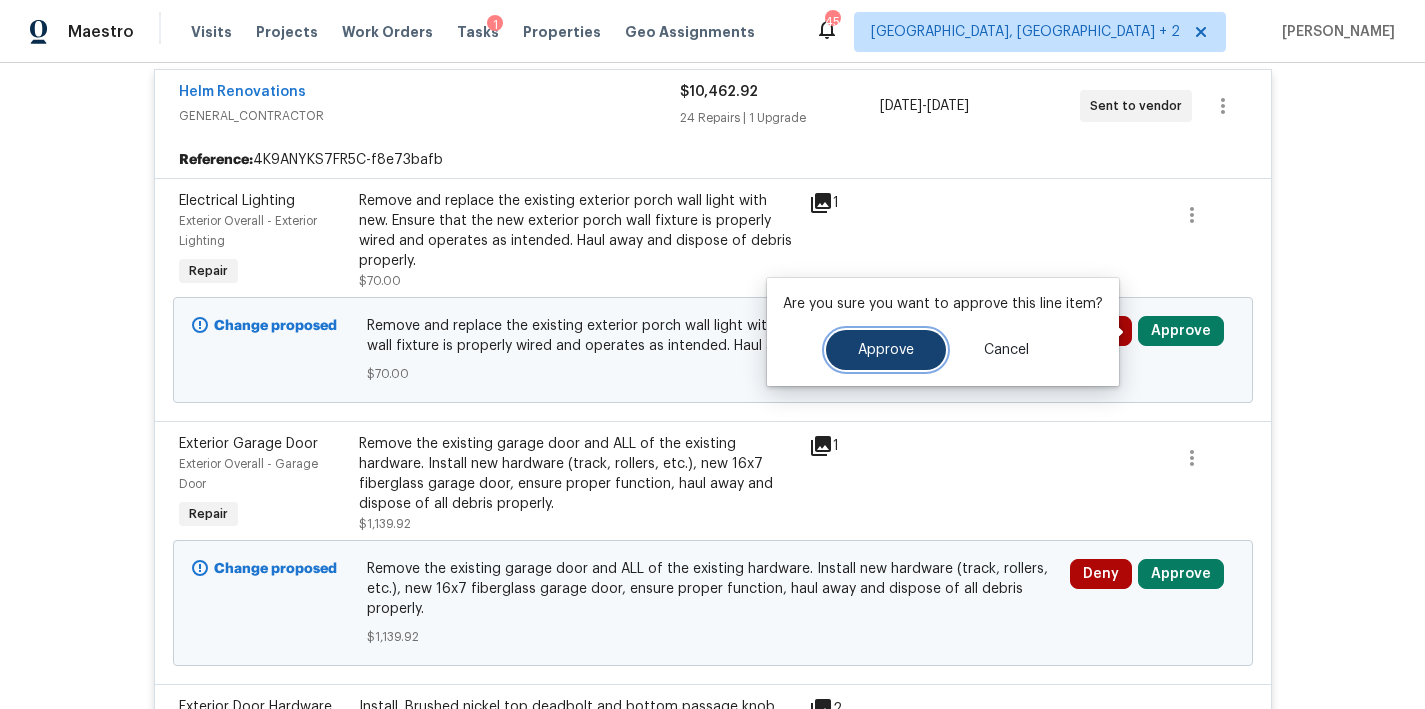 click on "Approve" at bounding box center [886, 350] 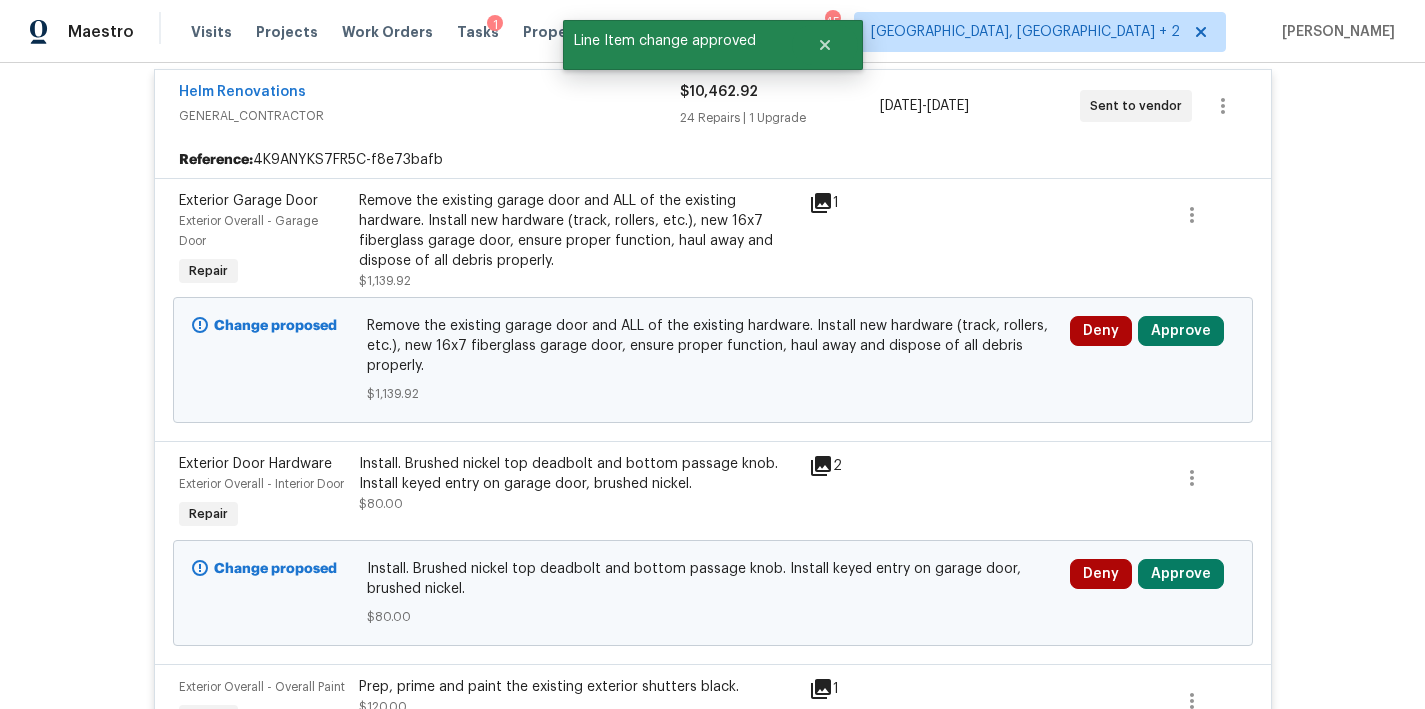 click on "Remove the existing garage door and ALL of the existing hardware. Install new hardware (track, rollers, etc.), new 16x7 fiberglass garage door, ensure proper function, haul away and dispose of all debris properly." at bounding box center (578, 231) 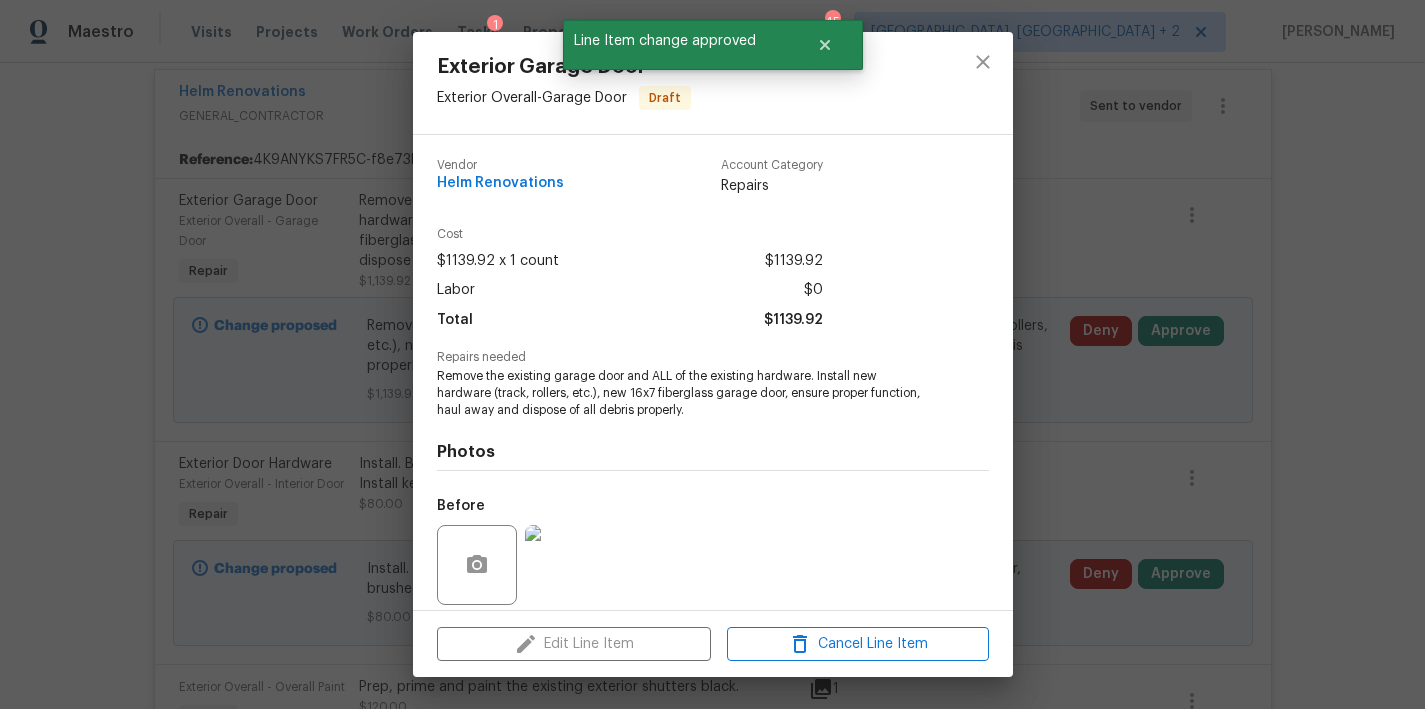 scroll, scrollTop: 145, scrollLeft: 0, axis: vertical 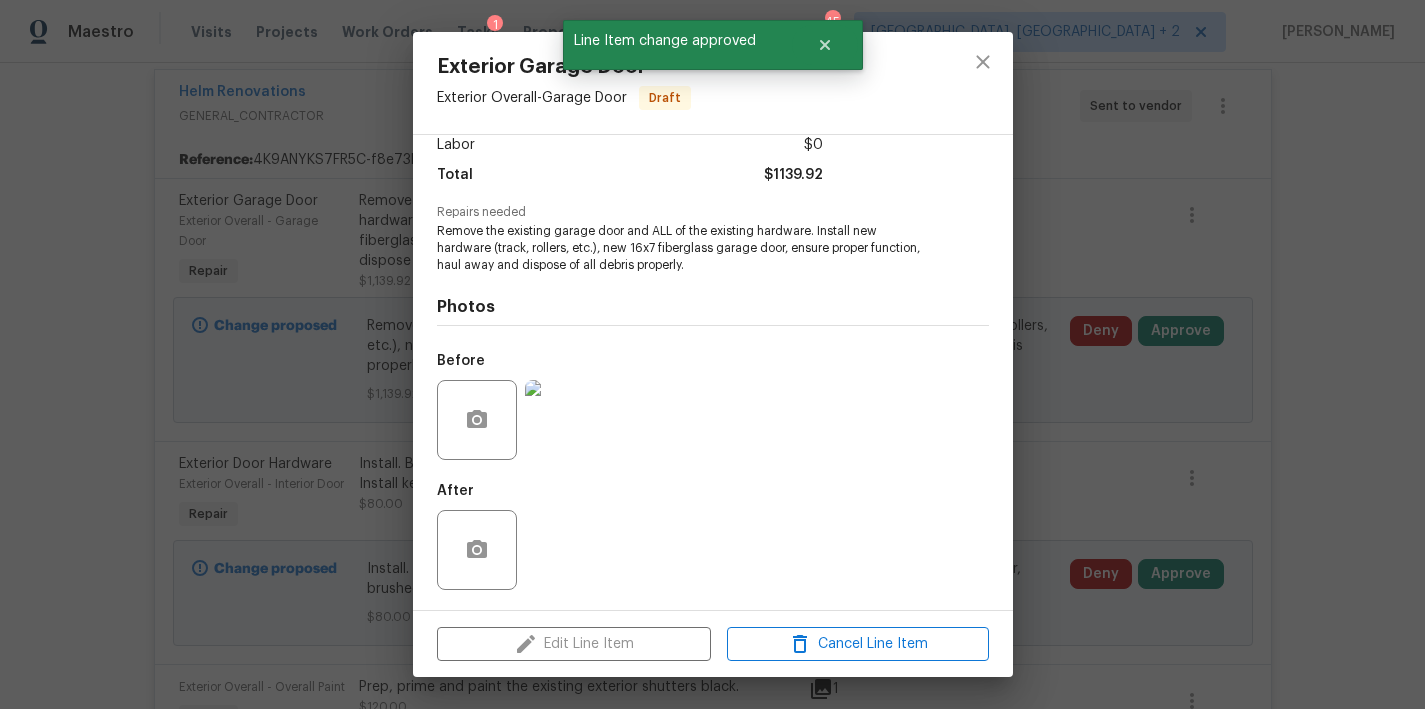 click at bounding box center (565, 420) 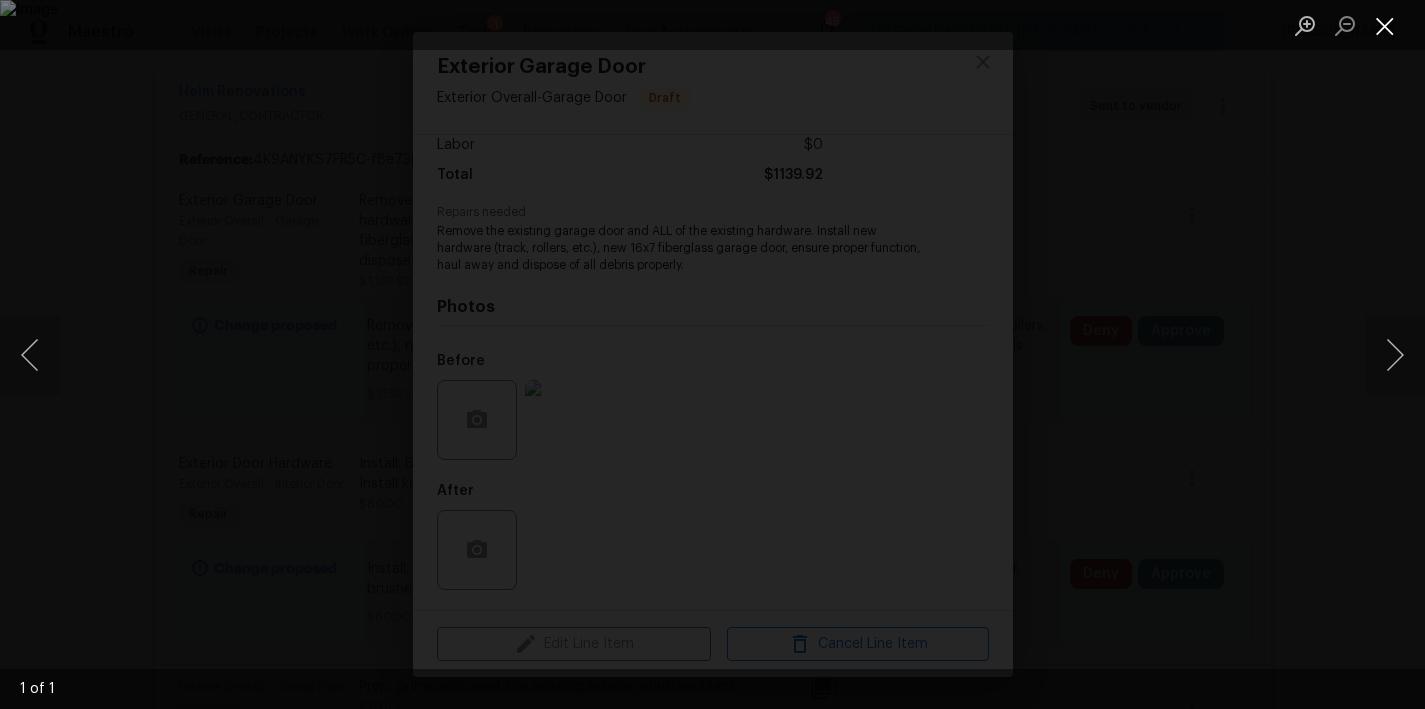 click at bounding box center [1385, 25] 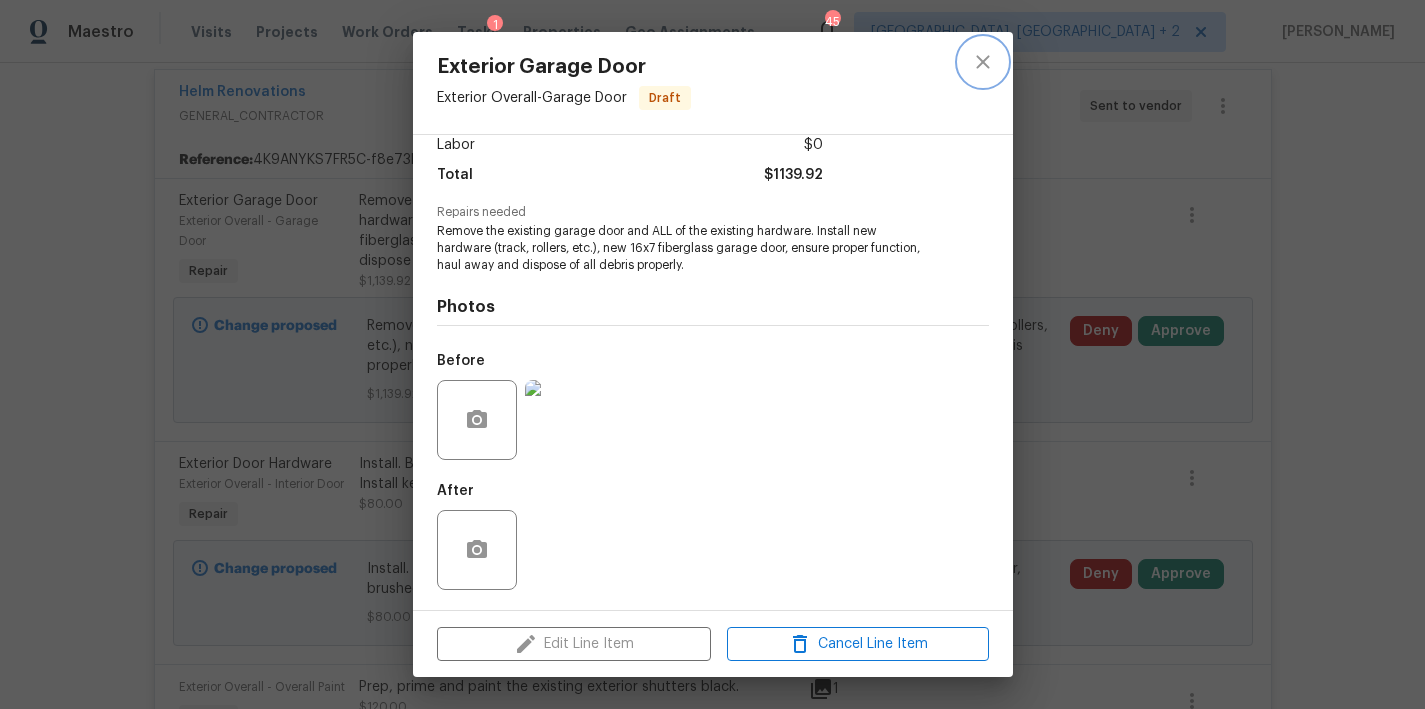 click 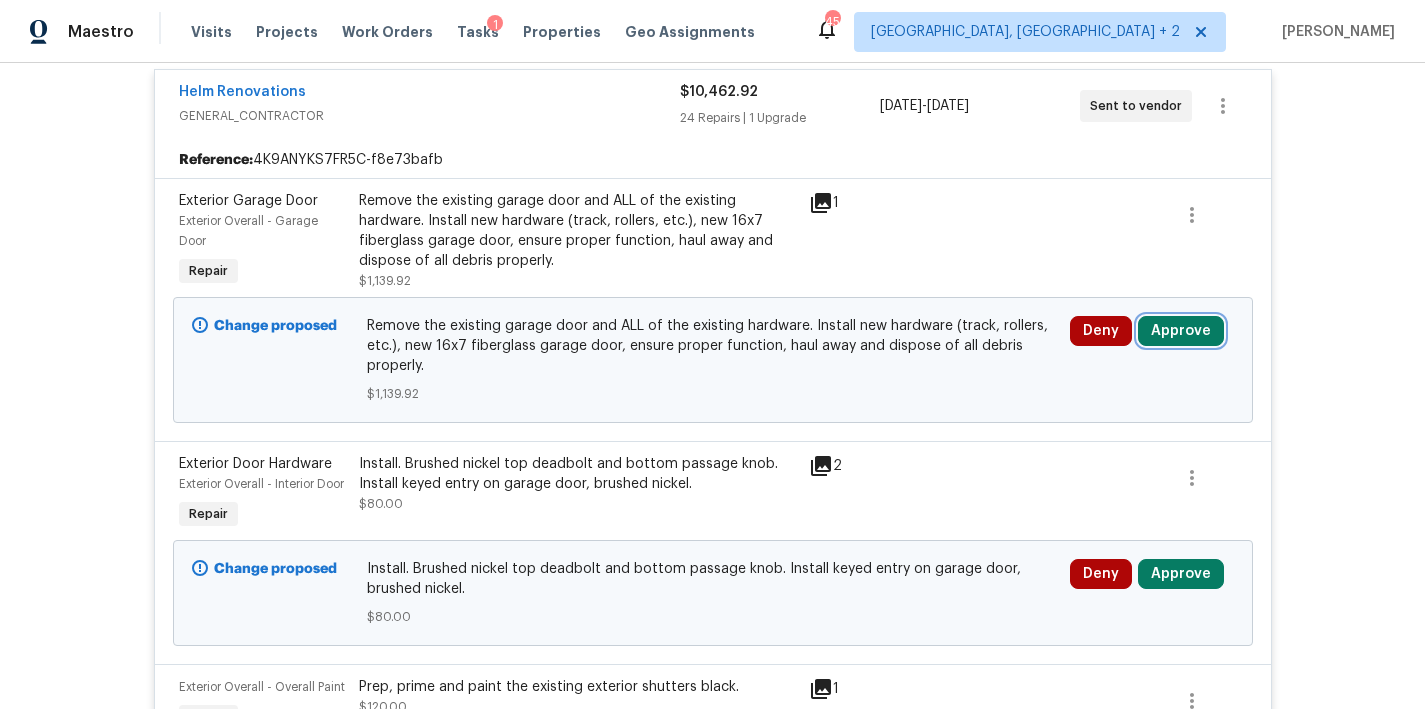 click on "Approve" at bounding box center (1181, 331) 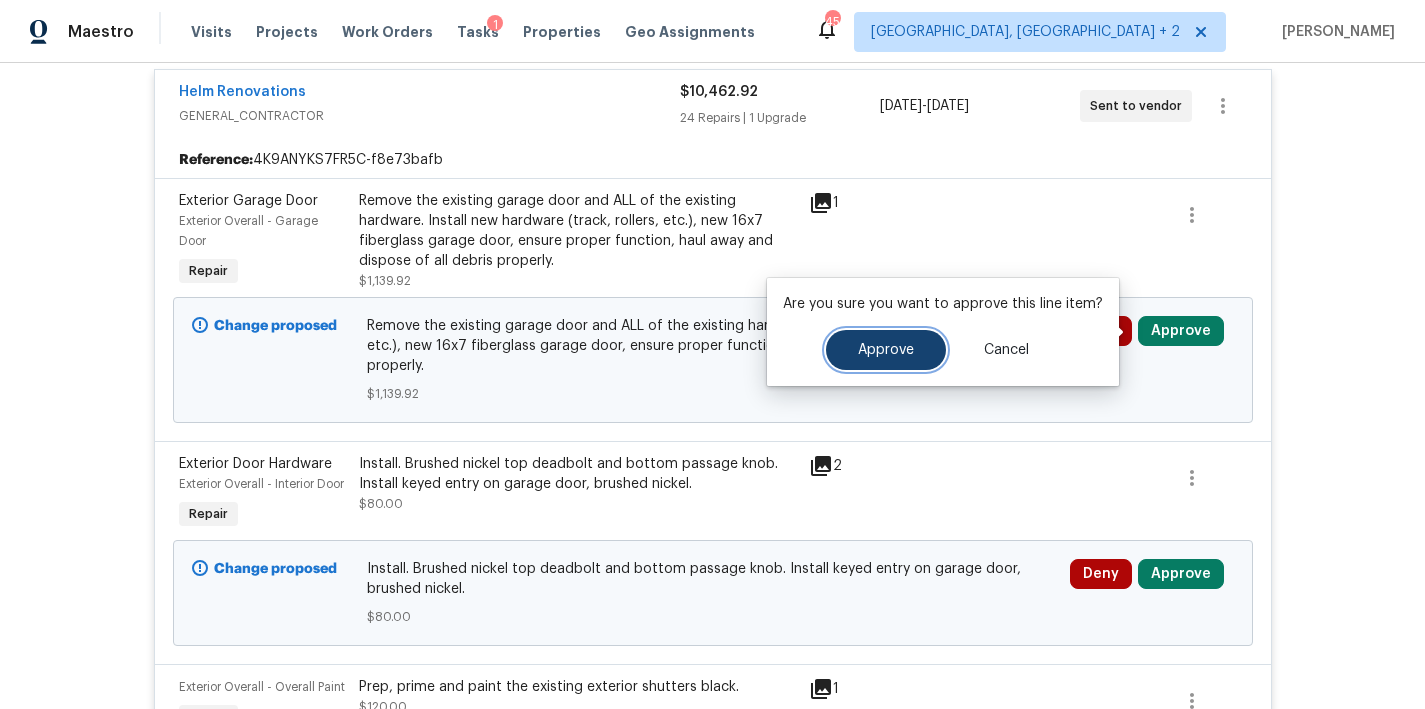 click on "Approve" at bounding box center (886, 350) 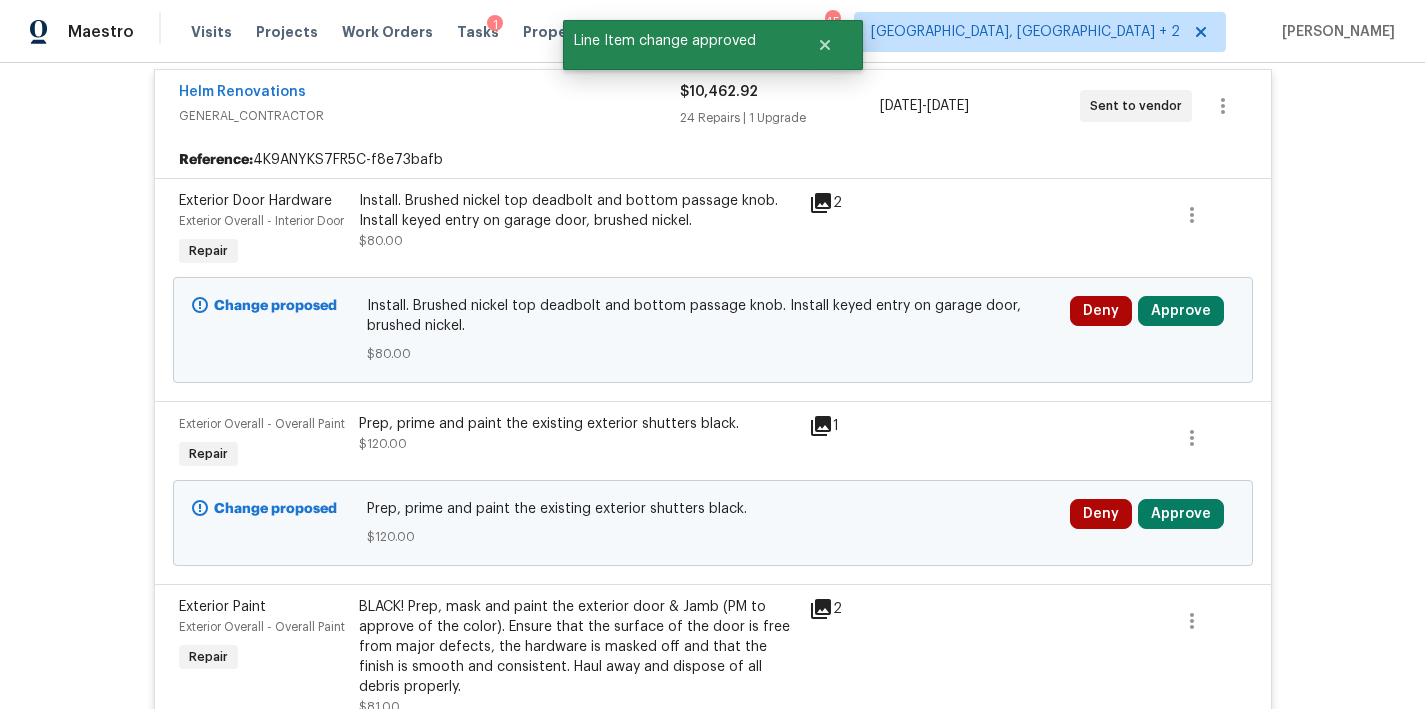 click on "Install. Brushed nickel top deadbolt and bottom passage knob. Install keyed entry on garage door, brushed nickel." at bounding box center [578, 211] 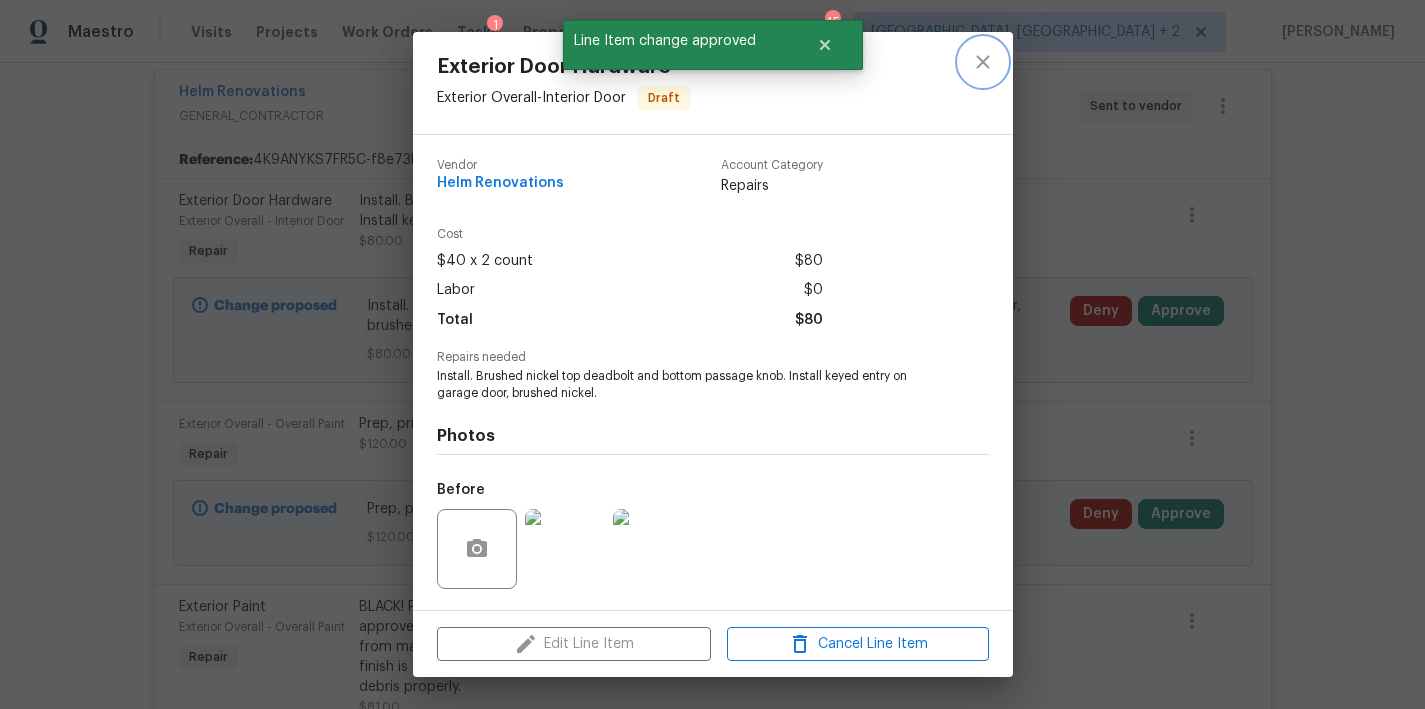 click 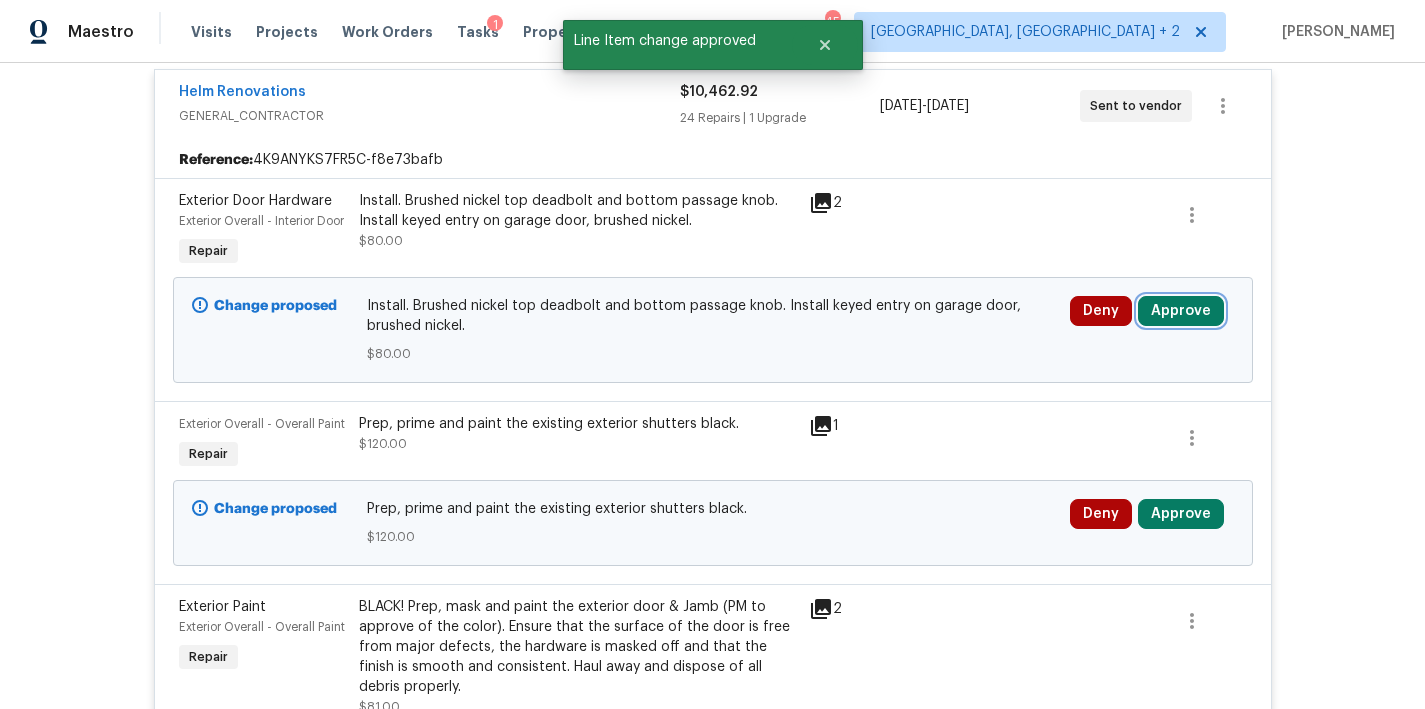 click on "Approve" at bounding box center [1181, 311] 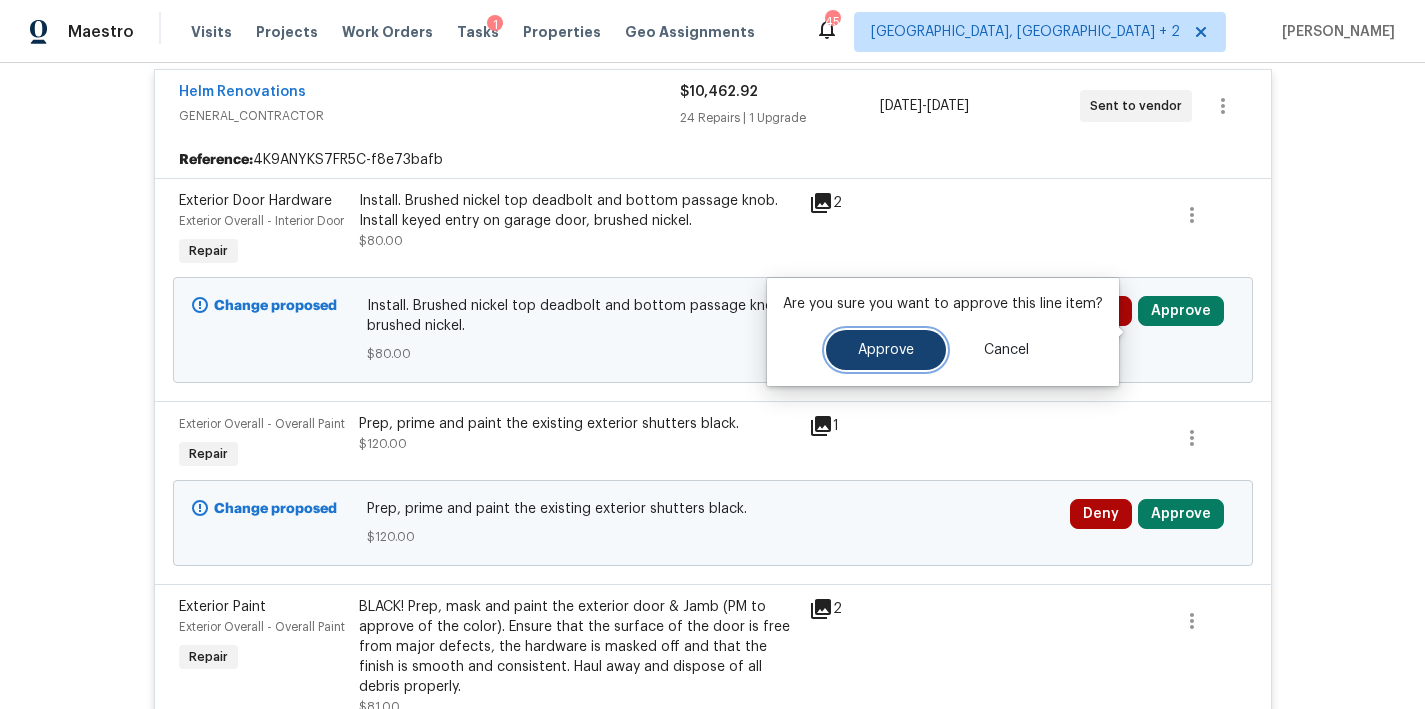 click on "Approve" at bounding box center (886, 350) 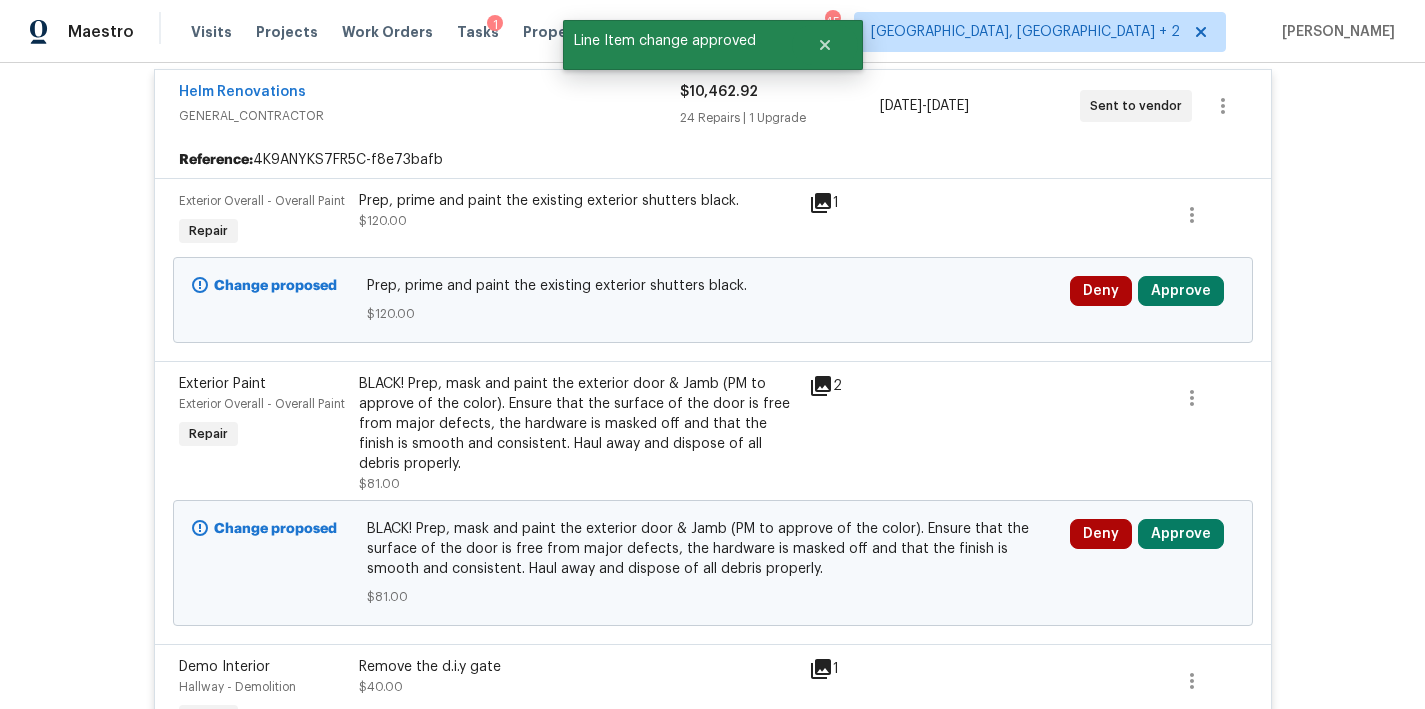 click on "Prep, prime and paint the existing exterior shutters black." at bounding box center (578, 201) 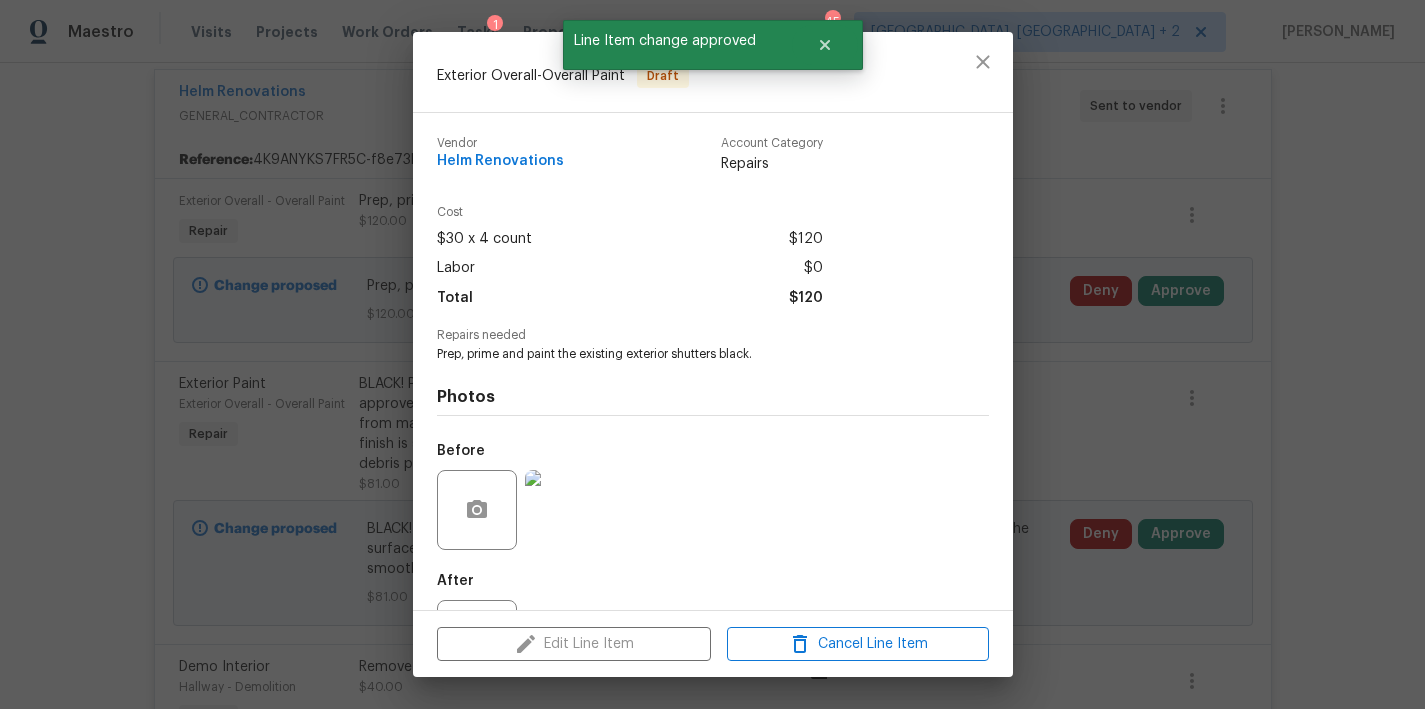 scroll, scrollTop: 90, scrollLeft: 0, axis: vertical 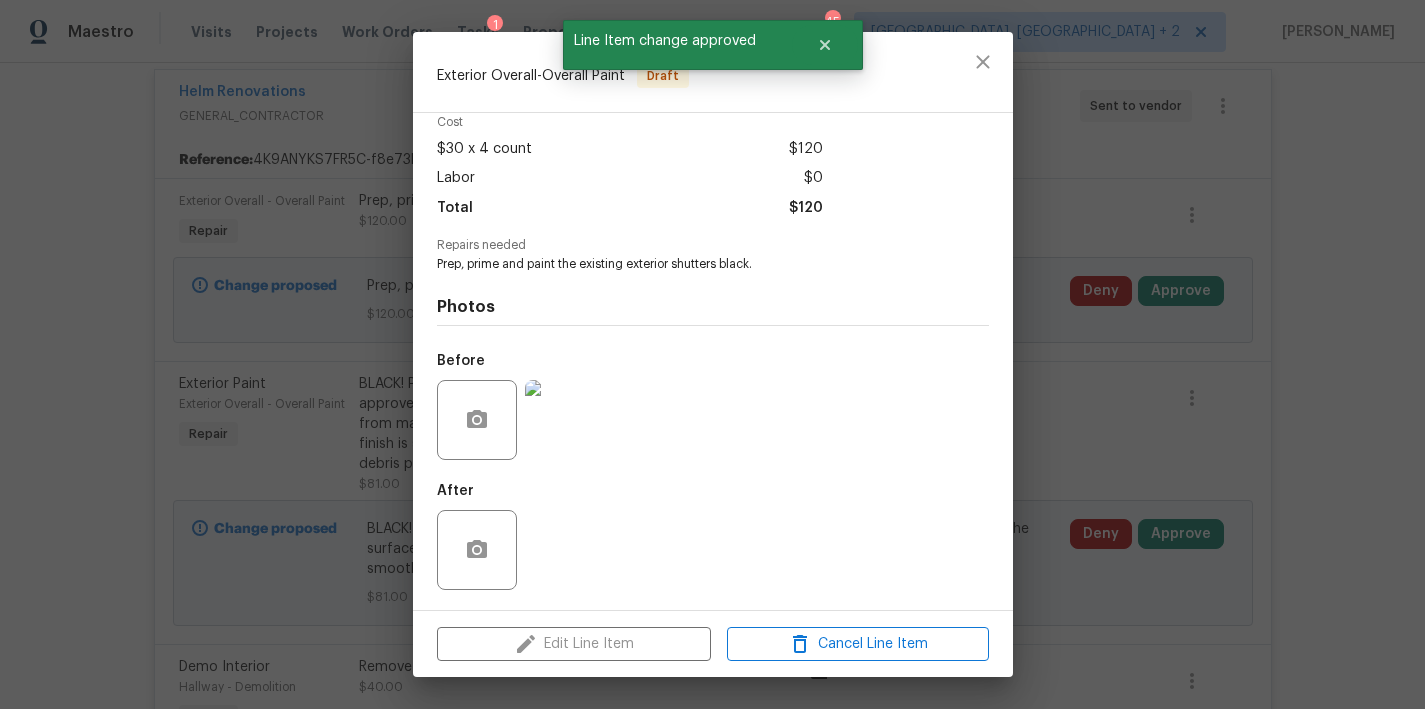 click at bounding box center [565, 420] 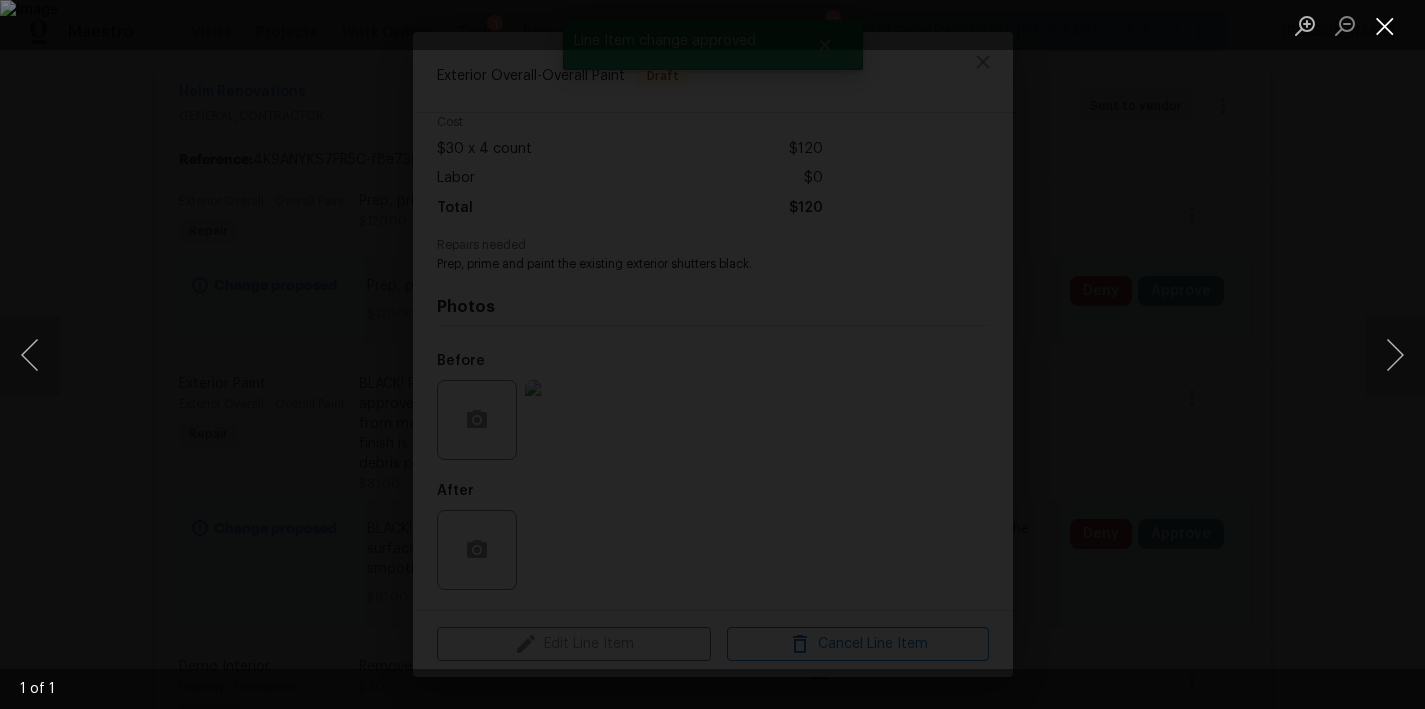 click at bounding box center [1385, 25] 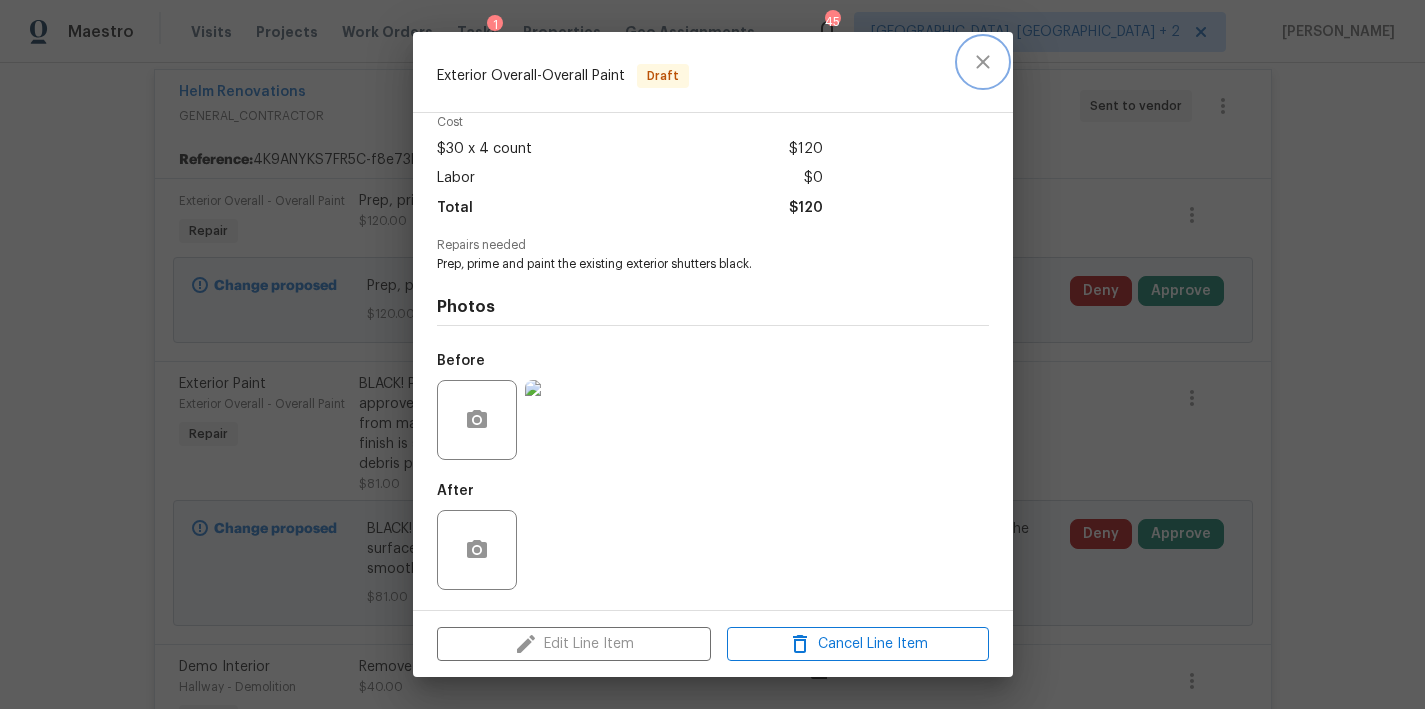 click 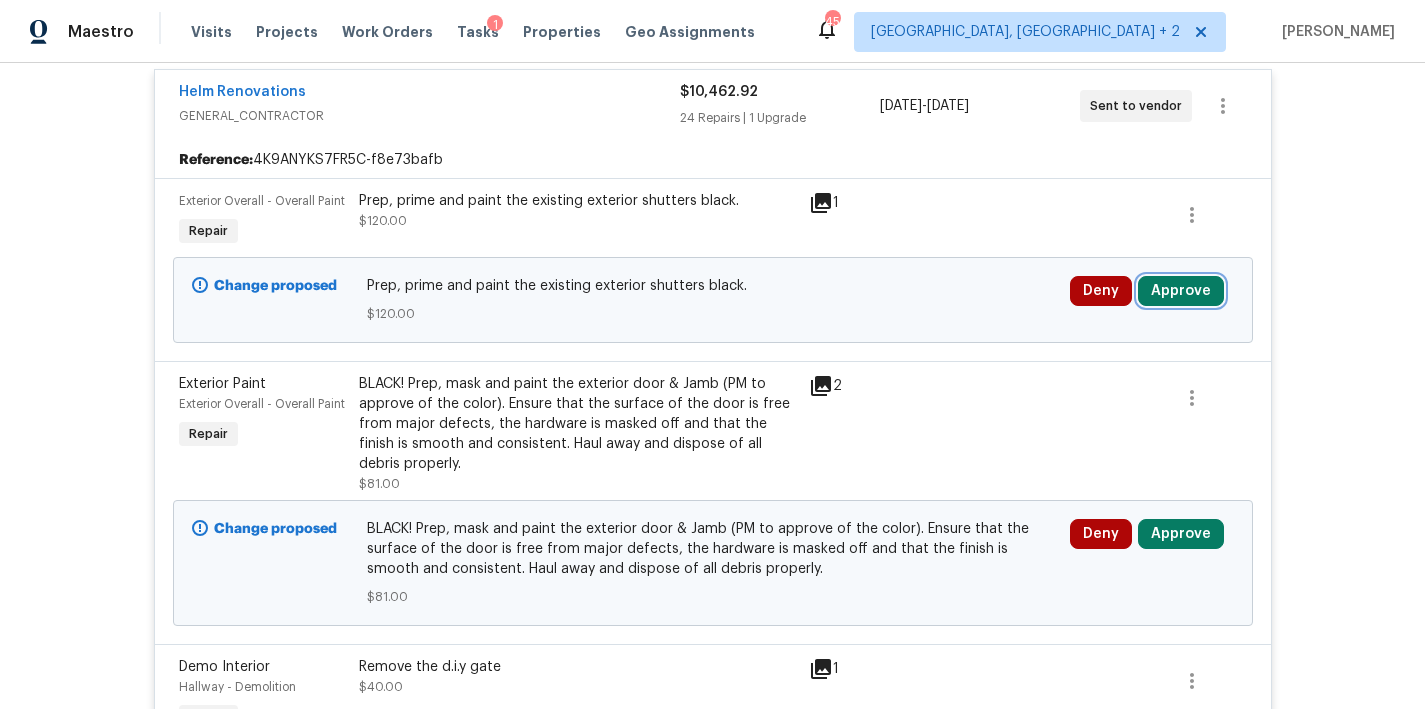 click on "Approve" at bounding box center (1181, 291) 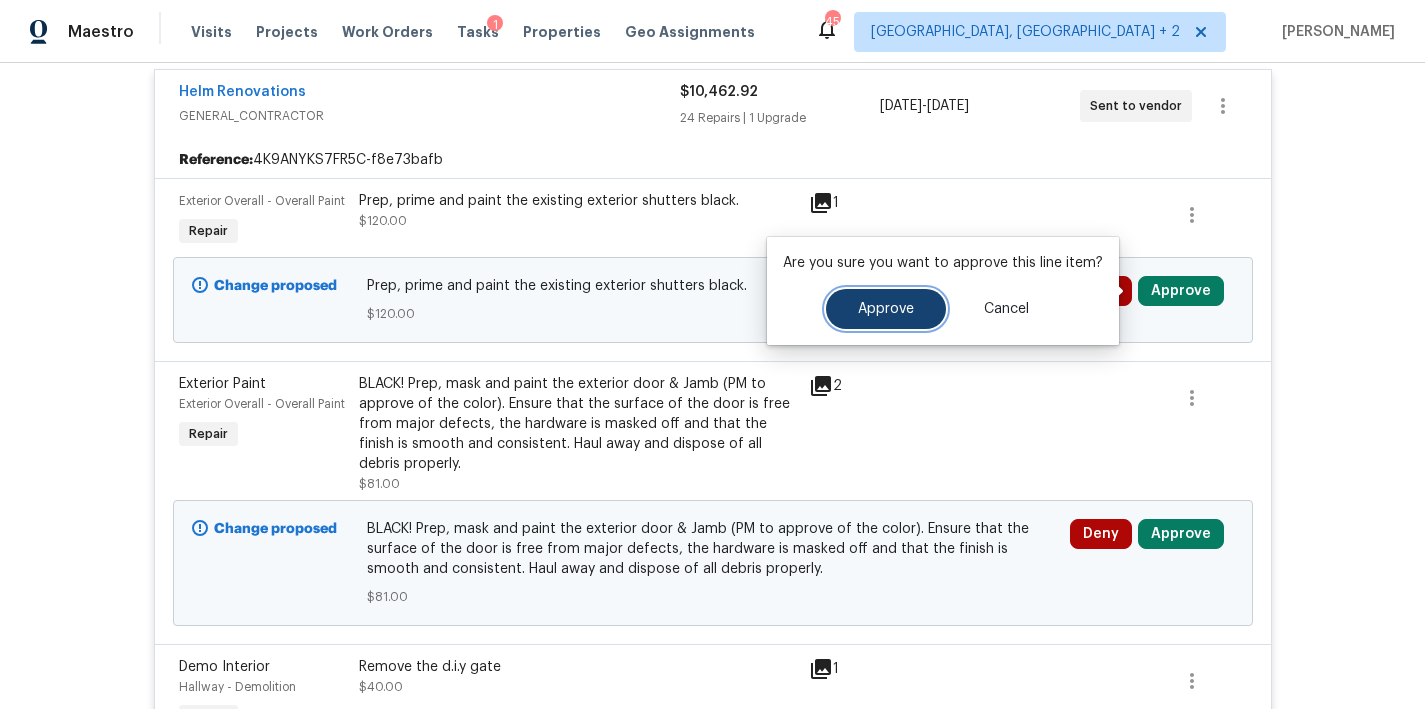 click on "Approve" at bounding box center (886, 309) 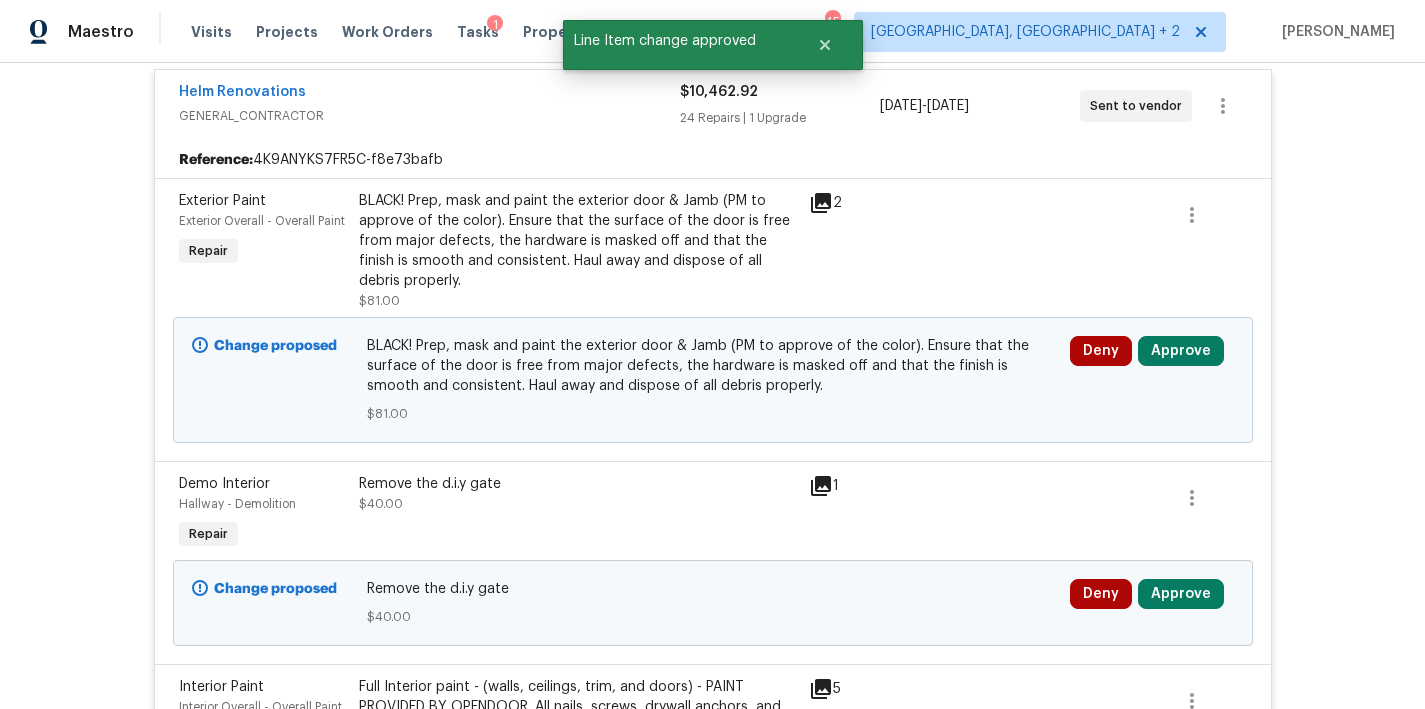 click on "BLACK! Prep, mask and paint  the exterior door & Jamb (PM to approve of the color). Ensure that the surface of the door is free from major defects, the hardware is masked off and that the finish is smooth and consistent. Haul away and dispose of all debris properly." at bounding box center [578, 241] 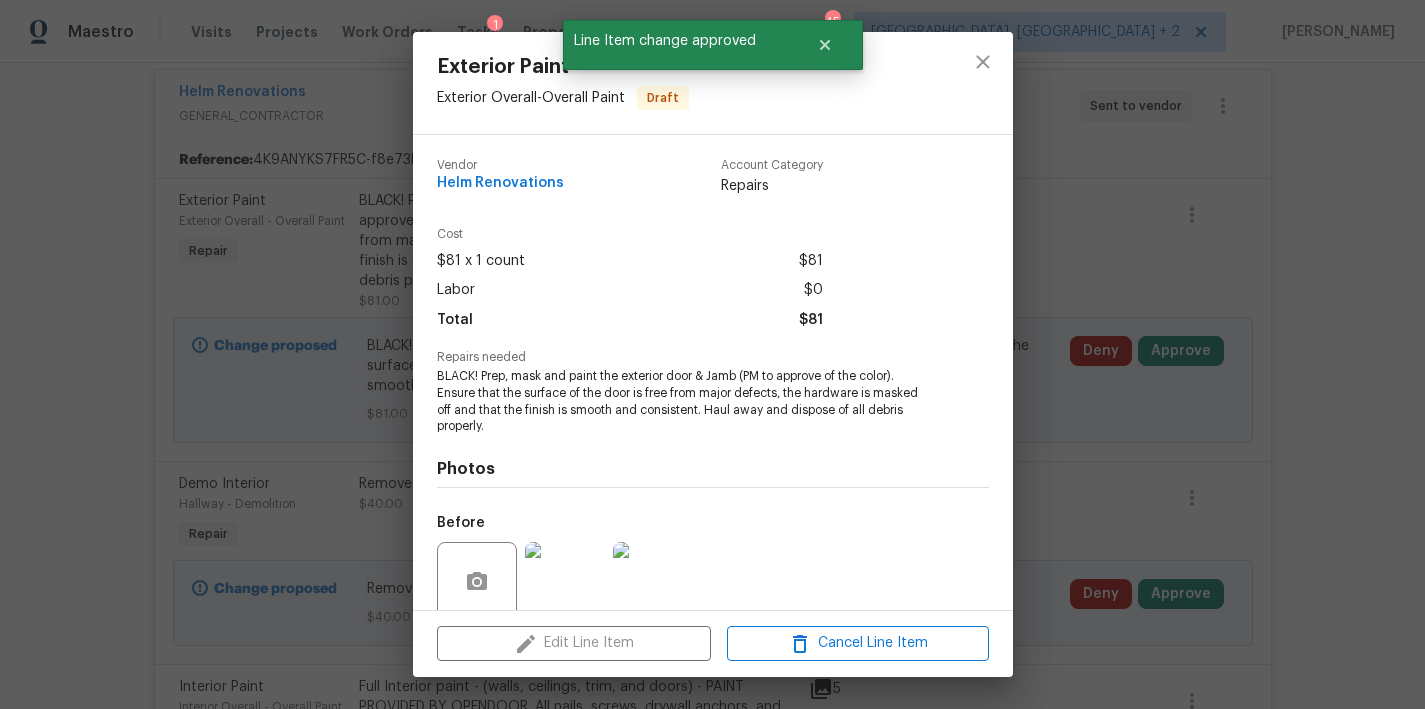 scroll, scrollTop: 162, scrollLeft: 0, axis: vertical 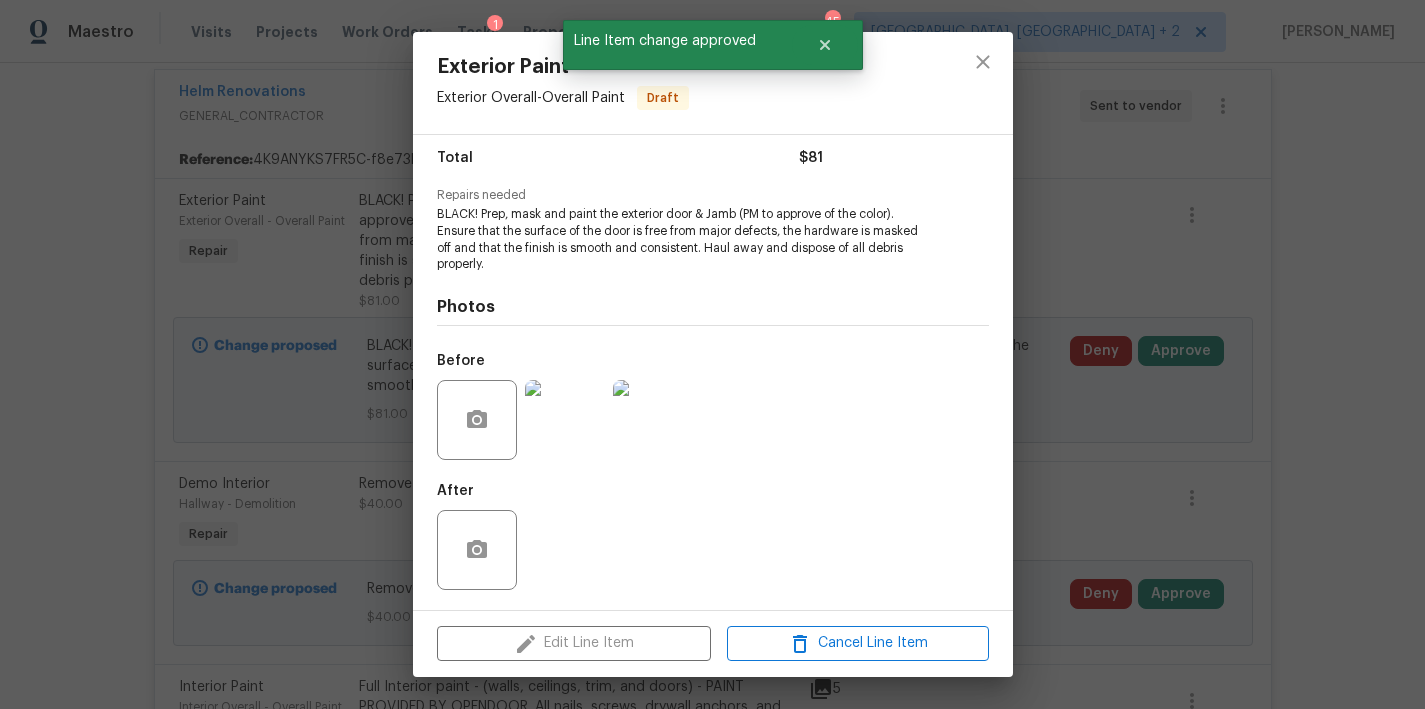 click at bounding box center [565, 420] 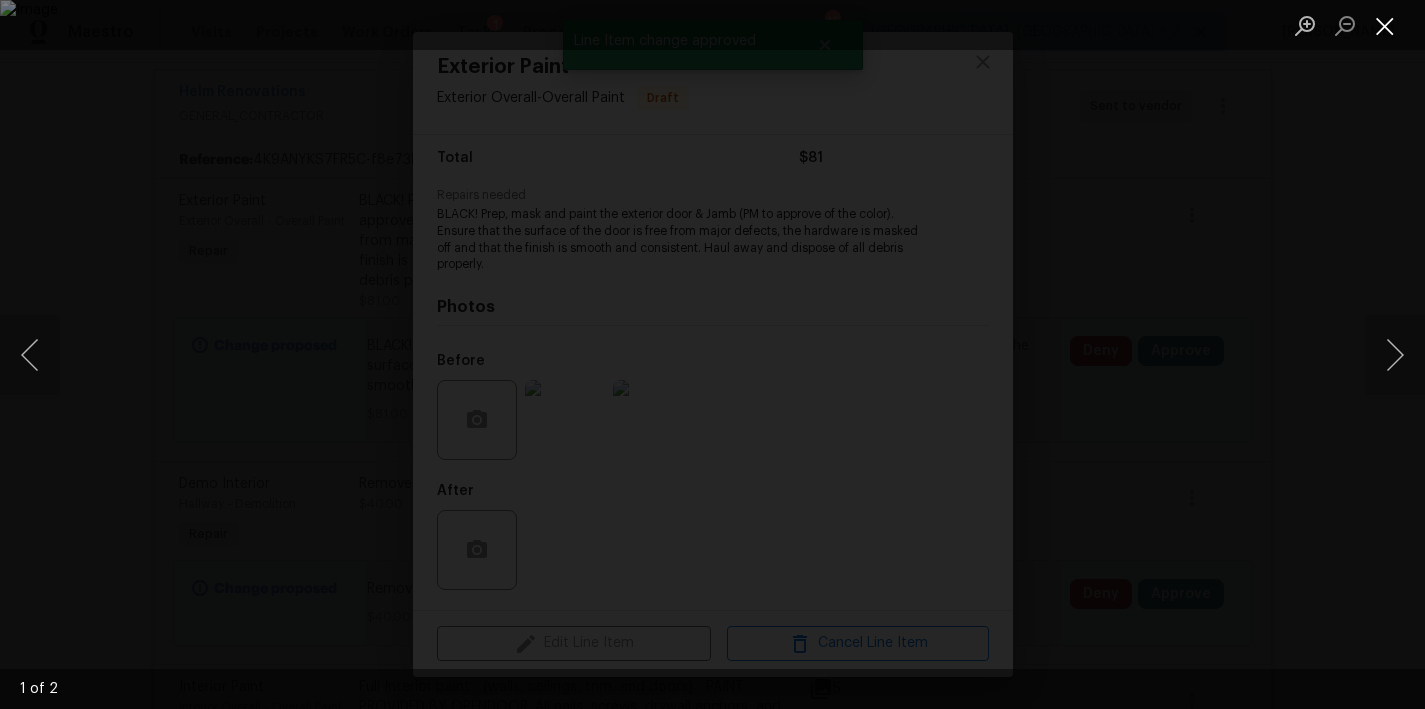 click at bounding box center (1385, 25) 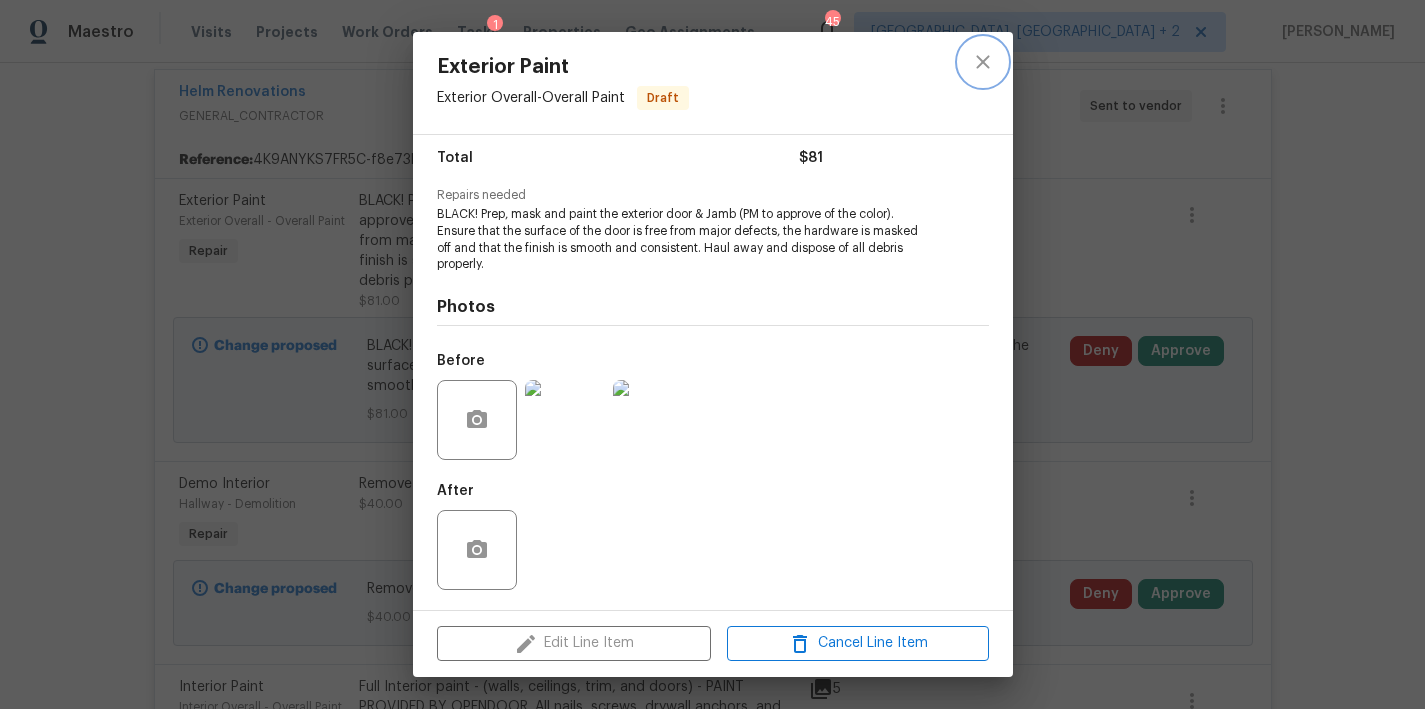 click 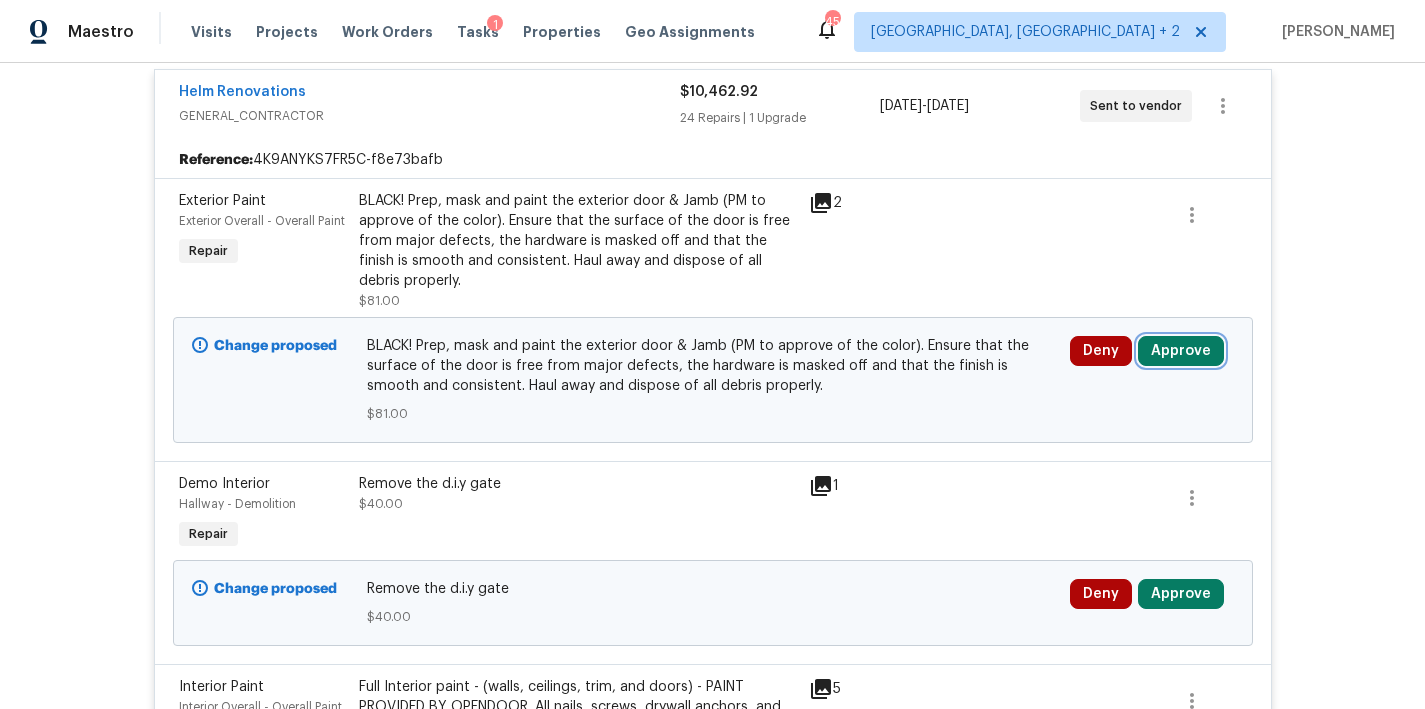 click on "Approve" at bounding box center (1181, 351) 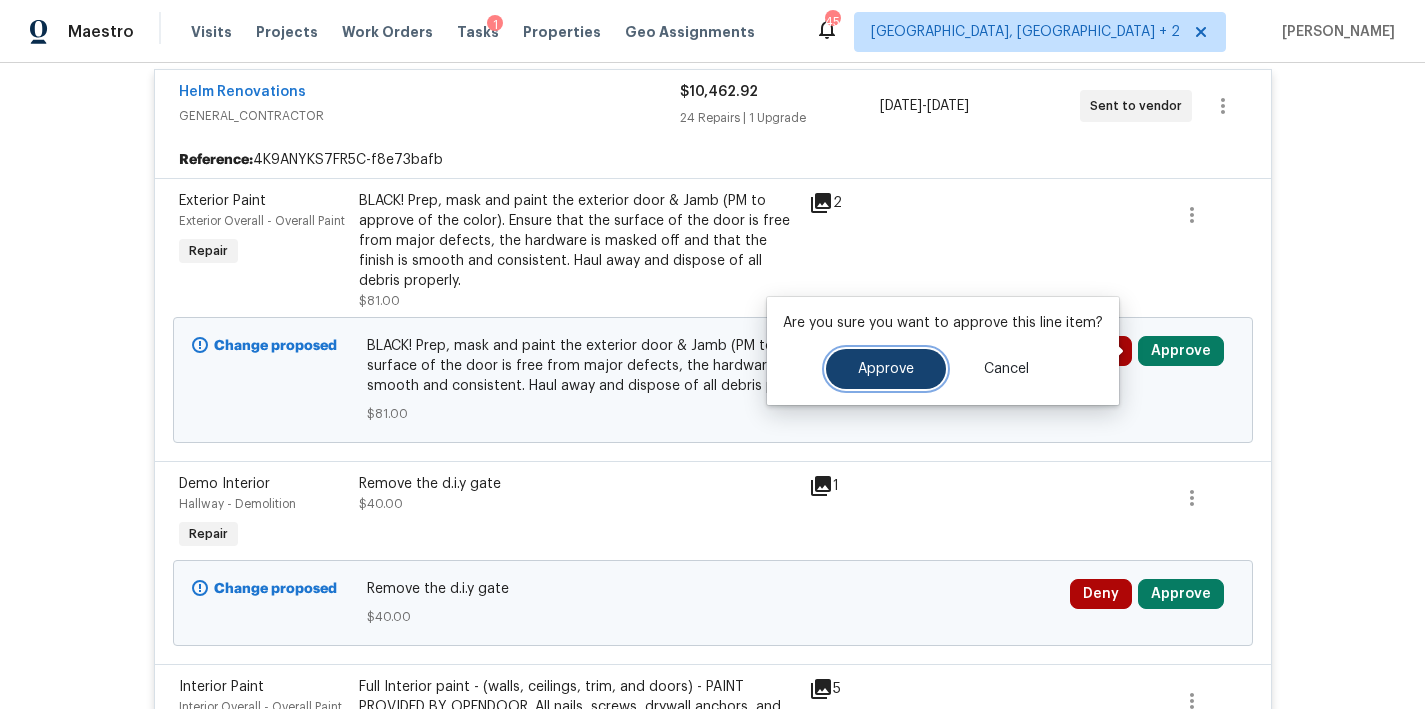 click on "Approve" at bounding box center (886, 369) 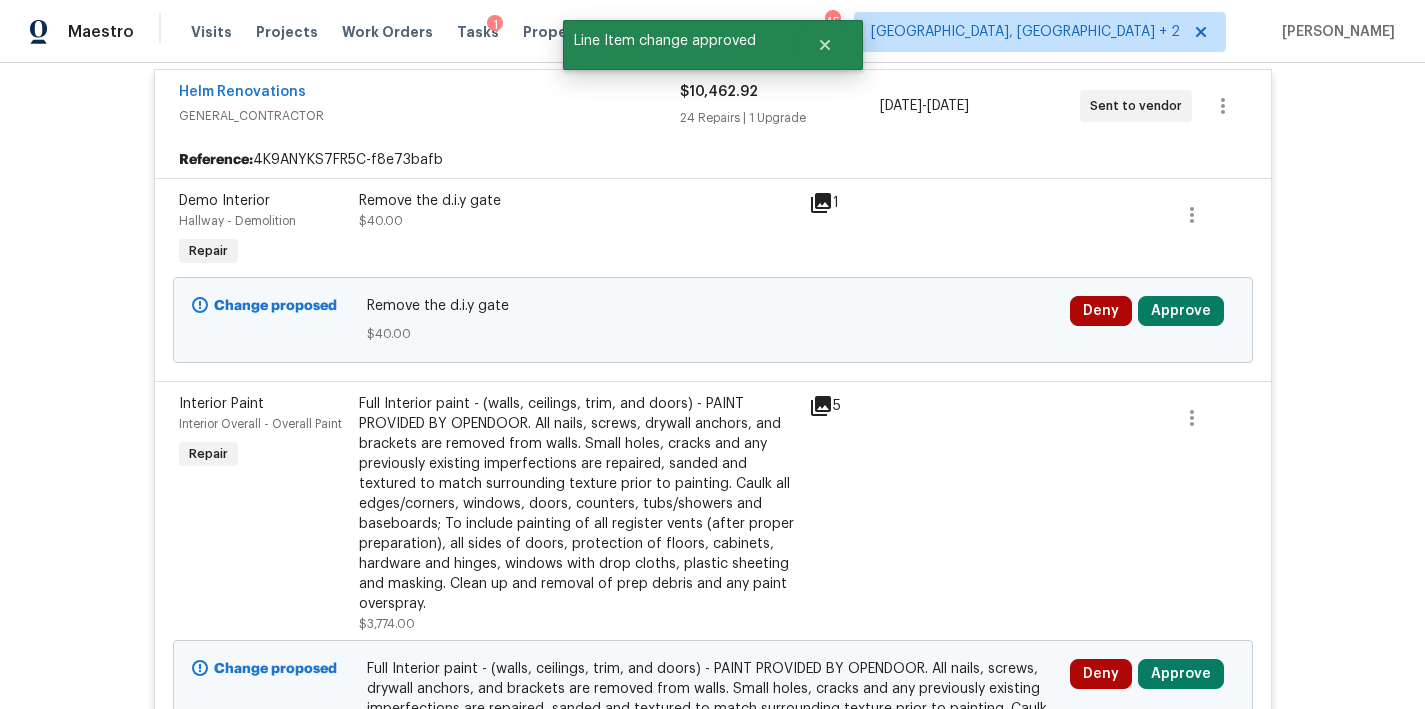 click on "Remove the d.i.y gate $40.00" at bounding box center [578, 211] 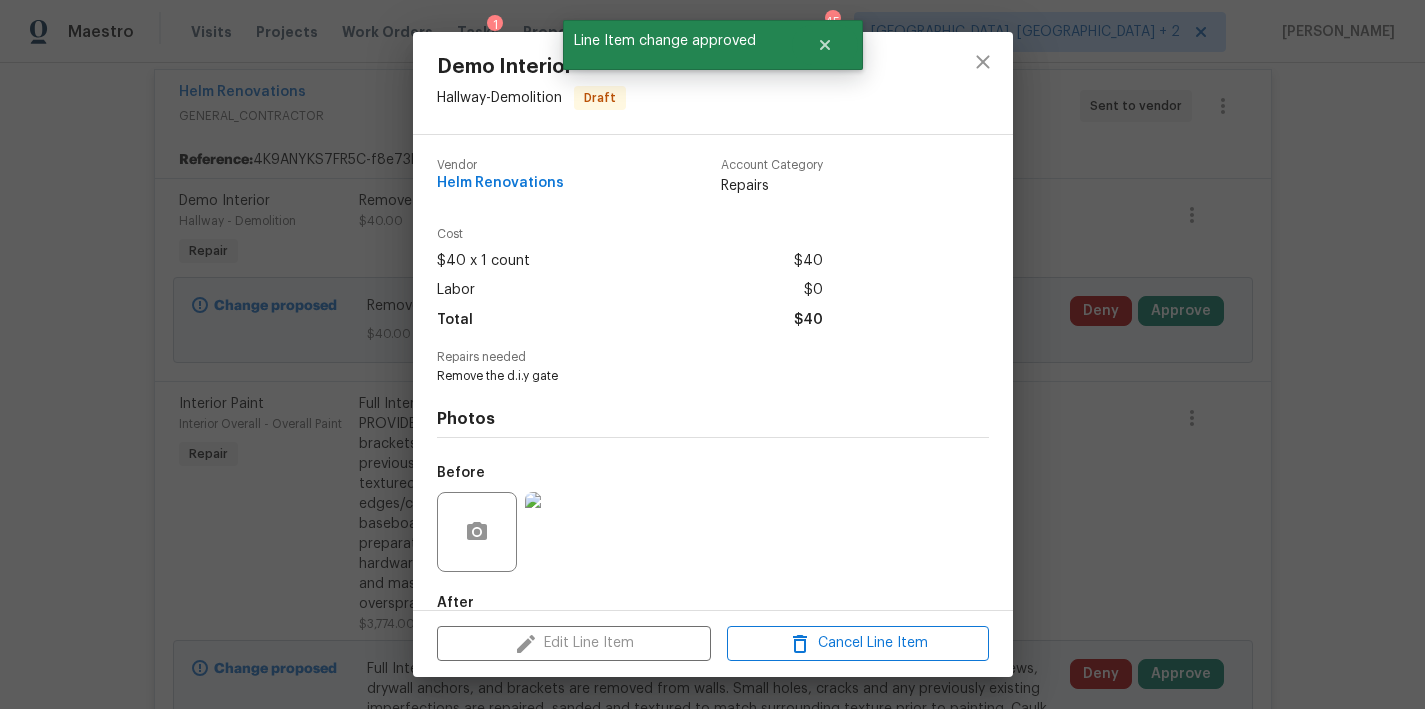 click at bounding box center [565, 532] 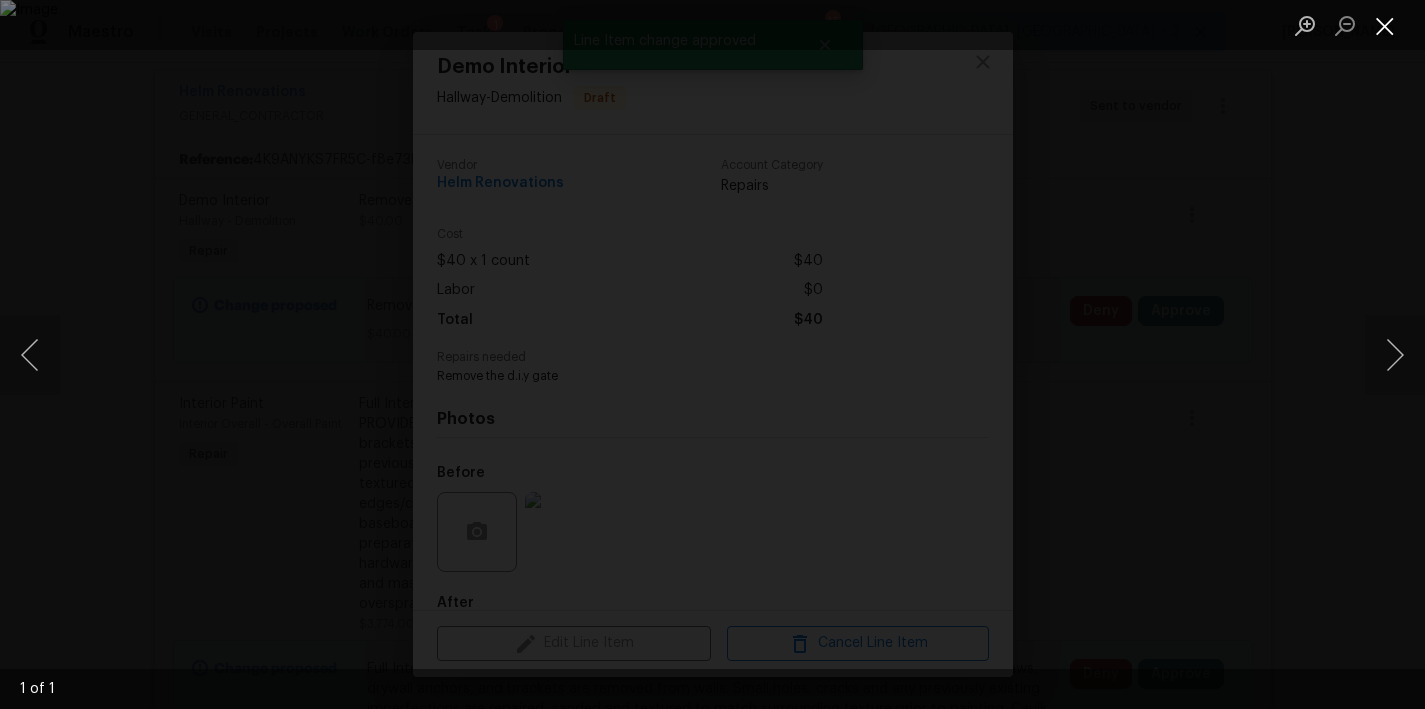 click at bounding box center (1385, 25) 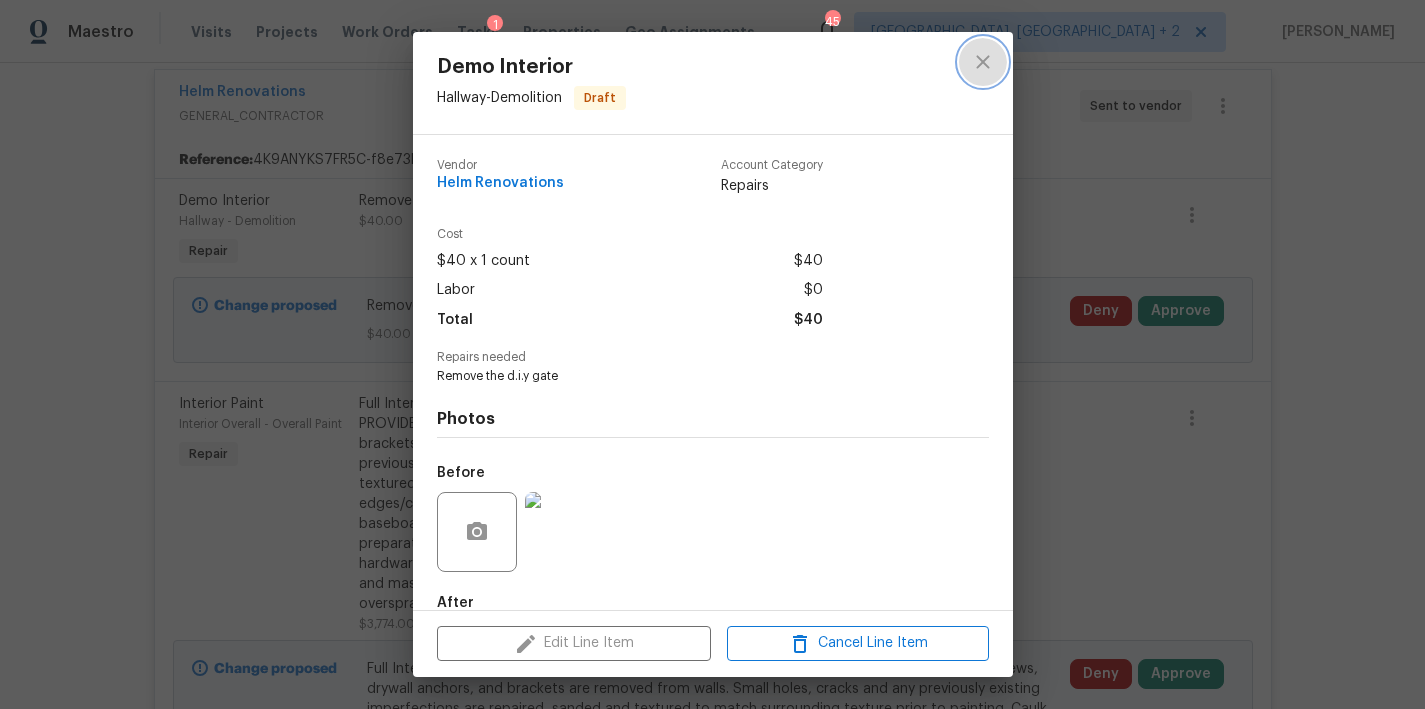 click 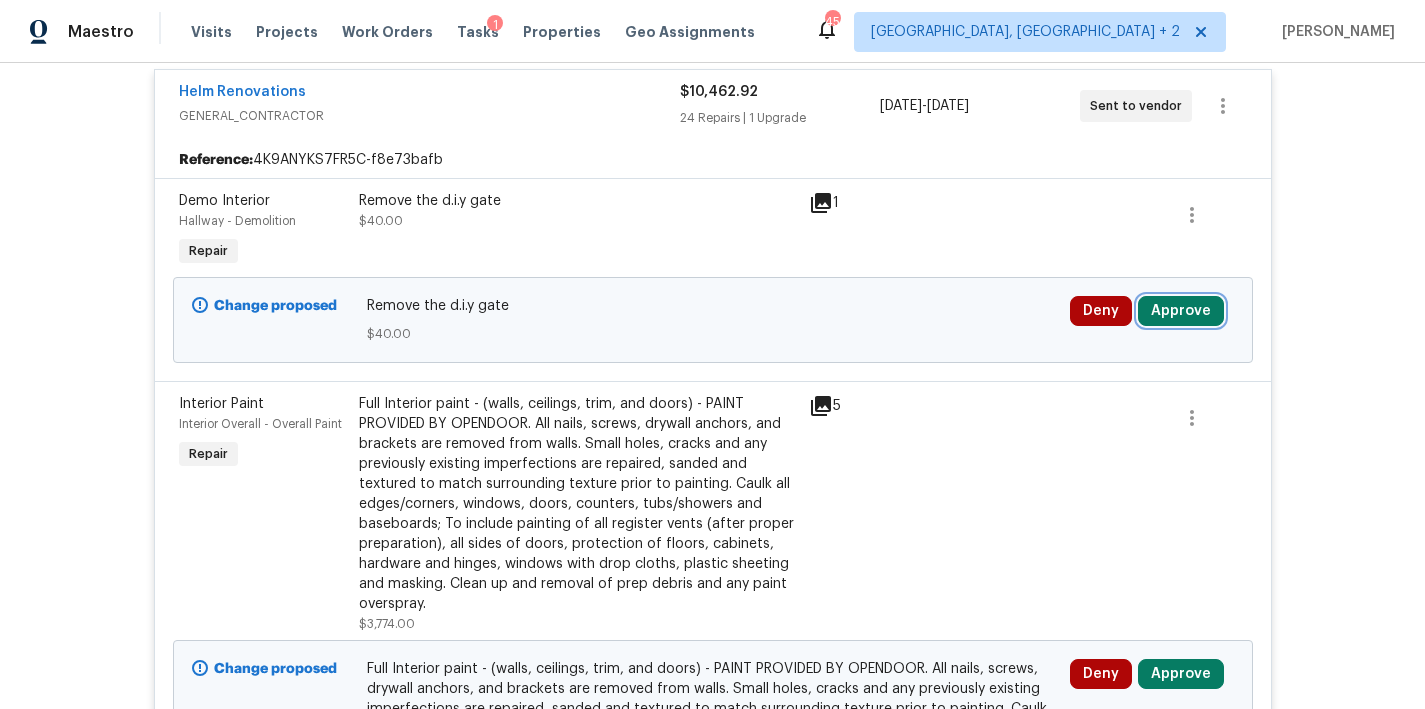 click on "Approve" at bounding box center [1181, 311] 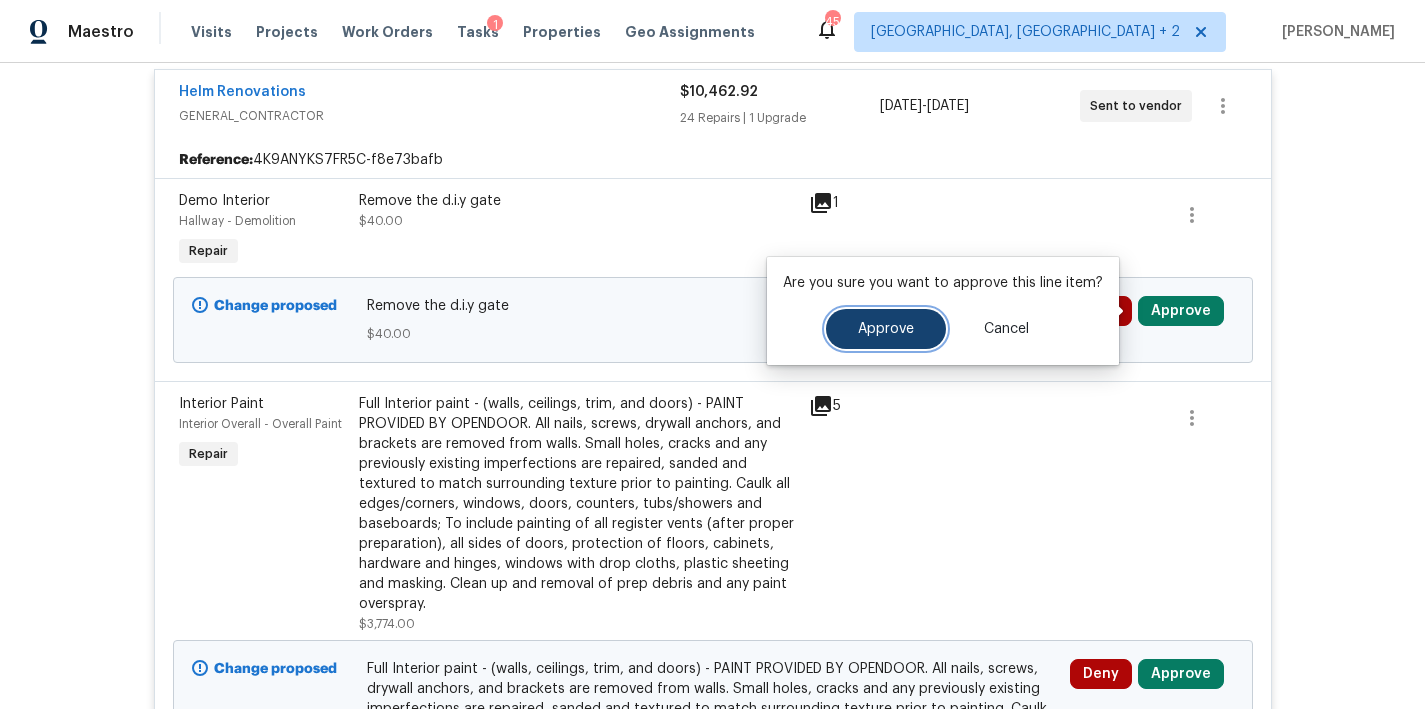 click on "Approve" at bounding box center [886, 329] 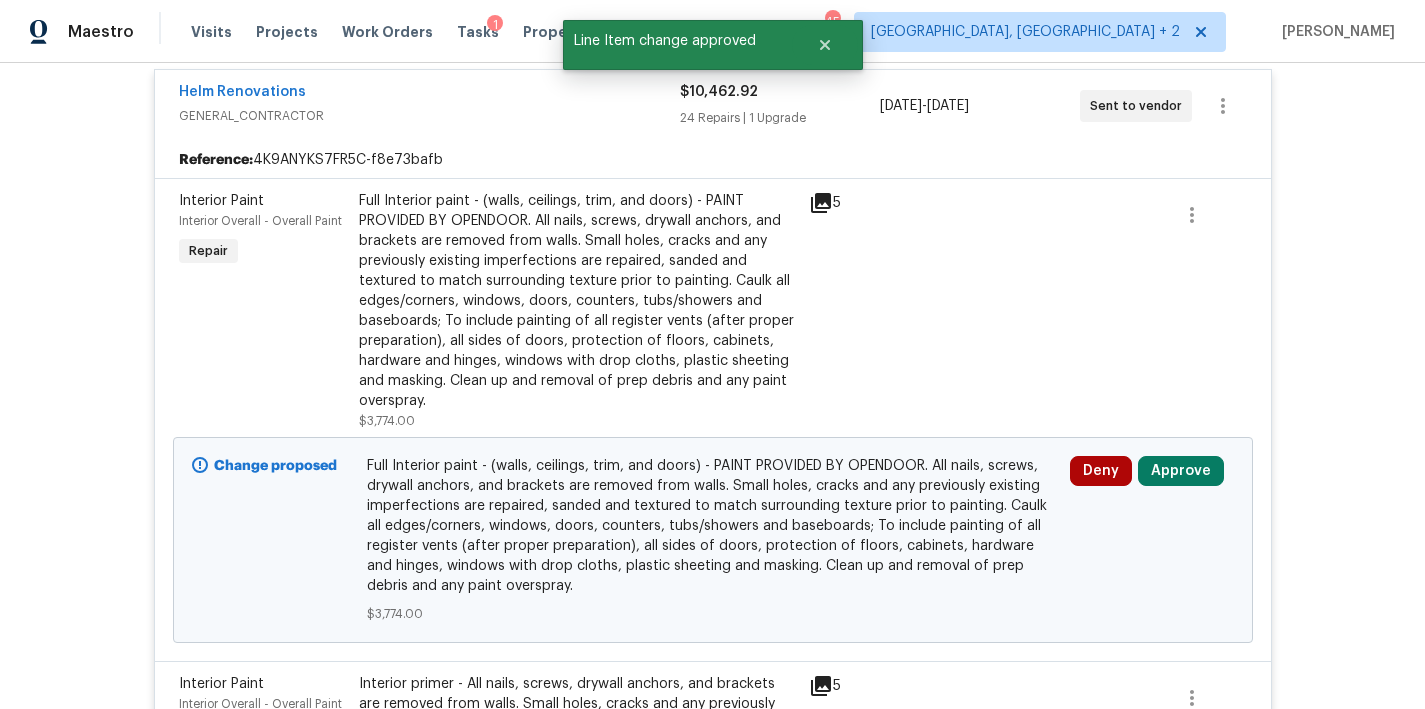click on "Full Interior paint - (walls, ceilings, trim, and doors) - PAINT PROVIDED BY OPENDOOR. All nails, screws, drywall anchors, and brackets are removed from walls. Small holes, cracks and any previously existing imperfections are repaired, sanded and textured to match surrounding texture prior to painting. Caulk all edges/corners, windows, doors, counters, tubs/showers and baseboards; To include painting of all register vents (after proper preparation), all sides of doors, protection of floors, cabinets, hardware and hinges, windows with drop cloths, plastic sheeting and masking. Clean up and removal of prep debris and any paint overspray." at bounding box center [578, 301] 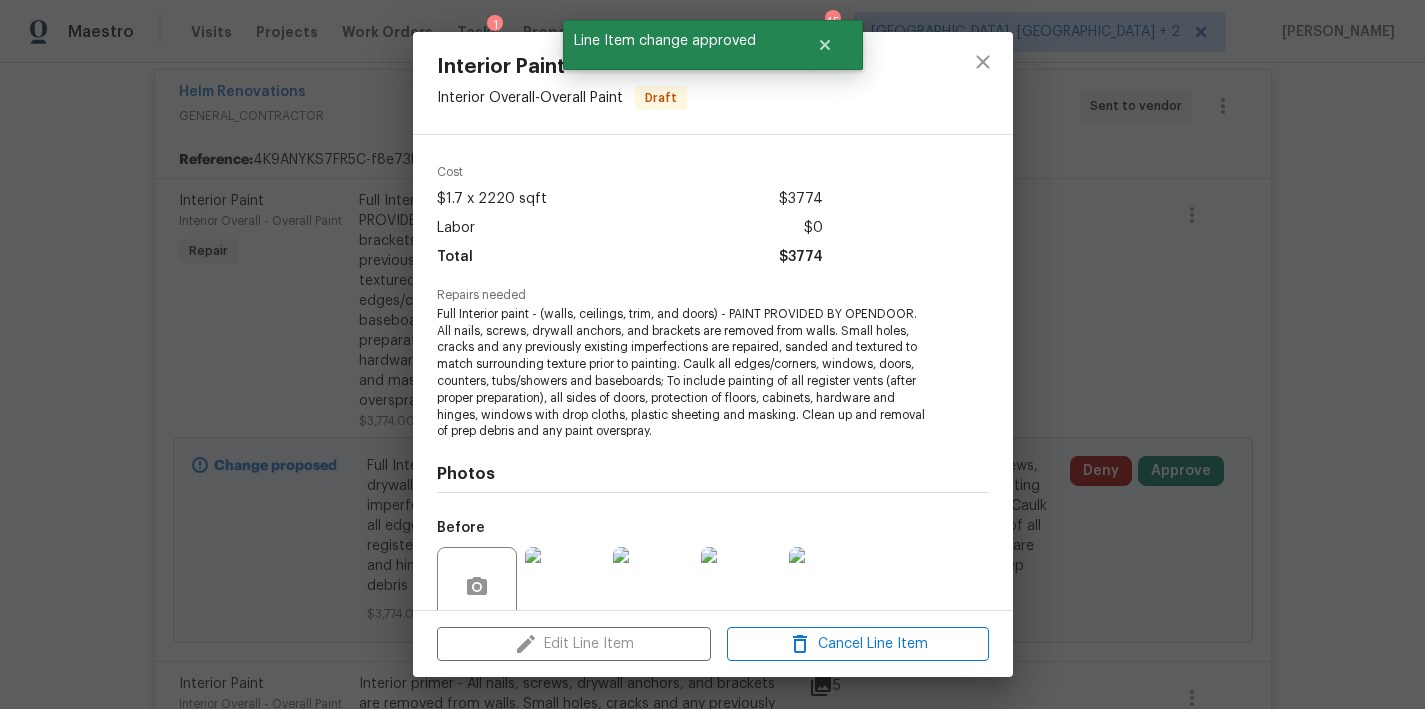 scroll, scrollTop: 0, scrollLeft: 0, axis: both 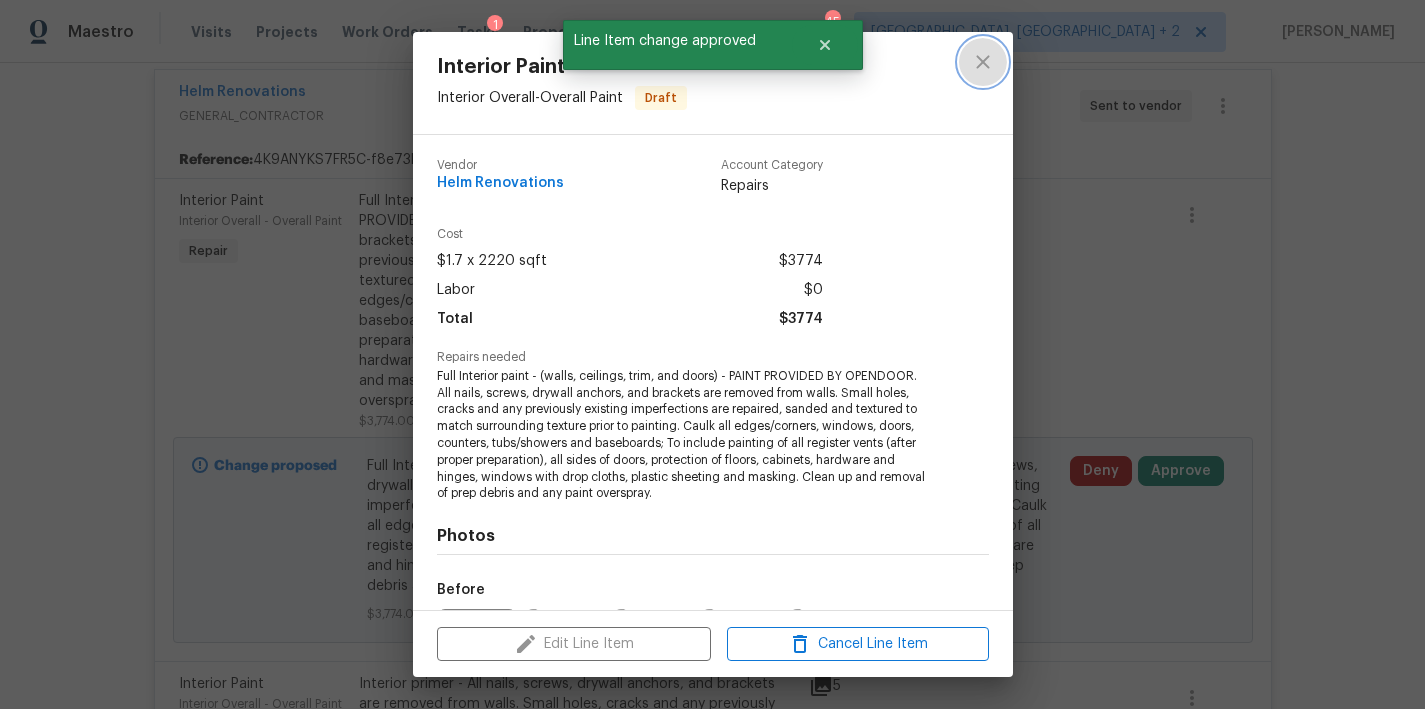 click 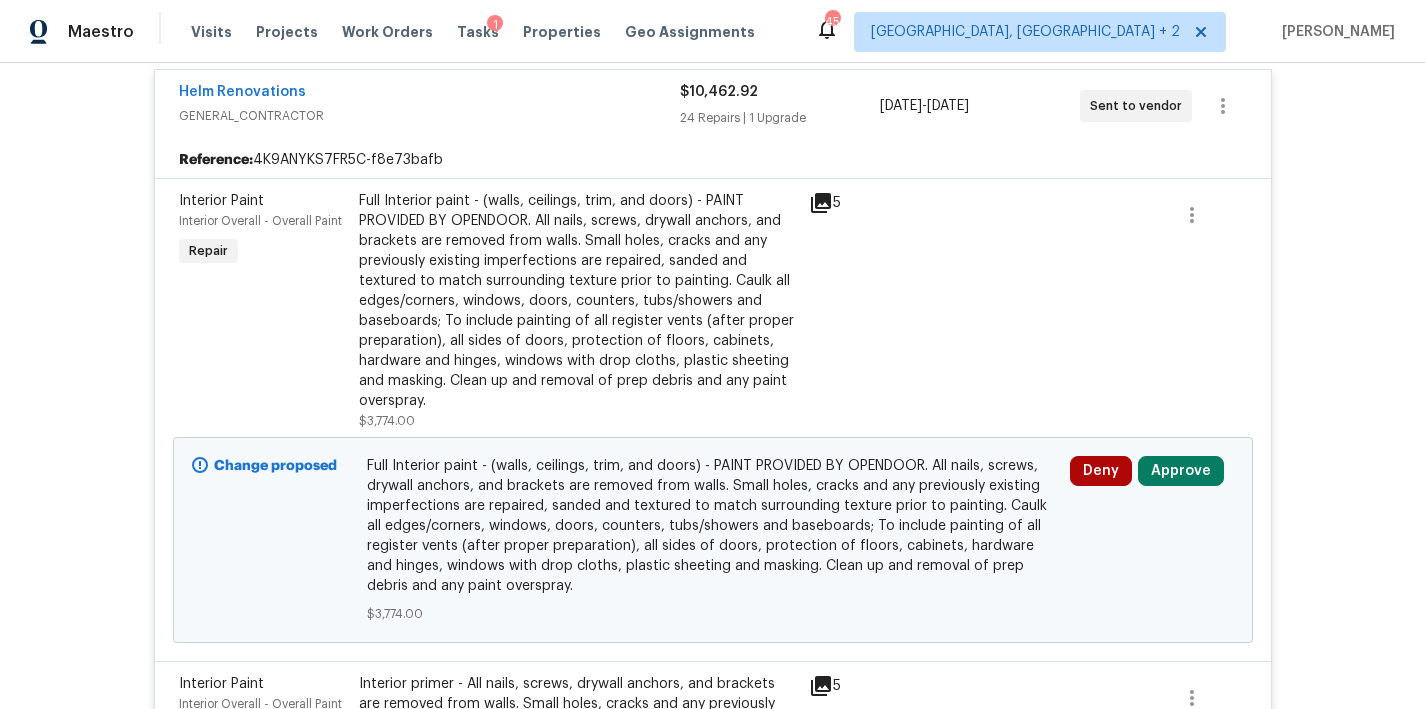 click on "Full Interior paint - (walls, ceilings, trim, and doors) - PAINT PROVIDED BY OPENDOOR. All nails, screws, drywall anchors, and brackets are removed from walls. Small holes, cracks and any previously existing imperfections are repaired, sanded and textured to match surrounding texture prior to painting. Caulk all edges/corners, windows, doors, counters, tubs/showers and baseboards; To include painting of all register vents (after proper preparation), all sides of doors, protection of floors, cabinets, hardware and hinges, windows with drop cloths, plastic sheeting and masking. Clean up and removal of prep debris and any paint overspray." at bounding box center [578, 301] 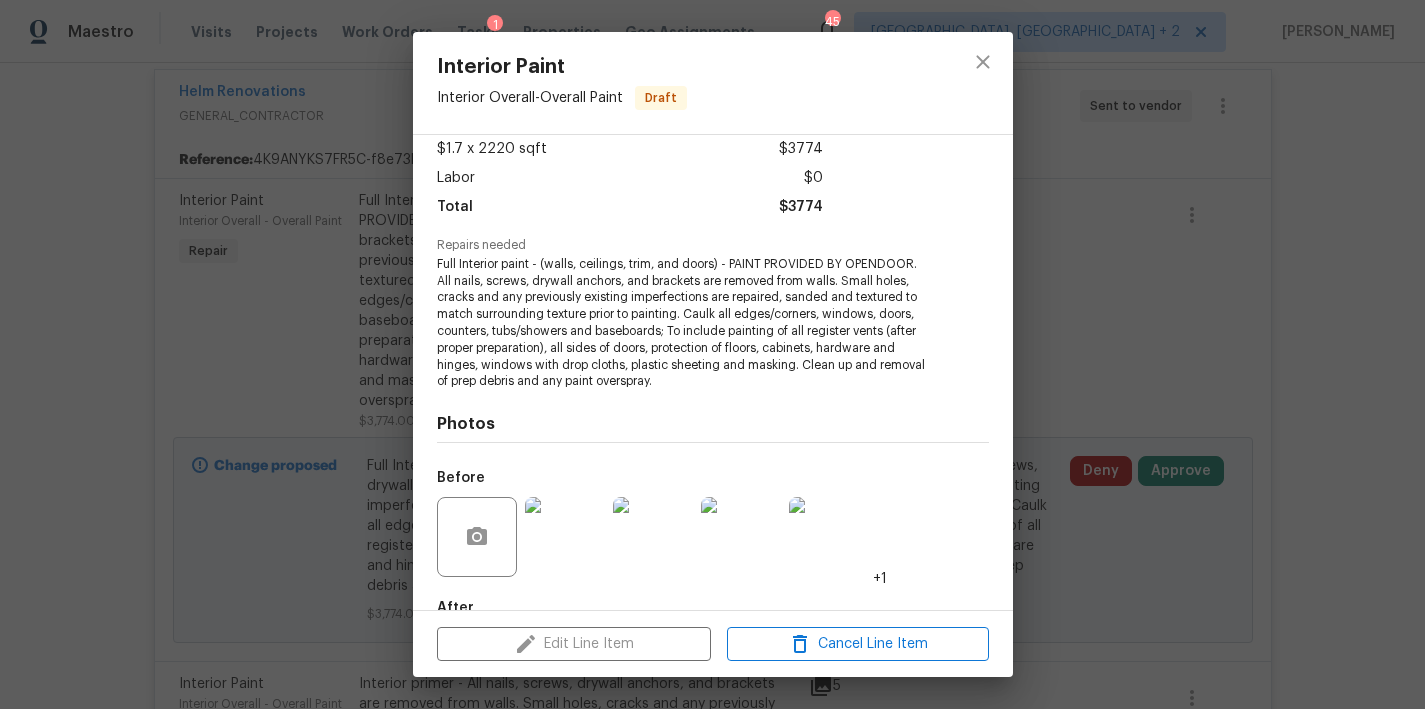 scroll, scrollTop: 50, scrollLeft: 0, axis: vertical 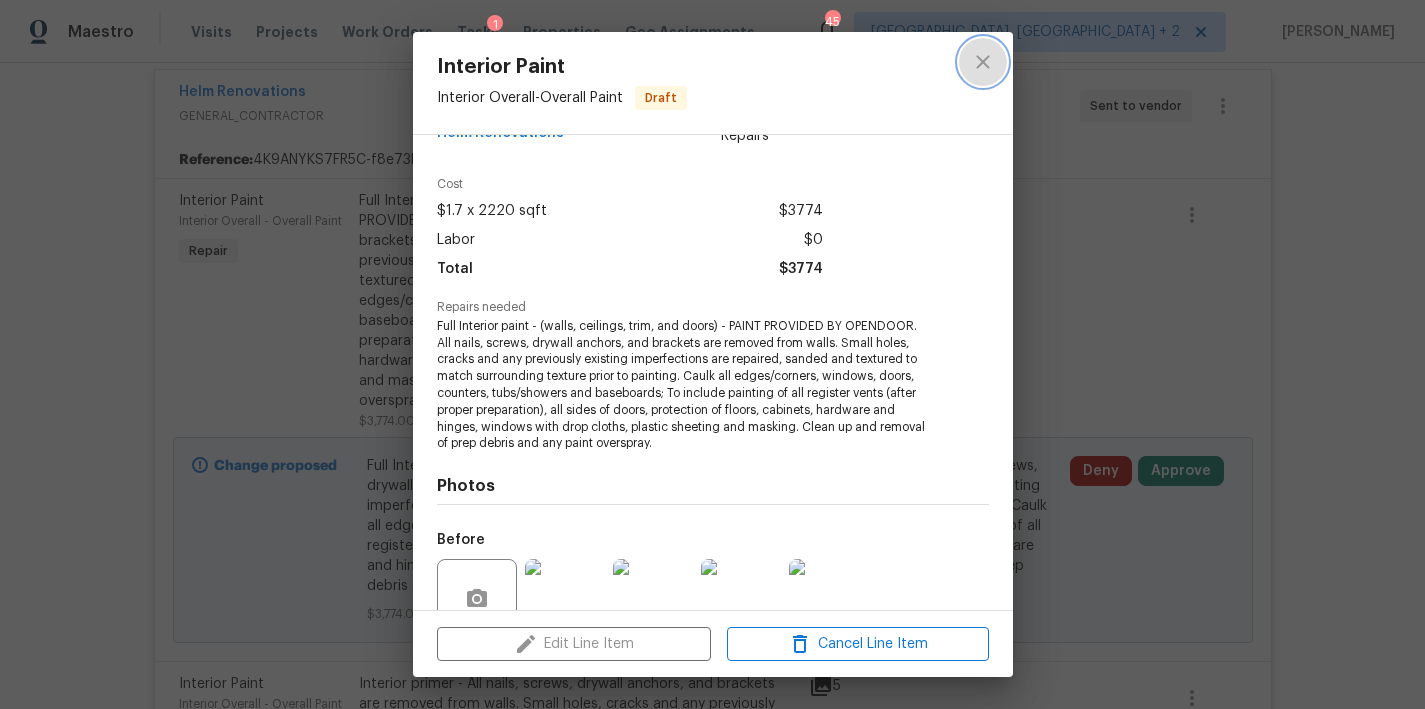 click 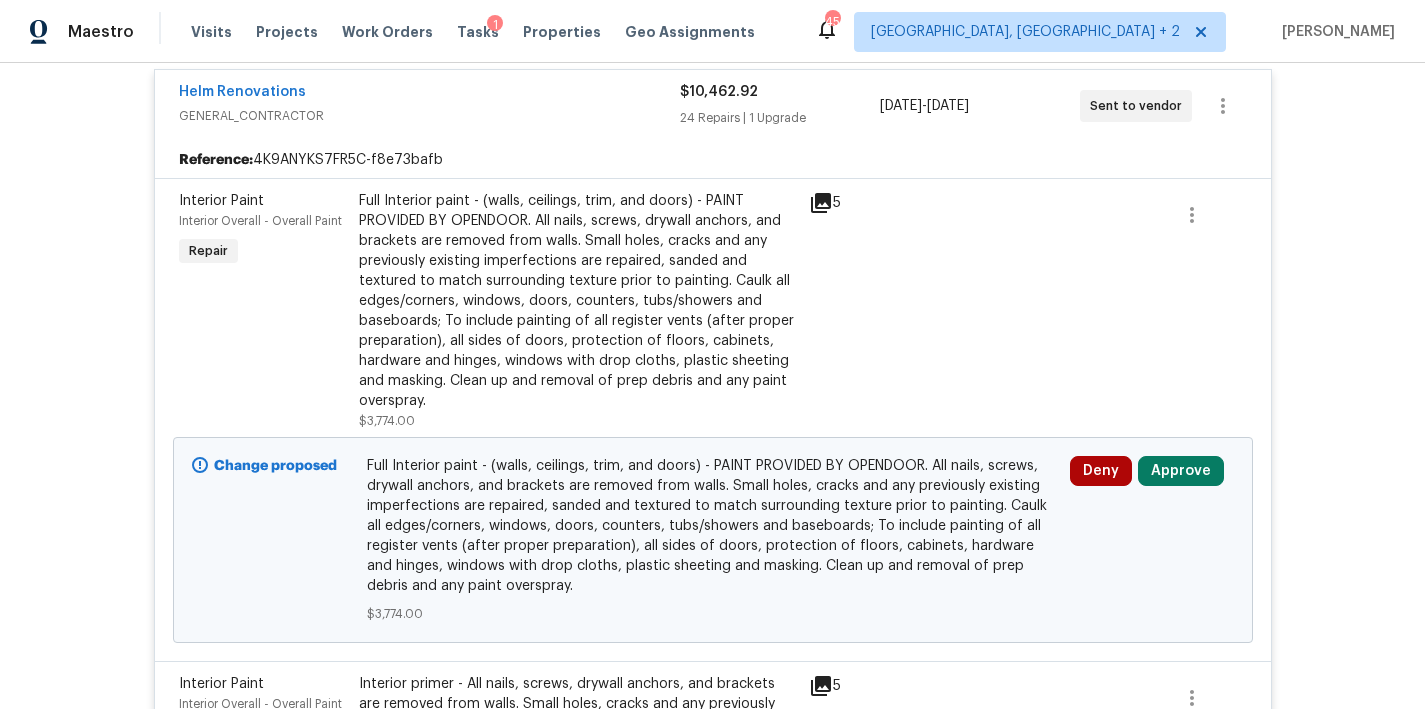 click on "Maestro Visits Projects Work Orders Tasks 1 Properties Geo Assignments 45 Greenville, SC + 2 Nicholas Russell" at bounding box center (712, 31) 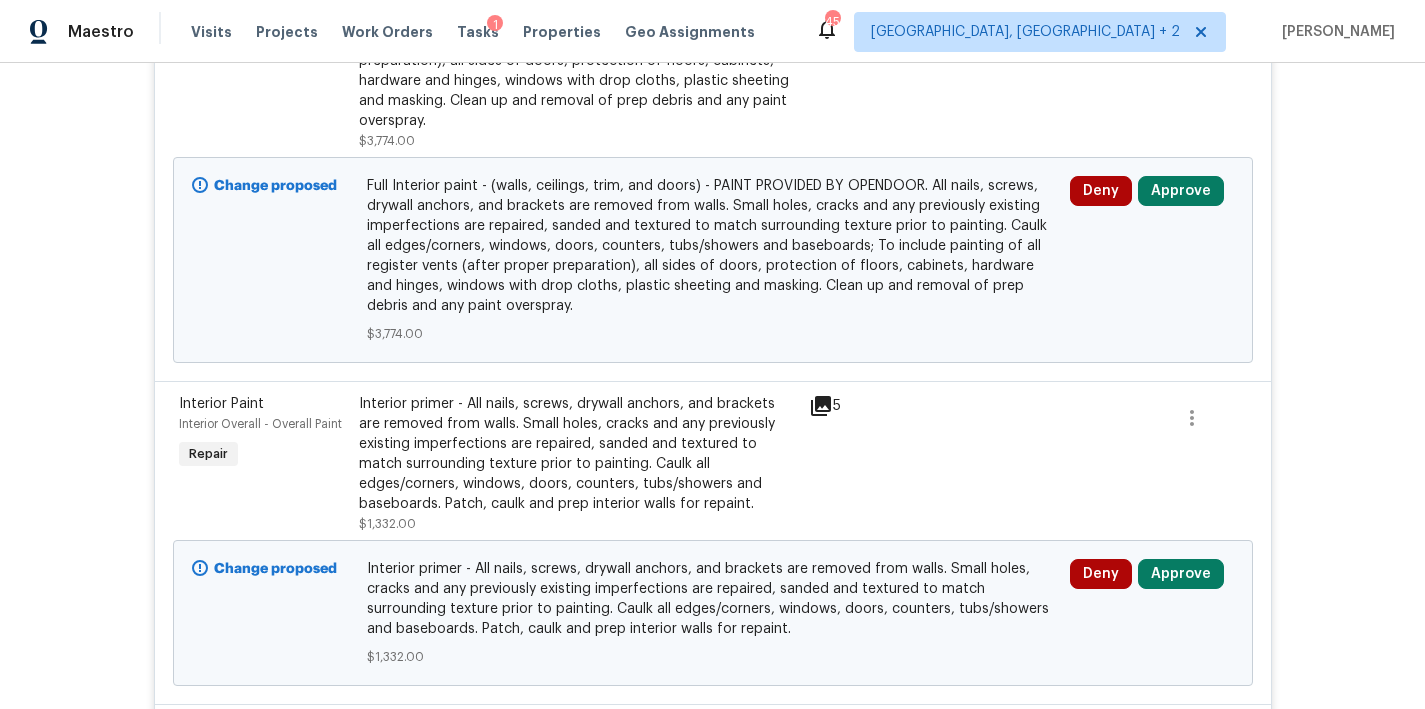 scroll, scrollTop: 815, scrollLeft: 0, axis: vertical 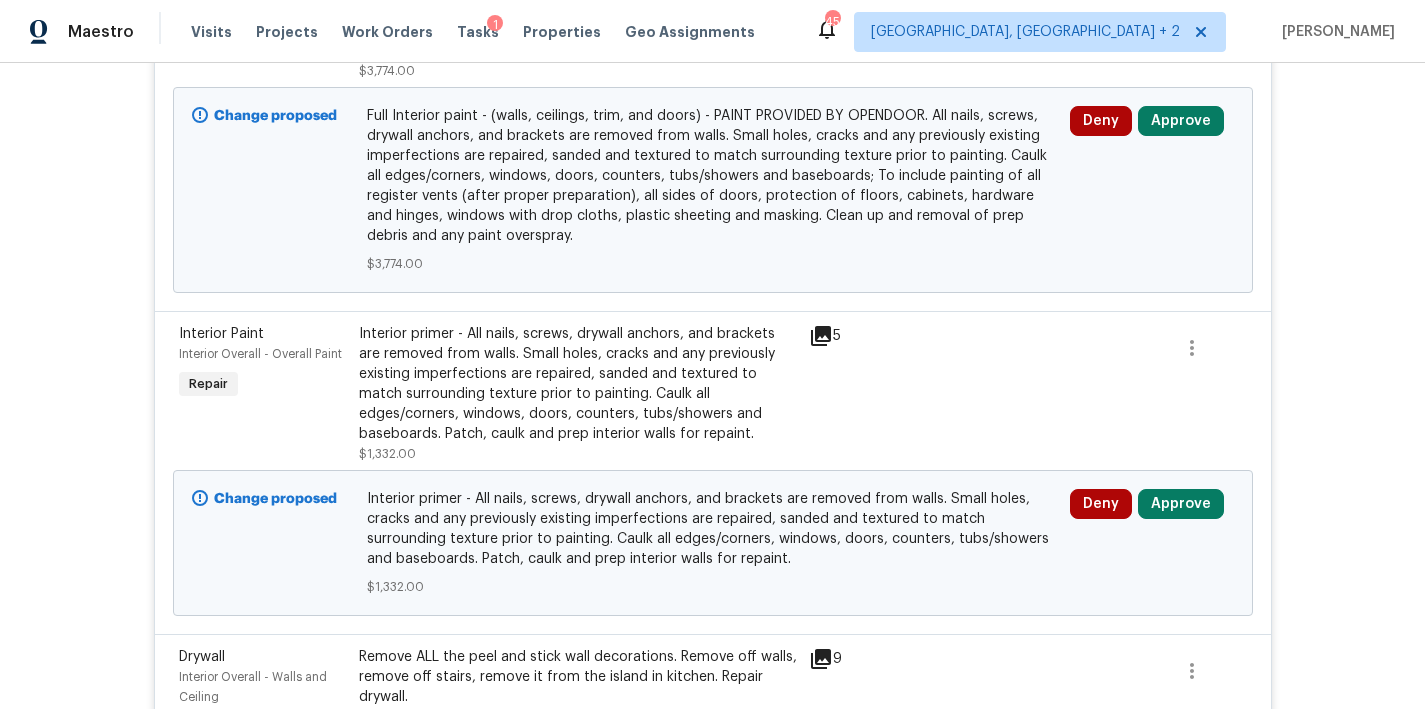 click on "Interior primer - All nails, screws, drywall anchors, and brackets are removed from walls. Small holes, cracks and any previously existing imperfections are repaired, sanded and textured to match surrounding texture prior to painting. Caulk all edges/corners, windows, doors, counters, tubs/showers and baseboards. Patch, caulk and prep interior walls for repaint." at bounding box center (578, 384) 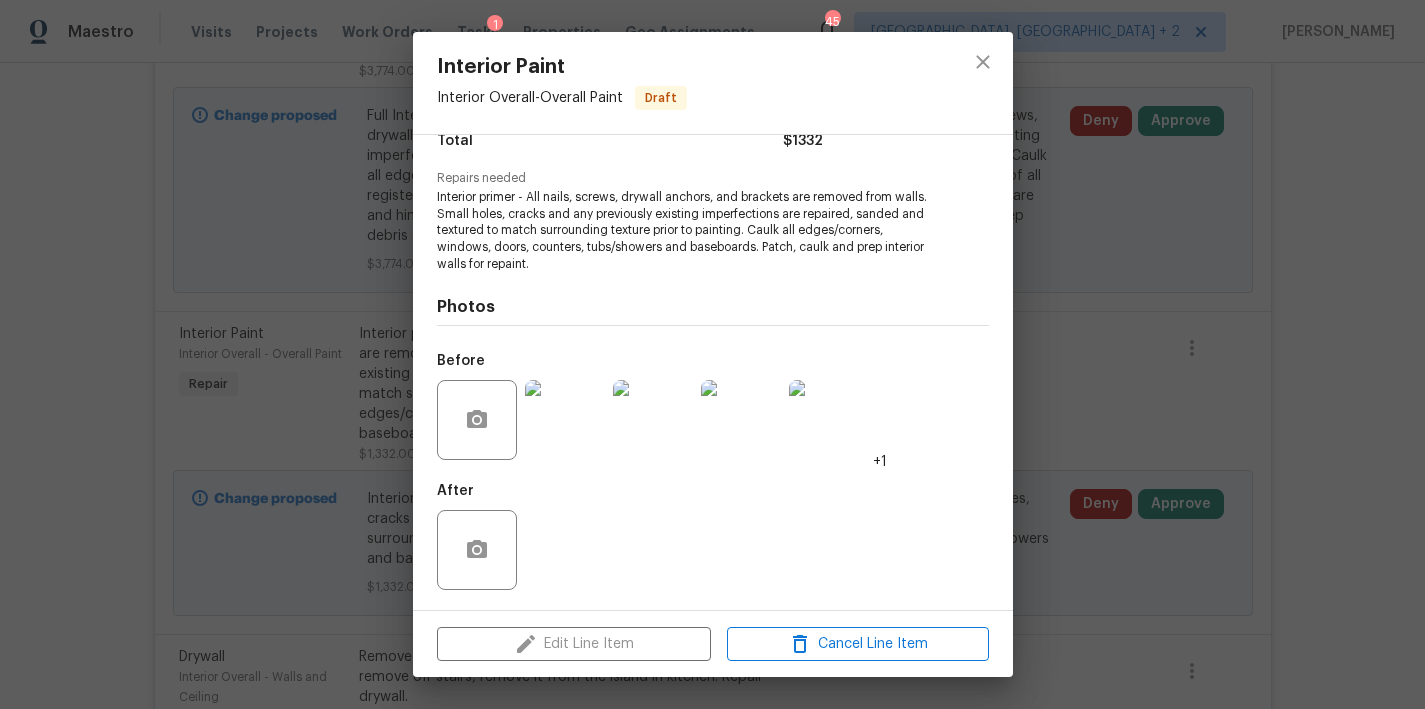 scroll, scrollTop: 0, scrollLeft: 0, axis: both 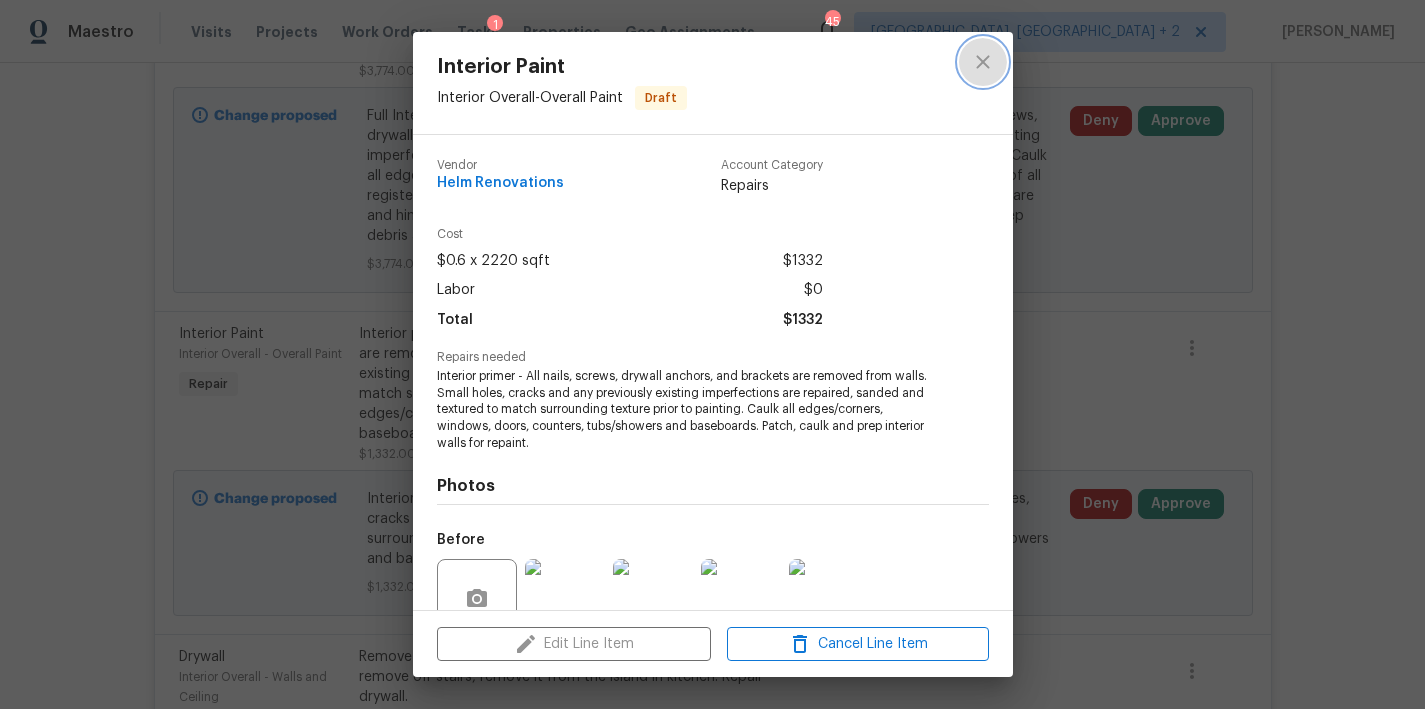 click 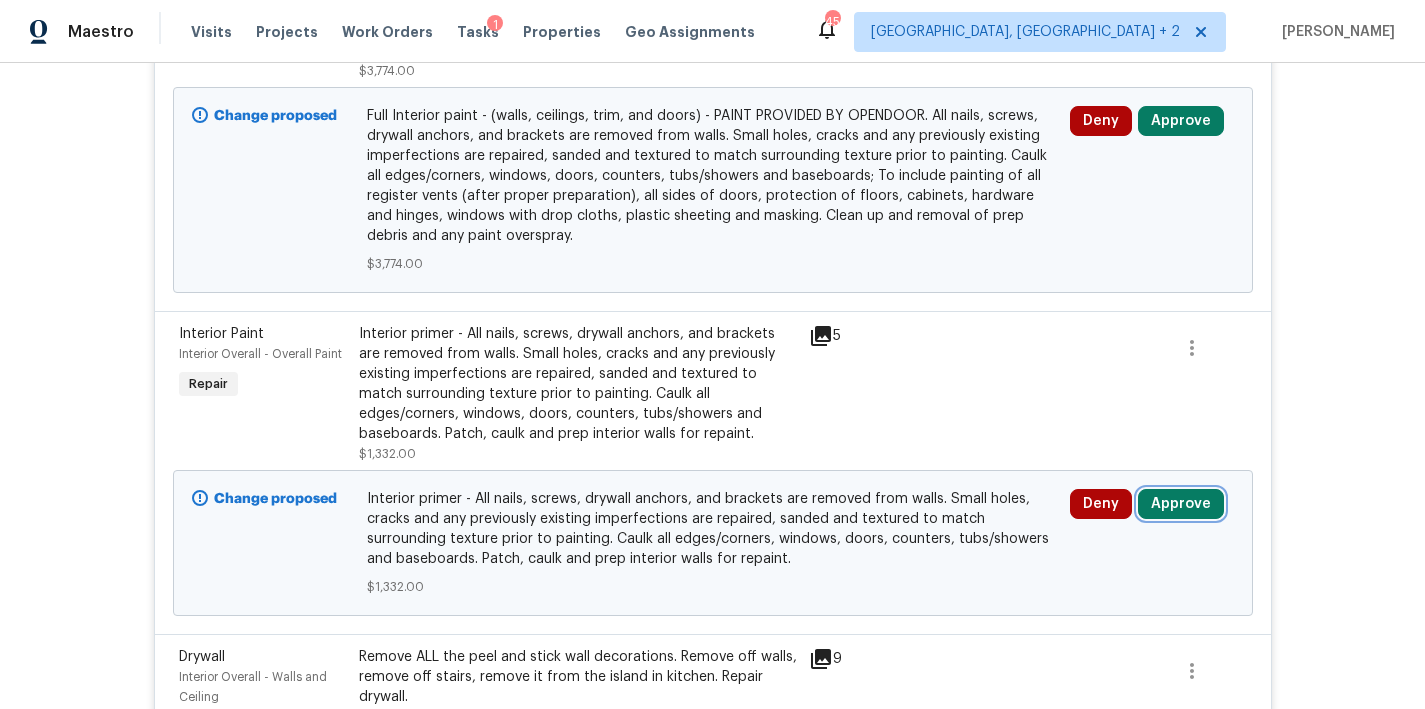 click on "Approve" at bounding box center [1181, 504] 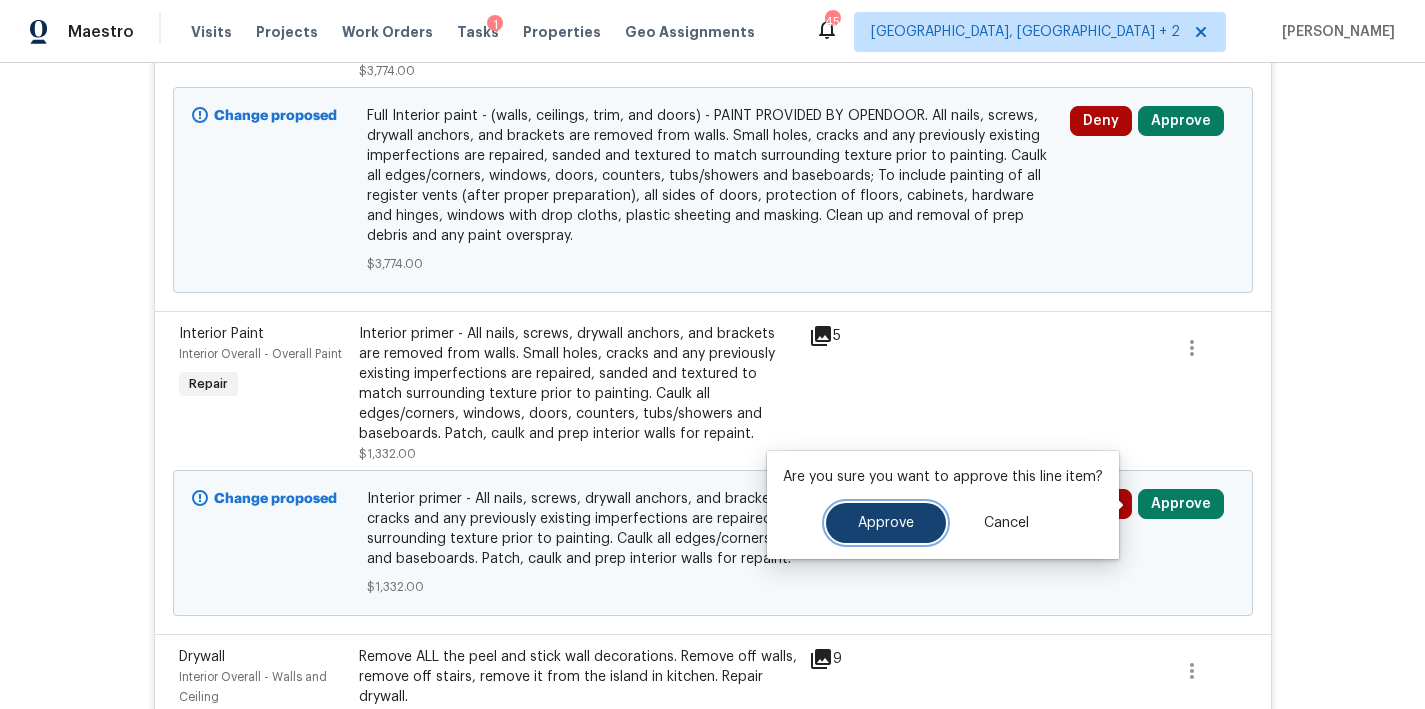 click on "Approve" at bounding box center (886, 523) 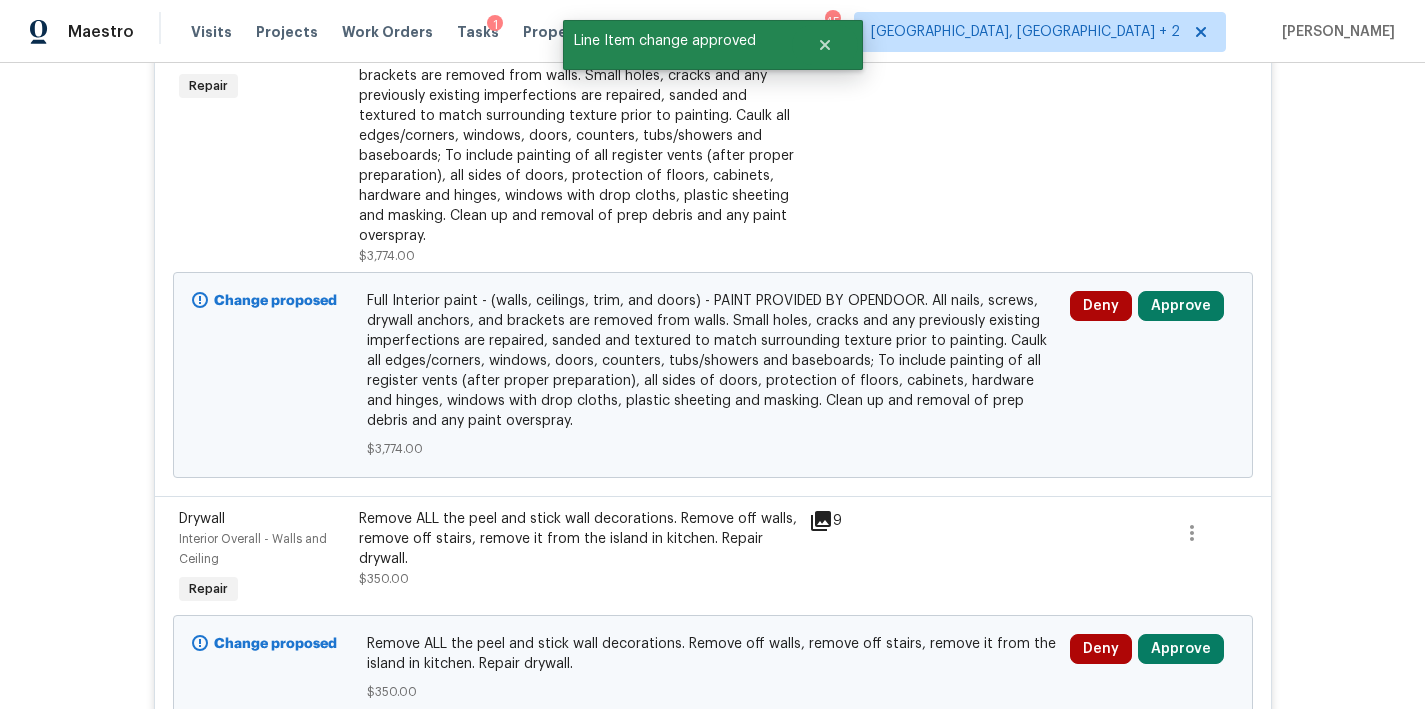 scroll, scrollTop: 785, scrollLeft: 0, axis: vertical 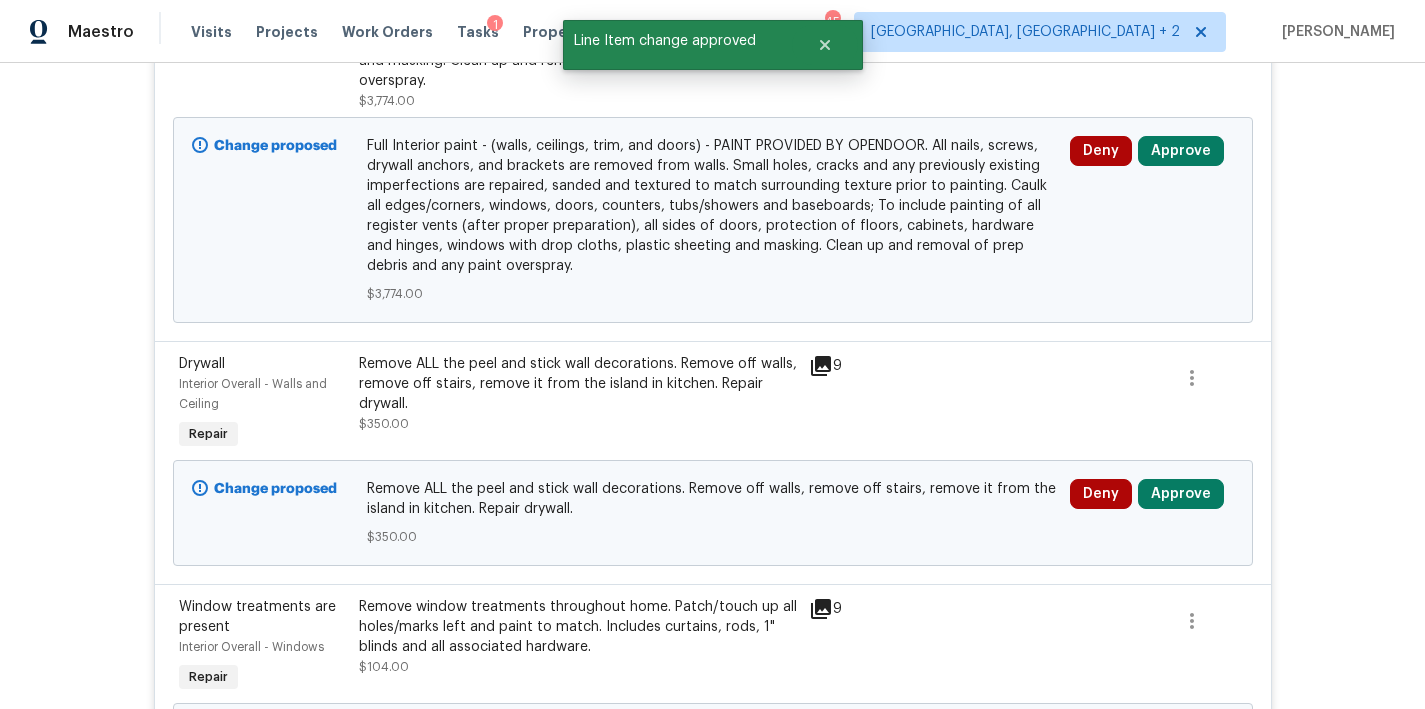 click on "Remove ALL the peel and stick wall decorations. Remove off walls, remove off stairs, remove it from the island in kitchen. Repair drywall." at bounding box center (578, 384) 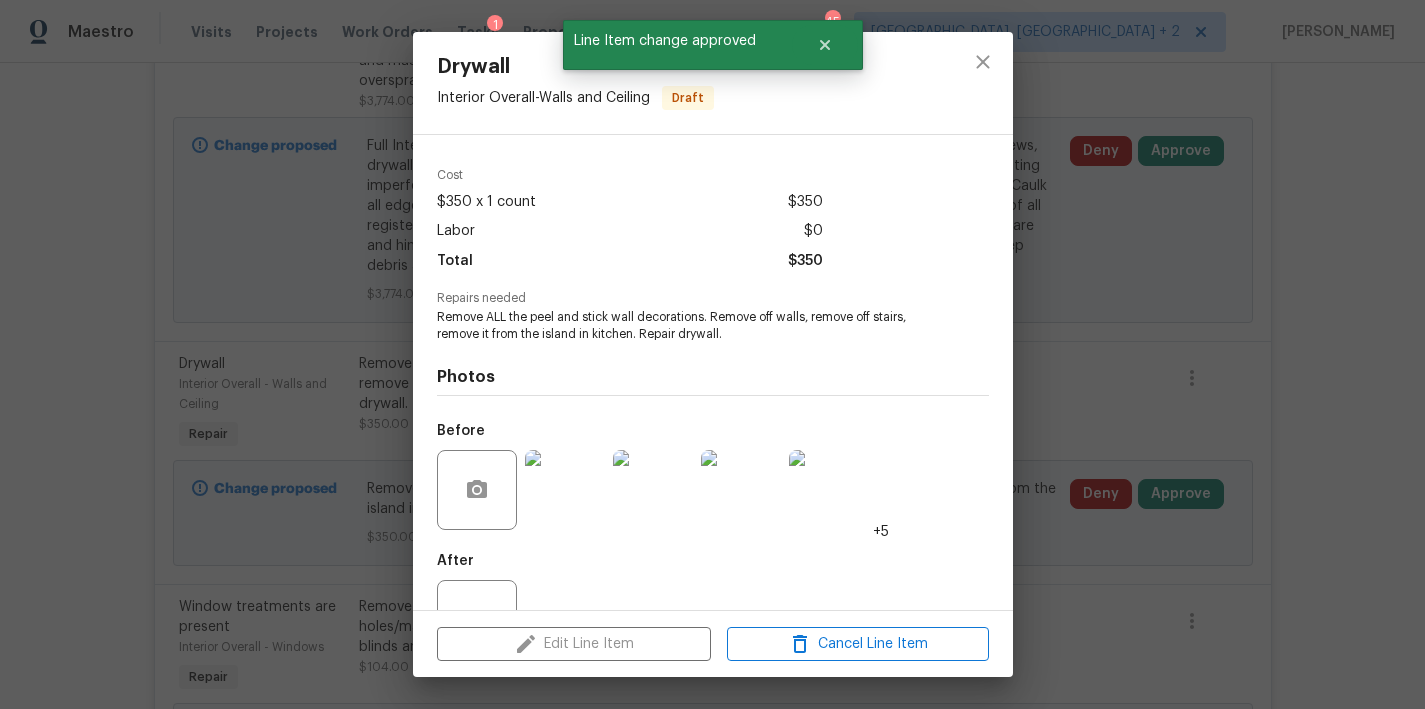 scroll, scrollTop: 129, scrollLeft: 0, axis: vertical 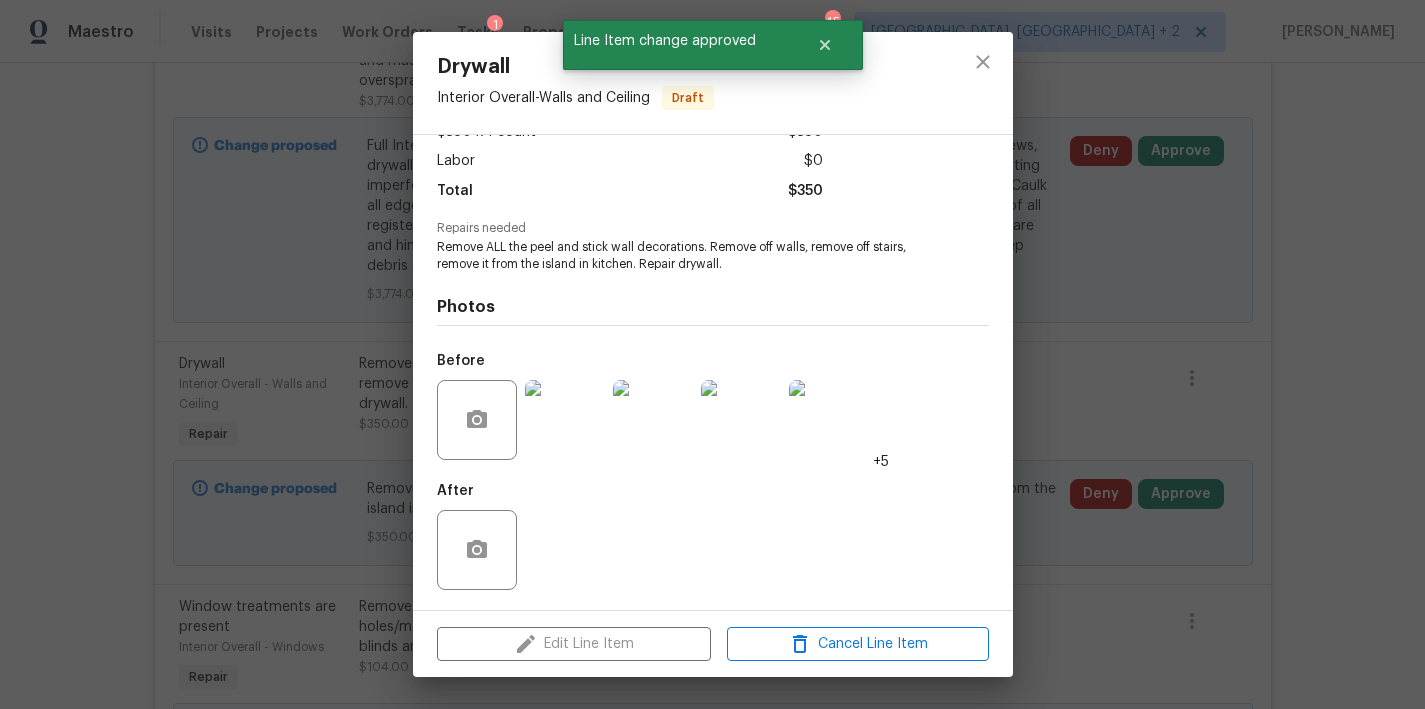 click at bounding box center [565, 420] 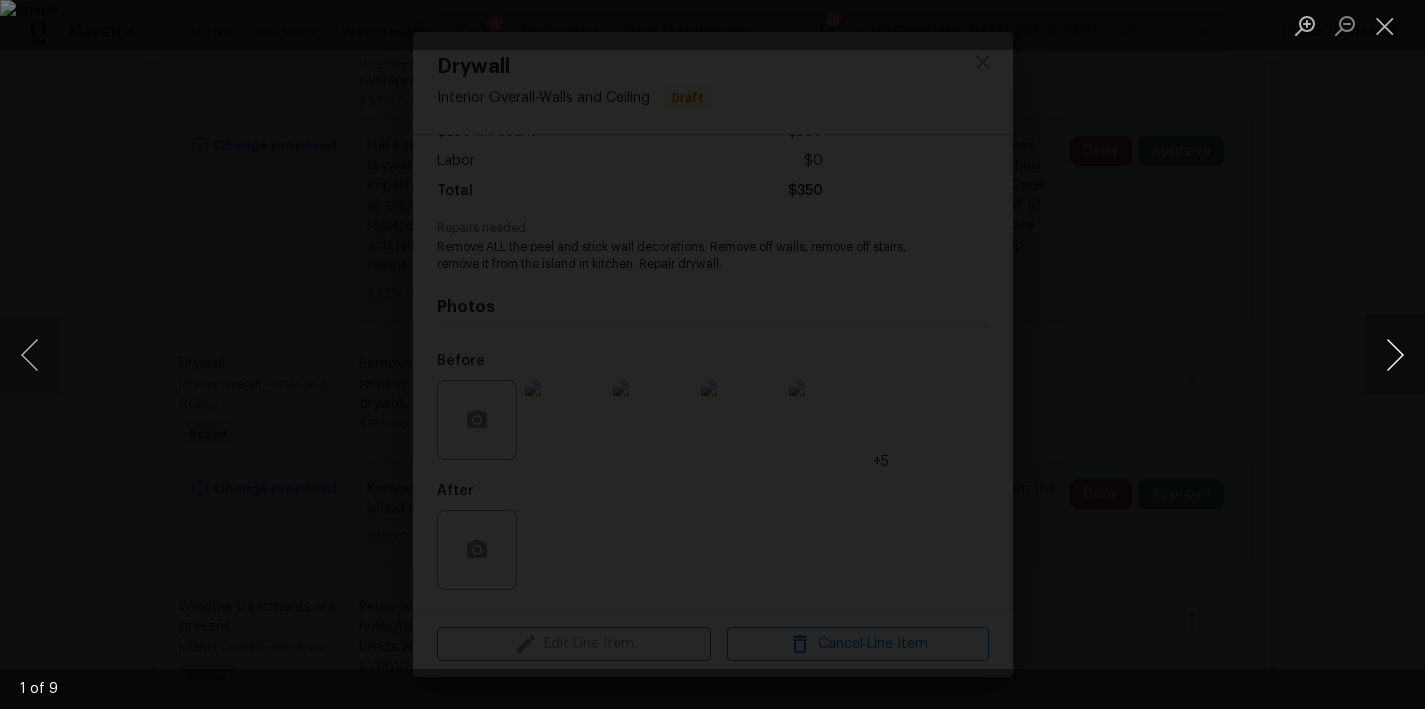 click at bounding box center [1395, 355] 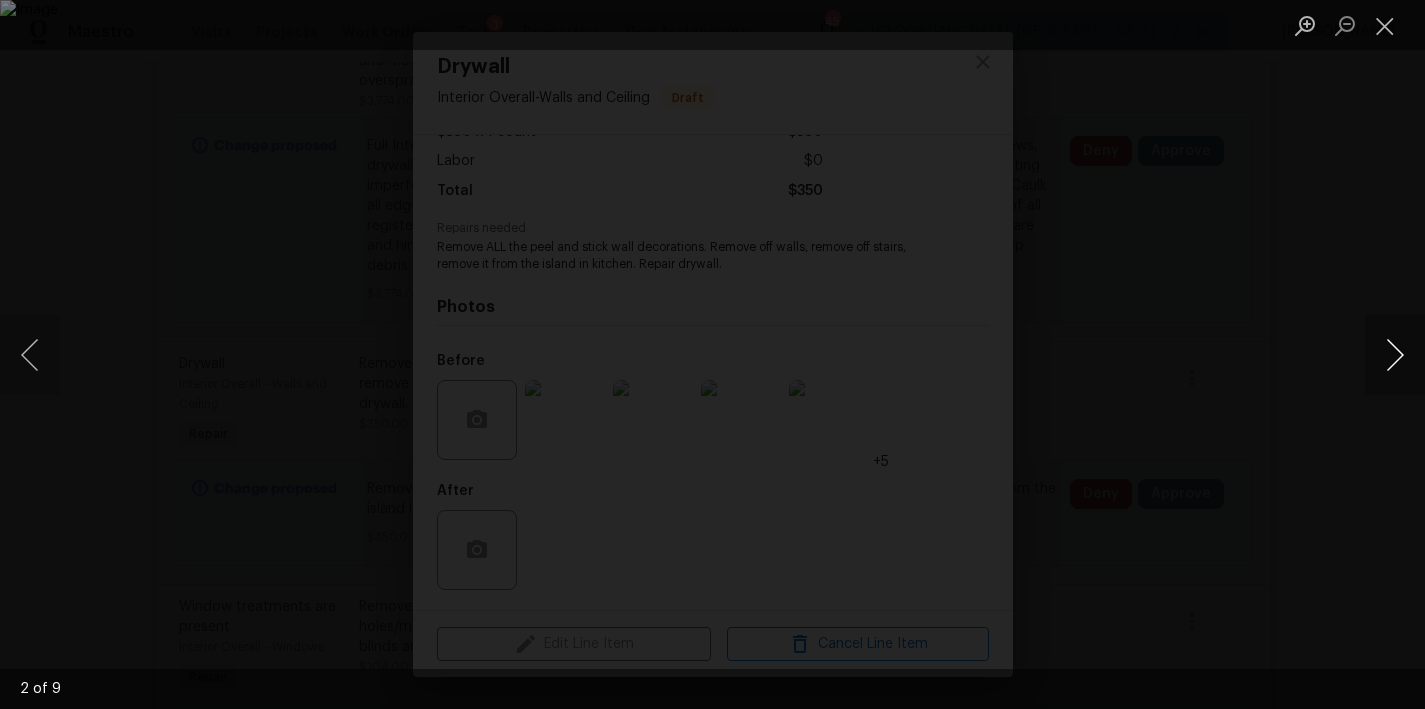 click at bounding box center (1395, 355) 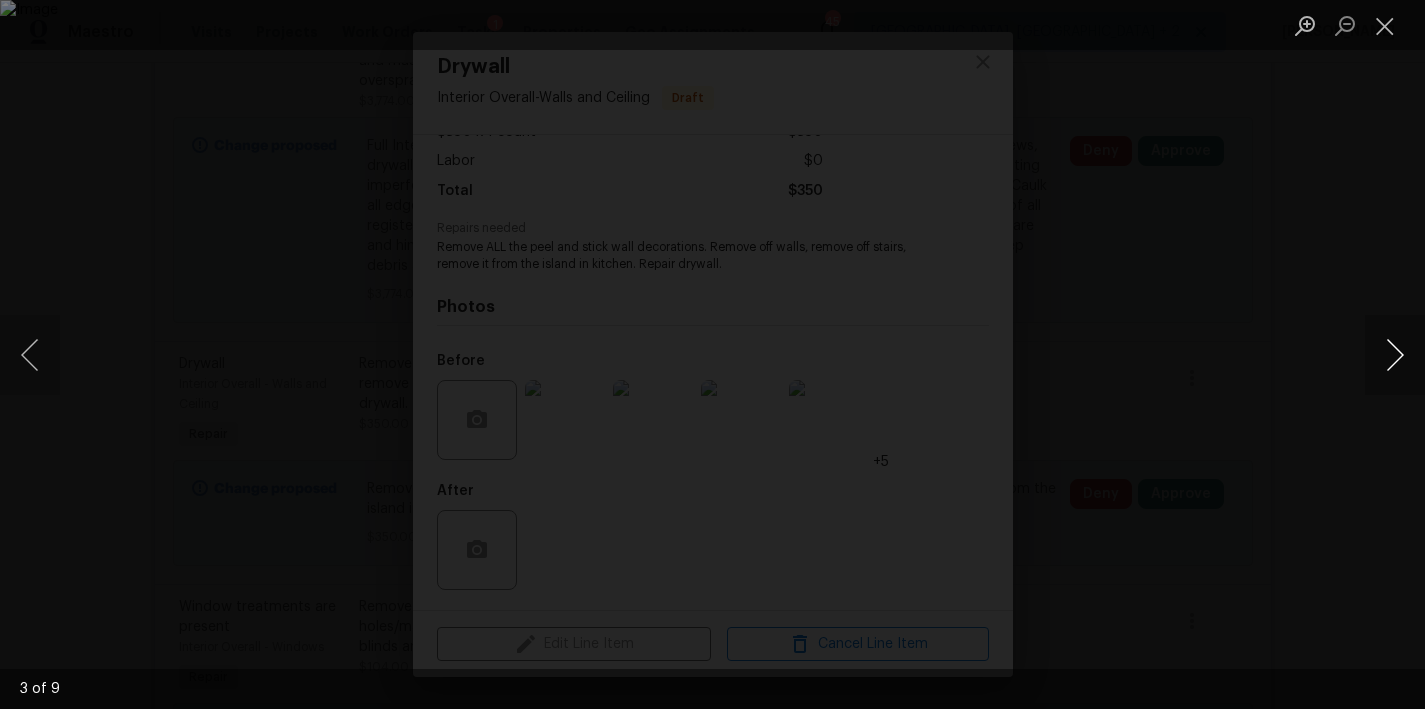 click at bounding box center (1395, 355) 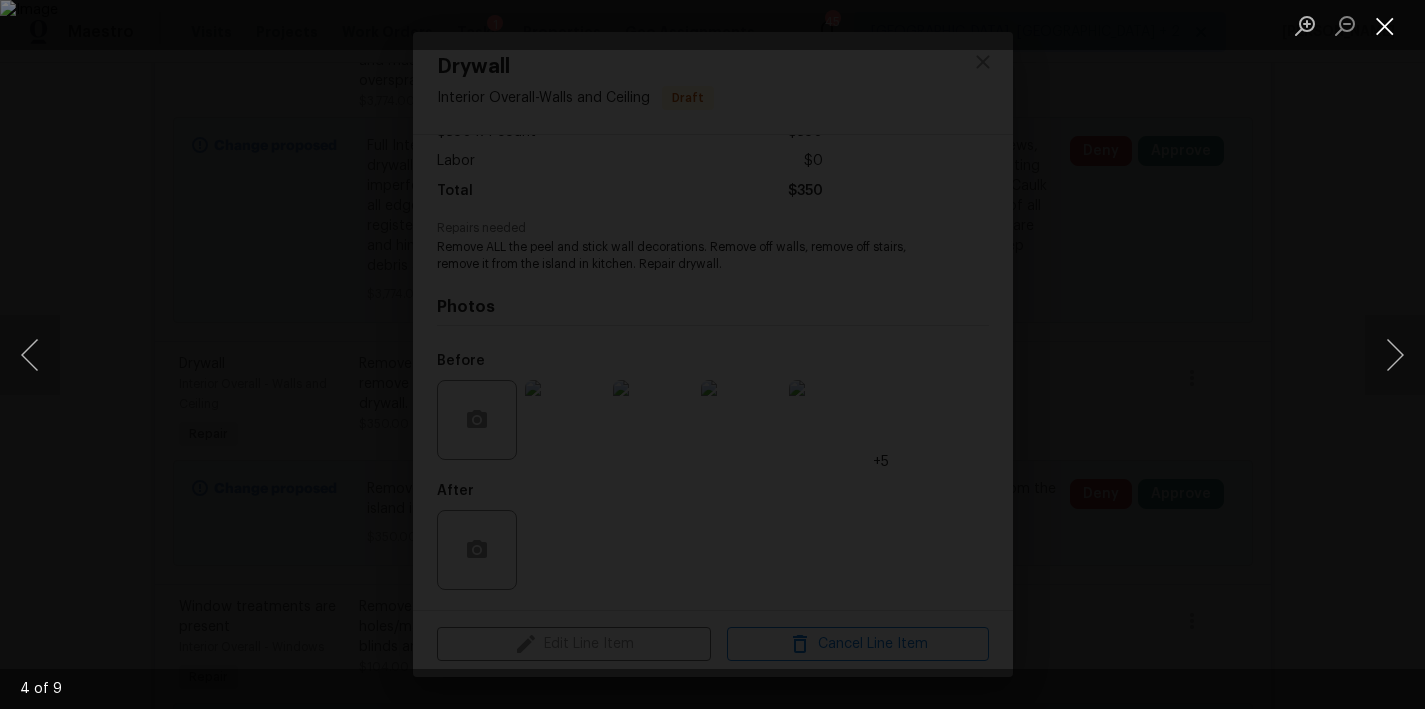 click at bounding box center [1385, 25] 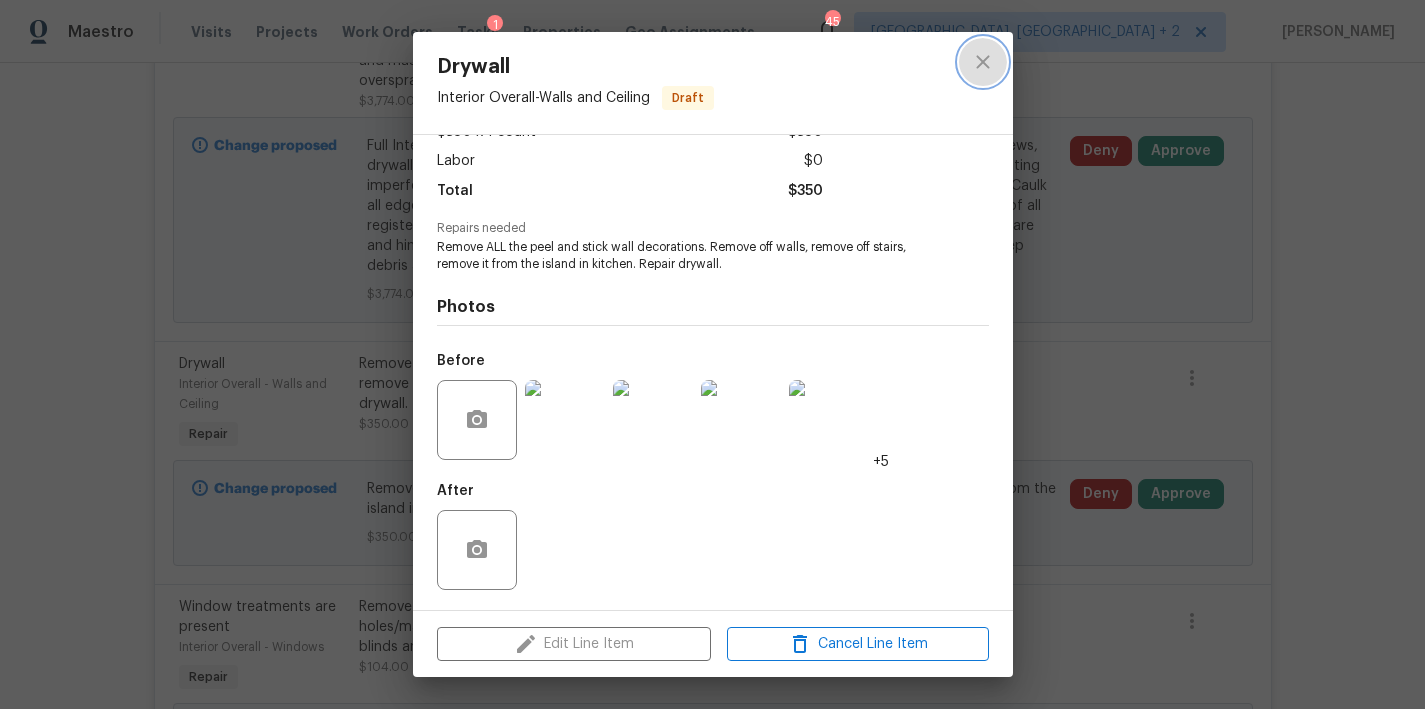 click 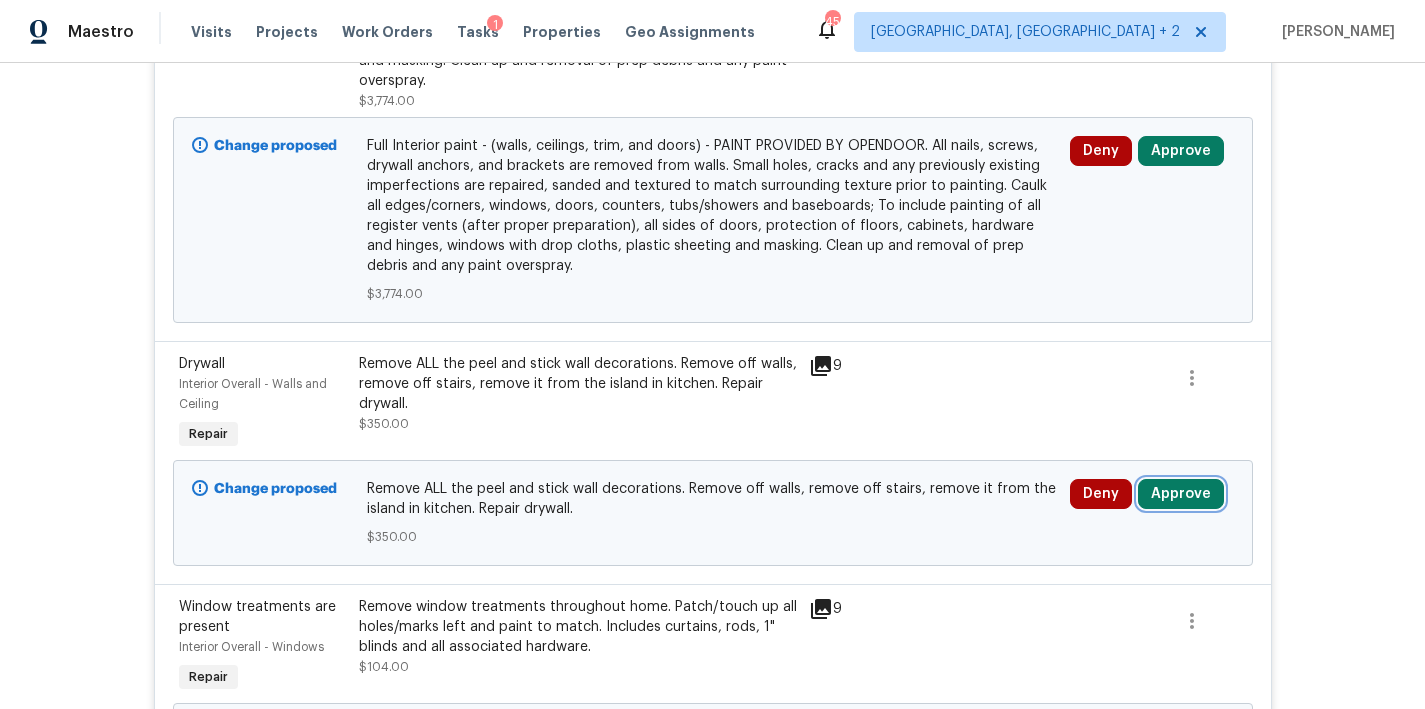 click on "Approve" at bounding box center [1181, 494] 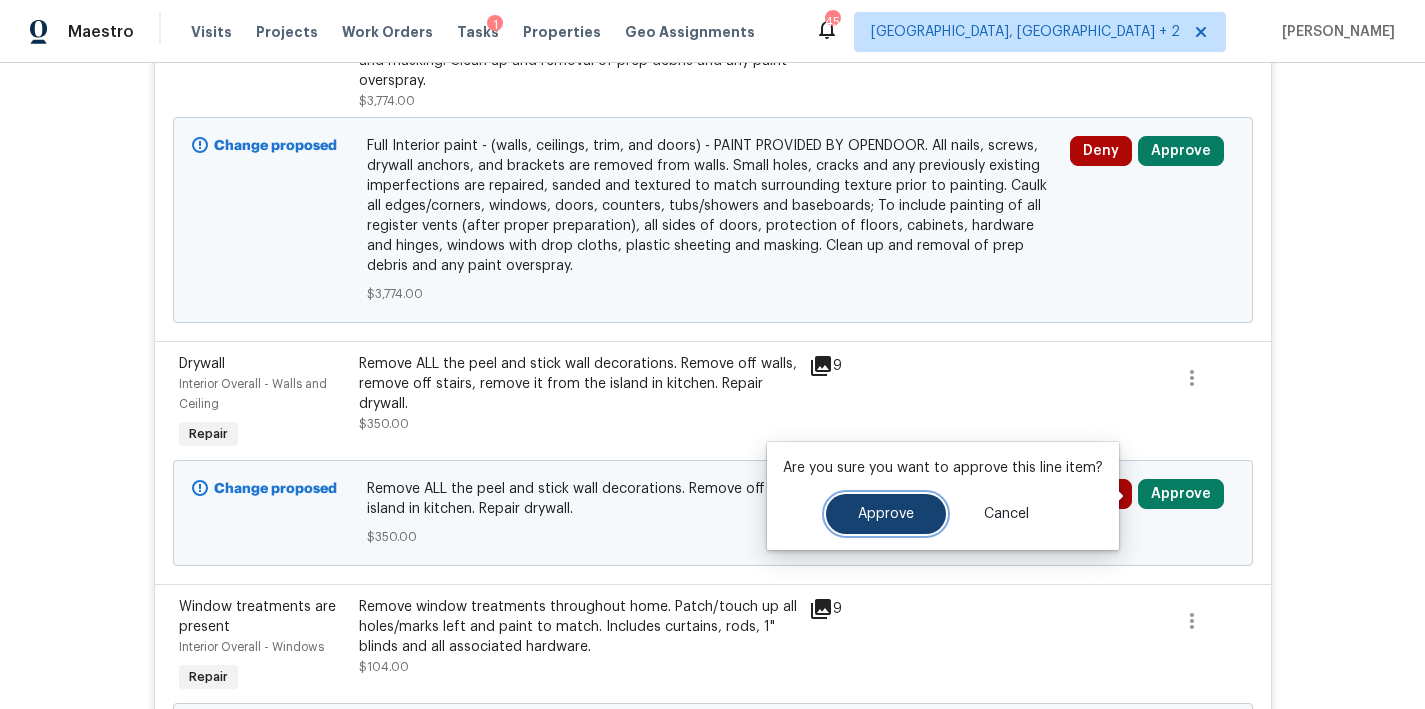 click on "Approve" at bounding box center [886, 514] 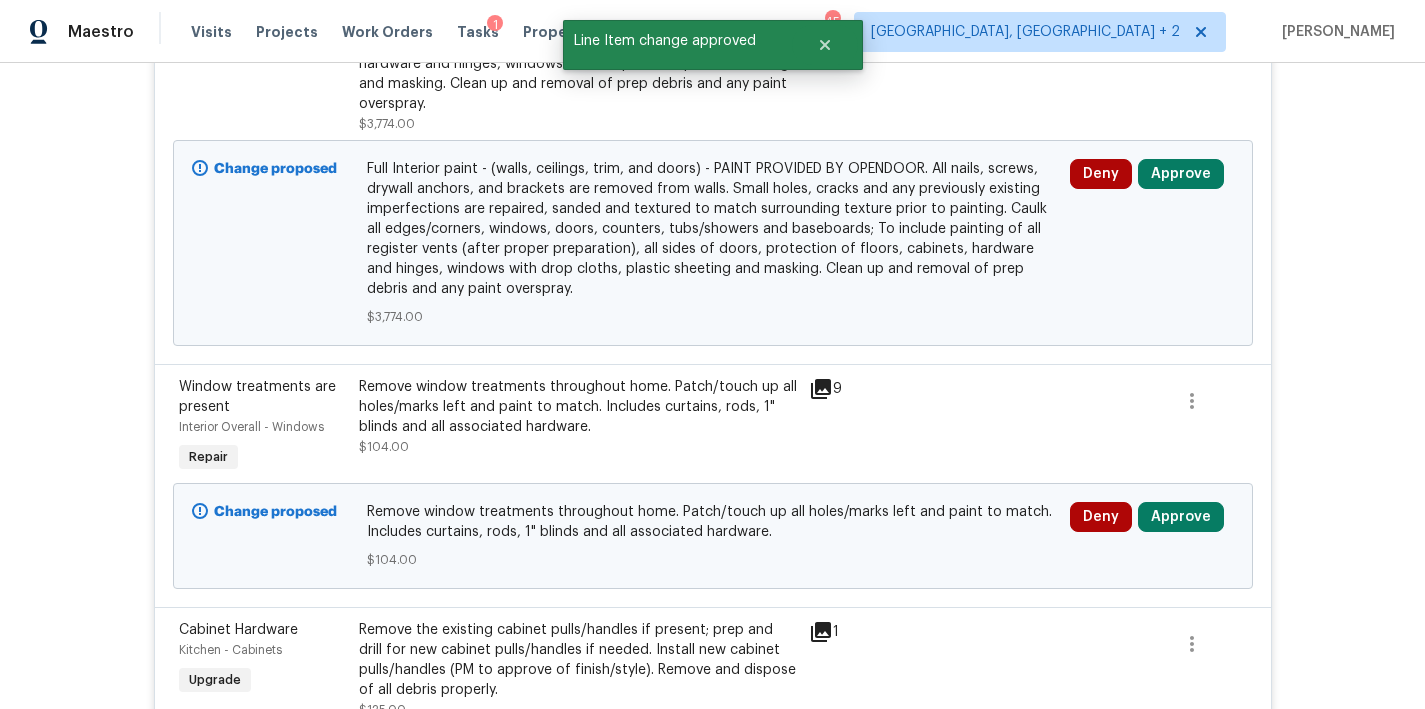 scroll, scrollTop: 746, scrollLeft: 0, axis: vertical 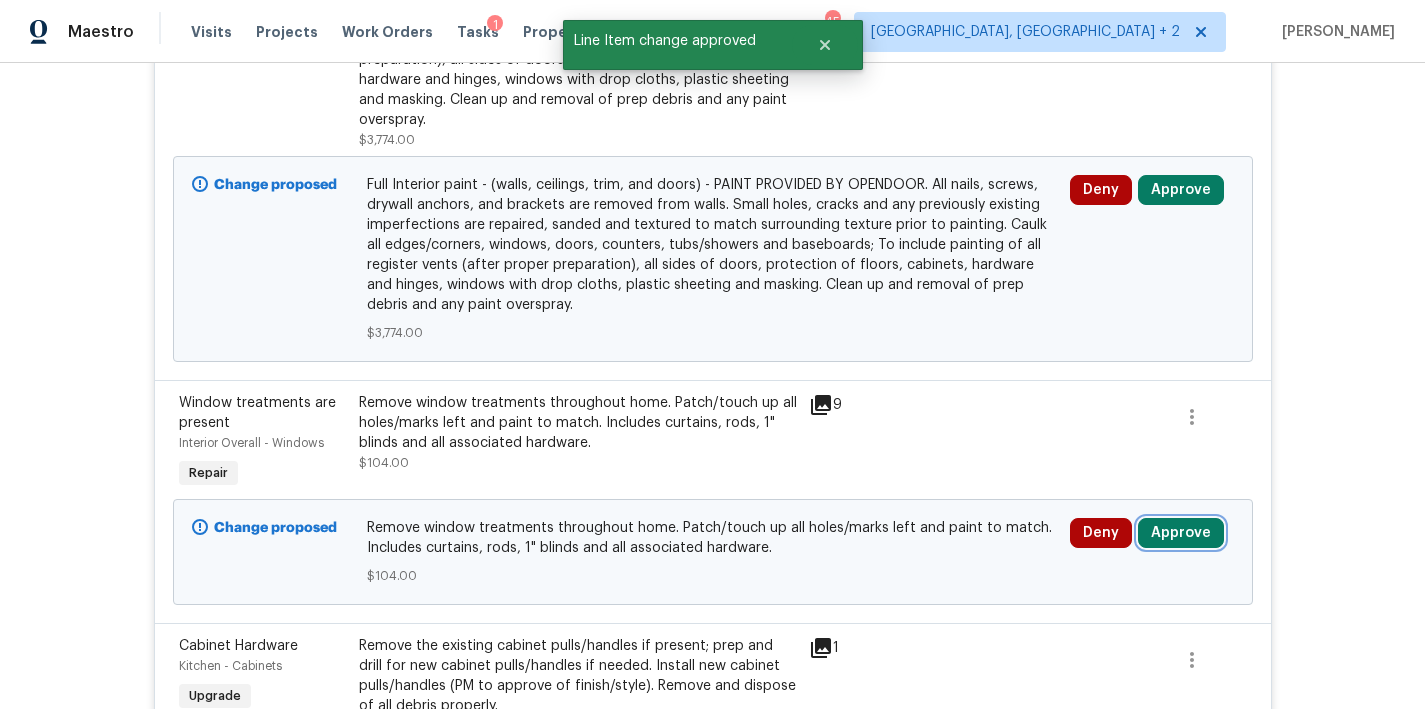 click on "Approve" at bounding box center (1181, 533) 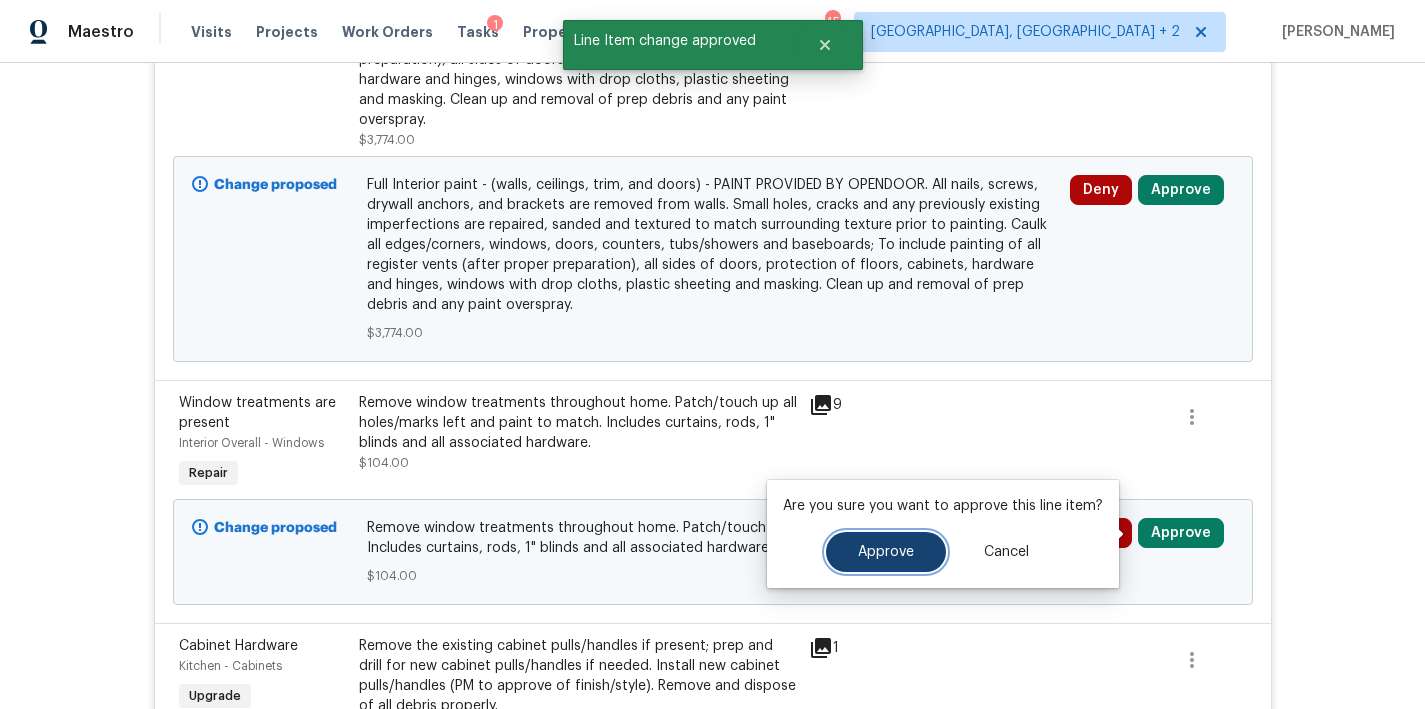 click on "Approve" at bounding box center [886, 552] 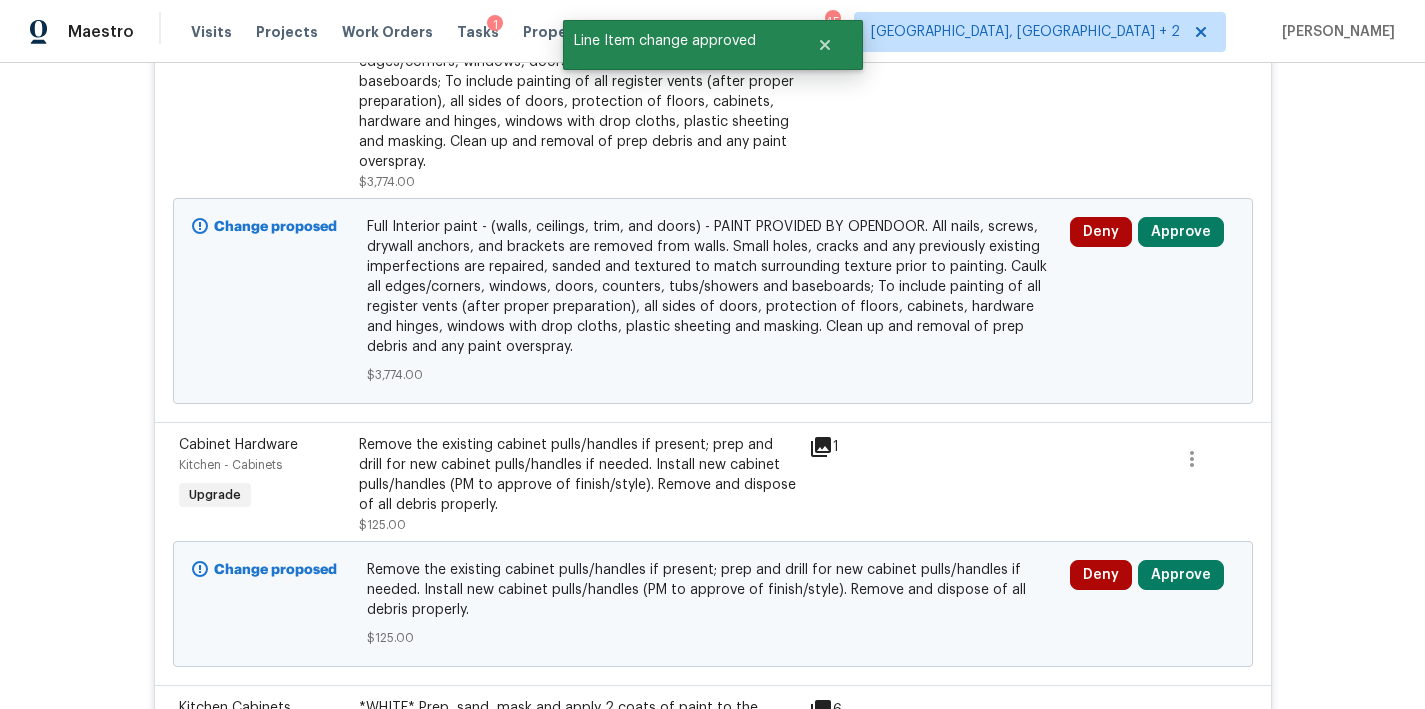 scroll, scrollTop: 552, scrollLeft: 0, axis: vertical 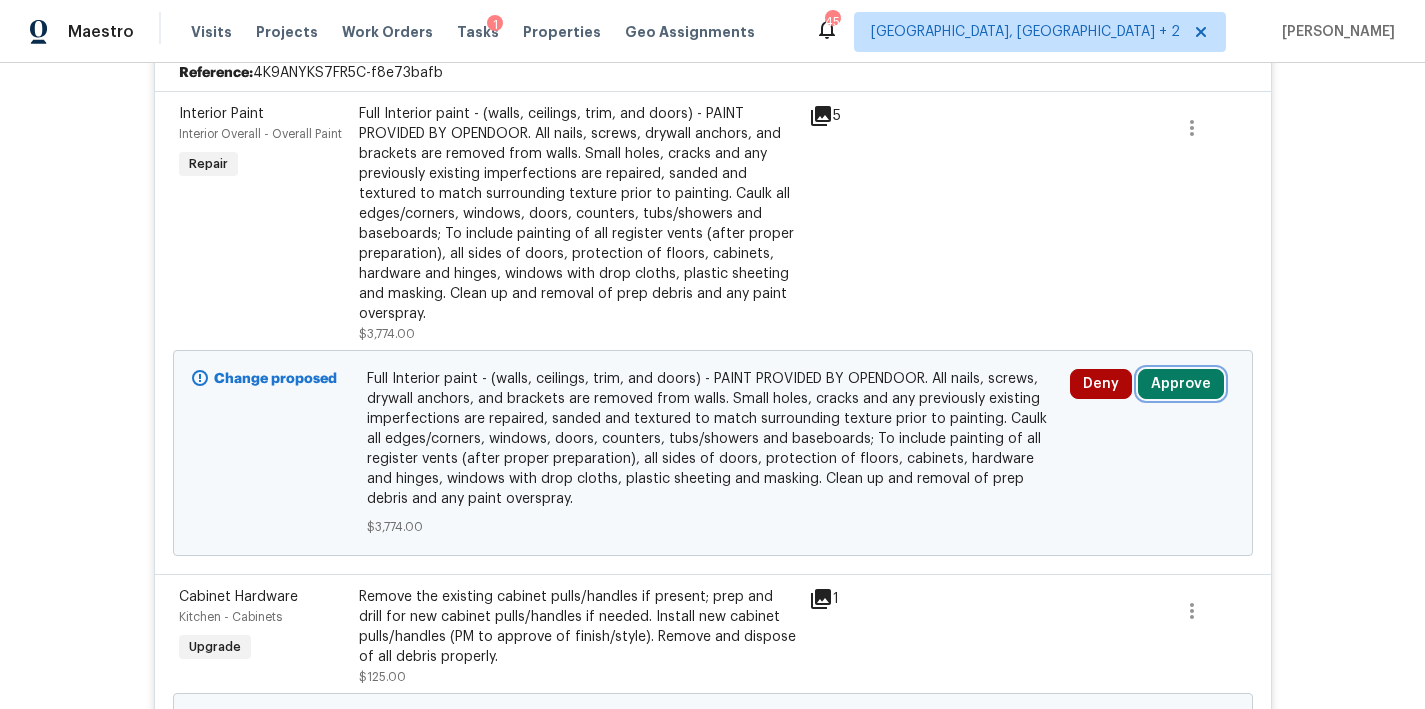 click on "Approve" at bounding box center [1181, 384] 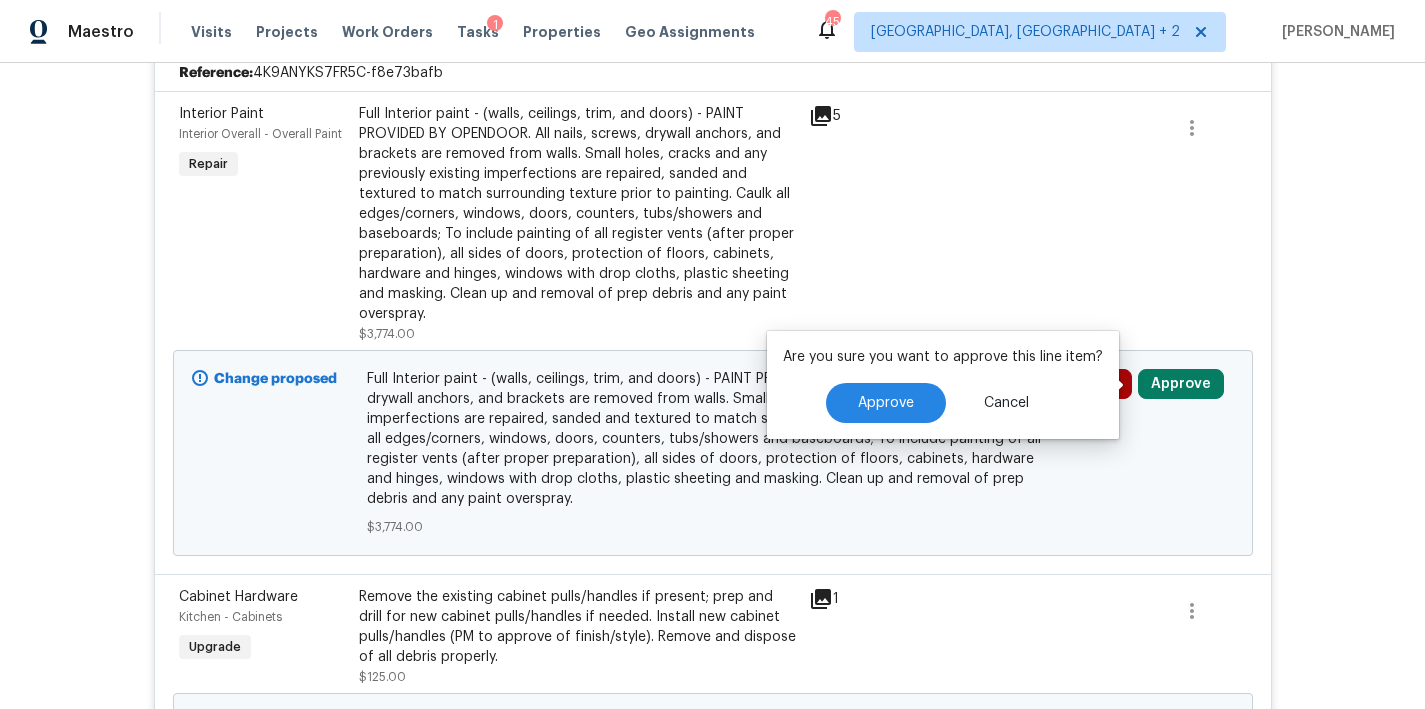 click on "5" at bounding box center [848, 224] 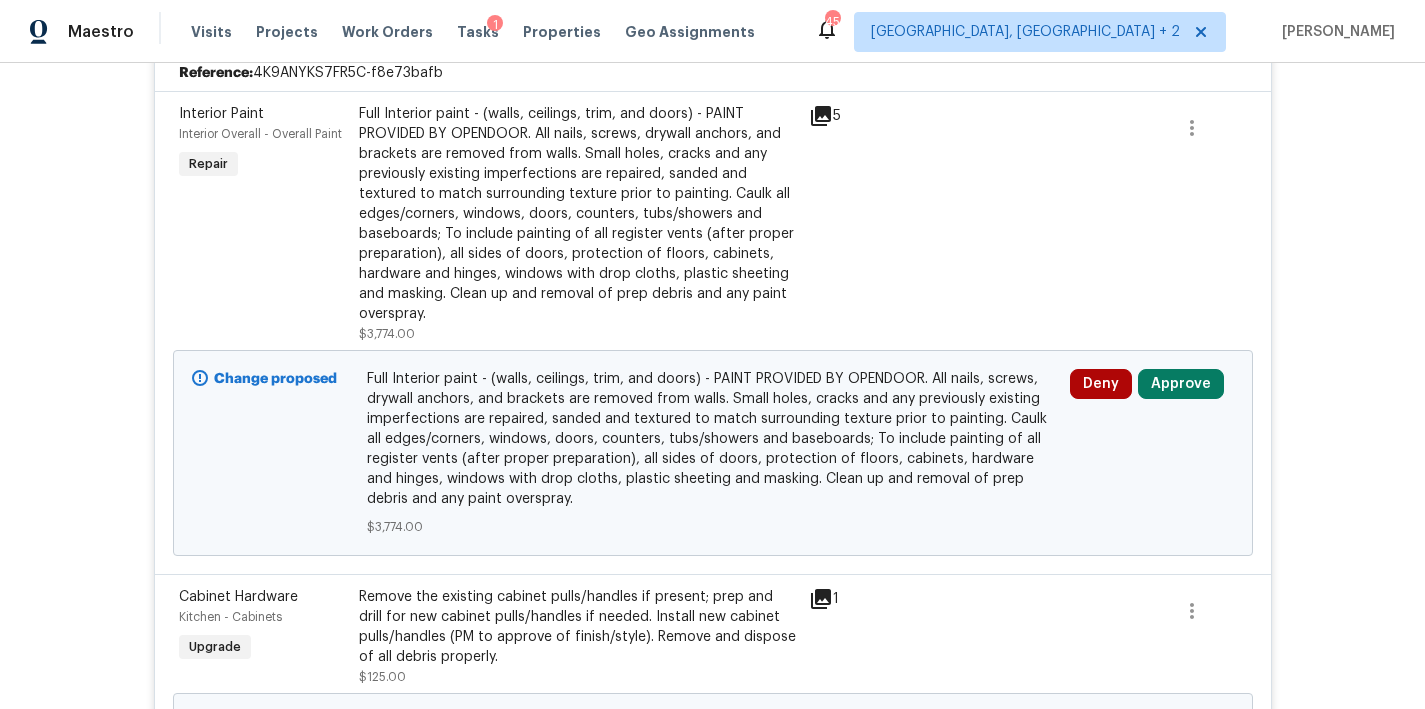 click on "Full Interior paint - (walls, ceilings, trim, and doors) - PAINT PROVIDED BY OPENDOOR. All nails, screws, drywall anchors, and brackets are removed from walls. Small holes, cracks and any previously existing imperfections are repaired, sanded and textured to match surrounding texture prior to painting. Caulk all edges/corners, windows, doors, counters, tubs/showers and baseboards; To include painting of all register vents (after proper preparation), all sides of doors, protection of floors, cabinets, hardware and hinges, windows with drop cloths, plastic sheeting and masking. Clean up and removal of prep debris and any paint overspray." at bounding box center [578, 214] 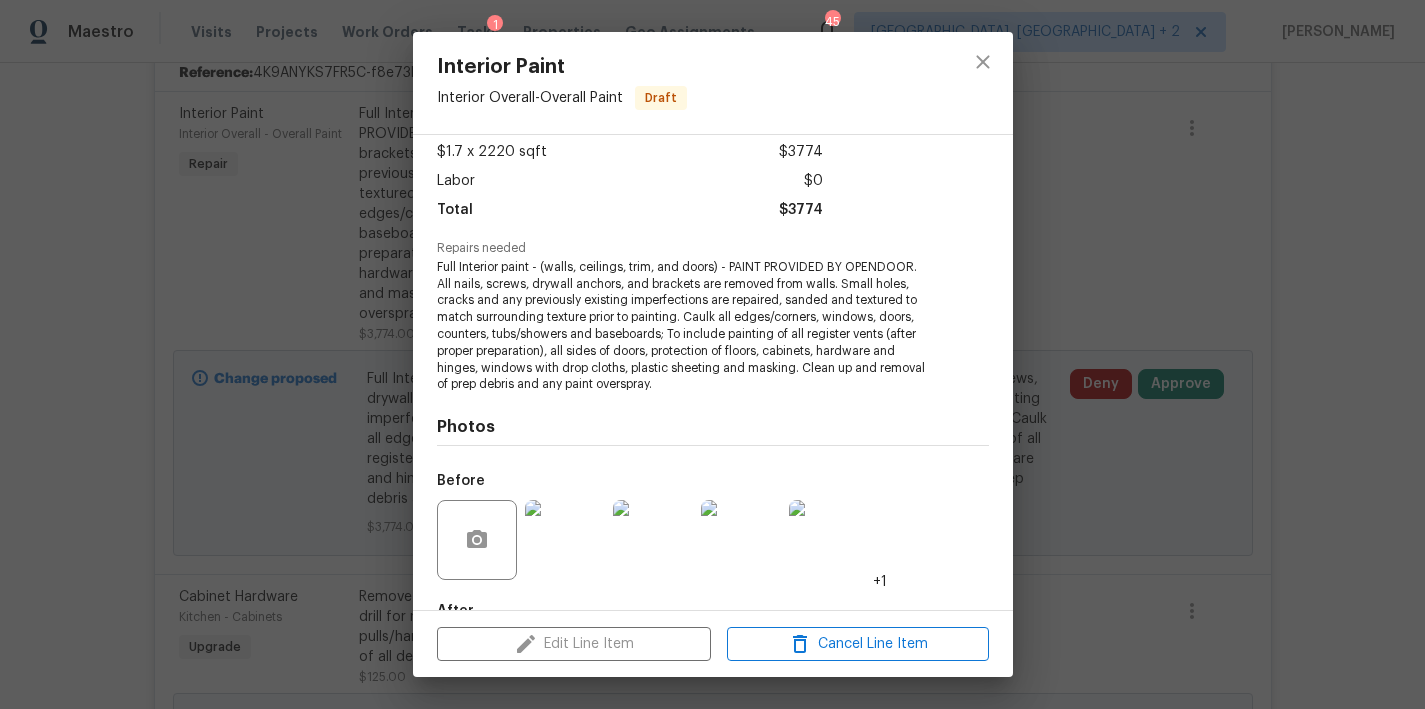 scroll, scrollTop: 187, scrollLeft: 0, axis: vertical 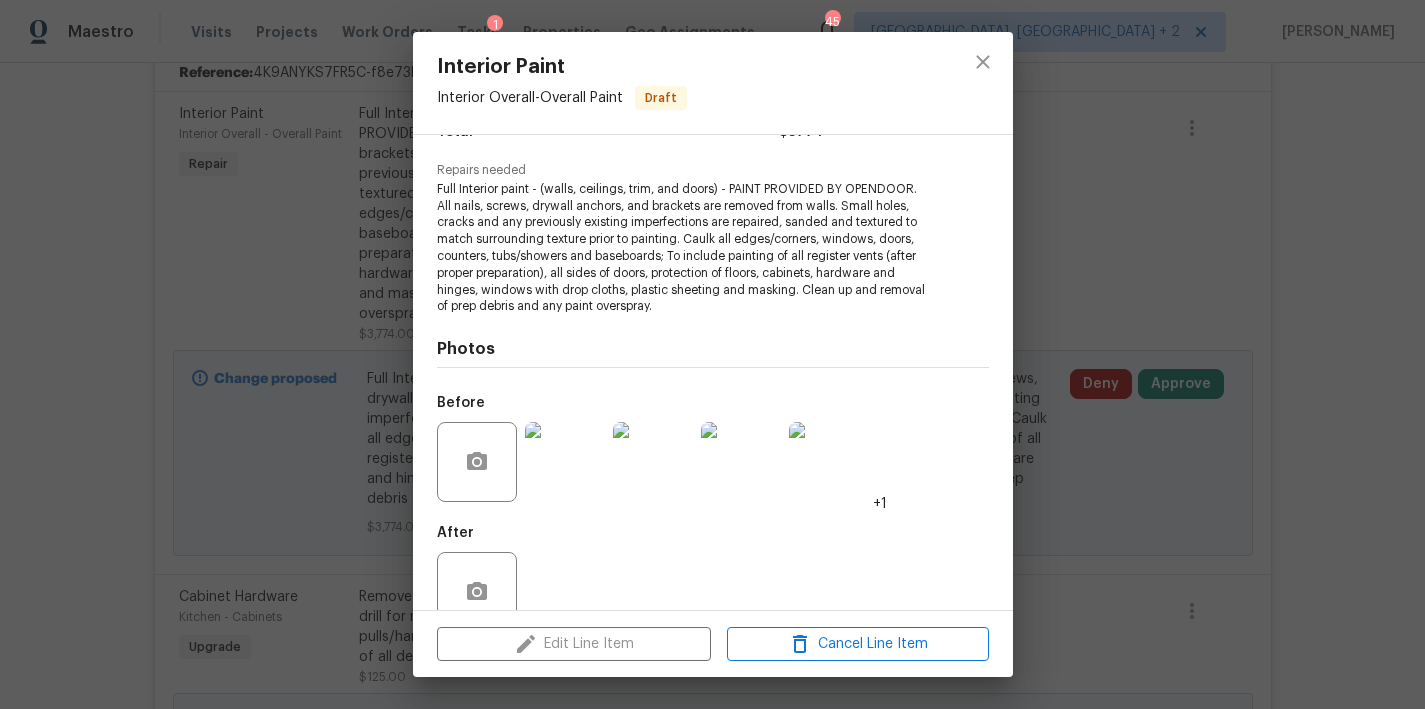 click at bounding box center [565, 462] 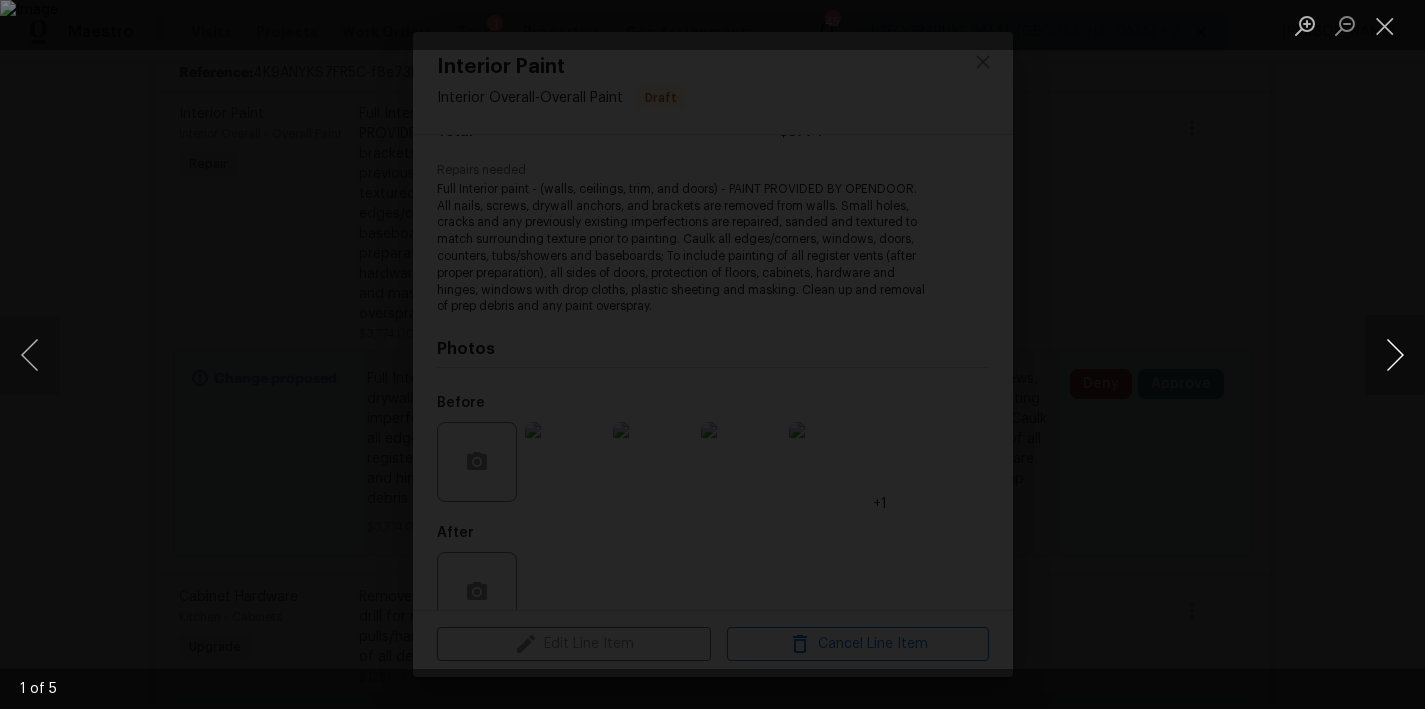 click at bounding box center (1395, 355) 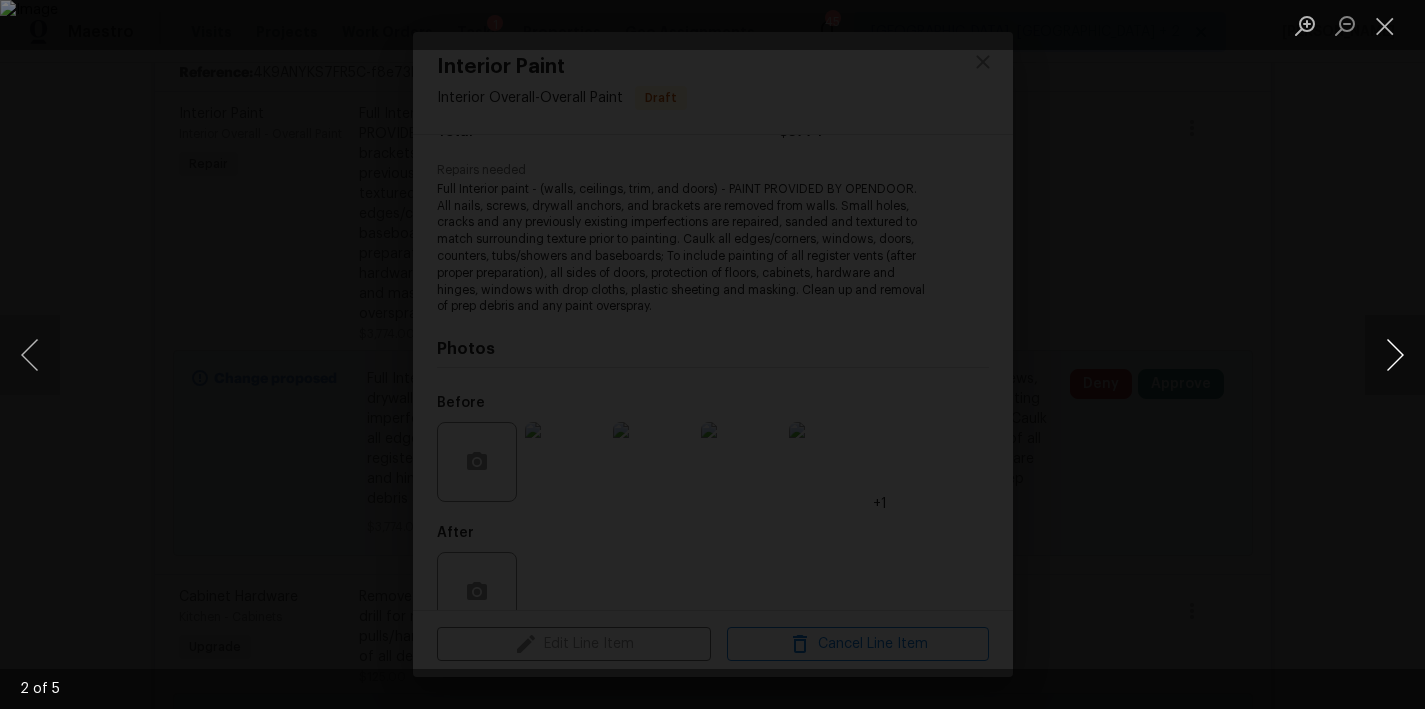 click at bounding box center [1395, 355] 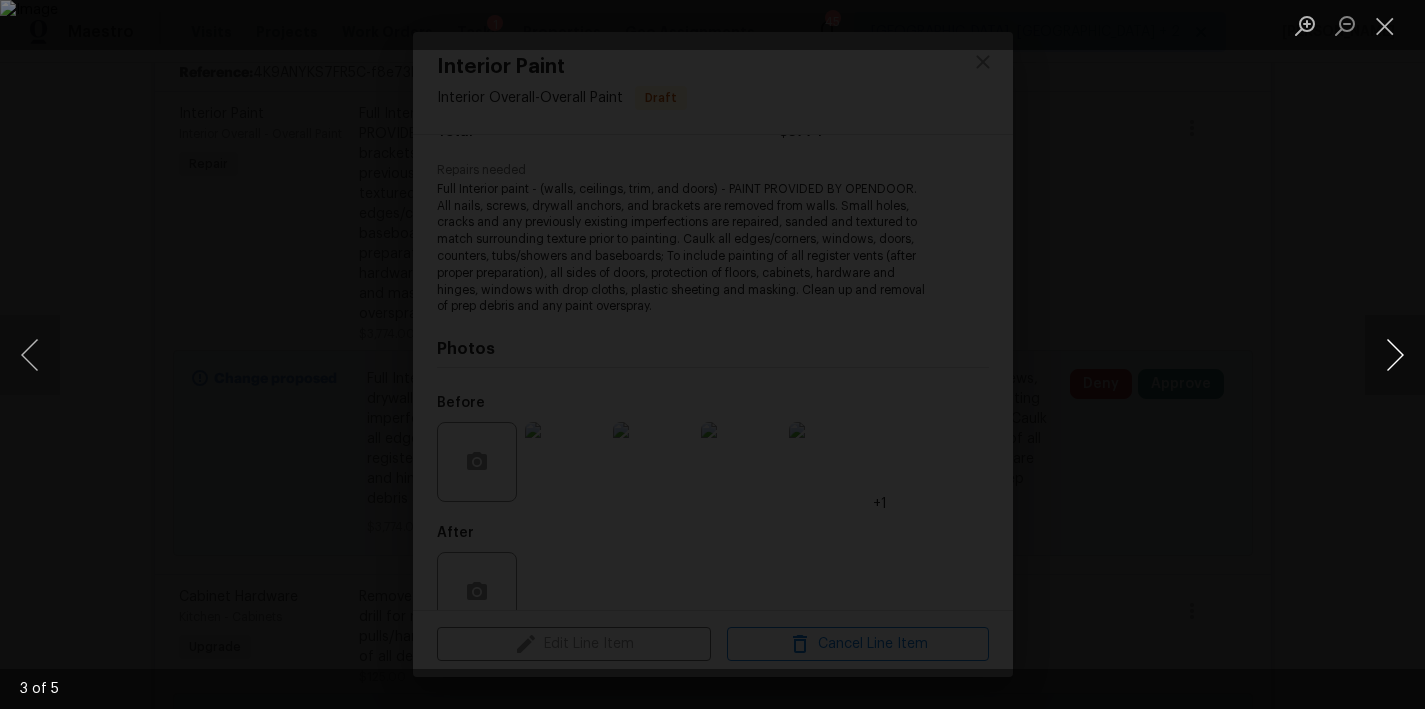 click at bounding box center [1395, 355] 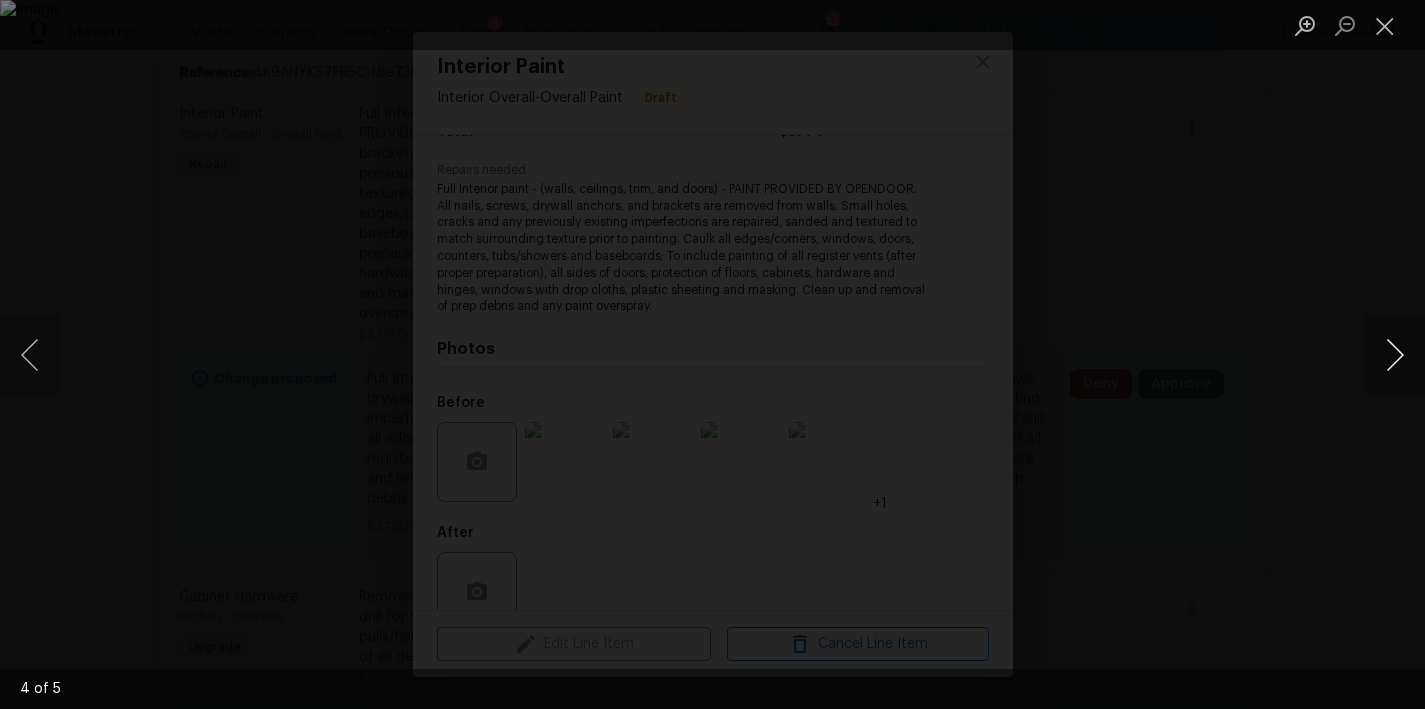 click at bounding box center [1395, 355] 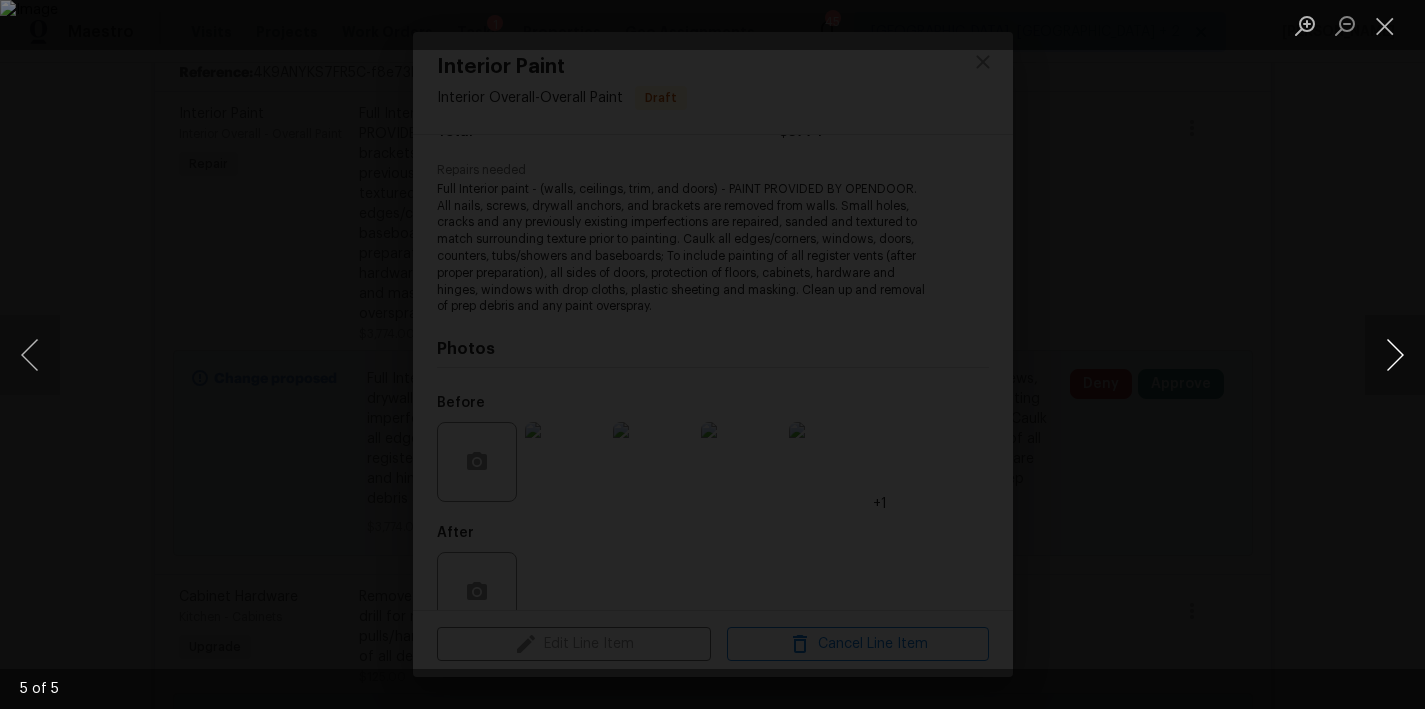 click at bounding box center (1395, 355) 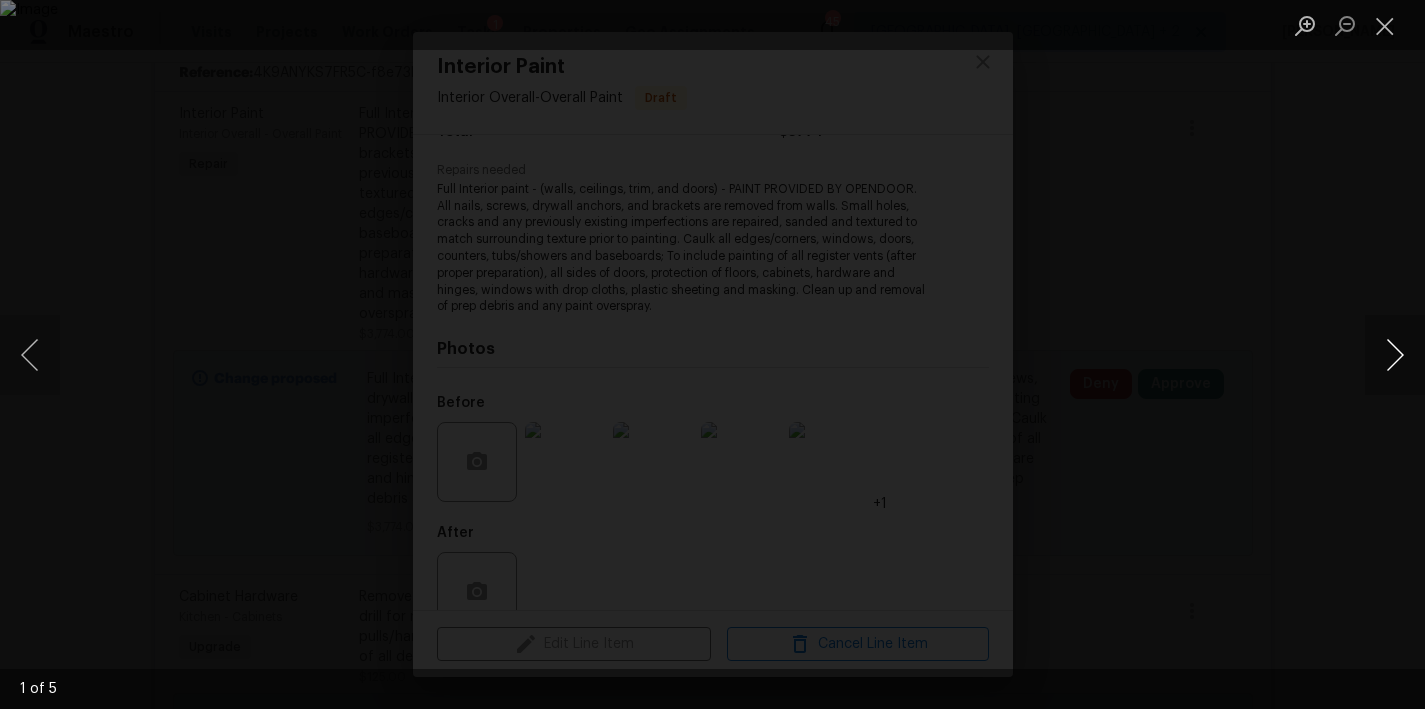 click at bounding box center [1395, 355] 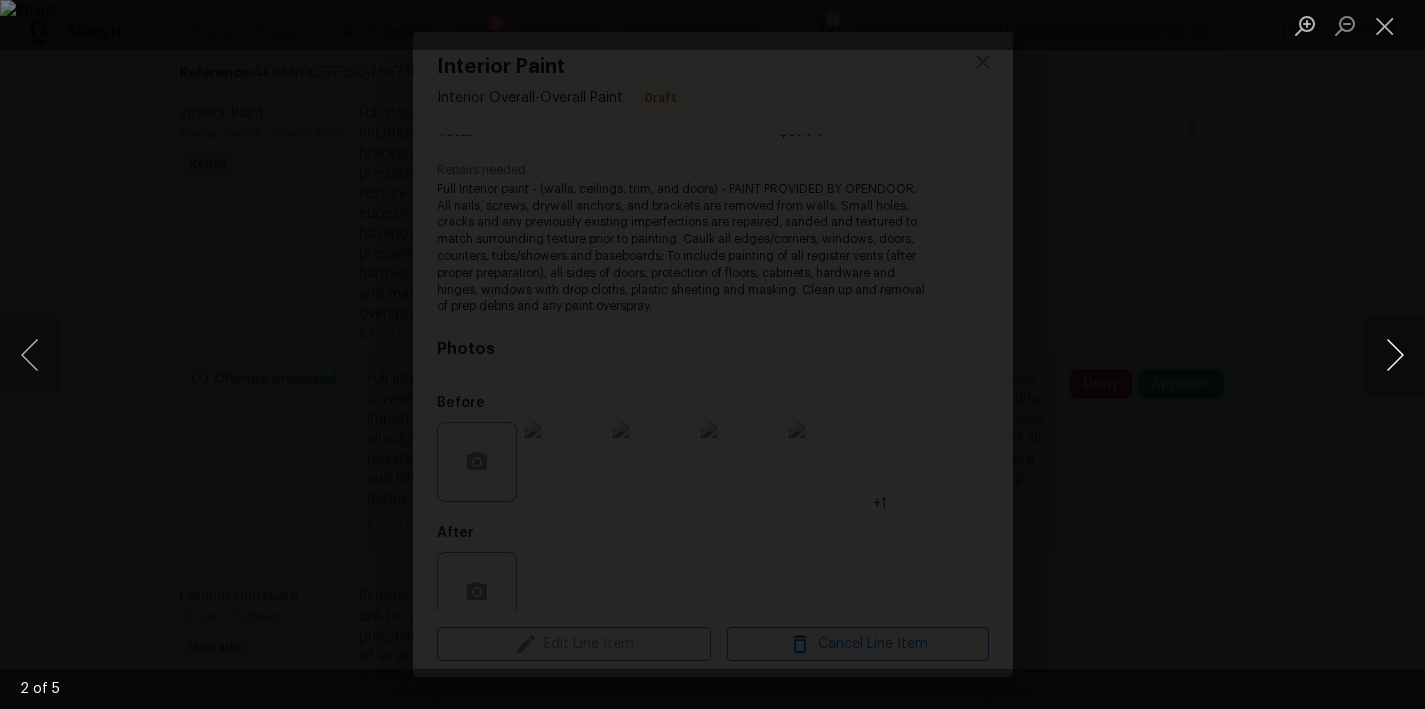 click at bounding box center (1395, 355) 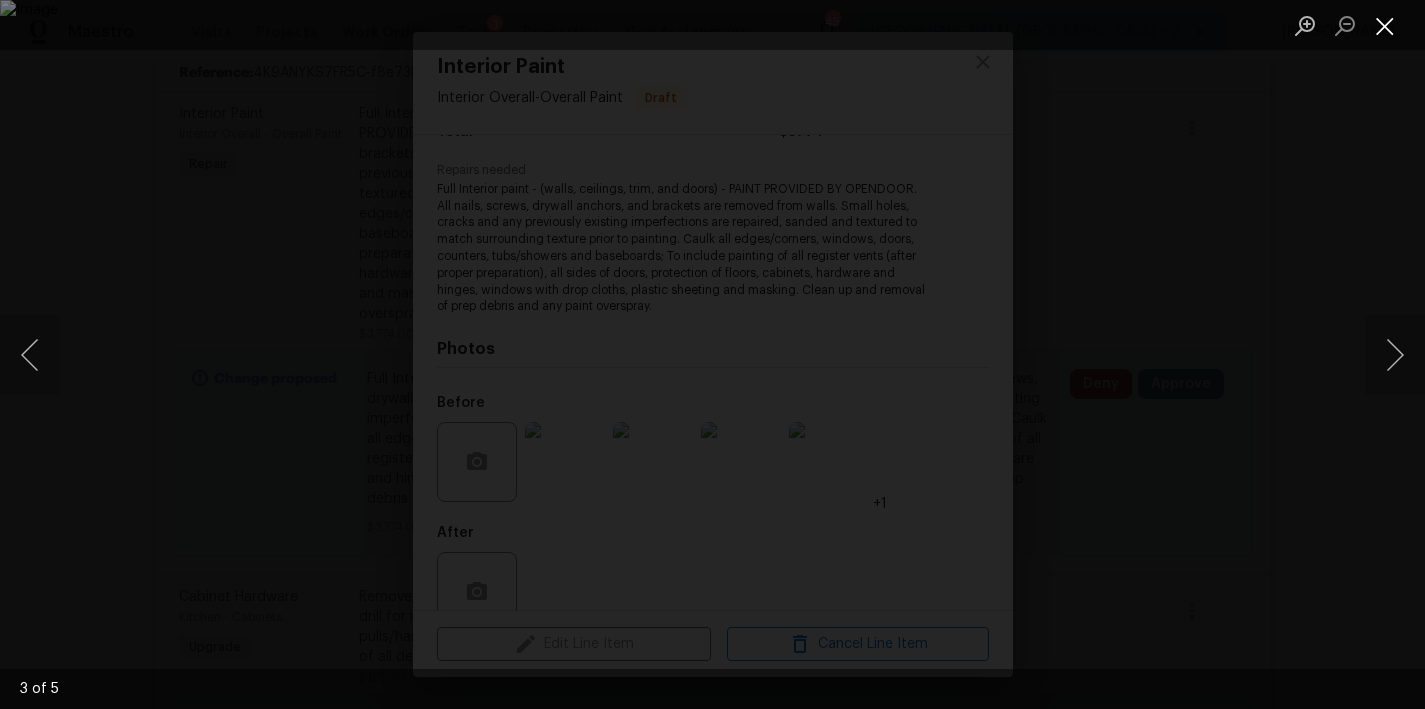 click at bounding box center (1385, 25) 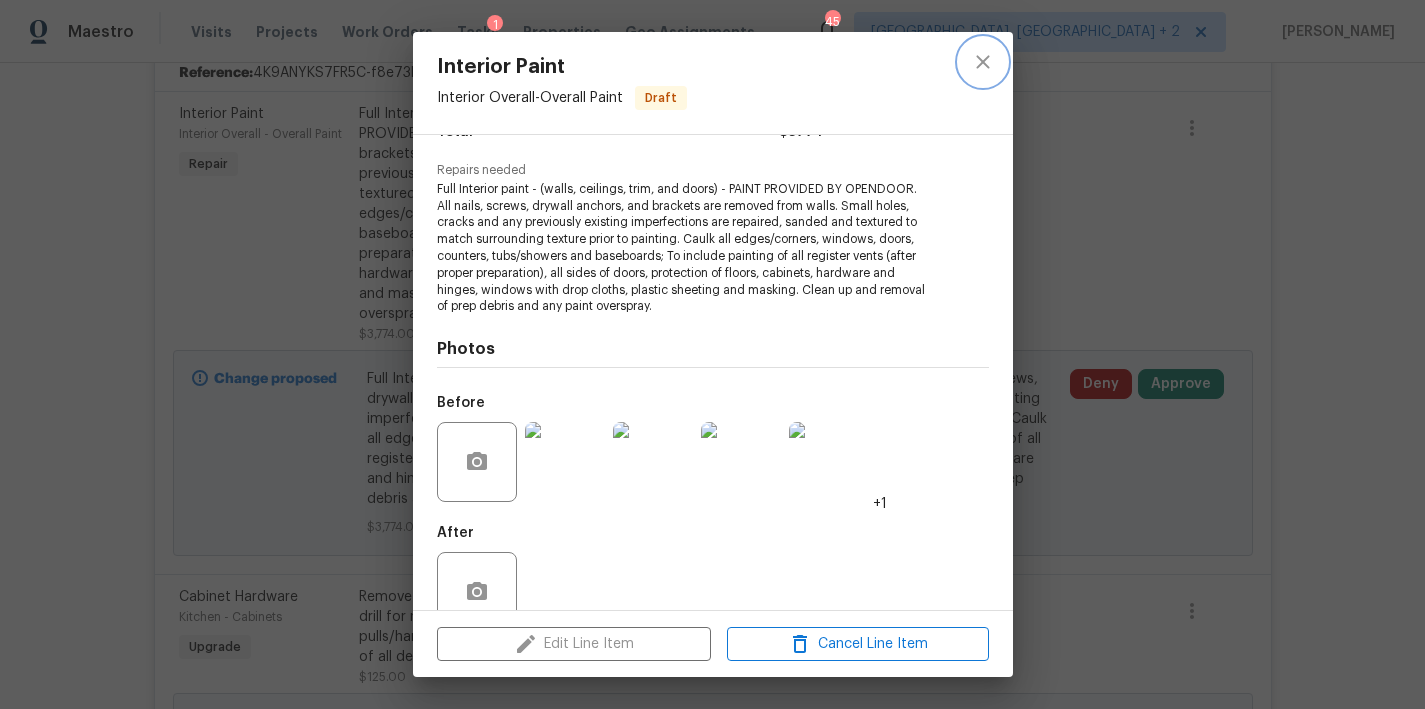 click 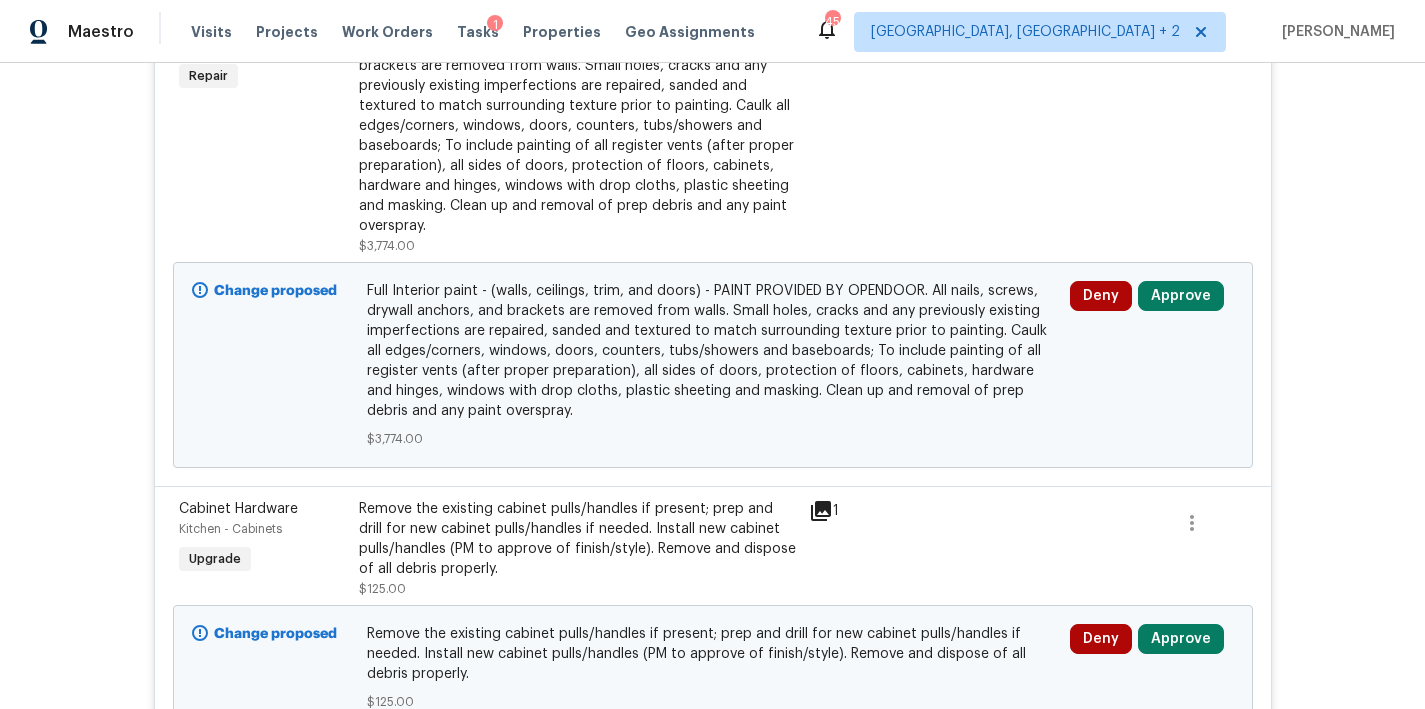 scroll, scrollTop: 877, scrollLeft: 0, axis: vertical 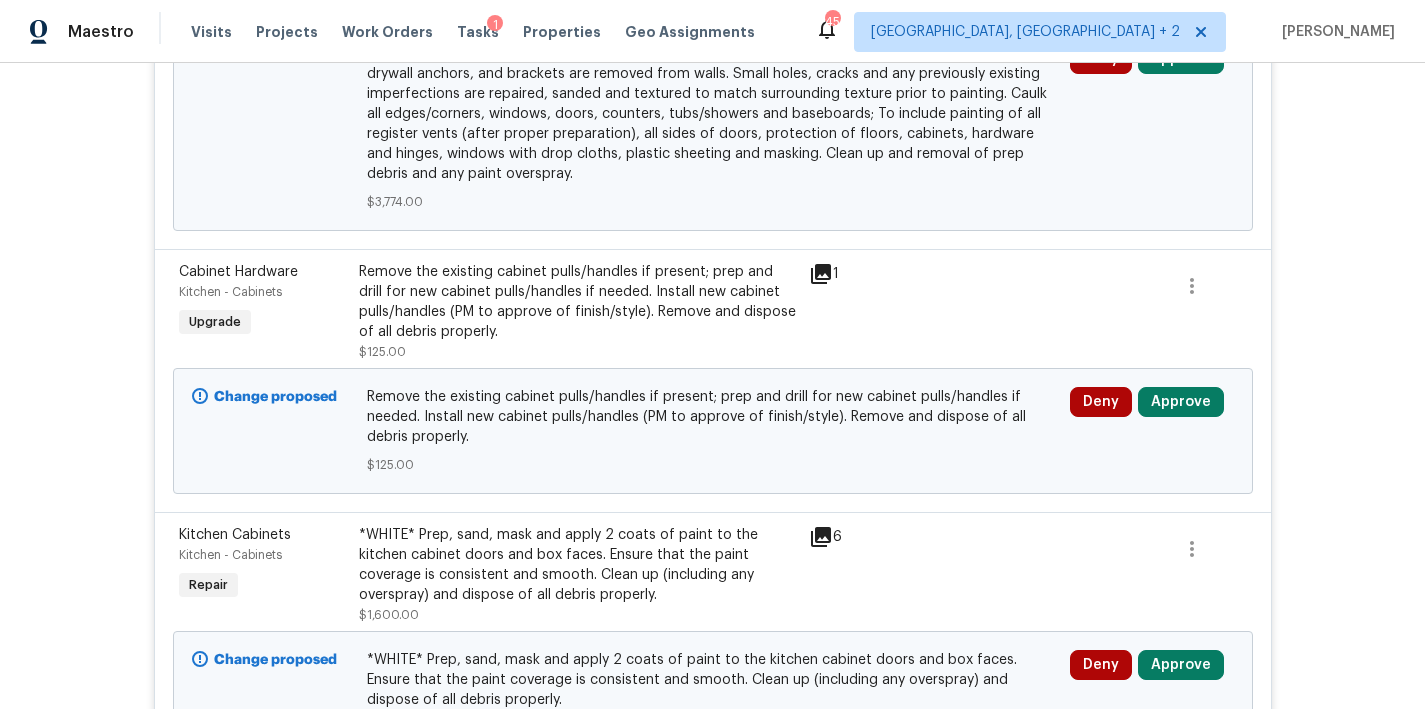 click on "Remove the existing cabinet pulls/handles if present; prep and drill for new cabinet pulls/handles if needed. Install new cabinet pulls/handles (PM to approve of finish/style). Remove and dispose of all debris properly." at bounding box center [578, 302] 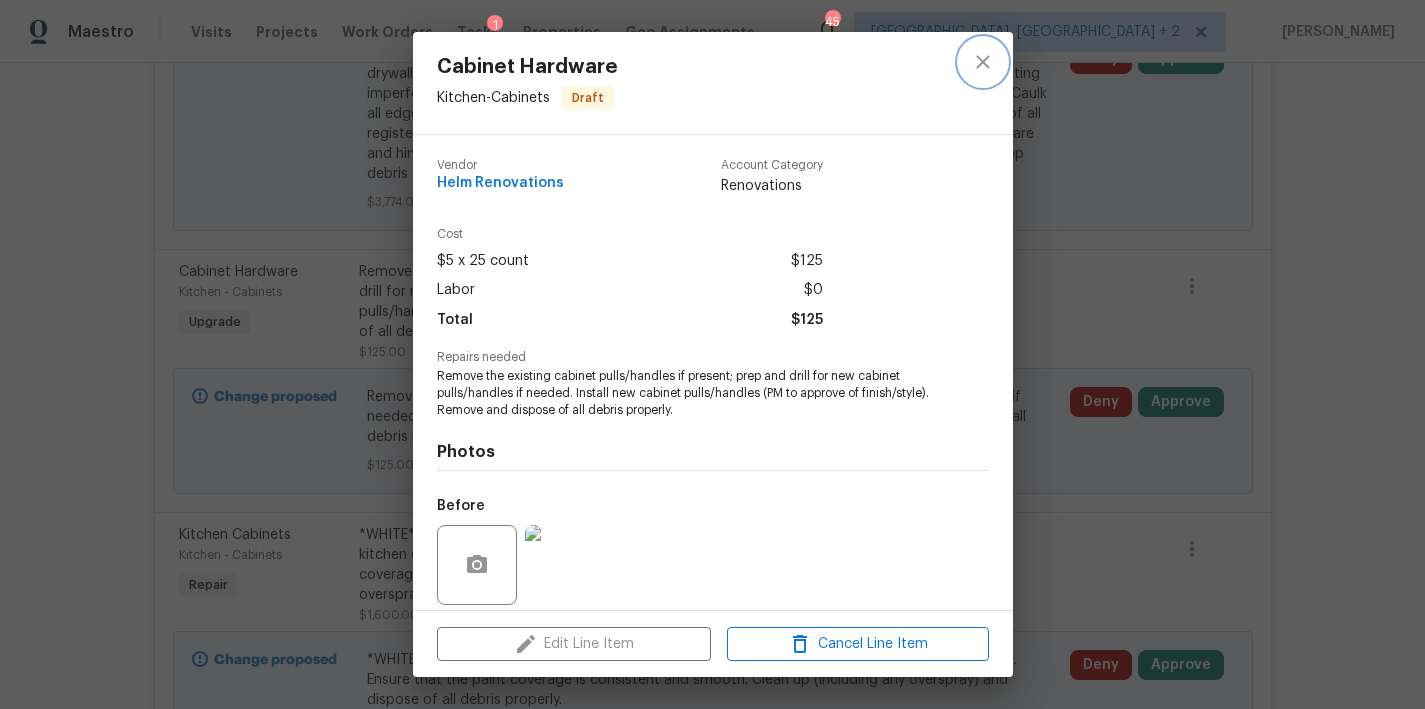 click at bounding box center (983, 62) 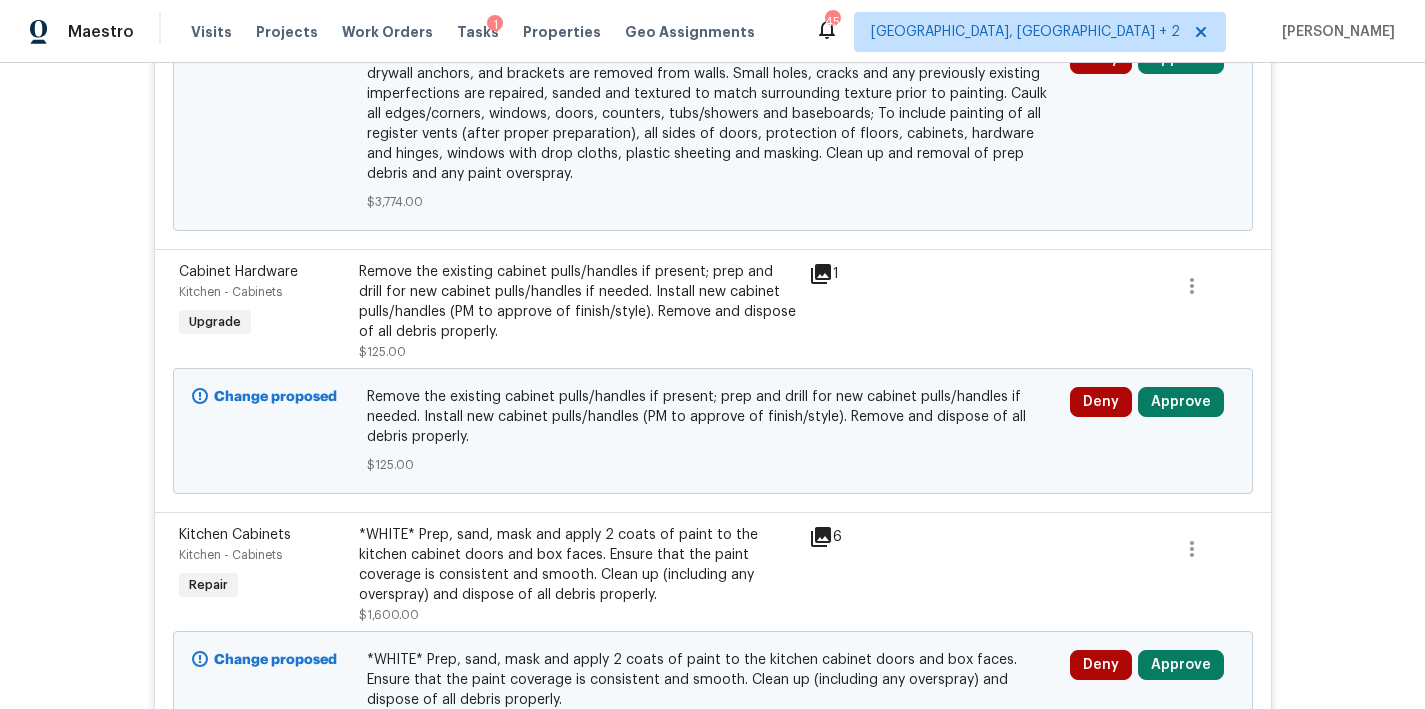 click on "Deny Approve" at bounding box center [1152, 431] 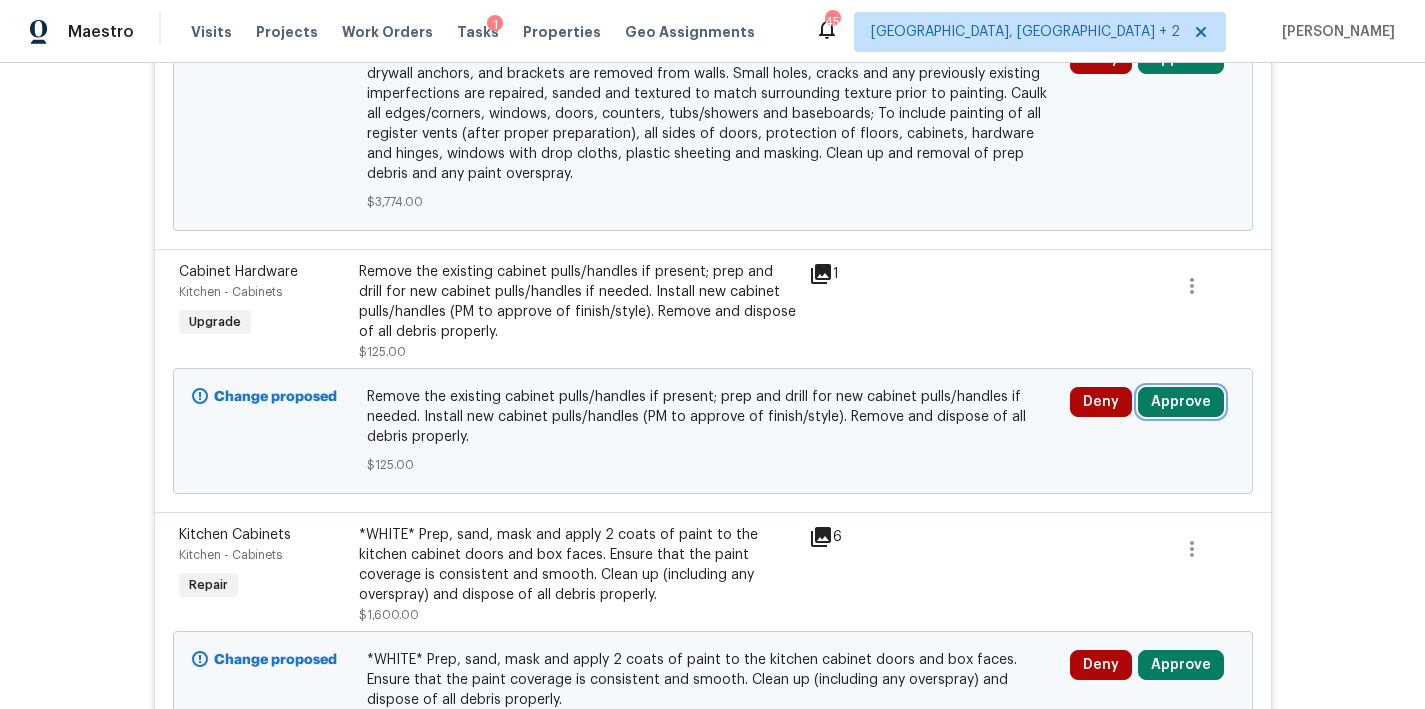 click on "Approve" at bounding box center (1181, 402) 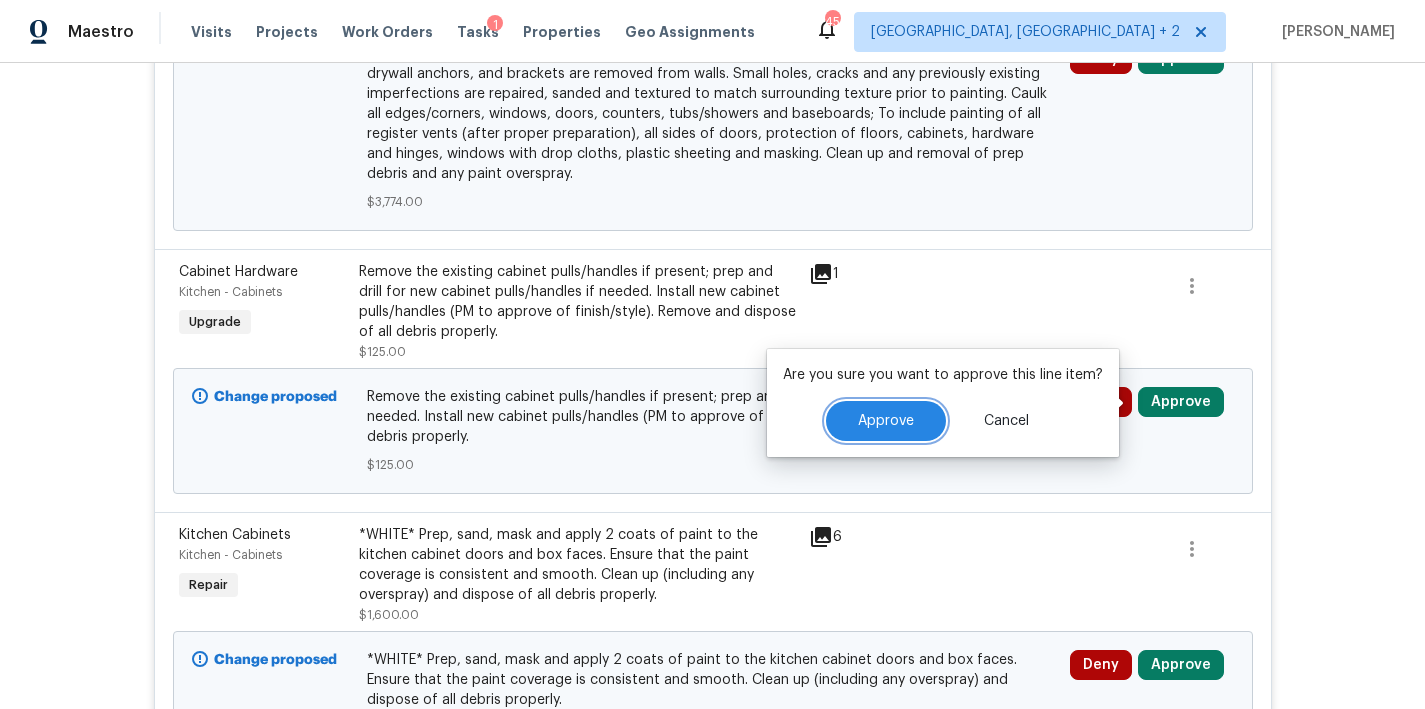 click on "Approve" at bounding box center (886, 421) 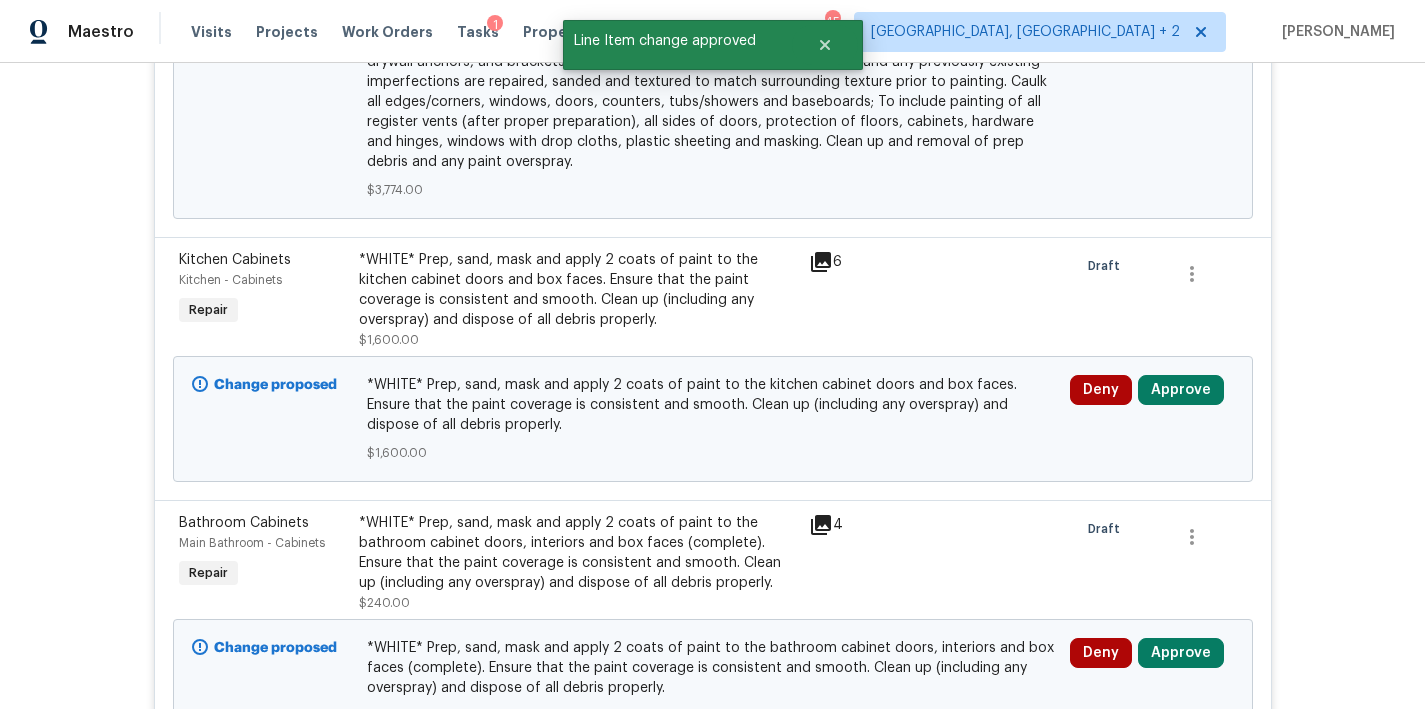 scroll, scrollTop: 877, scrollLeft: 0, axis: vertical 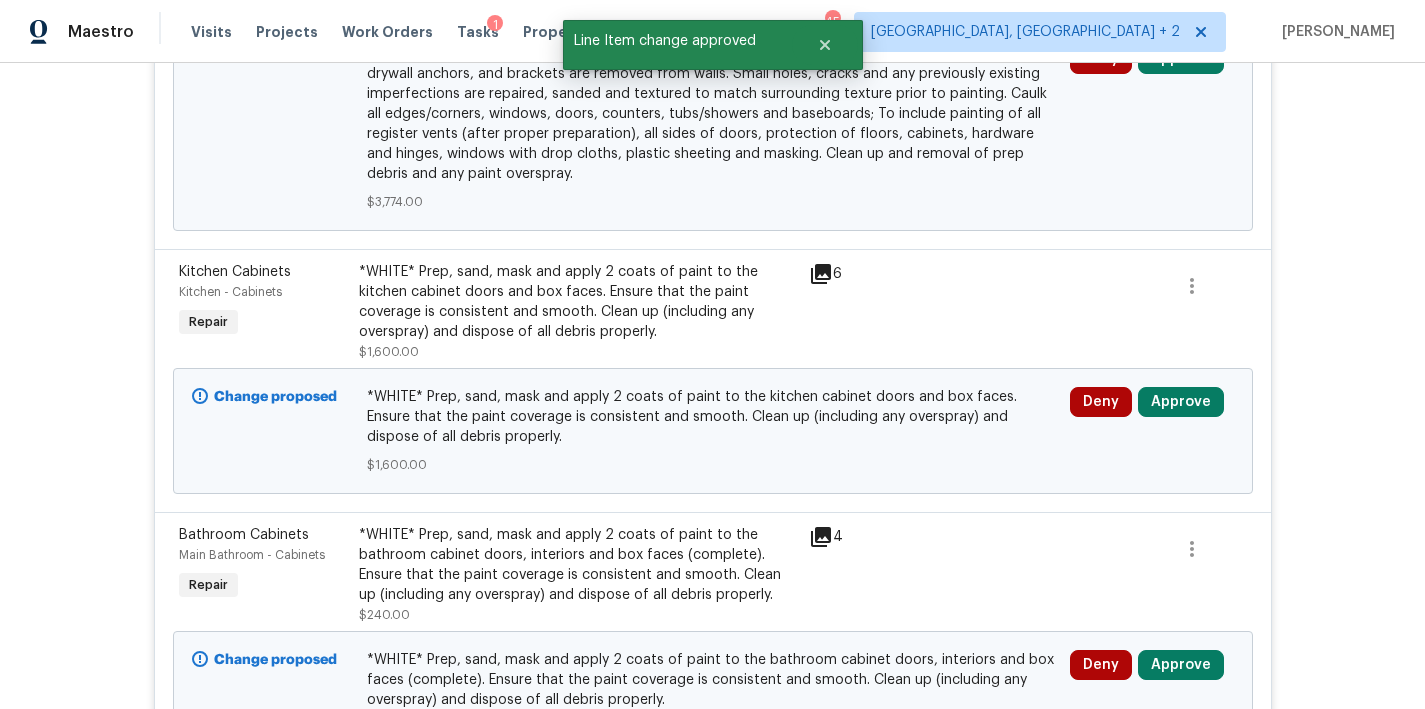 click on "*WHITE* Prep, sand, mask and apply 2 coats of paint to the kitchen cabinet doors and box faces. Ensure that the paint coverage is consistent and smooth. Clean up (including any overspray) and dispose of all debris properly." at bounding box center (578, 302) 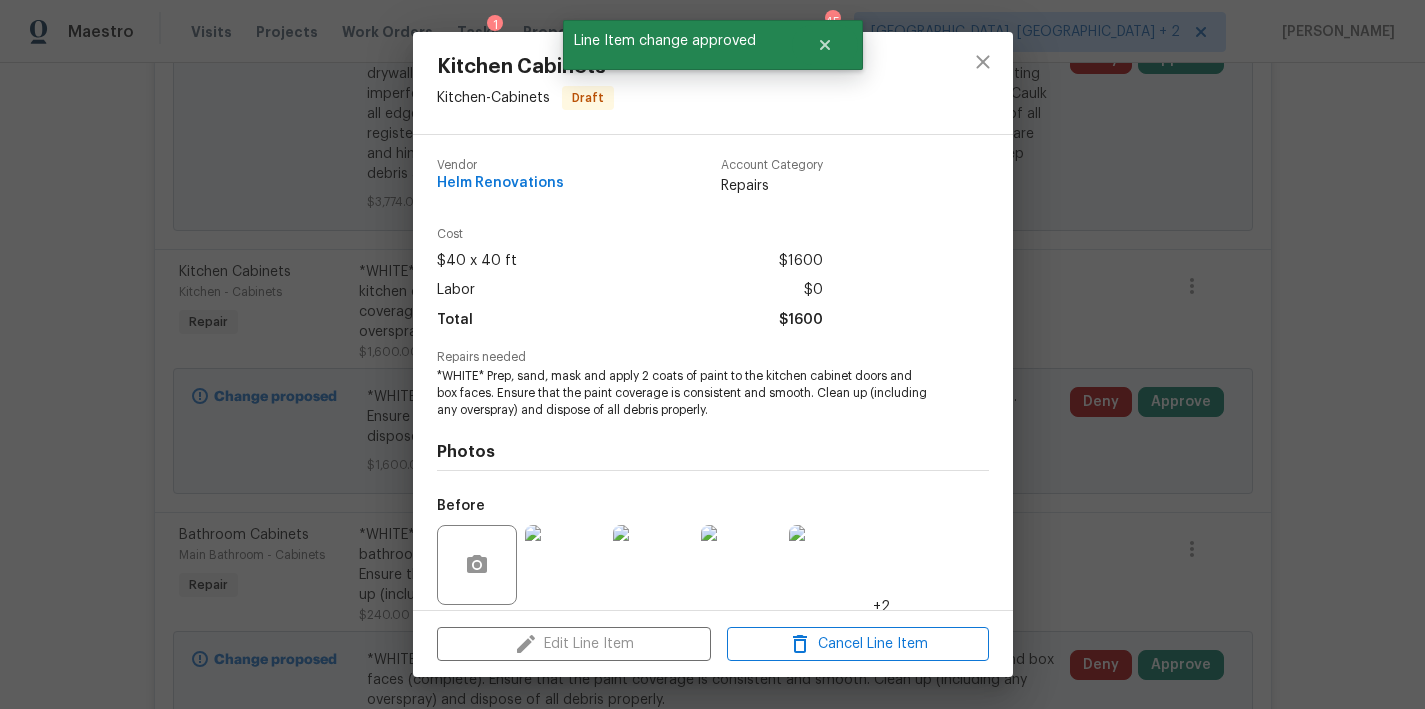 scroll, scrollTop: 145, scrollLeft: 0, axis: vertical 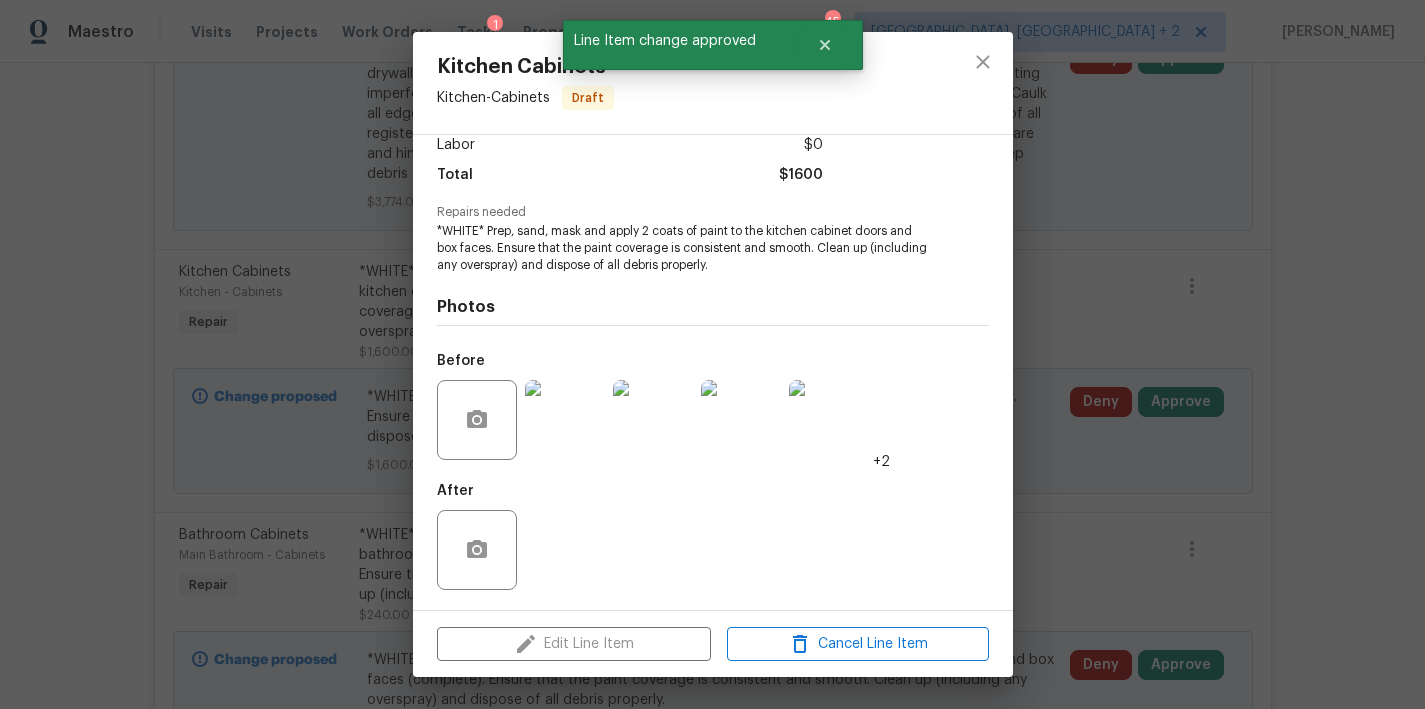 click at bounding box center [565, 420] 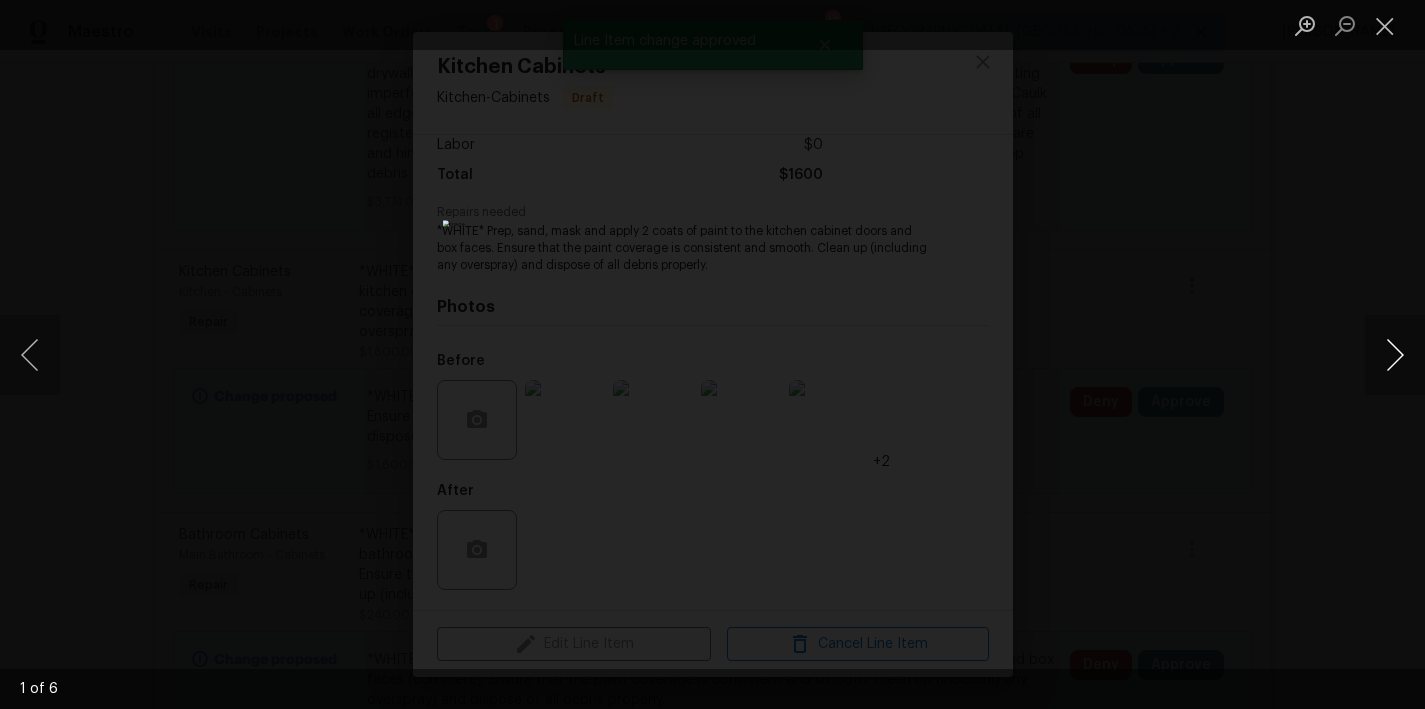 click at bounding box center (1395, 355) 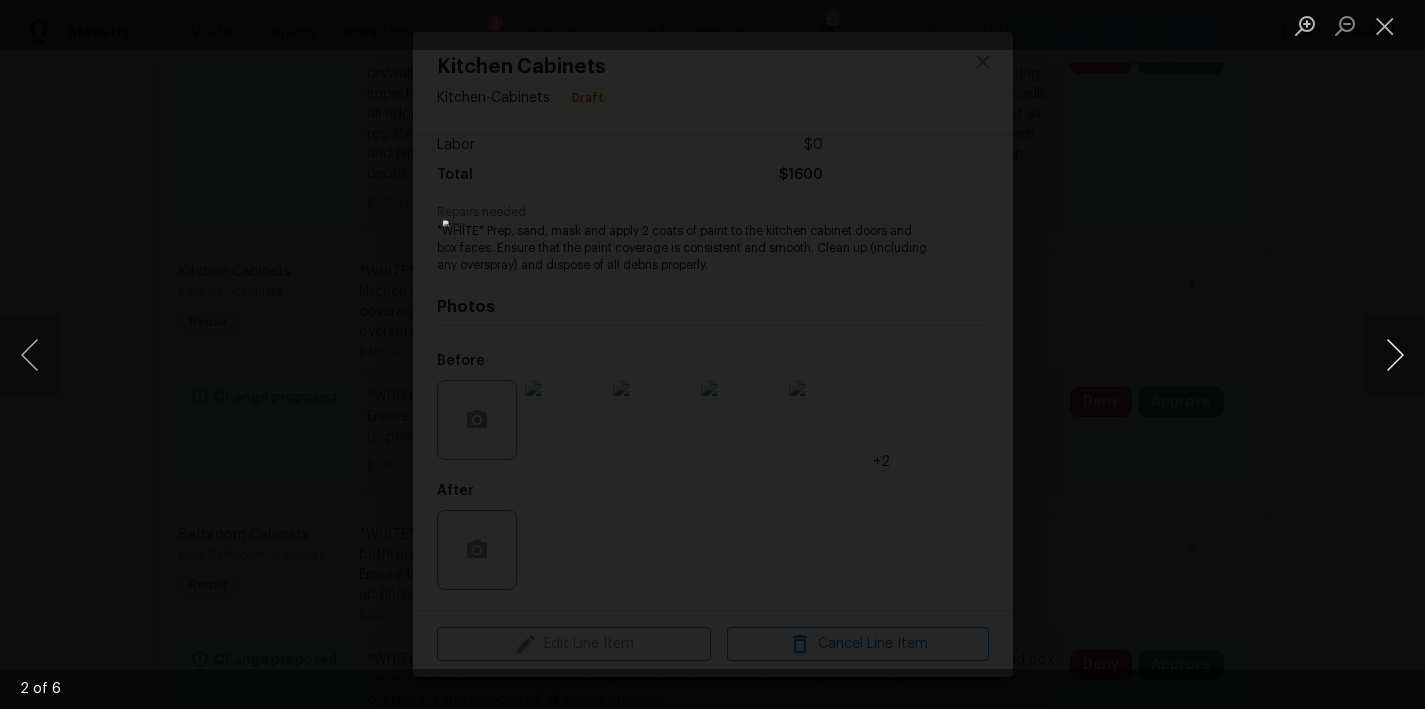 click at bounding box center [1395, 355] 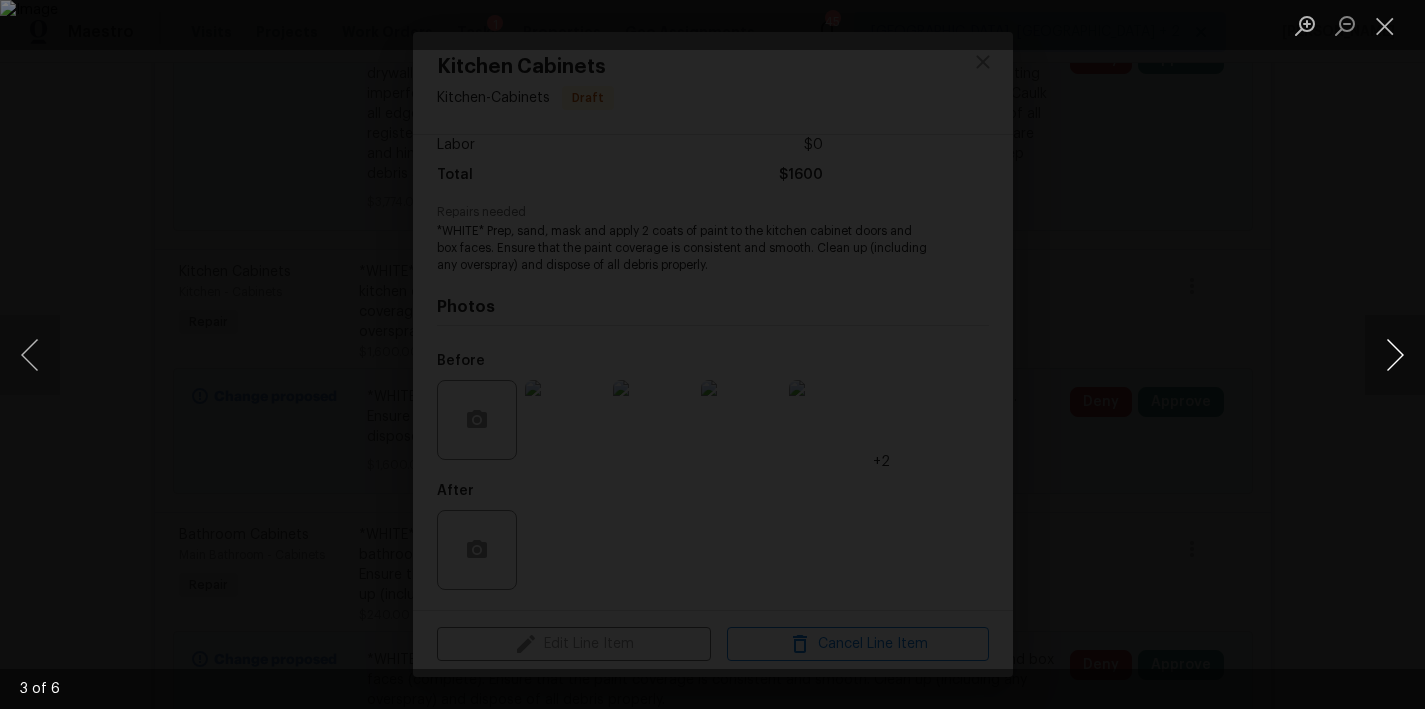 click at bounding box center (1395, 355) 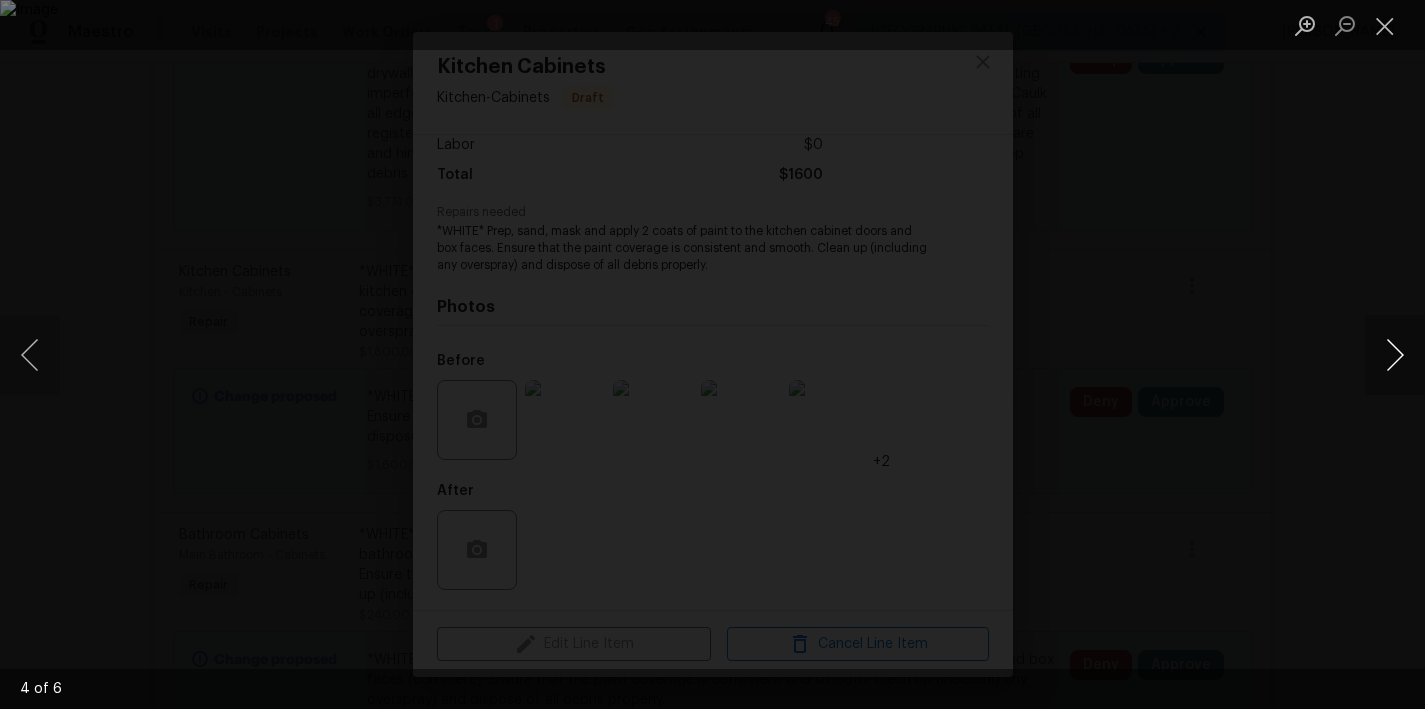 click at bounding box center (1395, 355) 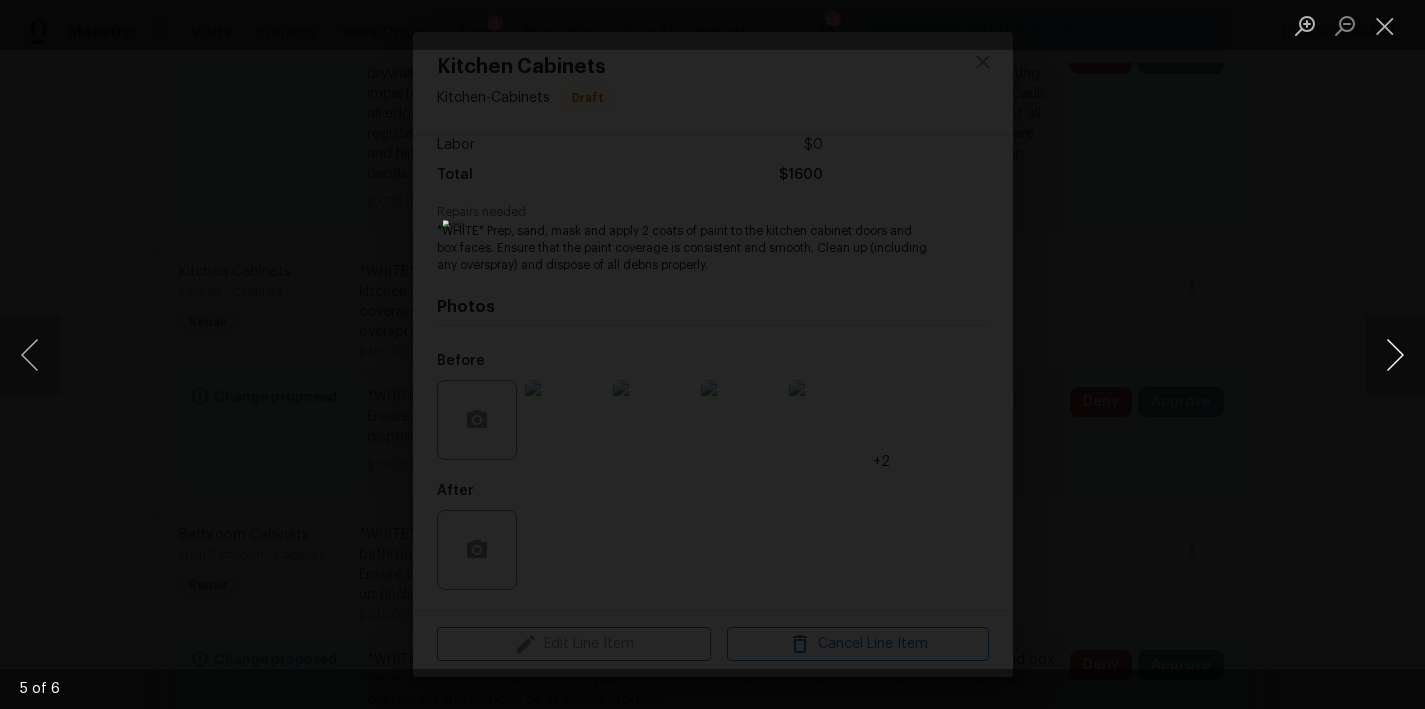 click at bounding box center [1395, 355] 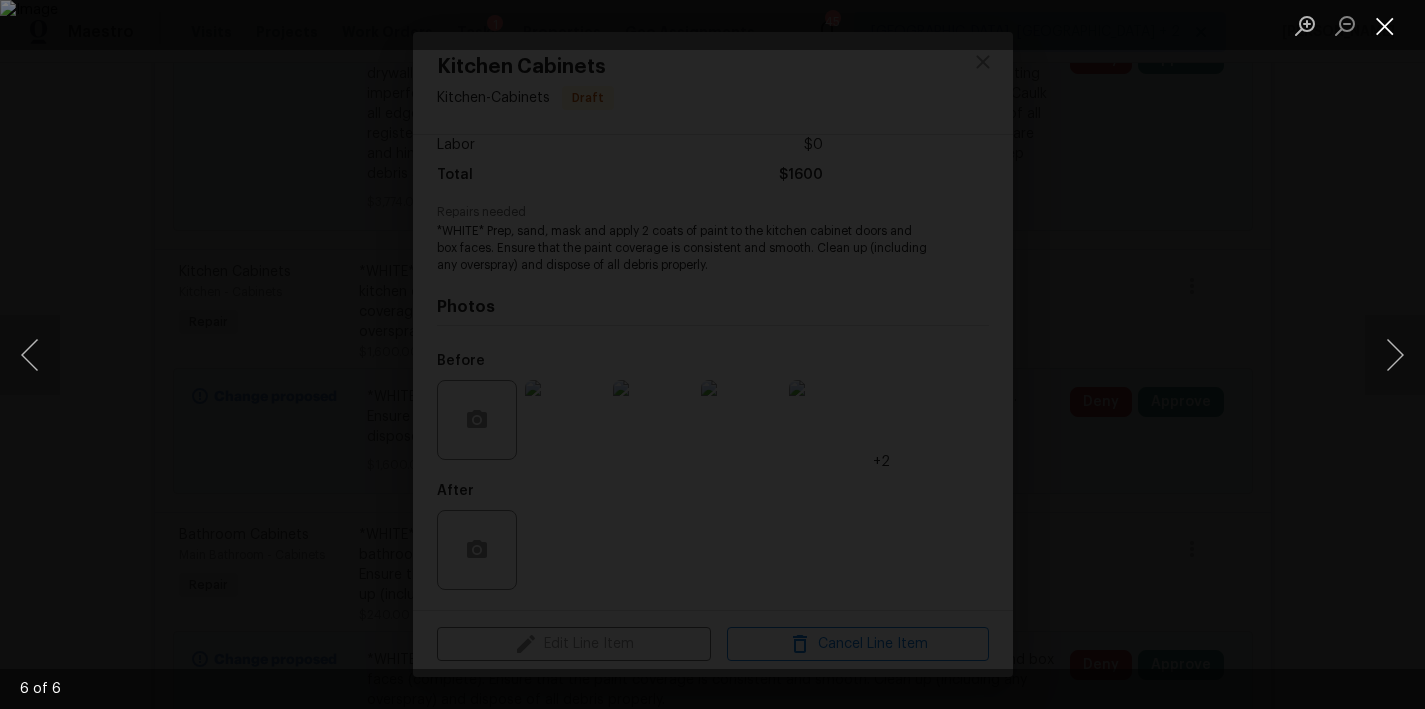 click at bounding box center [1385, 25] 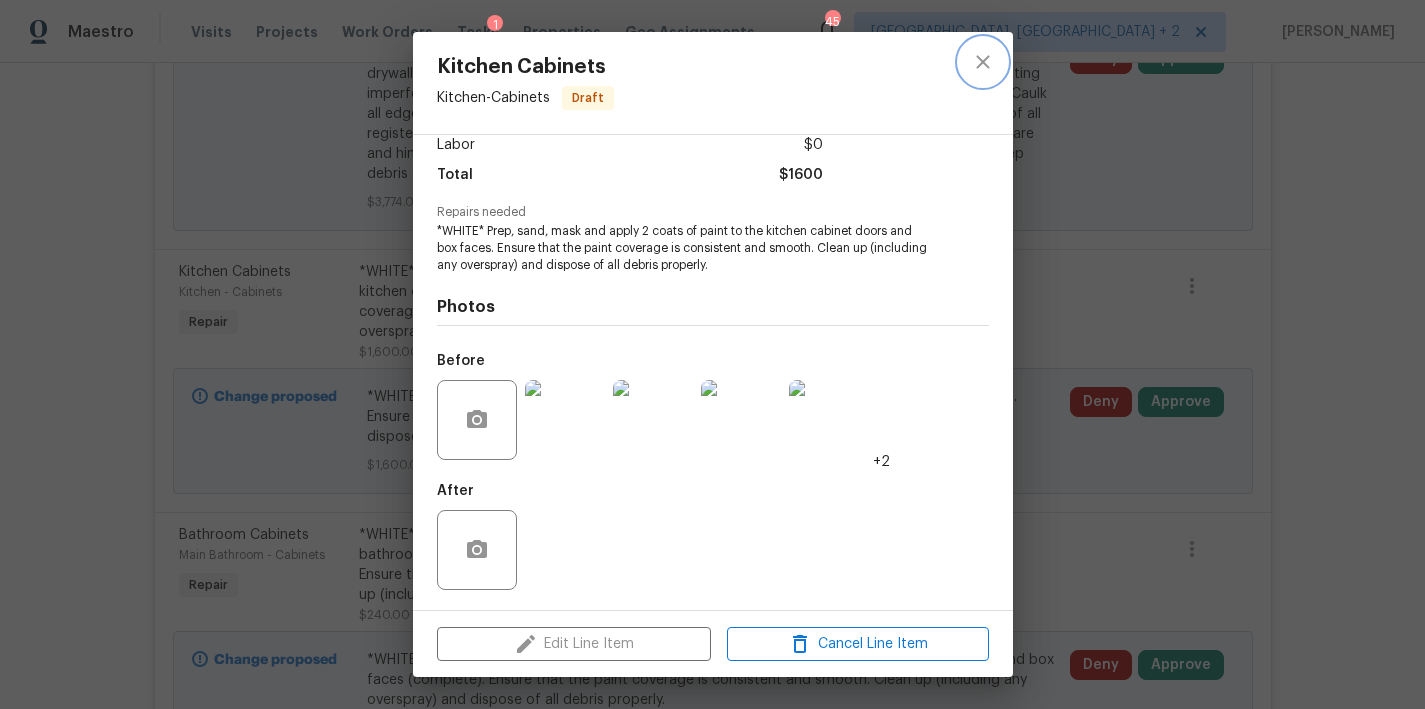 click at bounding box center (983, 62) 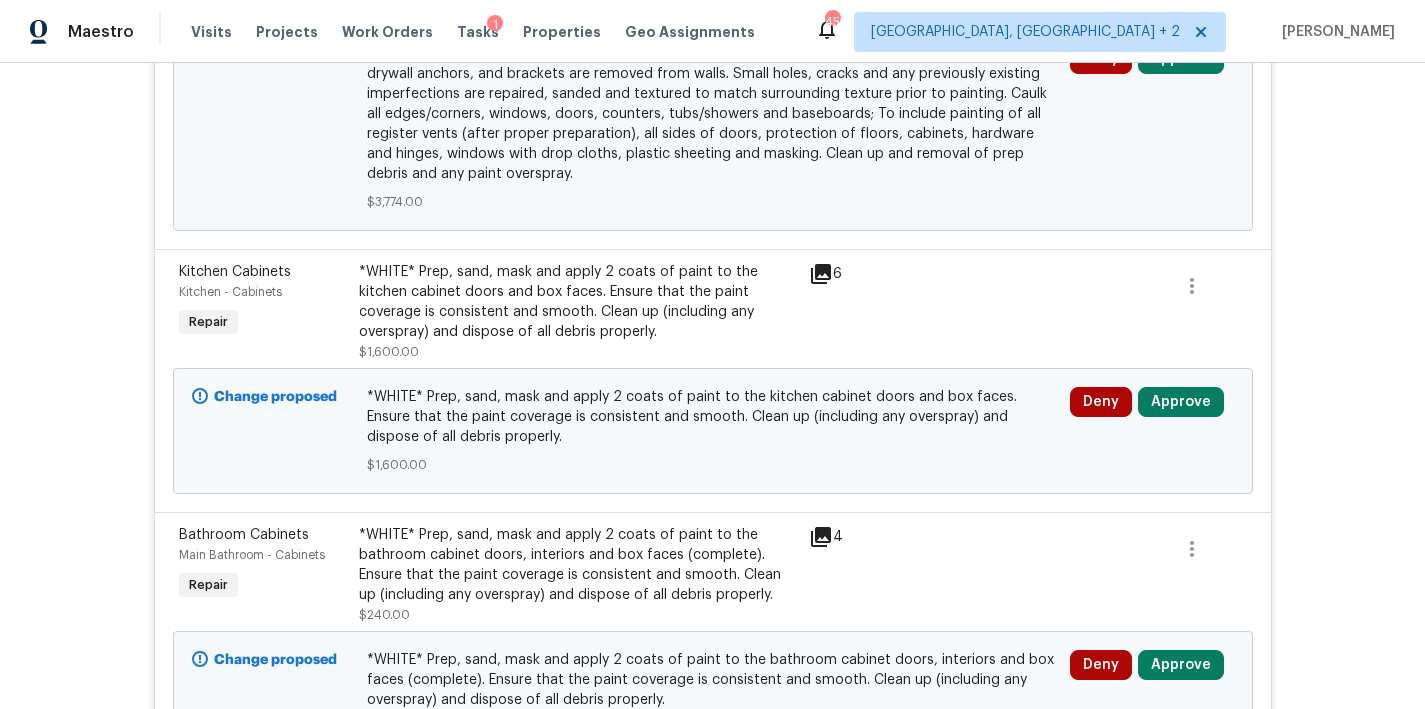 click on "Deny Approve" at bounding box center [1152, 431] 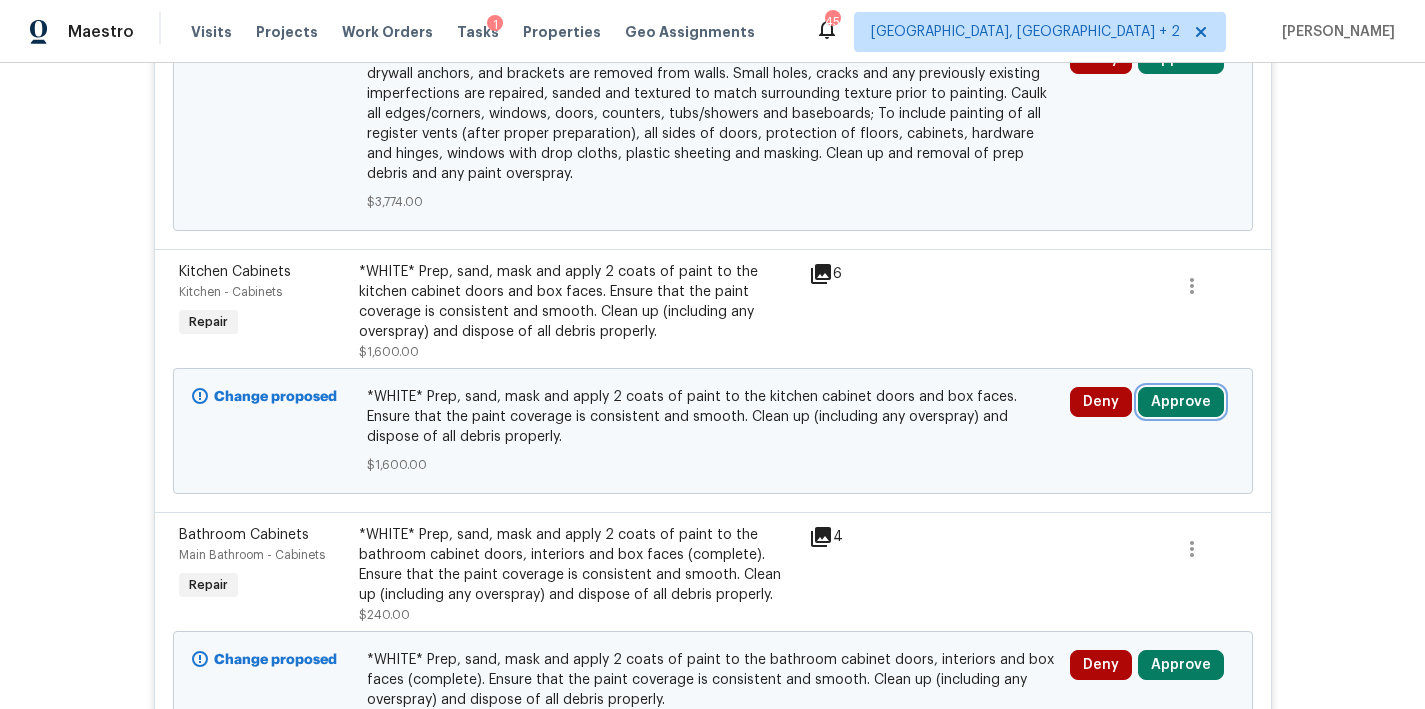 click on "Approve" at bounding box center (1181, 402) 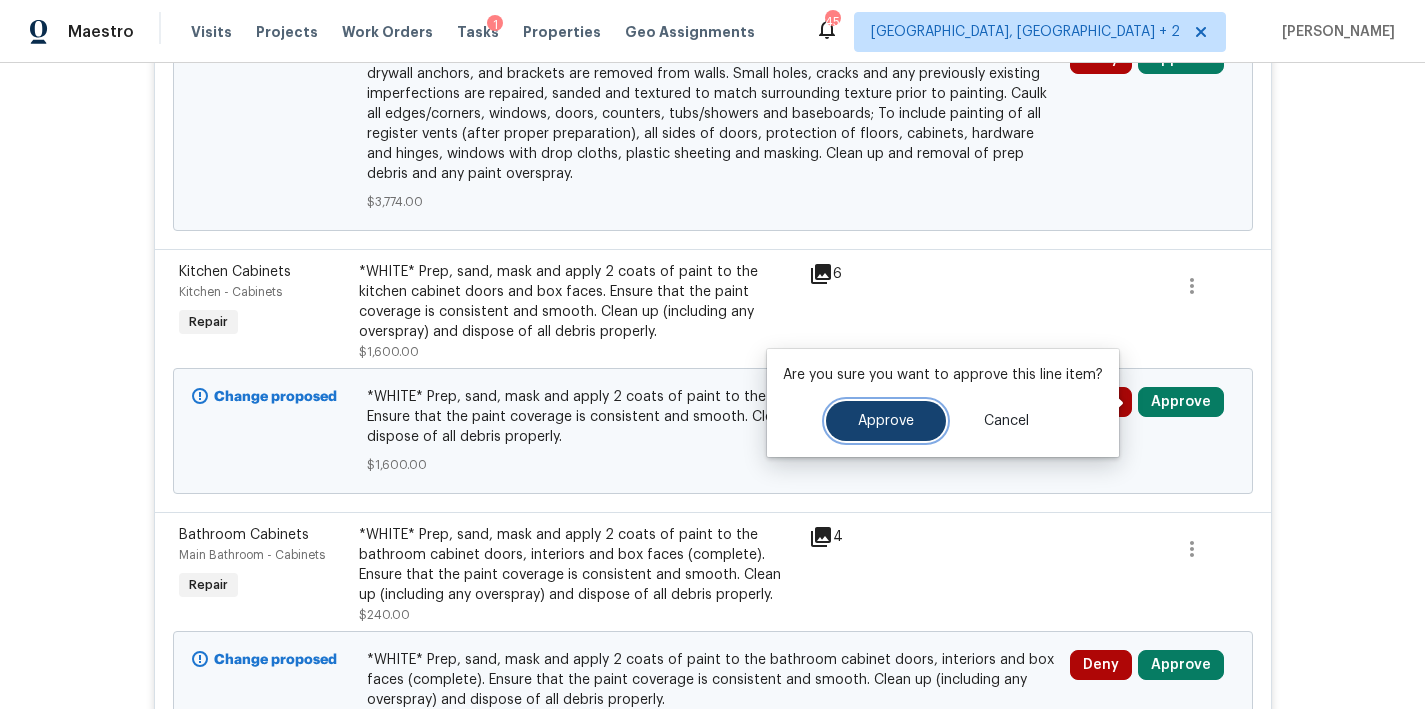 click on "Approve" at bounding box center (886, 421) 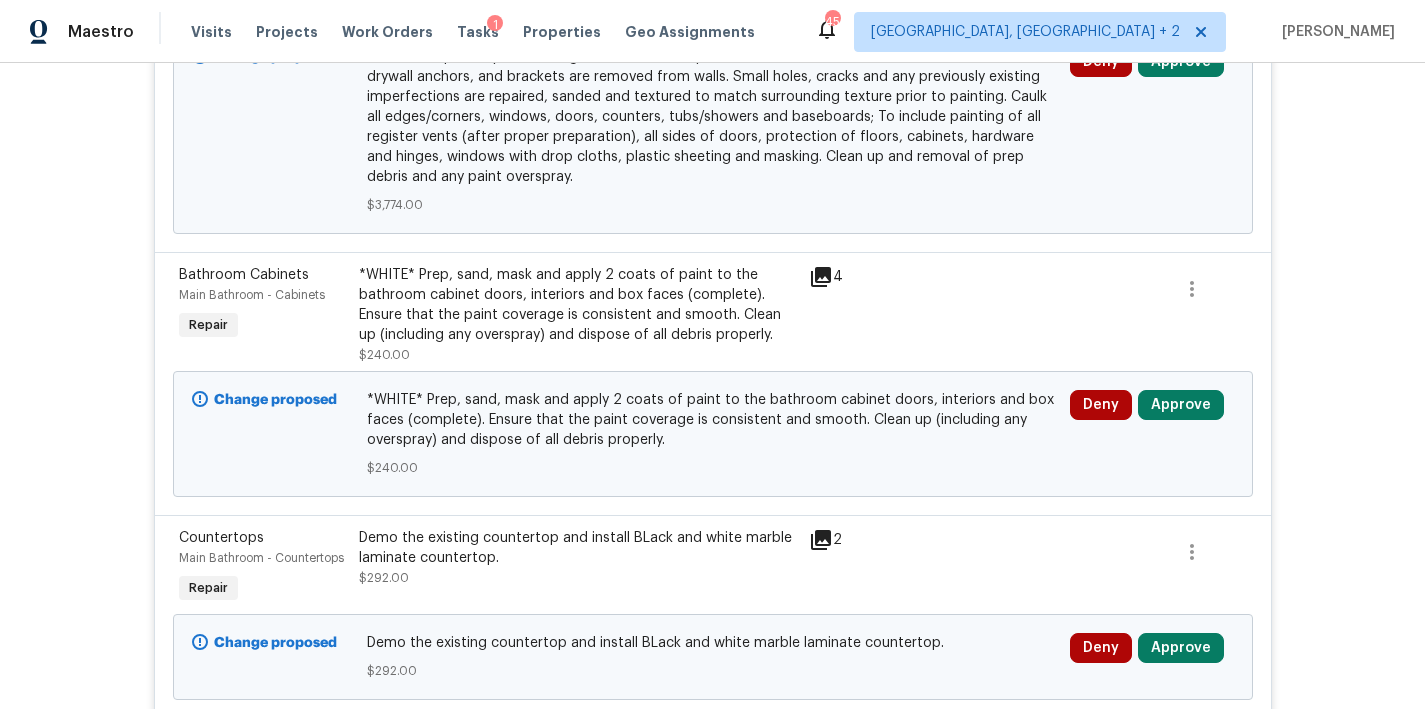 scroll, scrollTop: 958, scrollLeft: 0, axis: vertical 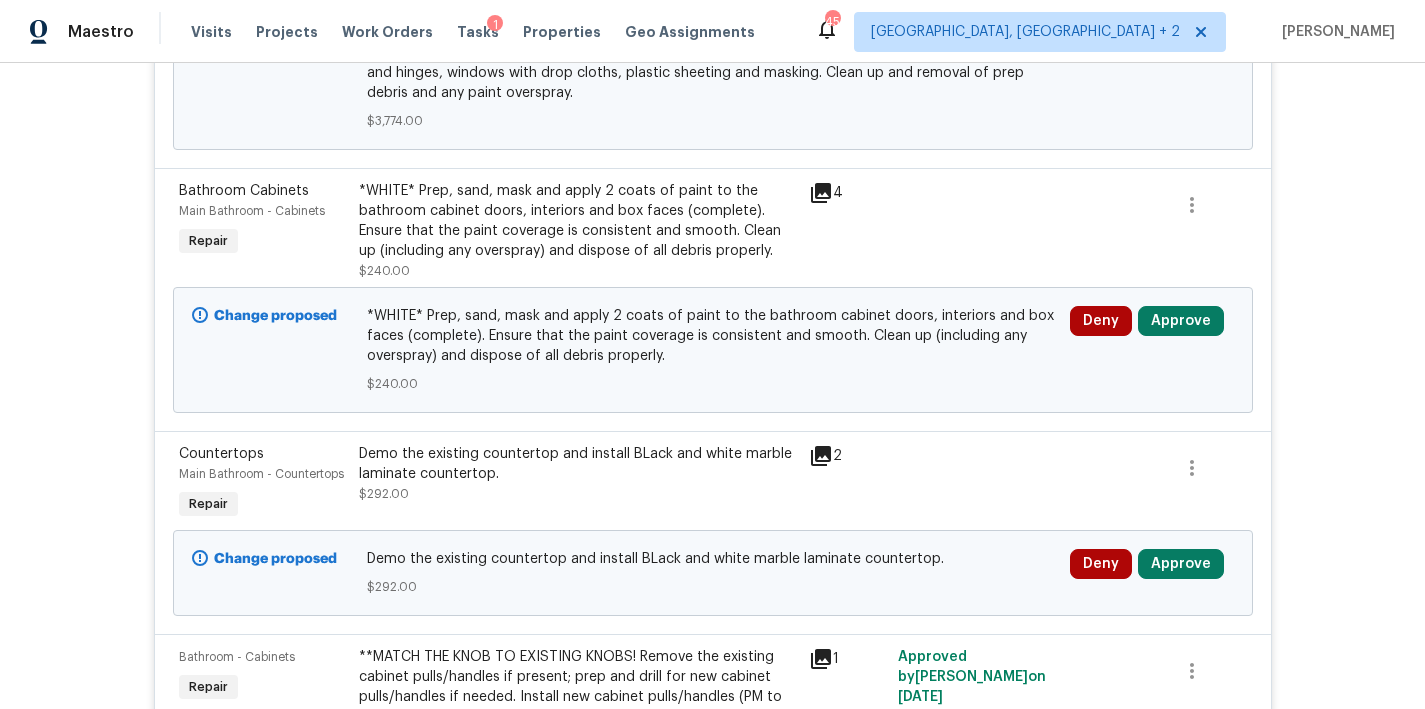 click on "*WHITE* Prep, sand, mask and apply 2 coats of paint to the bathroom cabinet doors, interiors and box faces (complete). Ensure that the paint coverage is consistent and smooth. Clean up (including any overspray) and dispose of all debris properly." at bounding box center [578, 221] 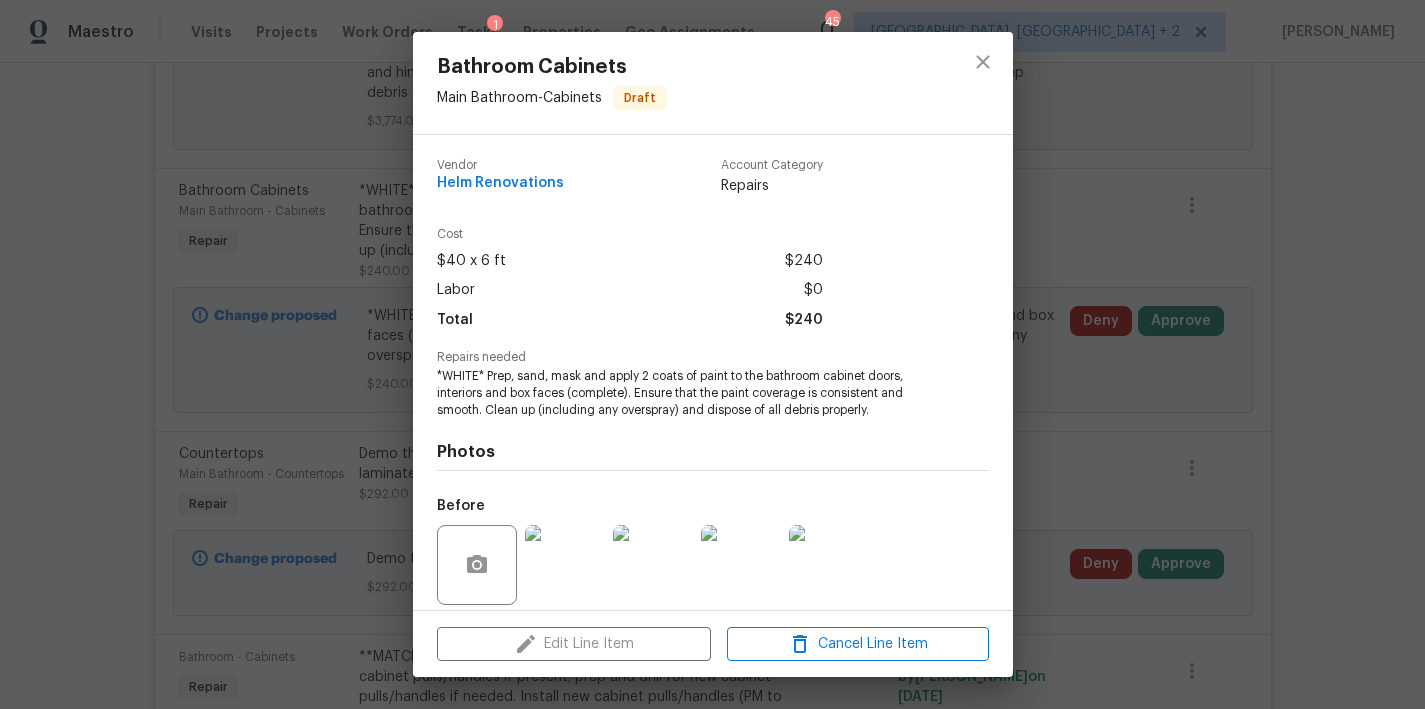 scroll, scrollTop: 145, scrollLeft: 0, axis: vertical 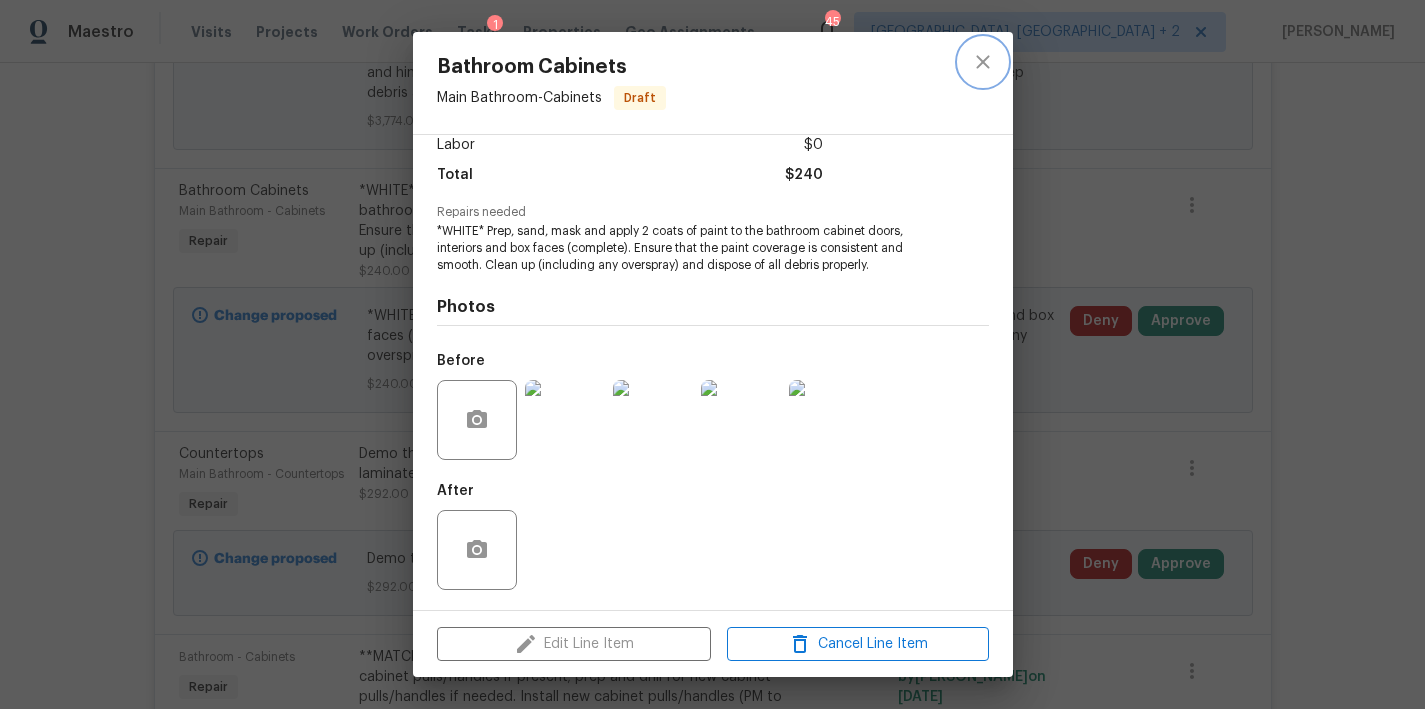 click 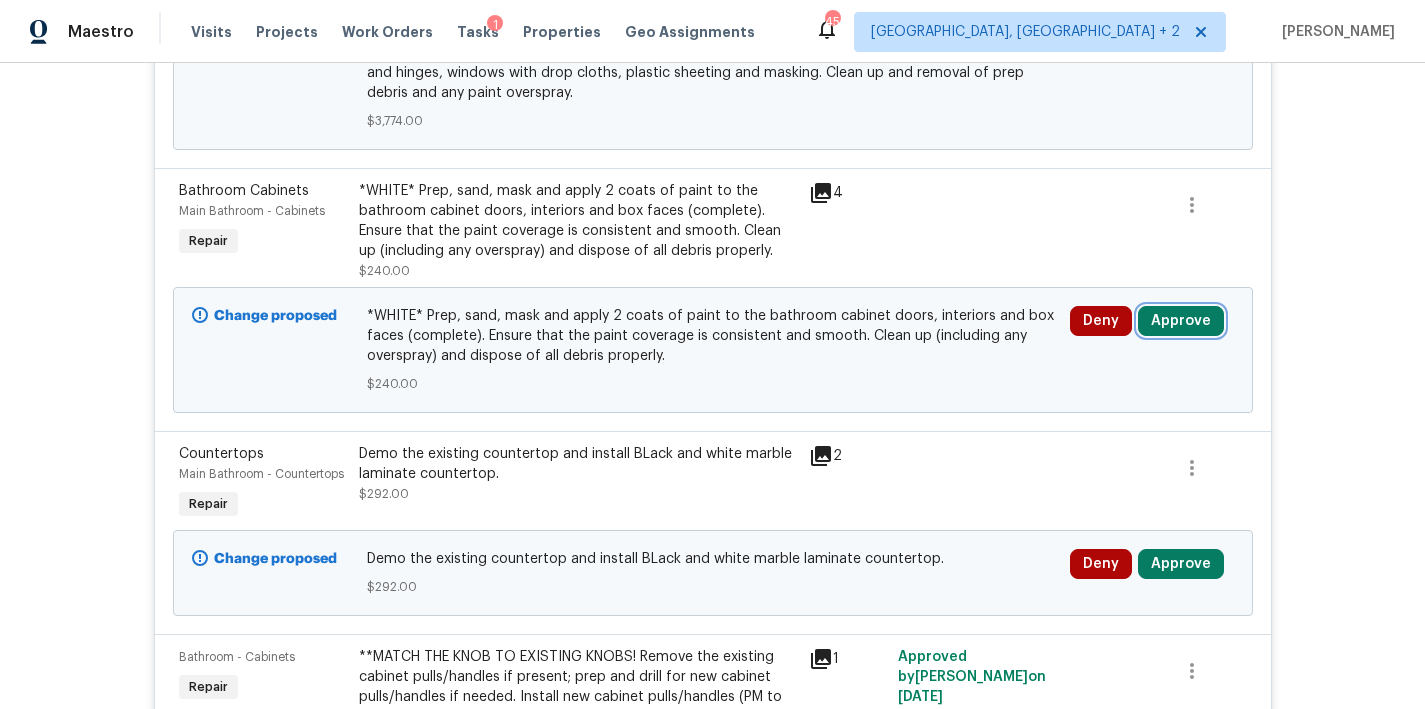 click on "Approve" at bounding box center [1181, 321] 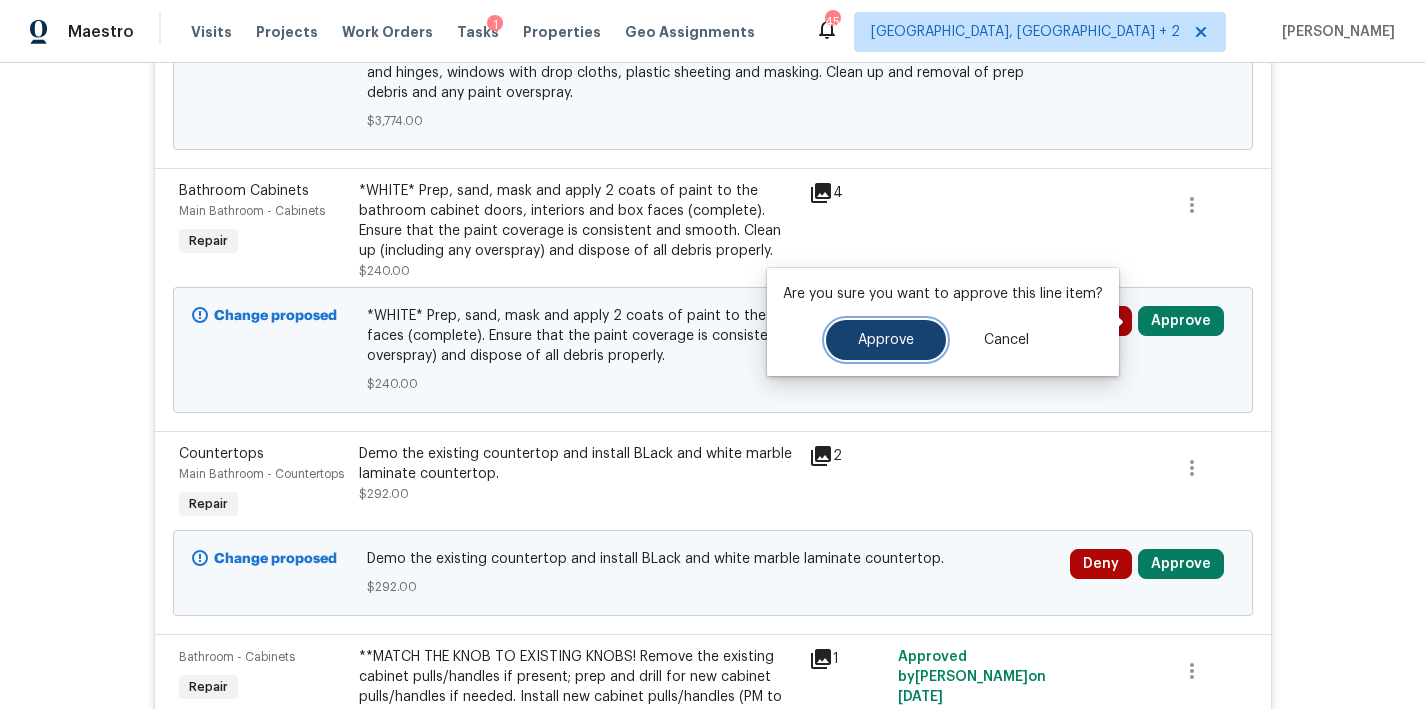 click on "Approve" at bounding box center (886, 340) 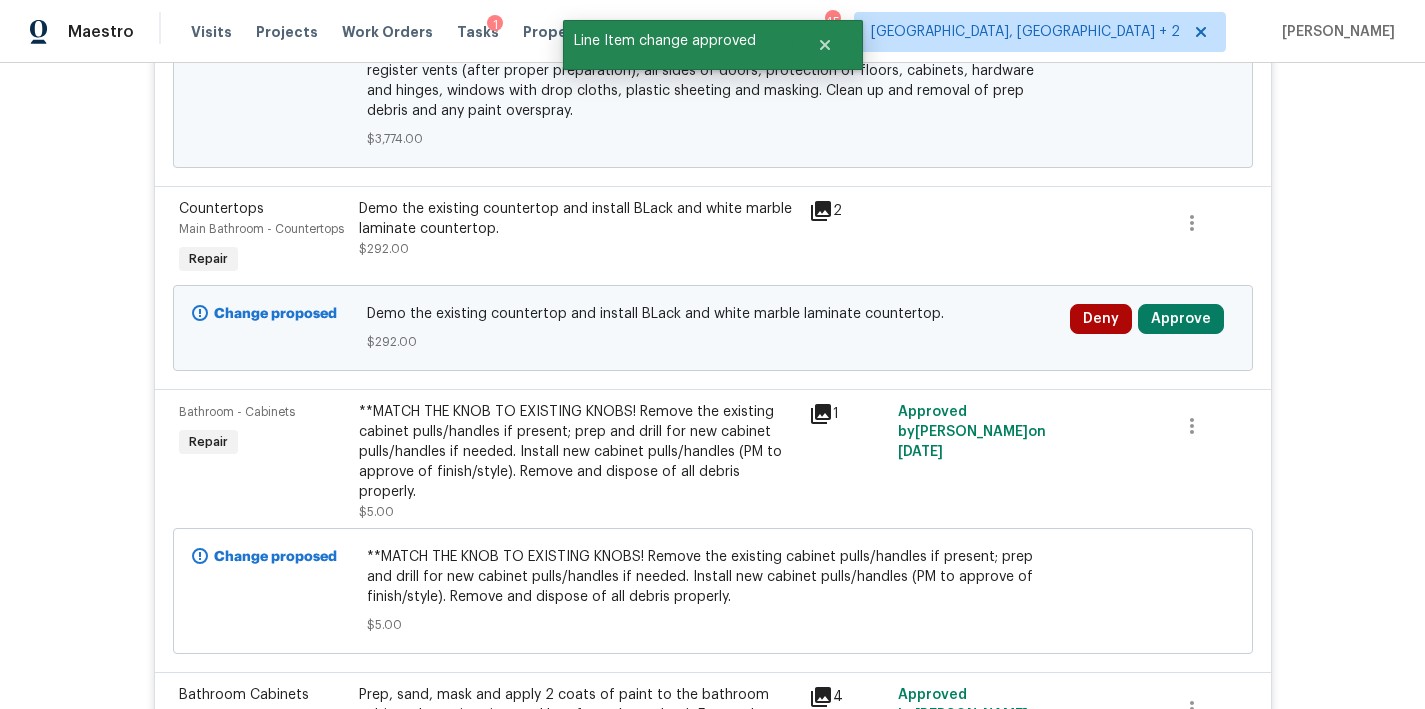 scroll, scrollTop: 926, scrollLeft: 0, axis: vertical 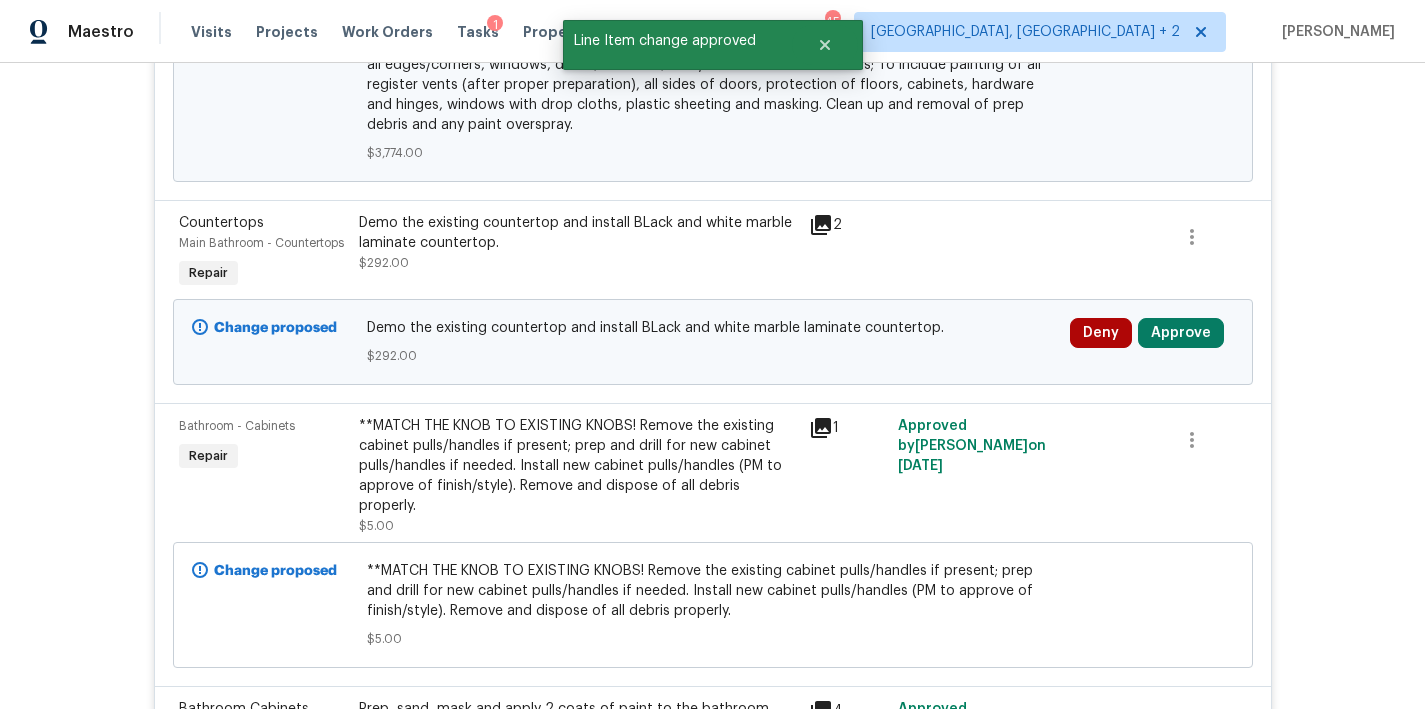 click on "Demo the existing countertop and install BLack and white marble laminate countertop." at bounding box center [578, 233] 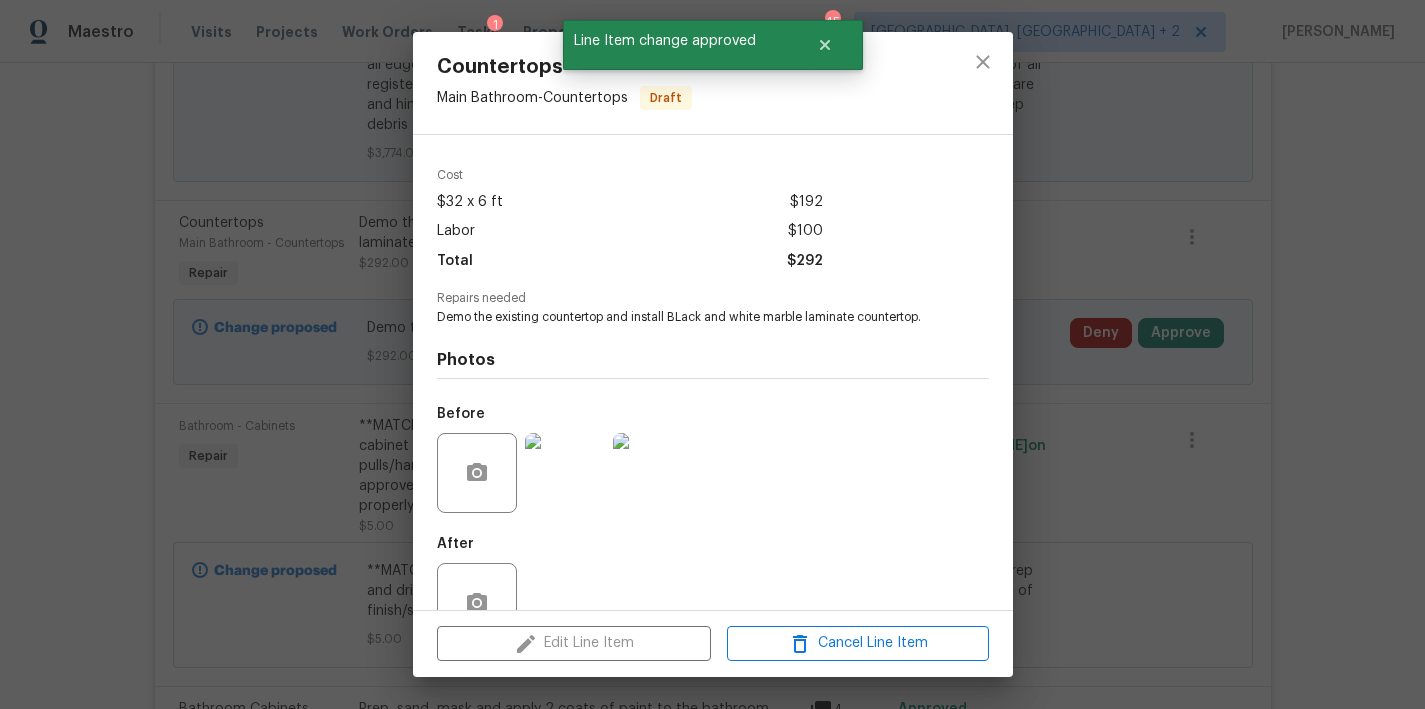 scroll, scrollTop: 129, scrollLeft: 0, axis: vertical 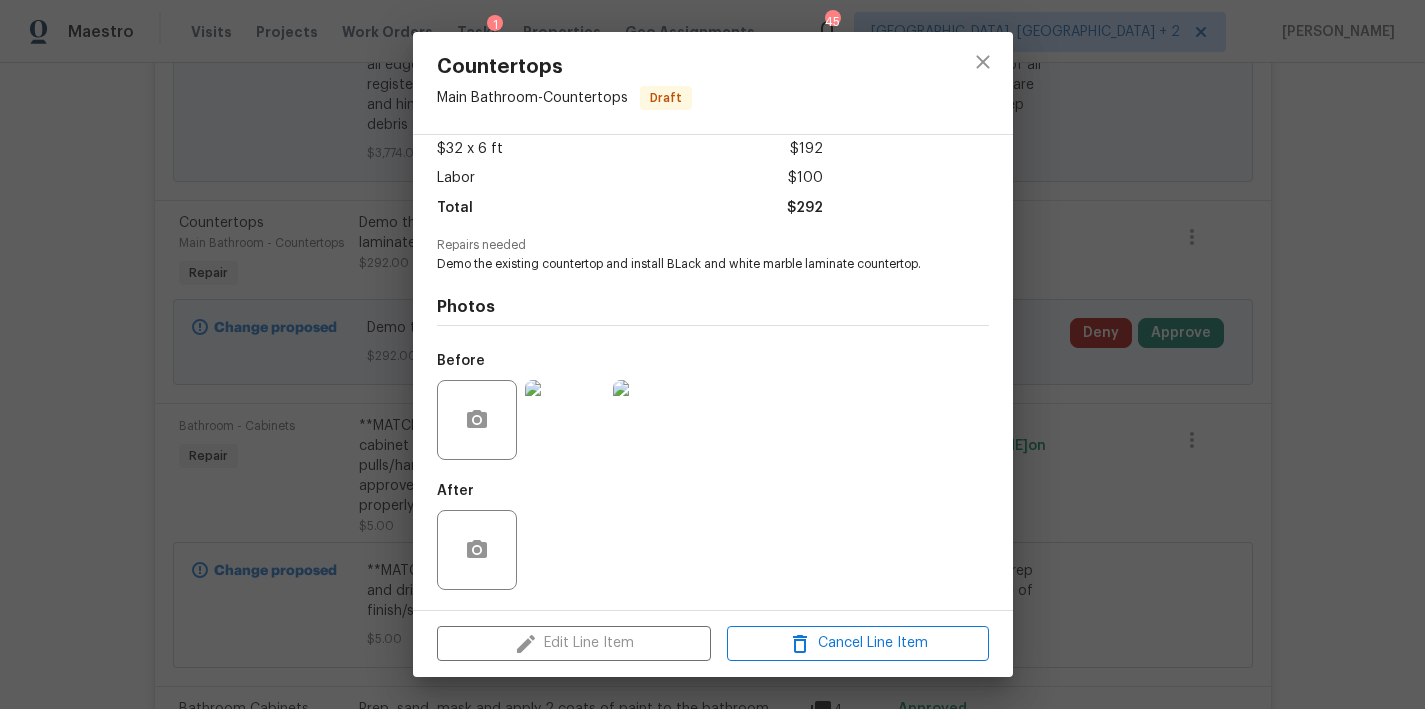 click at bounding box center [565, 420] 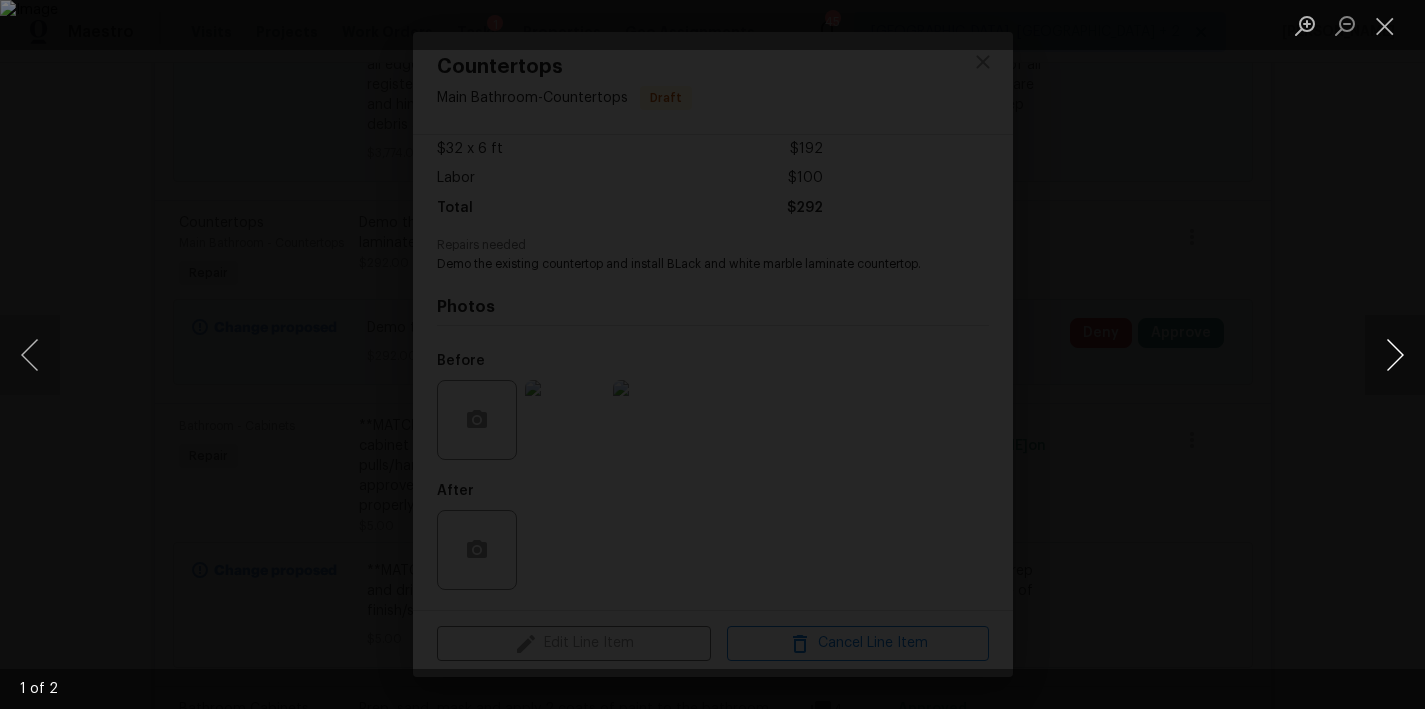 click at bounding box center (1395, 355) 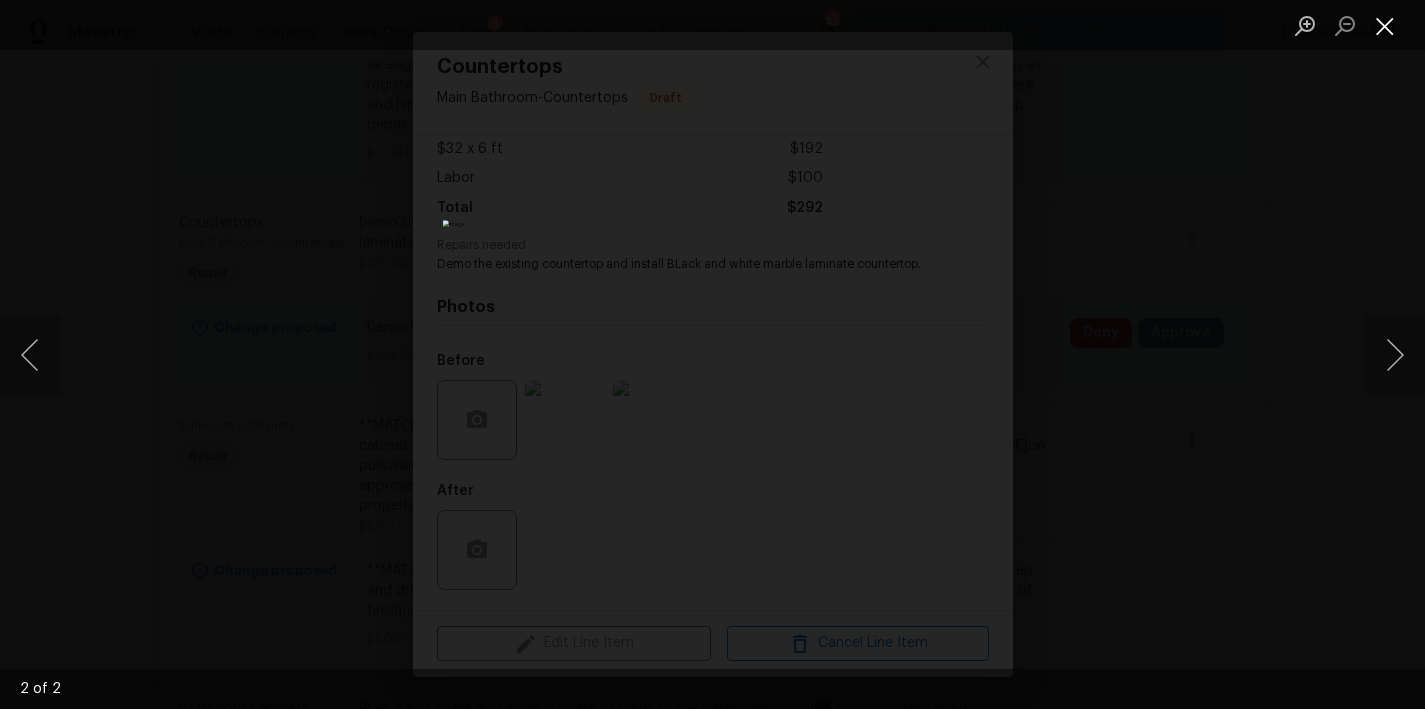 click at bounding box center (1385, 25) 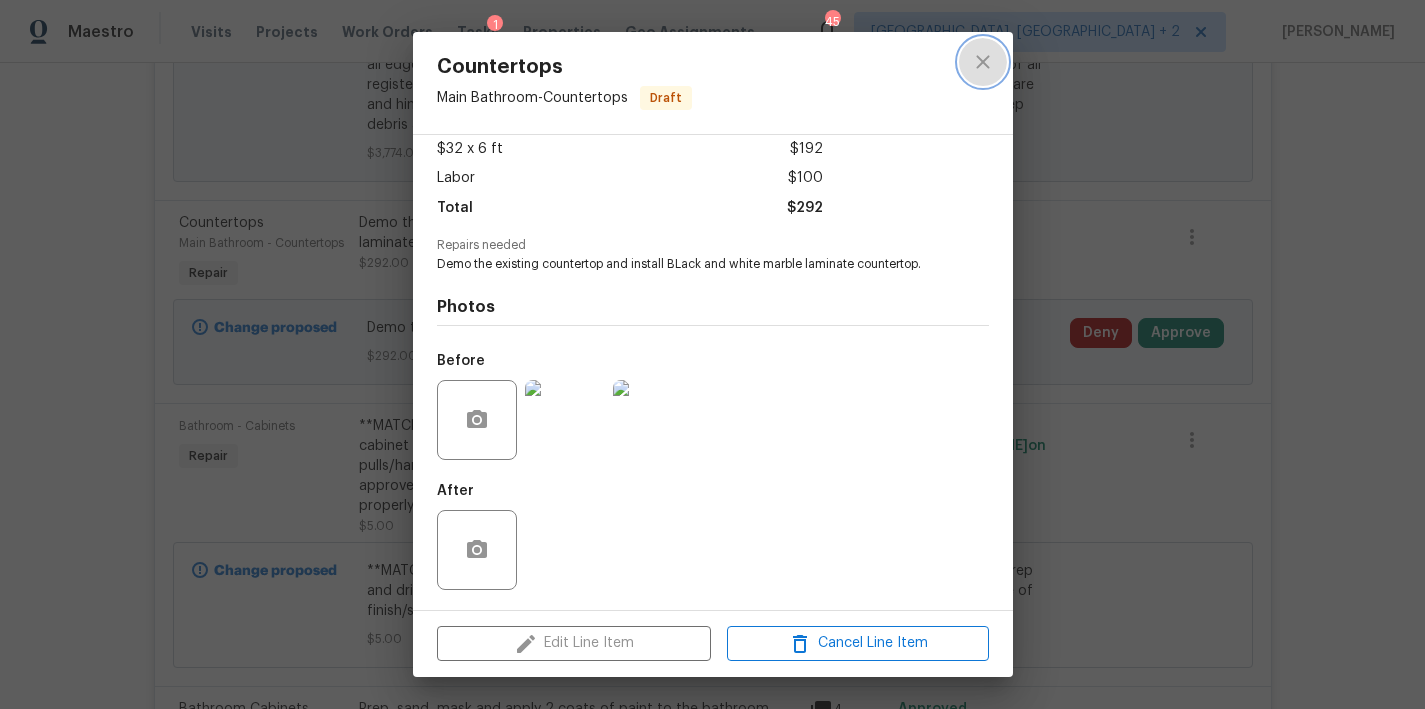 click 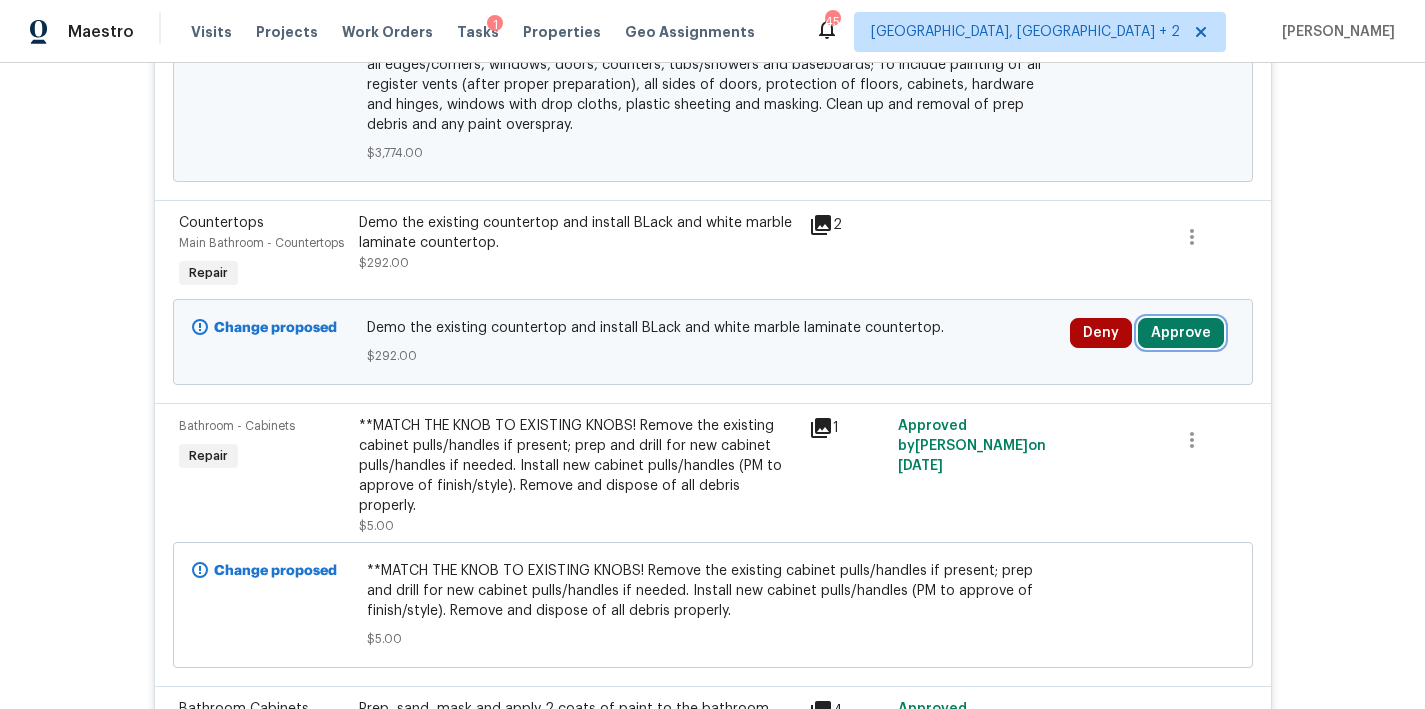 click on "Approve" at bounding box center (1181, 333) 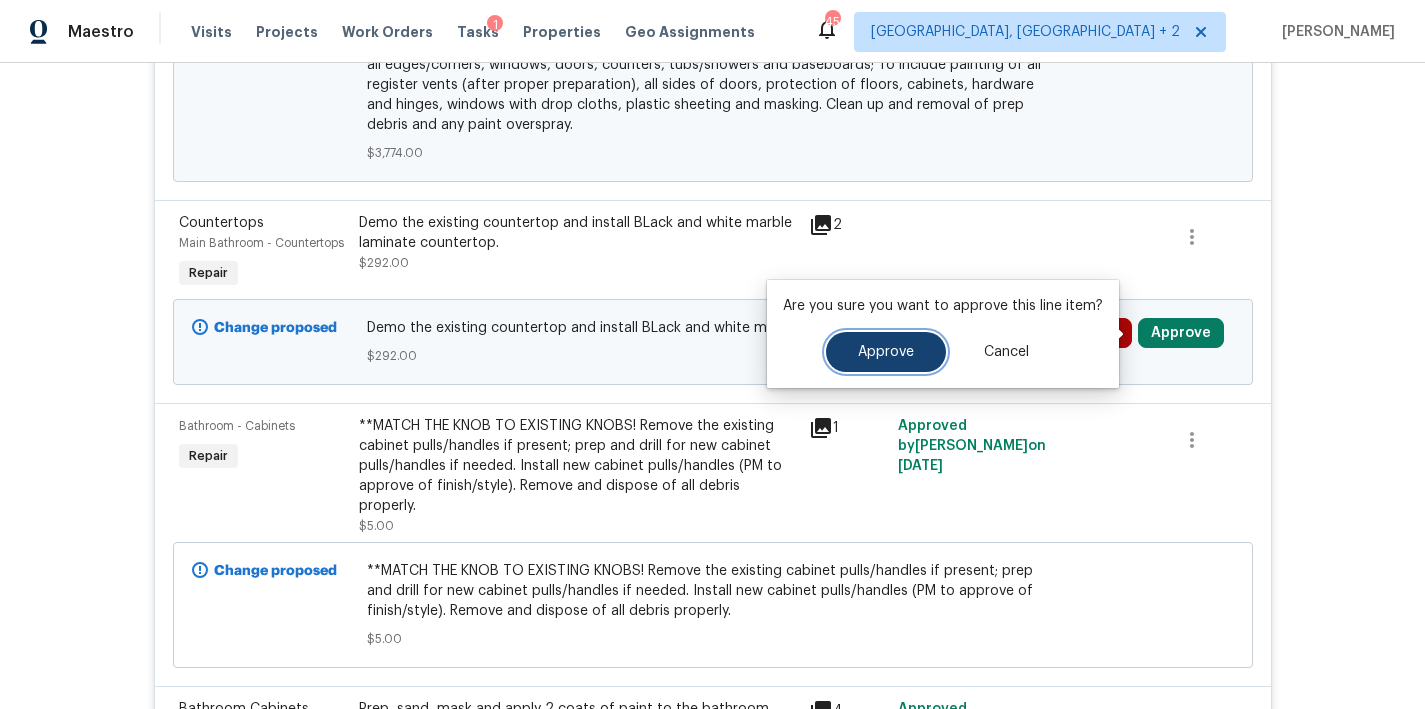 click on "Approve" at bounding box center (886, 352) 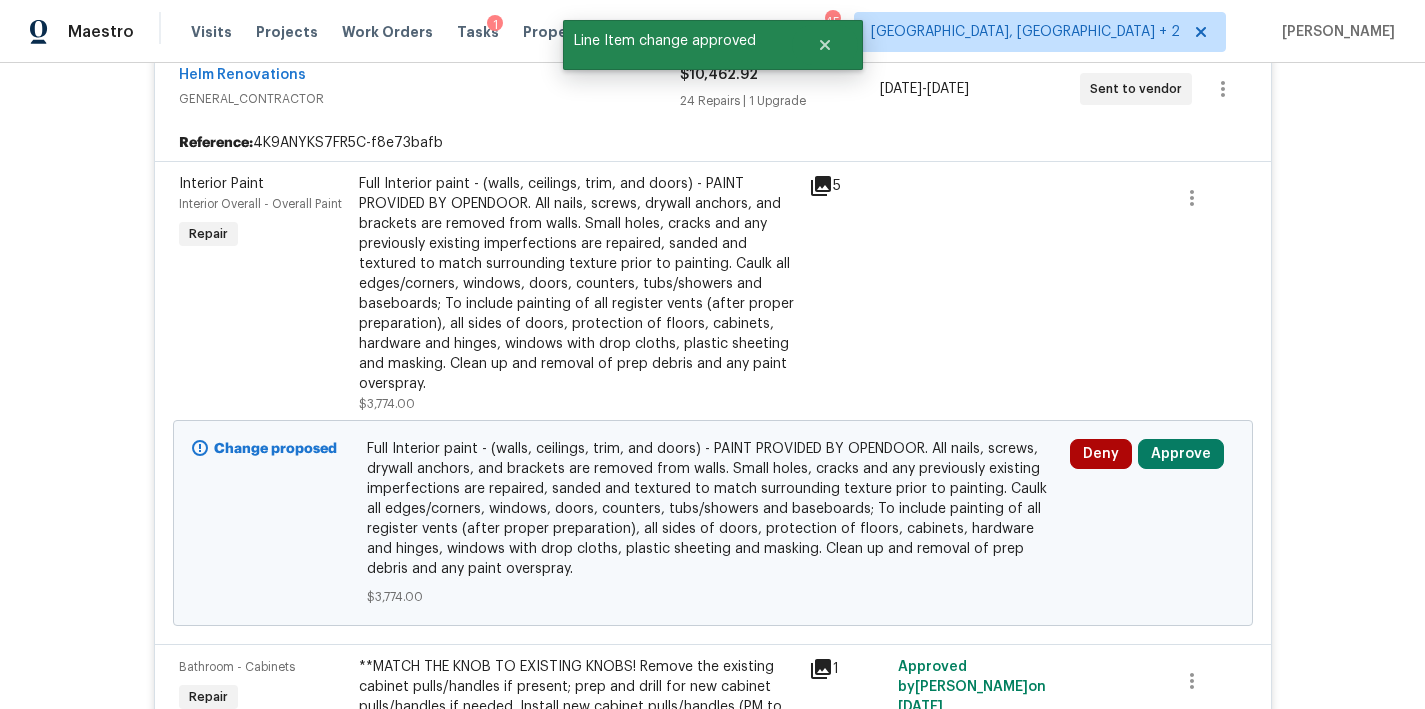scroll, scrollTop: 513, scrollLeft: 0, axis: vertical 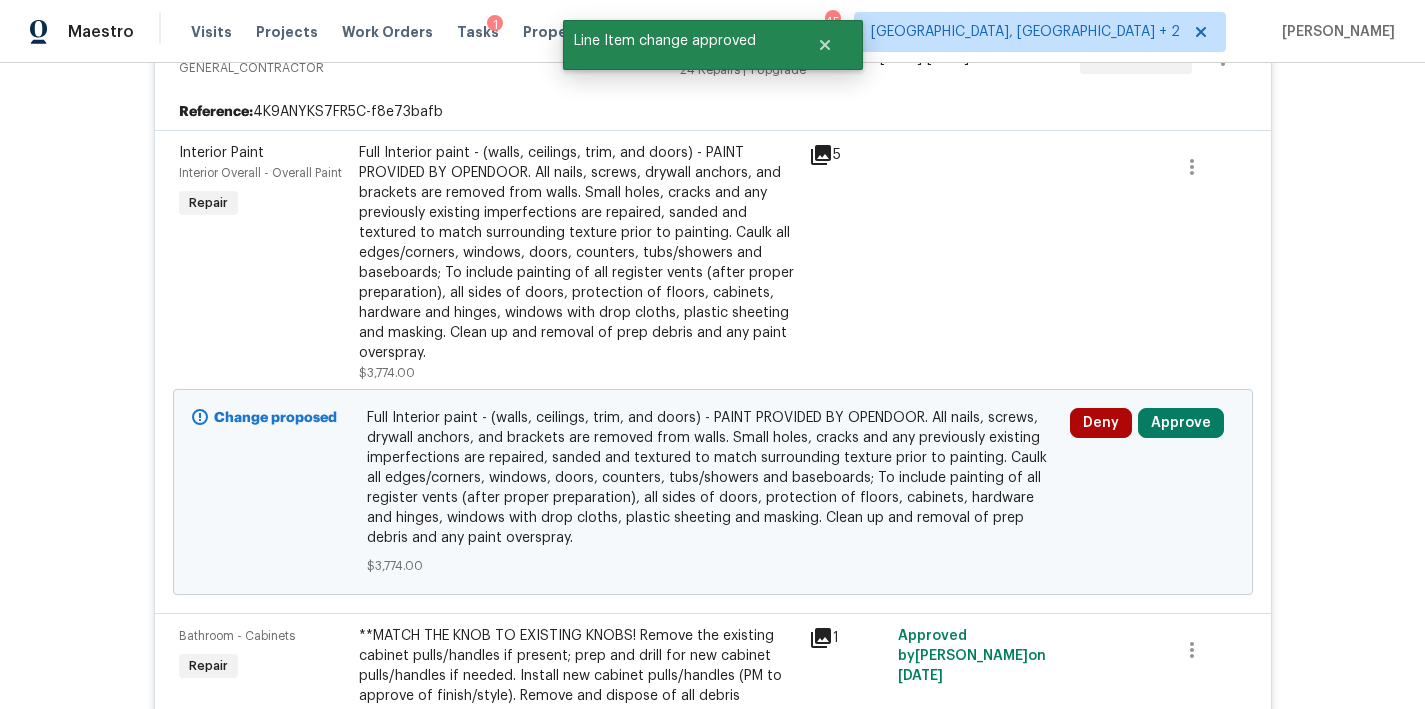 click on "Back to all projects 154 Copper Bluff Rd, Lexington, SC 29073 4 Beds | 2 1/2 Baths | Total: 2220 ft² | Above Grade: 2220 ft² | Basement Finished: N/A | 2016 Not seen today Mark Seen Actions Last Visit Date 7/1/2025  by  Ryan Middleton   Project Renovation   7/22/2025  -  7/31/2025 Draft Visits Work Orders Maintenance Notes Condition Adjustments Costs Photos Floor Plans Cases RENOVATION   7/22/25  -  7/31/25 Draft Rite Rug Company, Inc. 1 FLOORING $4,323.93 1 Repair | 1 Upgrade 7/22/2025  -  7/31/2025 Vendor Accepted Helm Renovations GENERAL_CONTRACTOR $10,462.92 24 Repairs | 1 Upgrade 7/22/2025  -  7/30/2025 Sent to vendor Reference:  4K9ANYKS7FR5C-f8e73bafb Interior Paint Interior Overall - Overall Paint Repair $3,774.00   5 Change proposed $3,774.00 Deny Approve Bathroom - Cabinets Repair $5.00   1 Approved by  Nicholas Russell  on   7/21/2025 Change proposed $5.00 Bathroom Cabinets Bathroom - Cabinets Repair $240.00   4 Approved by  Nicholas Russell  on   7/21/2025 Change proposed $240.00 Countertops   2" at bounding box center [712, 386] 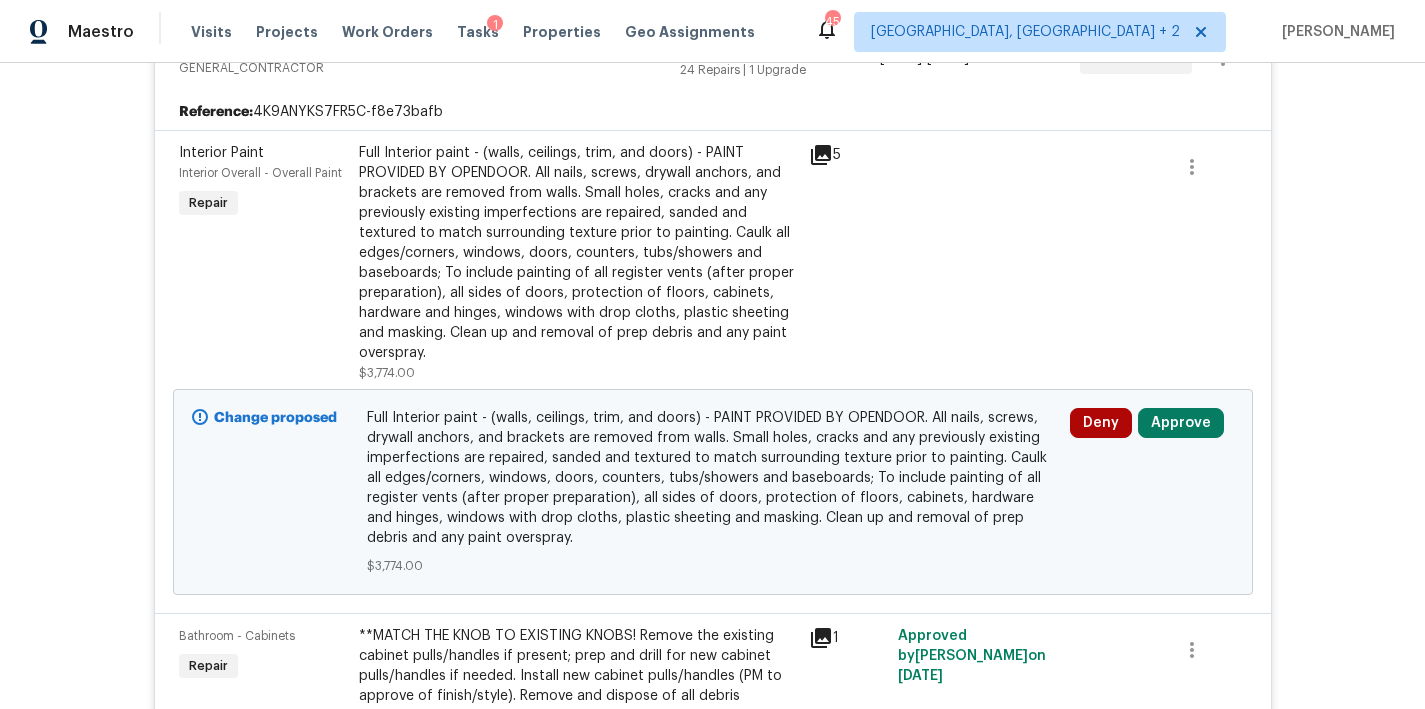 click on "Full Interior paint - (walls, ceilings, trim, and doors) - PAINT PROVIDED BY OPENDOOR. All nails, screws, drywall anchors, and brackets are removed from walls. Small holes, cracks and any previously existing imperfections are repaired, sanded and textured to match surrounding texture prior to painting. Caulk all edges/corners, windows, doors, counters, tubs/showers and baseboards; To include painting of all register vents (after proper preparation), all sides of doors, protection of floors, cabinets, hardware and hinges, windows with drop cloths, plastic sheeting and masking. Clean up and removal of prep debris and any paint overspray." at bounding box center (578, 253) 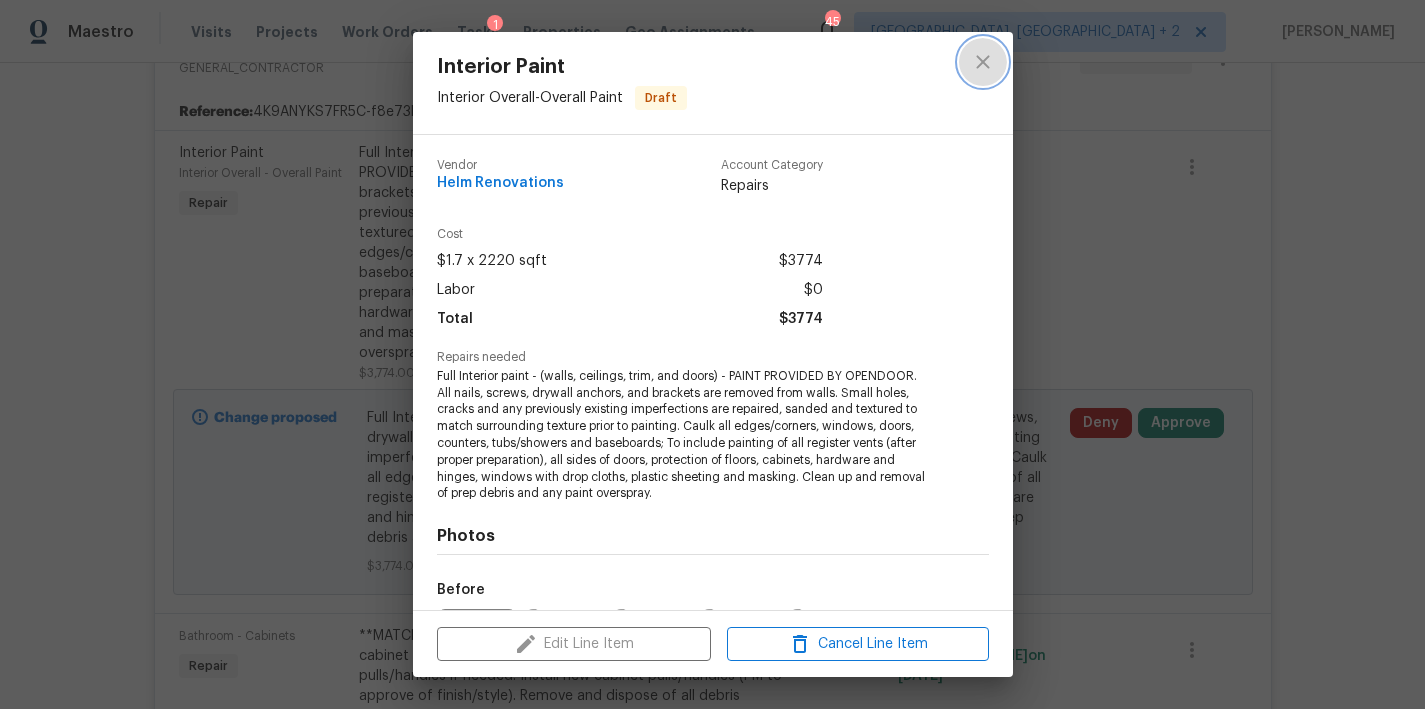 click at bounding box center [983, 62] 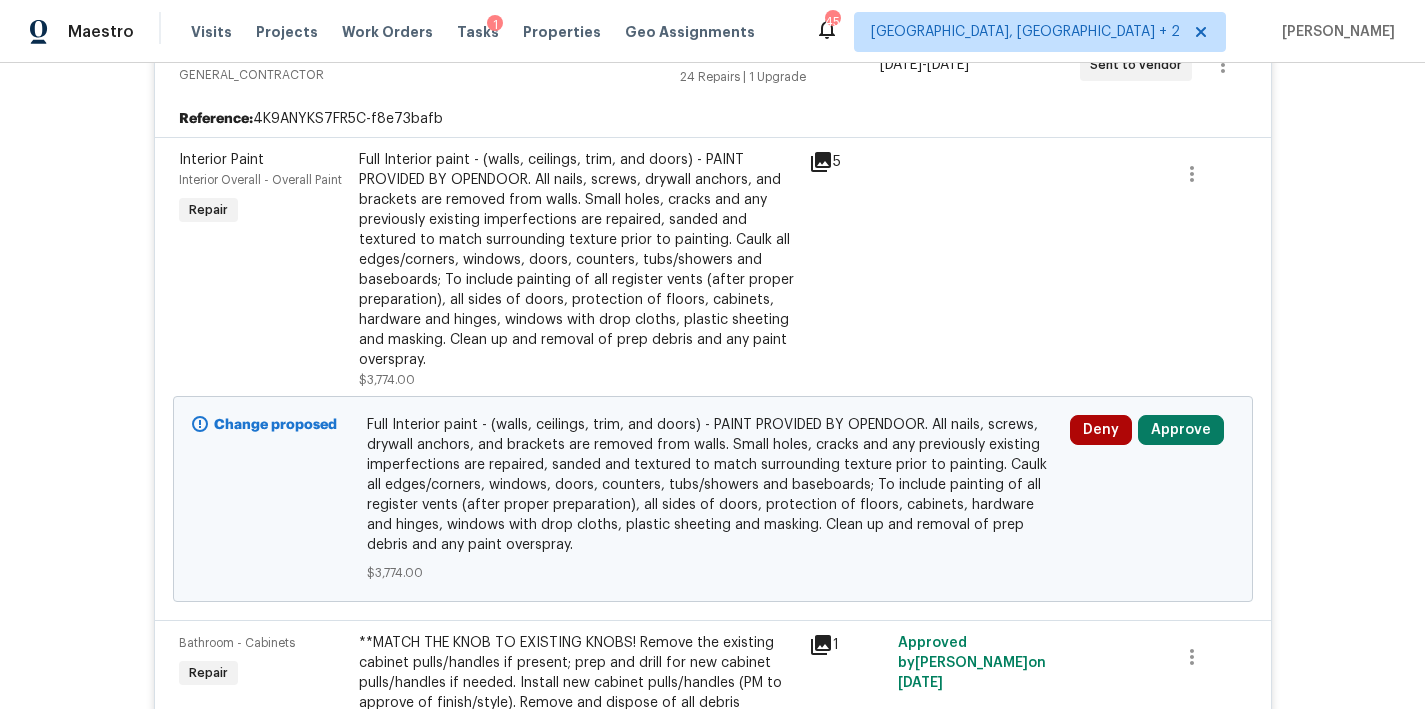 scroll, scrollTop: 0, scrollLeft: 0, axis: both 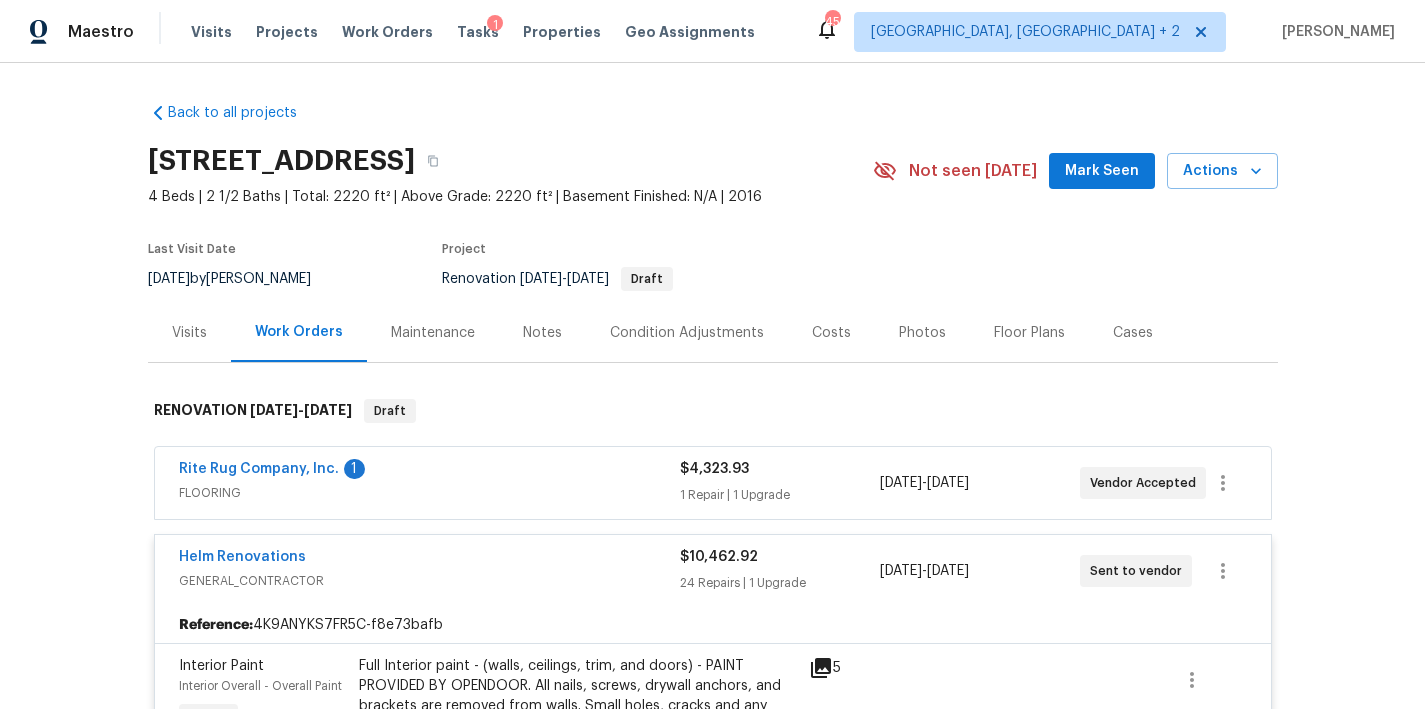 click on "154 Copper Bluff Rd, Lexington, SC 29073 4 Beds | 2 1/2 Baths | Total: 2220 ft² | Above Grade: 2220 ft² | Basement Finished: N/A | 2016 Not seen today Mark Seen Actions Last Visit Date 7/1/2025  by  Ryan Middleton   Project Renovation   7/22/2025  -  7/31/2025 Draft" at bounding box center (713, 219) 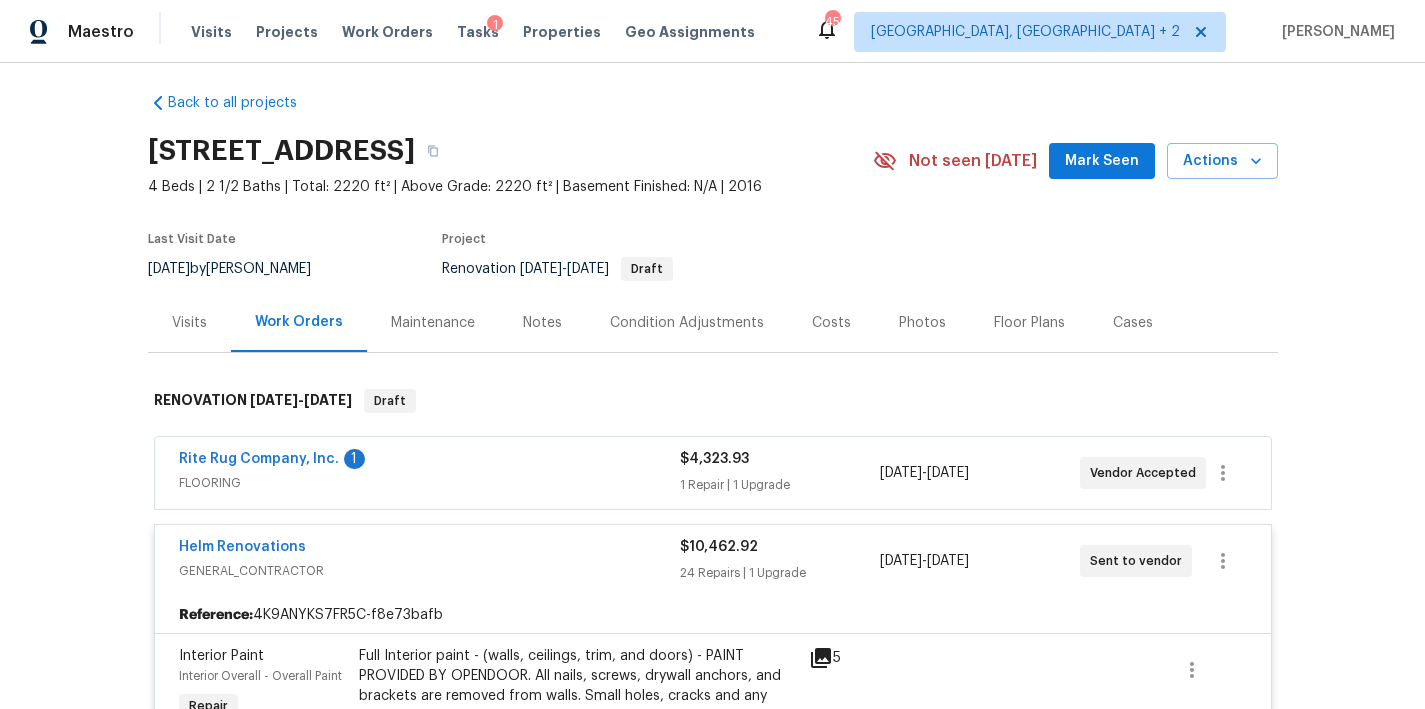 scroll, scrollTop: 29, scrollLeft: 0, axis: vertical 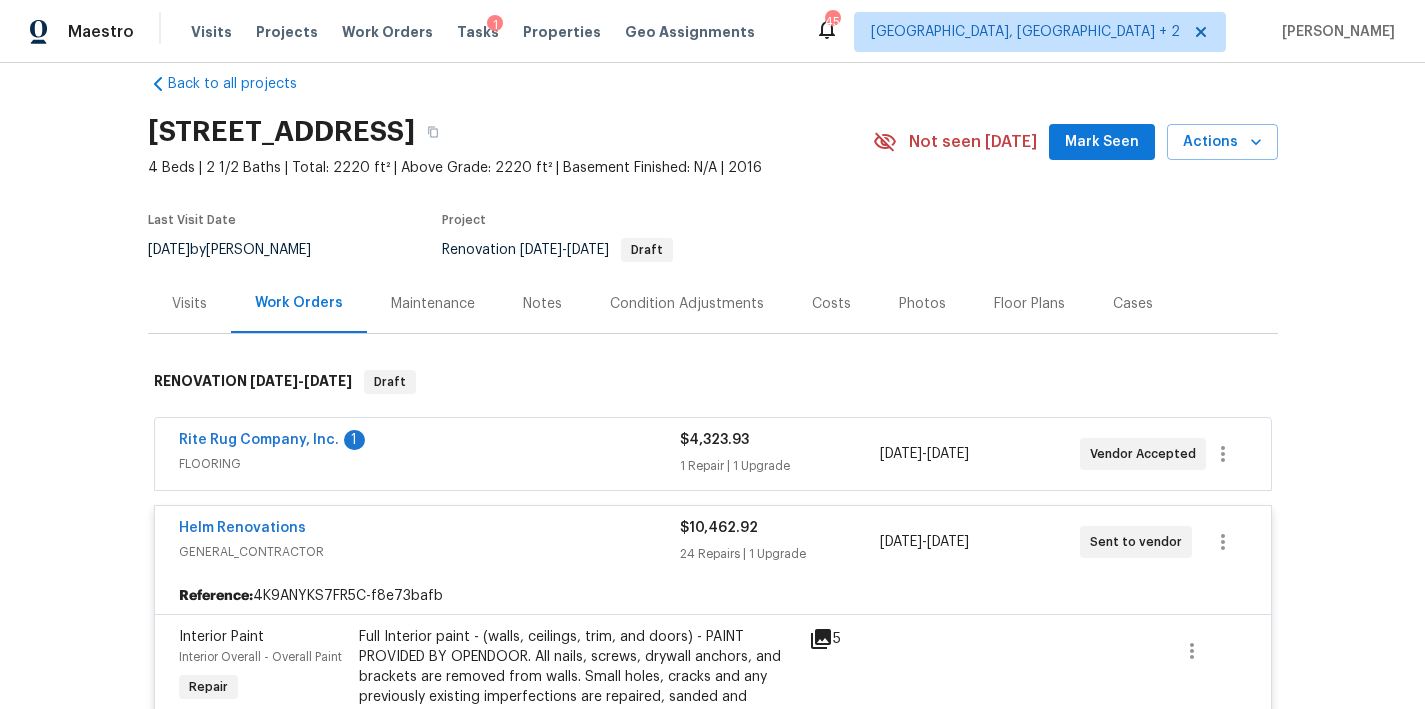 click on "Helm Renovations" at bounding box center (429, 530) 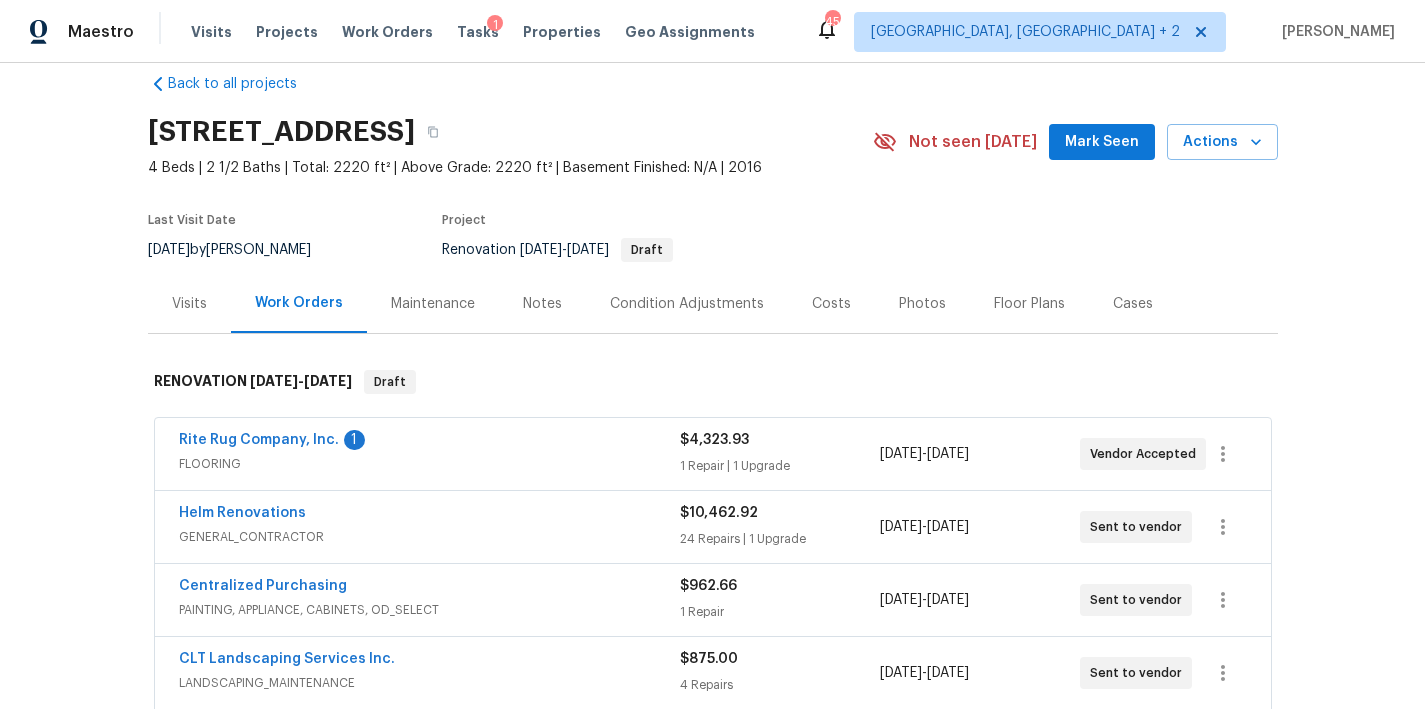 click on "154 Copper Bluff Rd, Lexington, SC 29073" at bounding box center [510, 132] 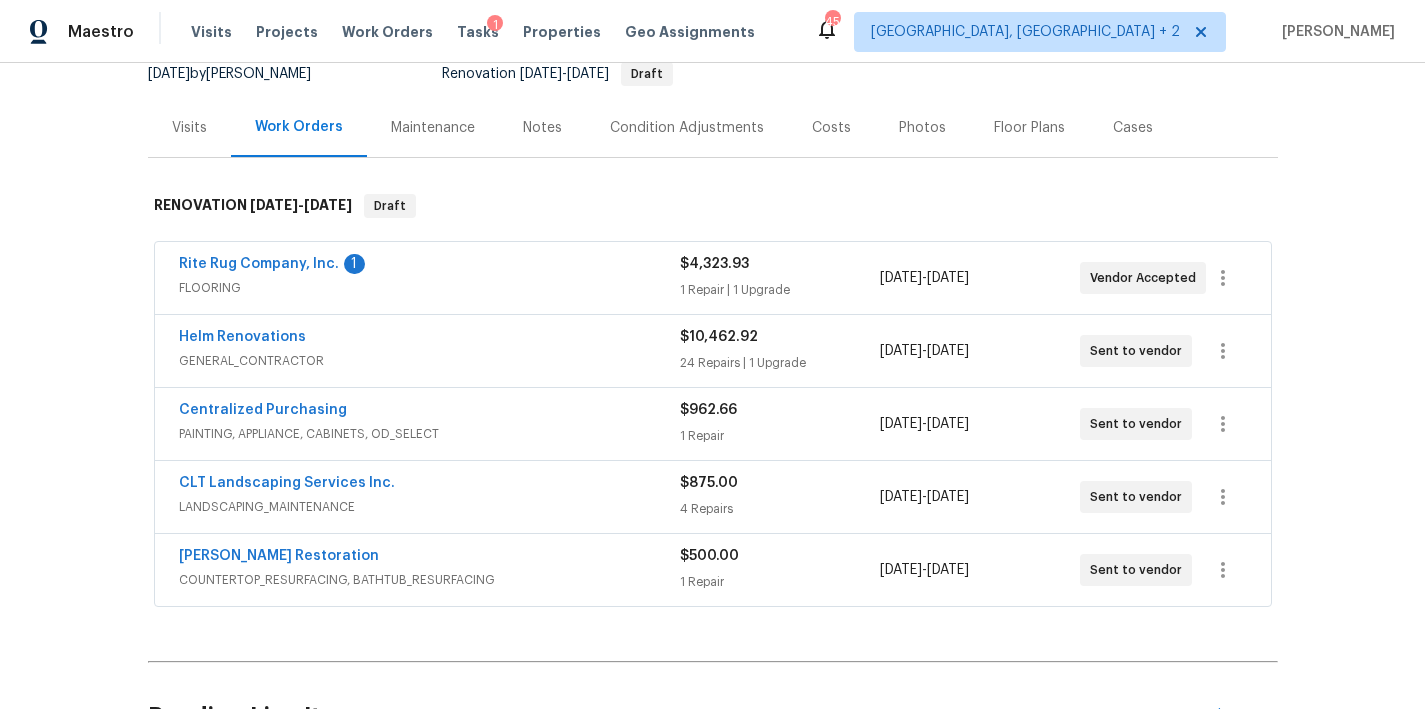scroll, scrollTop: 21, scrollLeft: 0, axis: vertical 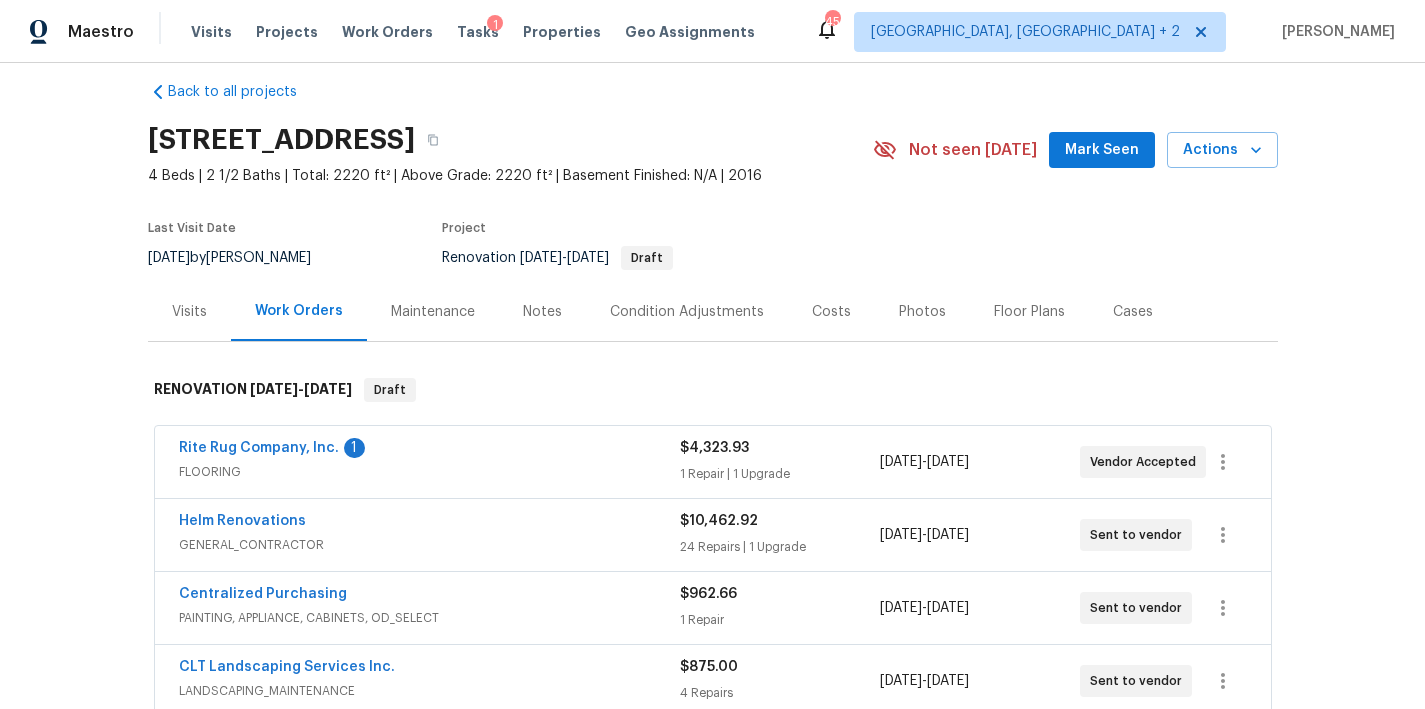 click on "Last Visit Date 7/1/2025  by  Ryan Middleton   Project Renovation   7/22/2025  -  7/31/2025 Draft" at bounding box center (487, 246) 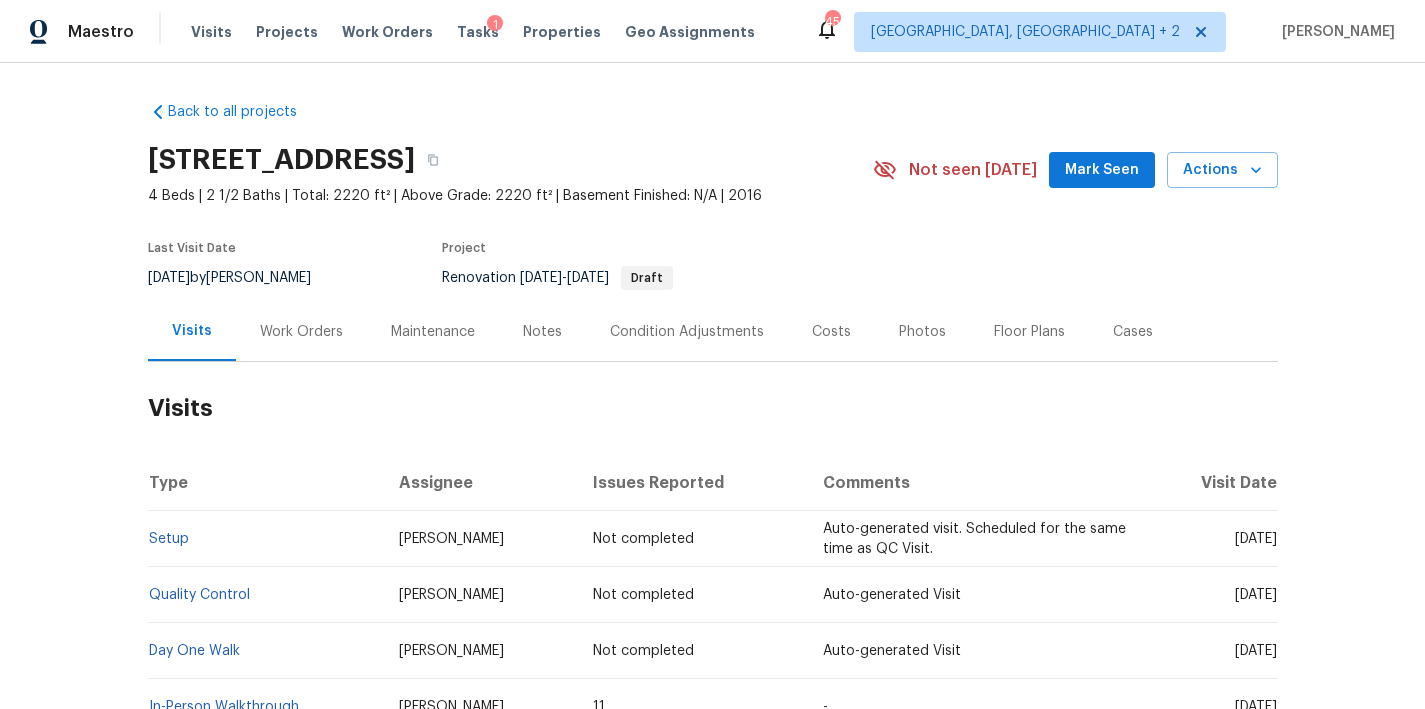 scroll, scrollTop: 0, scrollLeft: 0, axis: both 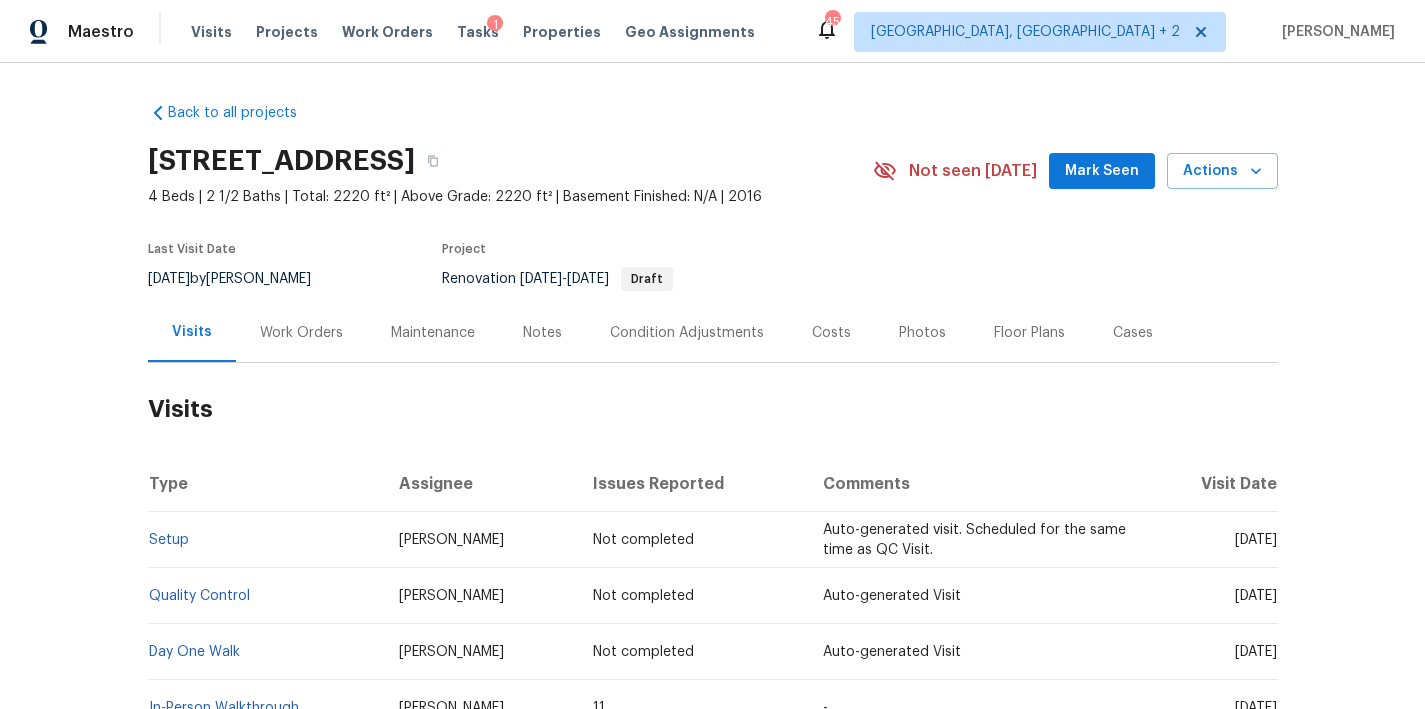 click on "154 Copper Bluff Rd, Lexington, SC 29073 4 Beds | 2 1/2 Baths | Total: 2220 ft² | Above Grade: 2220 ft² | Basement Finished: N/A | 2016 Not seen today Mark Seen Actions Last Visit Date 7/1/2025  by  Ryan Middleton   Project Renovation   7/22/2025  -  7/31/2025 Draft" at bounding box center [713, 219] 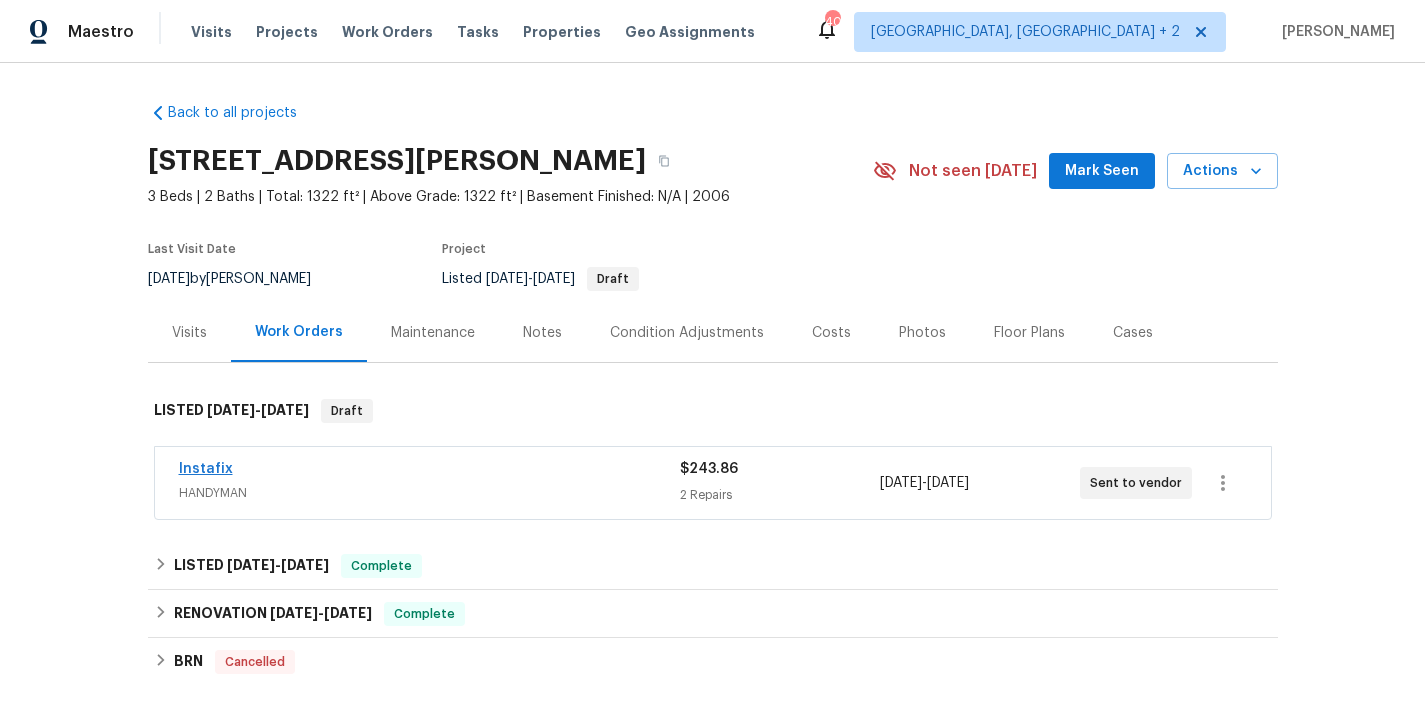 scroll, scrollTop: 0, scrollLeft: 0, axis: both 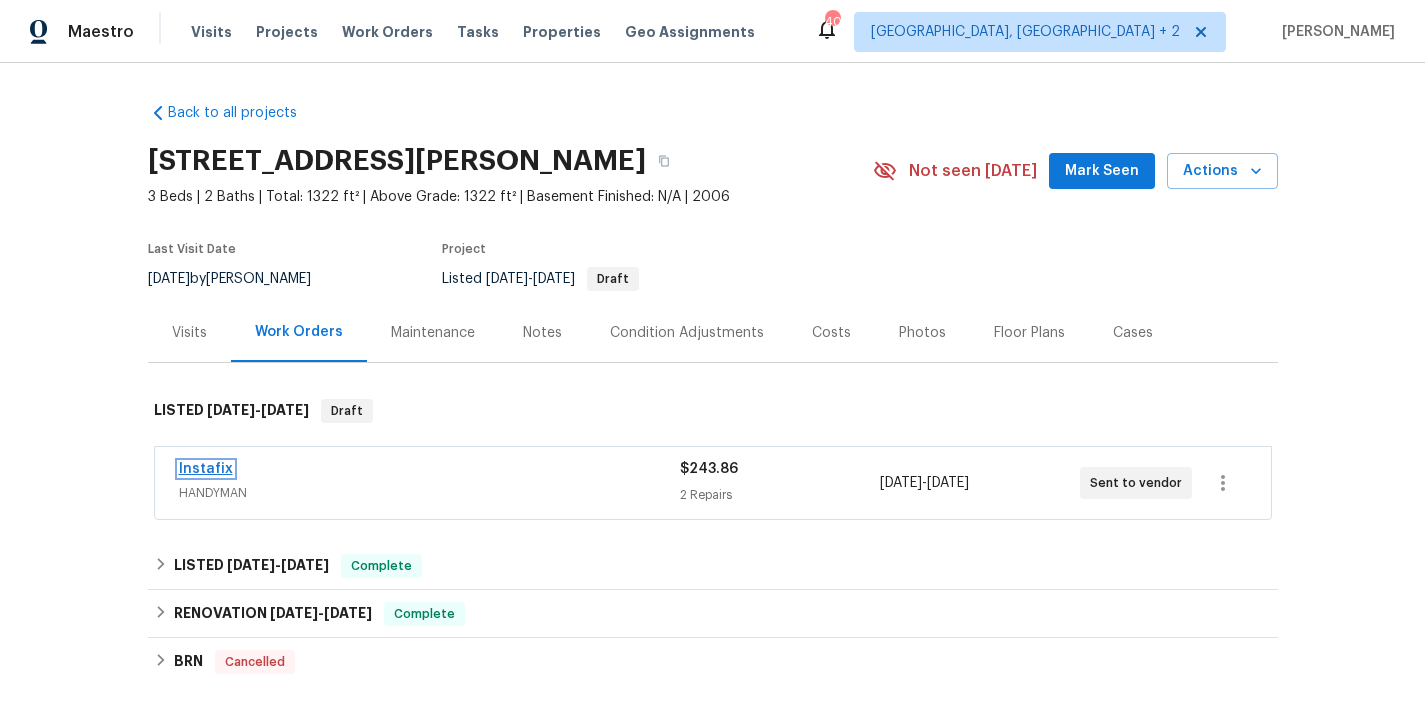 click on "Instafix" at bounding box center (206, 469) 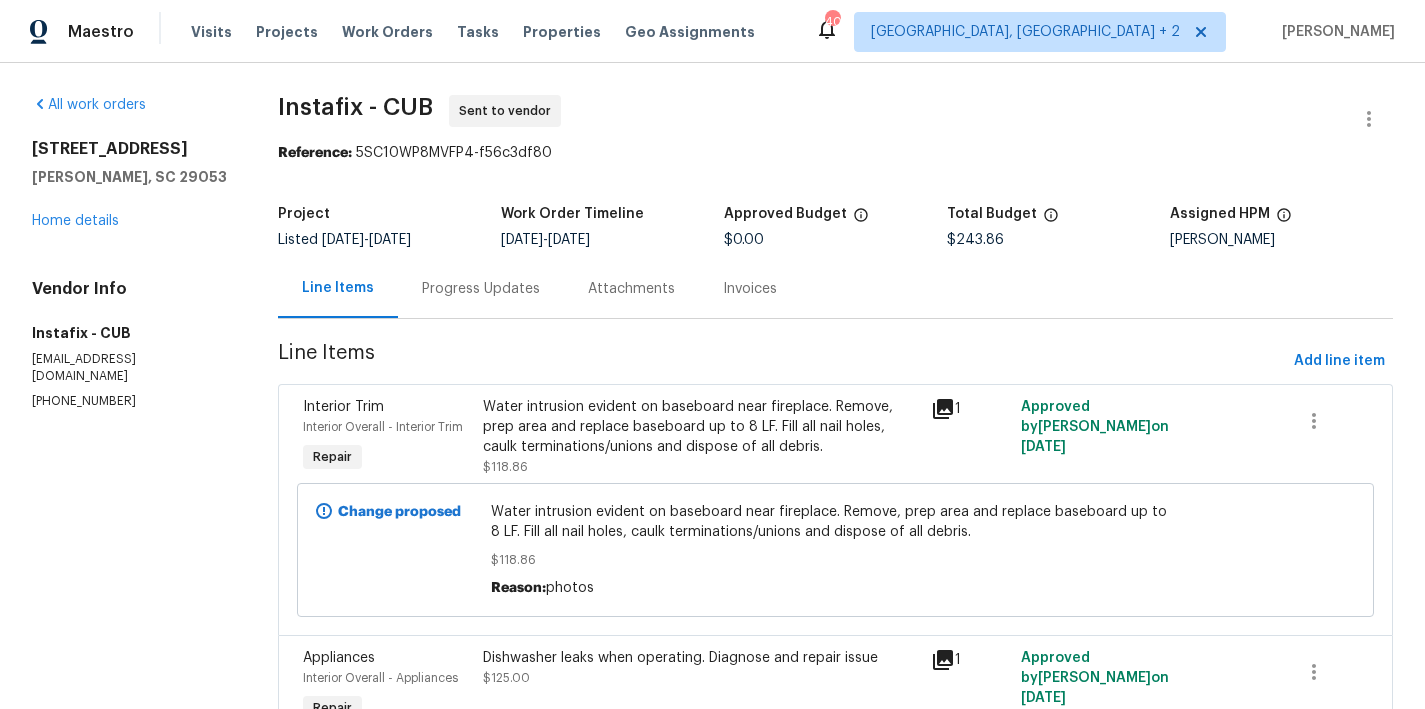 click on "Project Listed   7/21/2025  -  7/24/2025 Work Order Timeline 7/21/2025  -  7/24/2025 Approved Budget $0.00 Total Budget $243.86 Assigned HPM Kati Dunn" at bounding box center (835, 227) 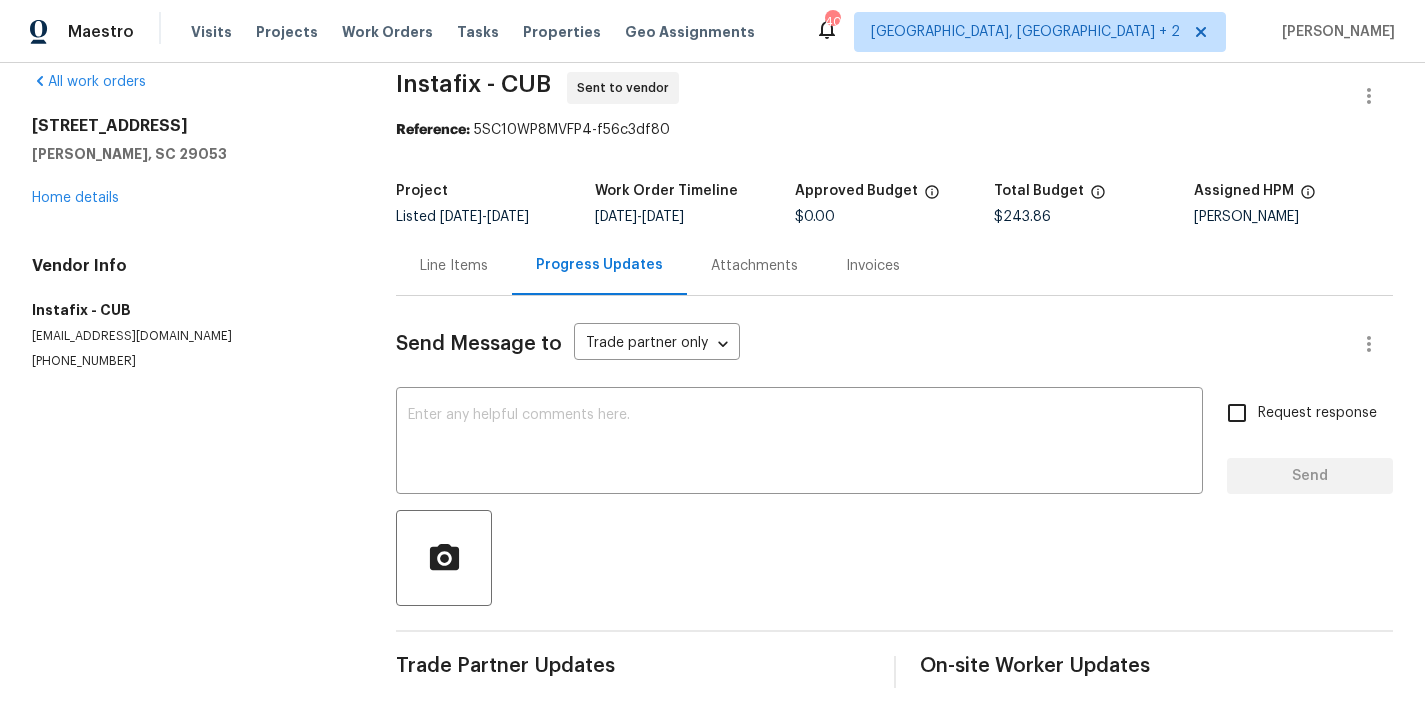 scroll, scrollTop: 0, scrollLeft: 0, axis: both 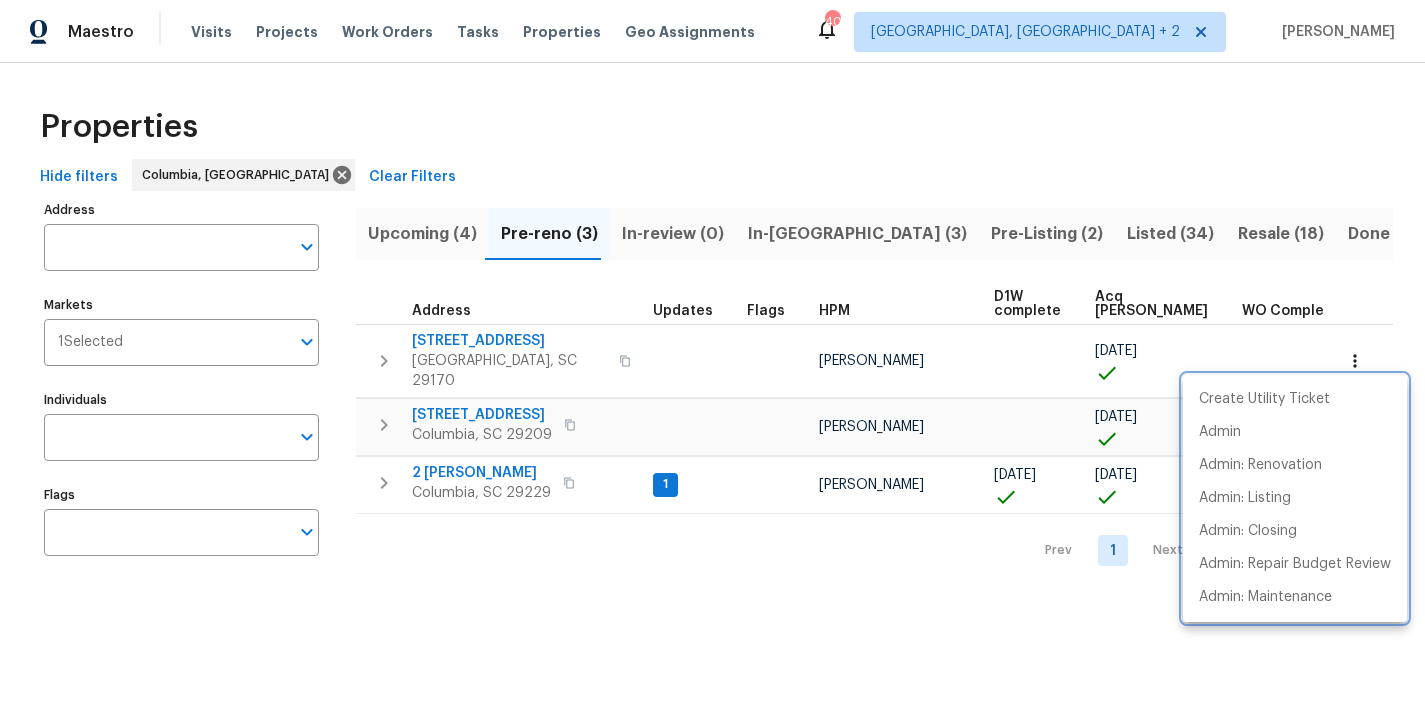 click at bounding box center (712, 354) 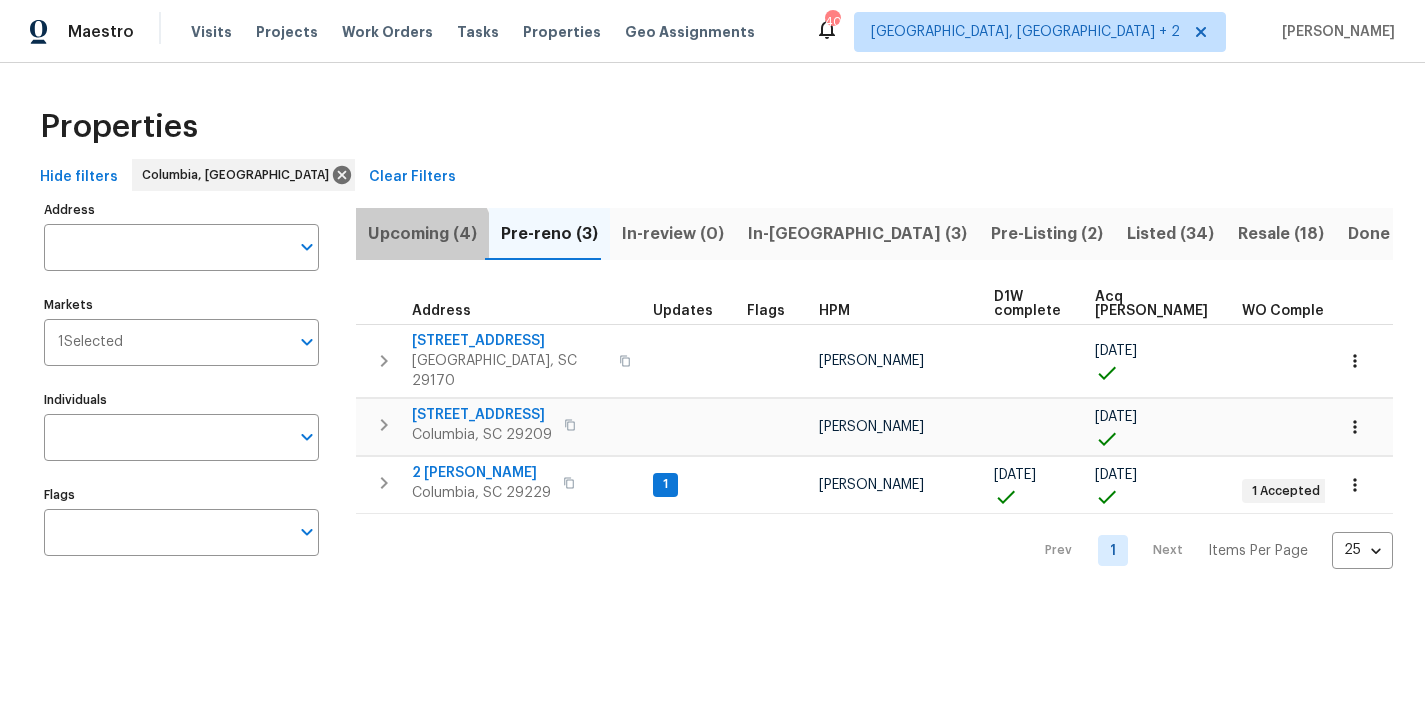 click on "Upcoming (4)" at bounding box center (422, 234) 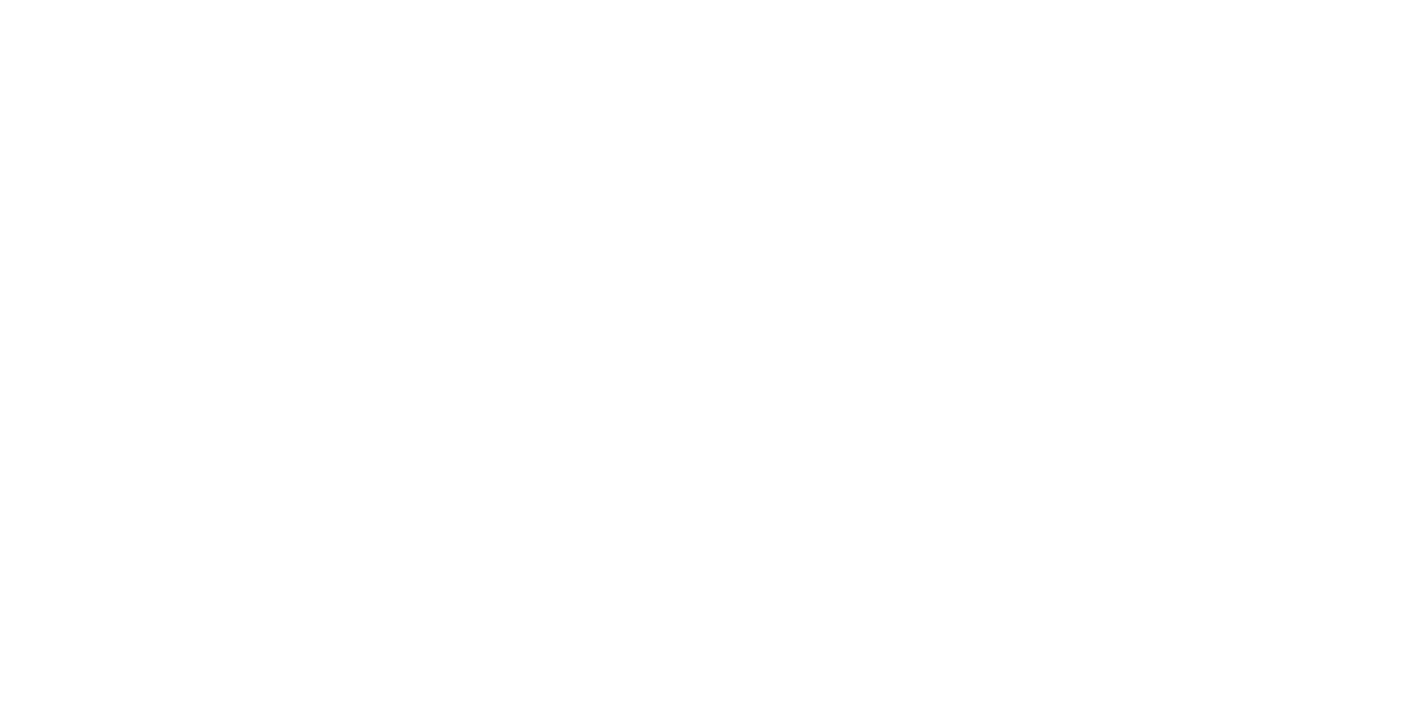 scroll, scrollTop: 0, scrollLeft: 0, axis: both 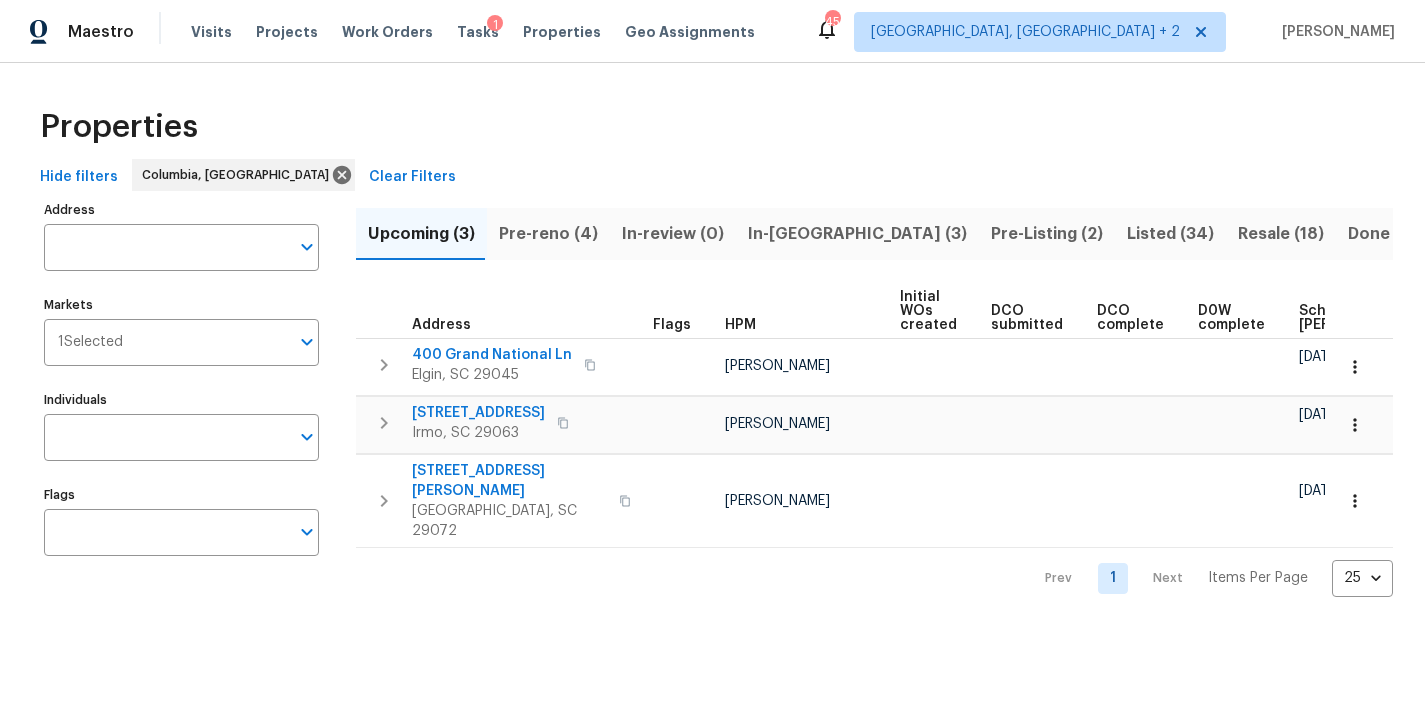 click on "Pre-reno (4)" at bounding box center (548, 234) 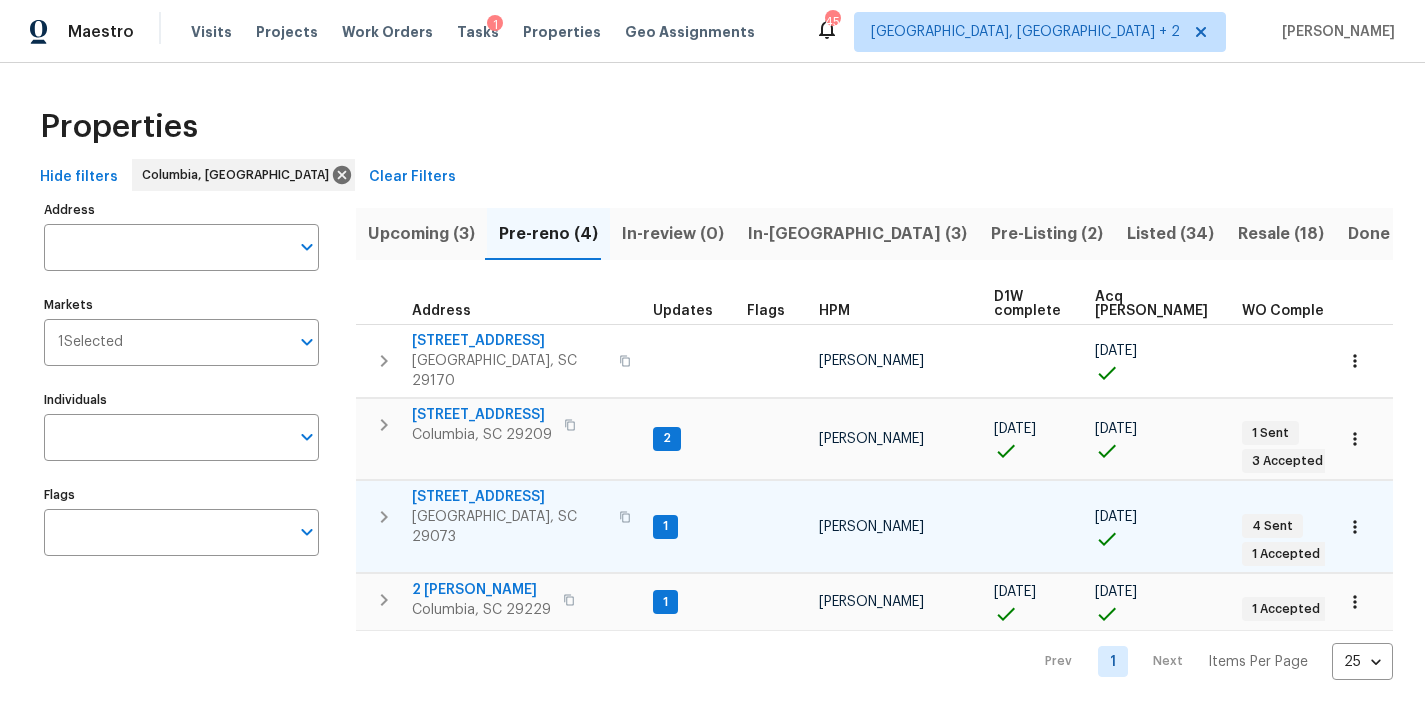 click 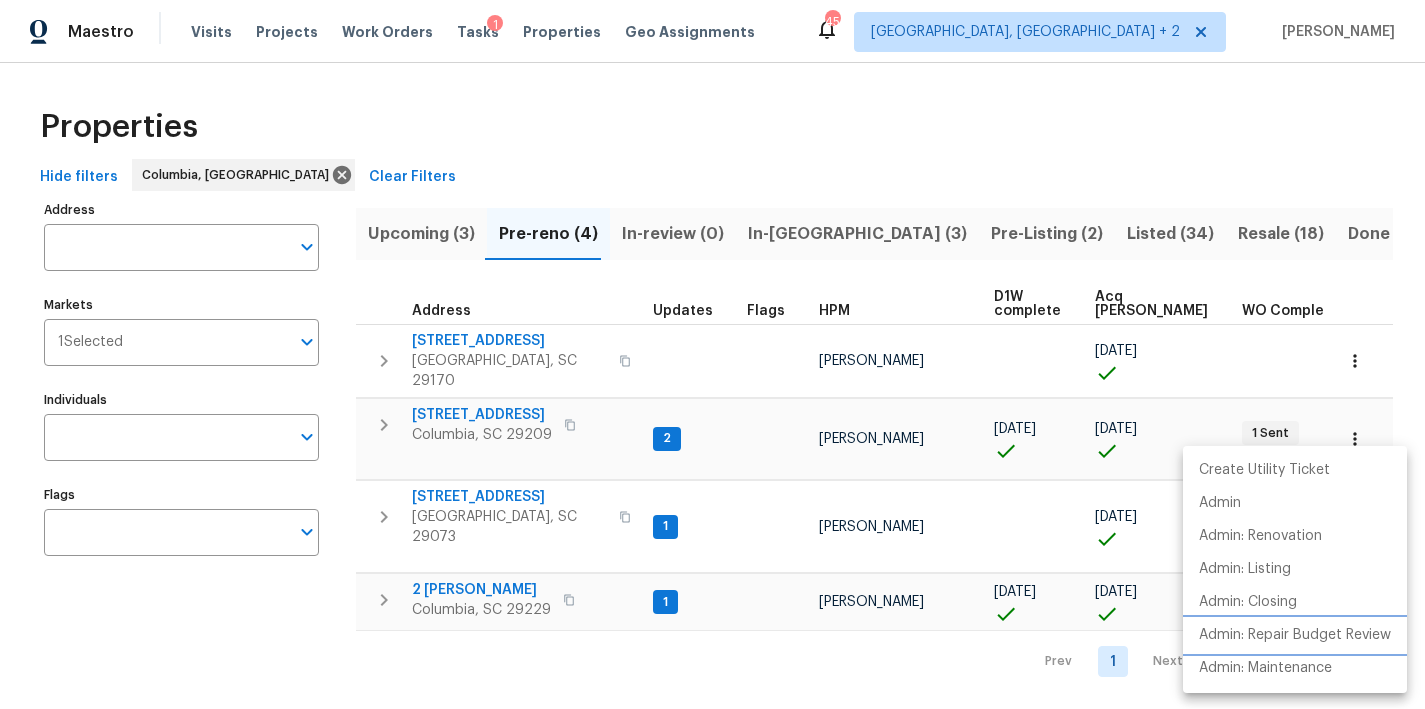 click on "Admin: Repair Budget Review" at bounding box center (1295, 635) 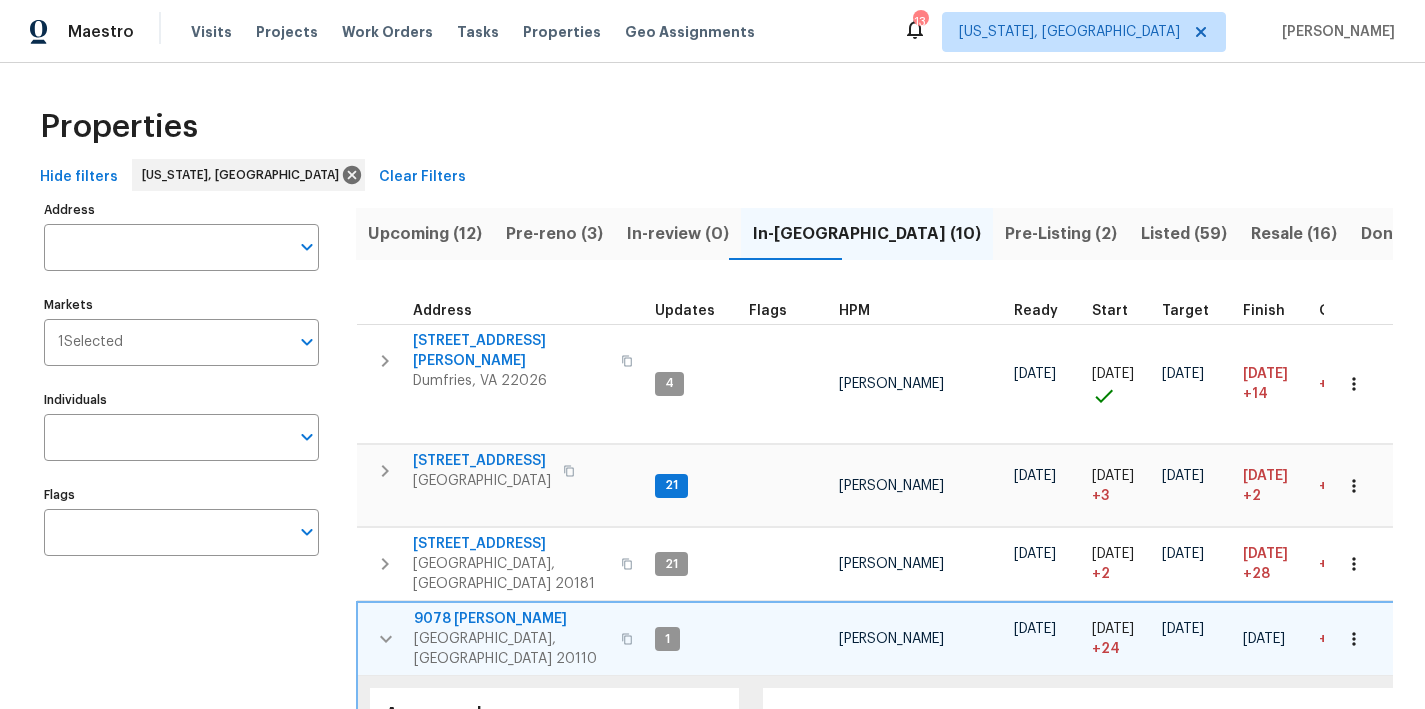 scroll, scrollTop: 0, scrollLeft: 0, axis: both 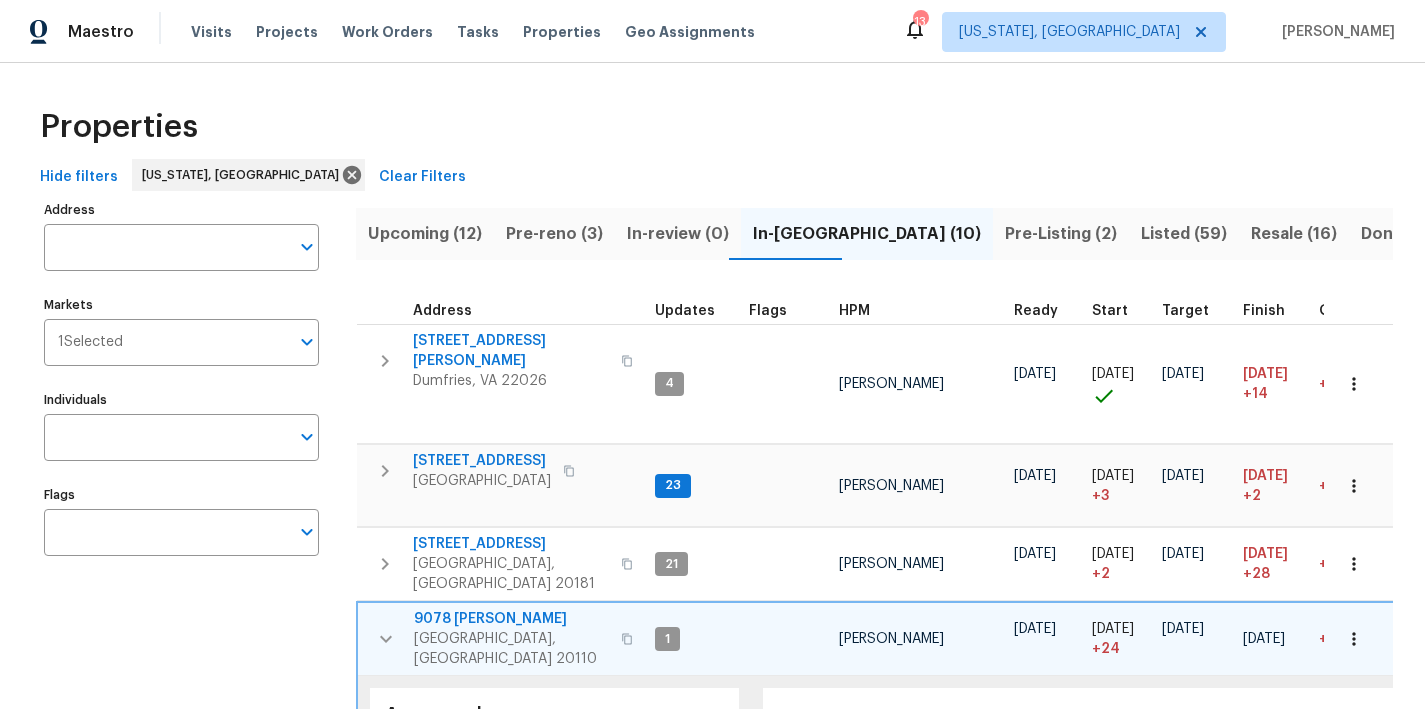 click on "Properties" at bounding box center [712, 127] 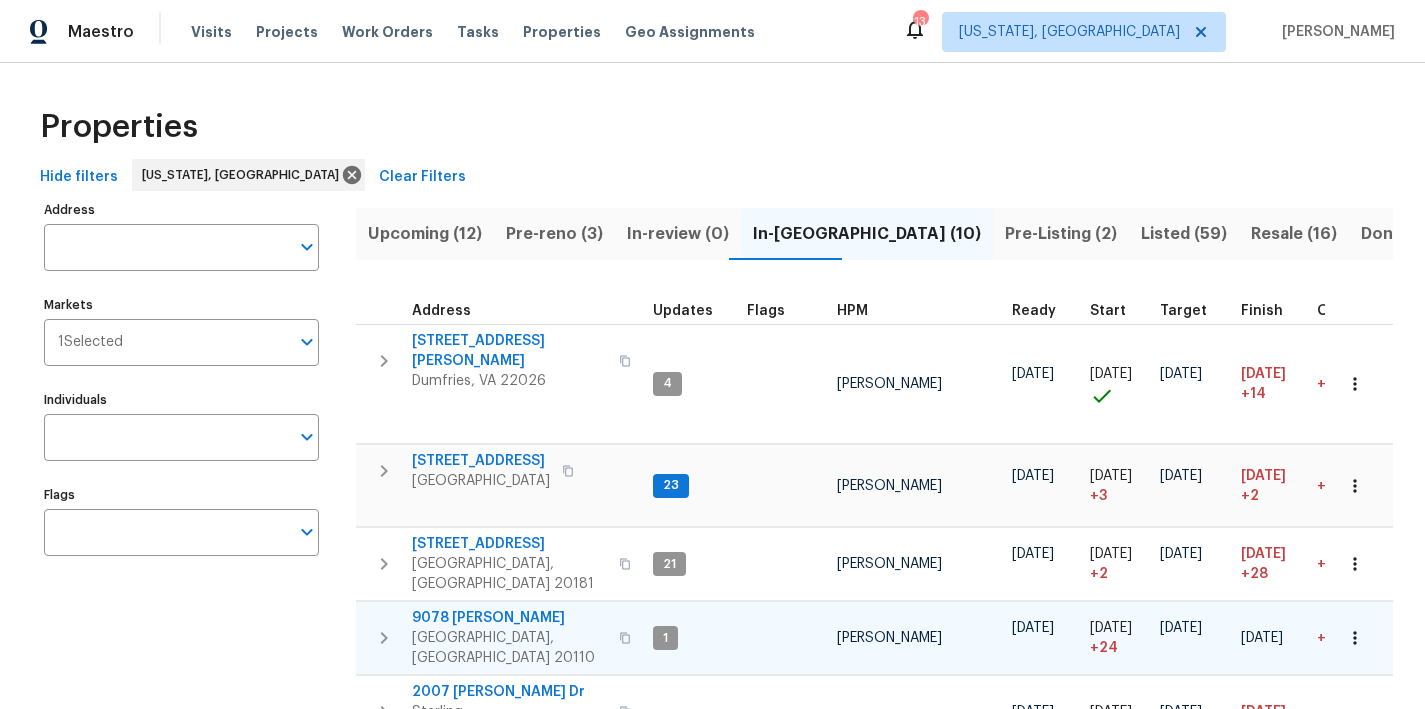 click on "Properties" at bounding box center (712, 127) 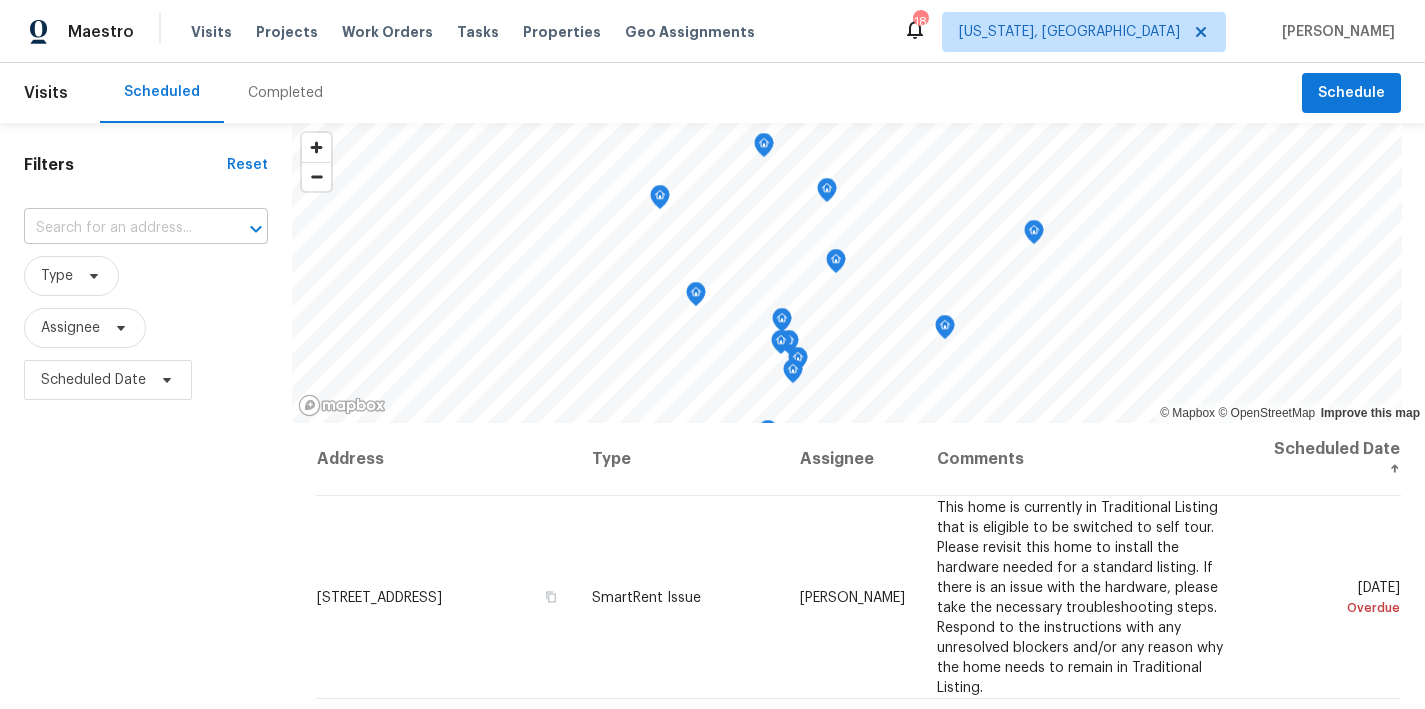 scroll, scrollTop: 0, scrollLeft: 0, axis: both 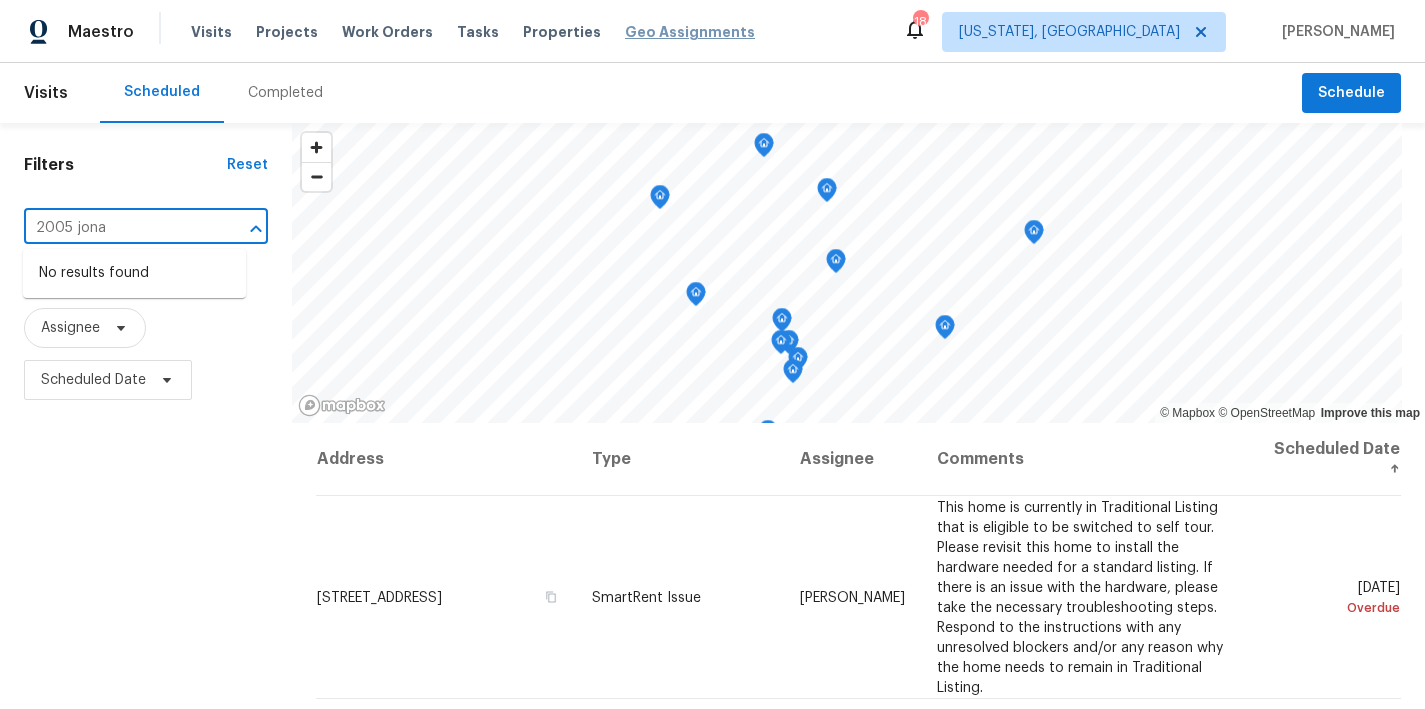 type on "2005 jona" 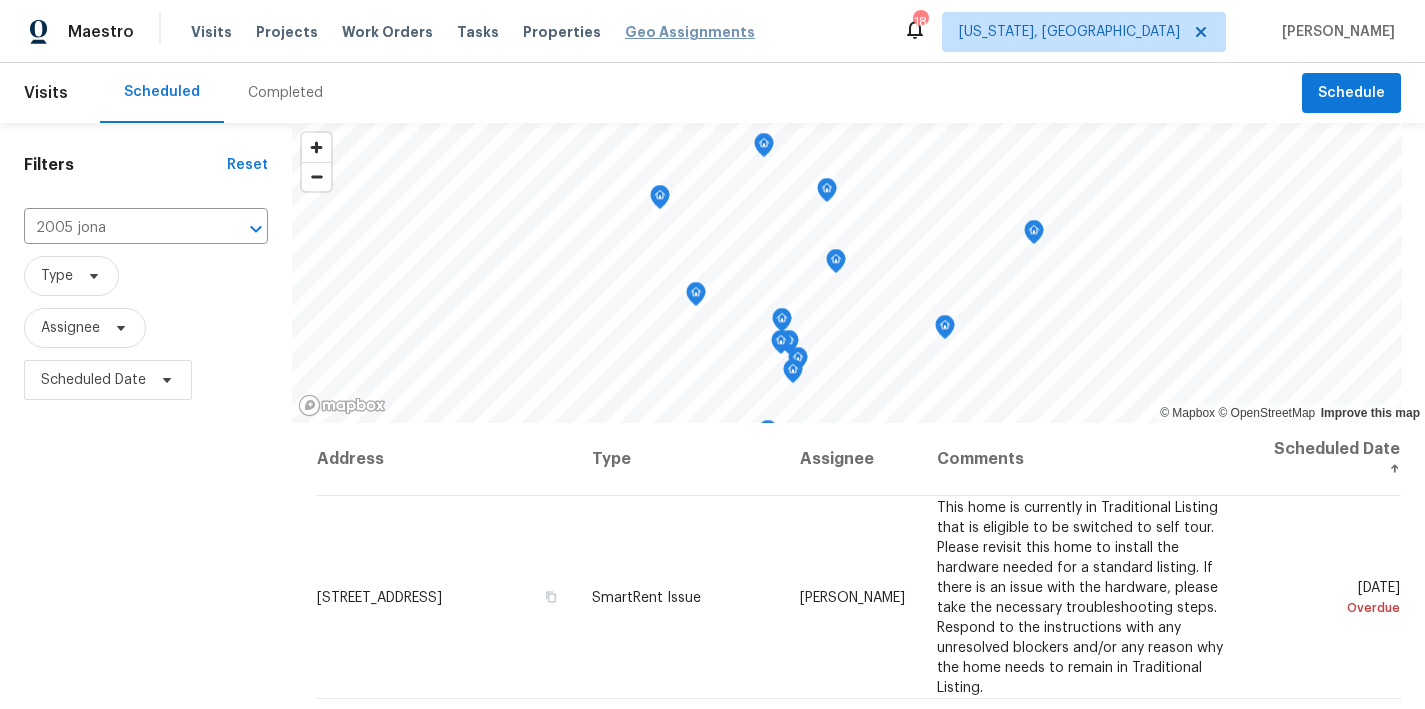 type 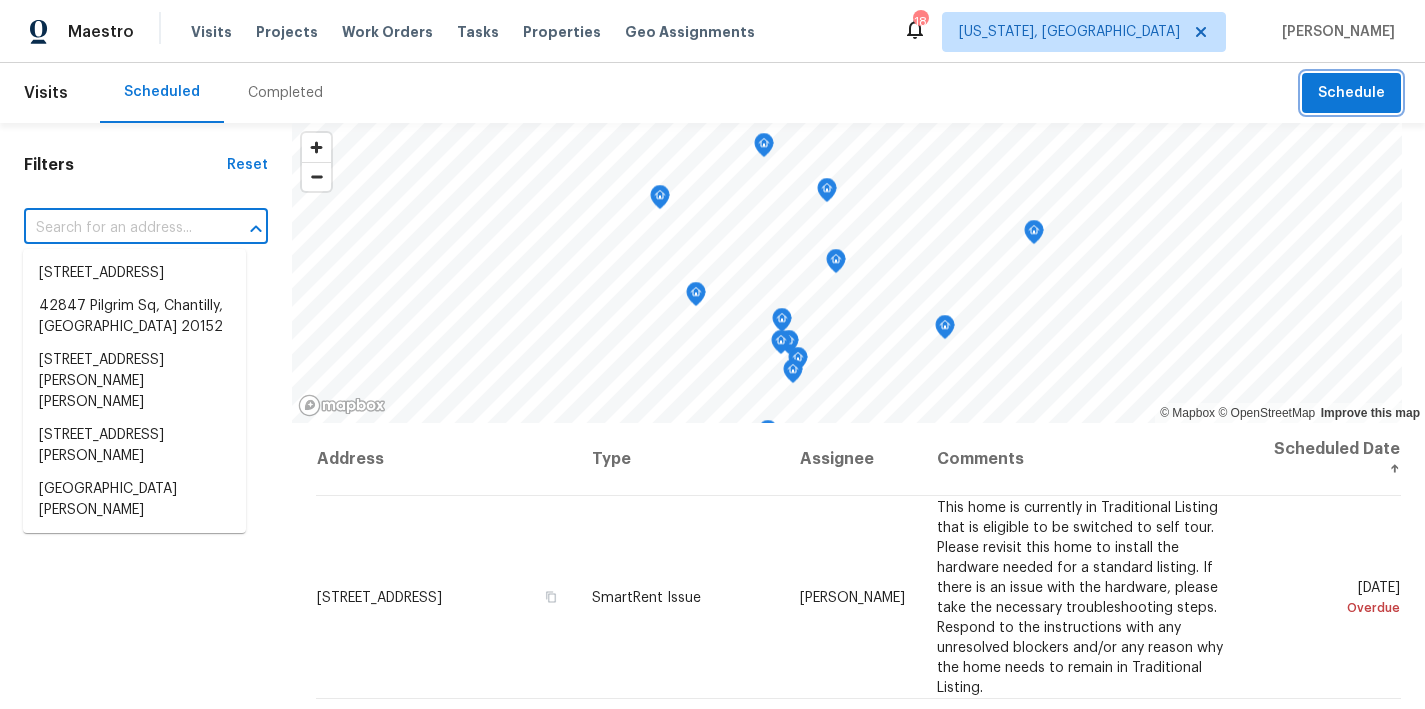 click on "Schedule" at bounding box center [1351, 93] 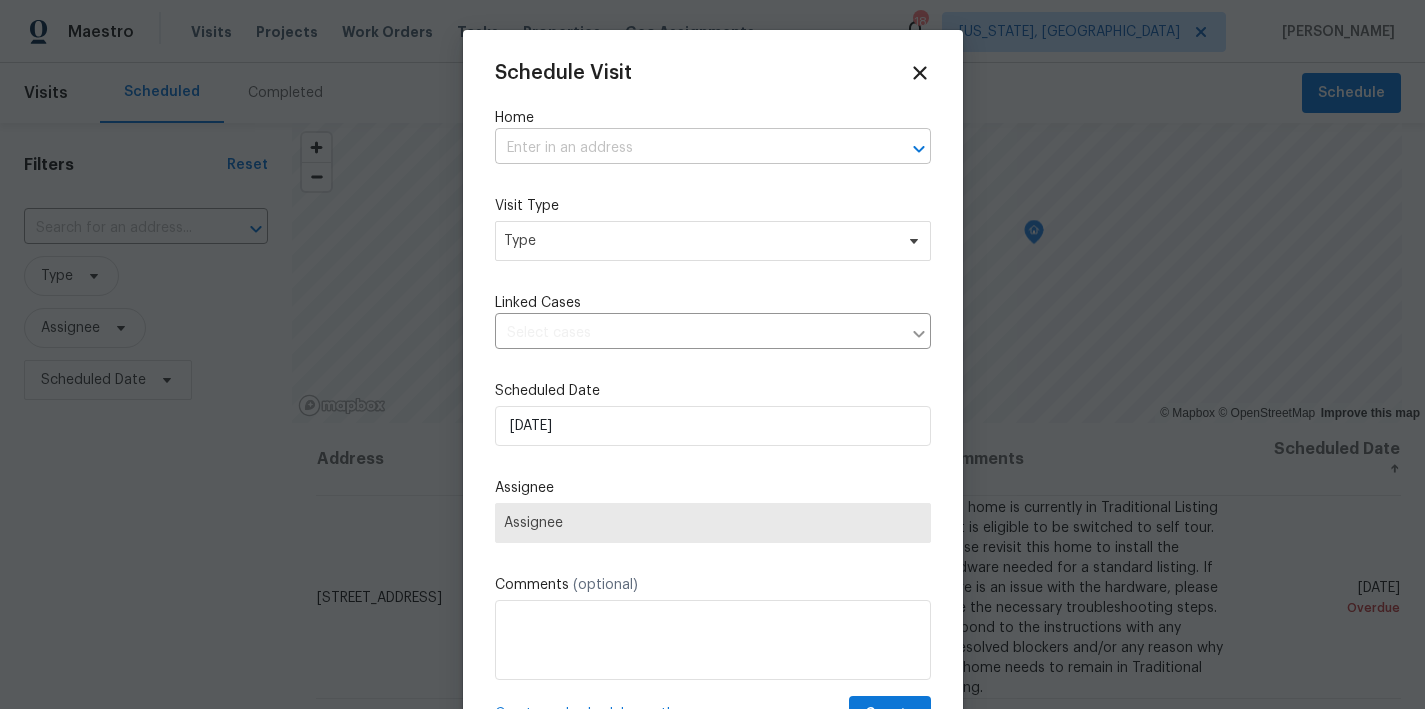 click at bounding box center [685, 148] 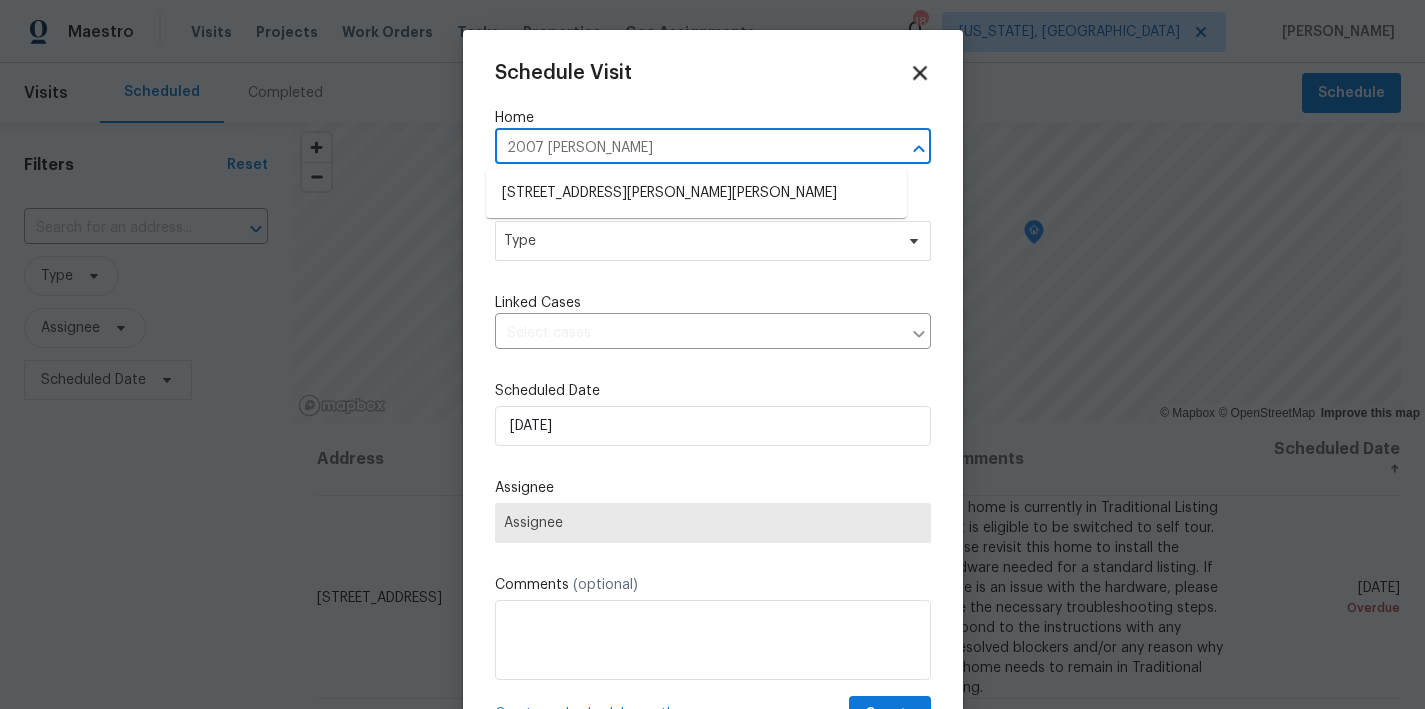 type on "2007 [PERSON_NAME]" 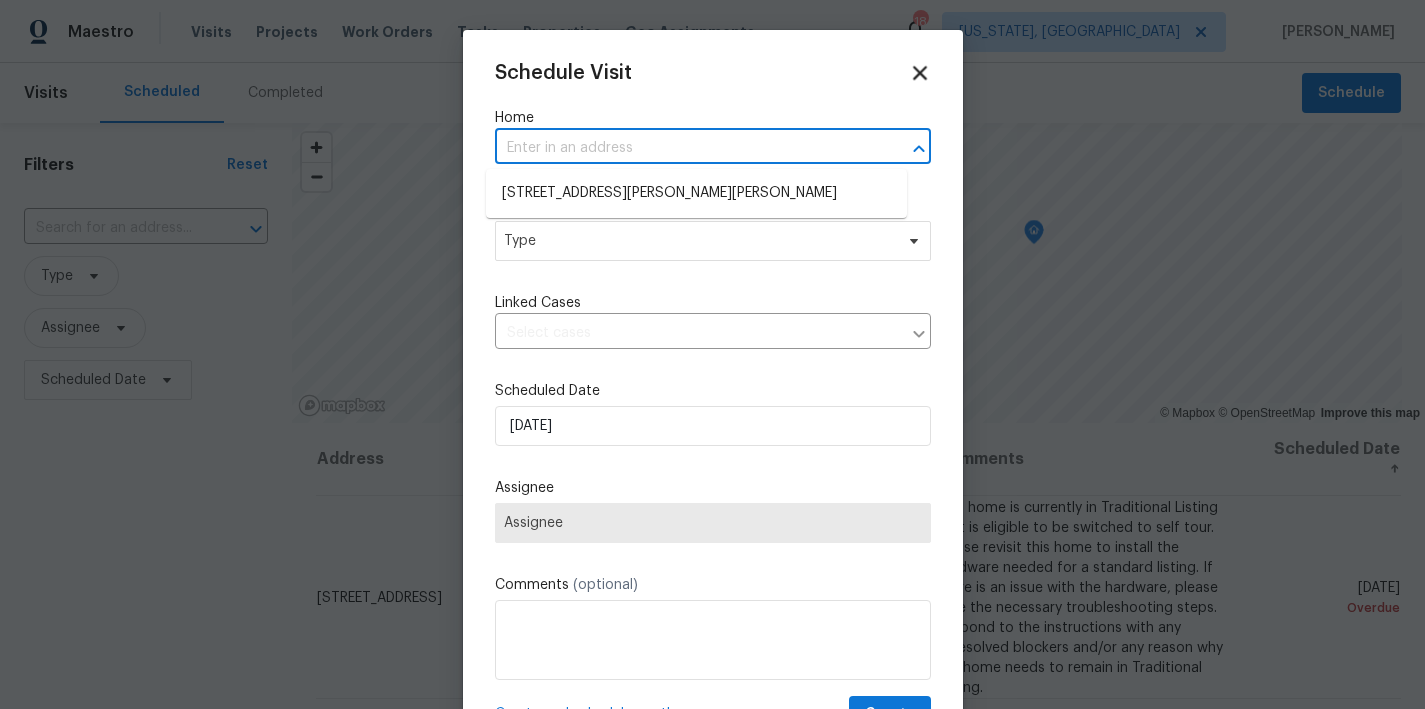 click 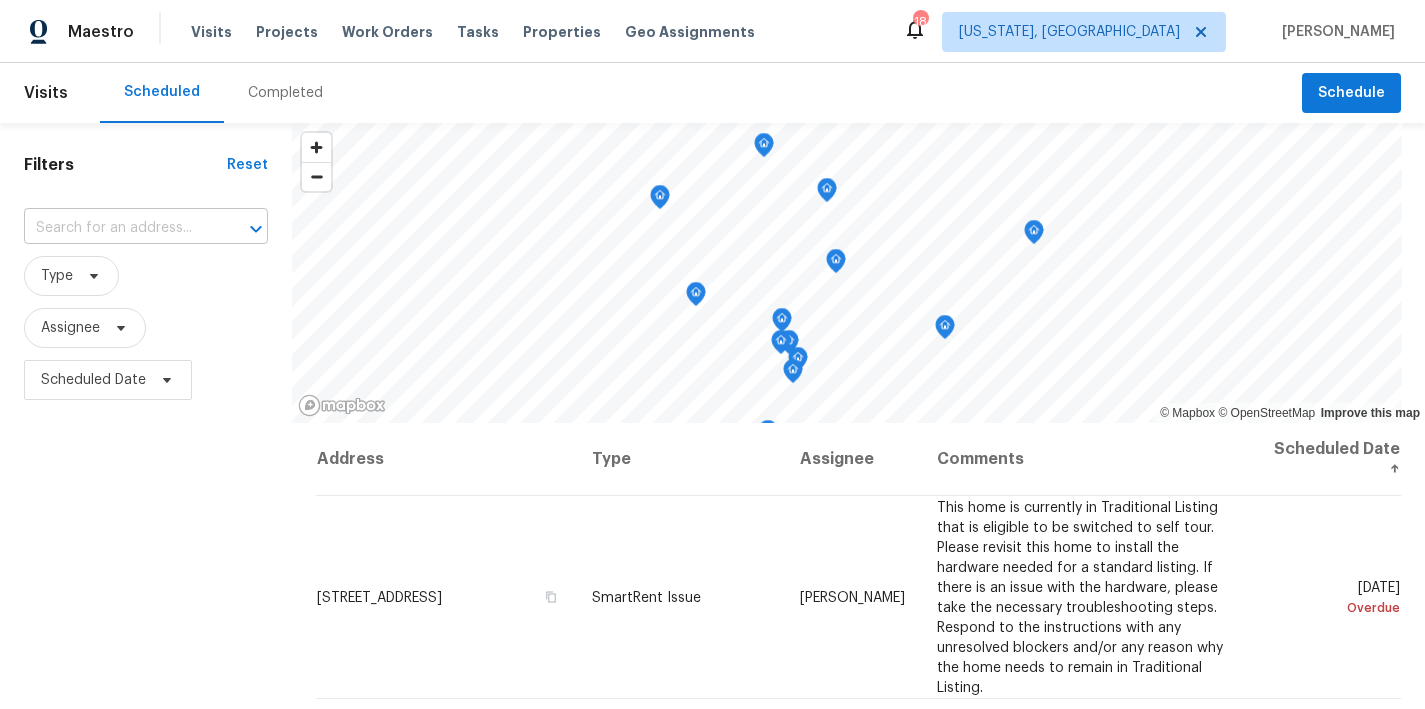 click at bounding box center (118, 228) 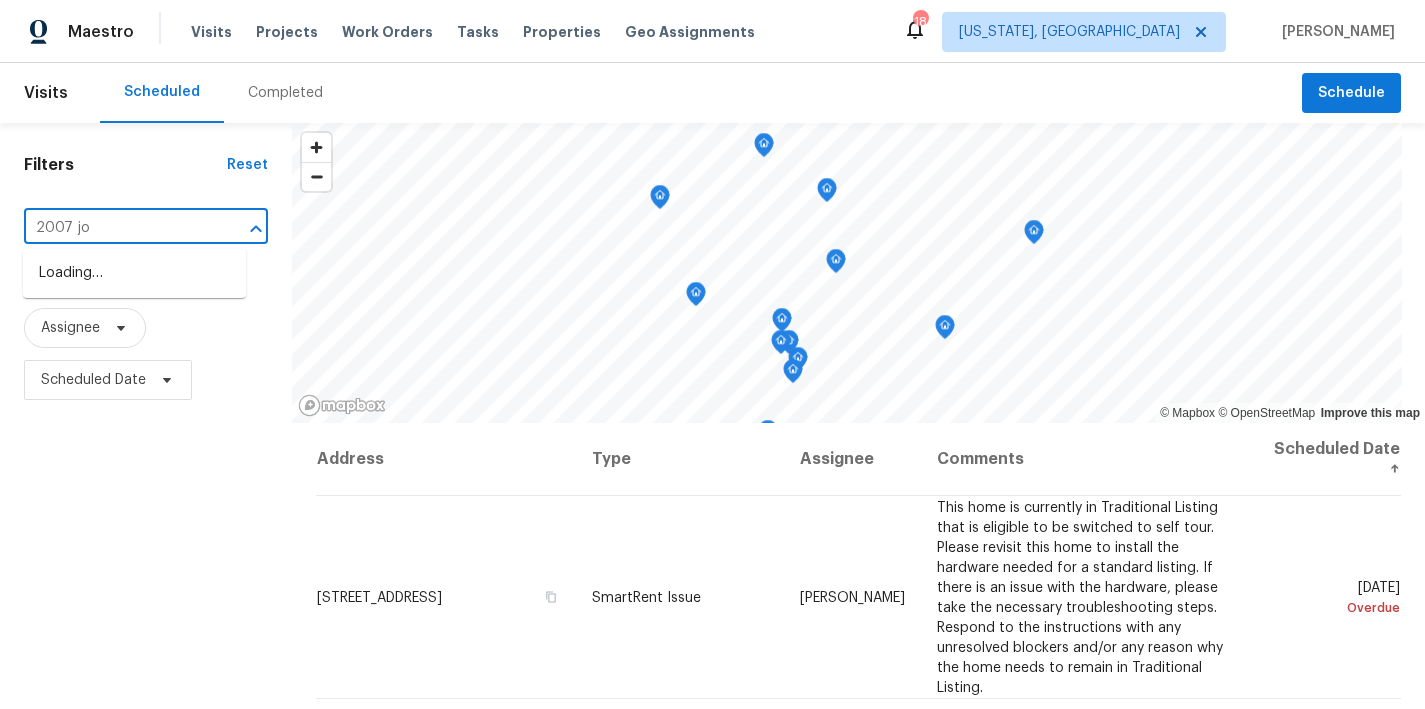 type on "2007 jon" 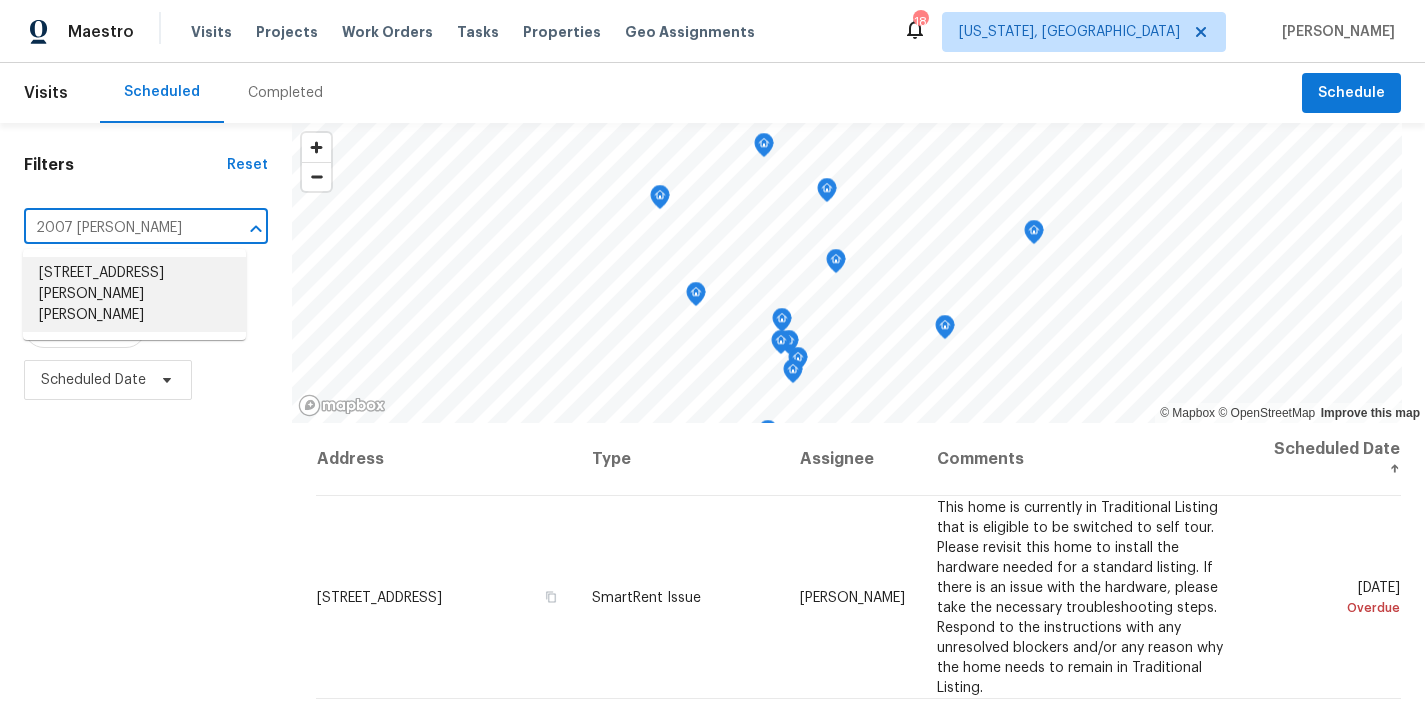 click on "2007 Jonathan Dr, Sterling, VA 20164" at bounding box center (134, 294) 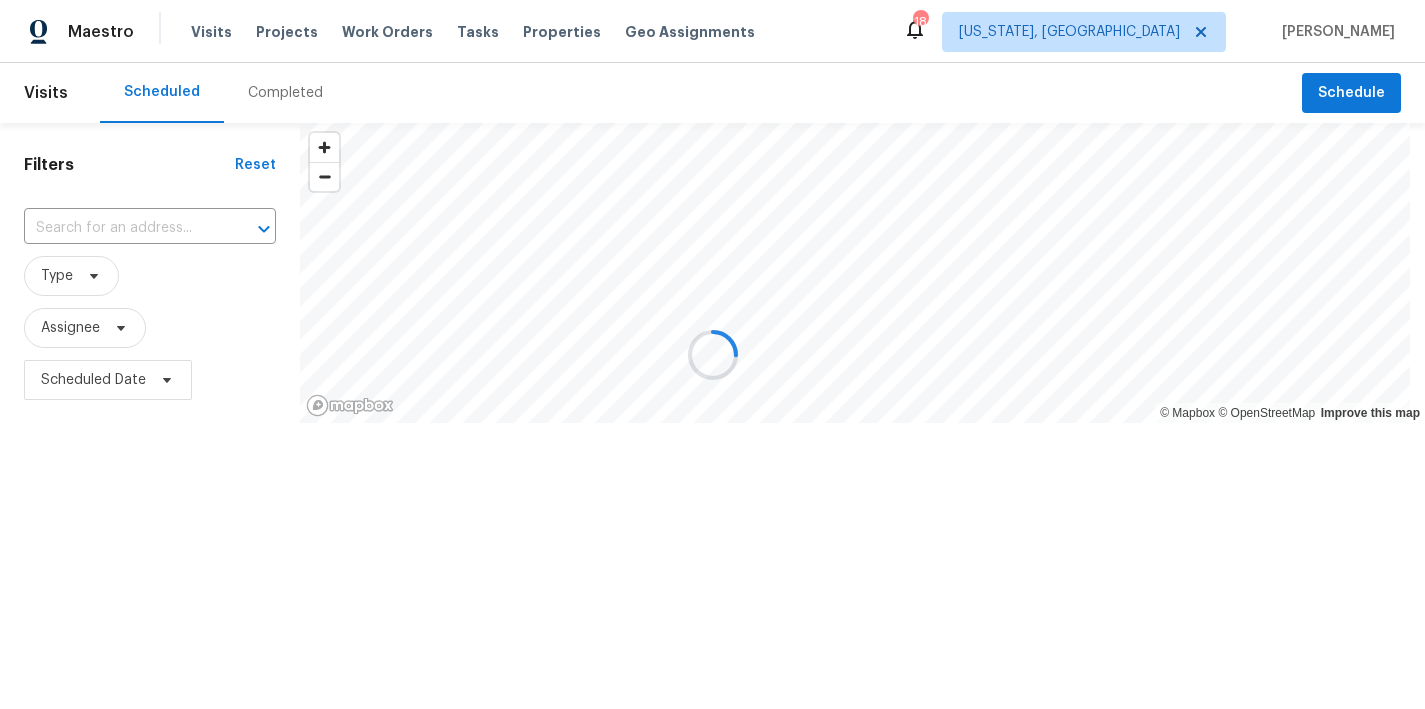 type on "2007 Jonathan Dr, Sterling, VA 20164" 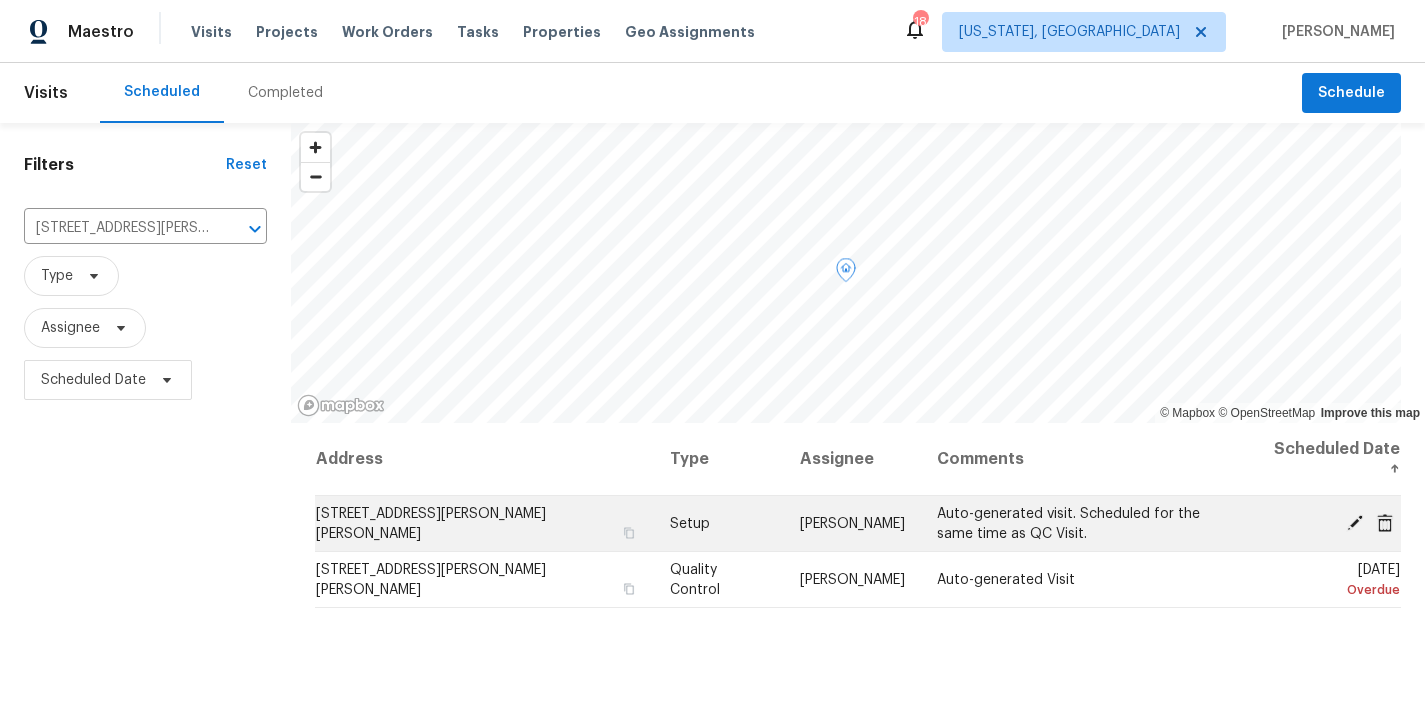 click 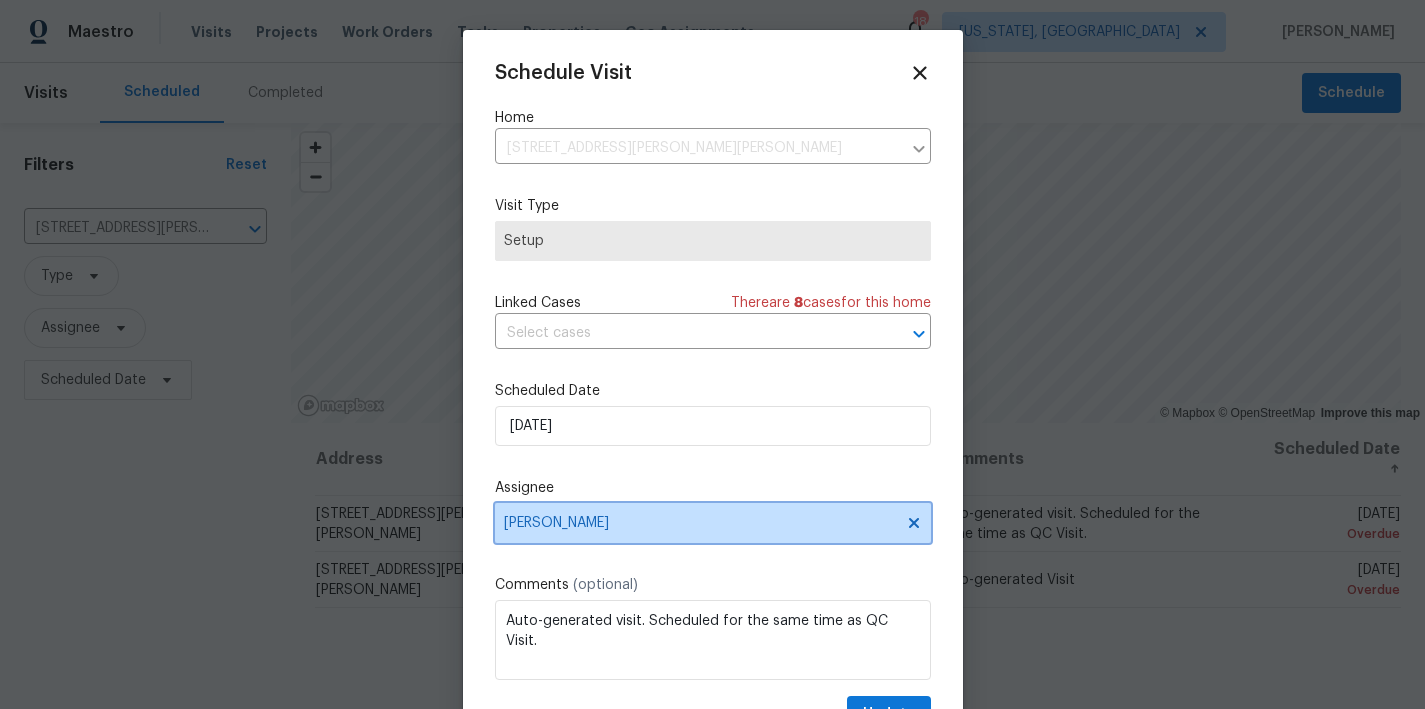 click on "Nicolas Campuzano" at bounding box center [700, 523] 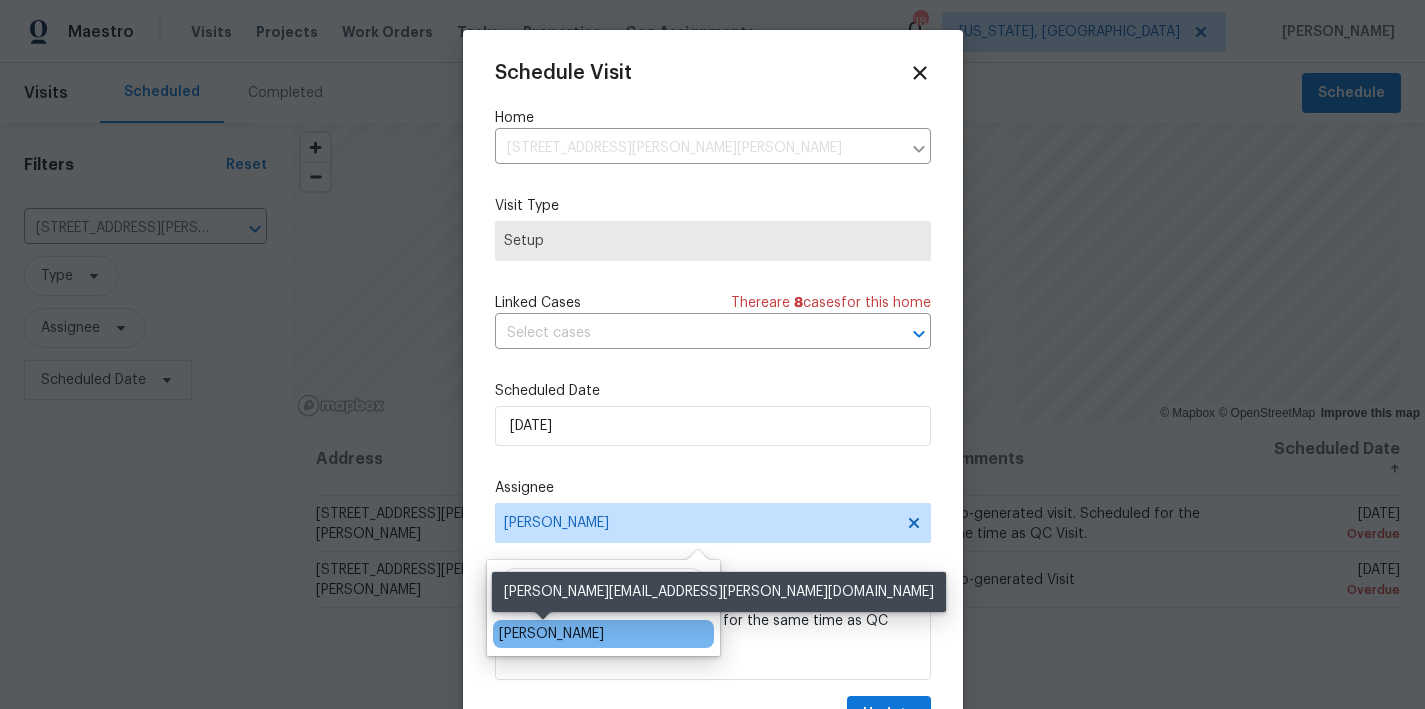 type on "nelson" 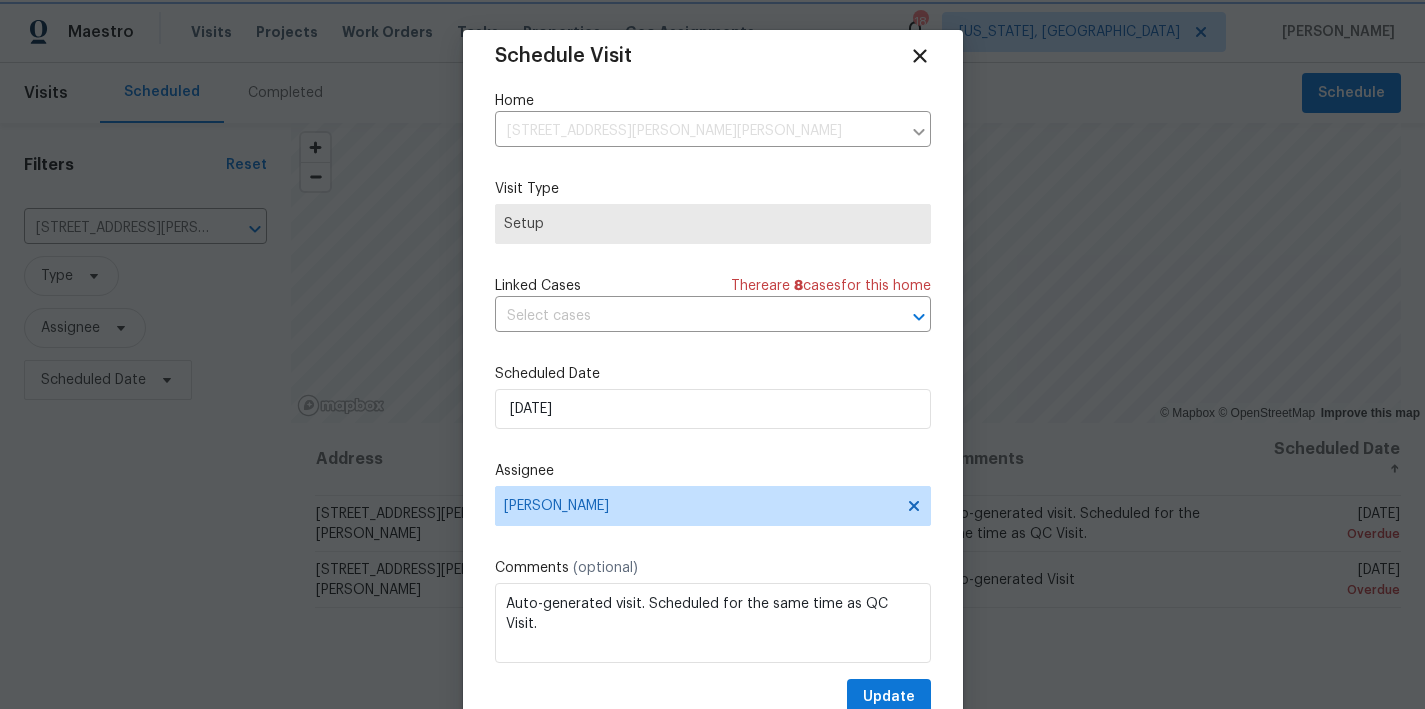 scroll, scrollTop: 36, scrollLeft: 0, axis: vertical 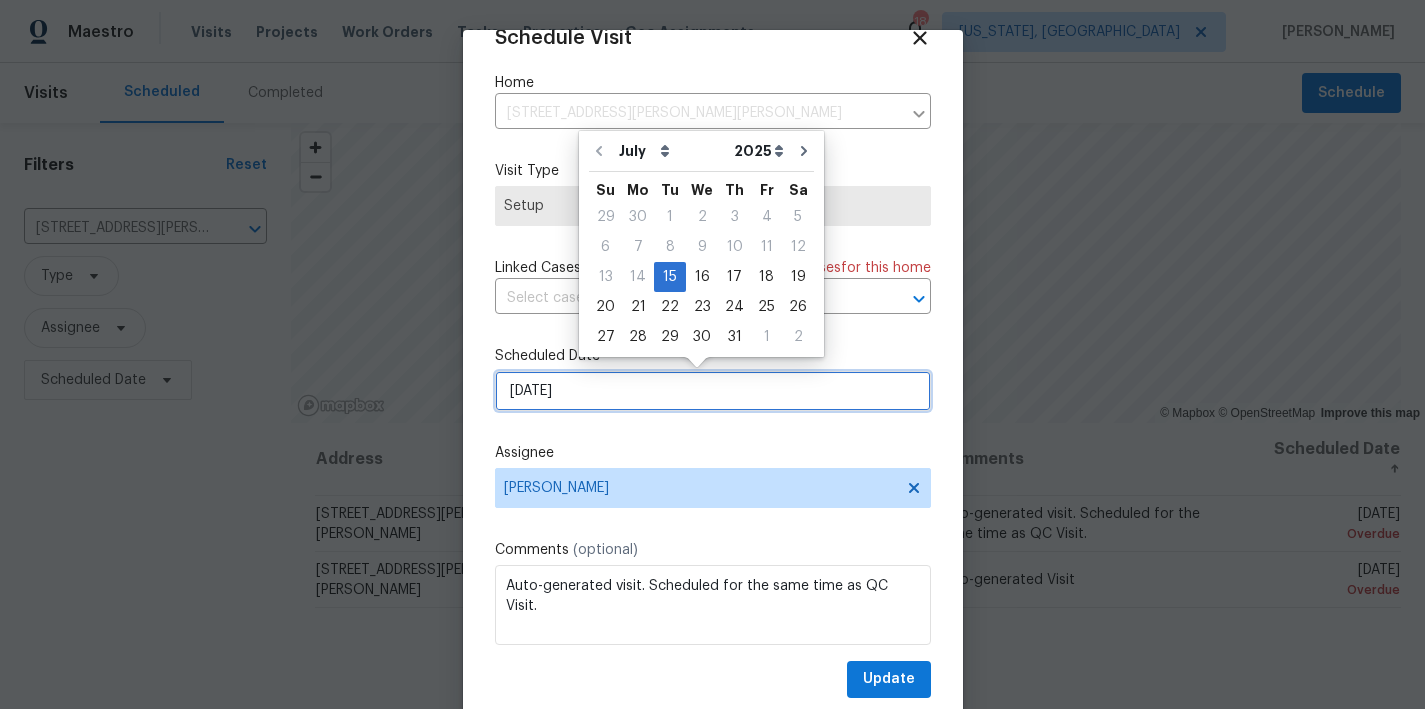 click on "7/15/2025" at bounding box center [713, 391] 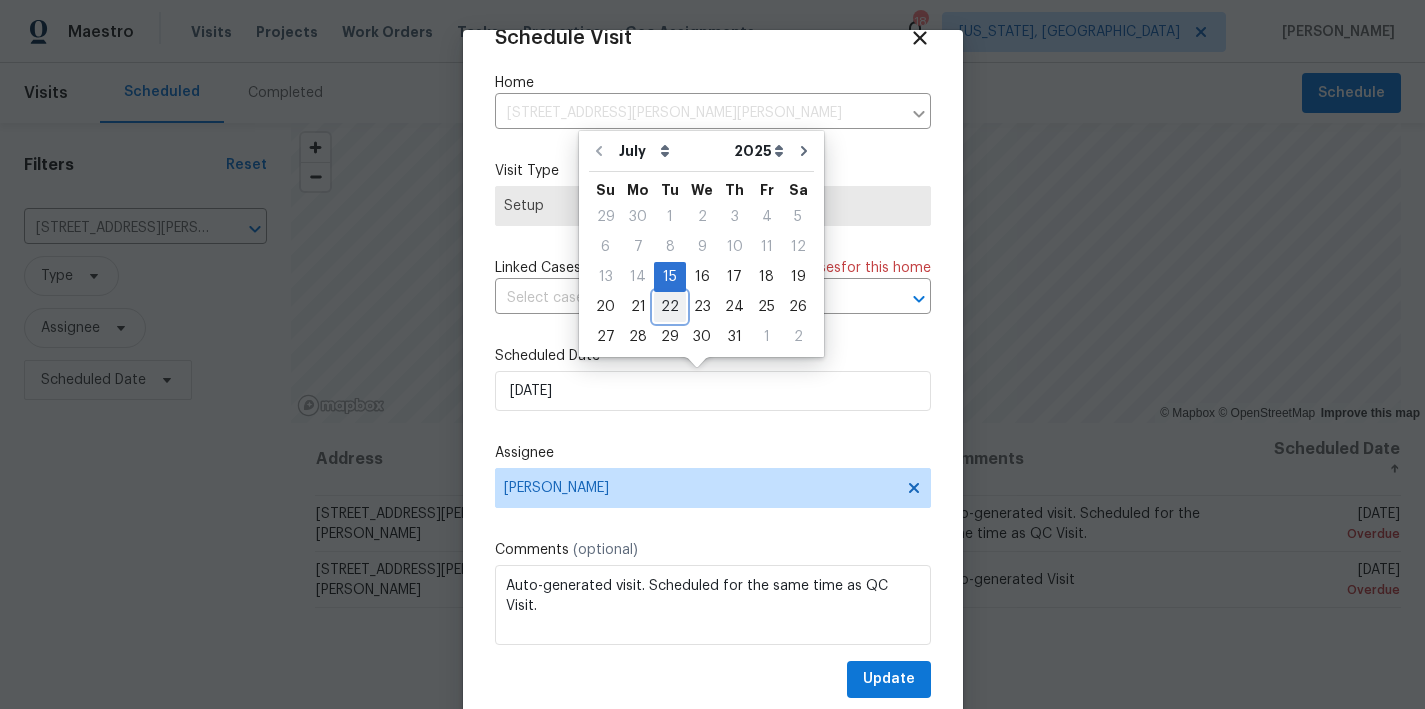 click on "22" at bounding box center (670, 307) 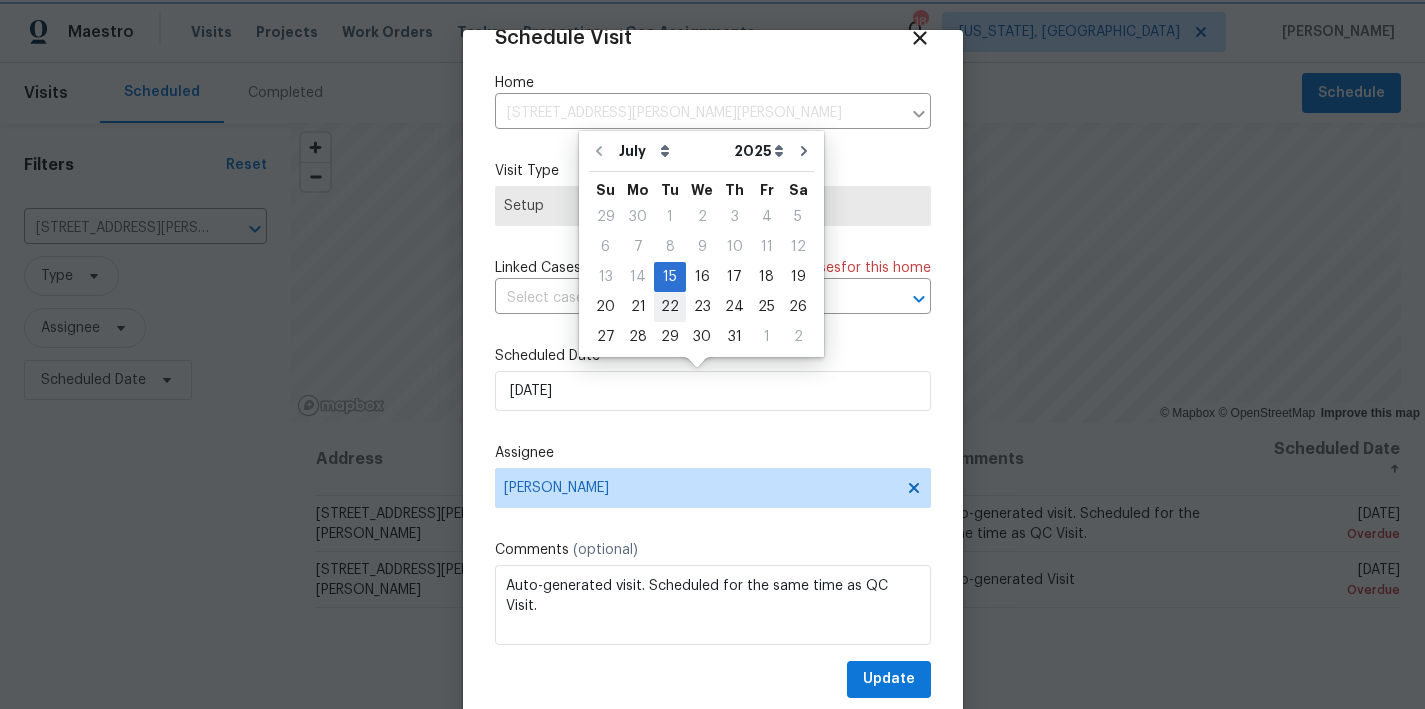type on "7/22/2025" 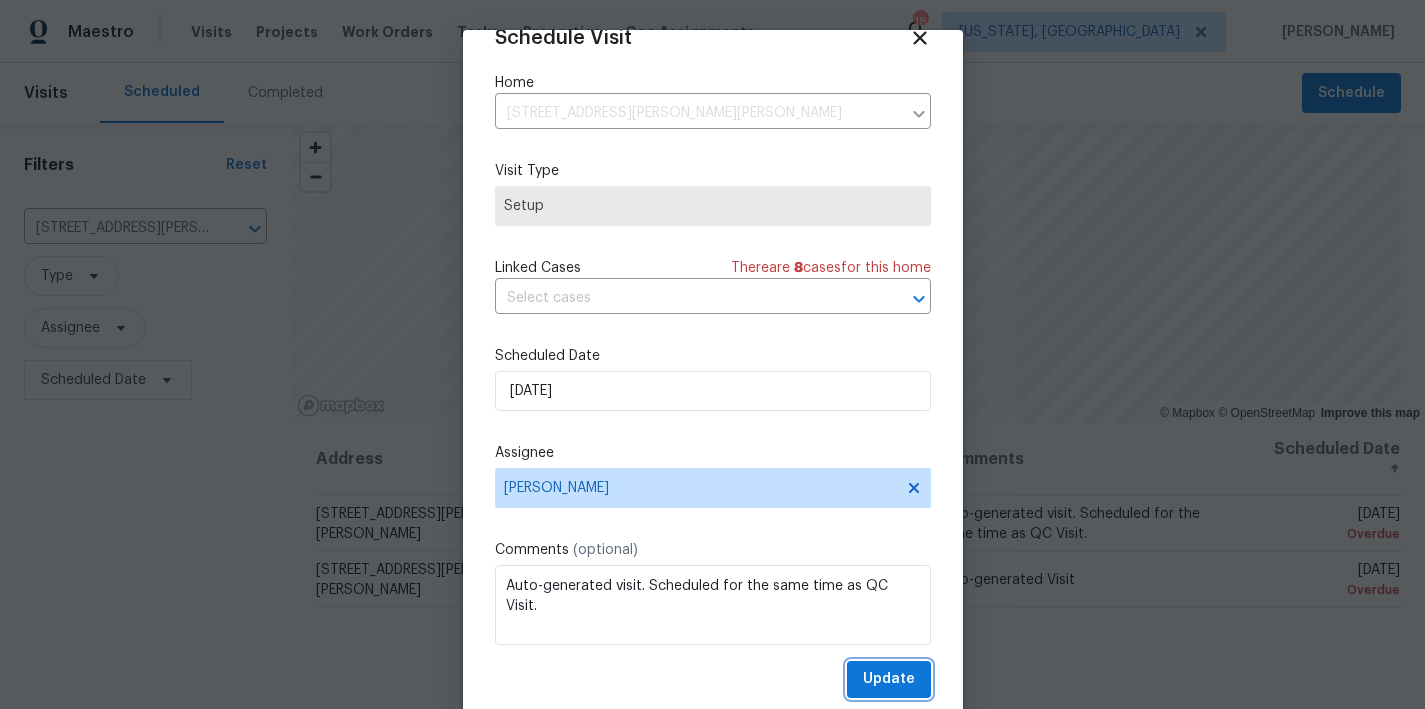 click on "Update" at bounding box center [889, 679] 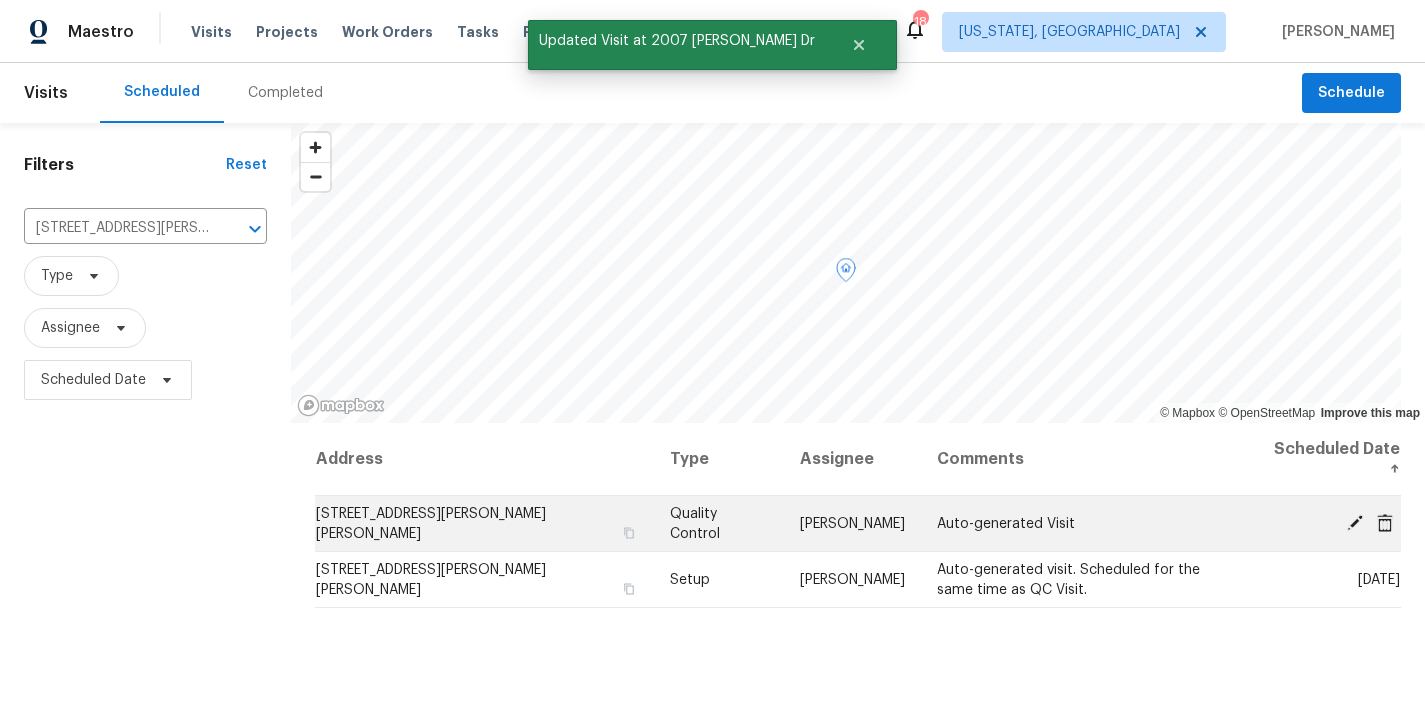 click 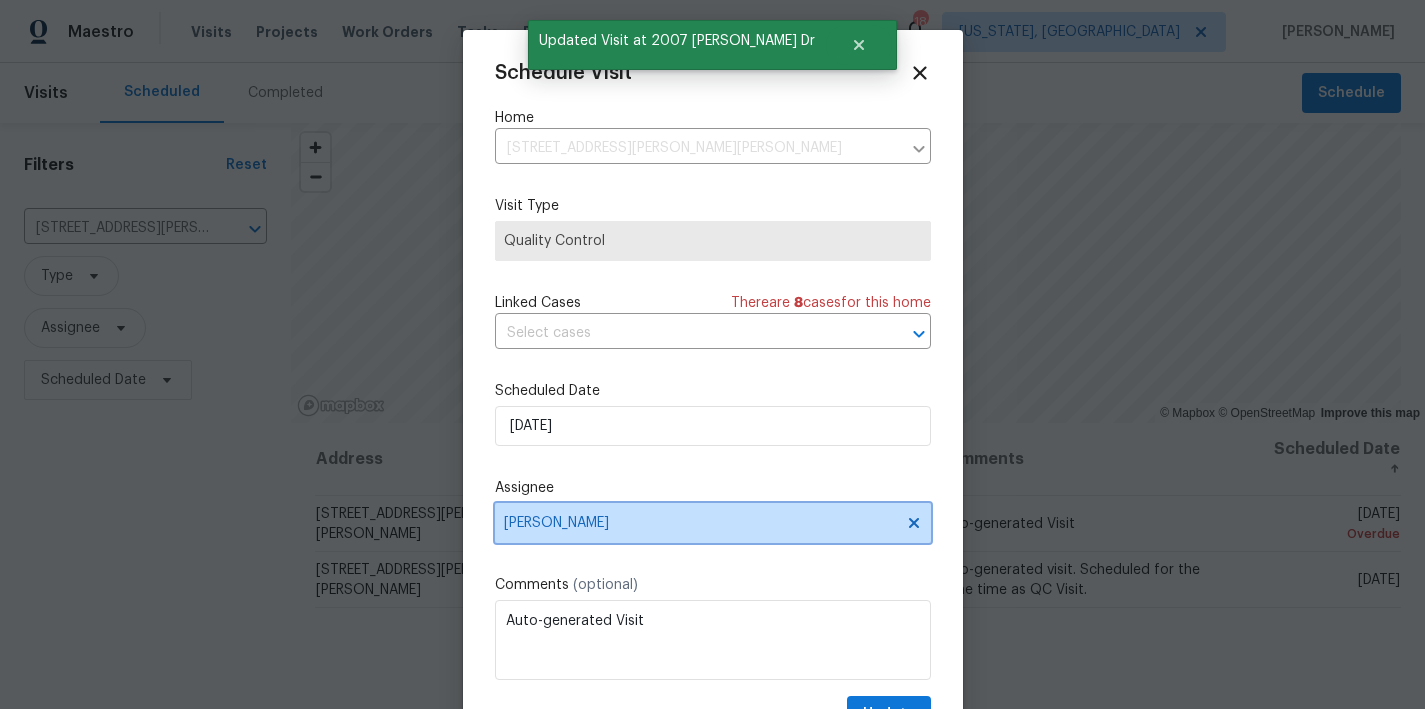 click on "[PERSON_NAME]" at bounding box center [700, 523] 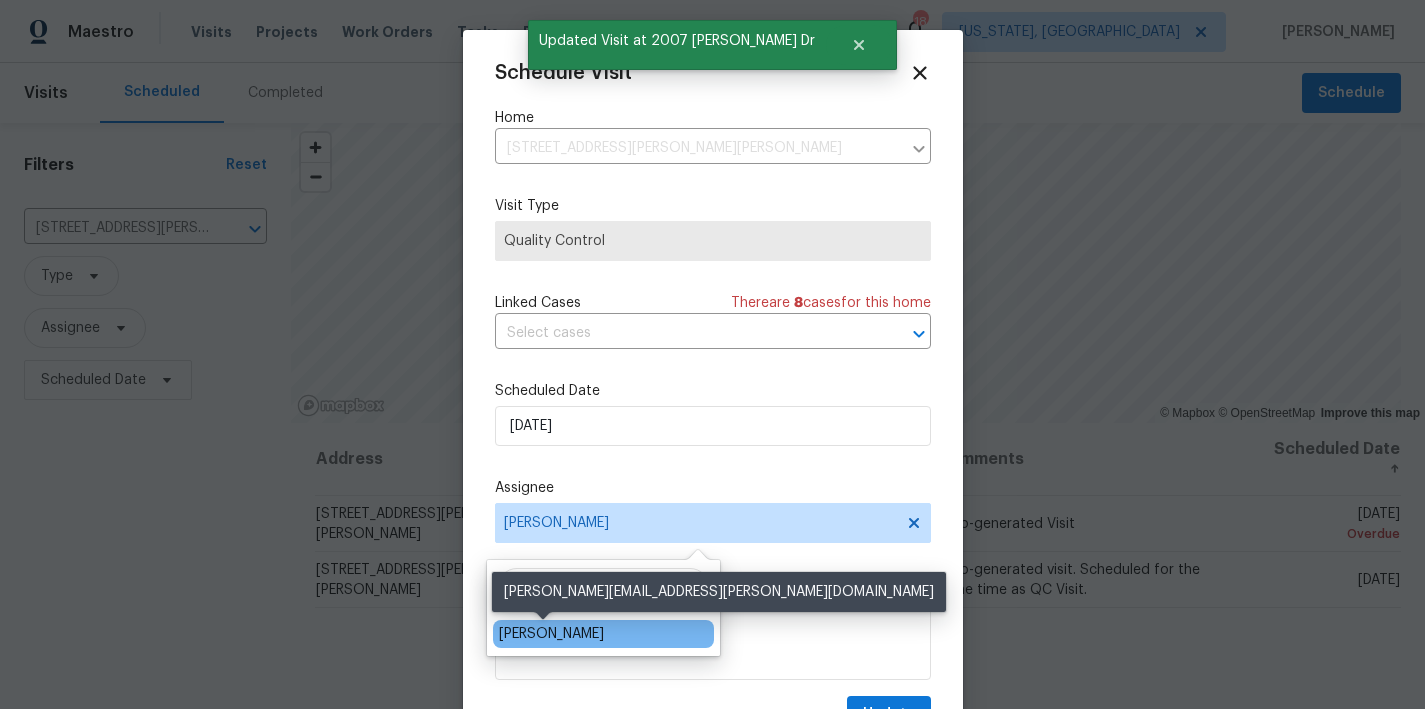 type on "nelson" 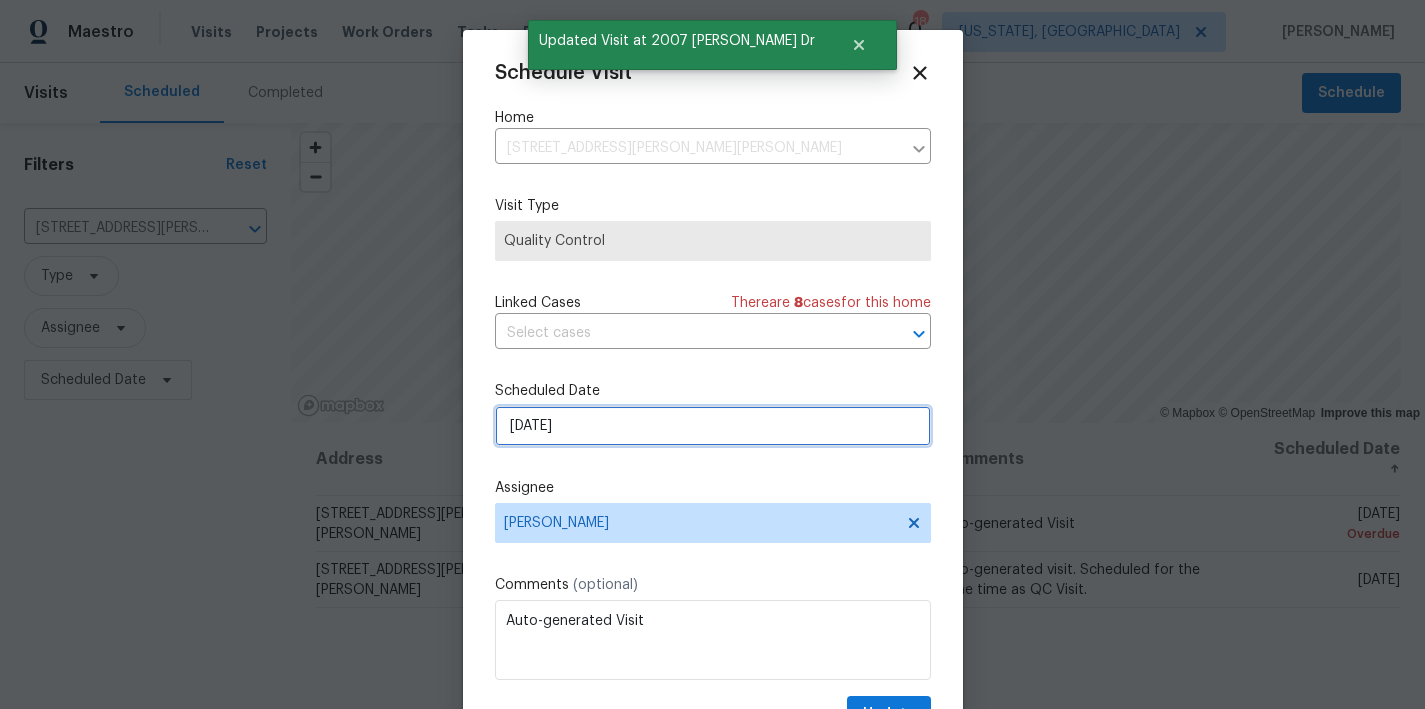 click on "7/15/2025" at bounding box center (713, 426) 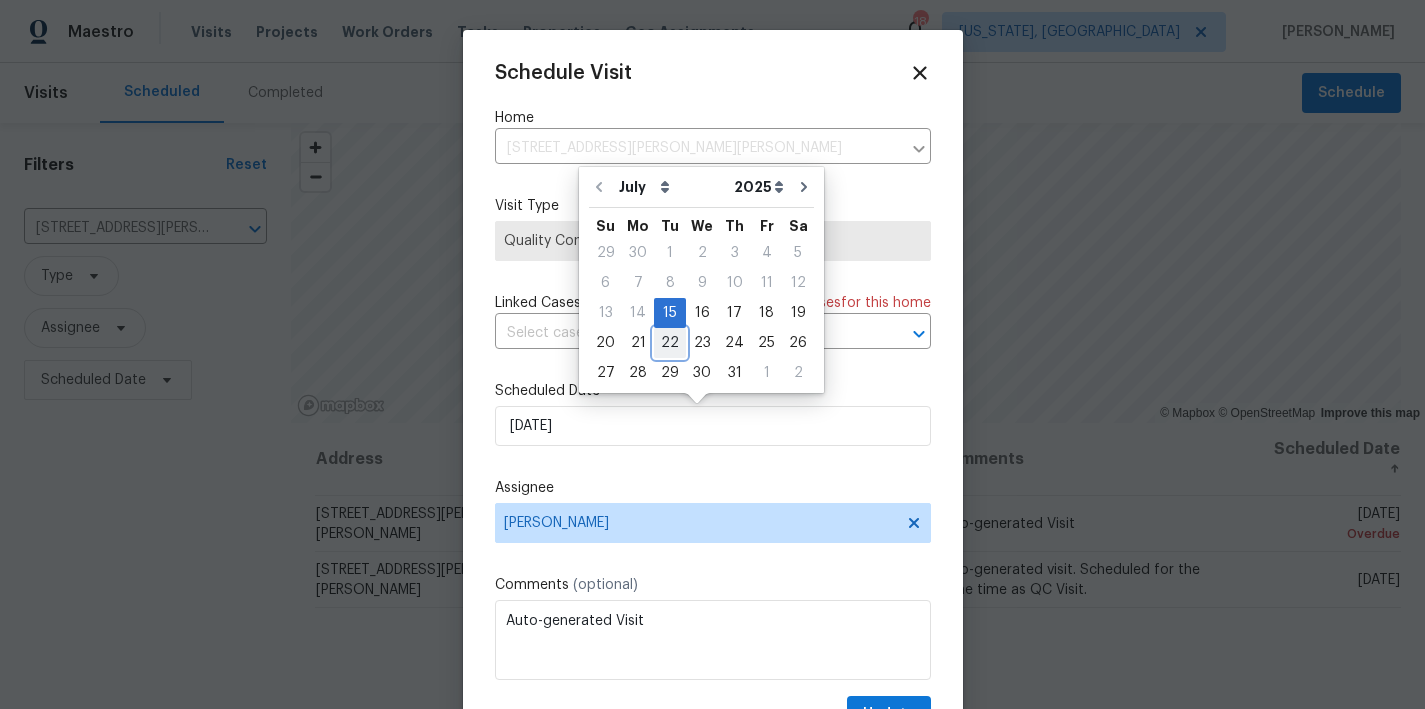 click on "22" at bounding box center [670, 343] 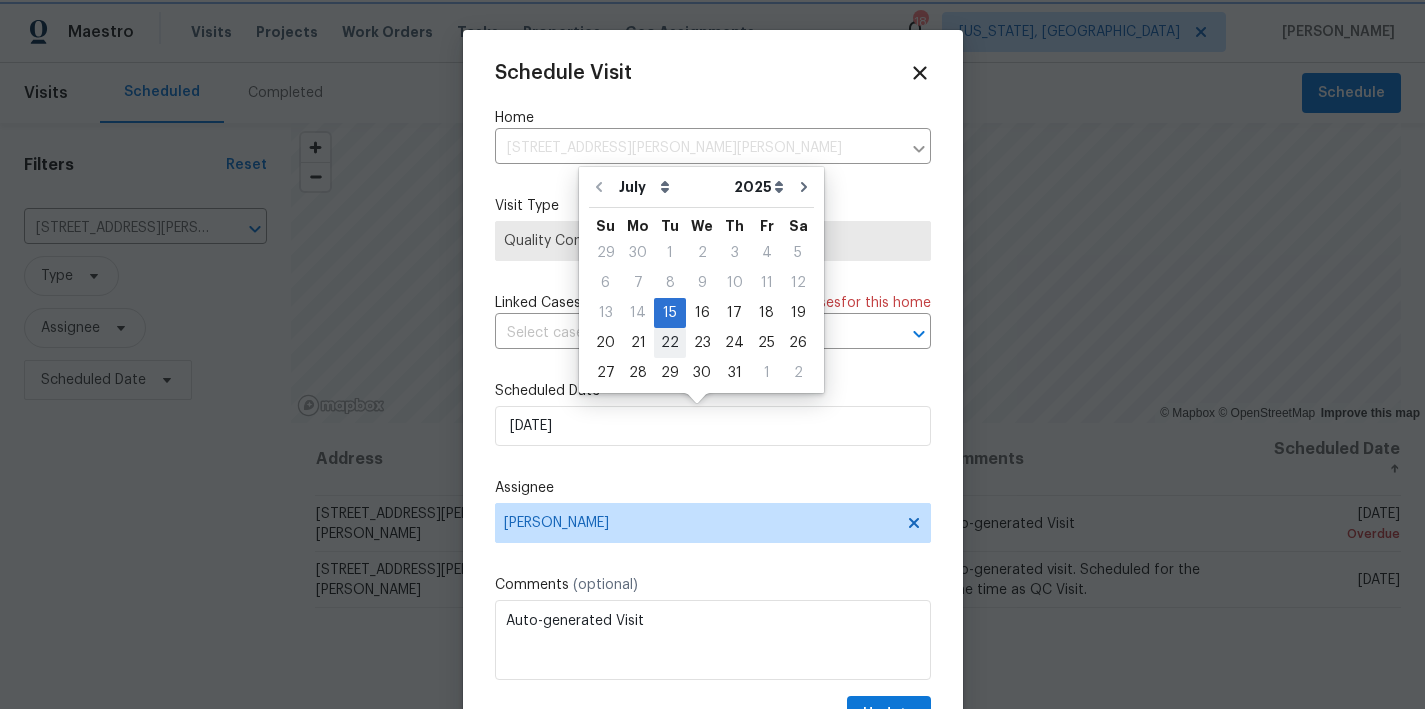 type on "7/22/2025" 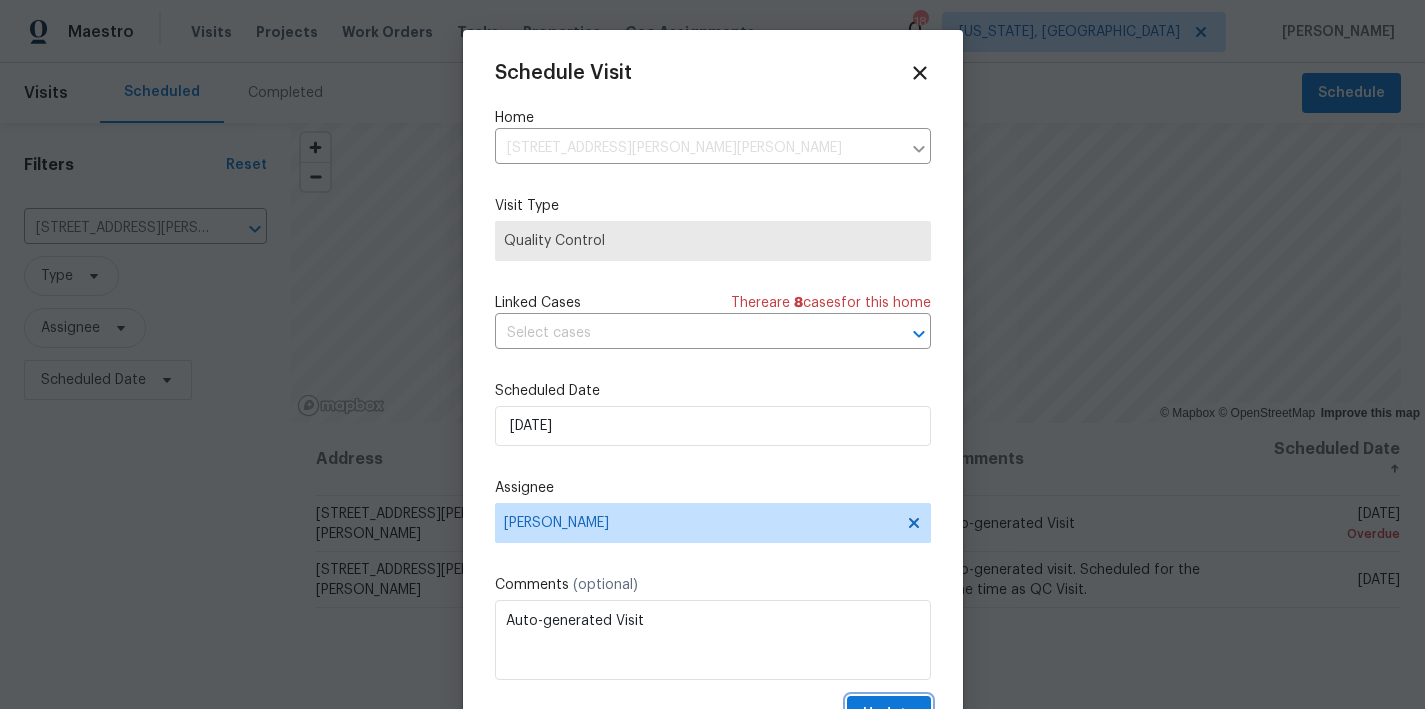 click on "Update" at bounding box center (889, 714) 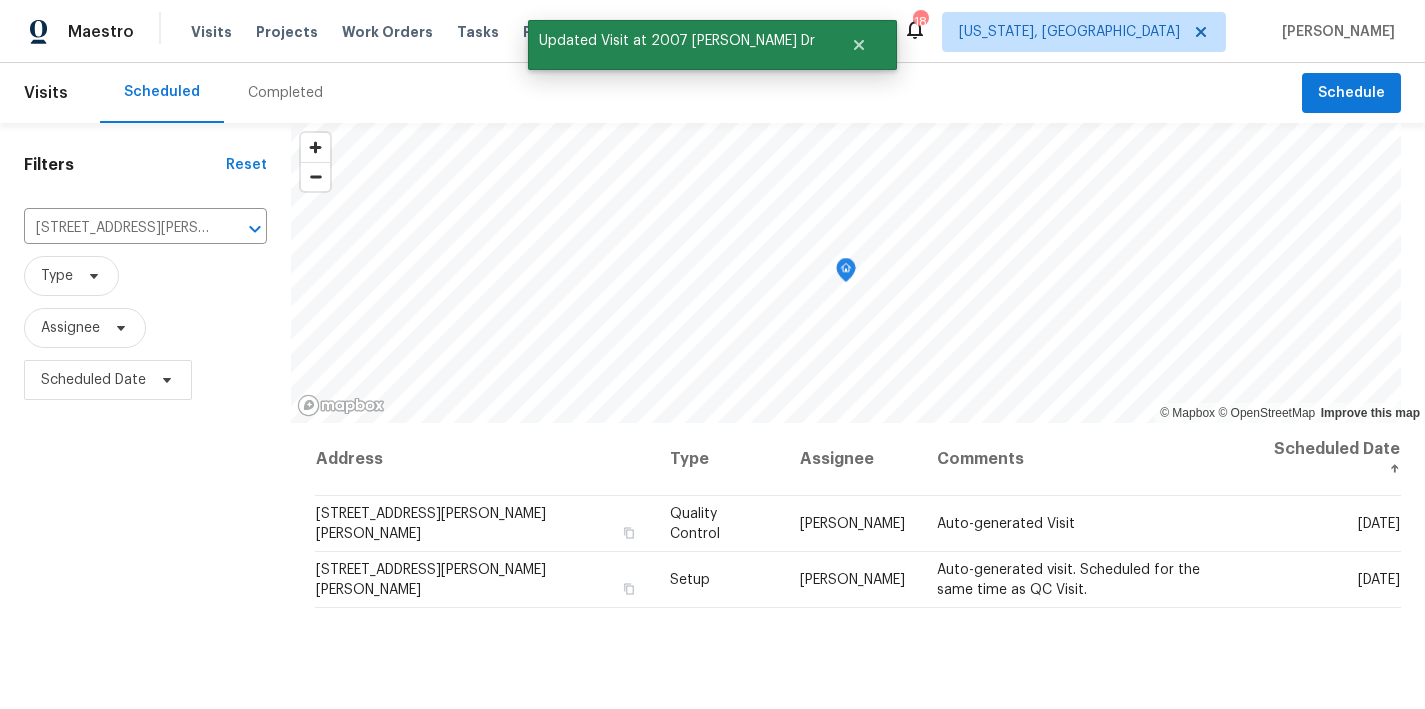 click on "Filters Reset 2007 Jonathan Dr, Sterling, VA 20164 ​ Type Assignee Scheduled Date" at bounding box center (145, 556) 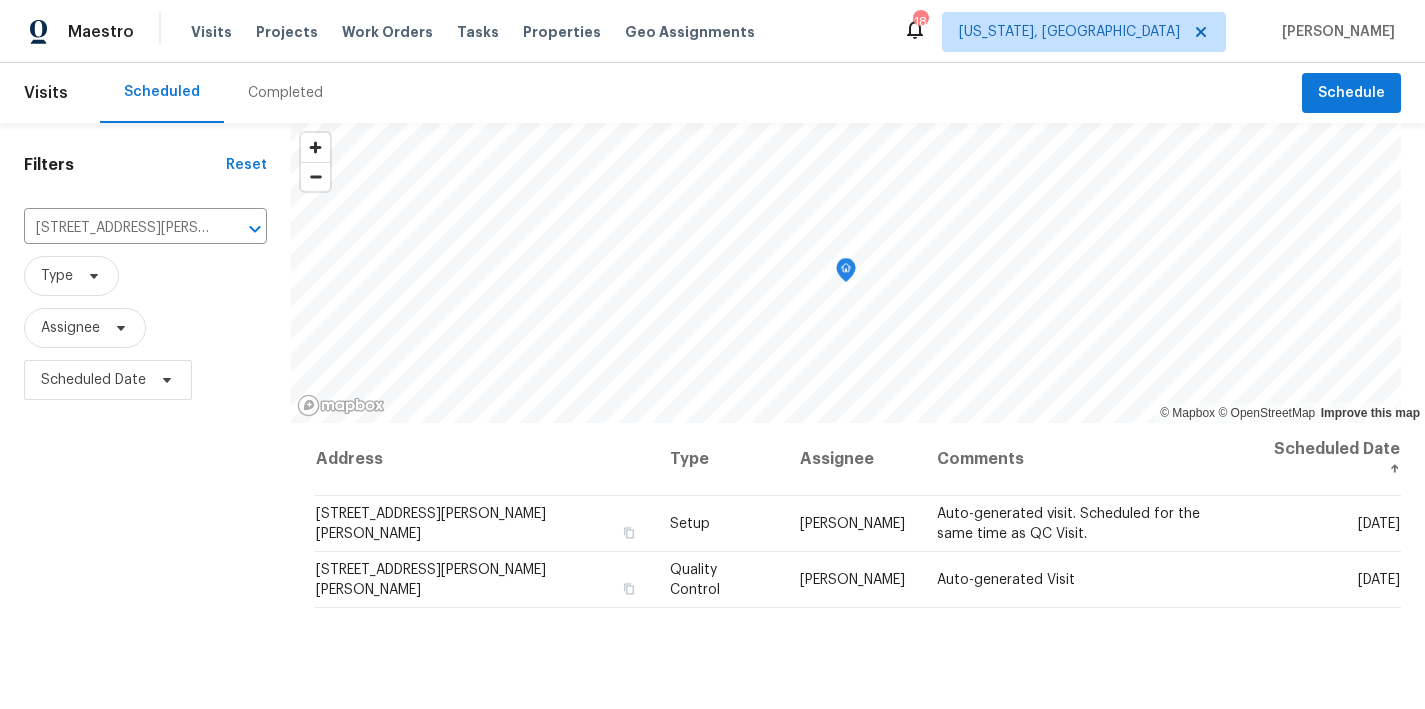 click on "Scheduled Completed" at bounding box center (701, 93) 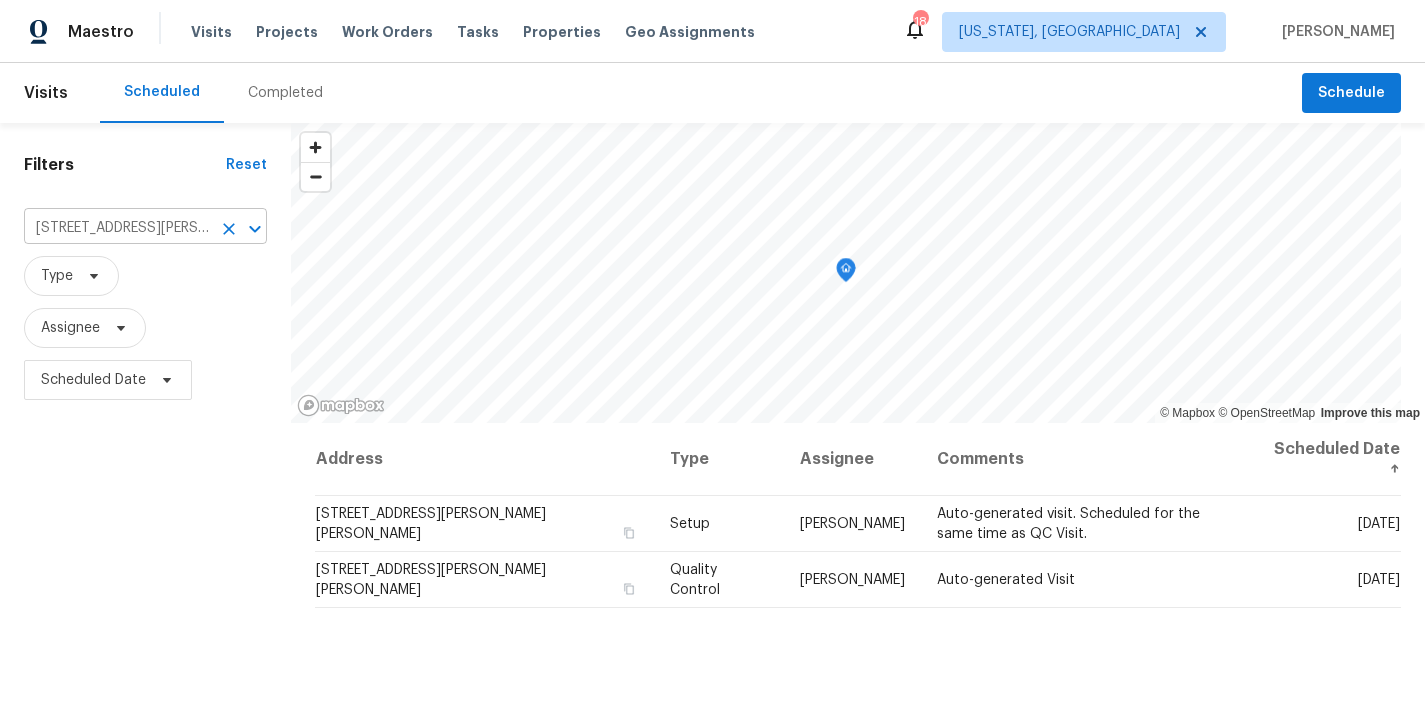 click 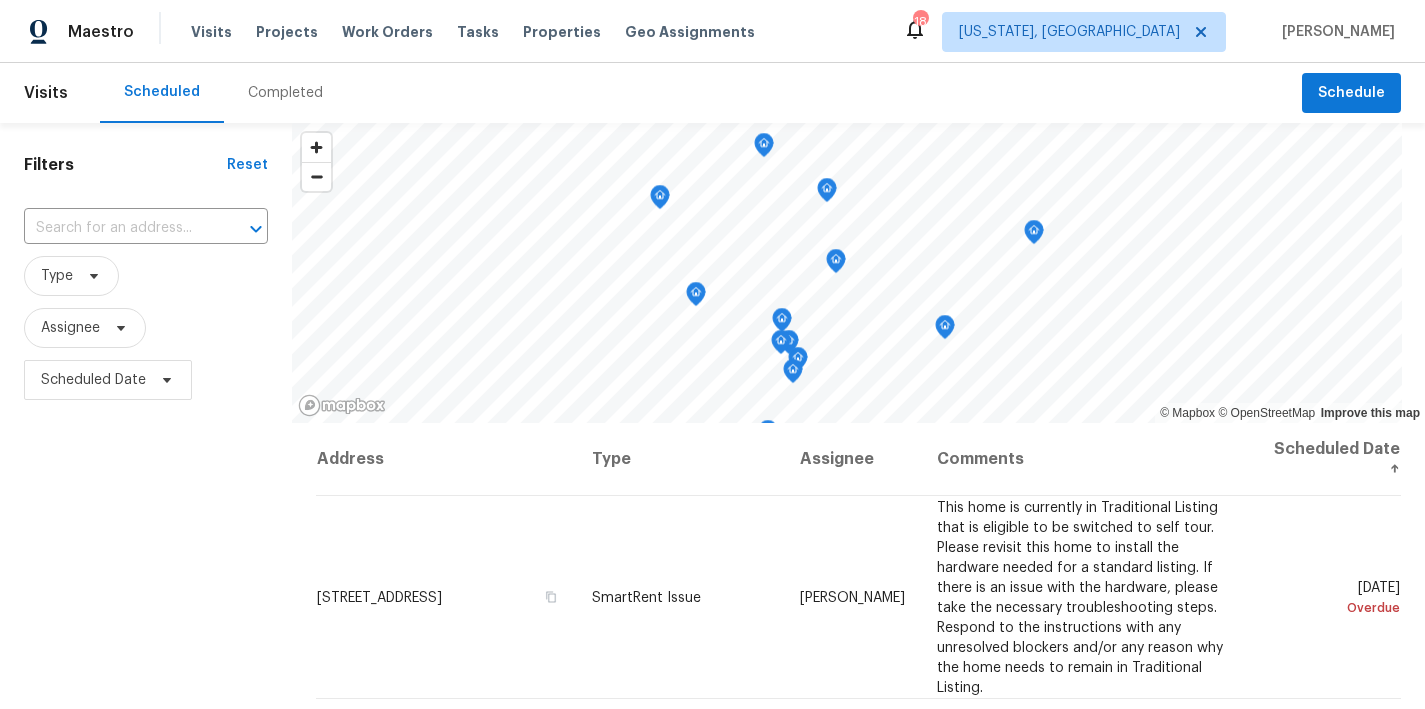 click on "Scheduled Completed" at bounding box center [701, 93] 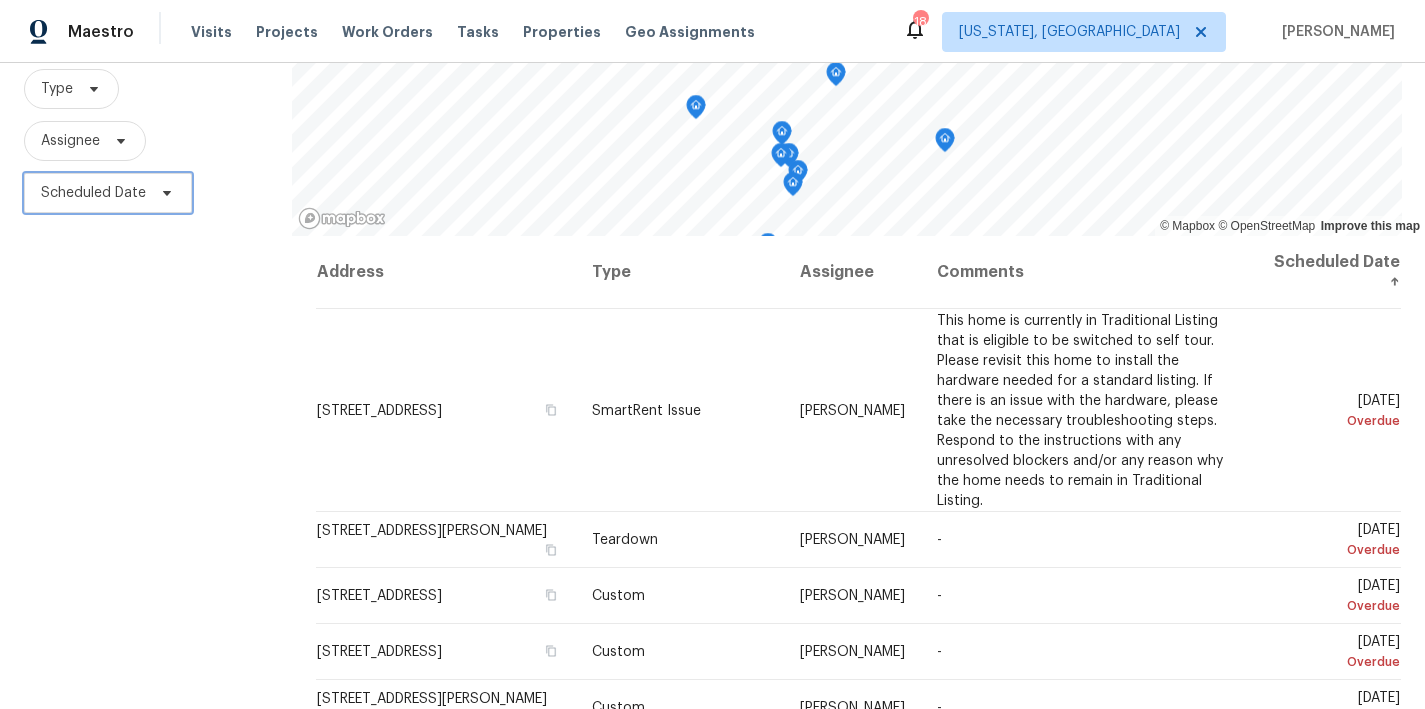 click on "Scheduled Date" at bounding box center [93, 193] 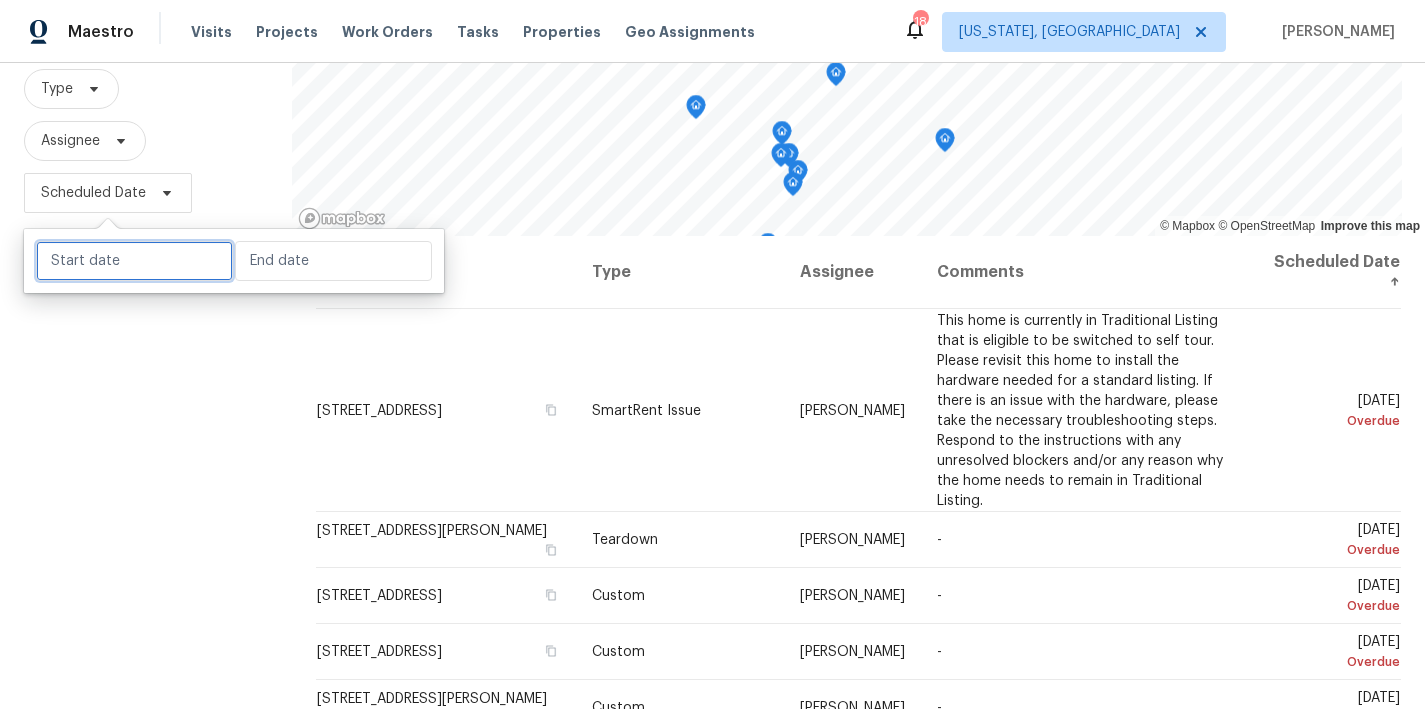 click at bounding box center (134, 261) 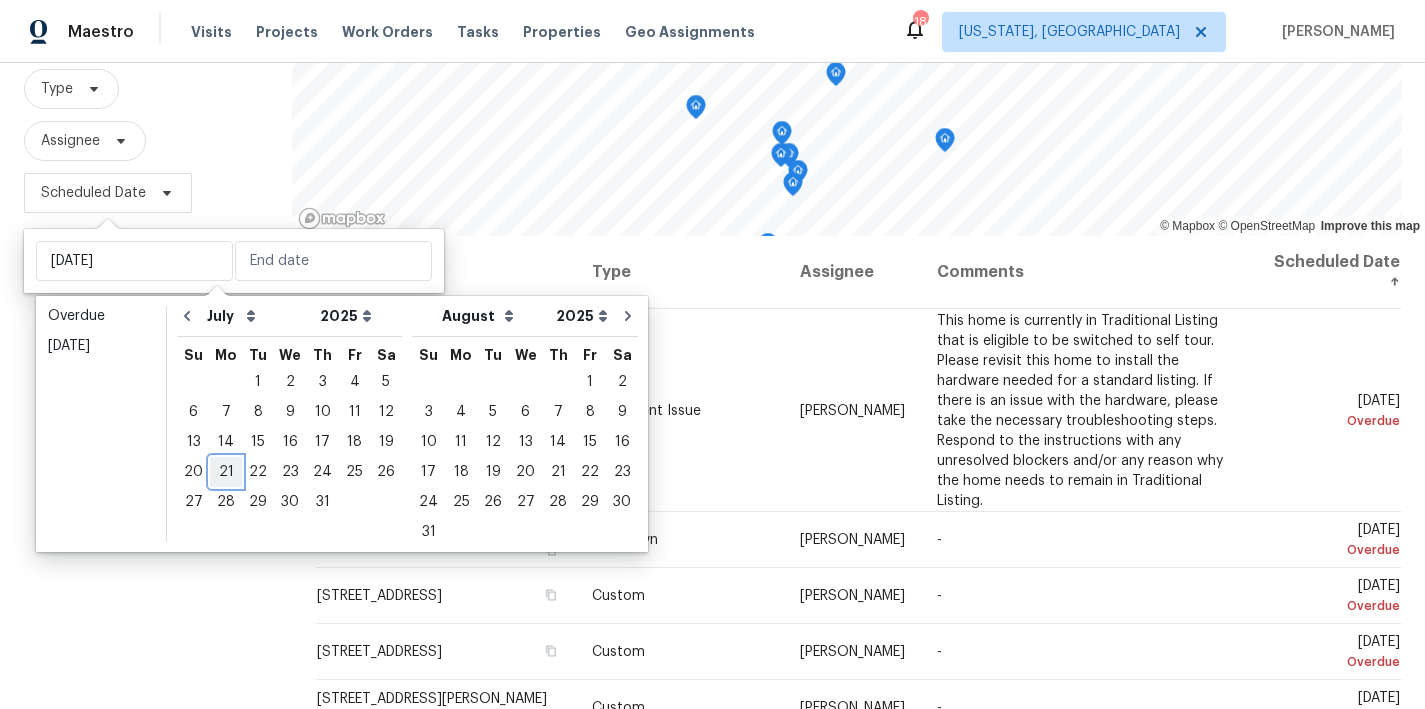 click on "21" at bounding box center [226, 472] 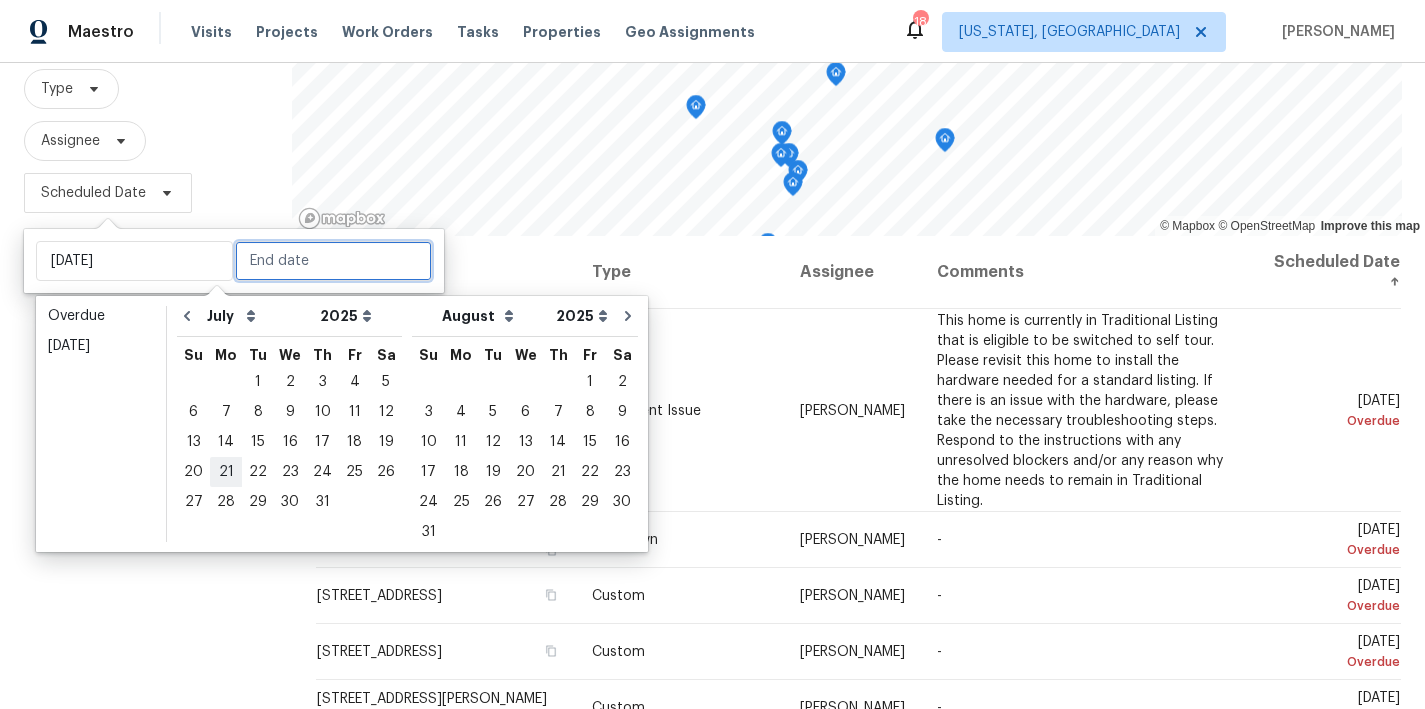 type on "Mon, Jul 21" 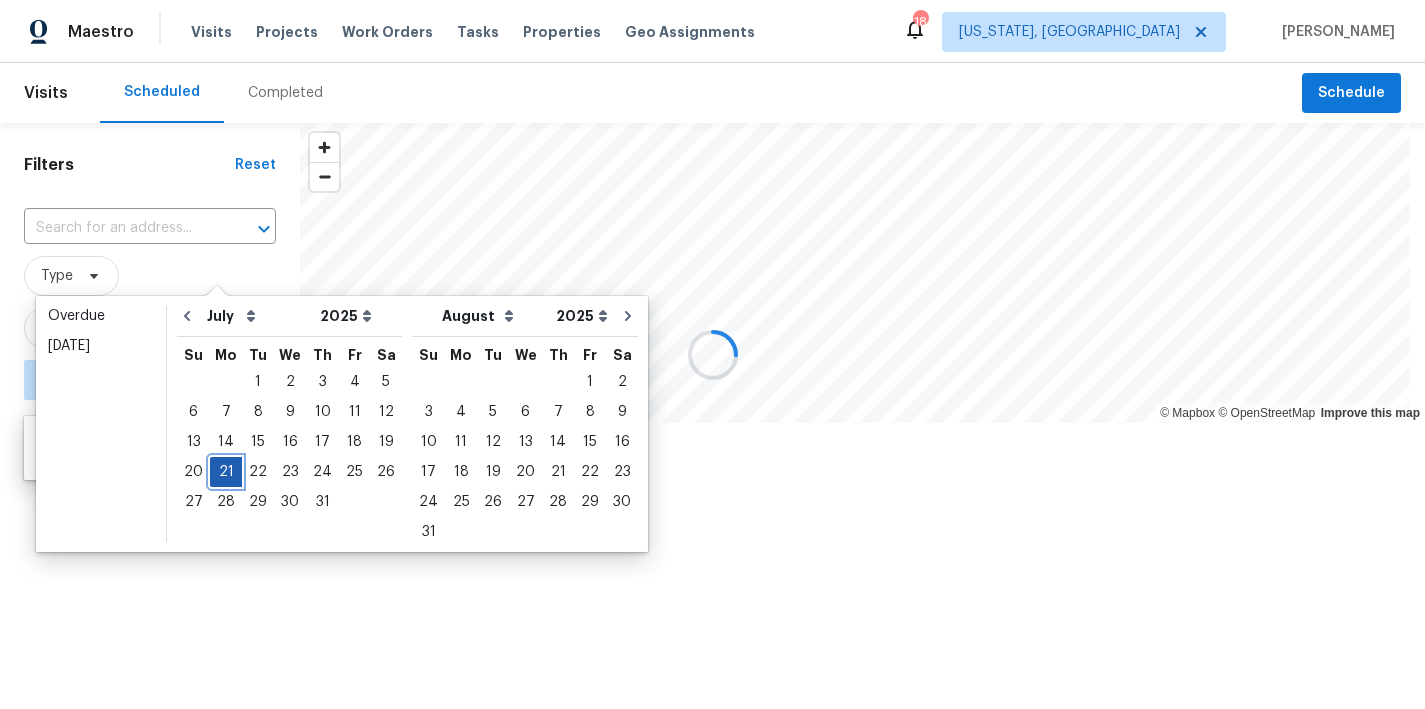click on "21" at bounding box center (226, 472) 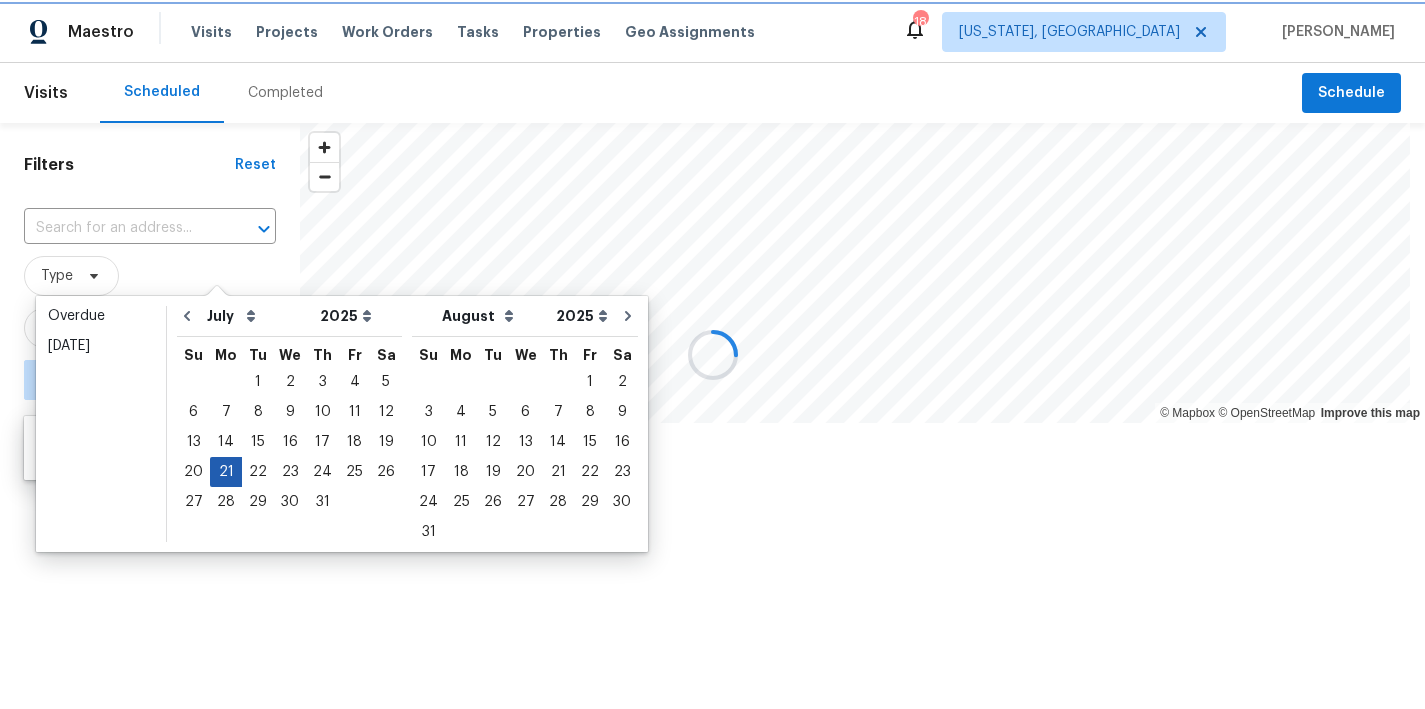 type on "Mon, Jul 21" 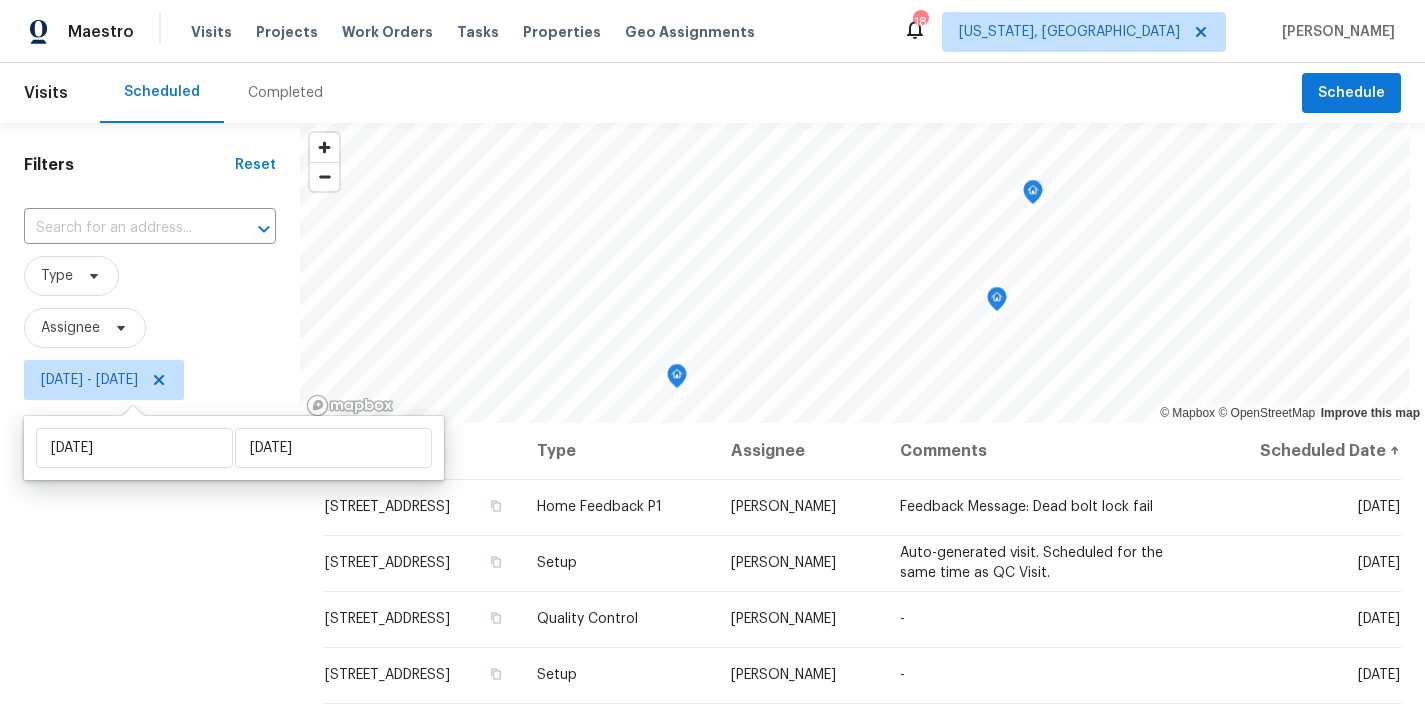 click on "Filters Reset ​ Type Assignee Mon, Jul 21 - Mon, Jul 21" at bounding box center (150, 556) 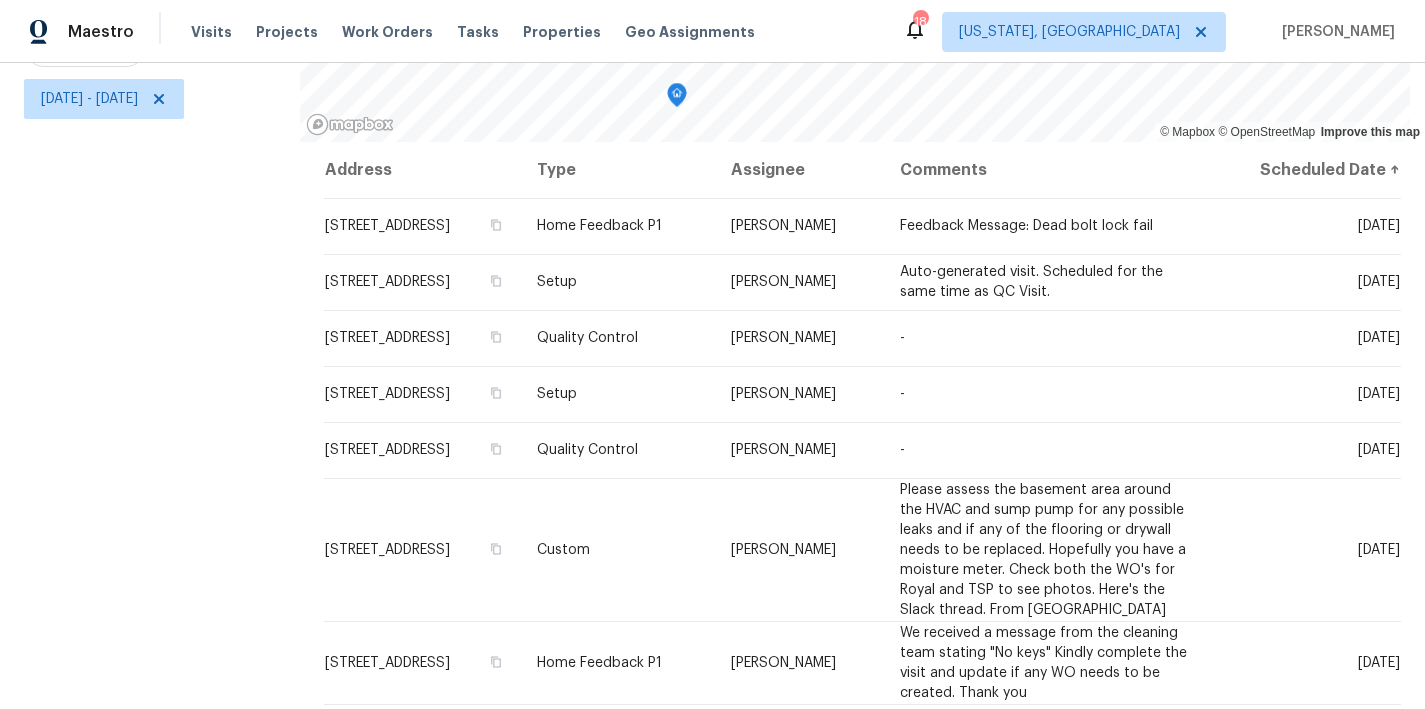 scroll, scrollTop: 167, scrollLeft: 0, axis: vertical 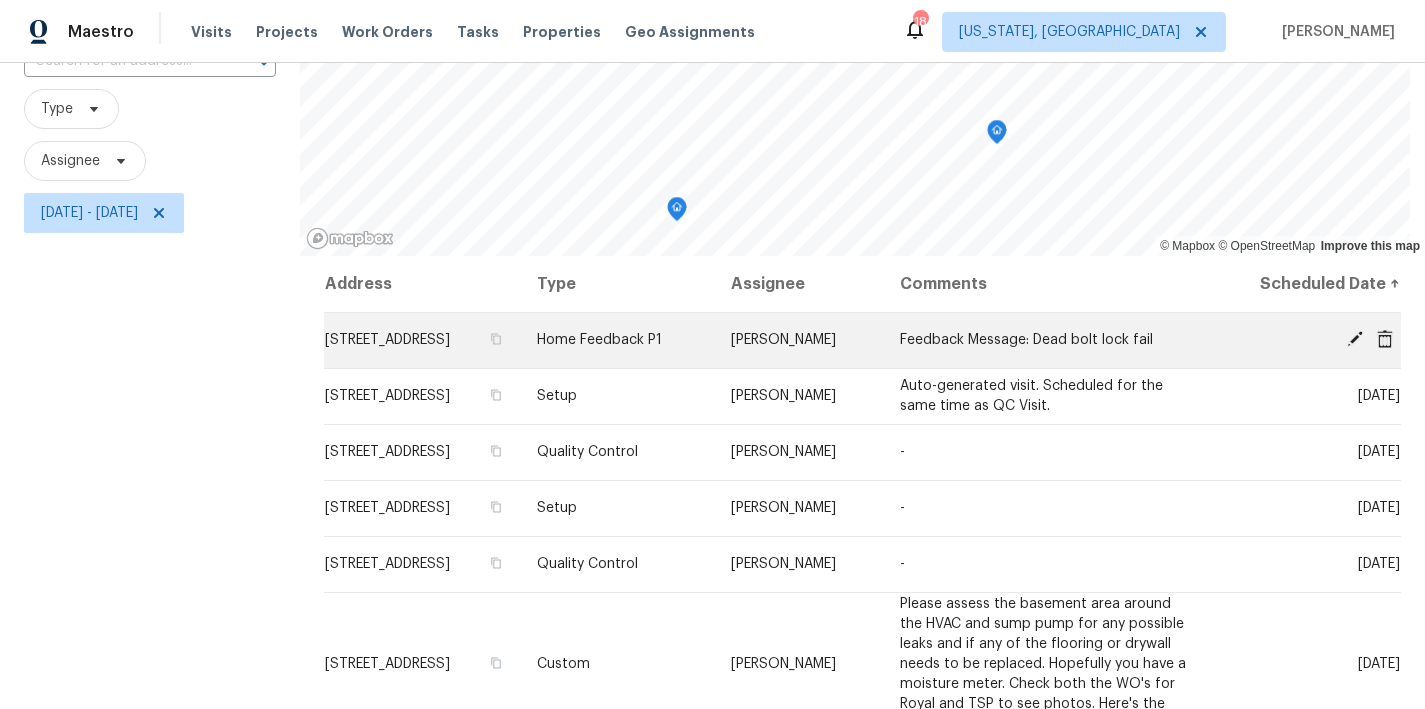 click 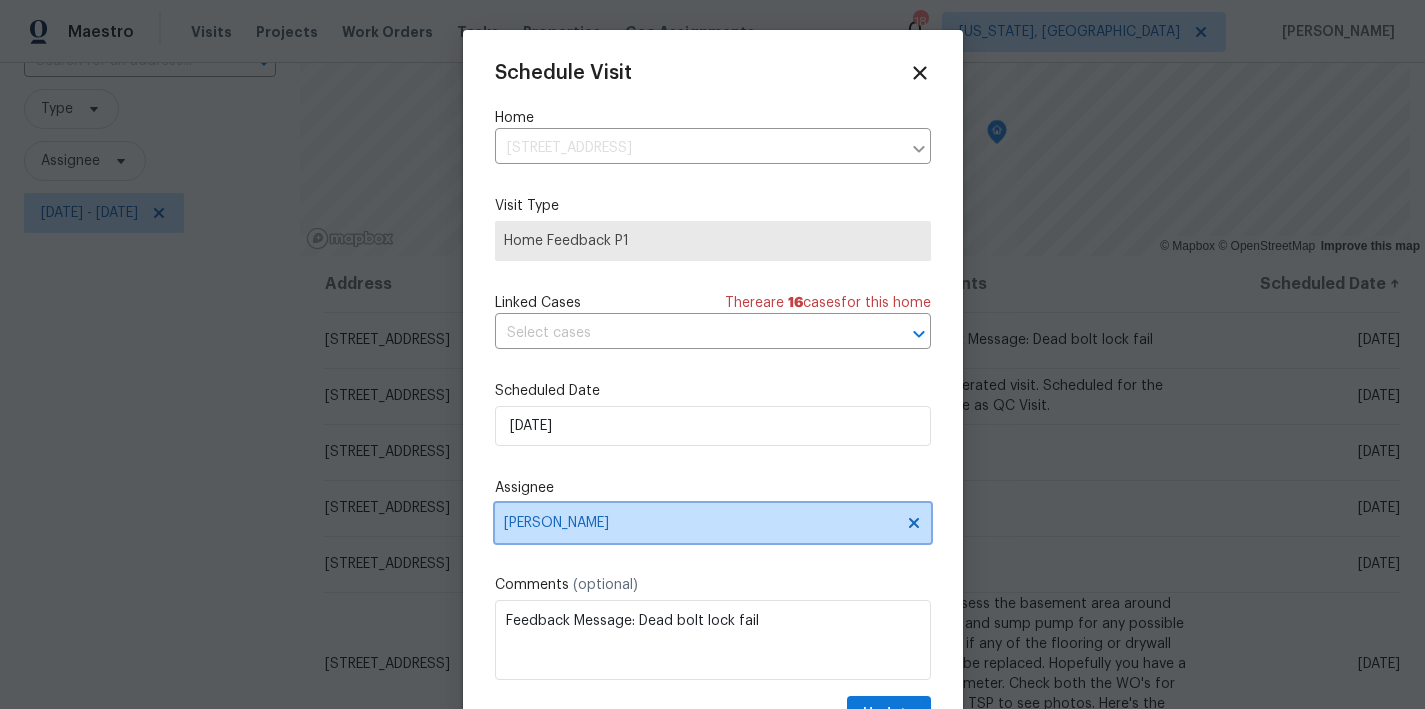 click on "[PERSON_NAME]" at bounding box center [700, 523] 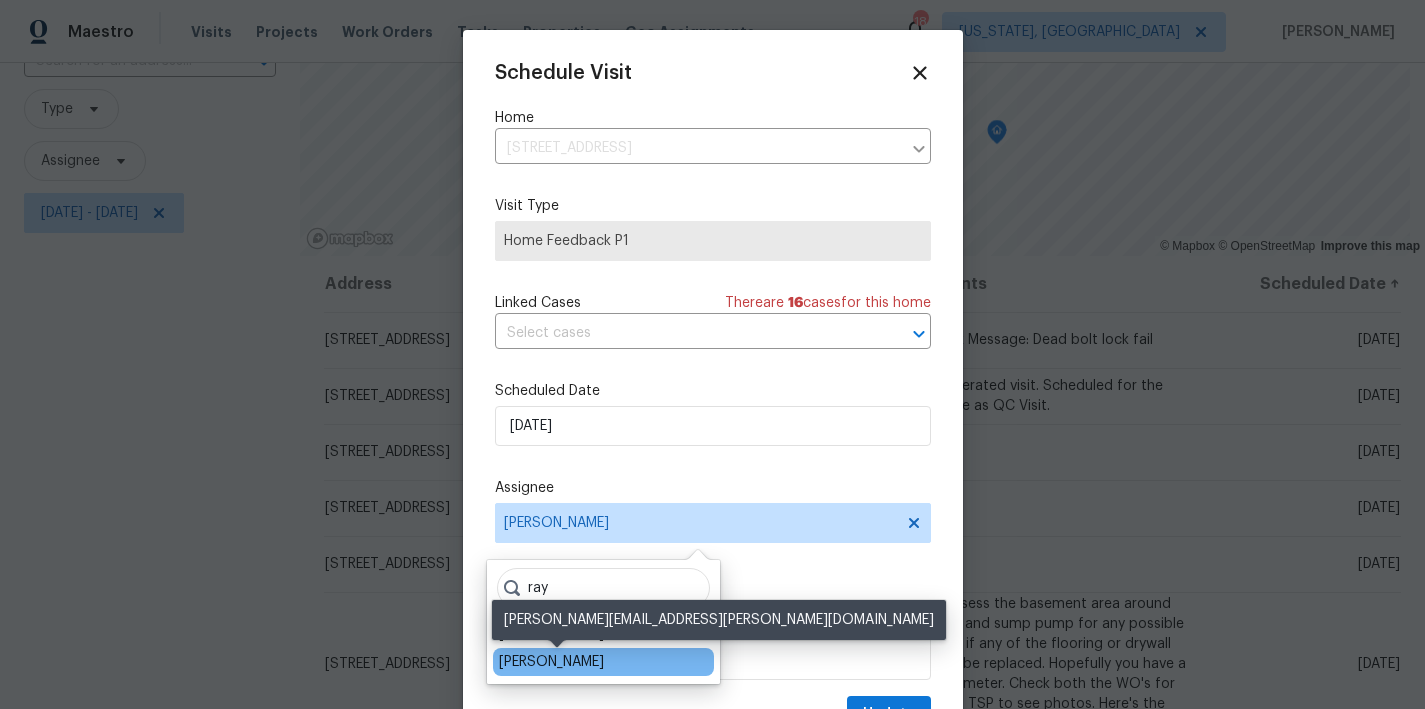 type on "ray" 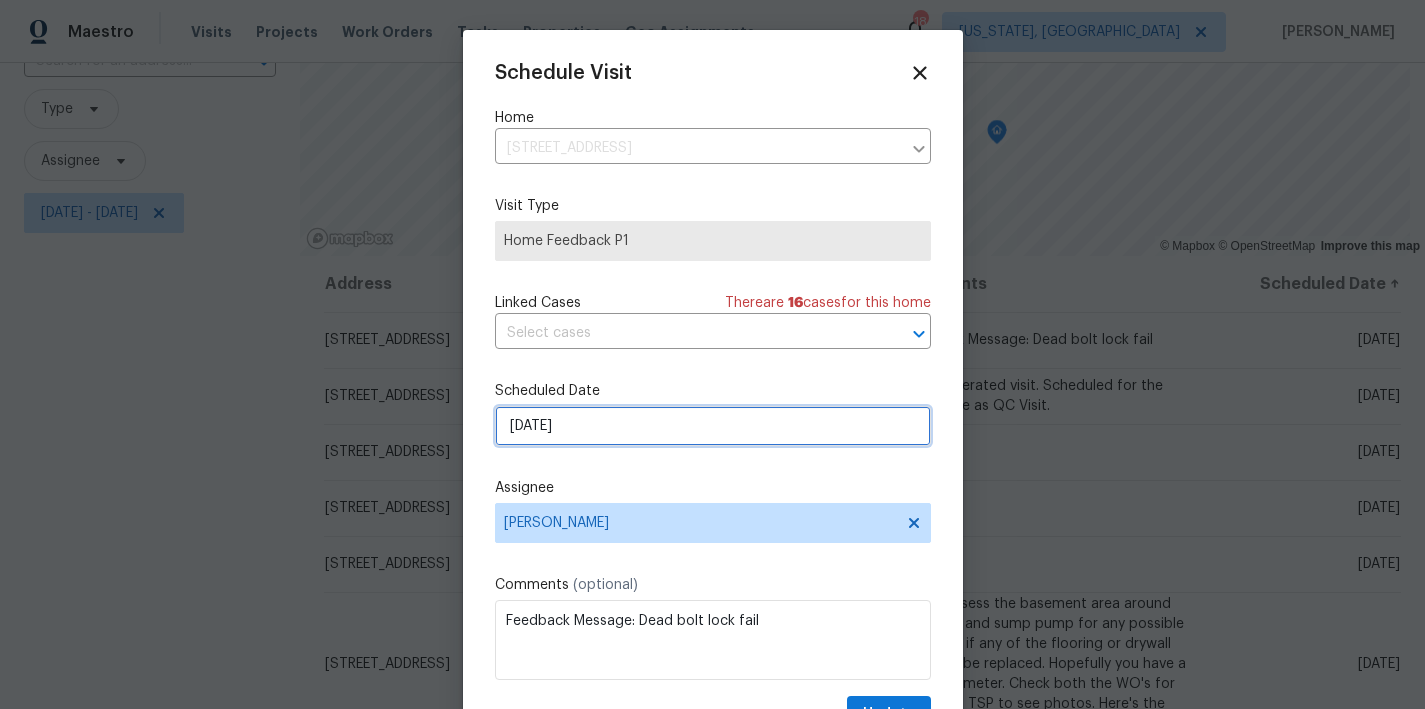 click on "7/21/2025" at bounding box center (713, 426) 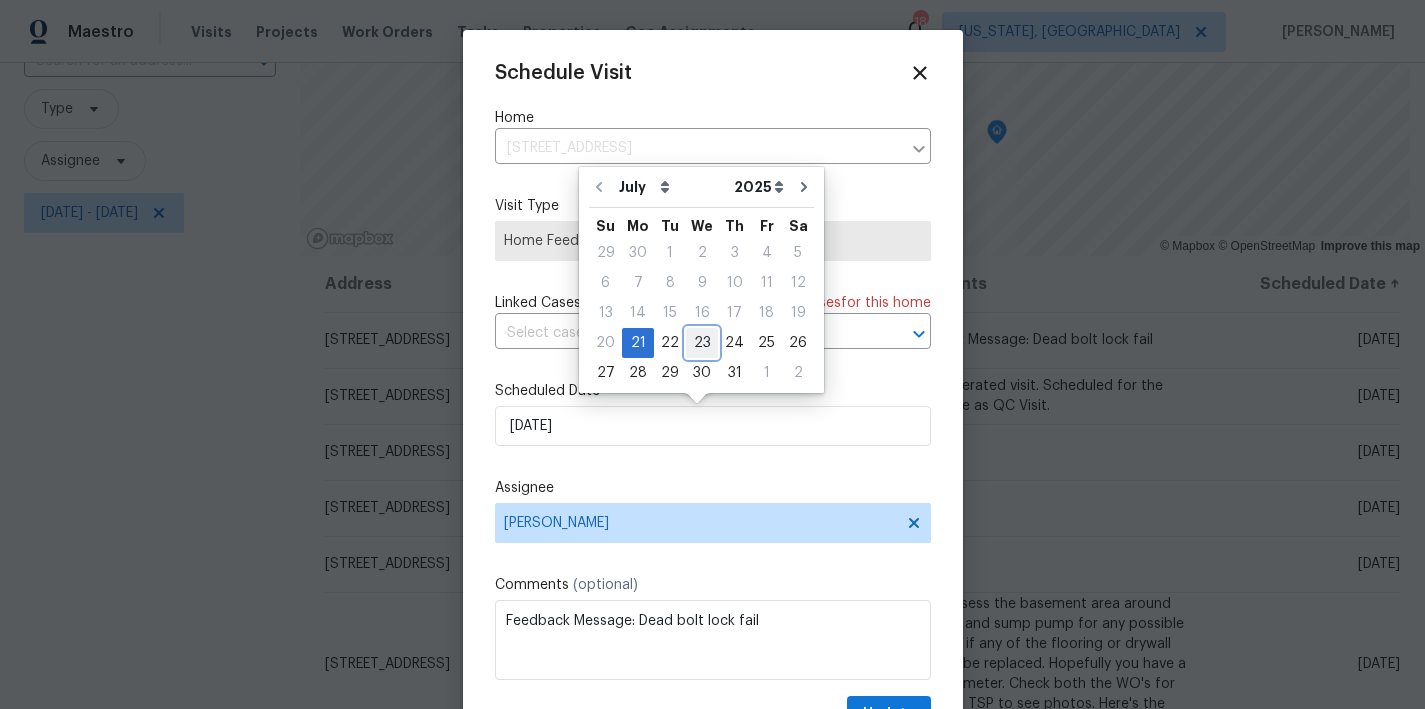 click on "23" at bounding box center (702, 343) 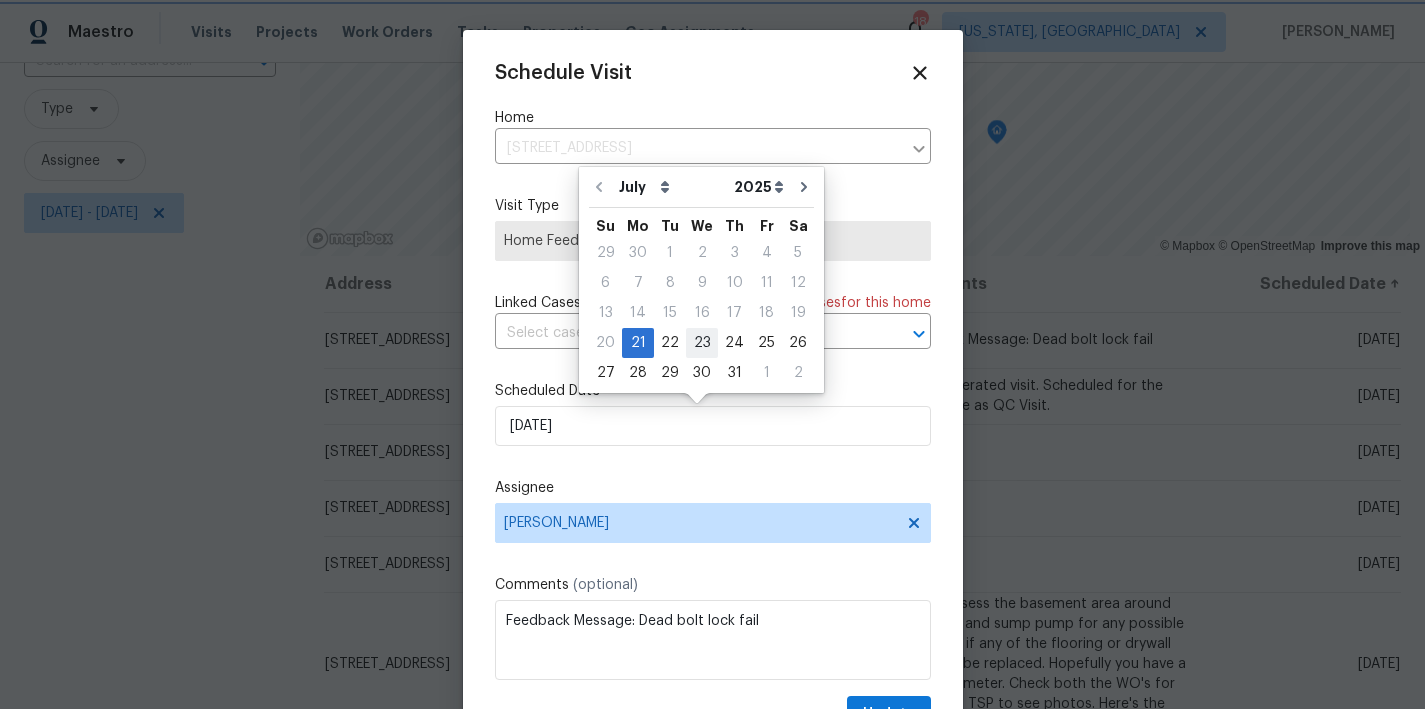 type on "7/23/2025" 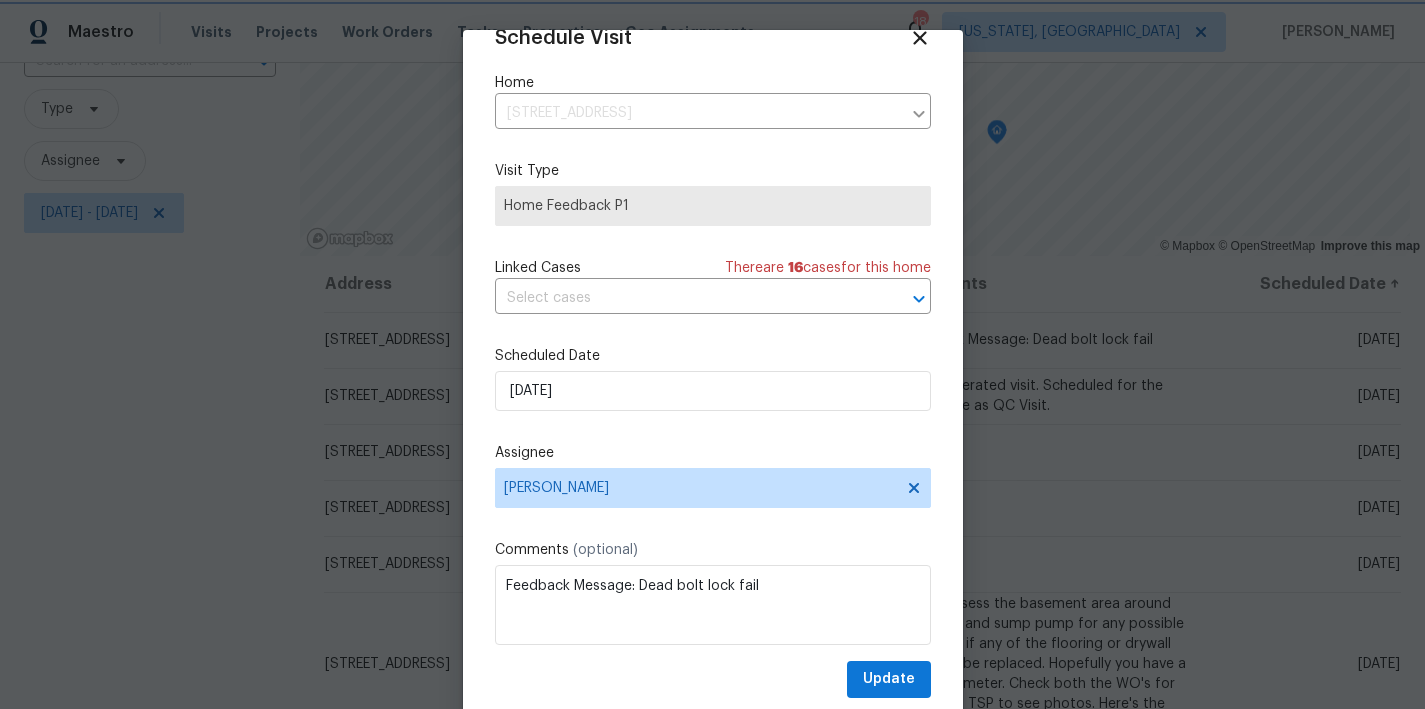scroll, scrollTop: 36, scrollLeft: 0, axis: vertical 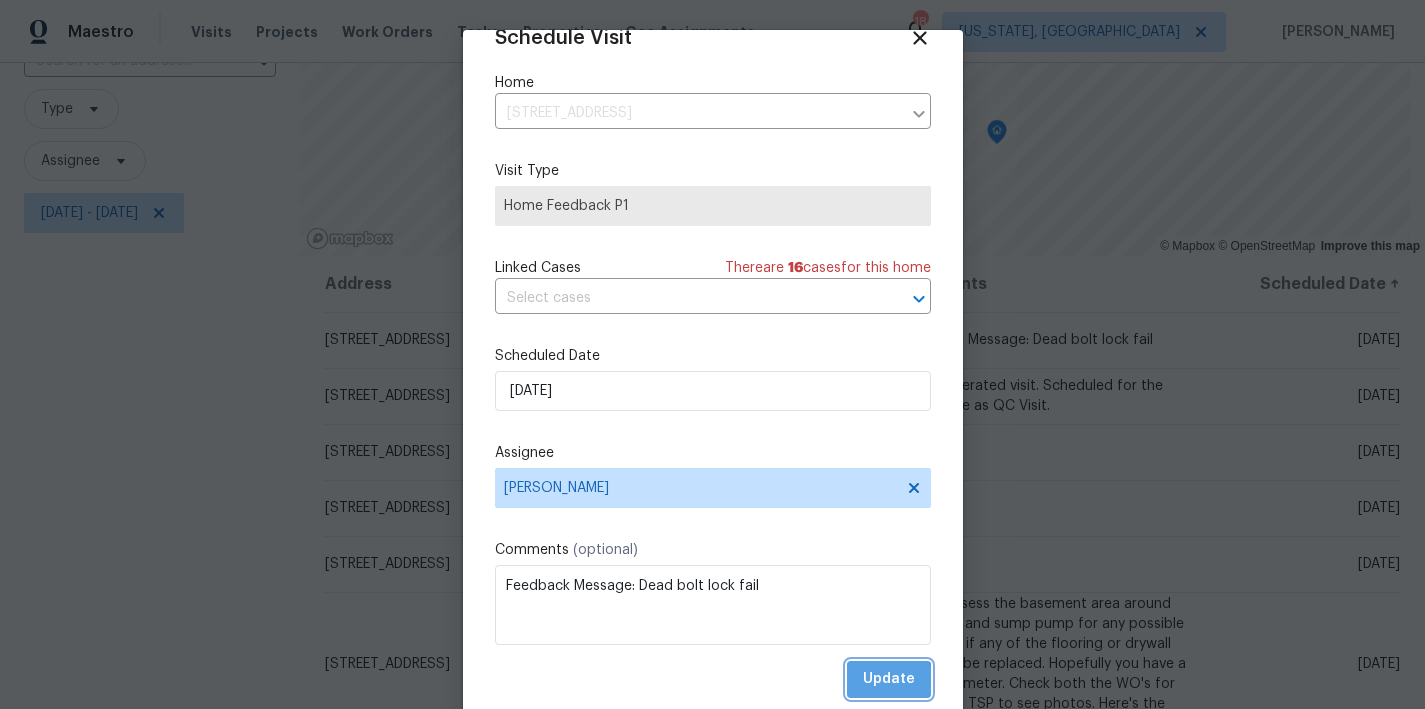 click on "Update" at bounding box center [889, 679] 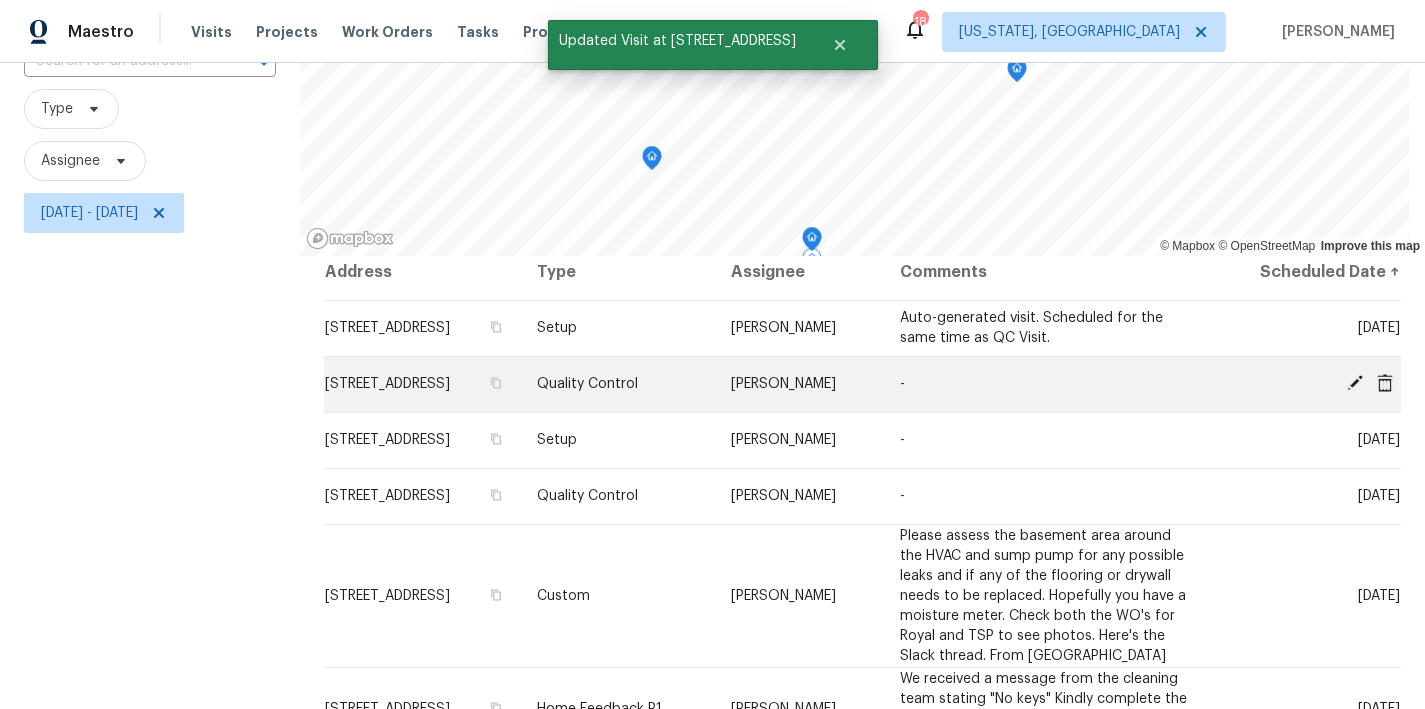 scroll, scrollTop: 28, scrollLeft: 0, axis: vertical 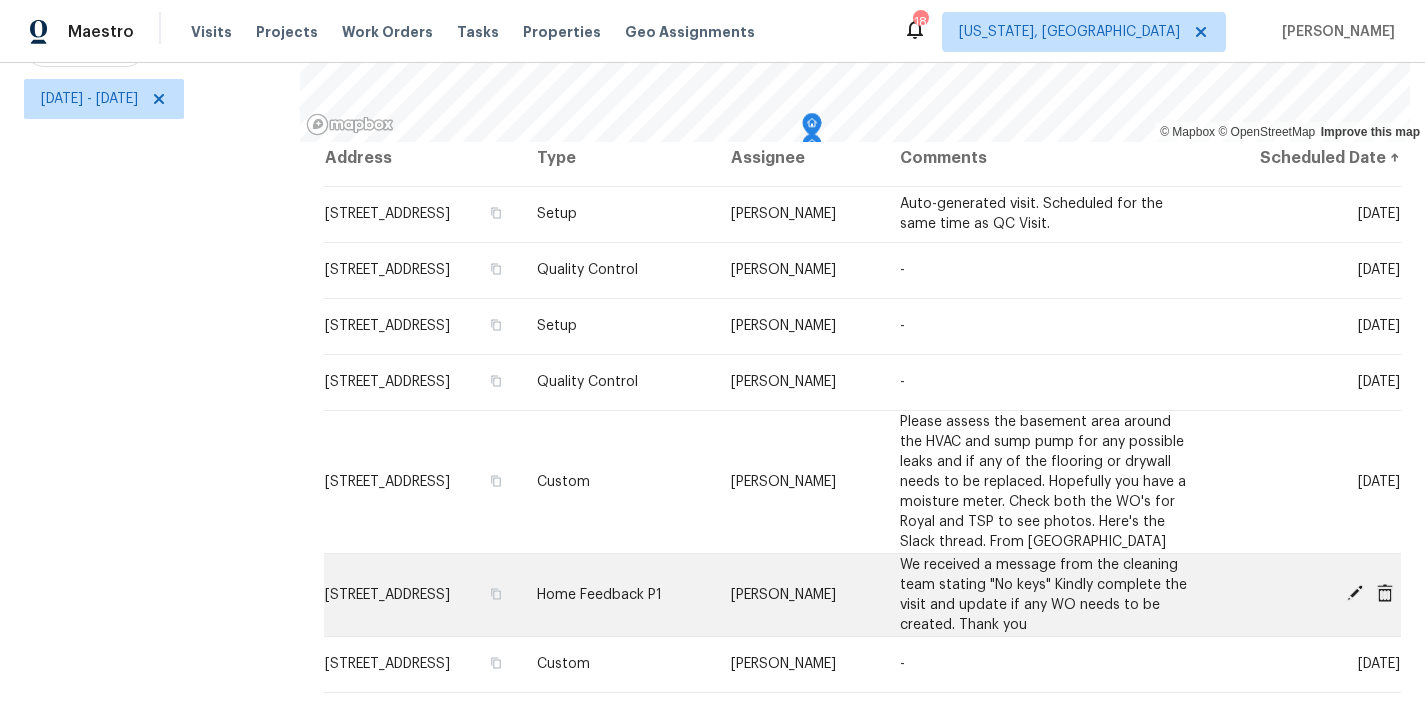 click 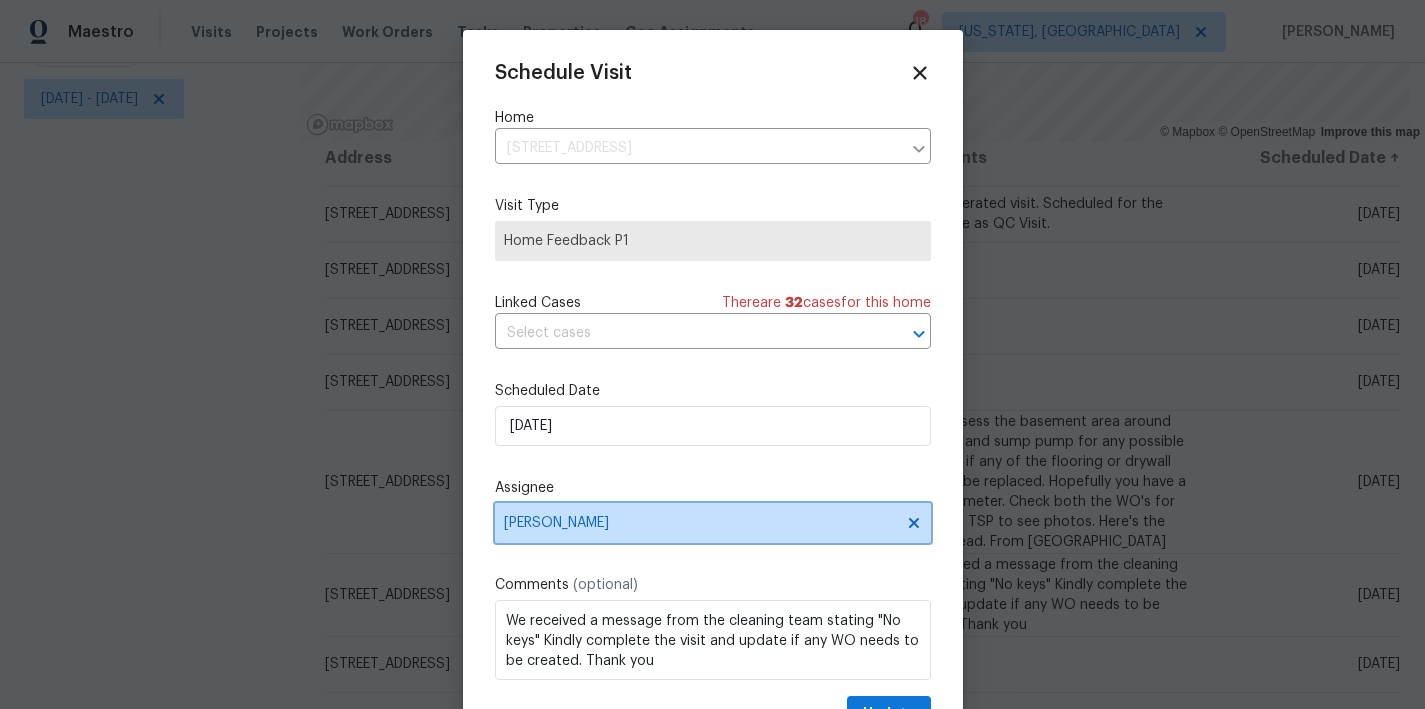click on "[PERSON_NAME]" at bounding box center [700, 523] 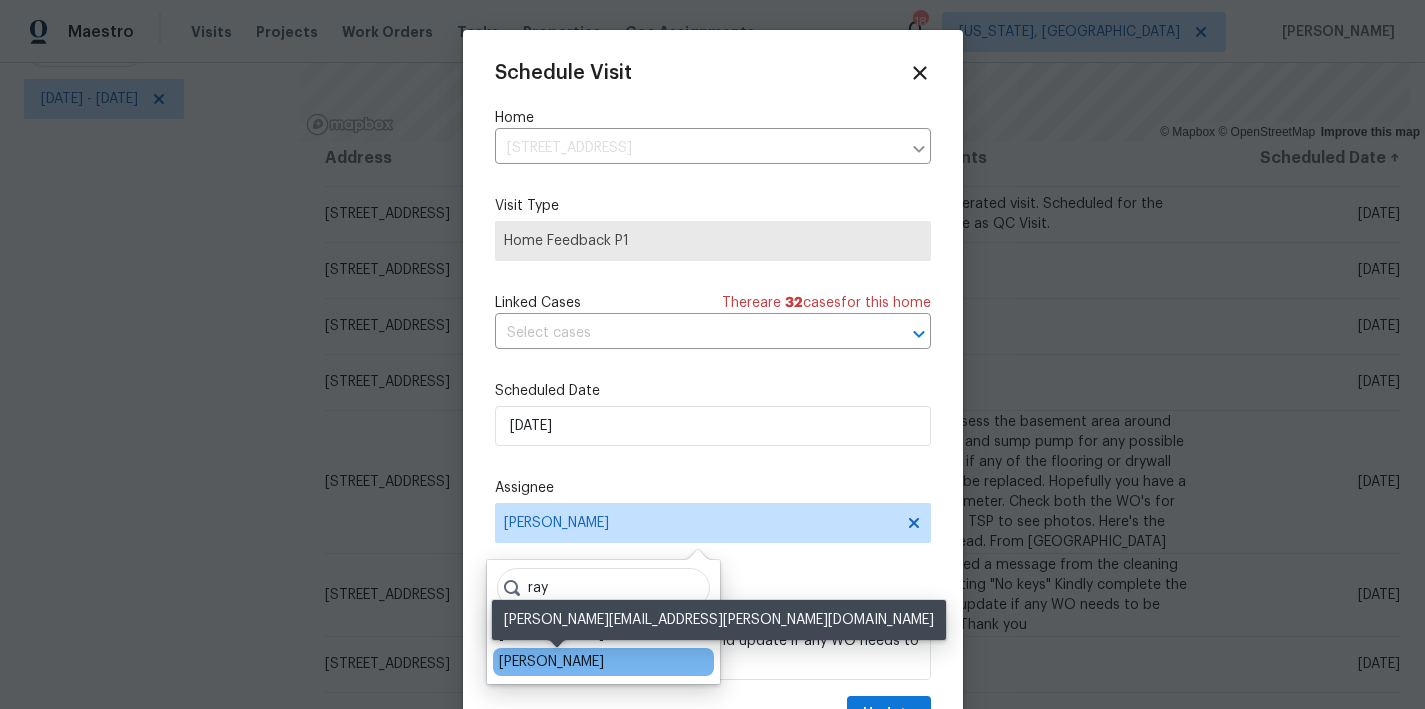 type on "ray" 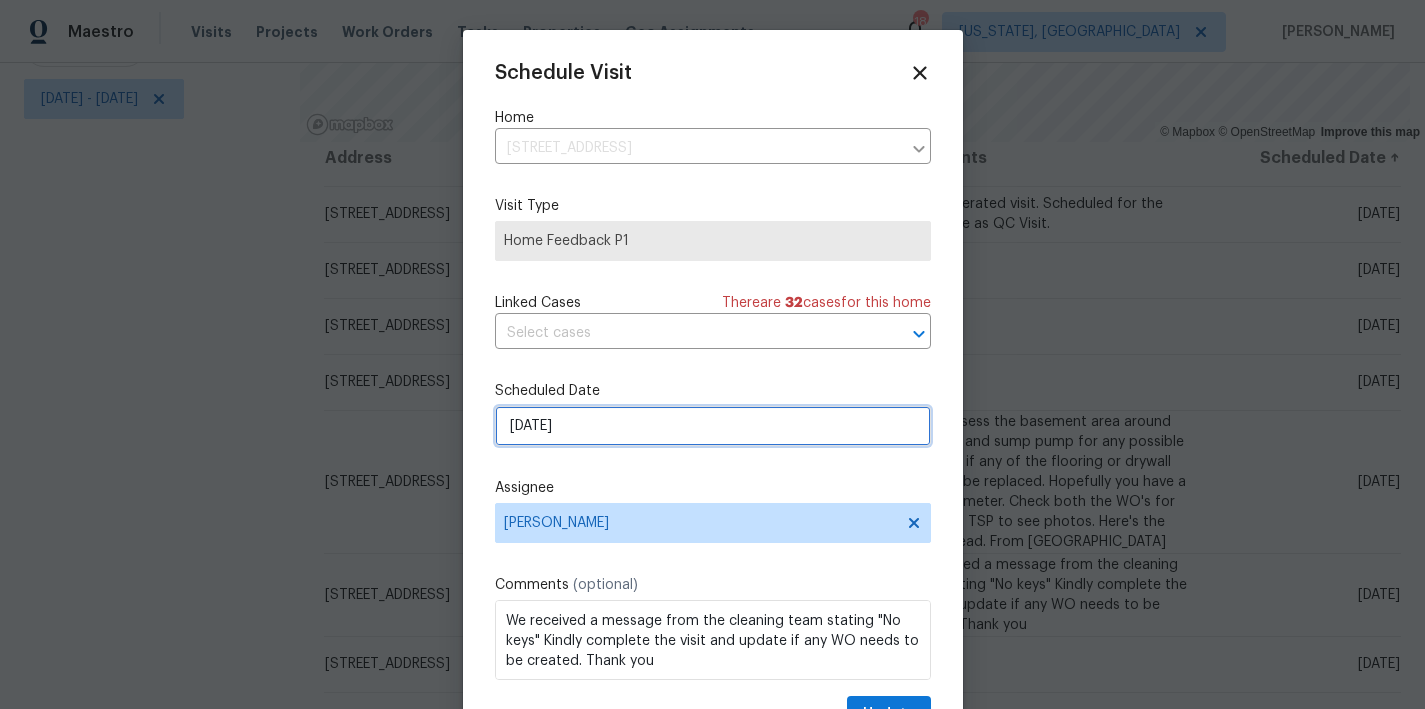 click on "7/21/2025" at bounding box center [713, 426] 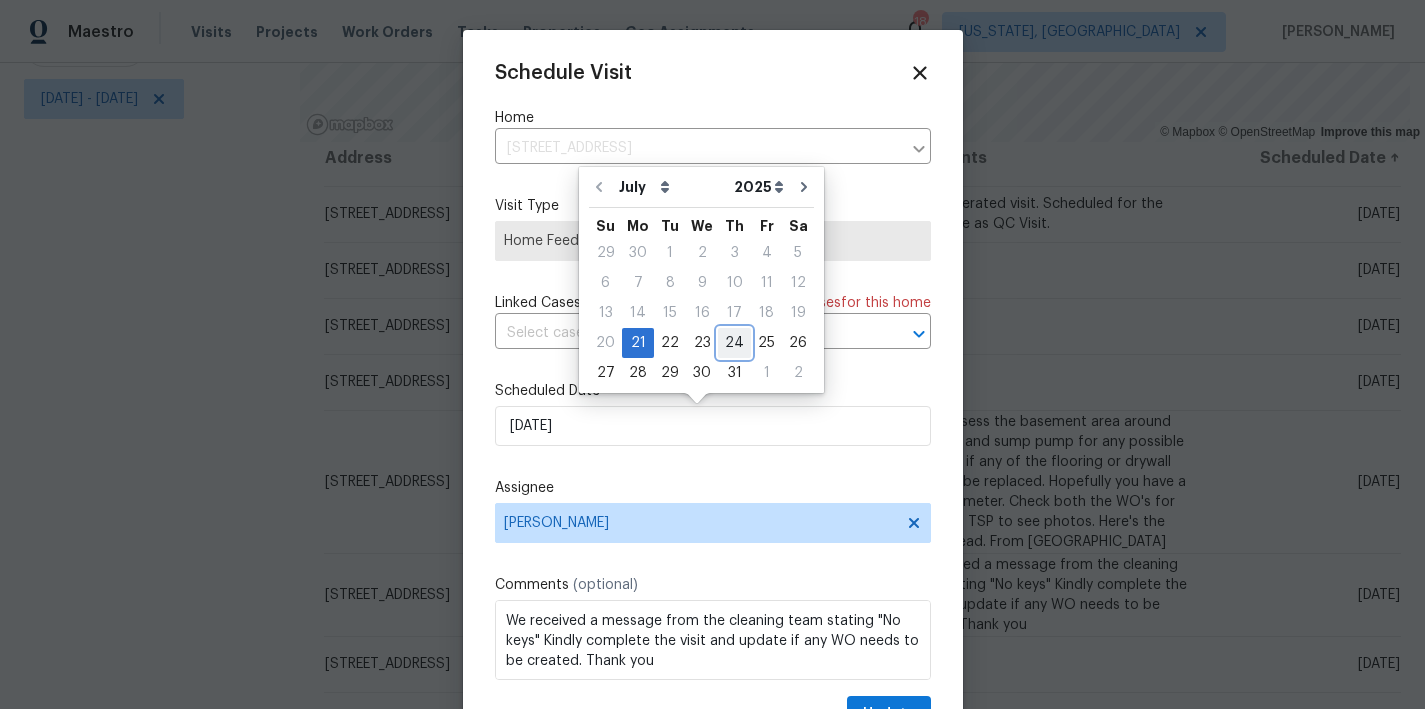 click on "24" at bounding box center (734, 343) 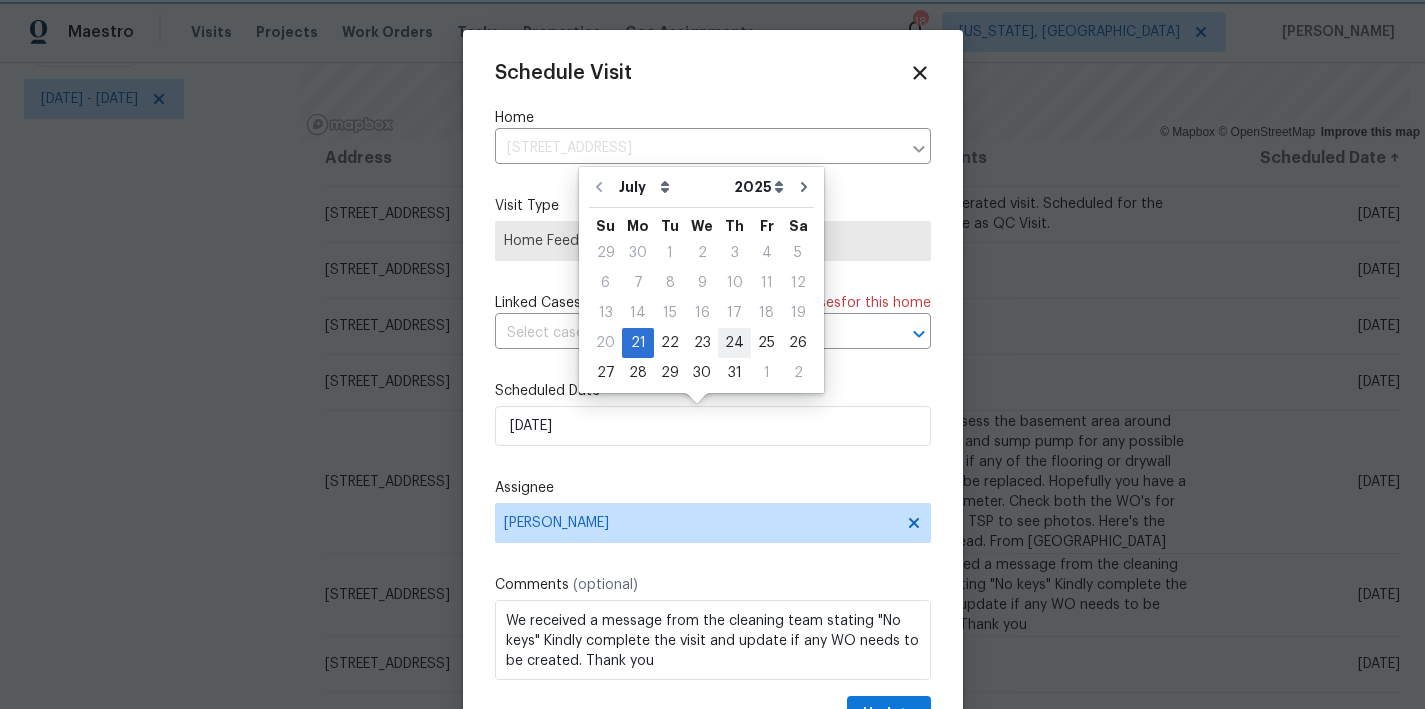 type on "7/24/2025" 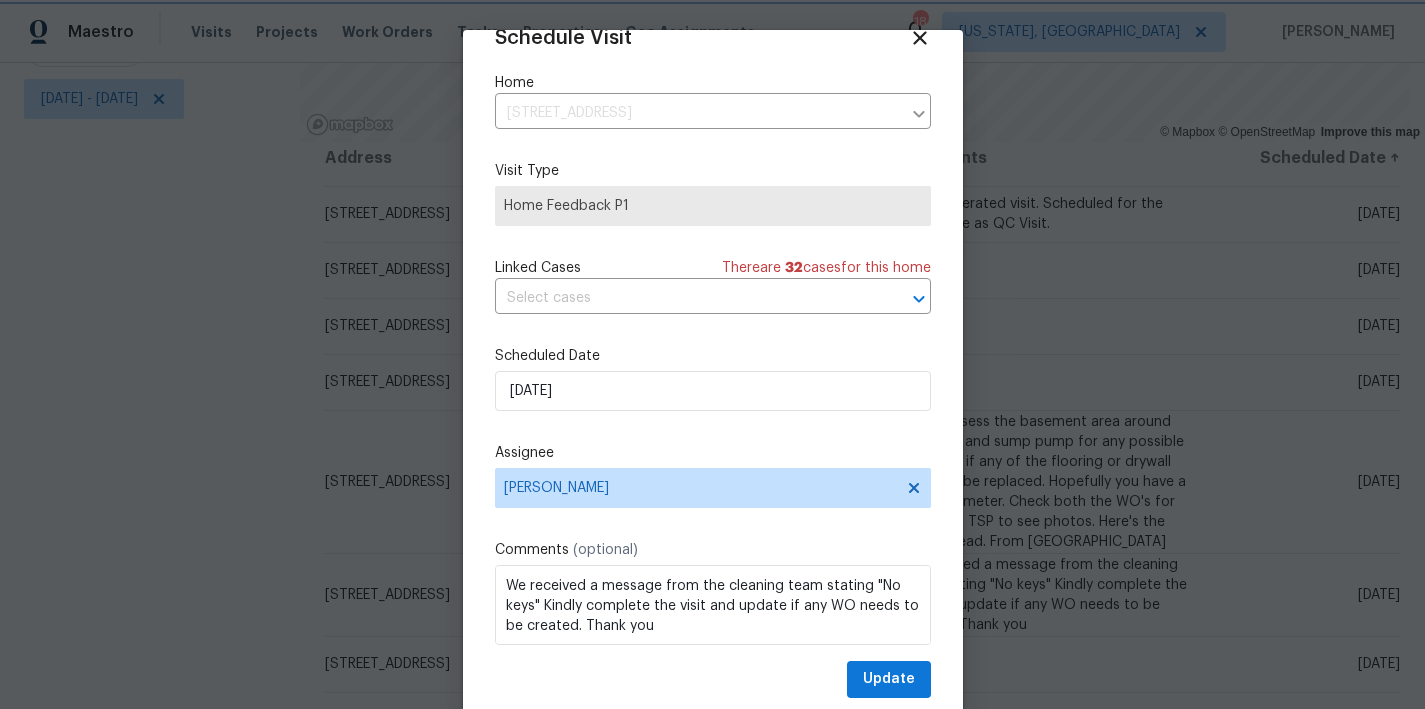 scroll, scrollTop: 36, scrollLeft: 0, axis: vertical 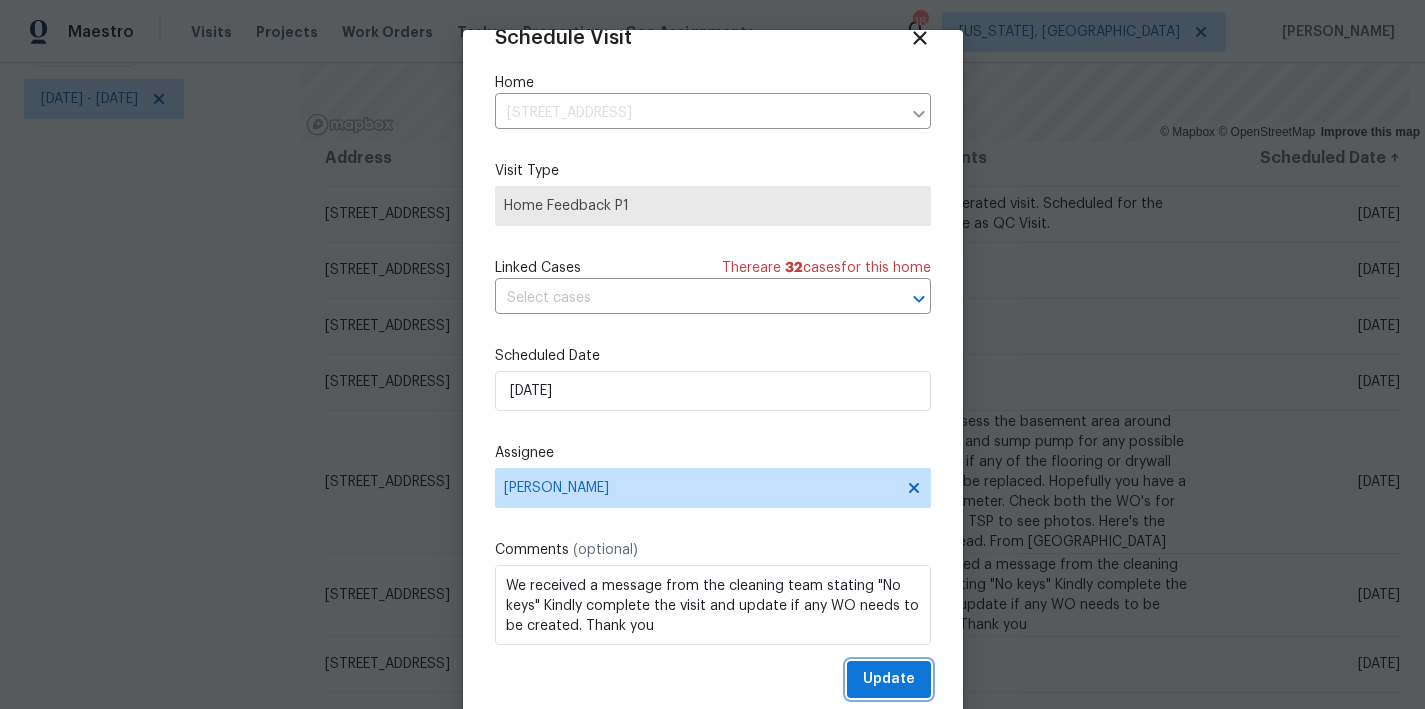 click on "Update" at bounding box center (889, 679) 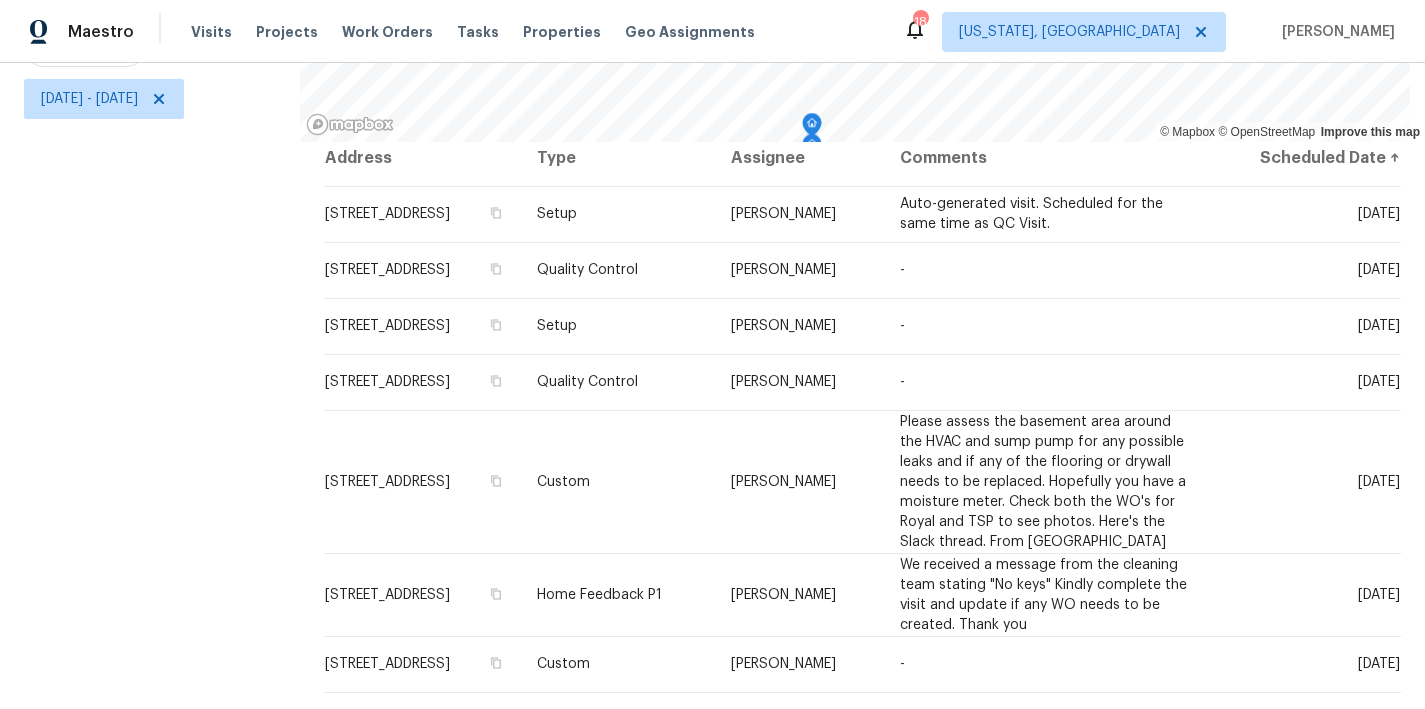 scroll, scrollTop: 0, scrollLeft: 0, axis: both 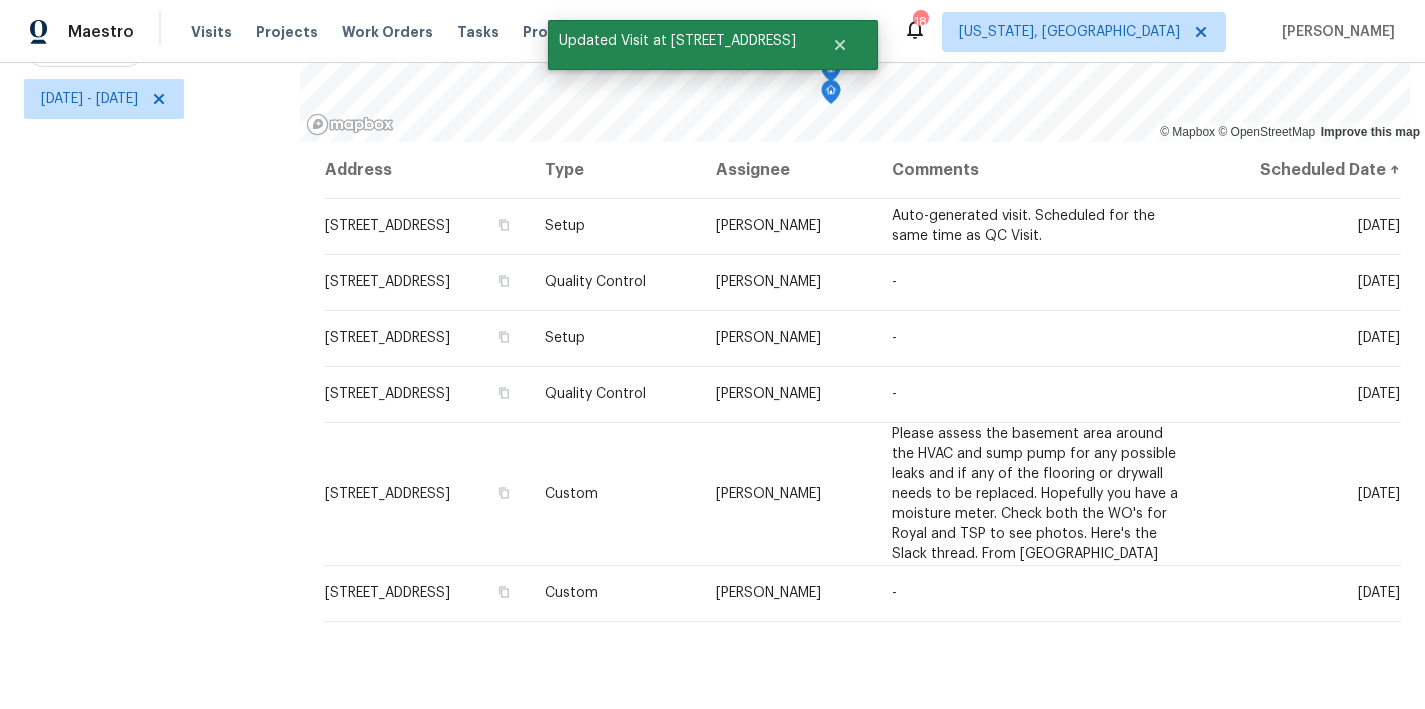 click on "Filters Reset ​ Type Assignee Mon, Jul 21 - Mon, Jul 21" at bounding box center (150, 275) 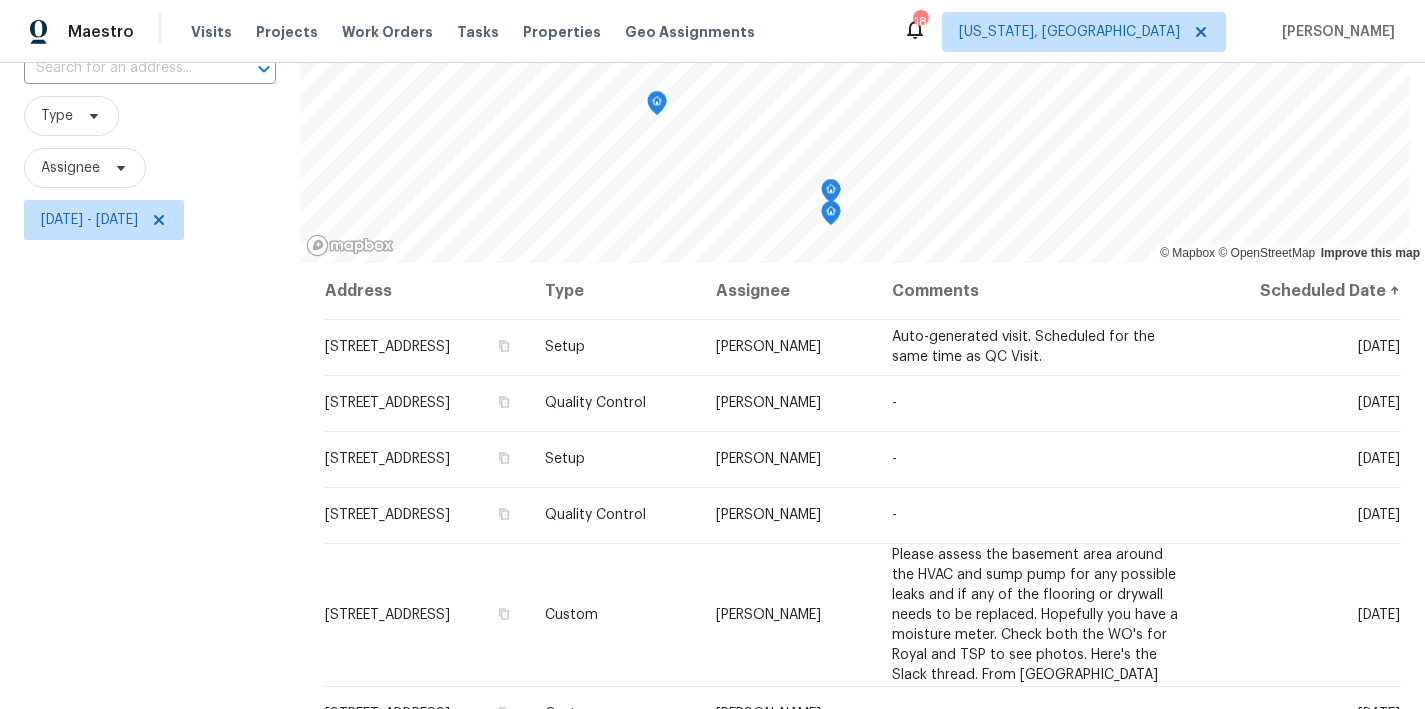 scroll, scrollTop: 0, scrollLeft: 0, axis: both 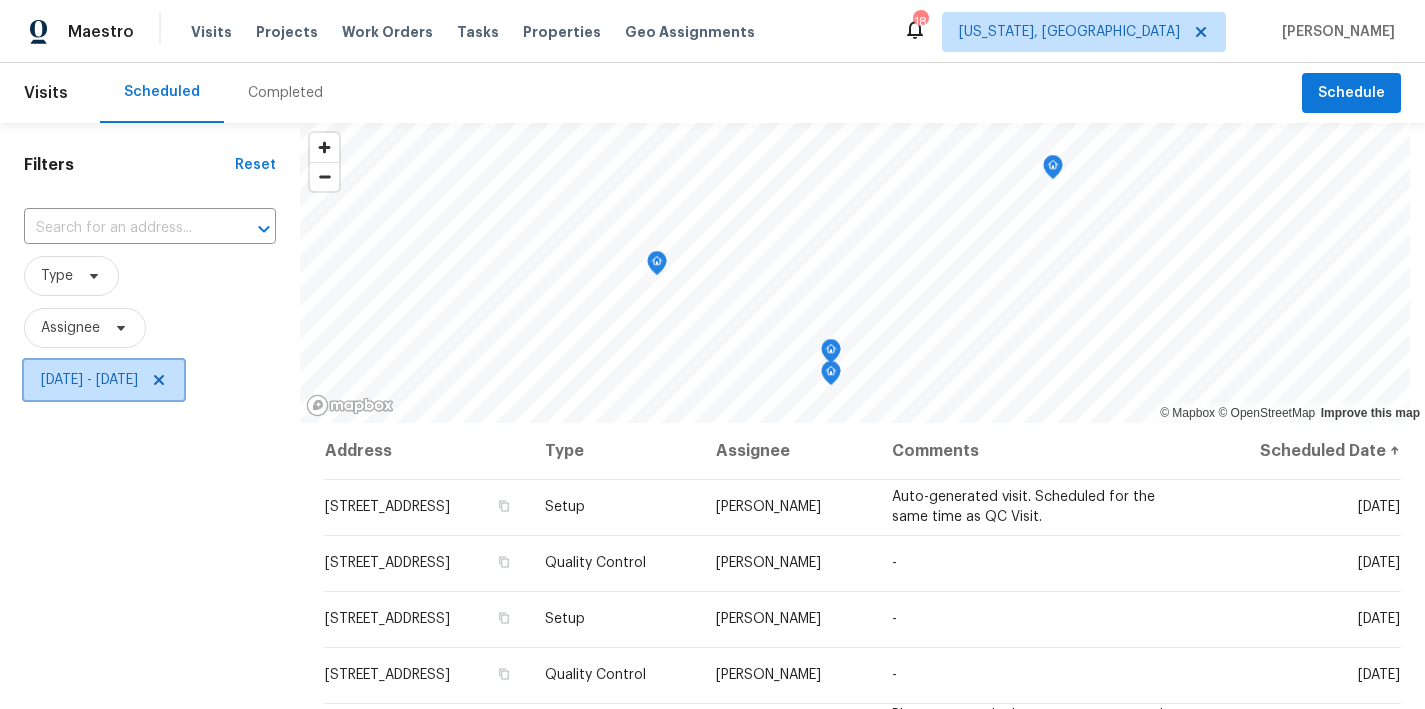 click on "Mon, Jul 21 - Mon, Jul 21" at bounding box center (89, 380) 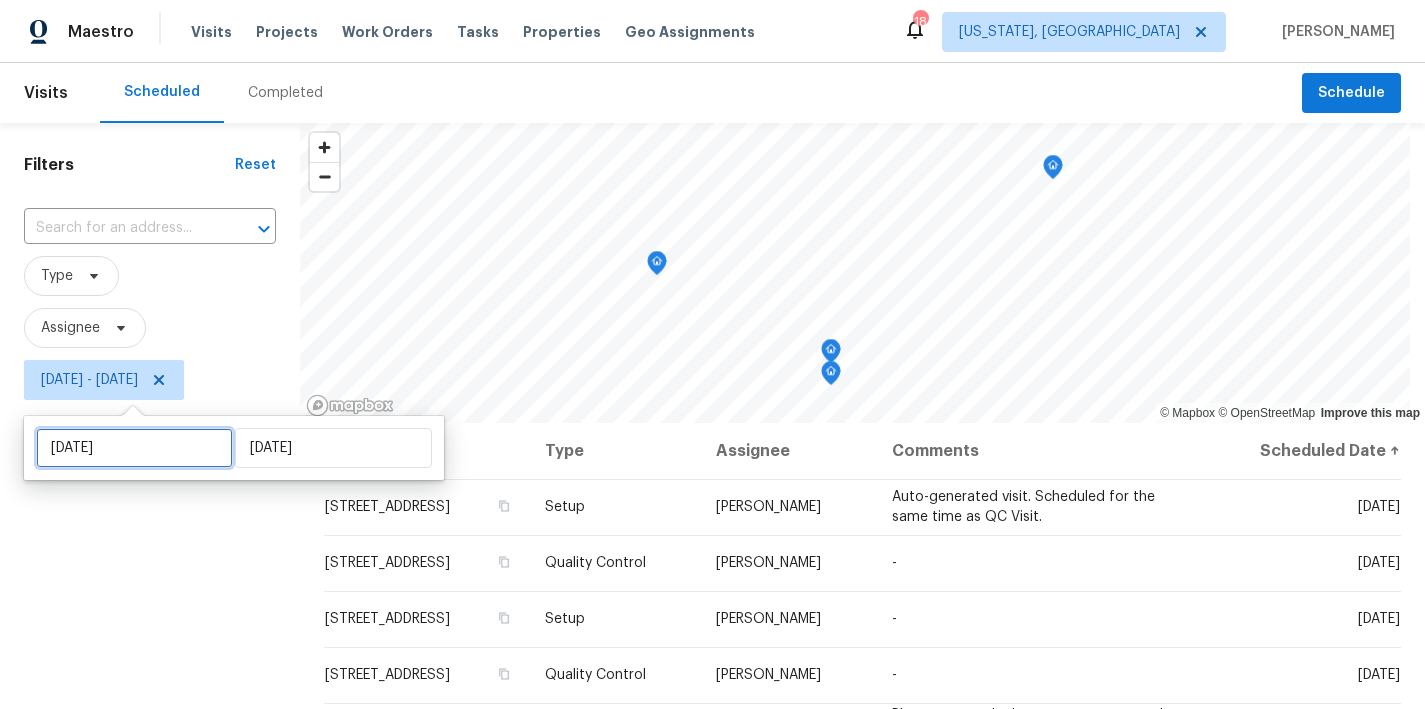 click on "Mon, Jul 21" at bounding box center [134, 448] 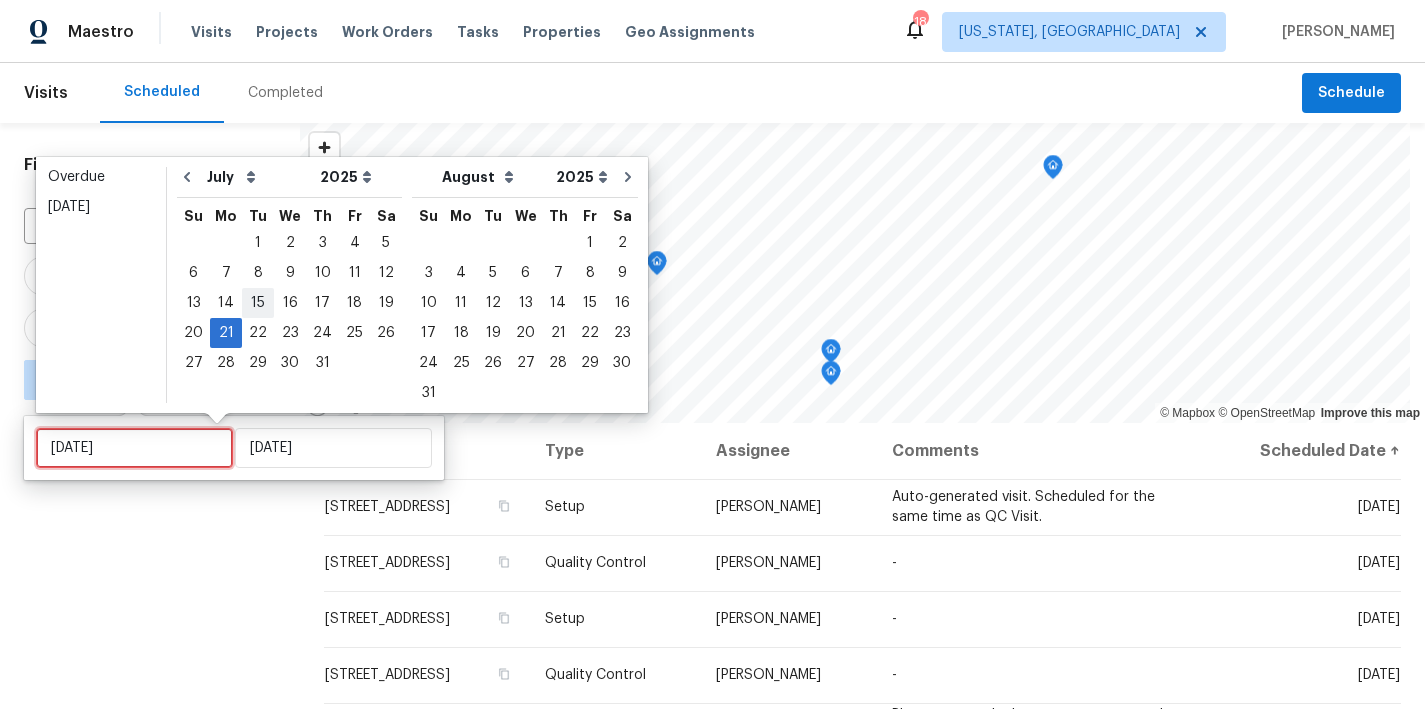 type on "Mon, Jul 28" 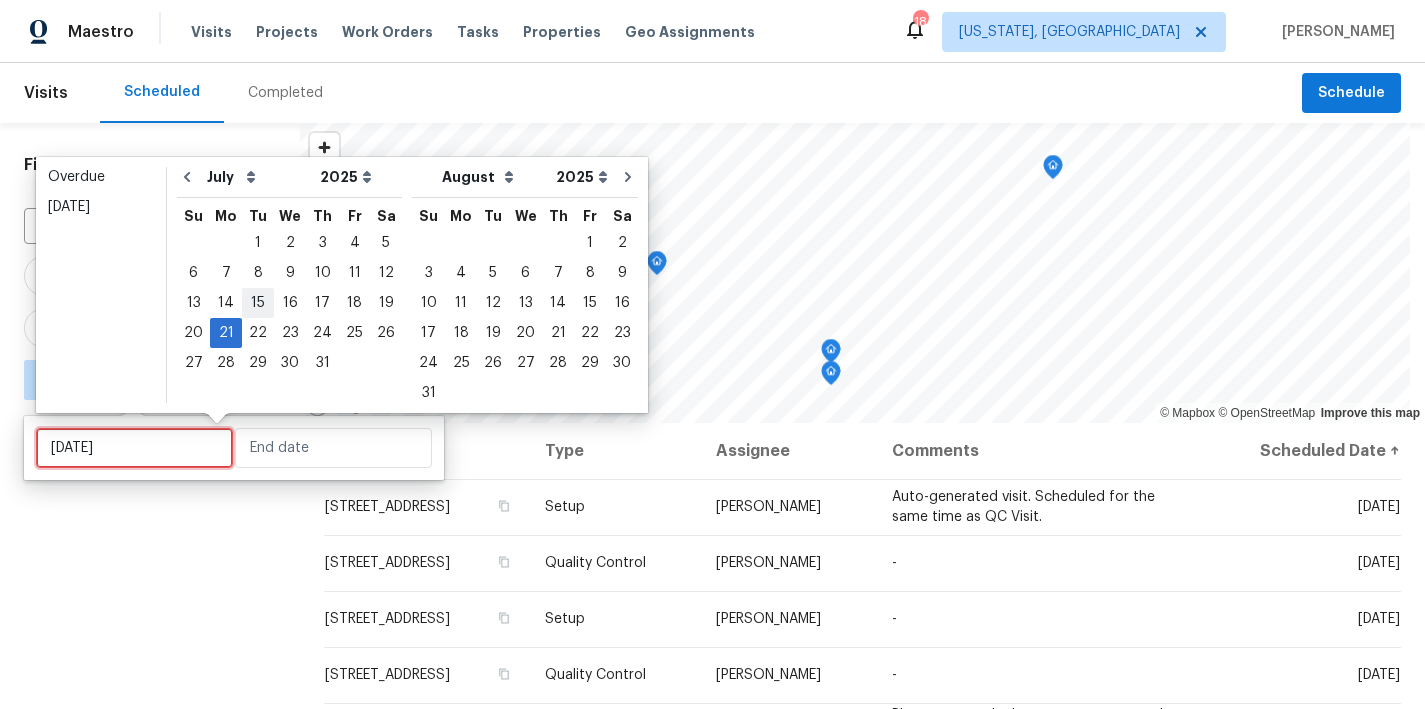 type on "Tue, Jul 15" 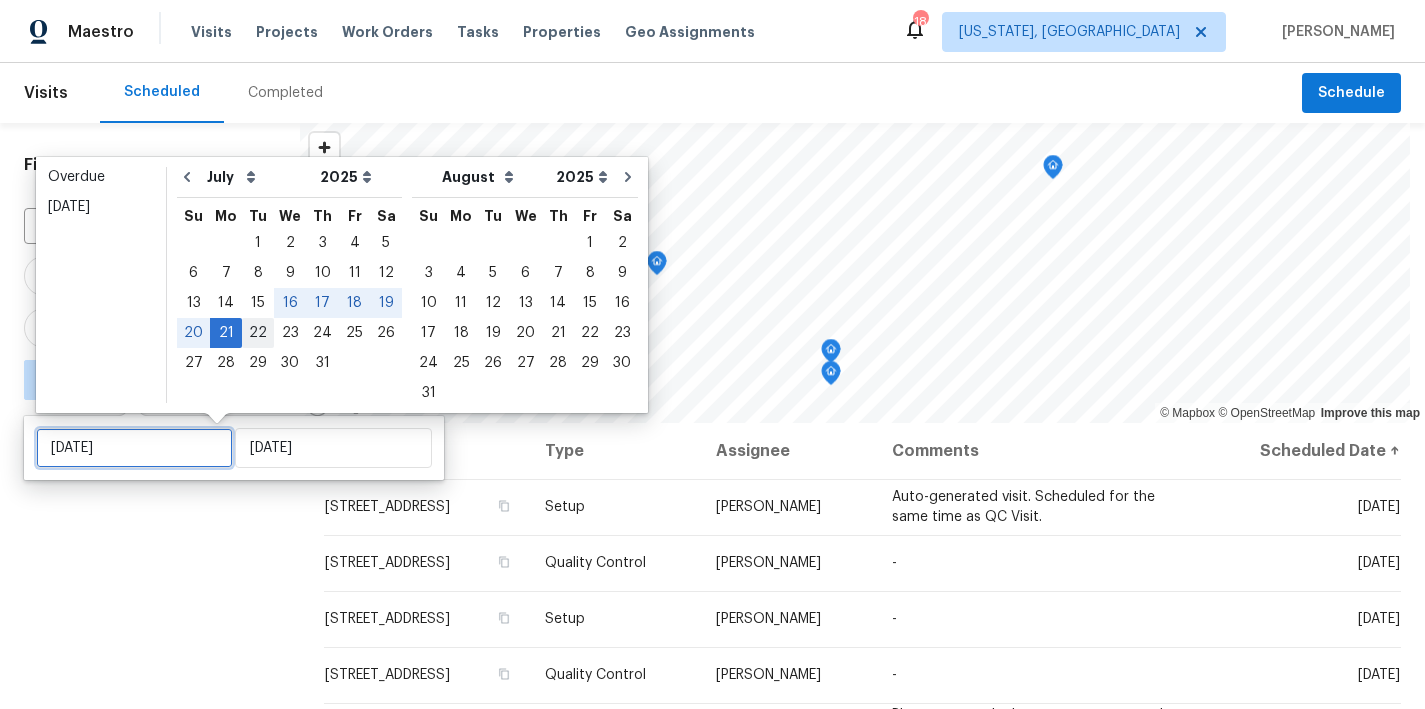type on "[DATE]" 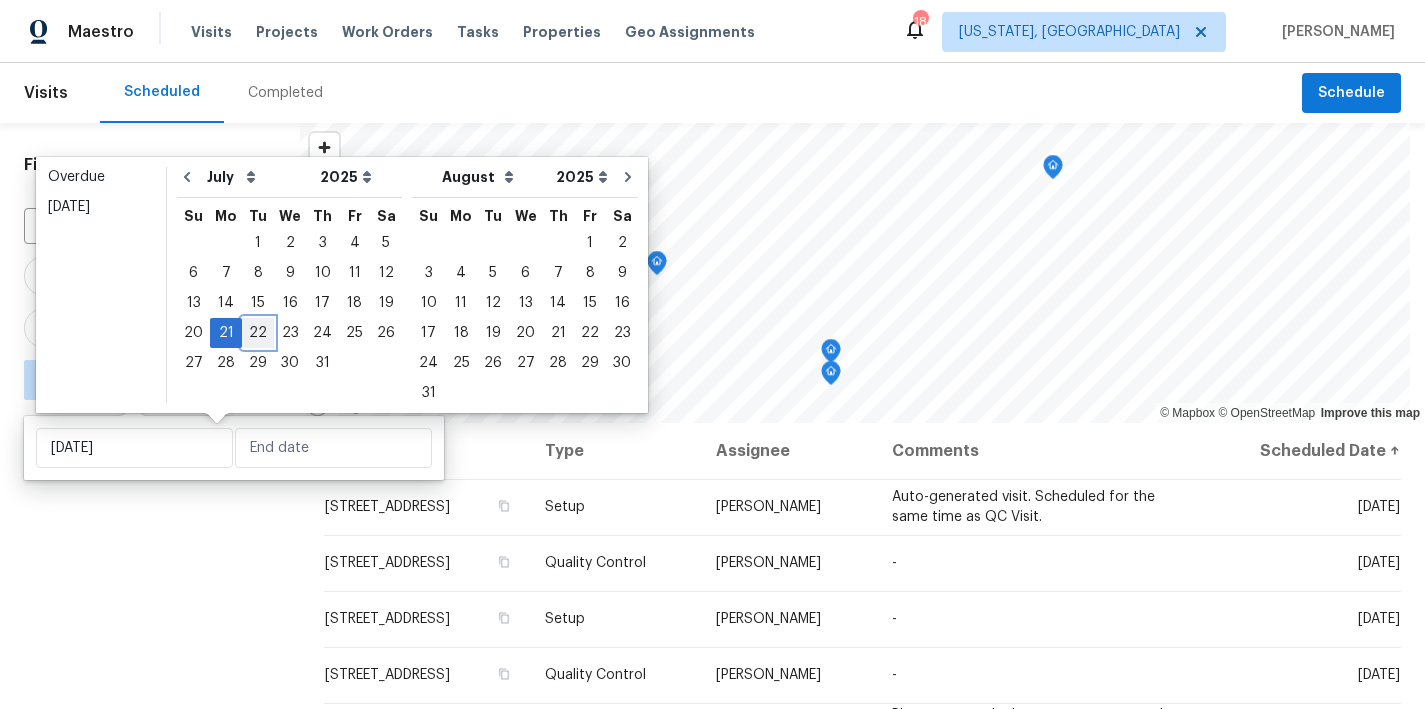 click on "22" at bounding box center (258, 333) 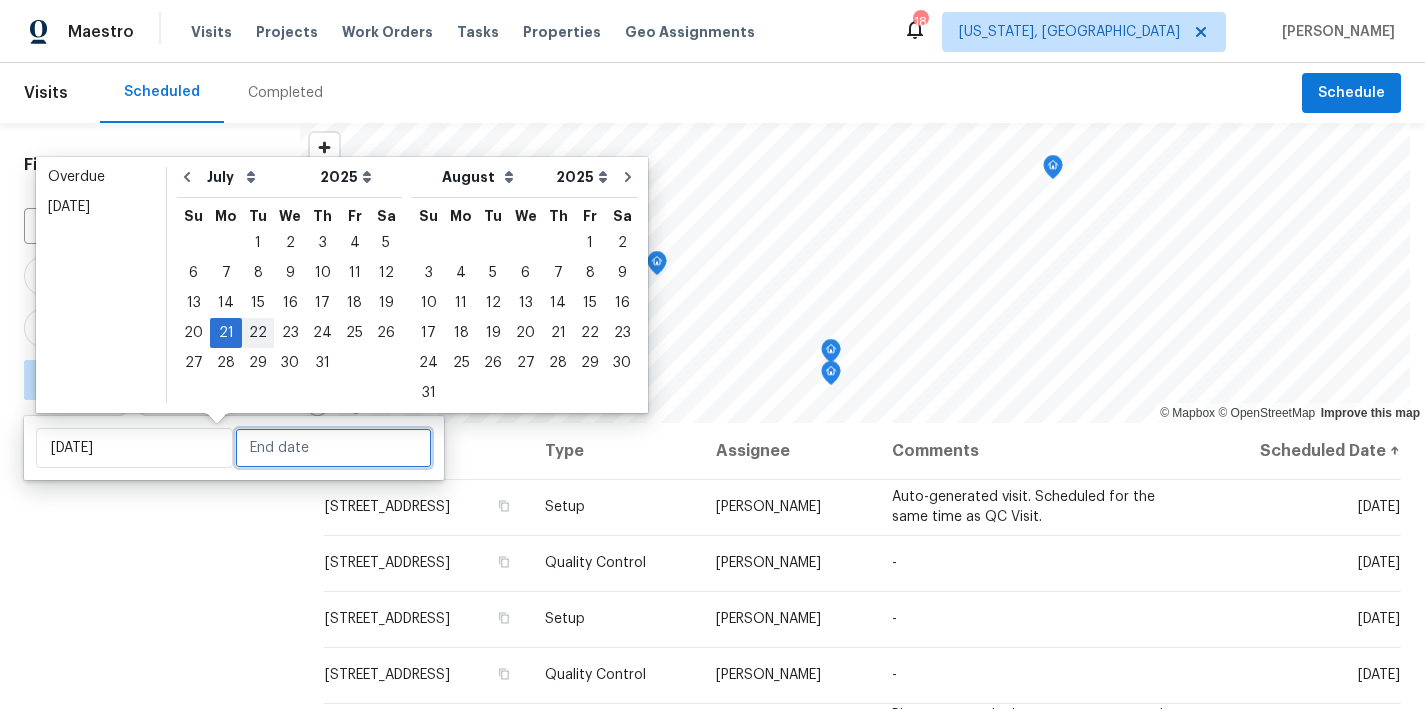type on "[DATE]" 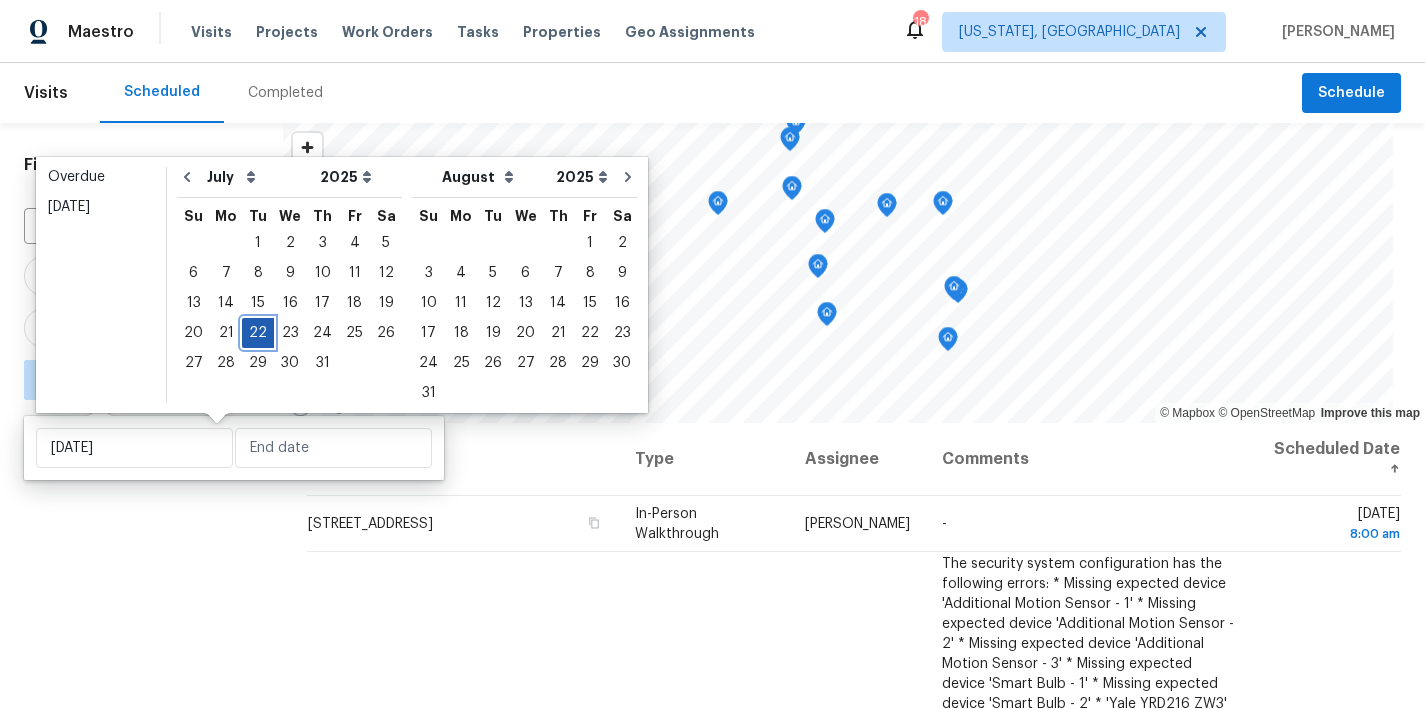 click on "22" at bounding box center [258, 333] 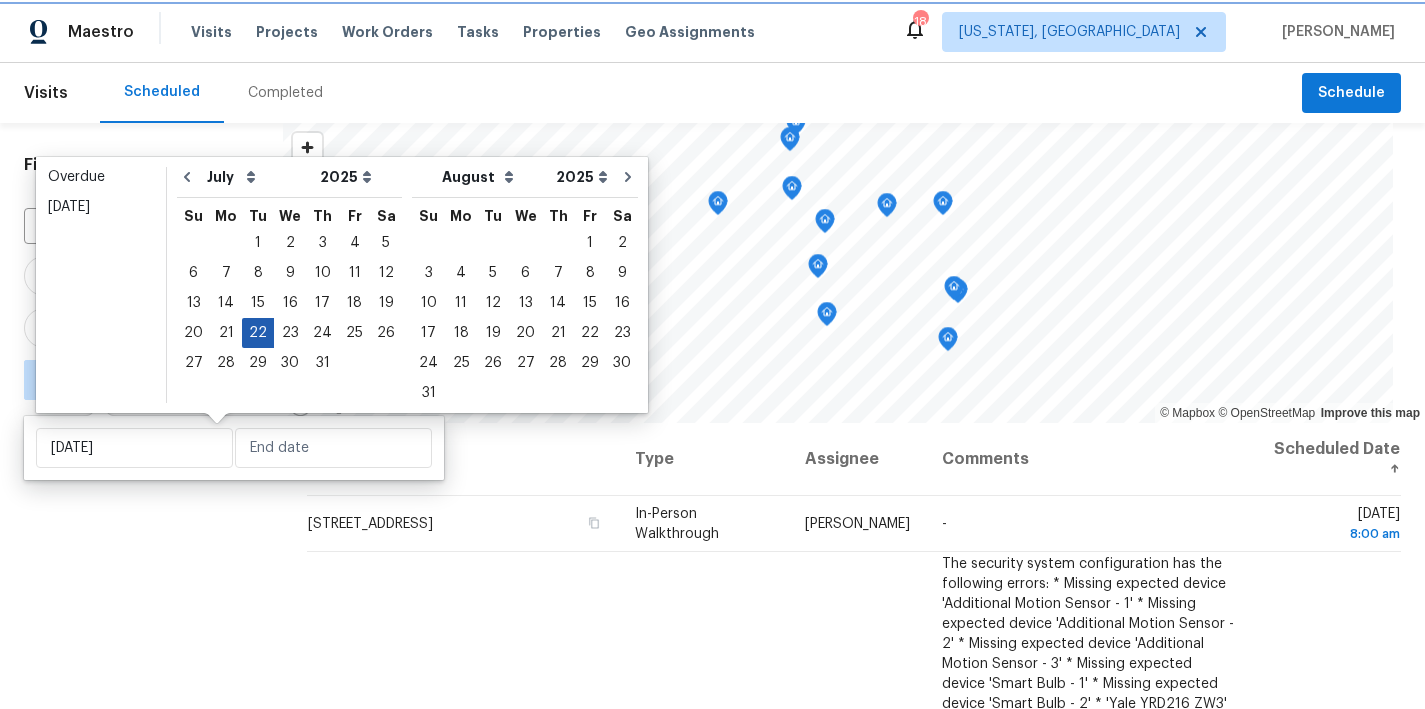 type on "[DATE]" 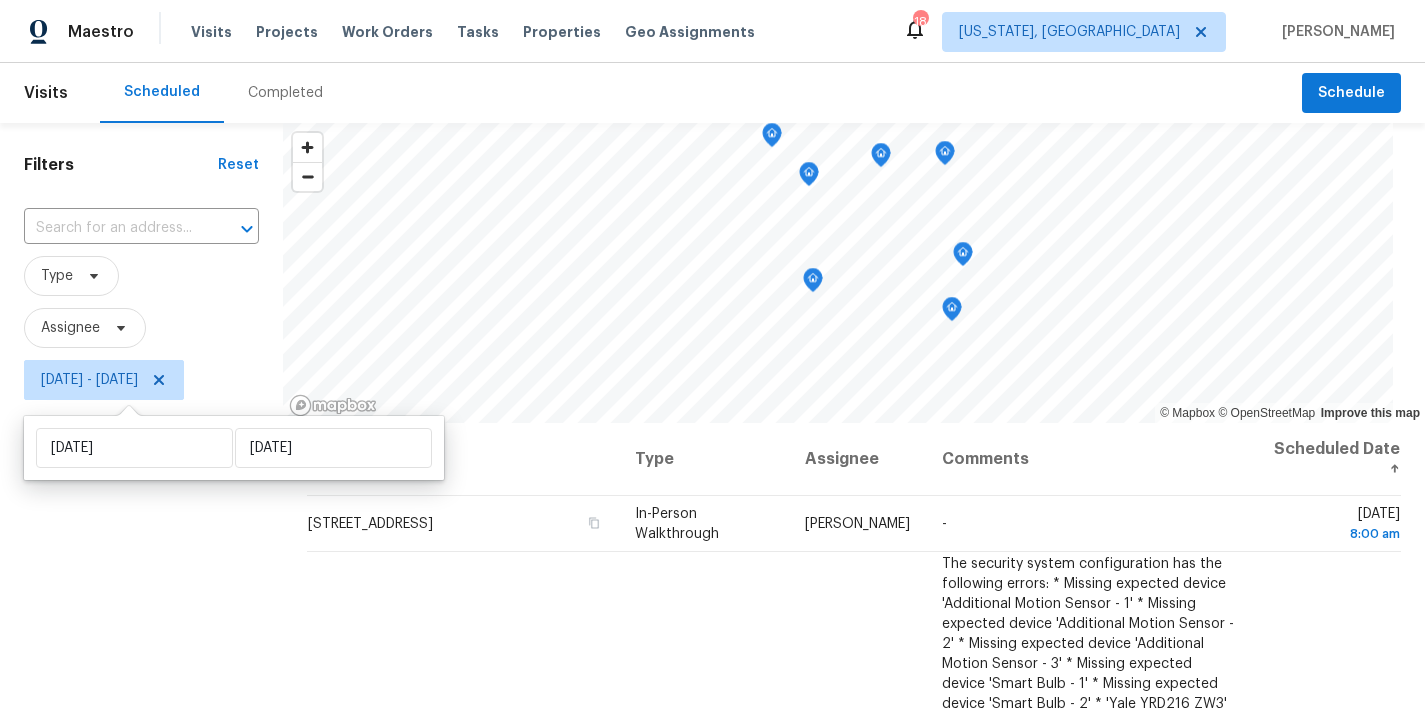 click on "Filters Reset ​ Type Assignee [DATE] - [DATE]" at bounding box center [141, 556] 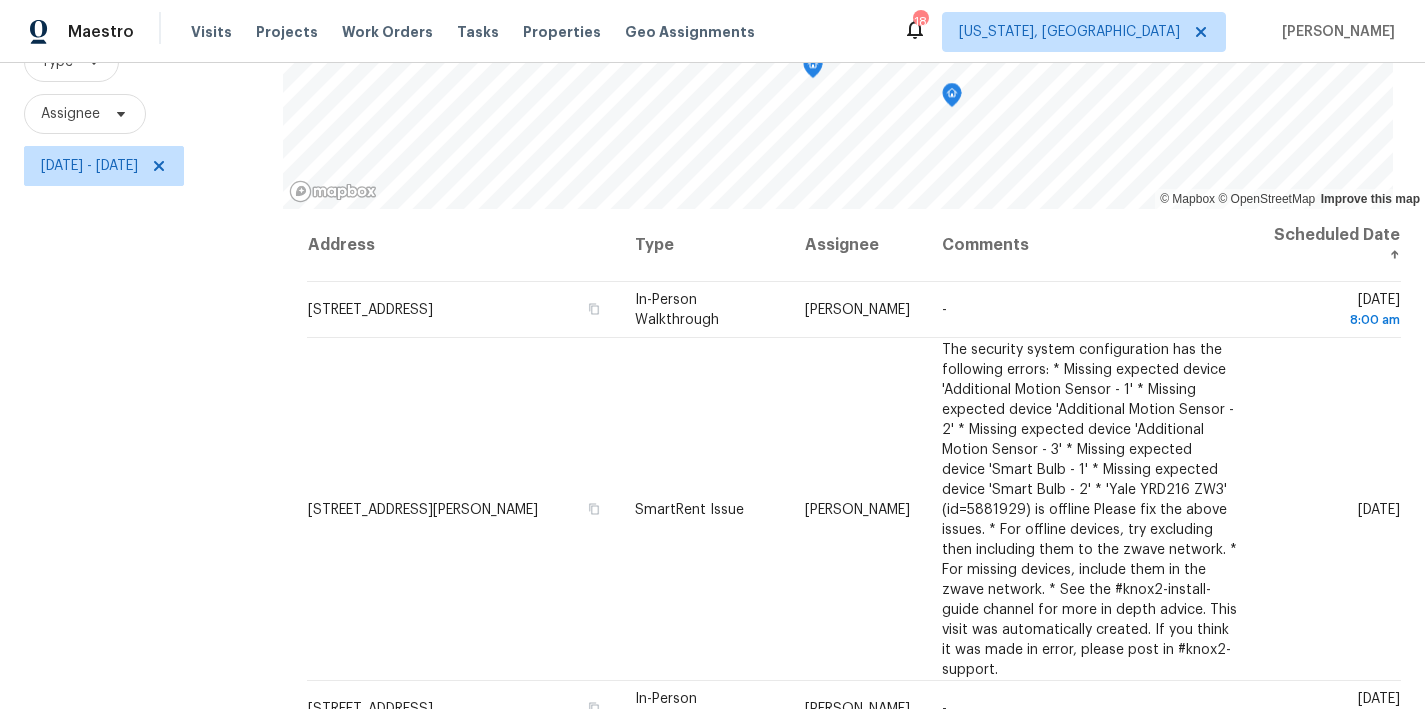 scroll, scrollTop: 296, scrollLeft: 0, axis: vertical 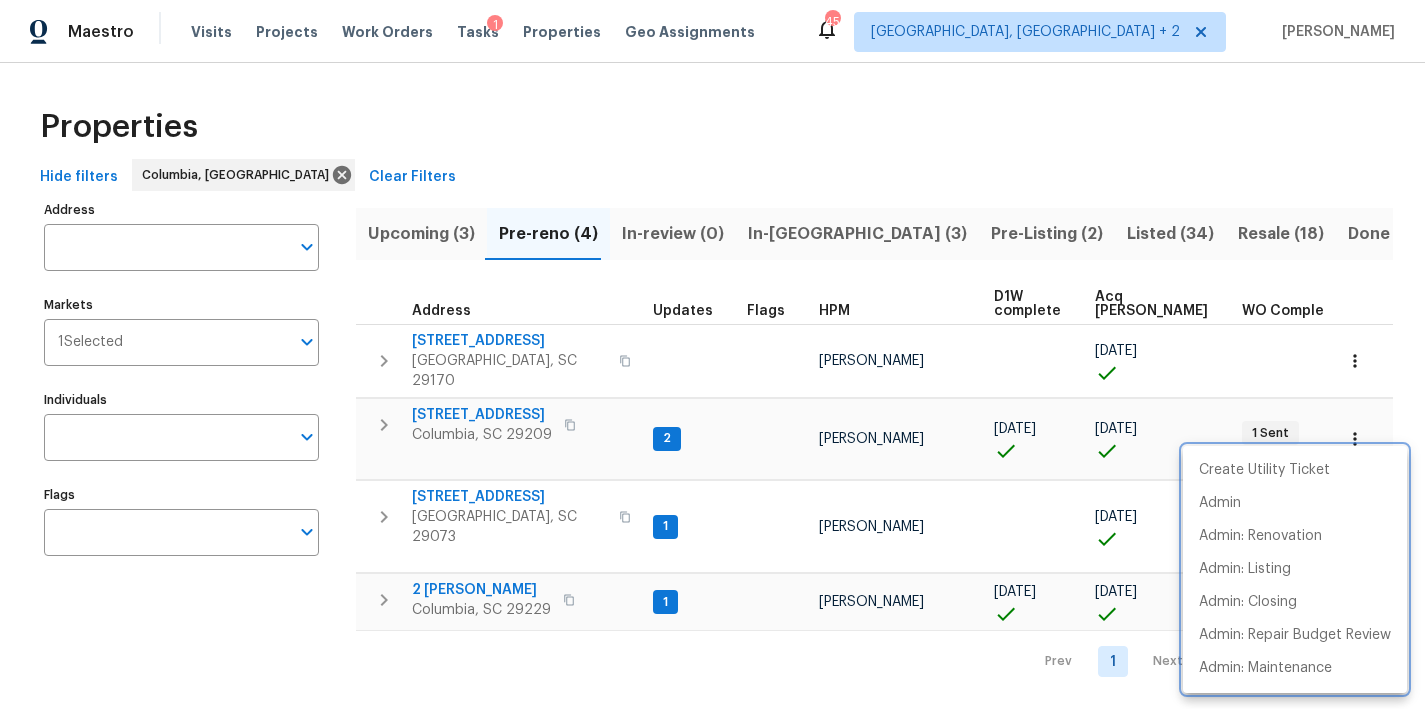 click at bounding box center (712, 354) 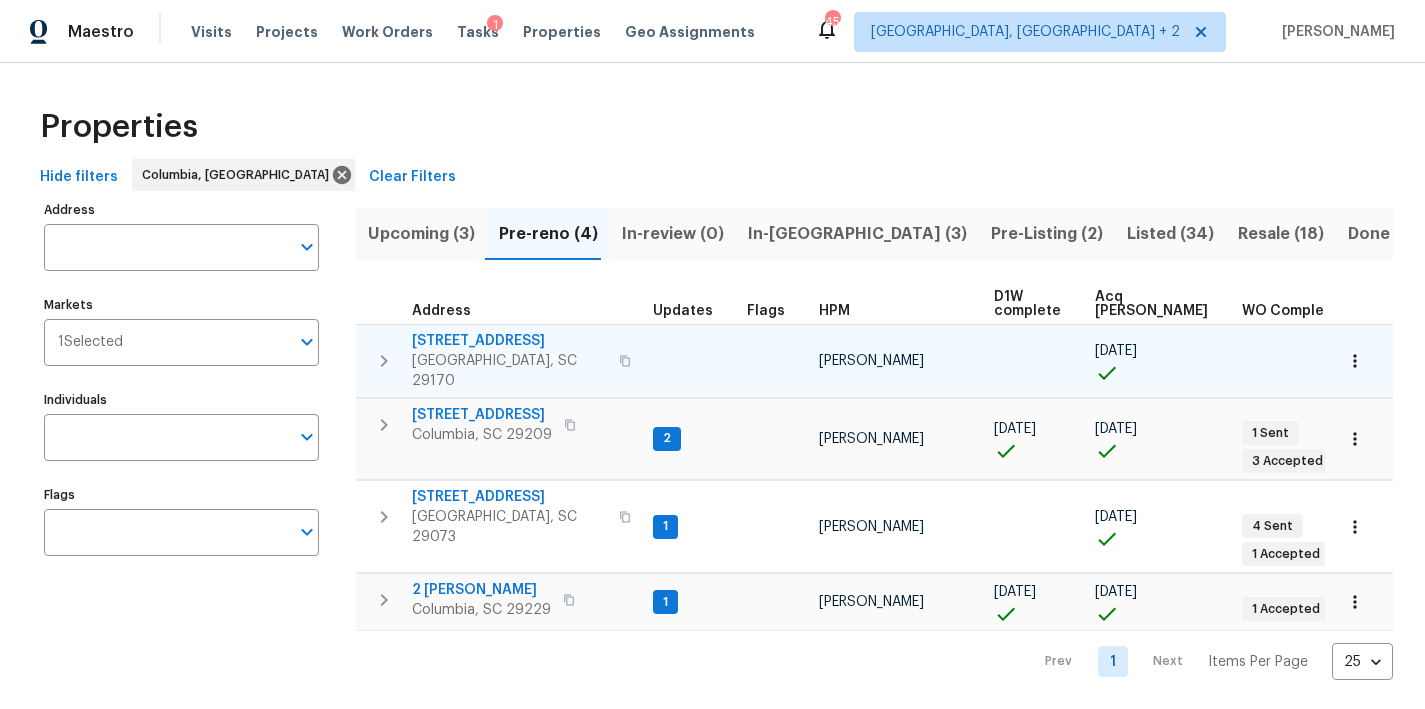 click on "[STREET_ADDRESS]" at bounding box center [500, 361] 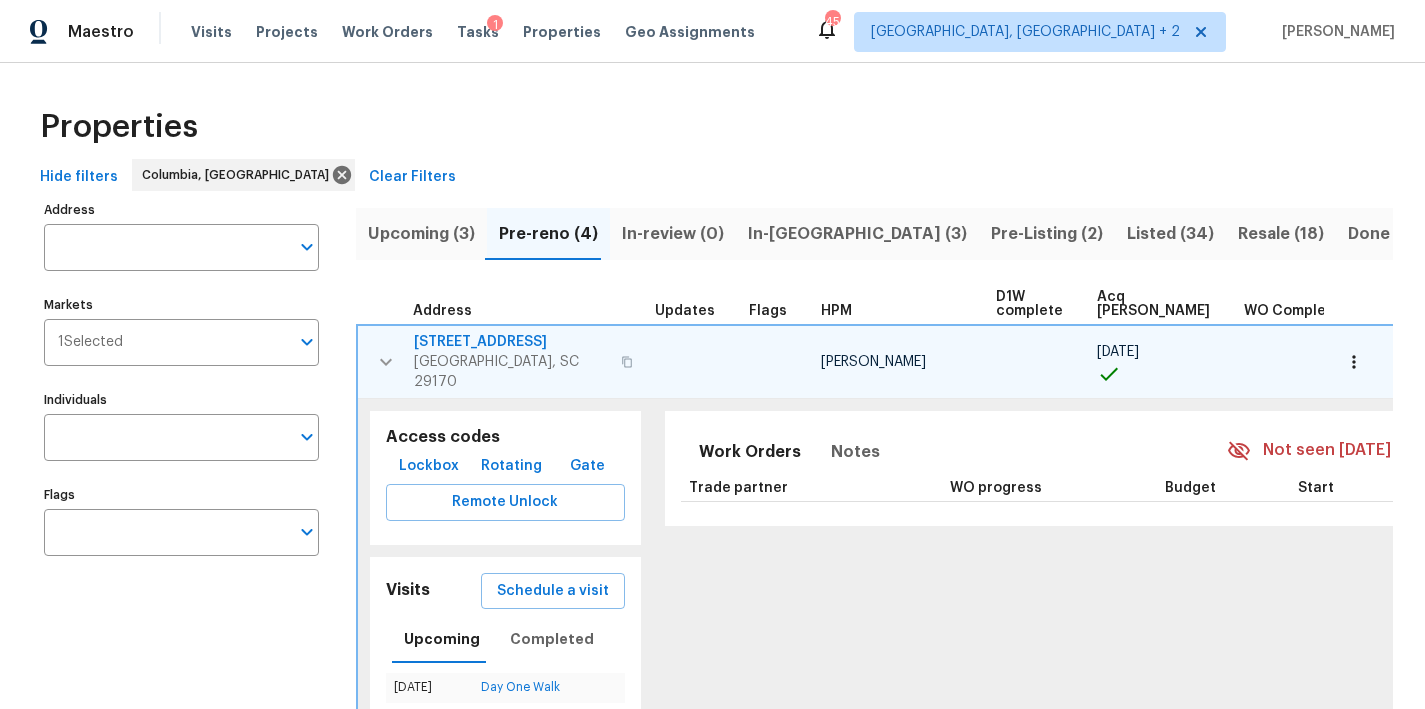 click 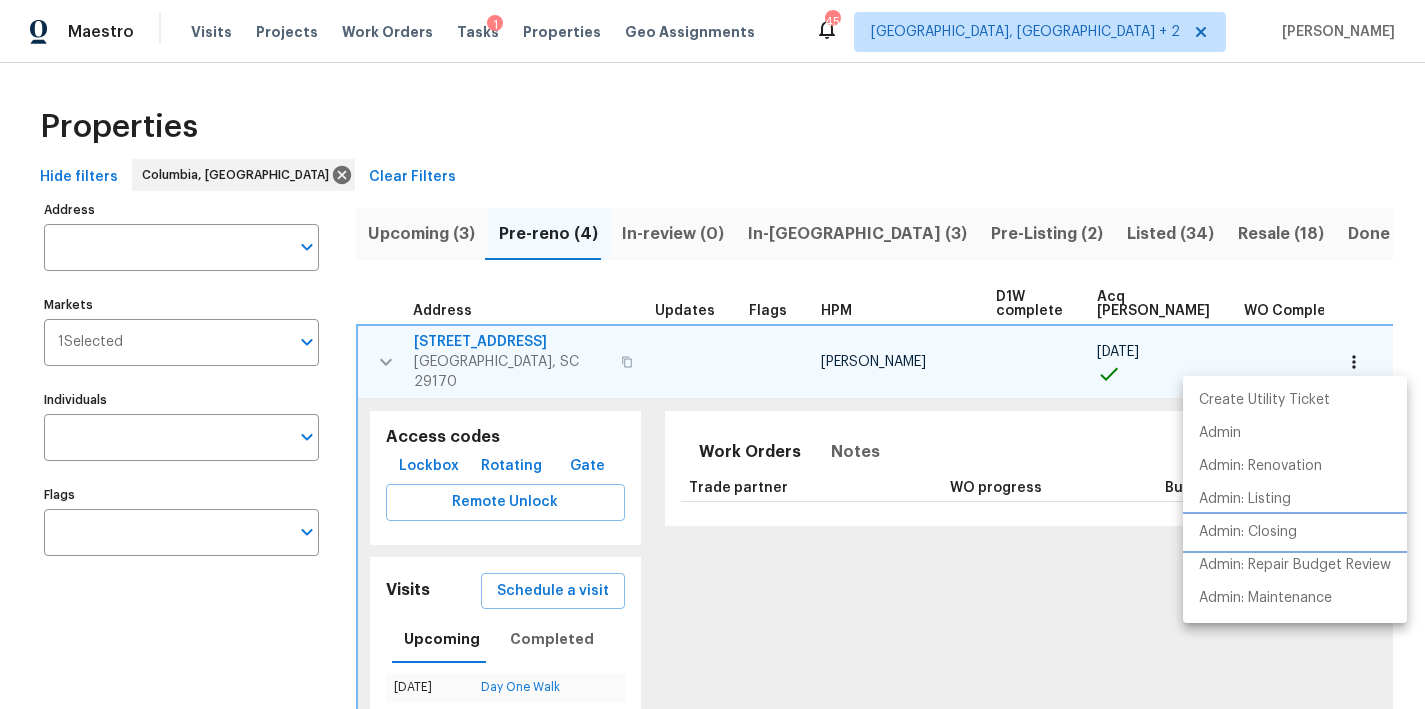 click on "Admin: Closing" at bounding box center [1248, 532] 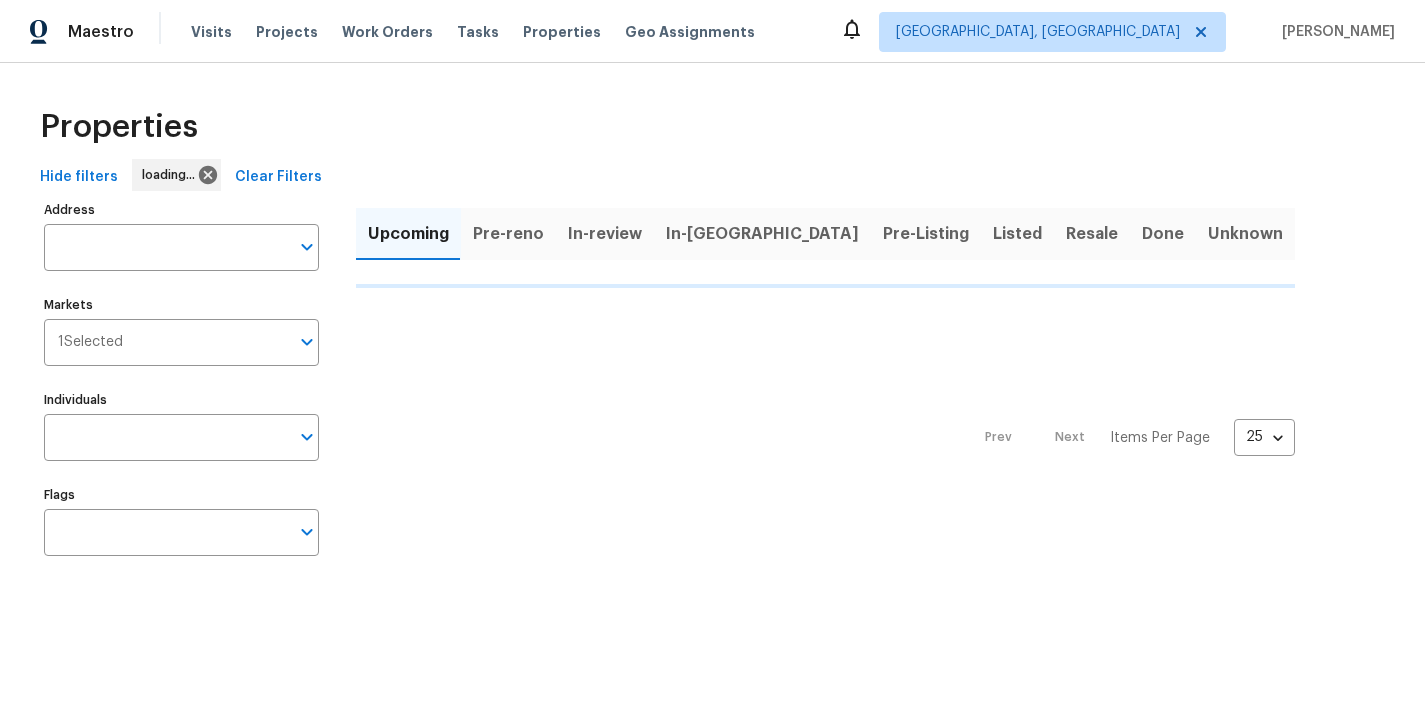 scroll, scrollTop: 0, scrollLeft: 0, axis: both 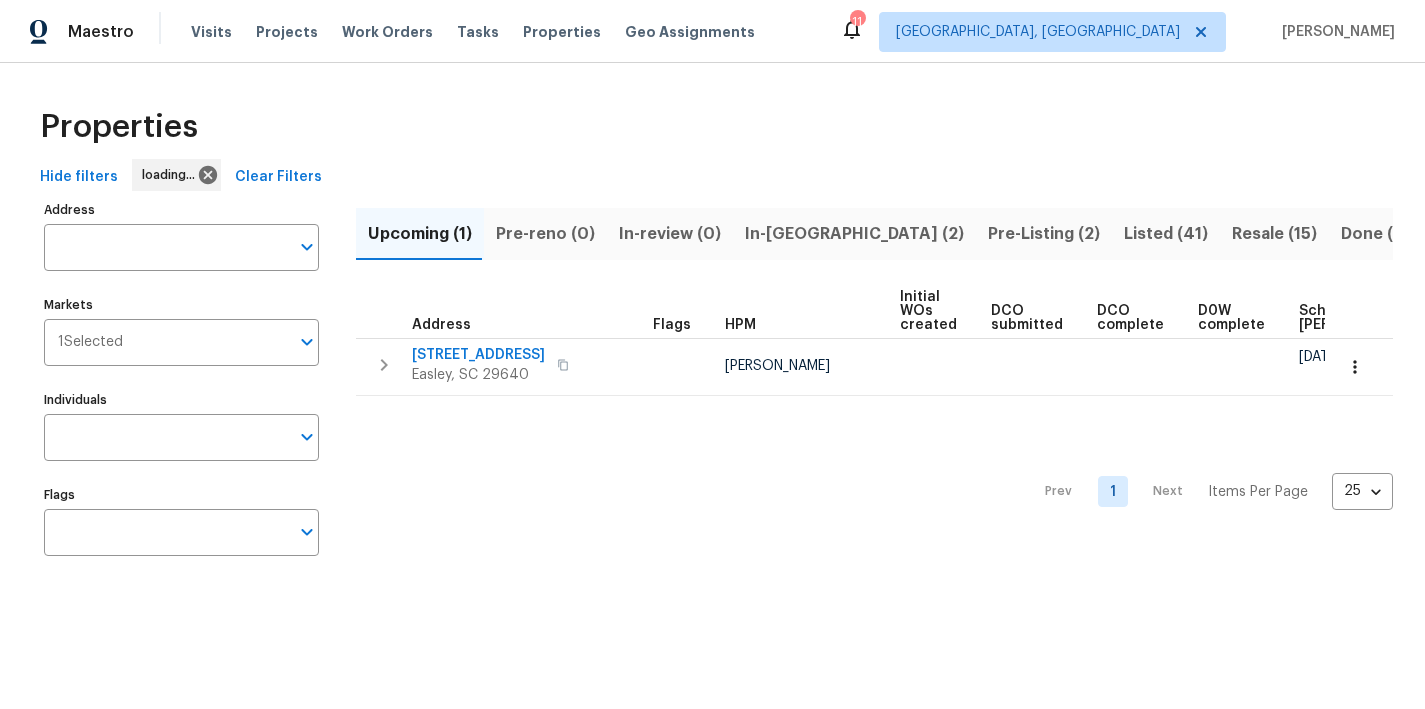 click on "Maestro Visits Projects Work Orders Tasks Properties Geo Assignments [STREET_ADDRESS] [PERSON_NAME]" at bounding box center [712, 31] 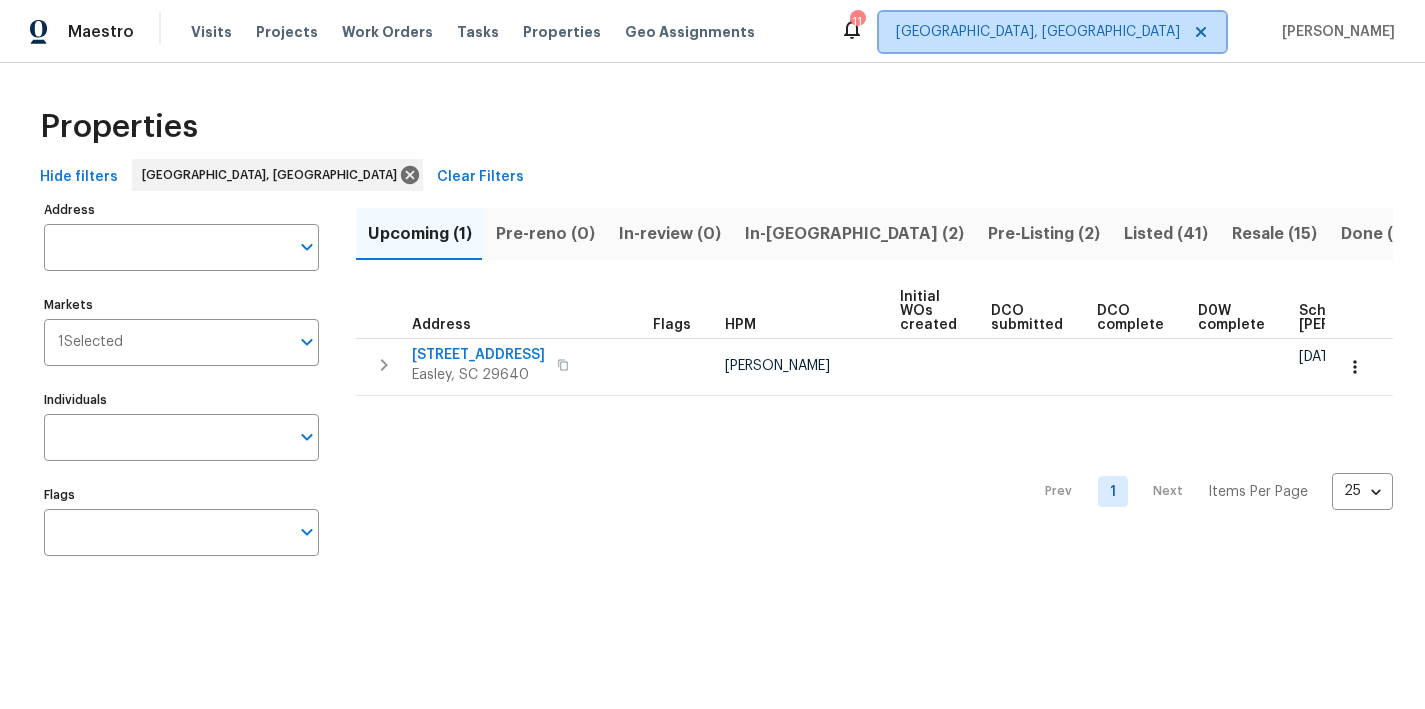 click on "[GEOGRAPHIC_DATA], [GEOGRAPHIC_DATA]" at bounding box center (1038, 32) 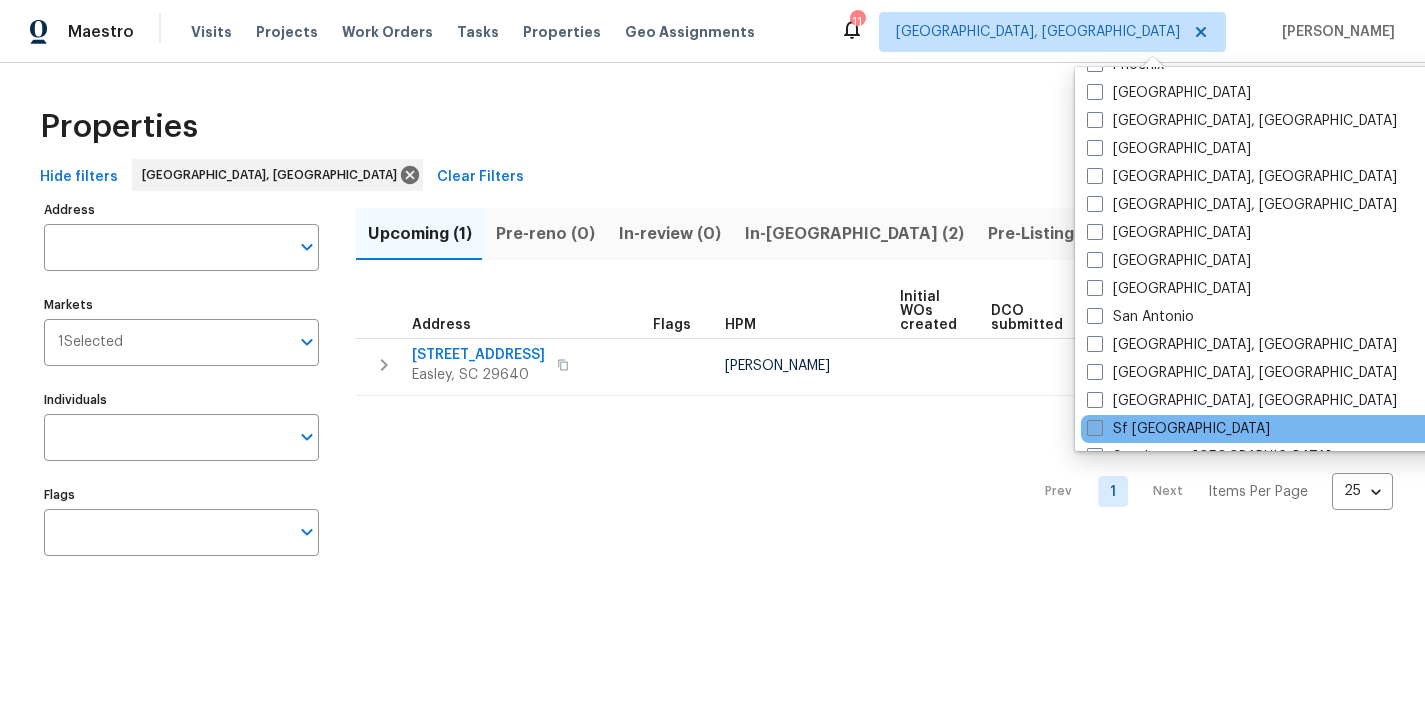 scroll, scrollTop: 1177, scrollLeft: 0, axis: vertical 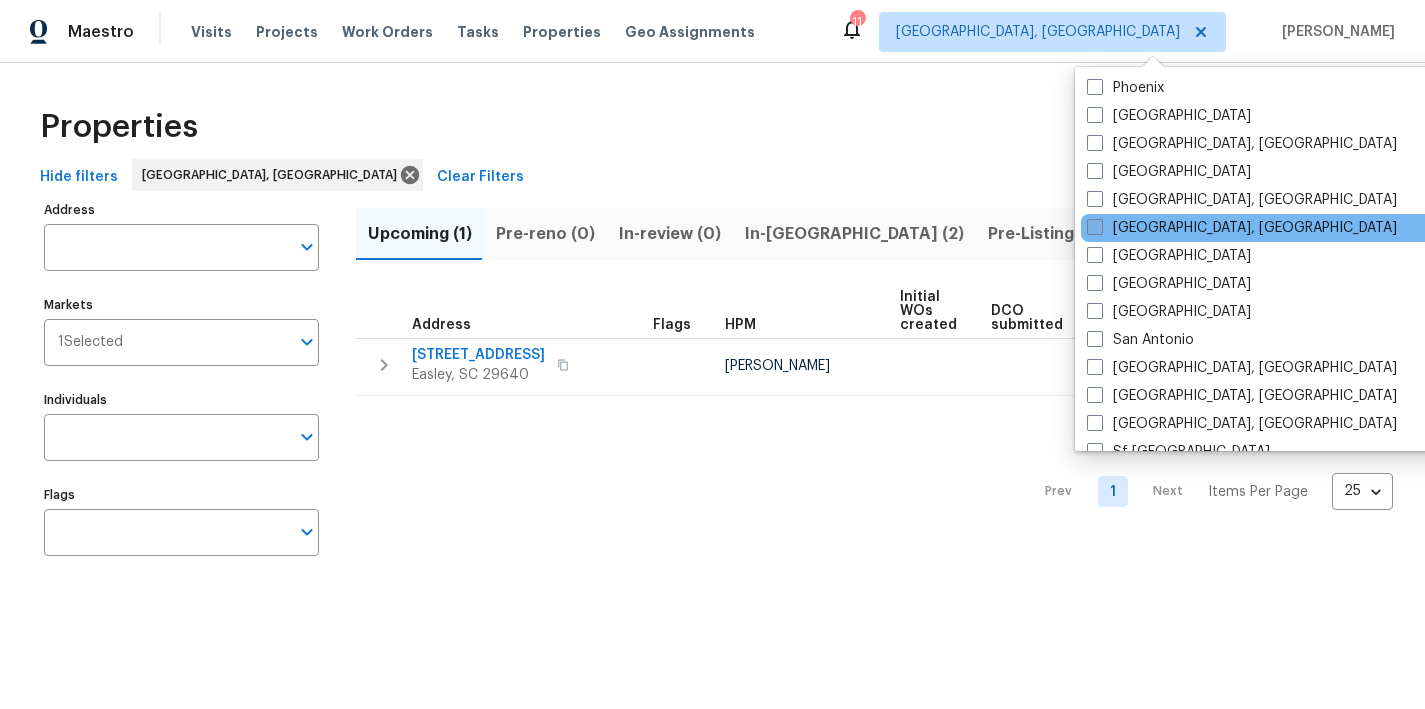 click on "Richmond, VA" at bounding box center [1242, 228] 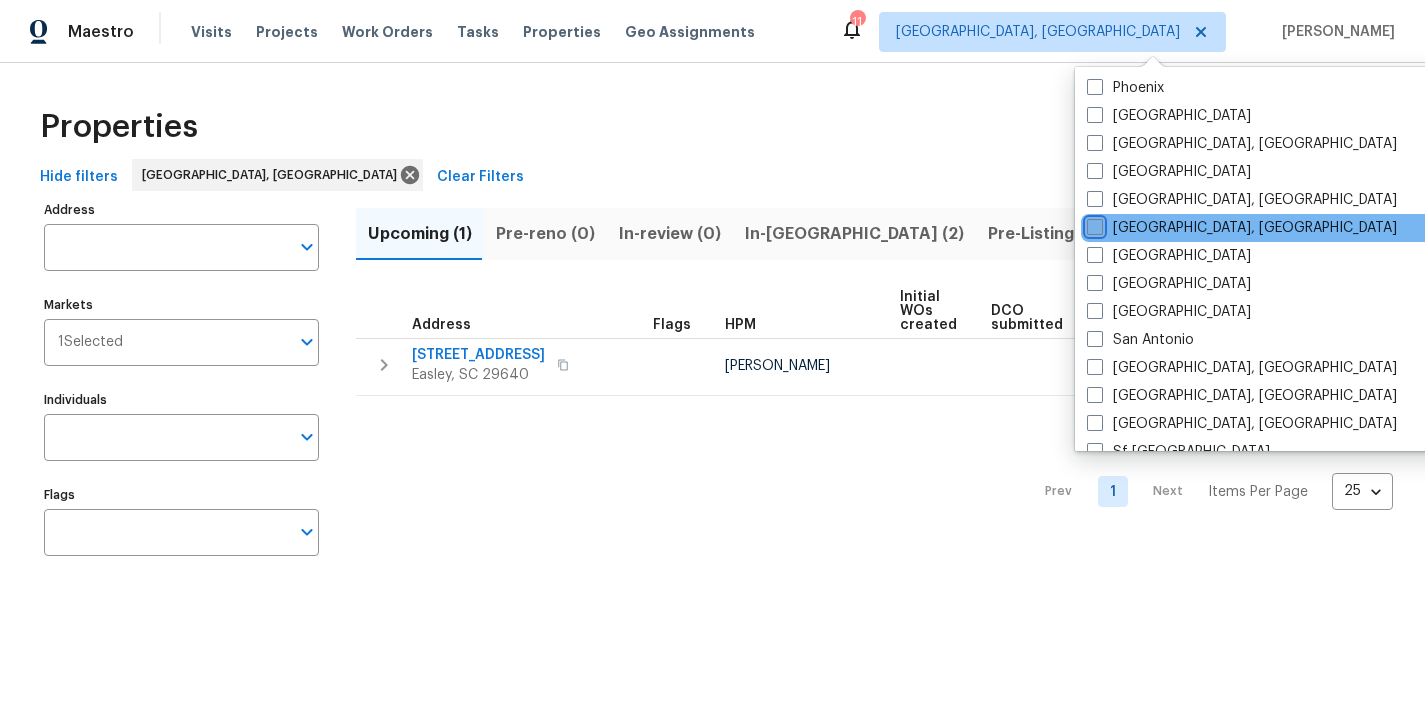click on "Richmond, VA" at bounding box center [1093, 224] 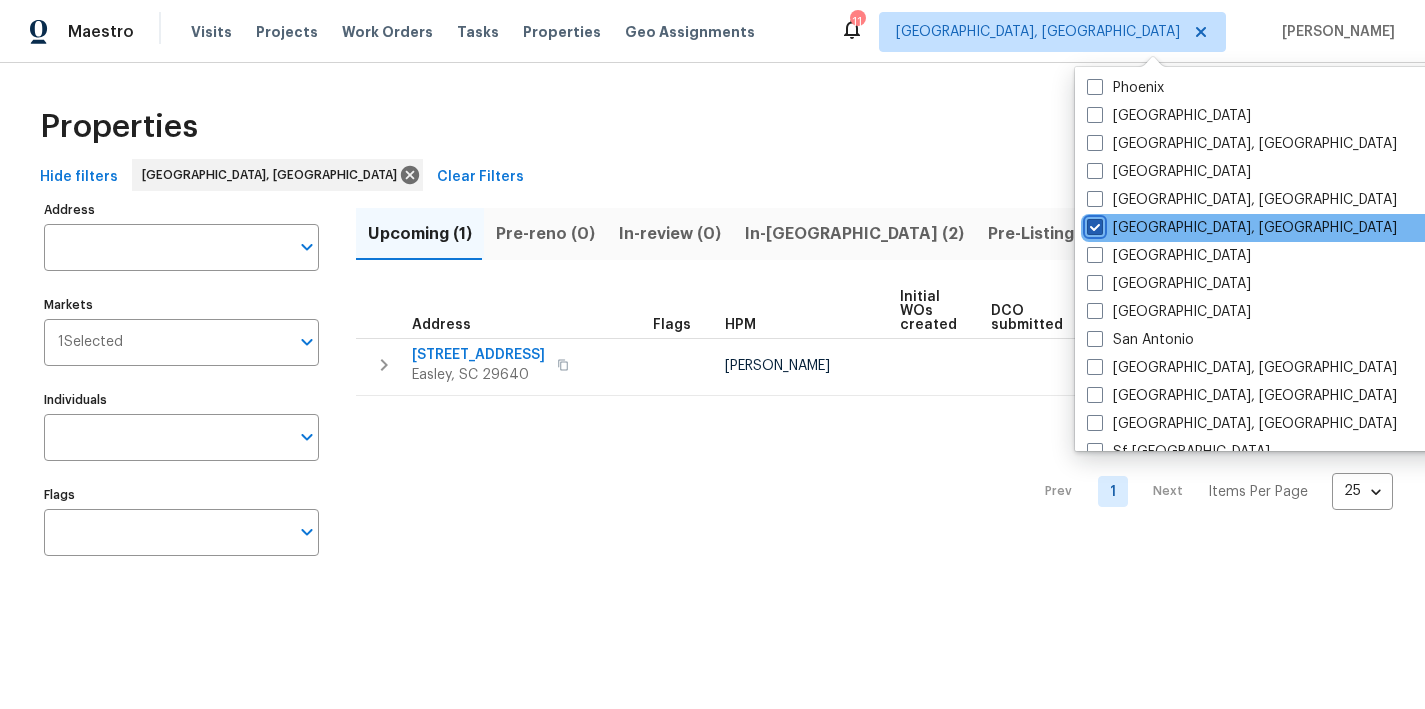 checkbox on "true" 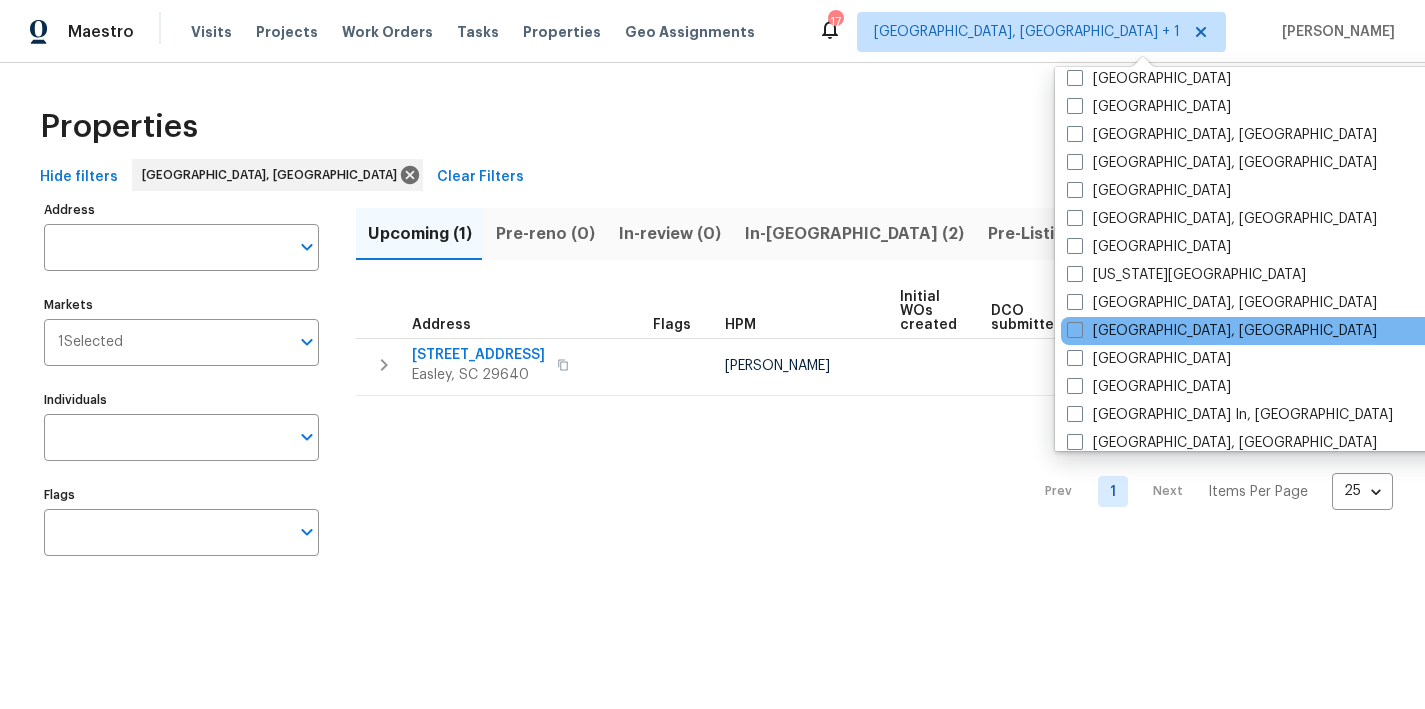 scroll, scrollTop: 1340, scrollLeft: 0, axis: vertical 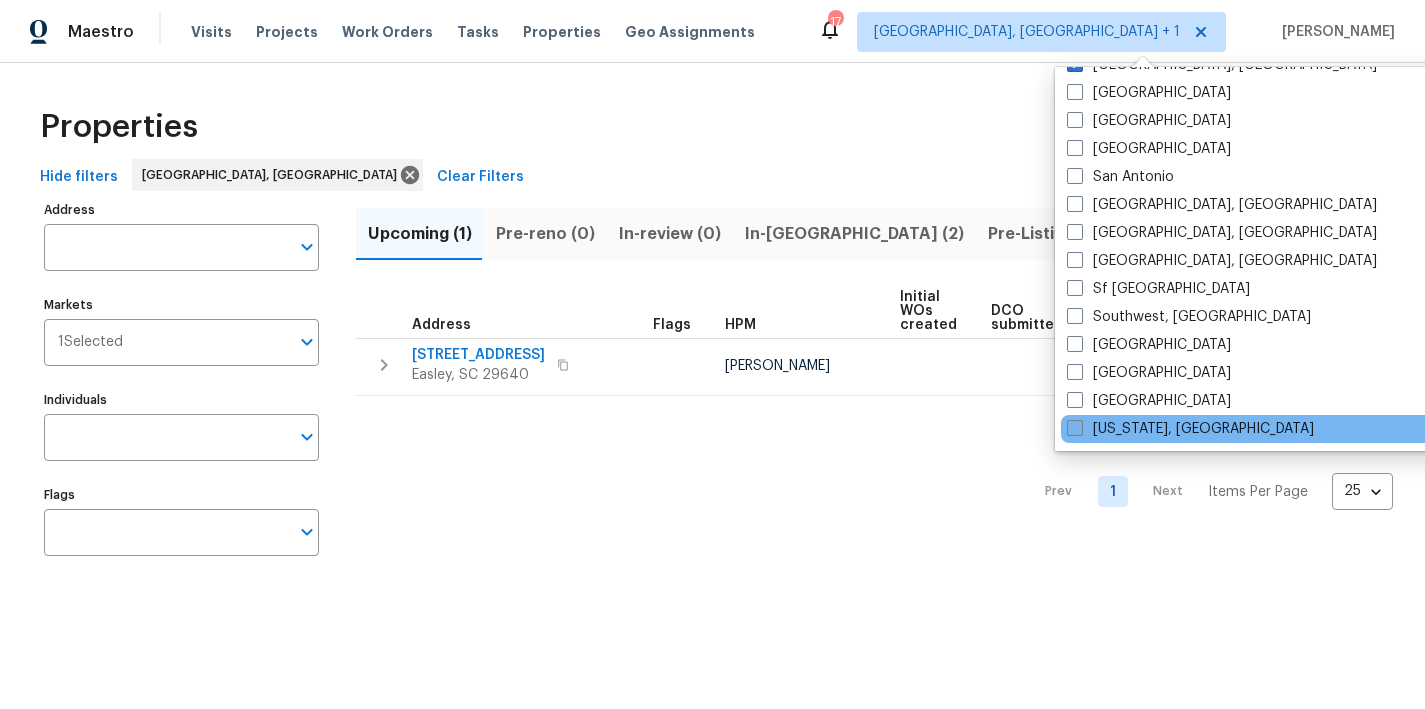 click on "Washington, DC" at bounding box center (1190, 429) 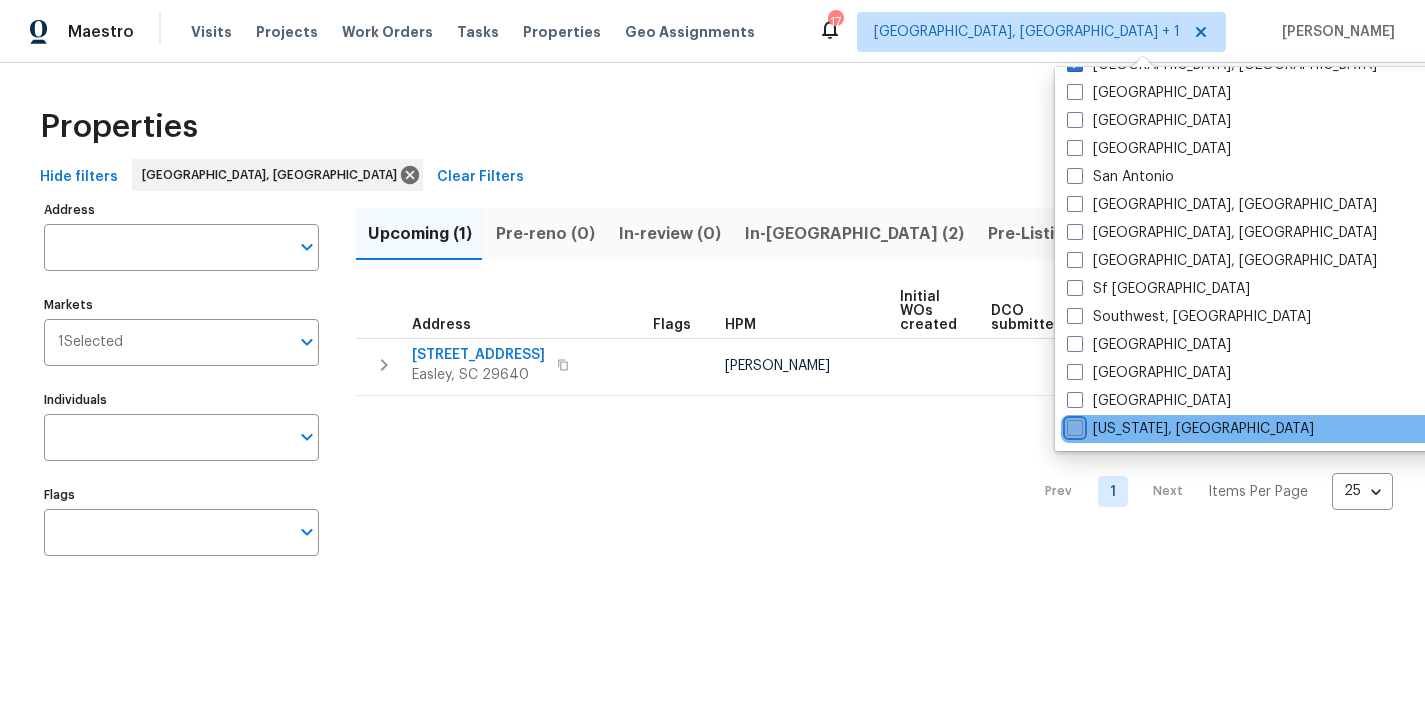 click on "Washington, DC" at bounding box center [1073, 425] 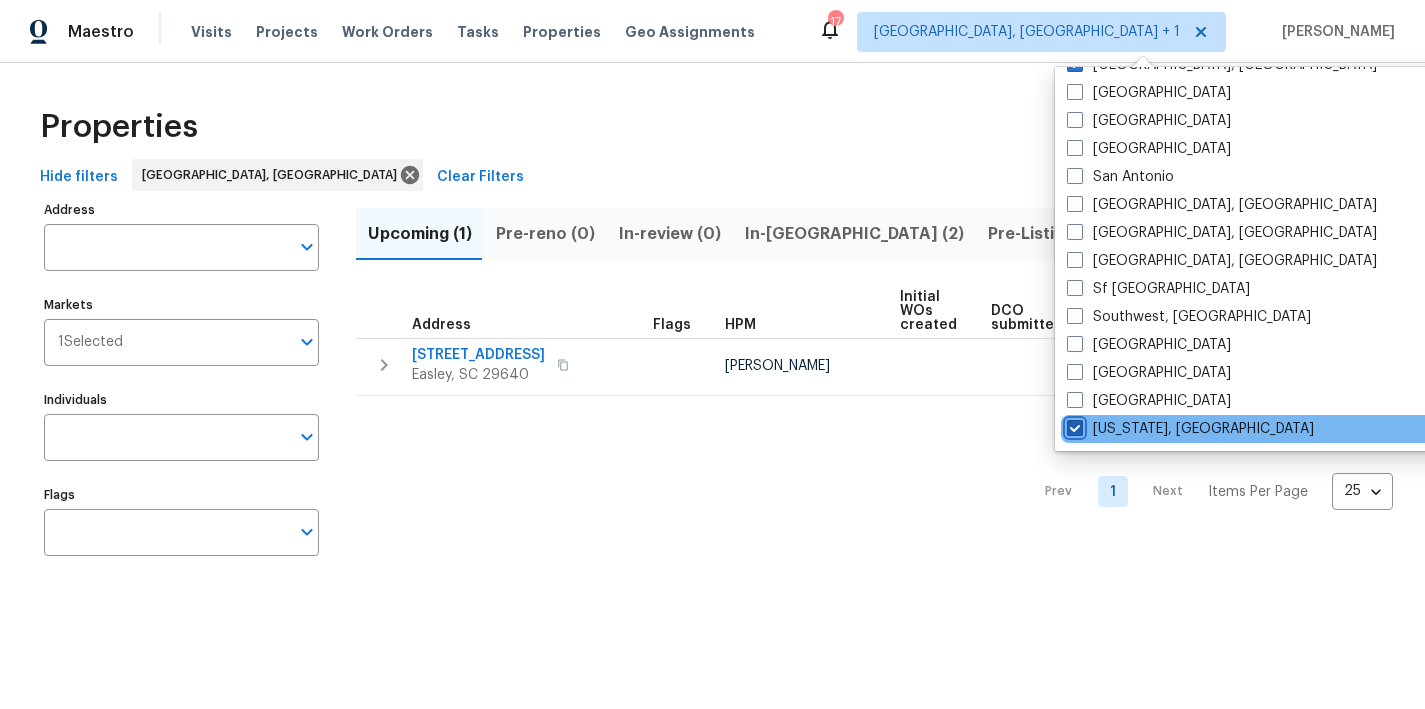 checkbox on "true" 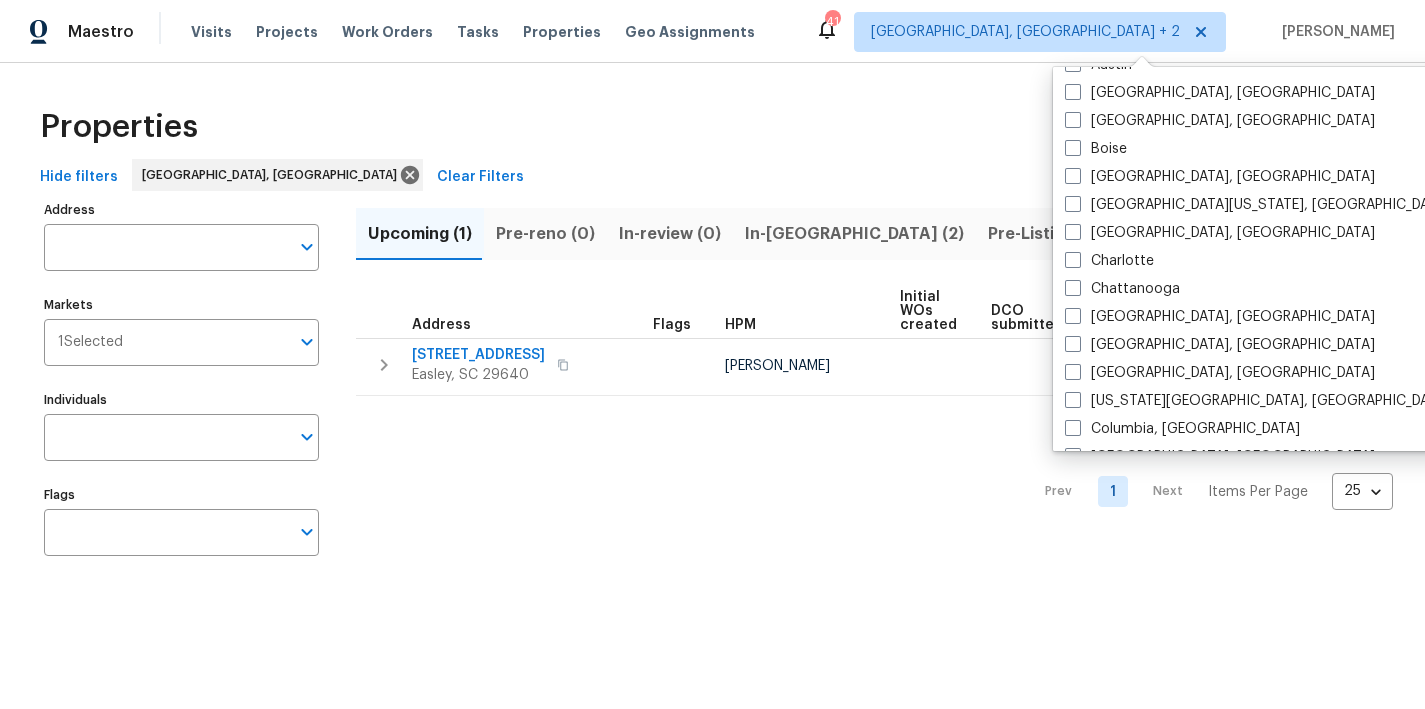scroll, scrollTop: 0, scrollLeft: 0, axis: both 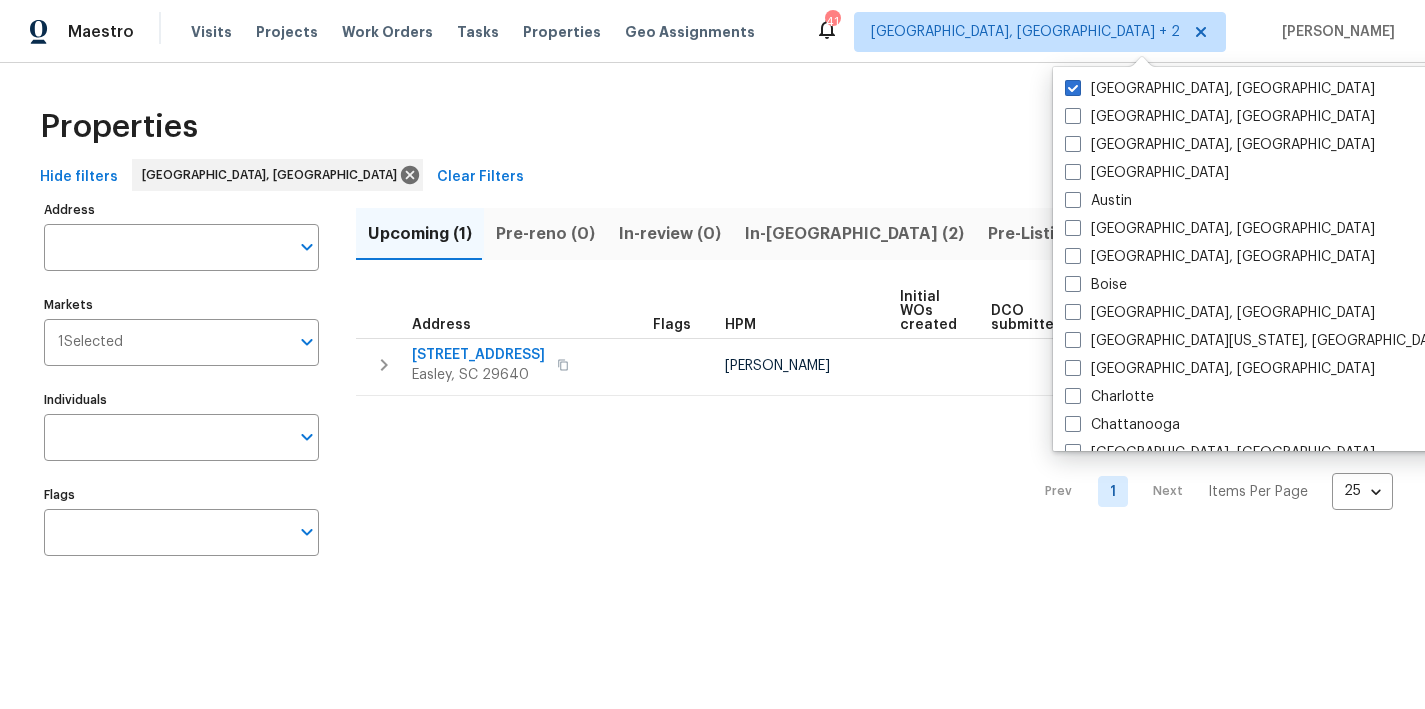 click at bounding box center [1073, 88] 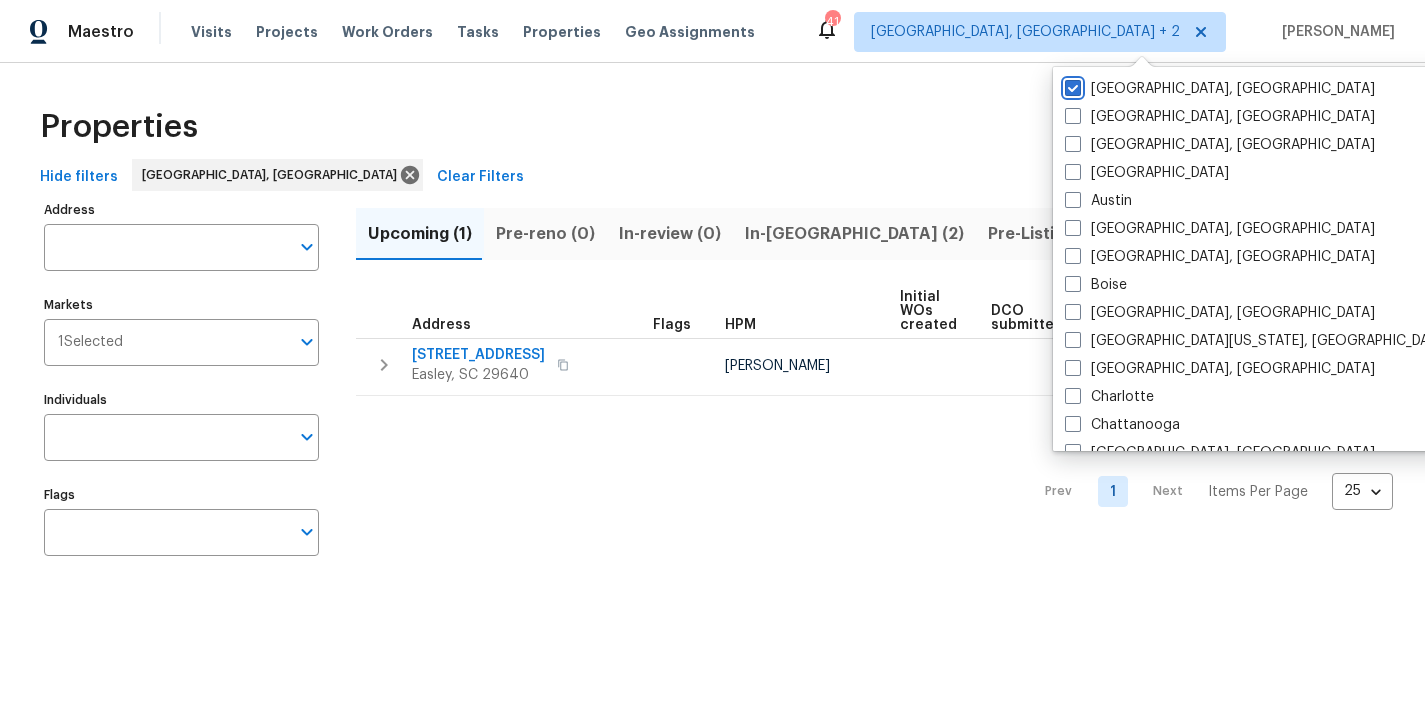 click on "Greenville, SC" at bounding box center (1071, 85) 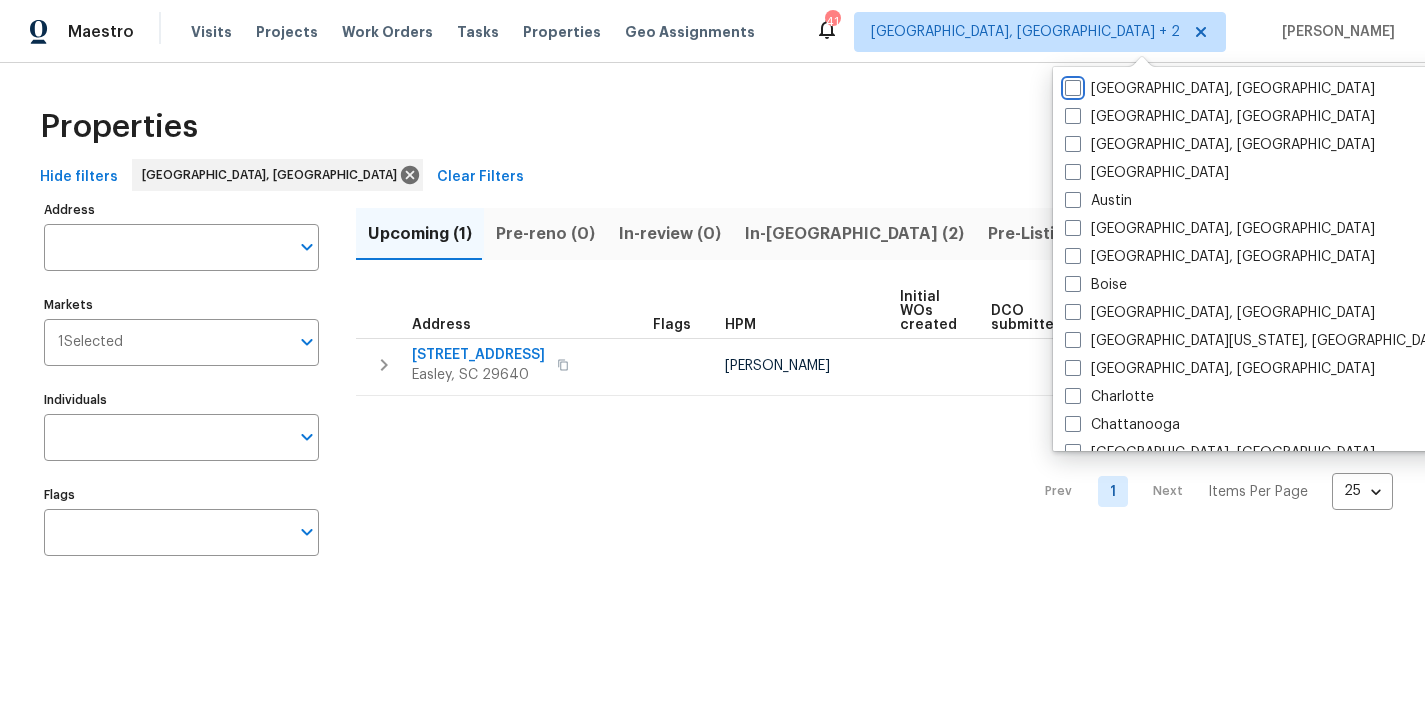 checkbox on "false" 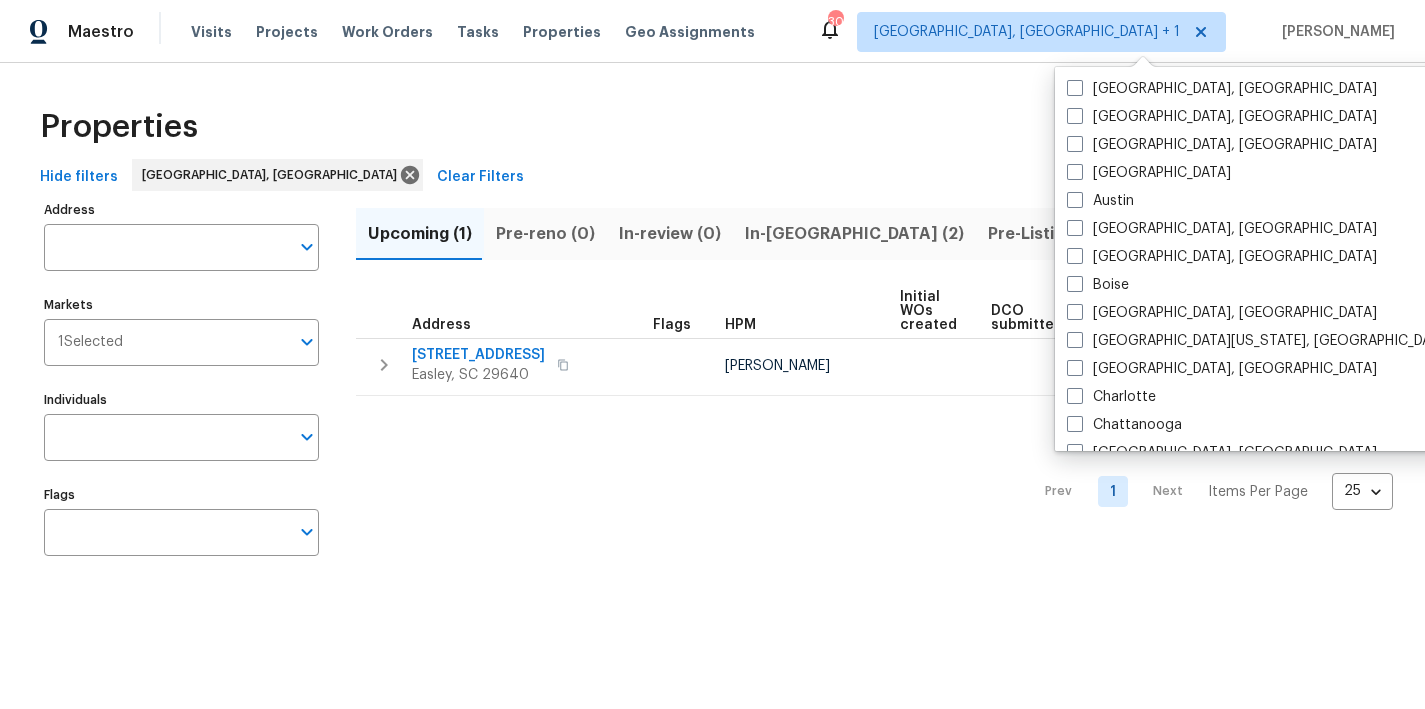 click on "Properties" at bounding box center [712, 127] 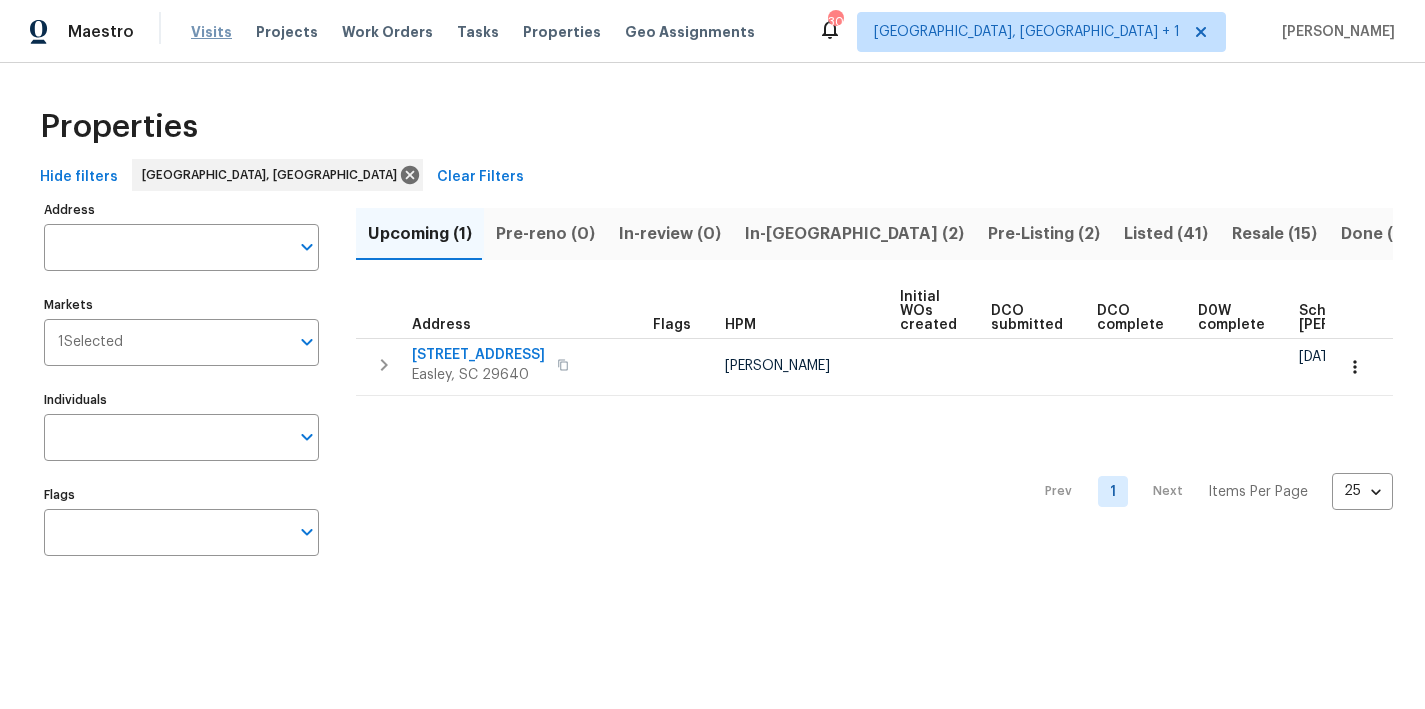click on "Visits" at bounding box center (211, 32) 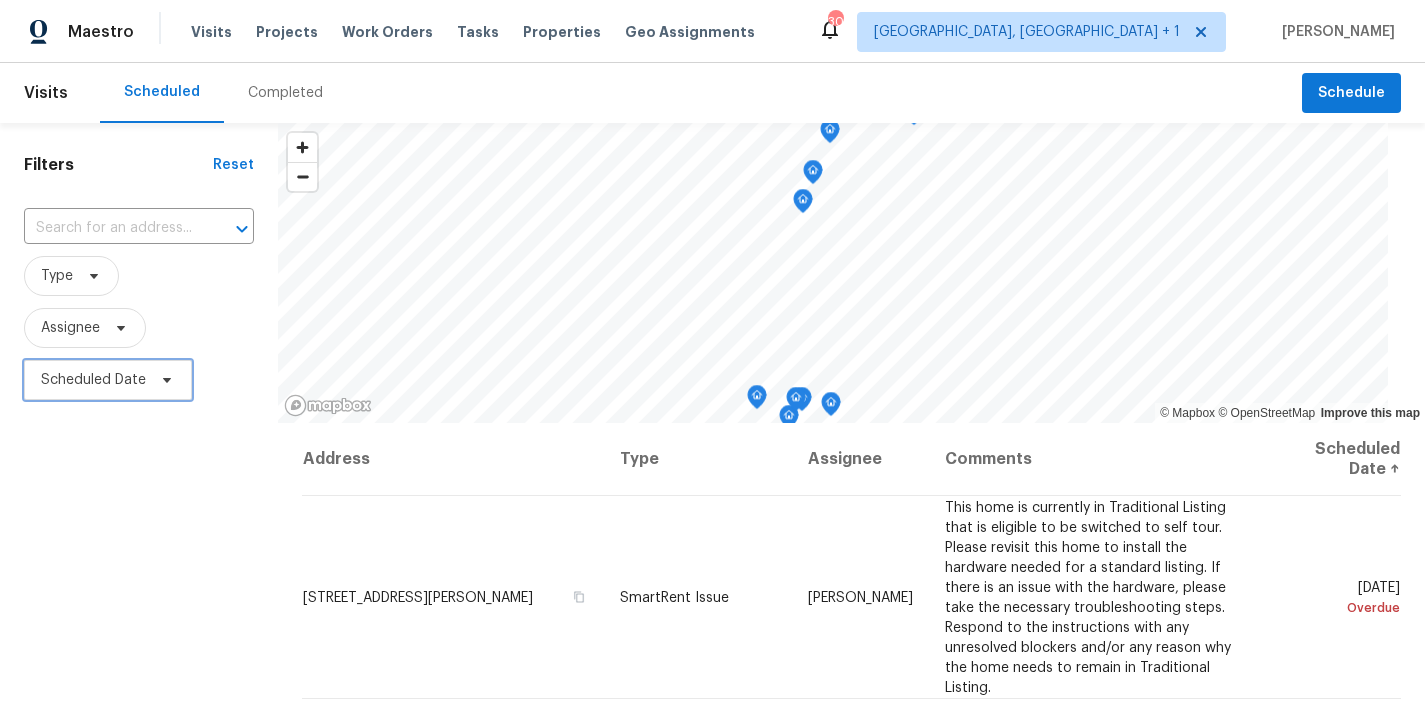 click on "Scheduled Date" at bounding box center [108, 380] 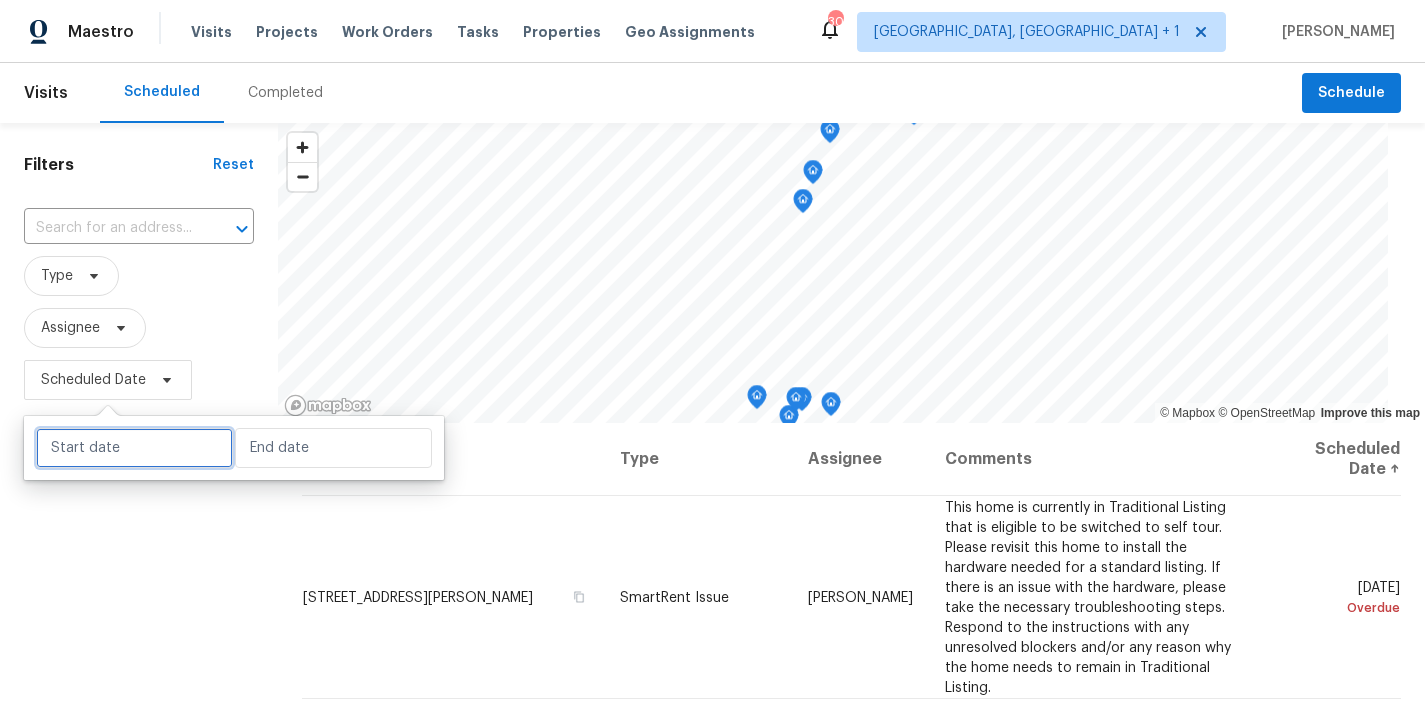 click at bounding box center [134, 448] 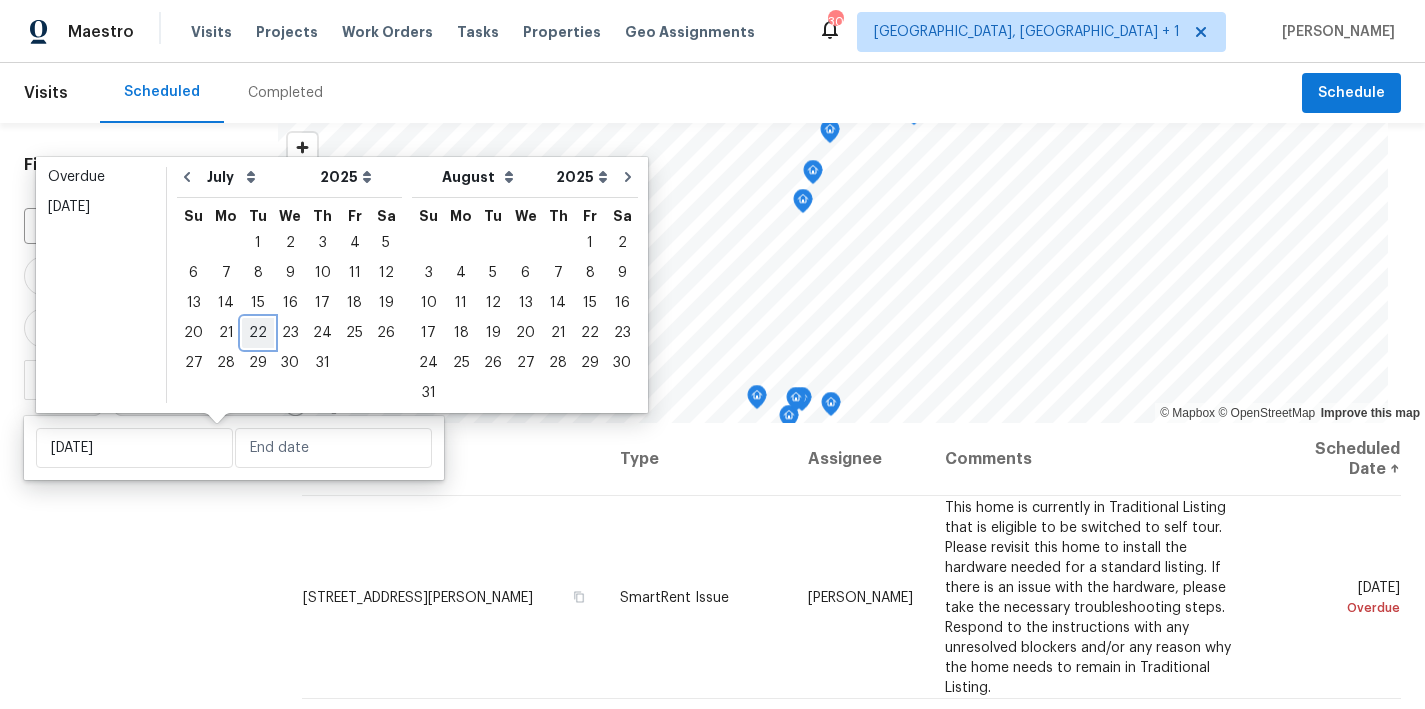 click on "22" at bounding box center [258, 333] 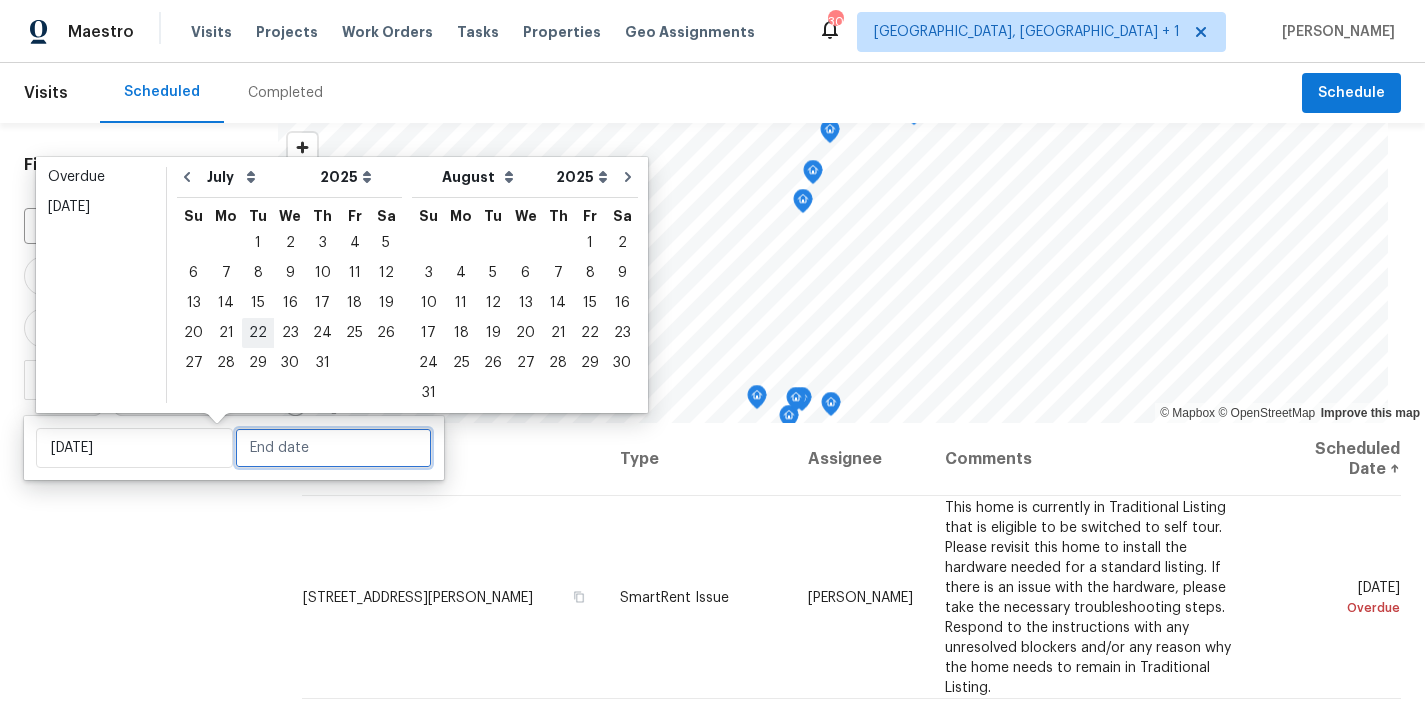 type on "Tue, Jul 22" 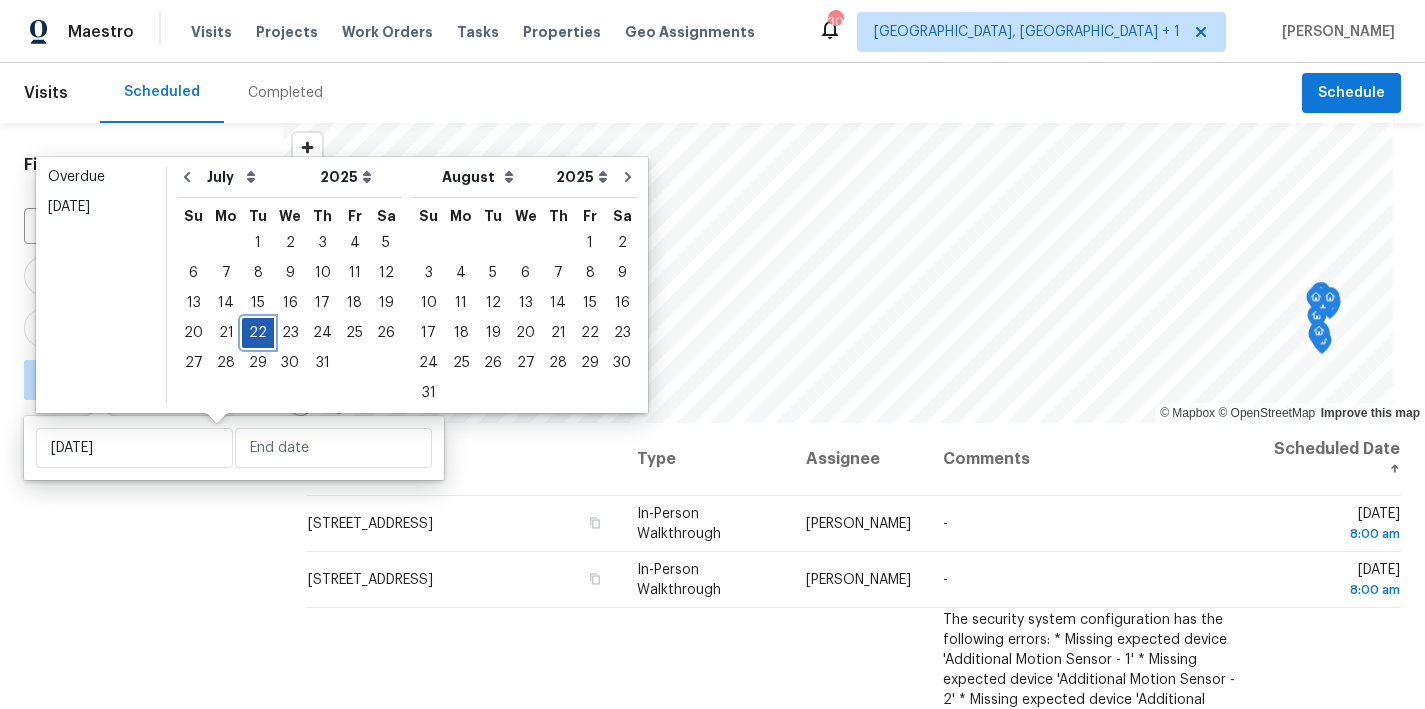 click on "22" at bounding box center [258, 333] 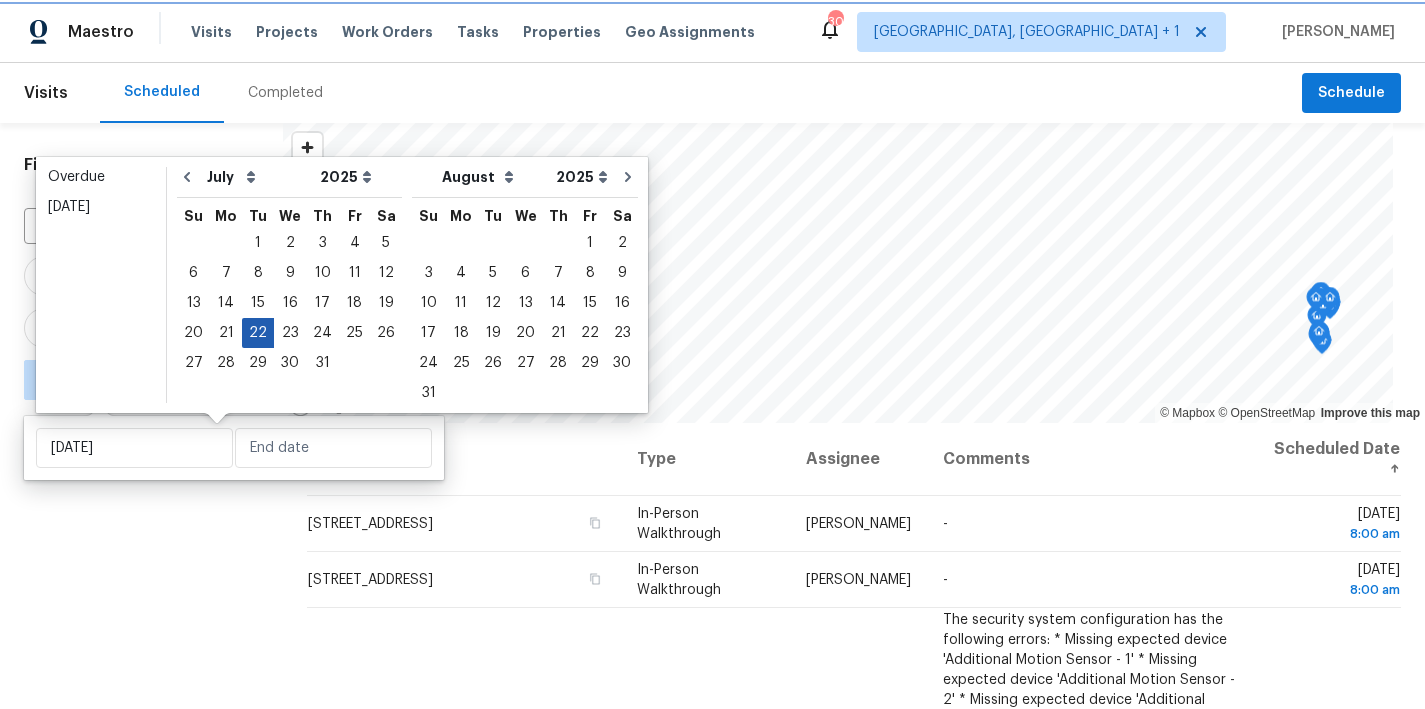 type on "Tue, Jul 22" 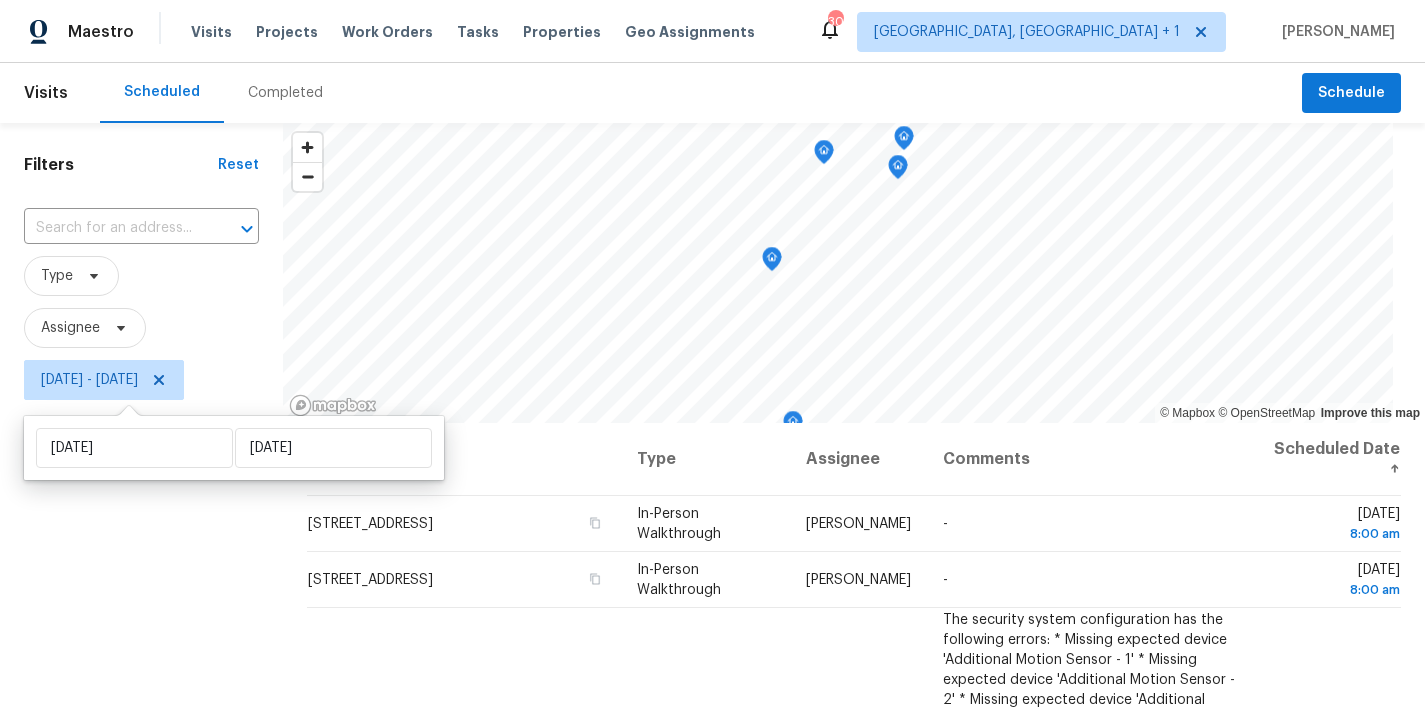 click on "Filters Reset ​ Type Assignee Tue, Jul 22 - Tue, Jul 22" at bounding box center [141, 556] 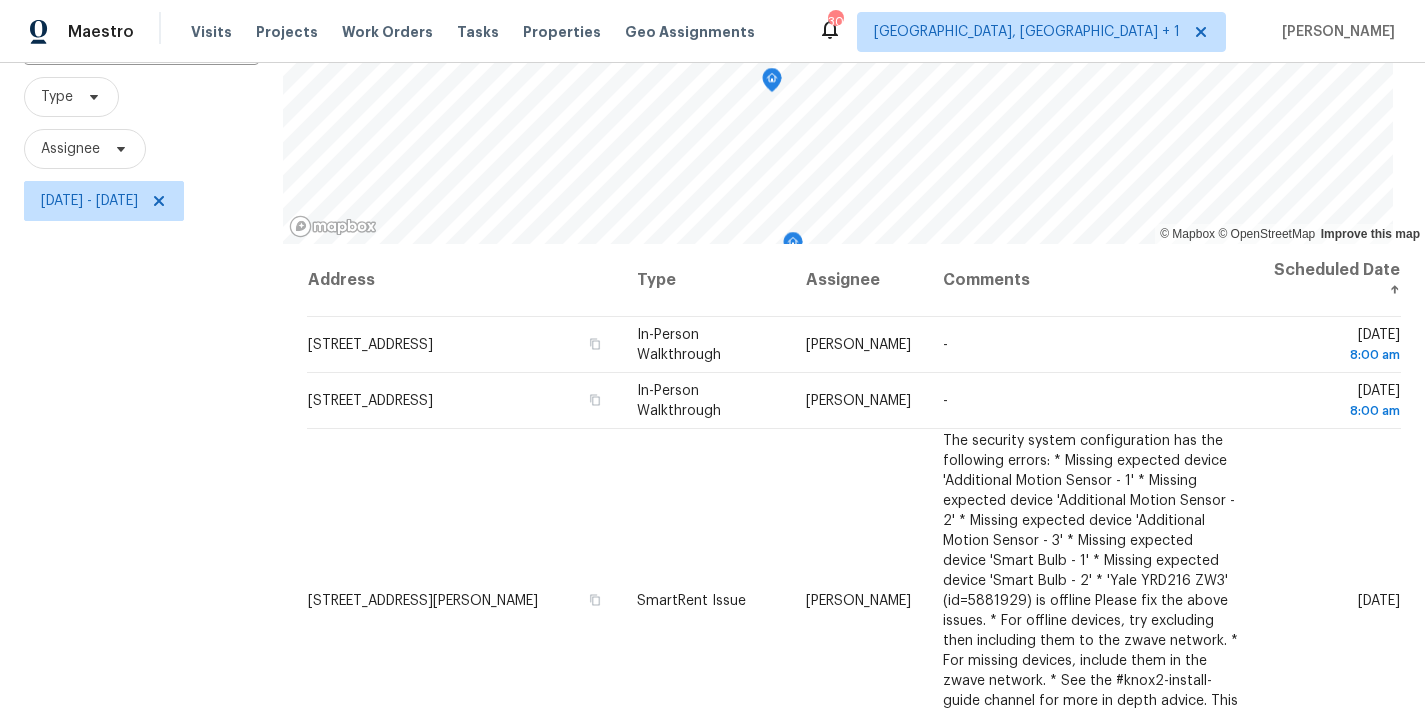 scroll, scrollTop: 0, scrollLeft: 0, axis: both 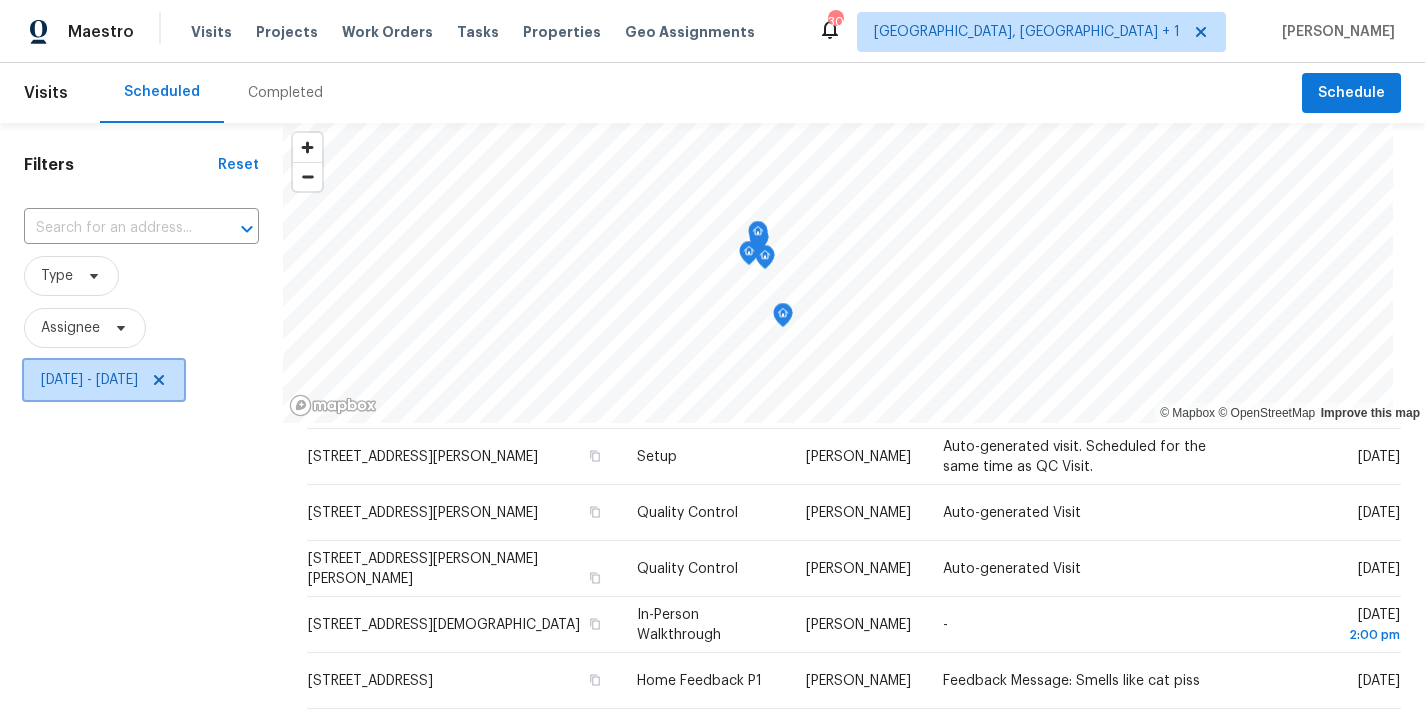 click 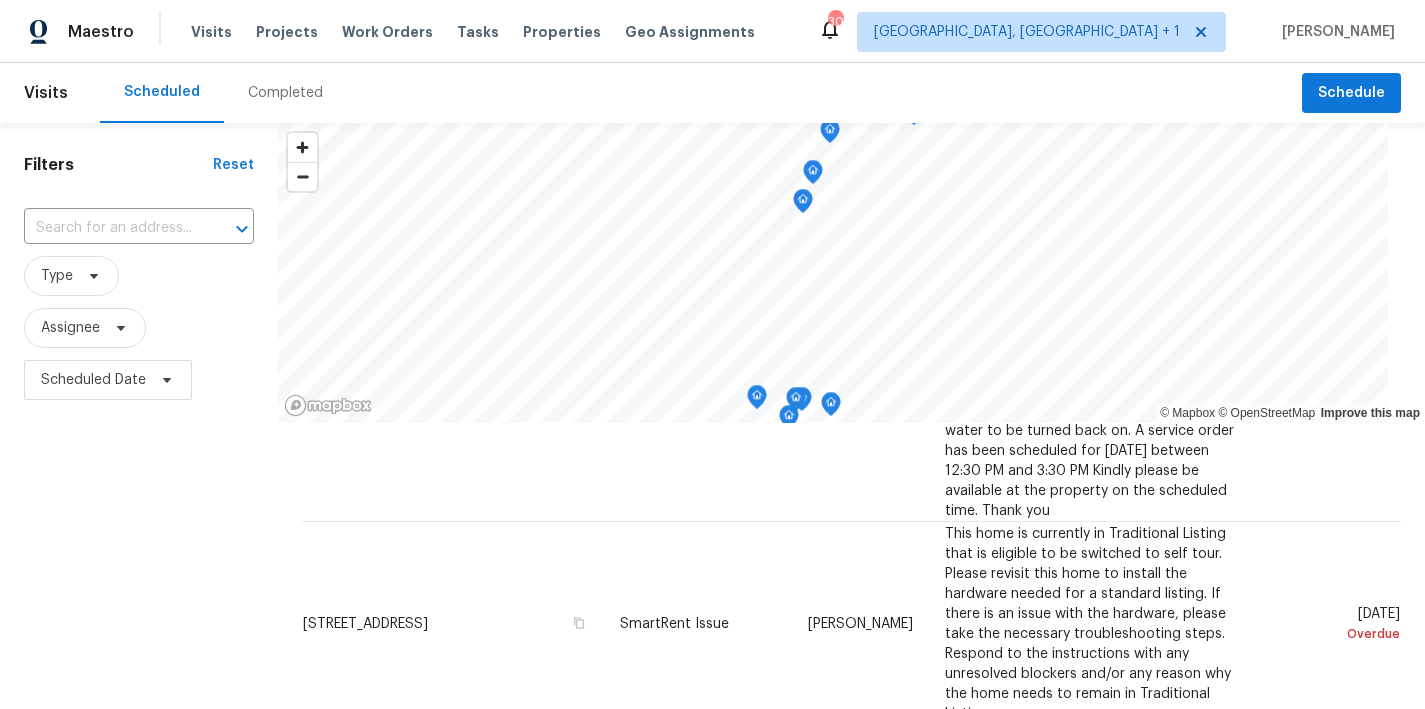 click on "Scheduled Completed" at bounding box center (701, 93) 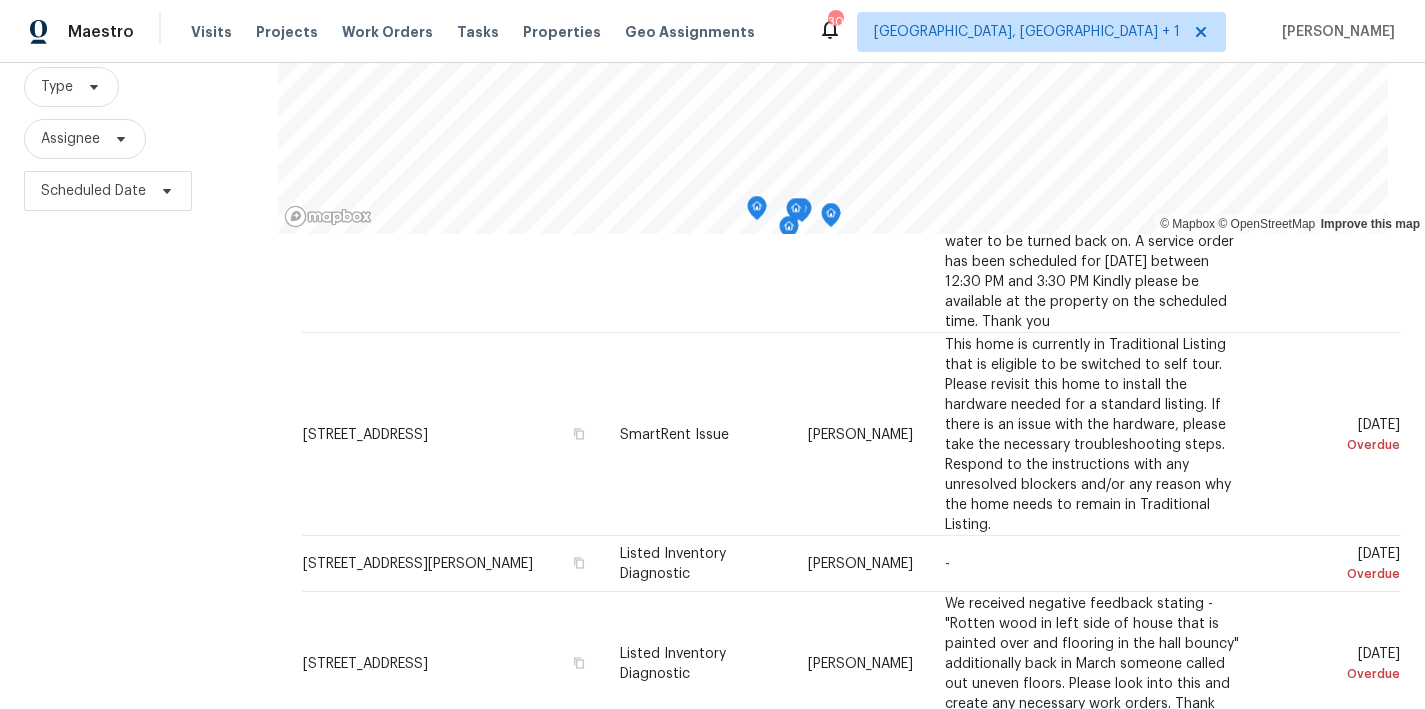 scroll, scrollTop: 296, scrollLeft: 0, axis: vertical 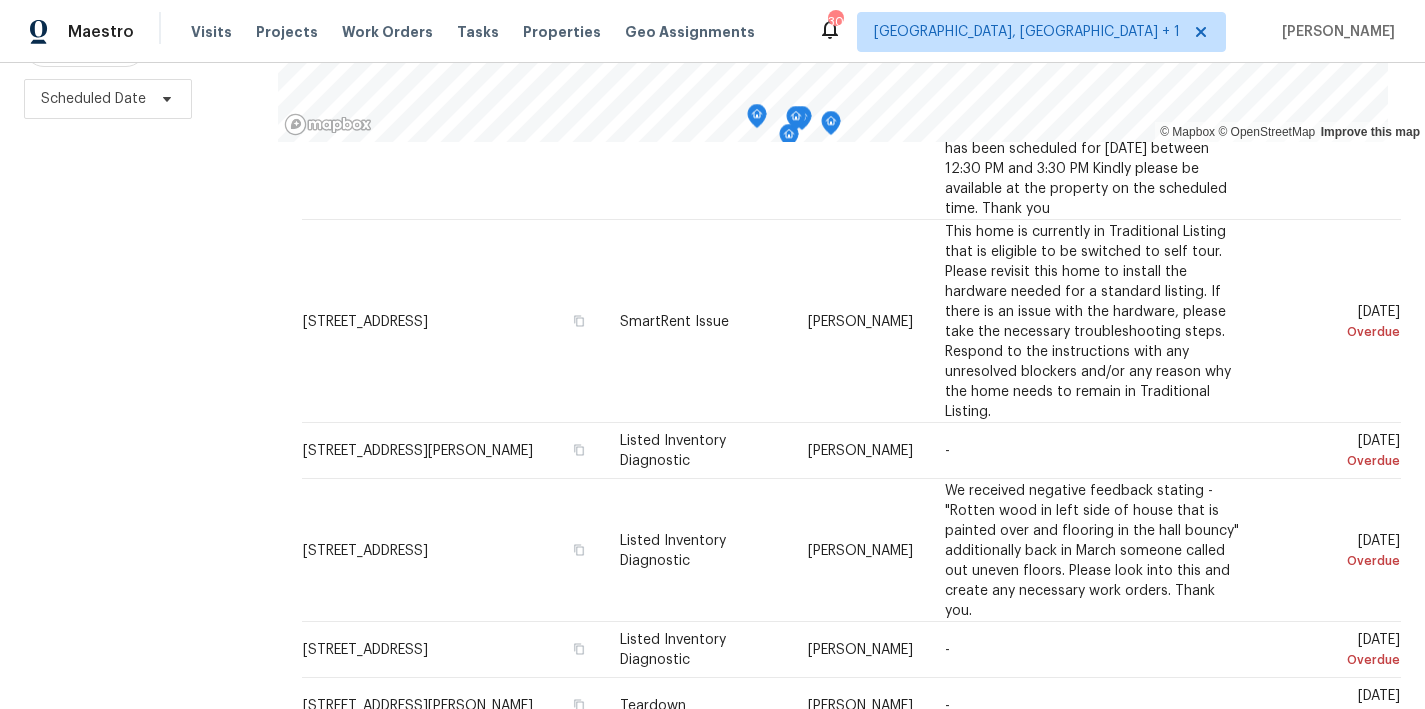 click on "Filters Reset ​ Type Assignee Scheduled Date" at bounding box center [139, 275] 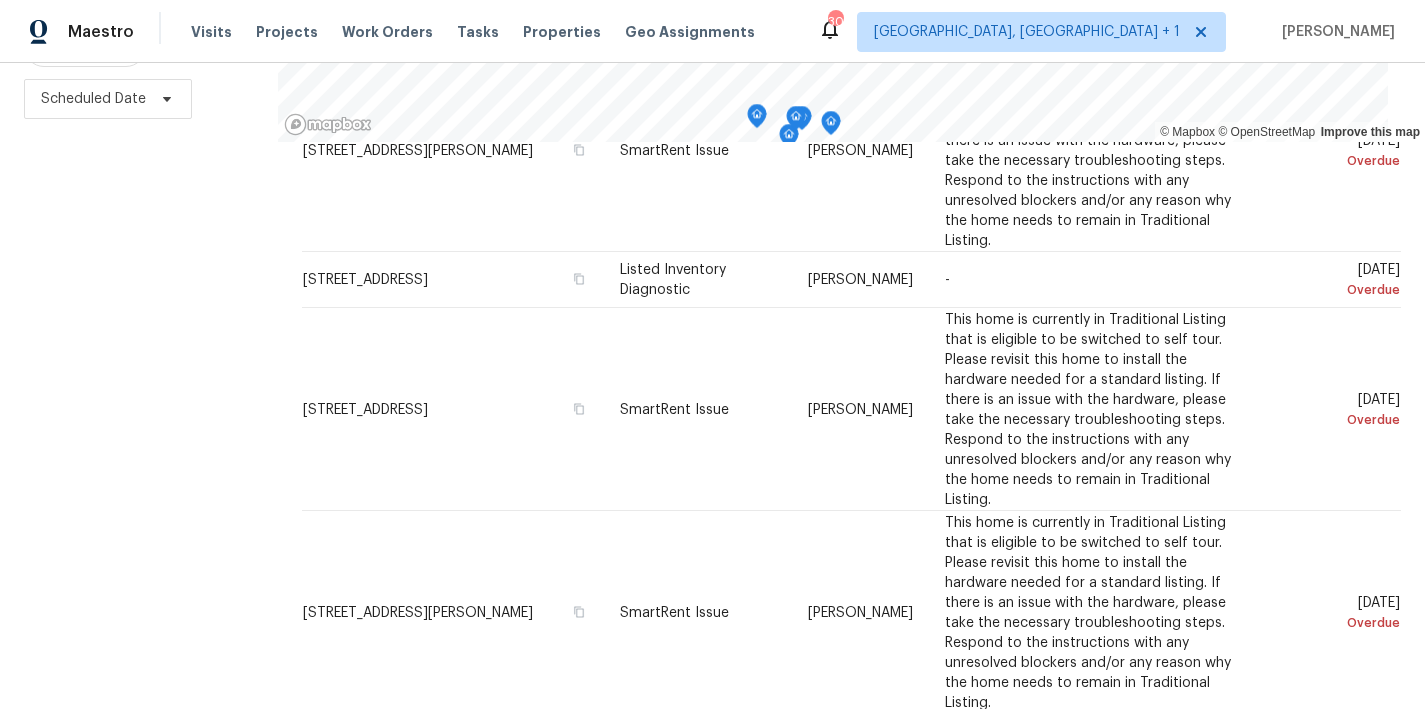 scroll, scrollTop: 0, scrollLeft: 0, axis: both 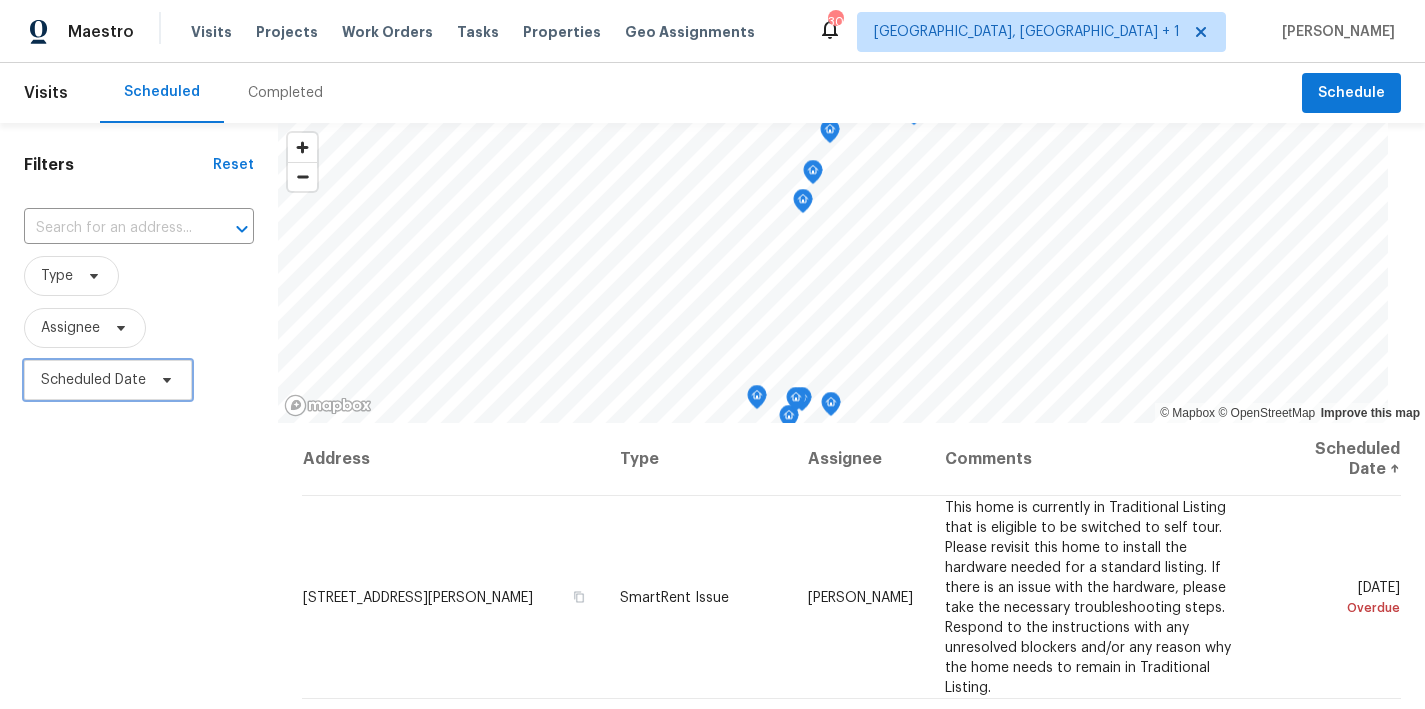 click on "Scheduled Date" at bounding box center [93, 380] 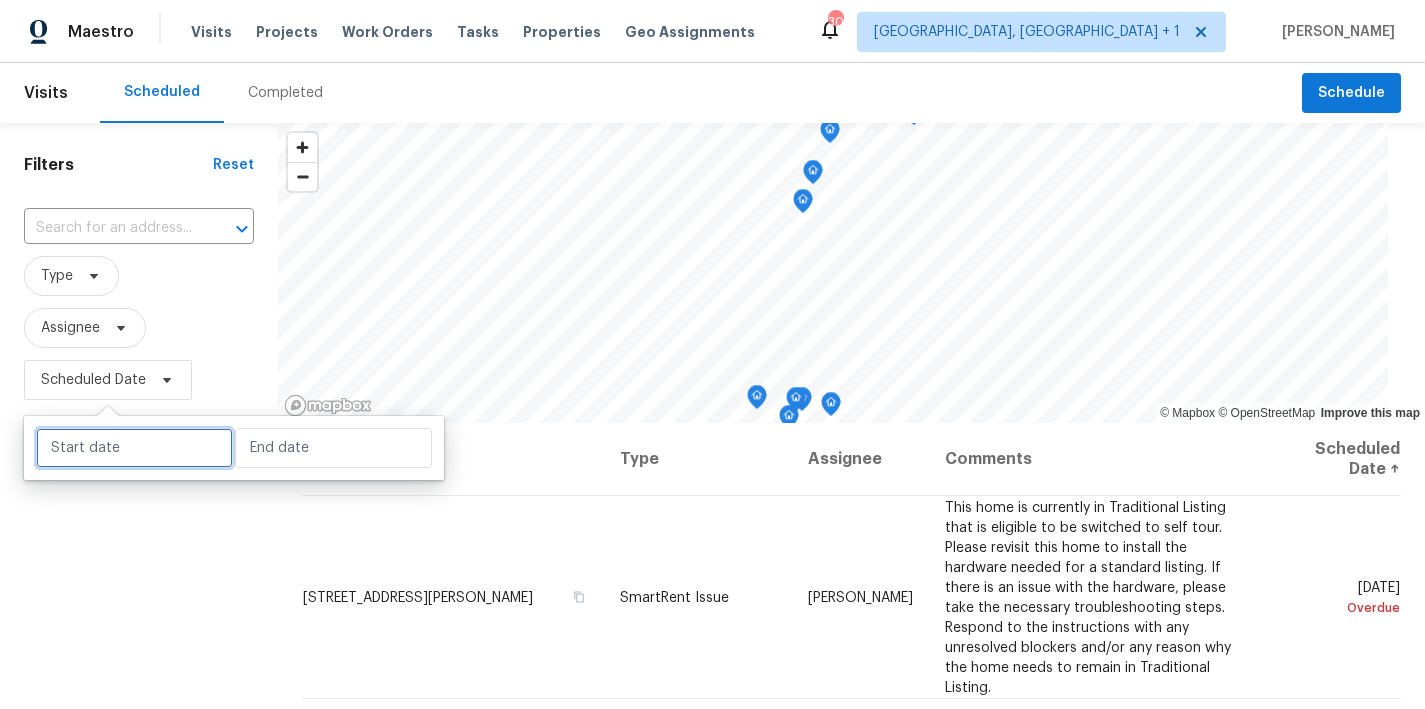 click at bounding box center (134, 448) 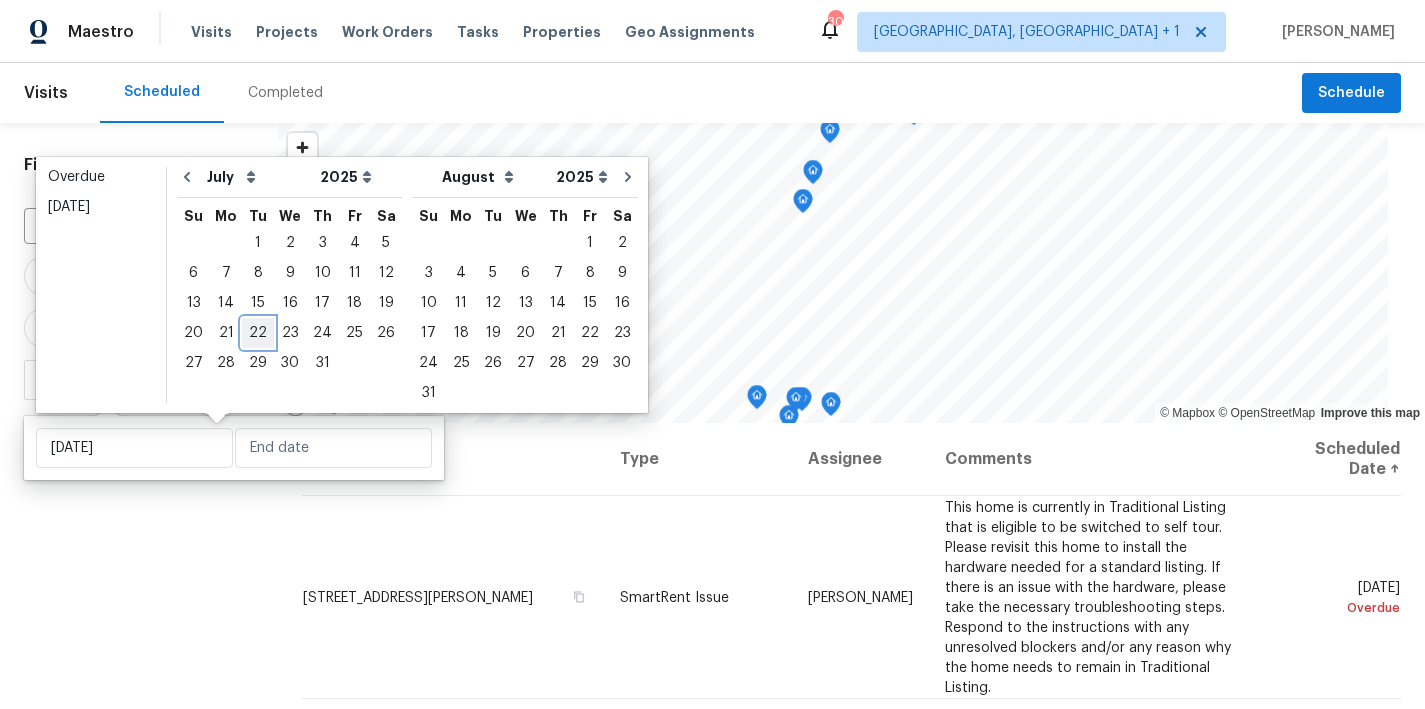 click on "22" at bounding box center (258, 333) 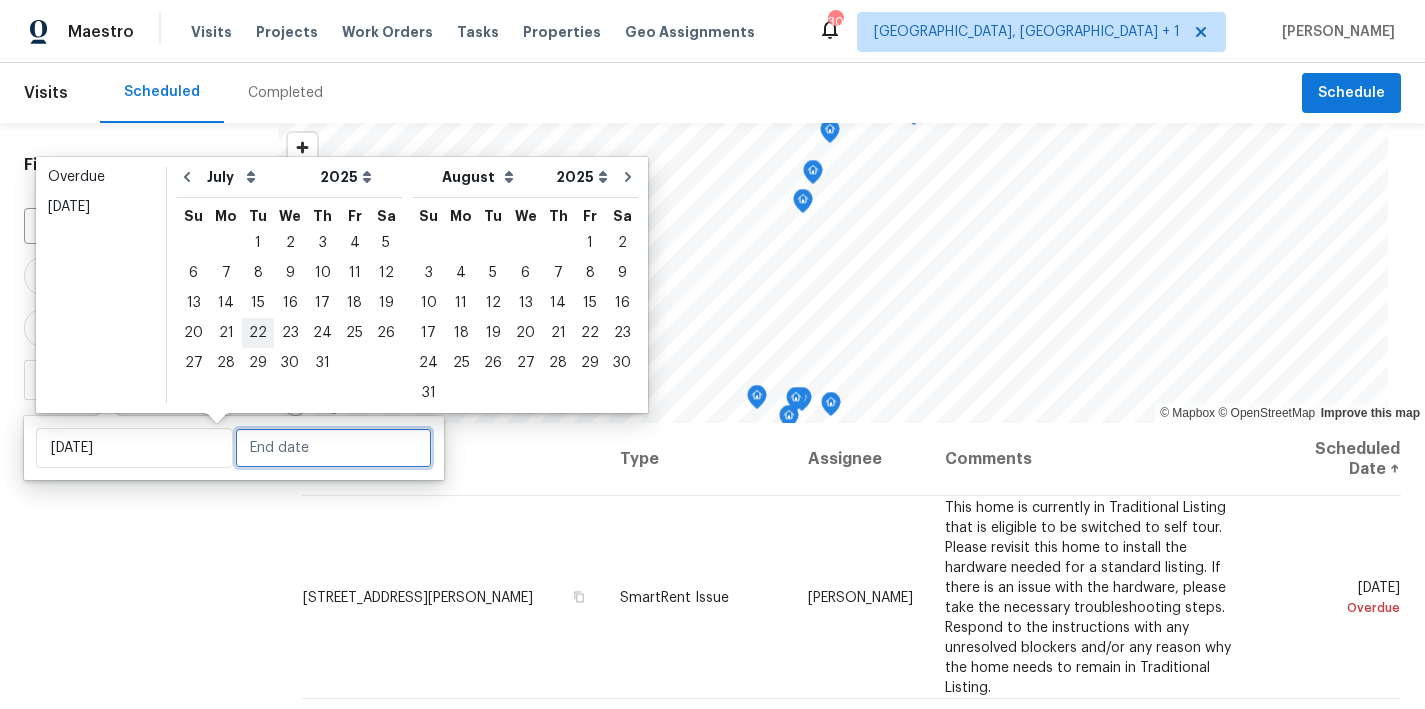 type on "[DATE]" 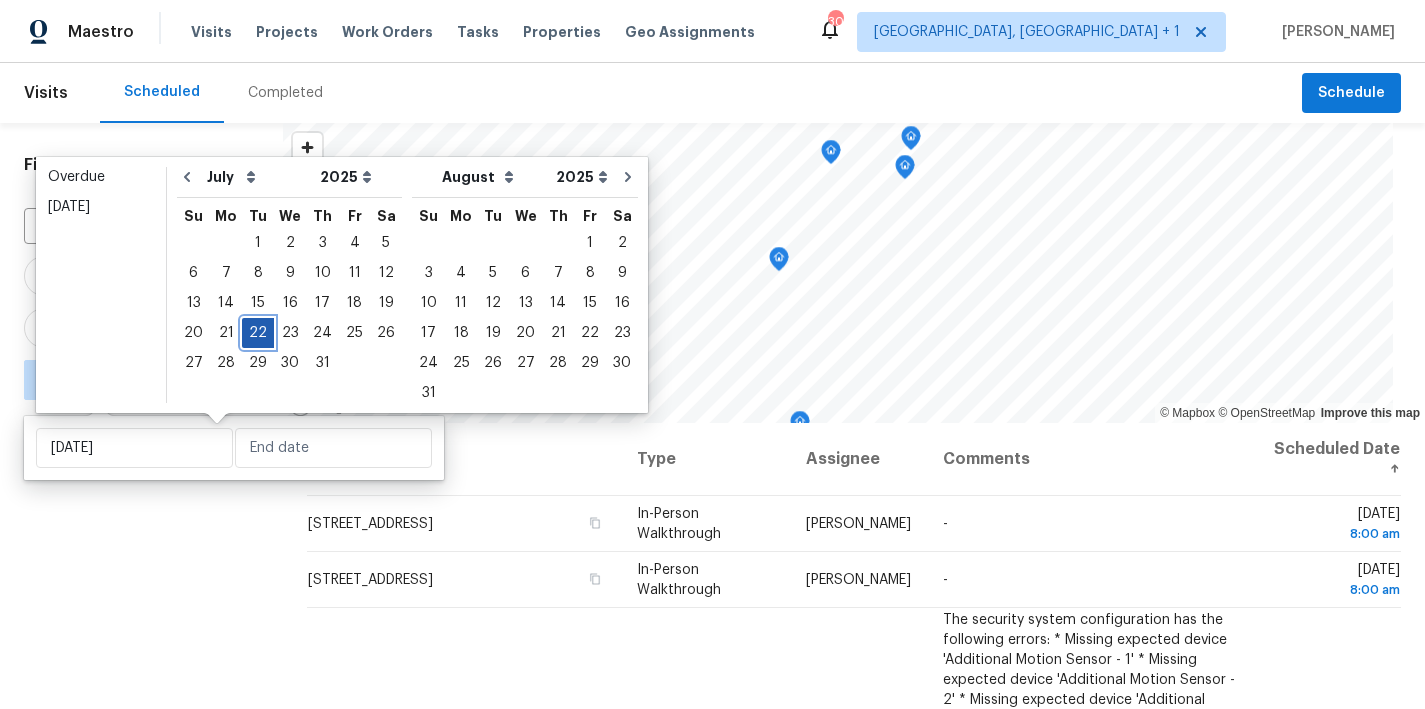 click on "22" at bounding box center [258, 333] 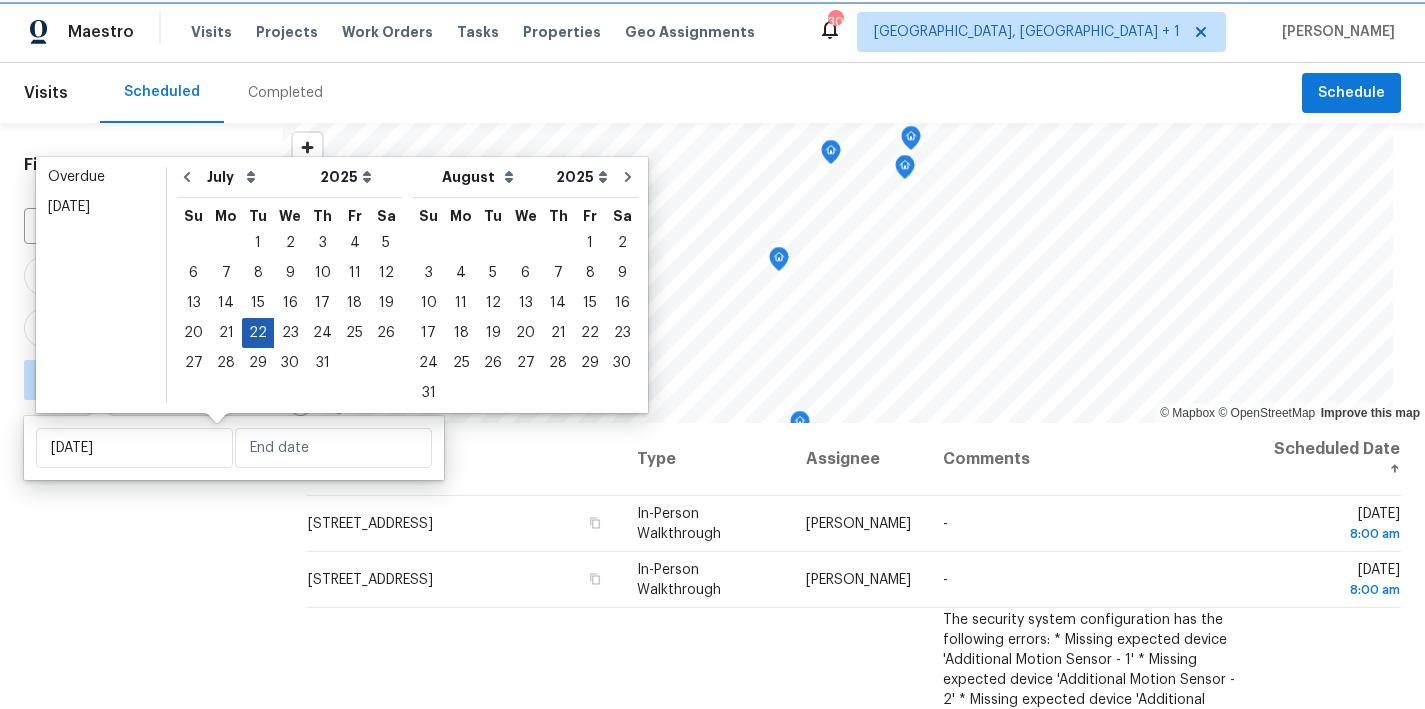 type on "[DATE]" 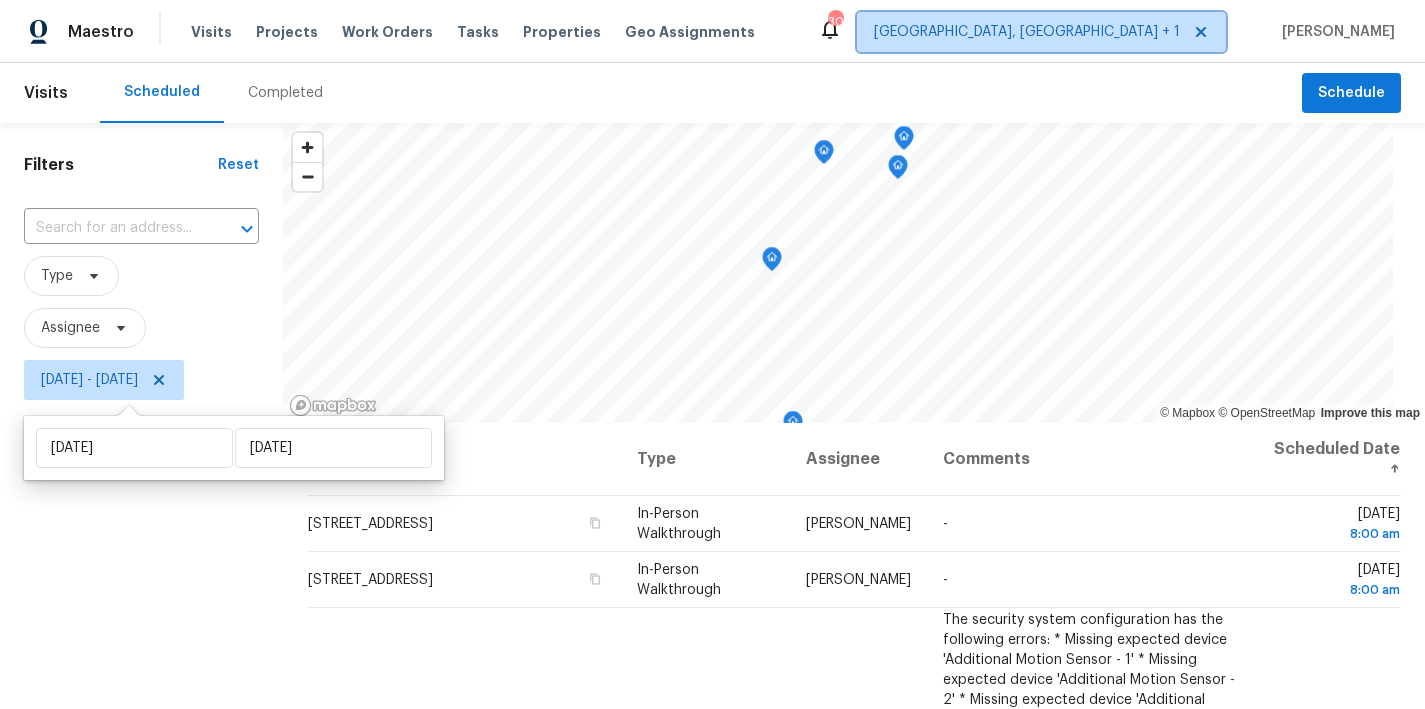 click on "Richmond, VA + 1" at bounding box center (1027, 32) 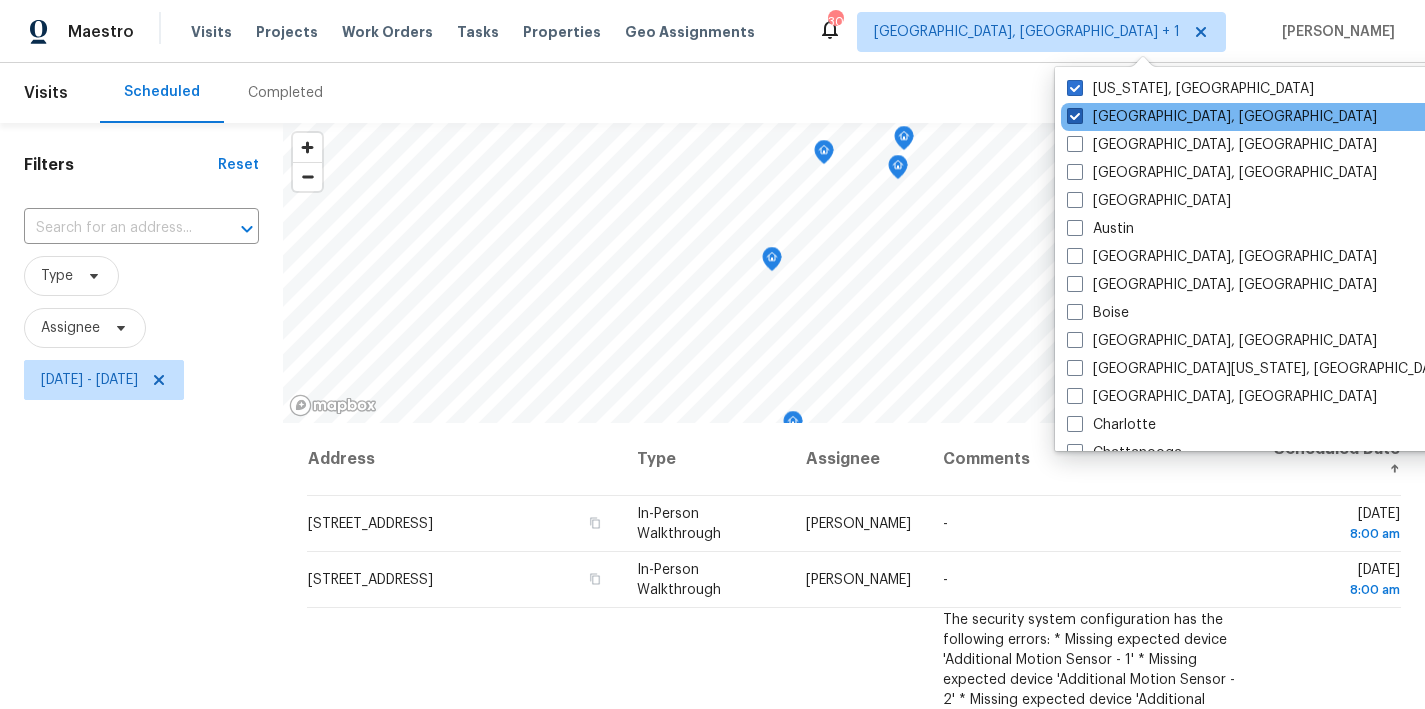 click on "Richmond, VA" at bounding box center [1222, 117] 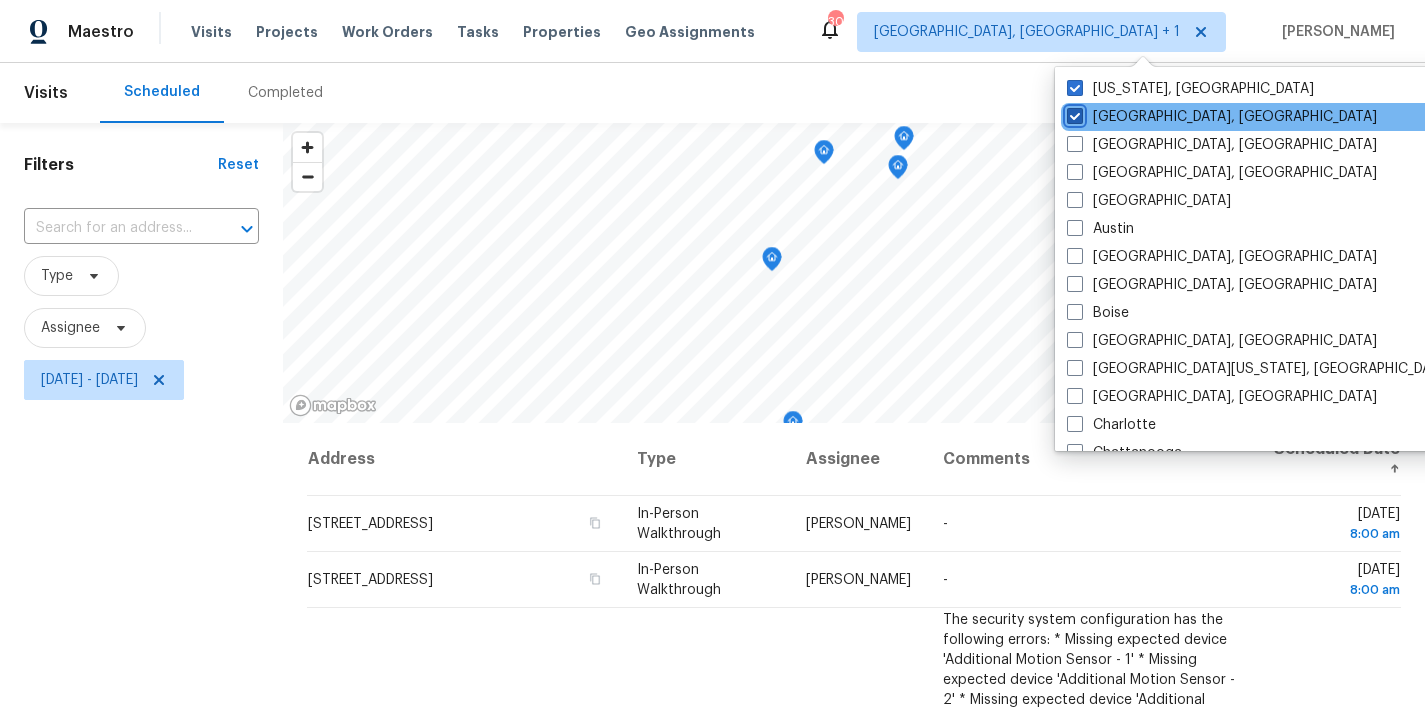 click on "Richmond, VA" at bounding box center (1073, 113) 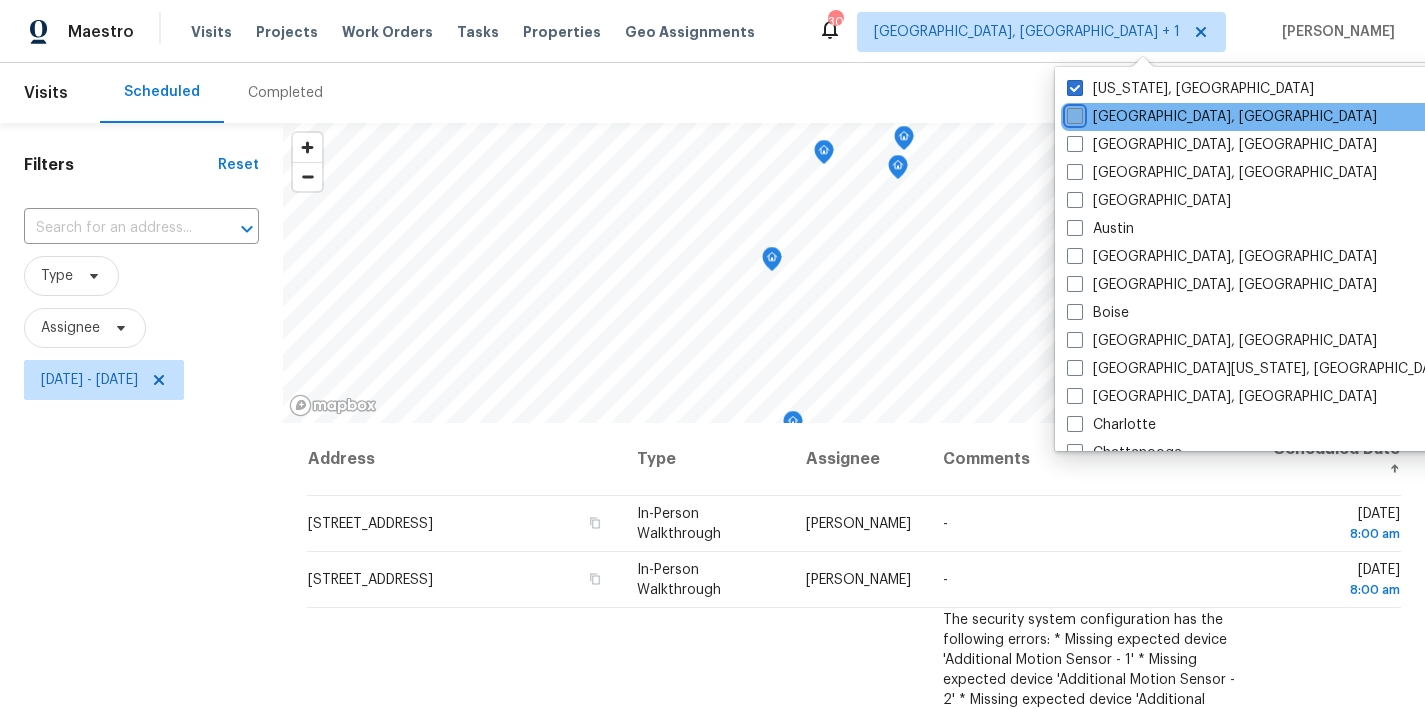 checkbox on "false" 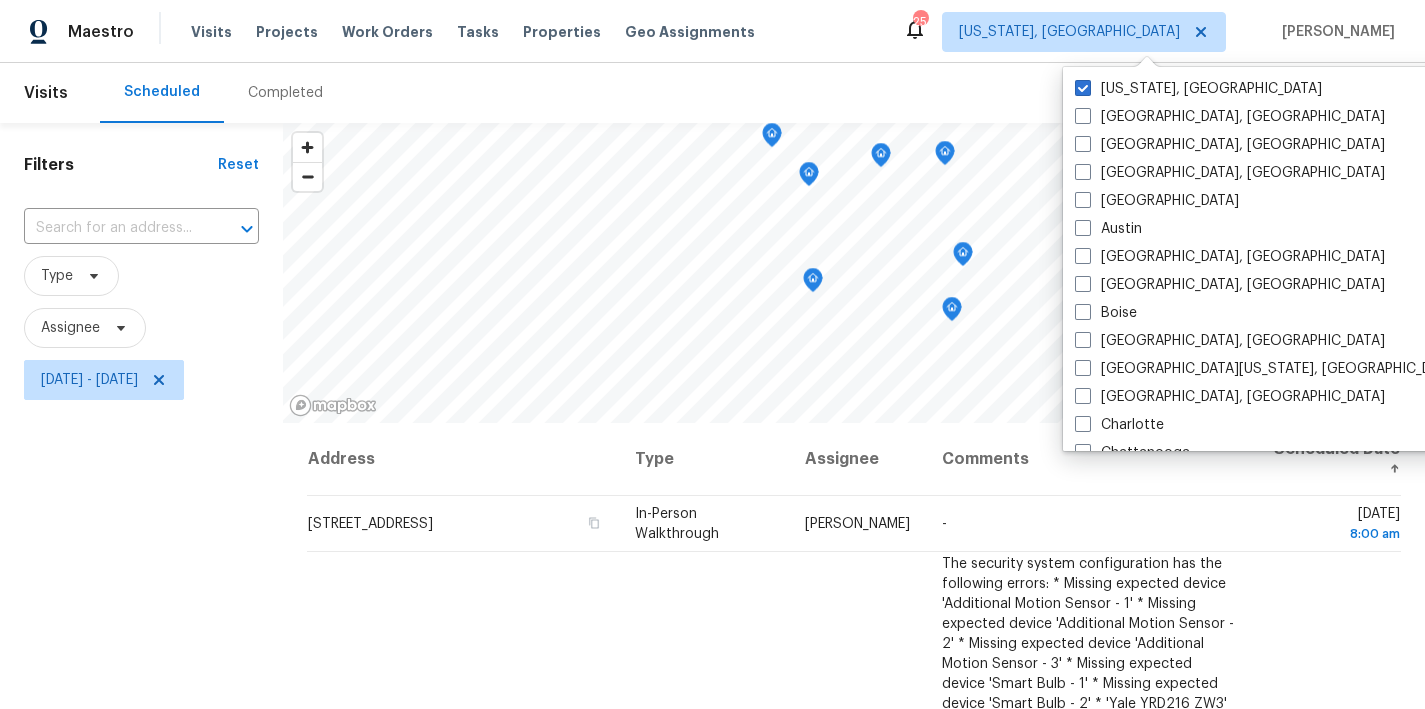 click on "Maestro Visits Projects Work Orders Tasks Properties Geo Assignments 25 [US_STATE], [GEOGRAPHIC_DATA] [PERSON_NAME]" at bounding box center (712, 31) 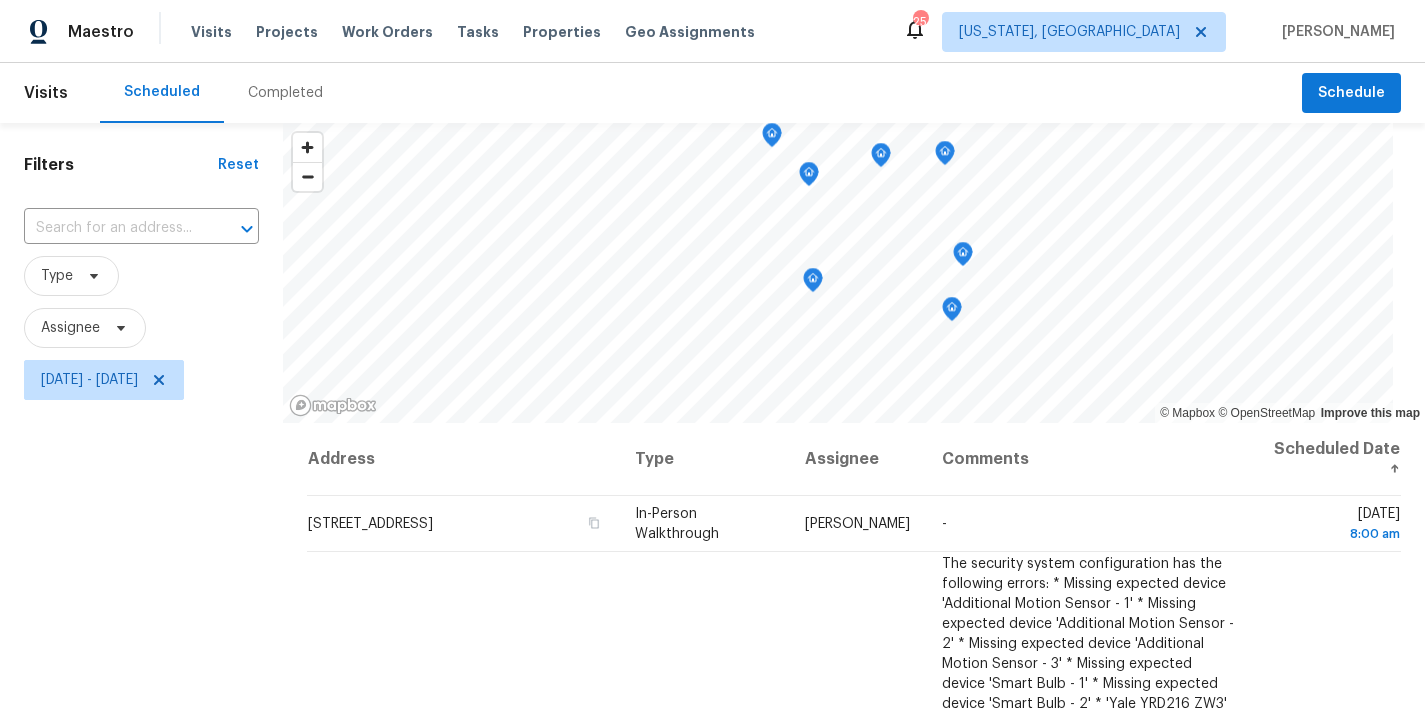 click on "Filters Reset ​ Type Assignee [DATE] - [DATE]" at bounding box center (141, 556) 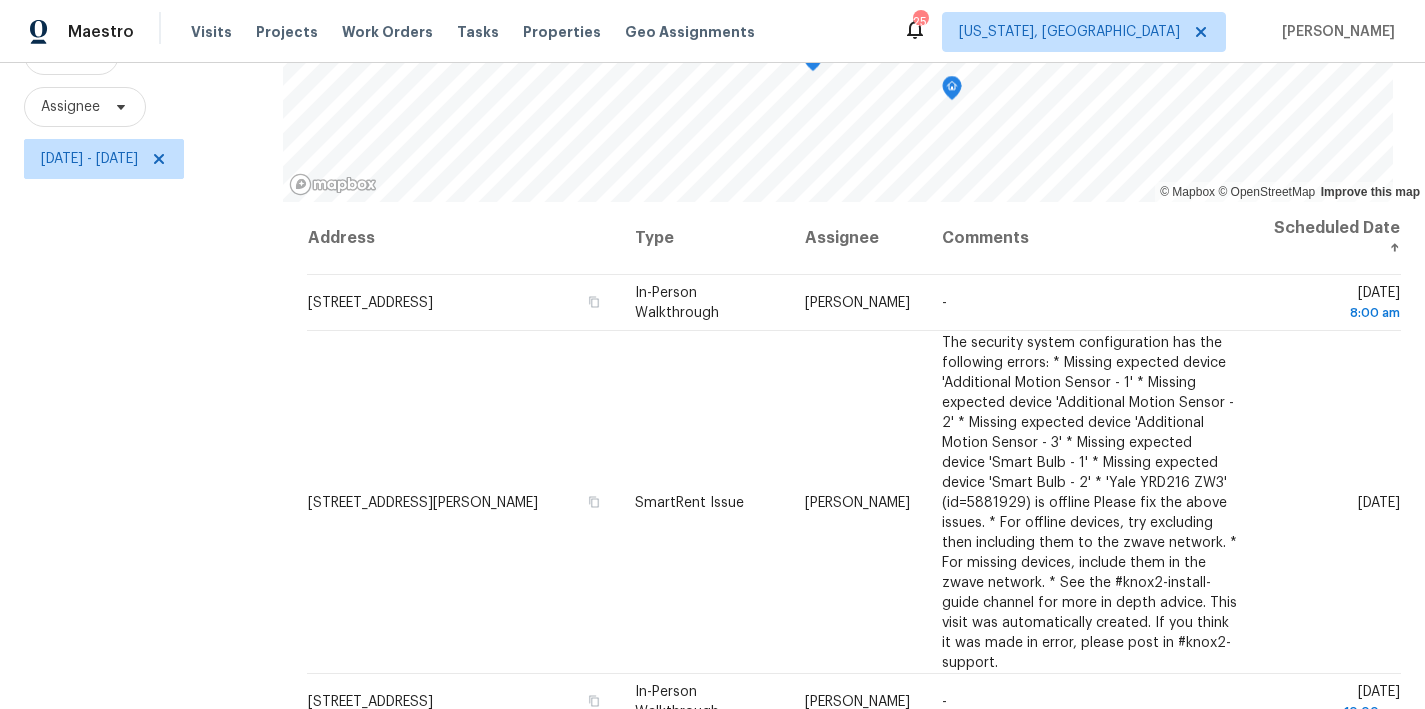 scroll, scrollTop: 0, scrollLeft: 0, axis: both 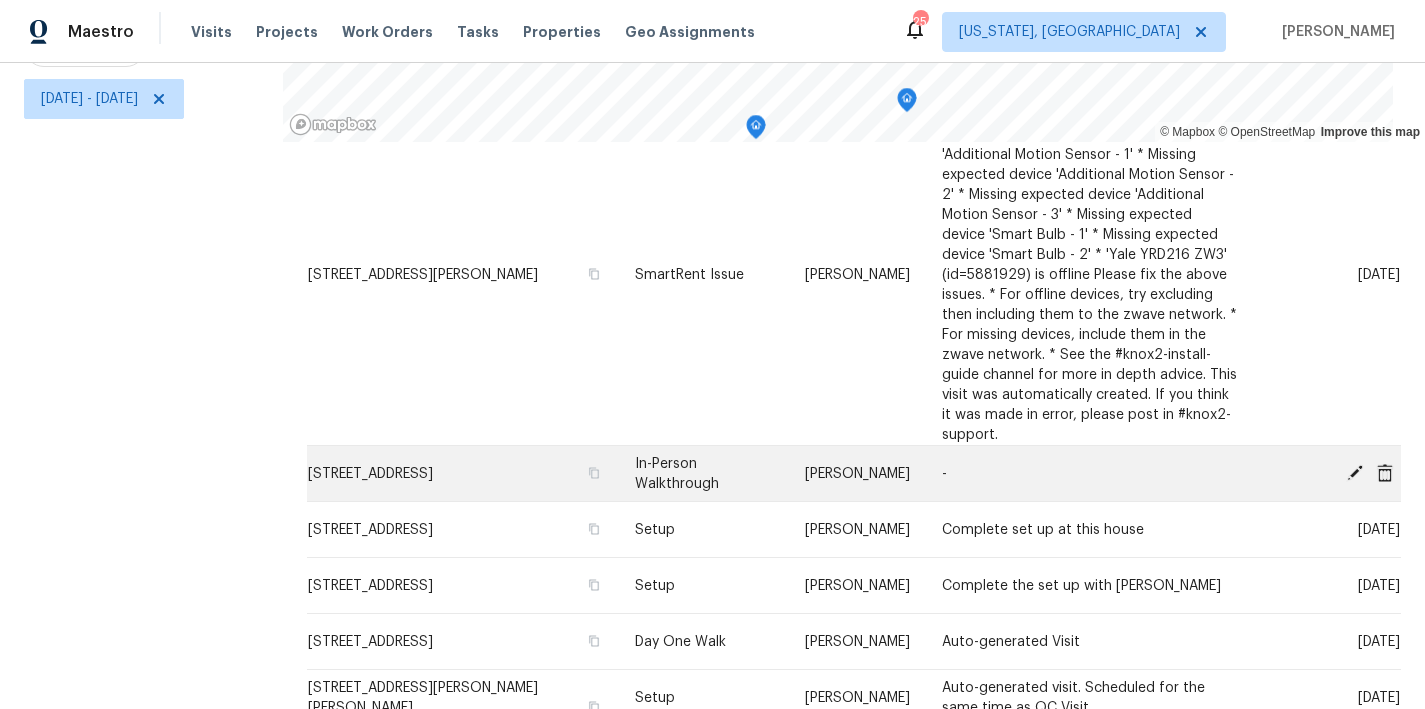 click 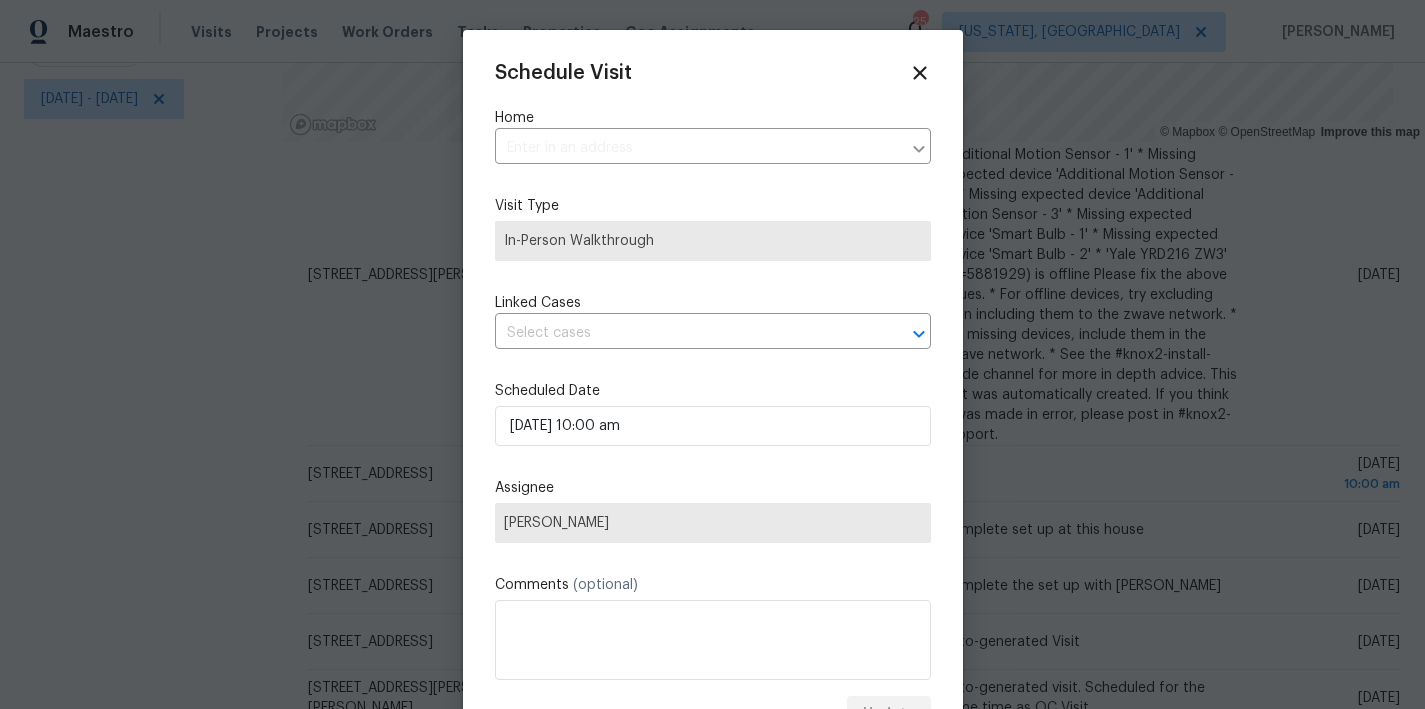 type on "[STREET_ADDRESS]" 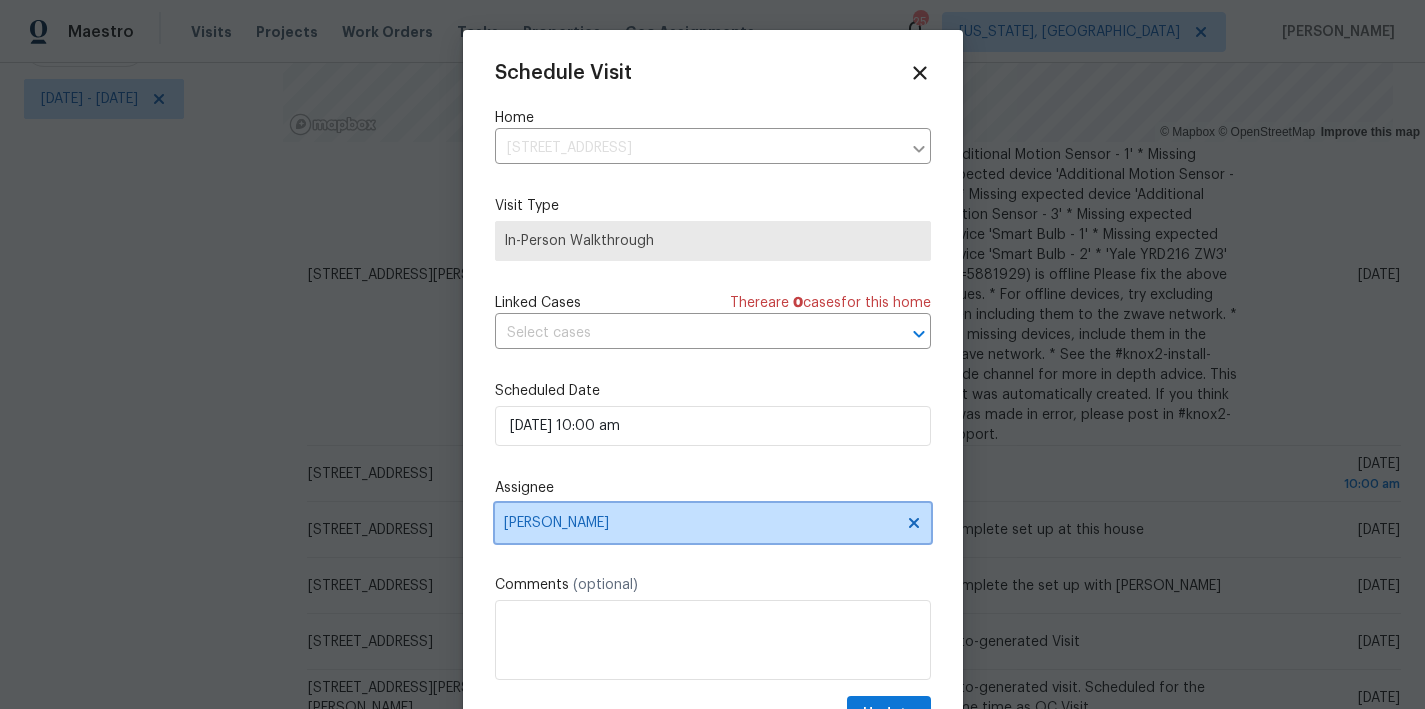 click on "[PERSON_NAME]" at bounding box center [700, 523] 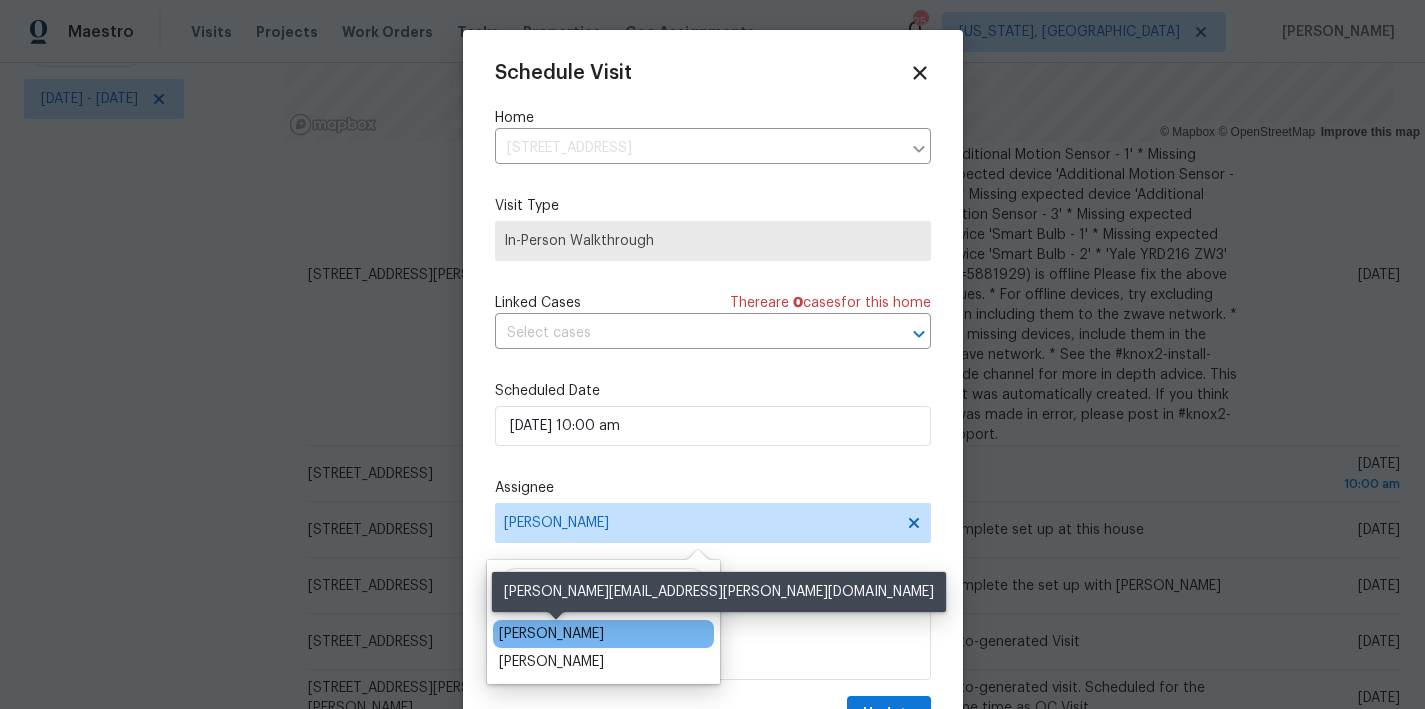 type on "chris" 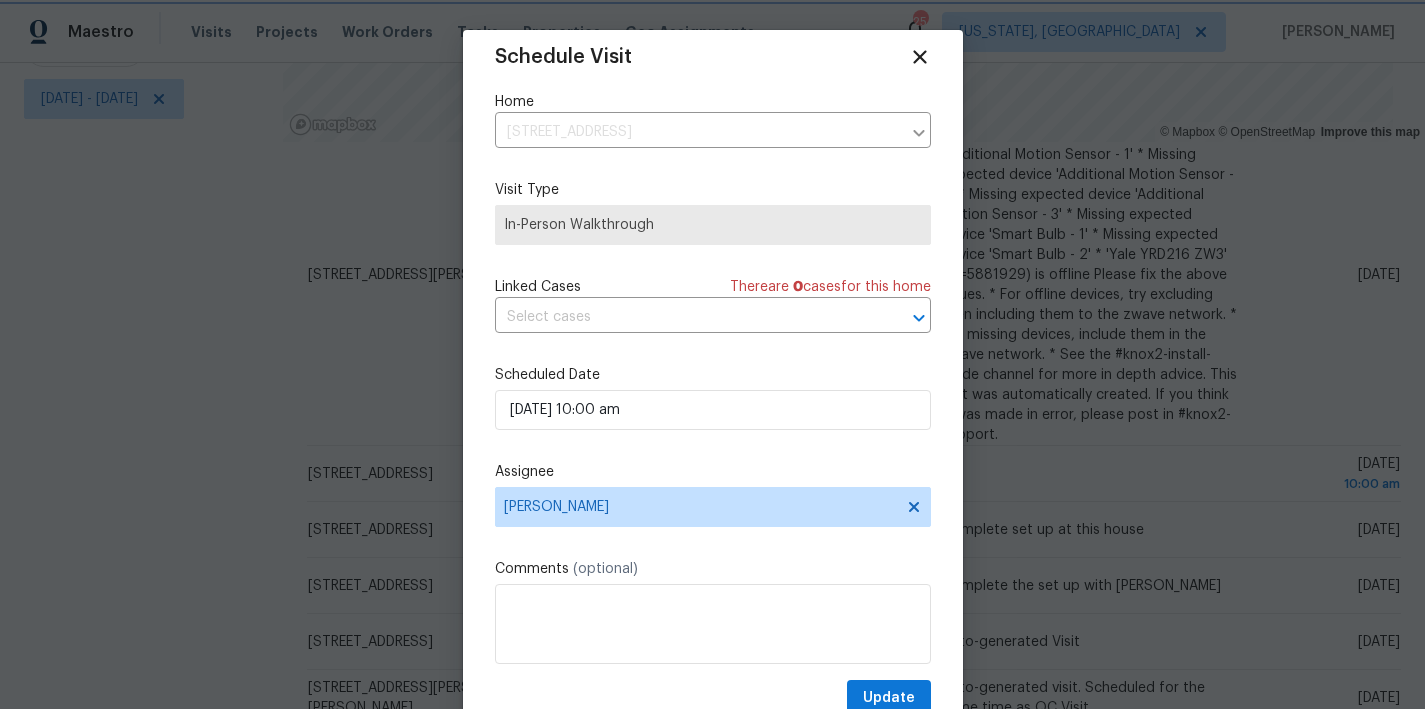 scroll, scrollTop: 36, scrollLeft: 0, axis: vertical 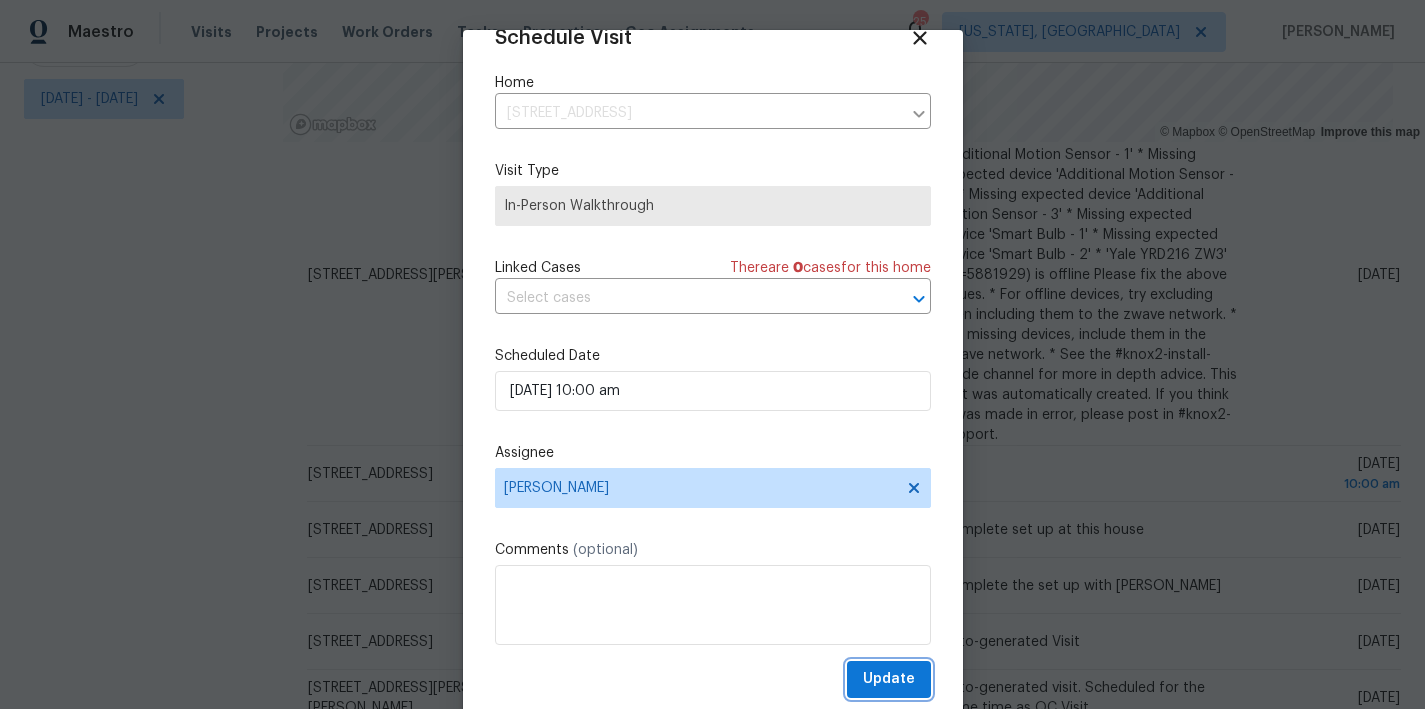 click on "Update" at bounding box center [889, 679] 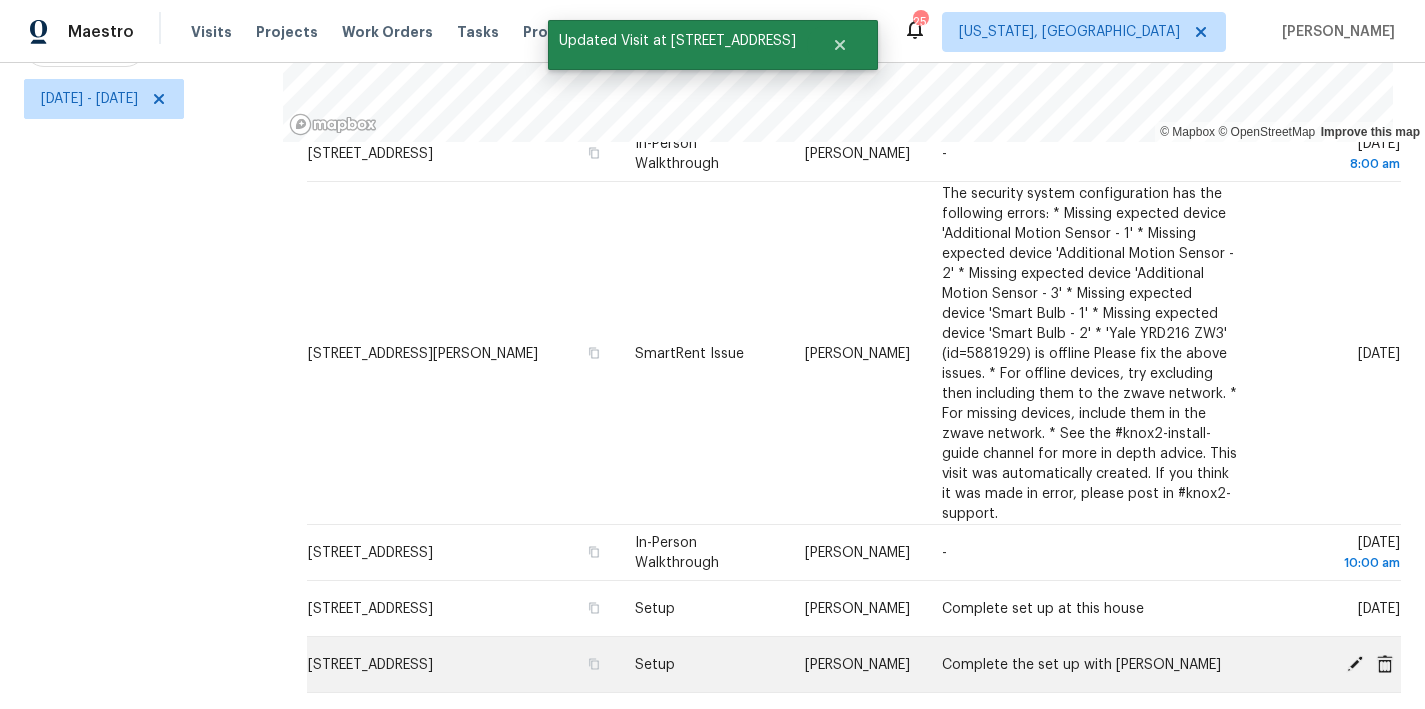 scroll, scrollTop: 0, scrollLeft: 0, axis: both 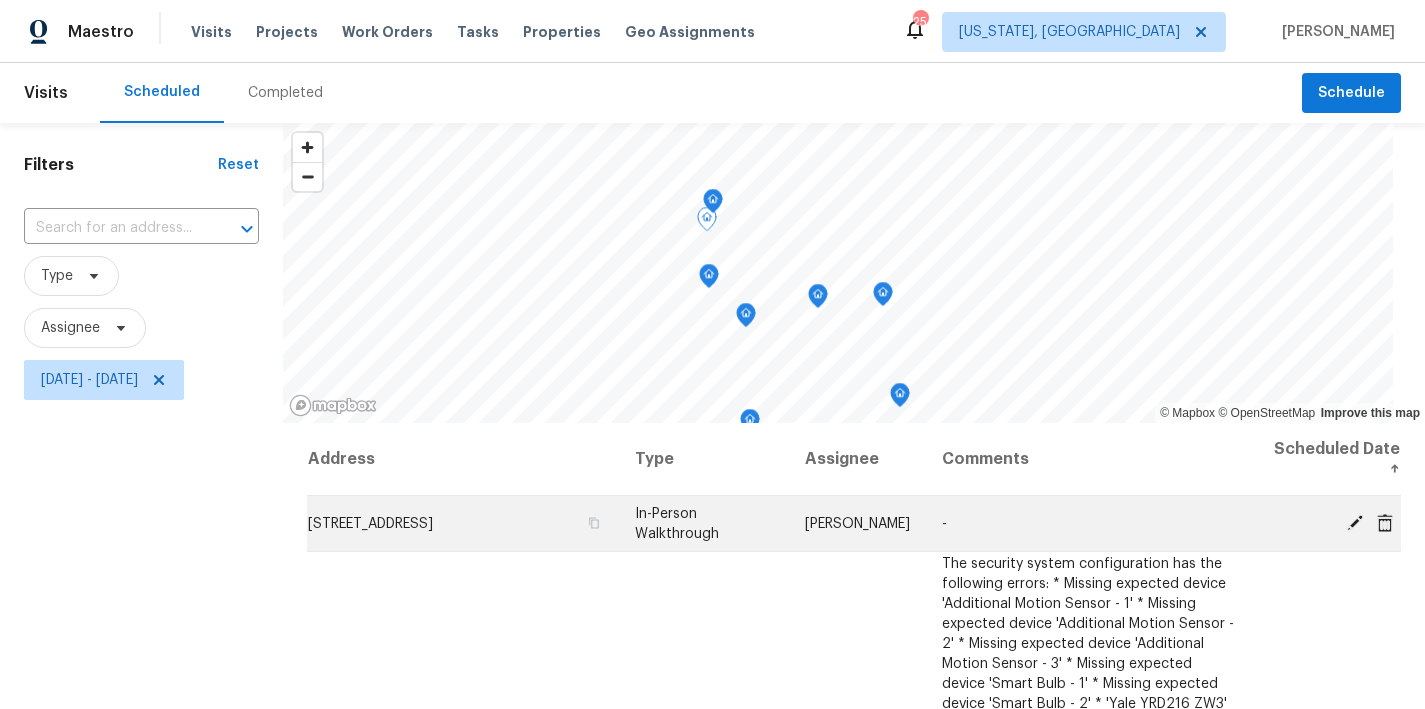 click 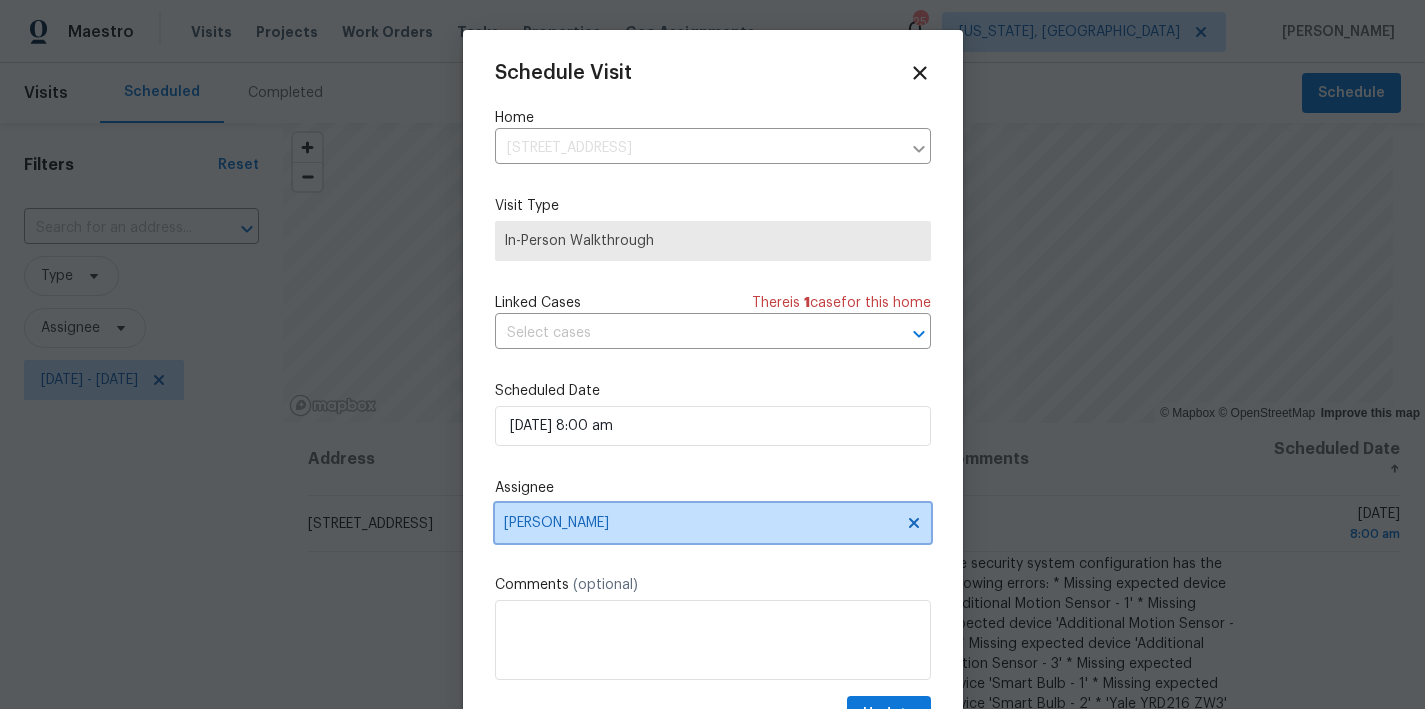 click on "[PERSON_NAME]" at bounding box center (713, 523) 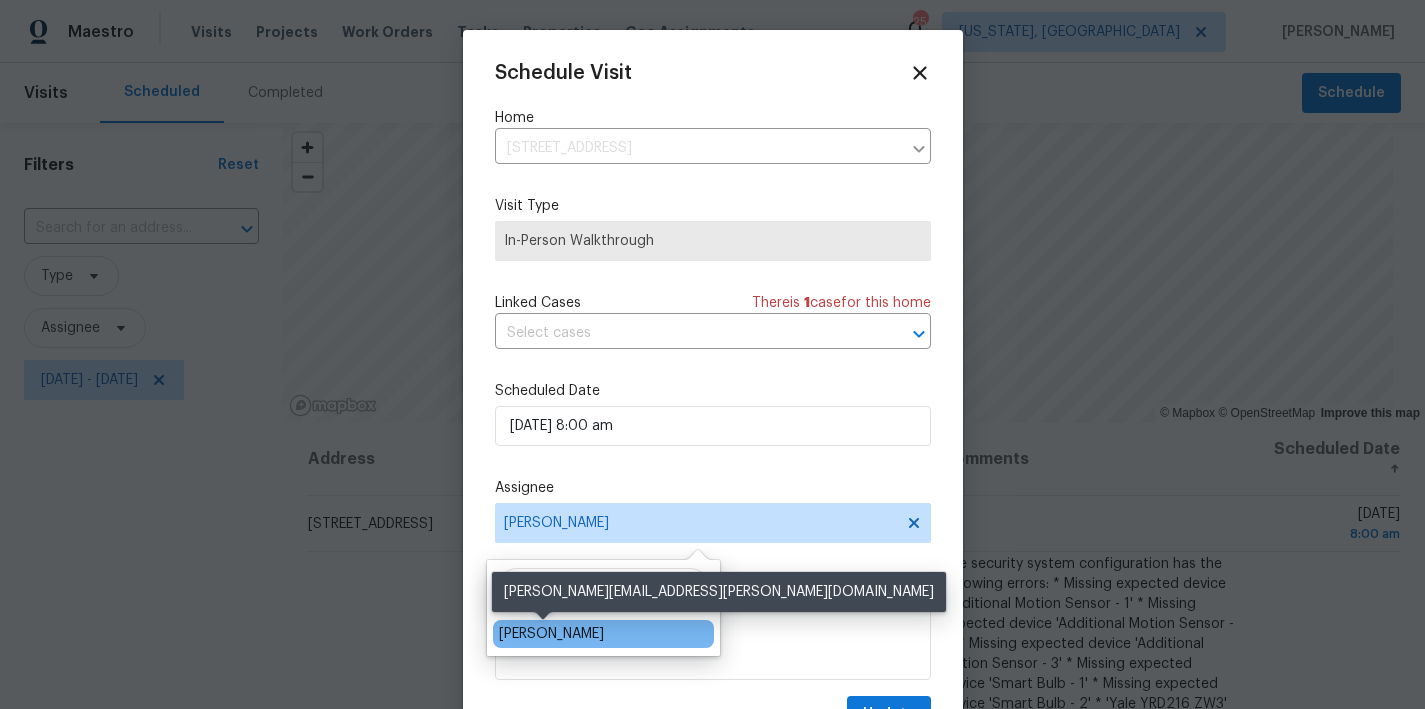 type on "nelson" 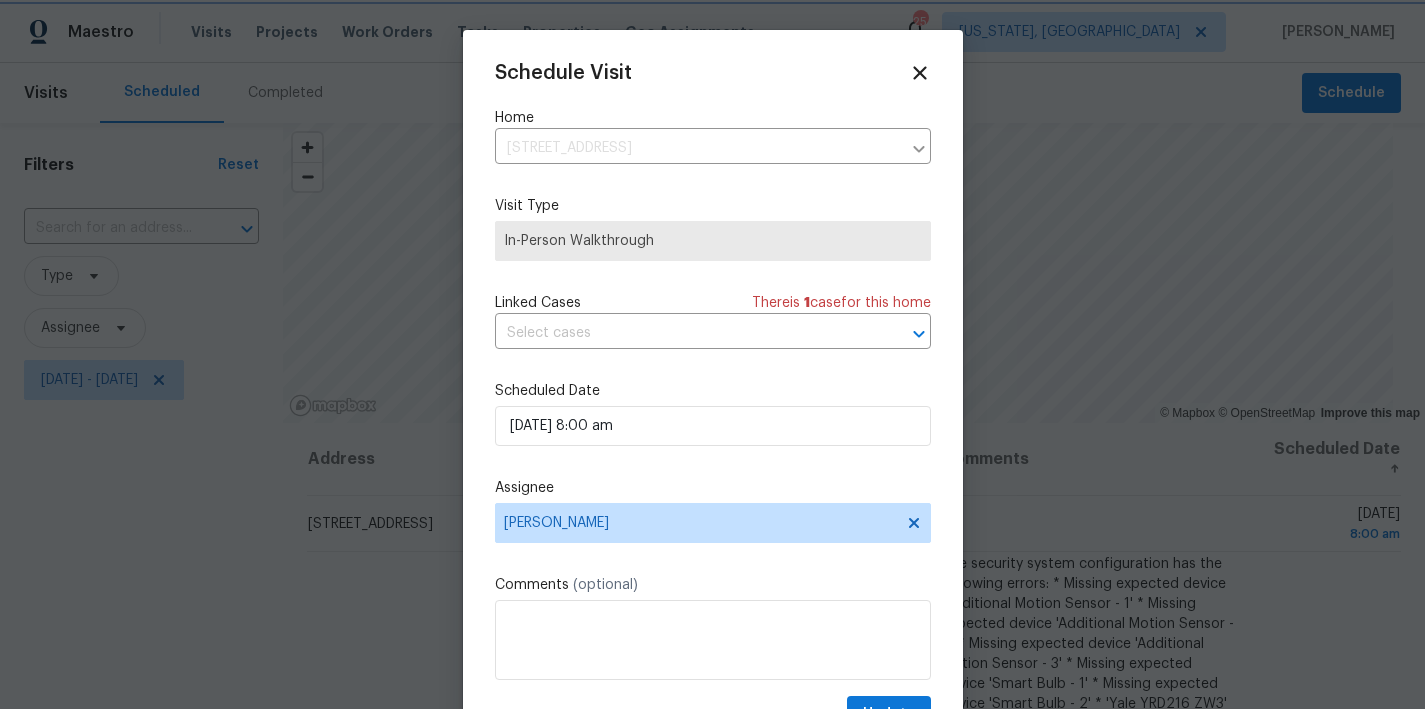 scroll, scrollTop: 36, scrollLeft: 0, axis: vertical 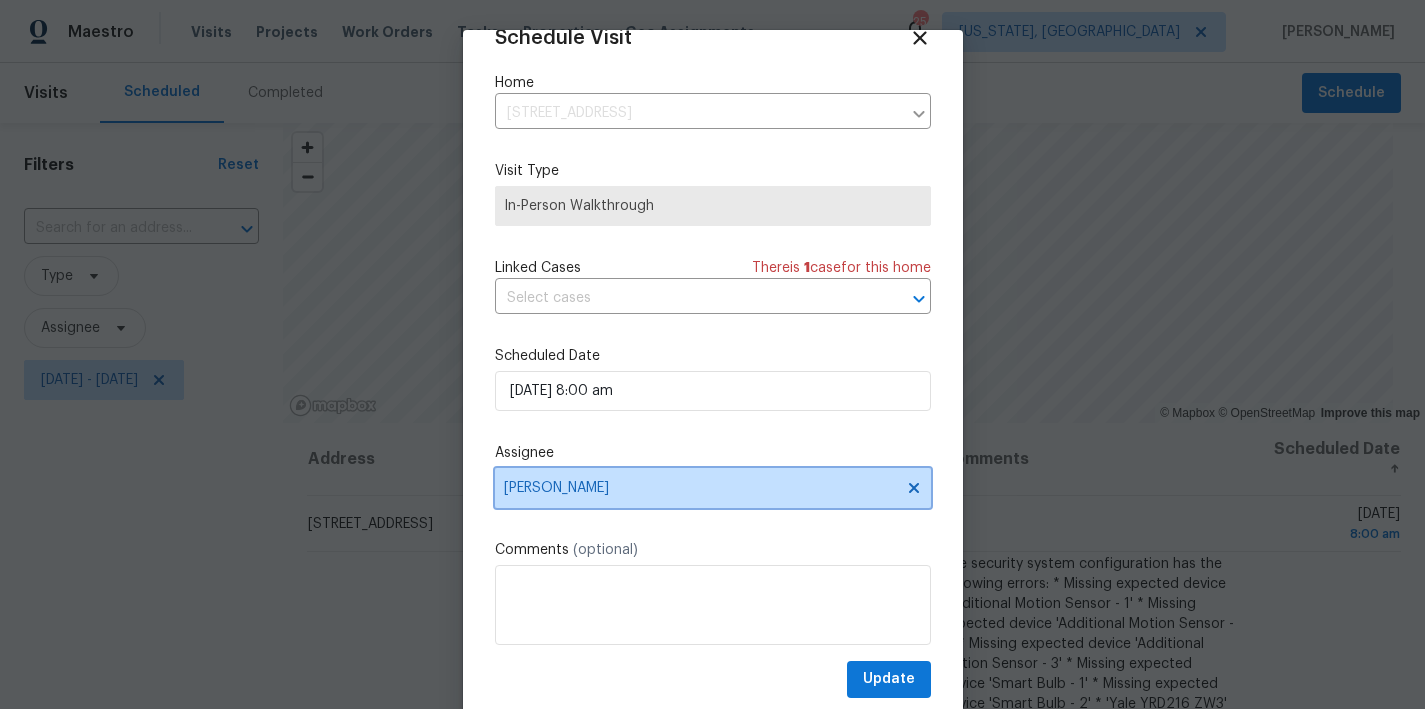 click on "[PERSON_NAME]" at bounding box center [700, 488] 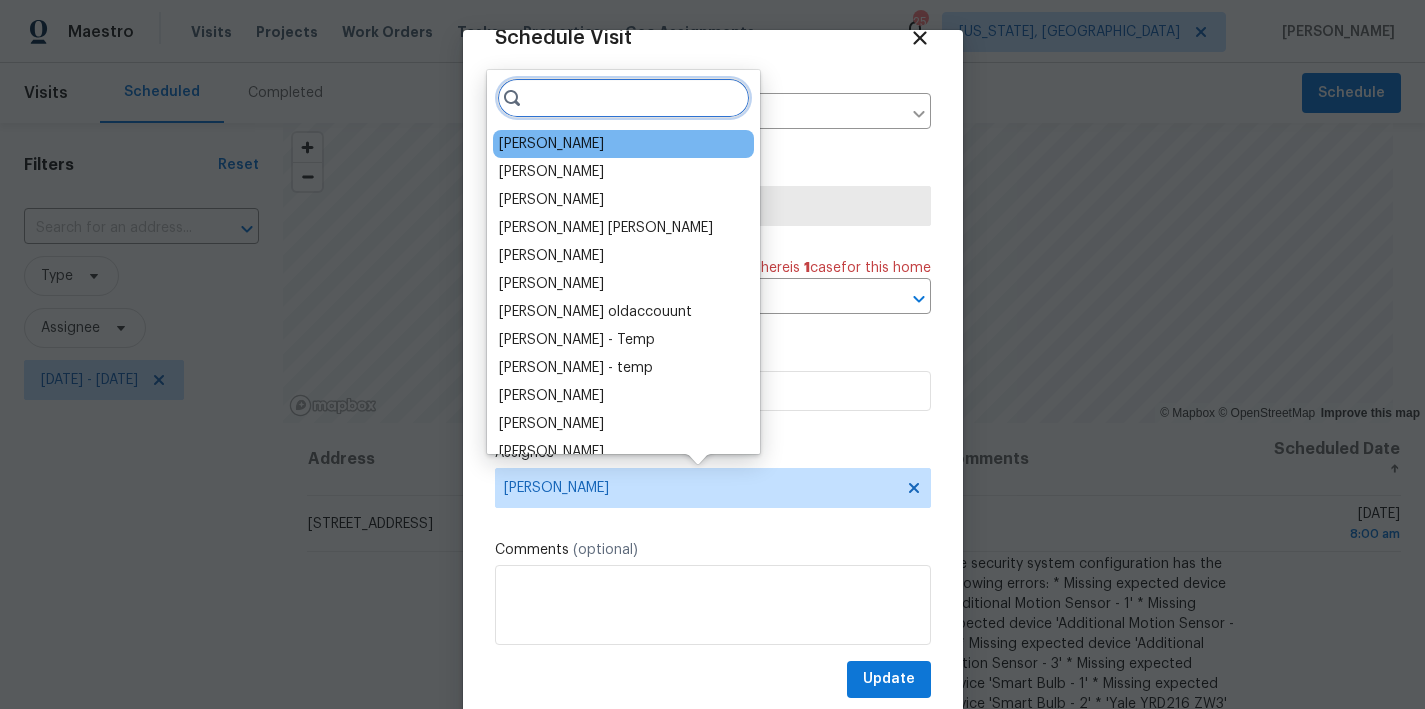click at bounding box center [623, 98] 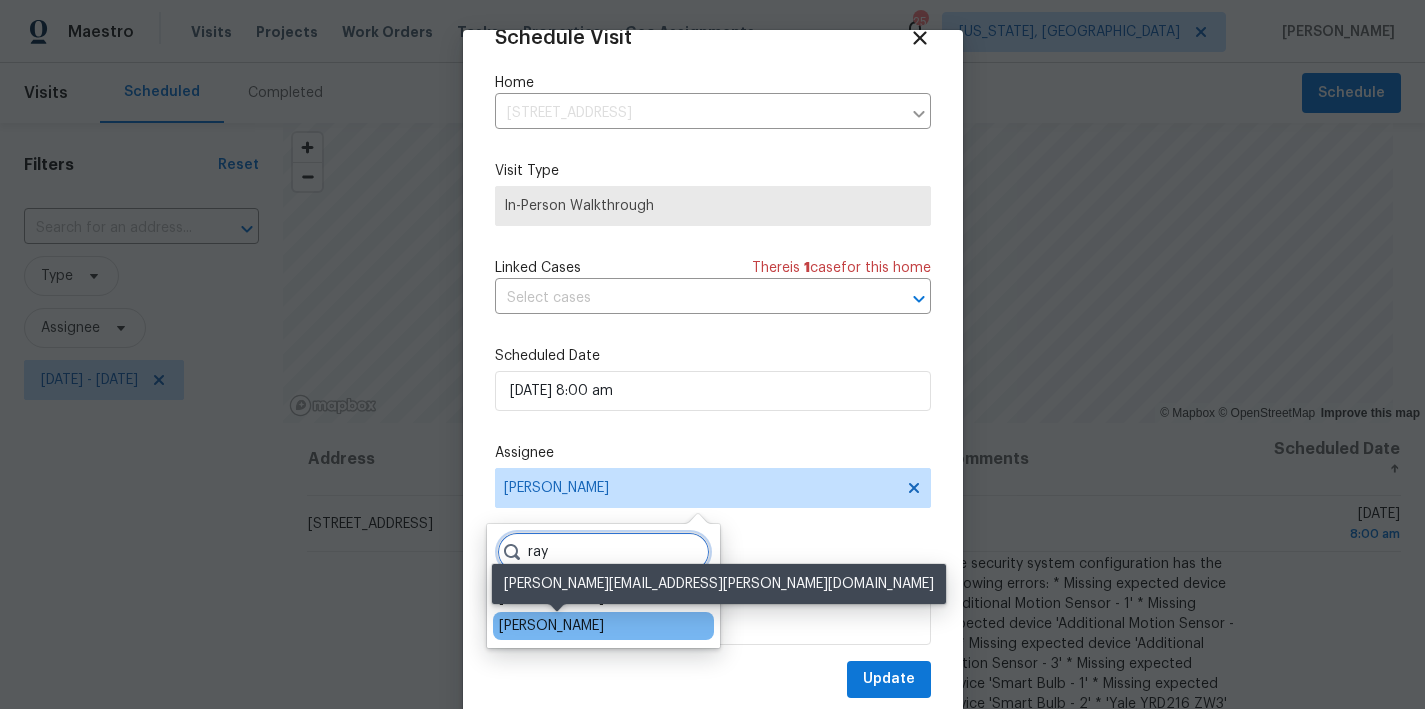 type on "ray" 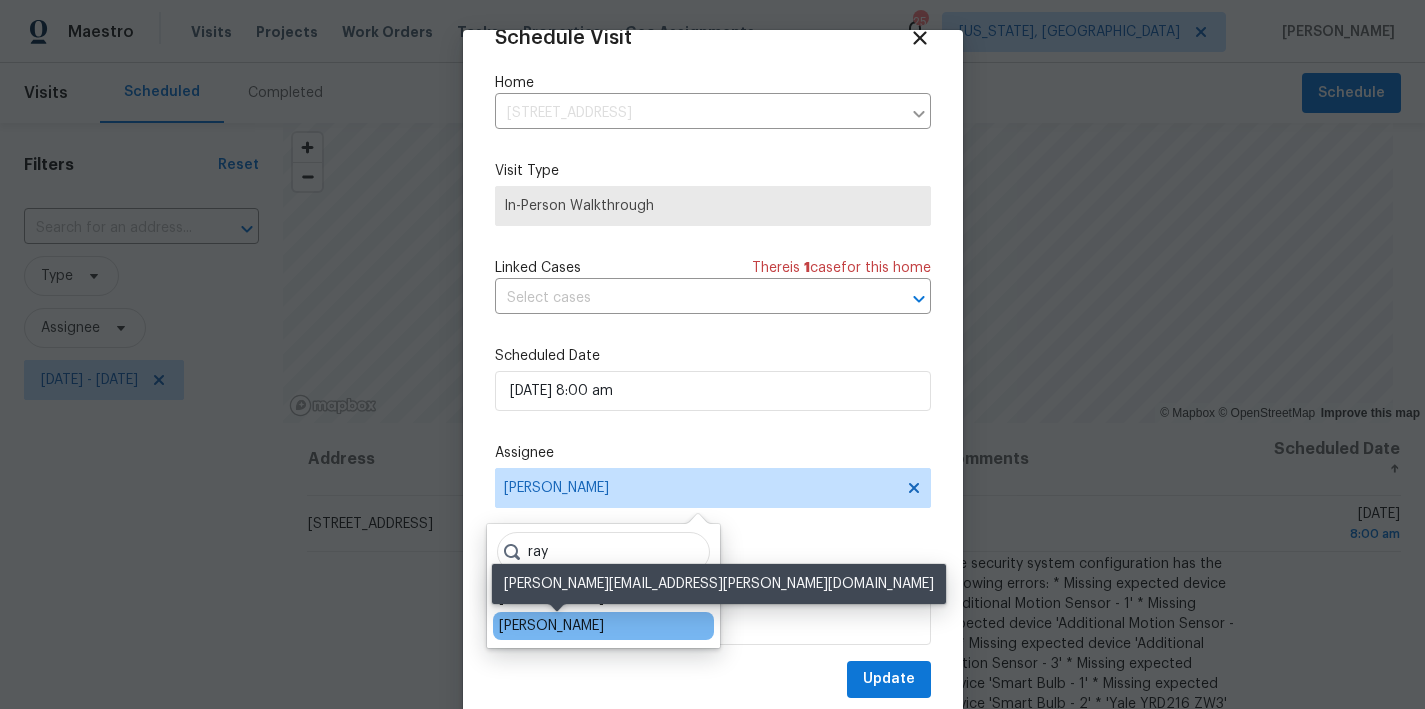 click on "[PERSON_NAME]" at bounding box center [551, 626] 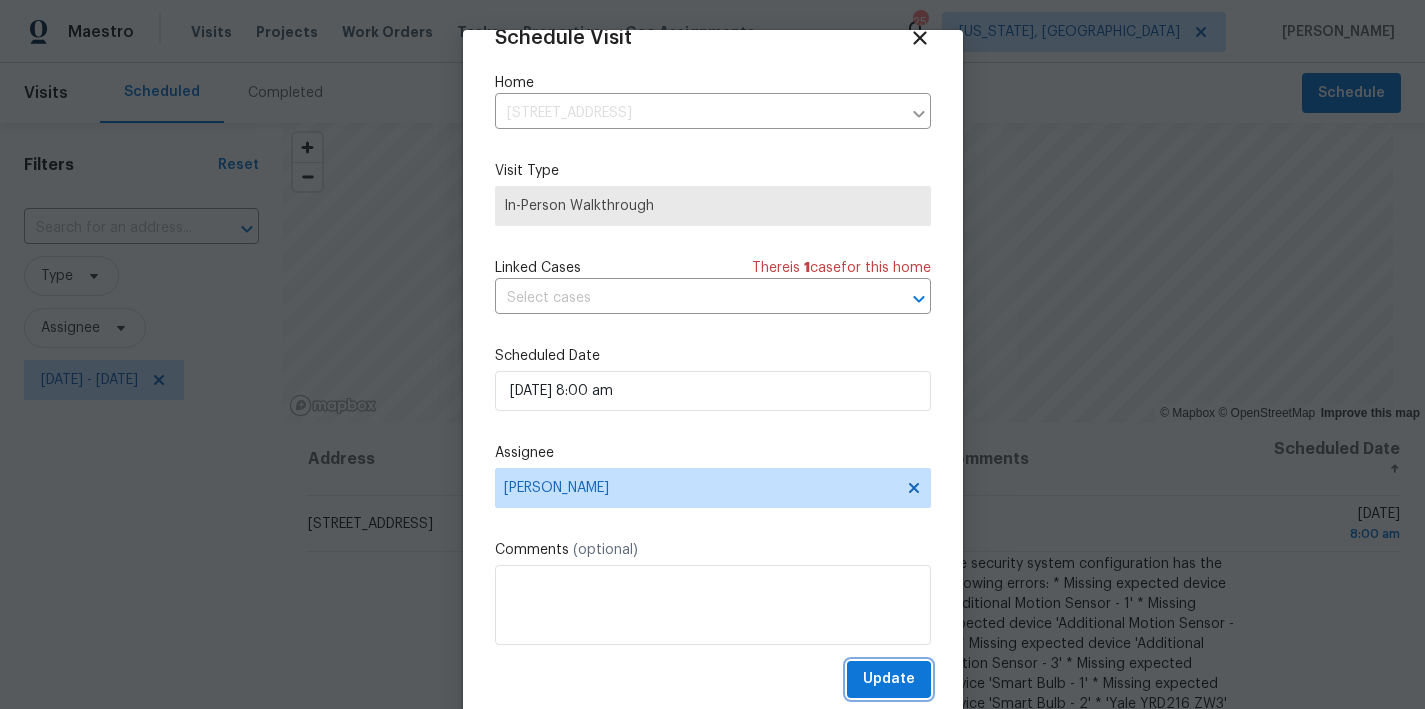 click on "Update" at bounding box center (889, 679) 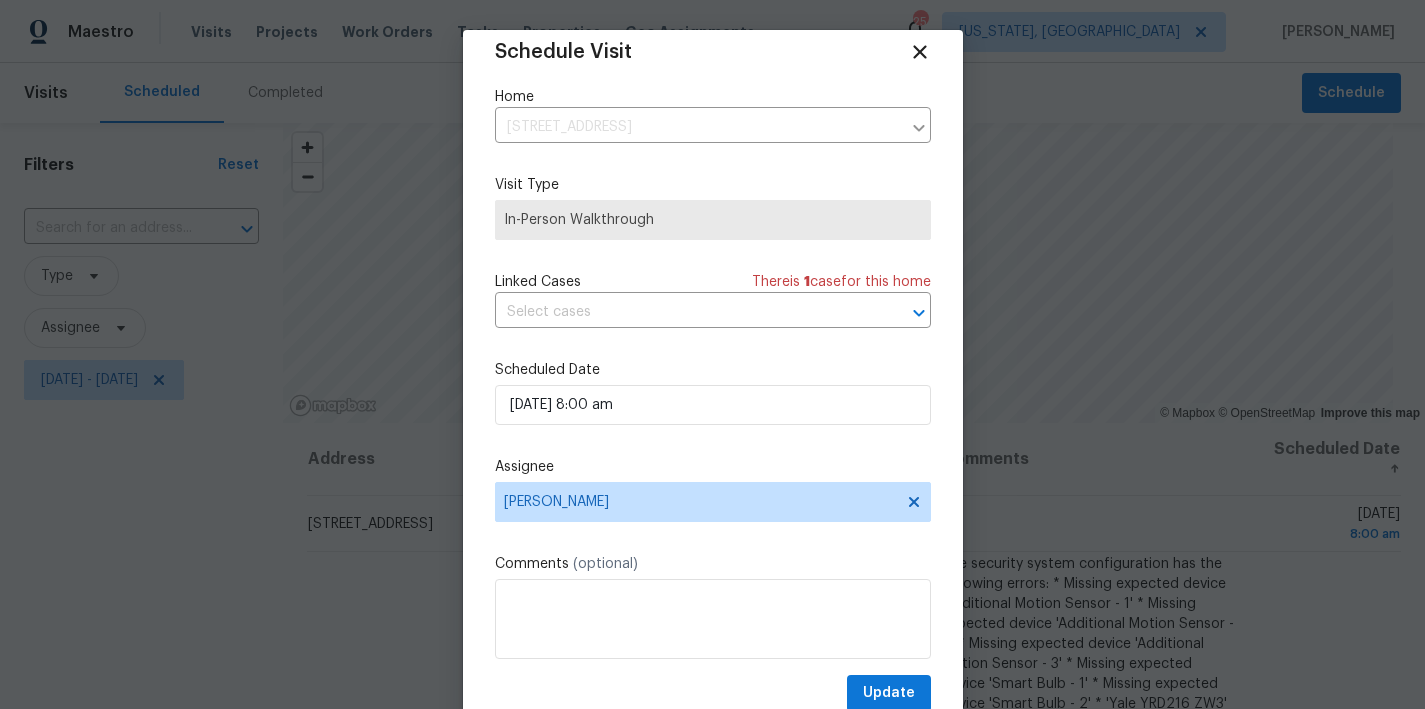 scroll, scrollTop: 36, scrollLeft: 0, axis: vertical 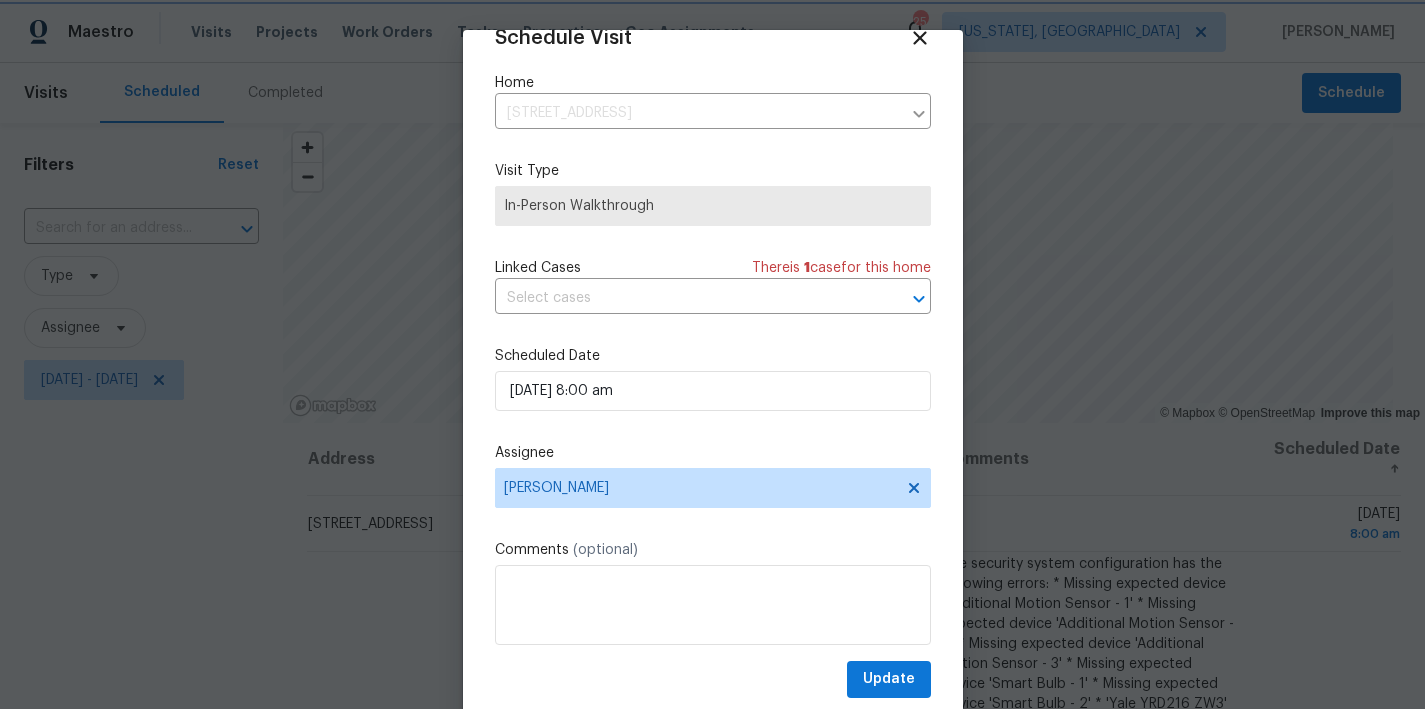 click at bounding box center [712, 354] 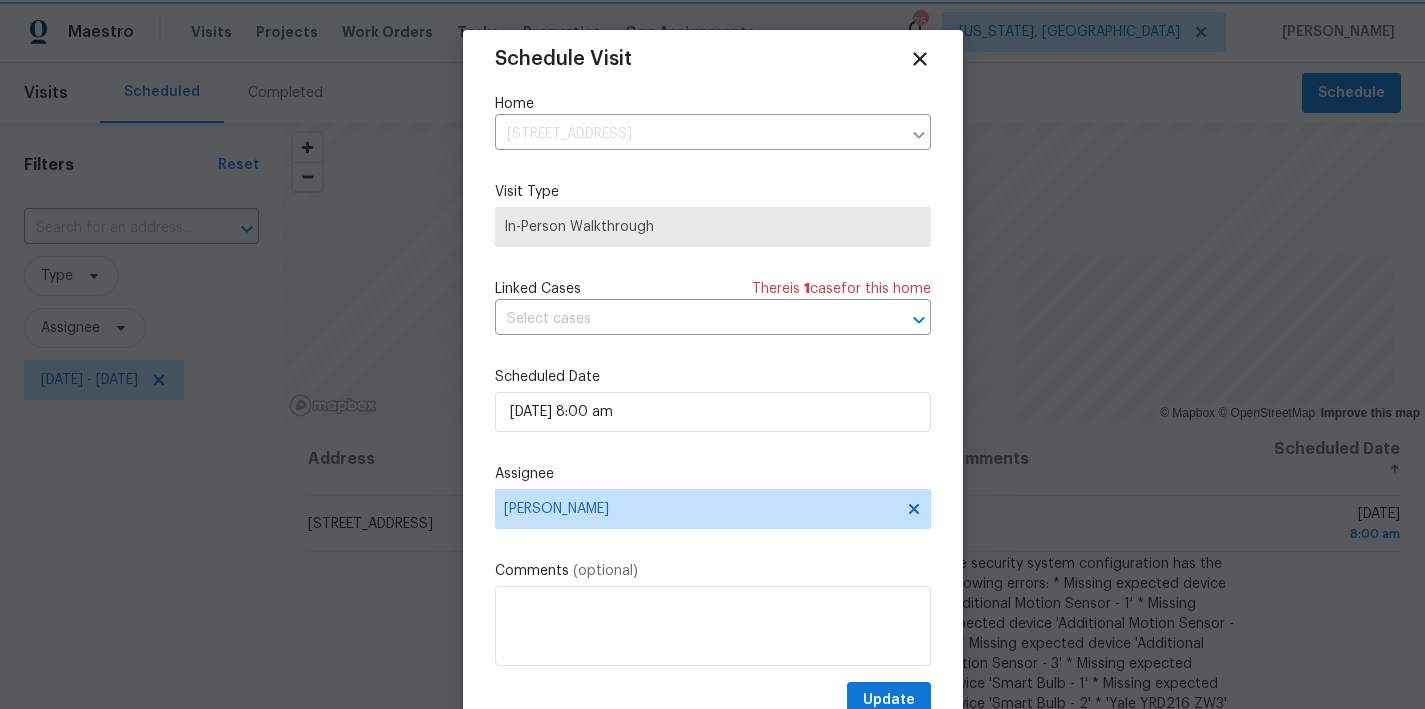 scroll, scrollTop: 36, scrollLeft: 0, axis: vertical 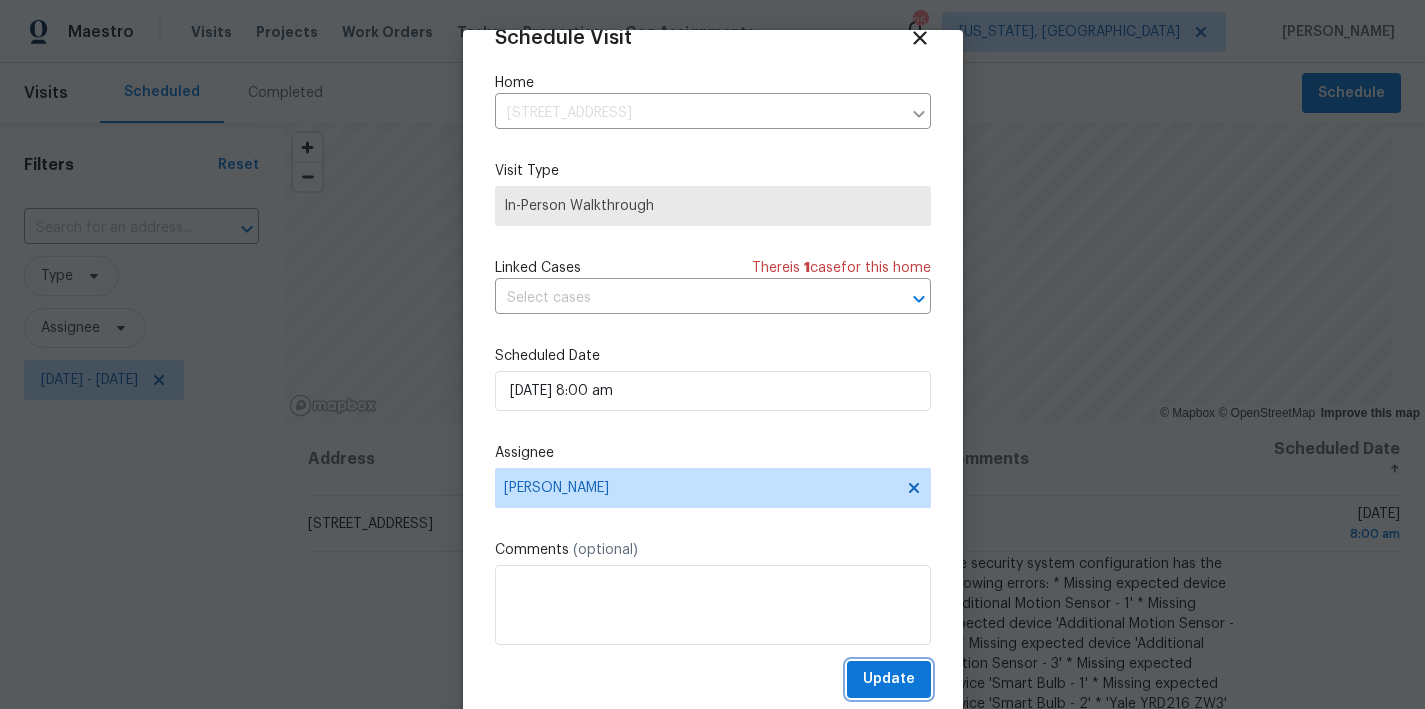 click on "Update" at bounding box center [889, 679] 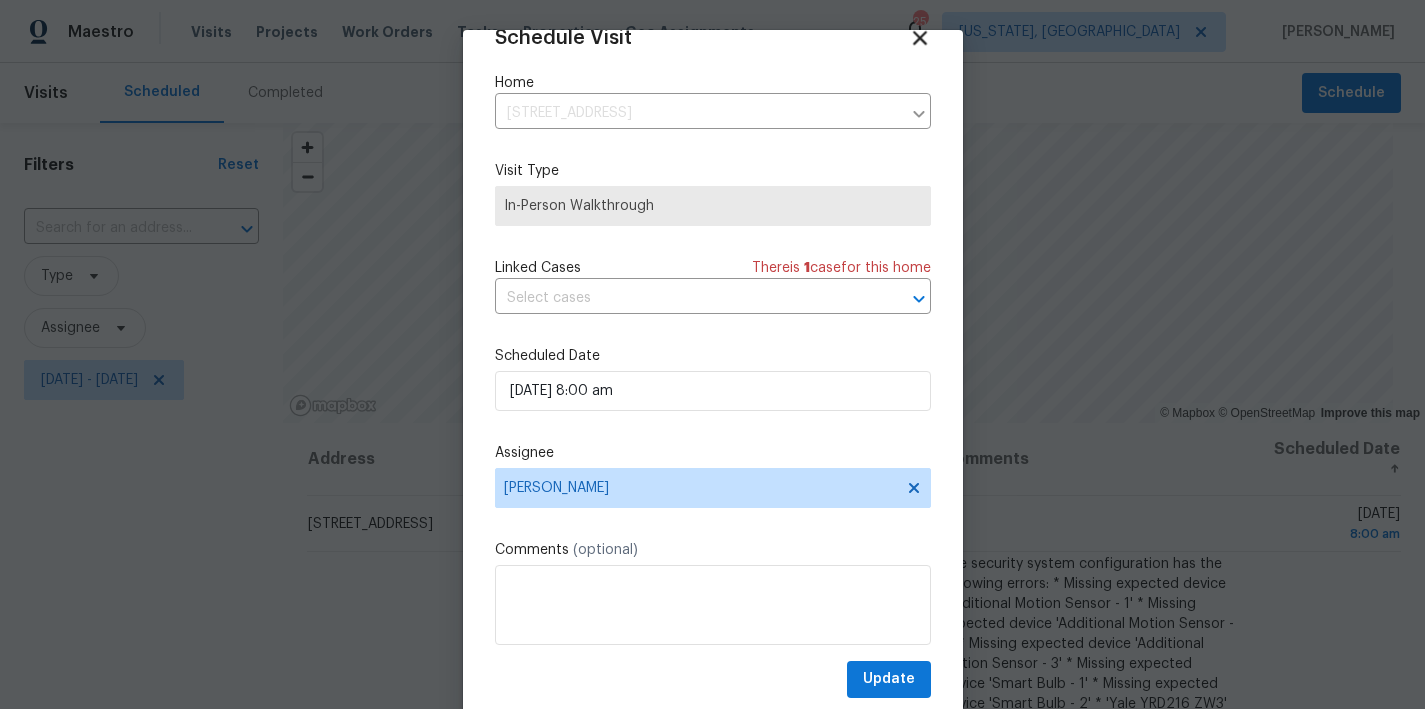 click 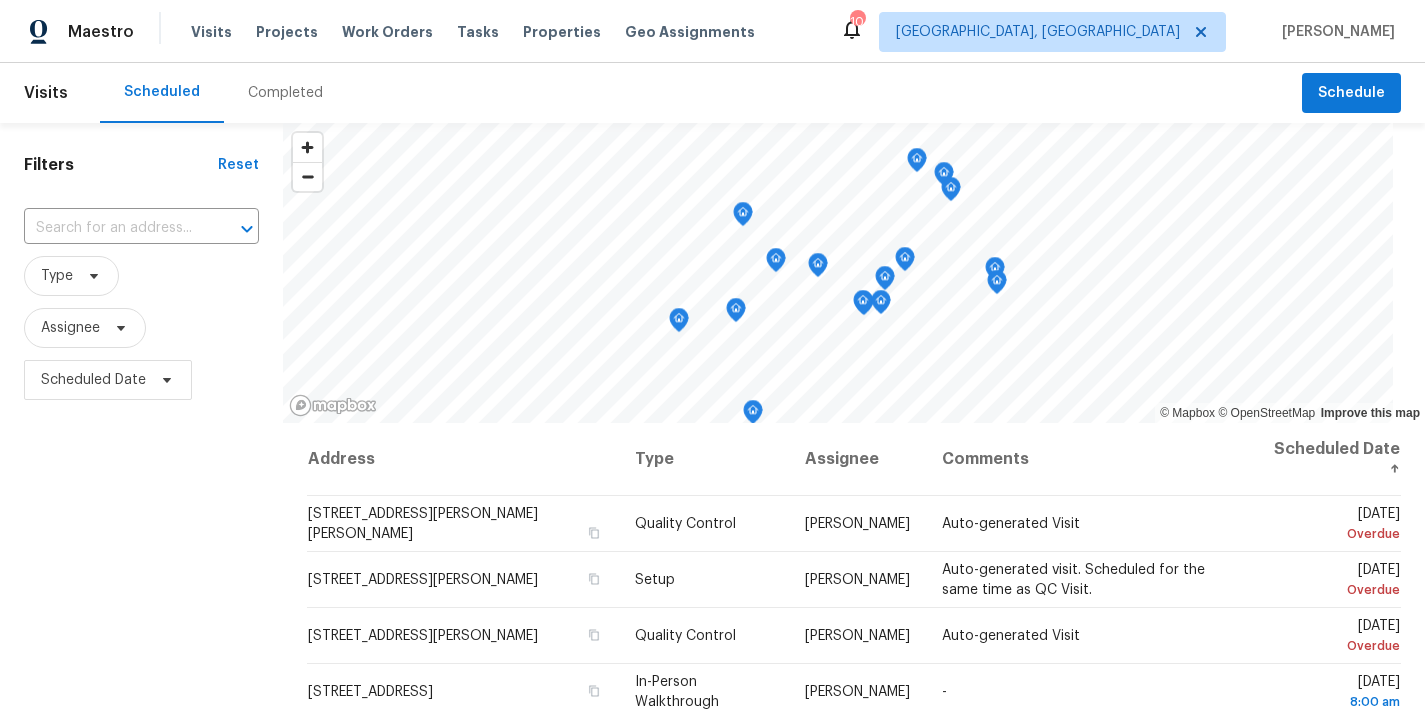 scroll, scrollTop: 0, scrollLeft: 0, axis: both 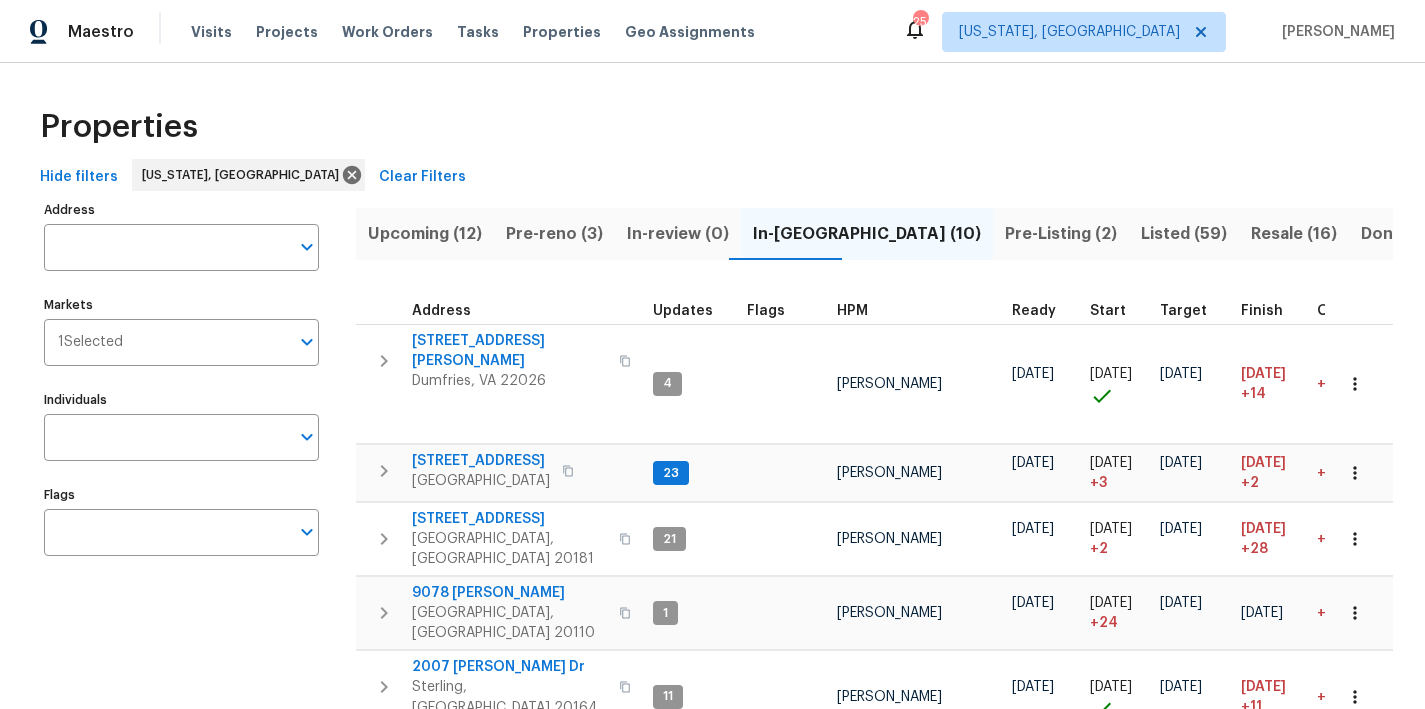 click on "Upcoming (12)" at bounding box center [425, 234] 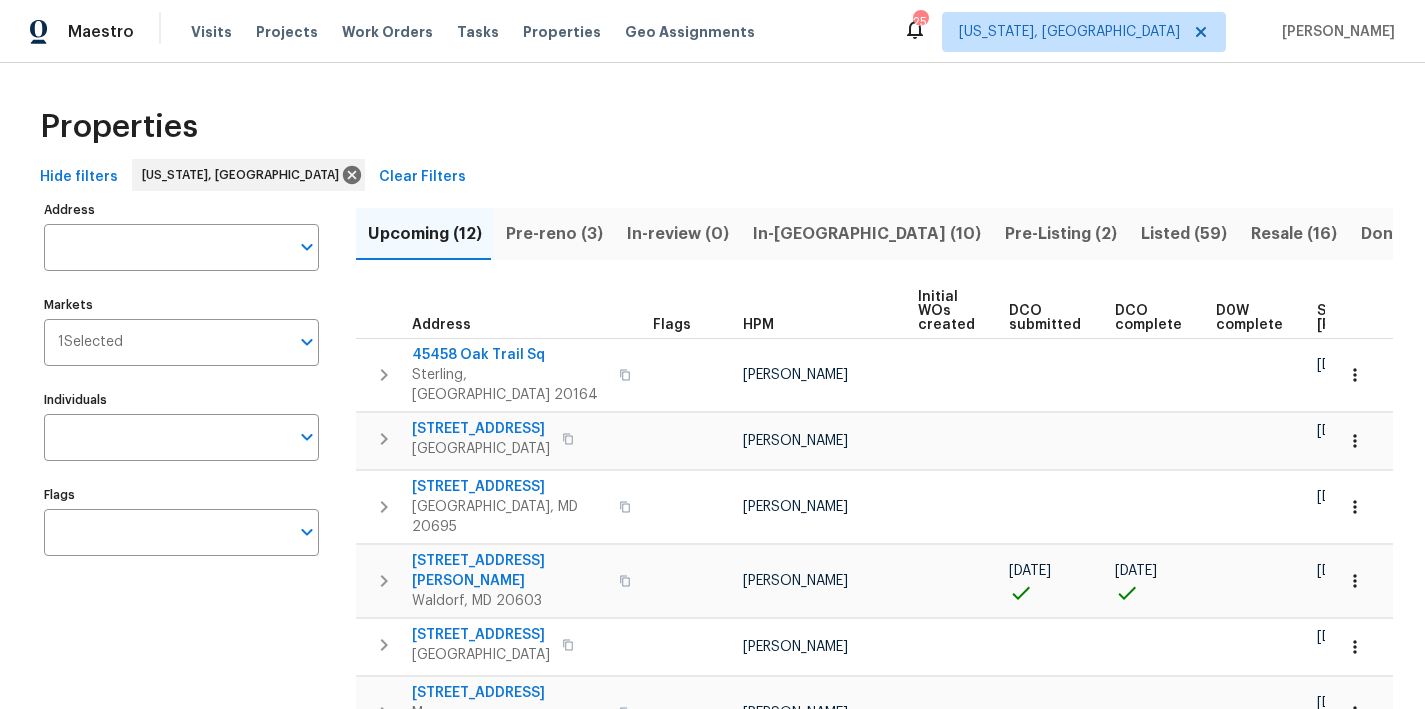 scroll, scrollTop: 0, scrollLeft: 271, axis: horizontal 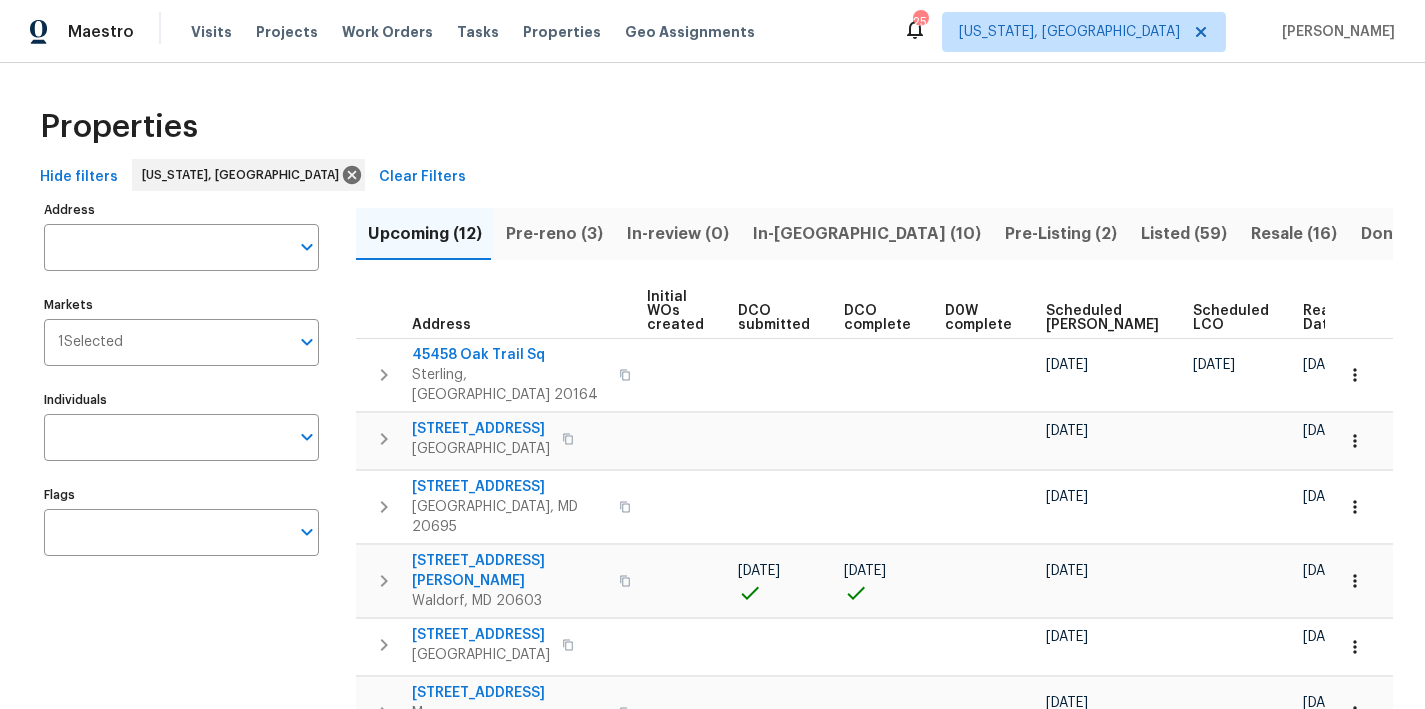 click on "Ready Date" at bounding box center (1325, 318) 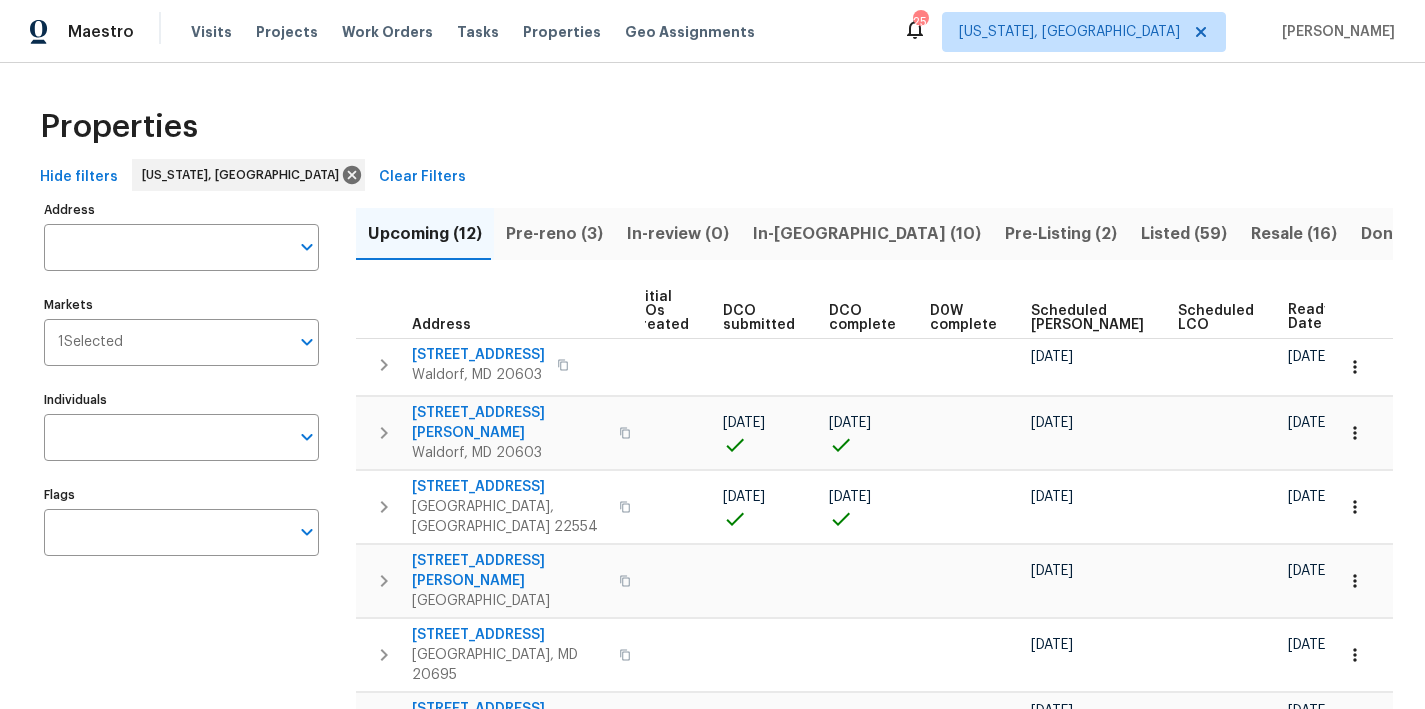 scroll, scrollTop: 0, scrollLeft: 293, axis: horizontal 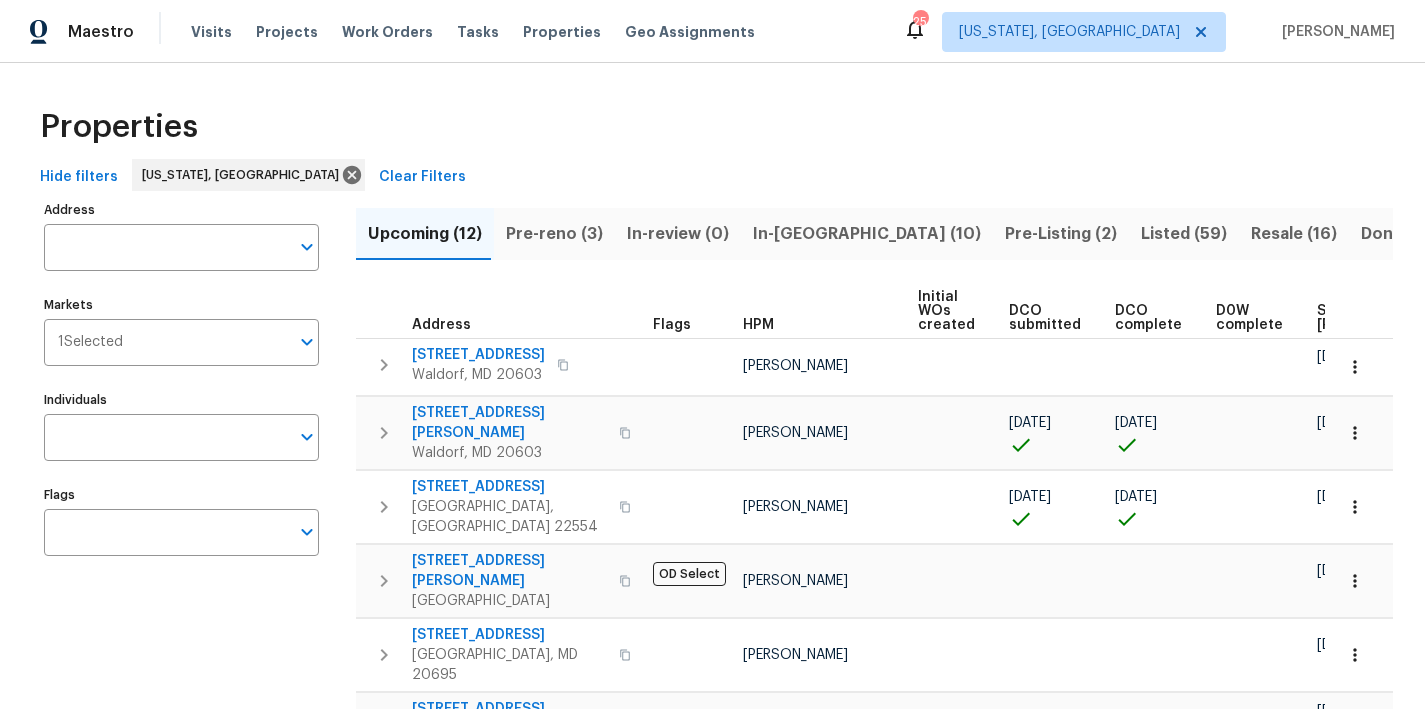 click on "Properties Hide filters [US_STATE][GEOGRAPHIC_DATA] Clear Filters Address Address Markets 1  Selected Markets Individuals Individuals Flags Flags Upcoming (12) Pre-reno (3) In-review (0) In-[GEOGRAPHIC_DATA] (10) Pre-Listing (2) Listed (59) Resale (16) Done (350) Unknown (0) Address Flags HPM Initial WOs created DCO submitted DCO complete D0W complete Scheduled [PERSON_NAME] Scheduled LCO Ready Date [STREET_ADDRESS] [PERSON_NAME] [DATE] [DATE] [STREET_ADDRESS][PERSON_NAME] [PERSON_NAME] [DATE] [DATE] [DATE] [DATE] [STREET_ADDRESS][PERSON_NAME] [PERSON_NAME] [DATE] [DATE] [DATE] [DATE] [STREET_ADDRESS][PERSON_NAME] OD Select [PERSON_NAME] [DATE] [DATE] [STREET_ADDRESS][PERSON_NAME] [PERSON_NAME] [DATE] [DATE] [STREET_ADDRESS] [PERSON_NAME] [DATE] [DATE] [STREET_ADDRESS] [PERSON_NAME] [DATE] [DATE] [DATE] [STREET_ADDRESS] [PERSON_NAME] [DATE] [DATE] 9702 Spinnaker St" at bounding box center (712, 637) 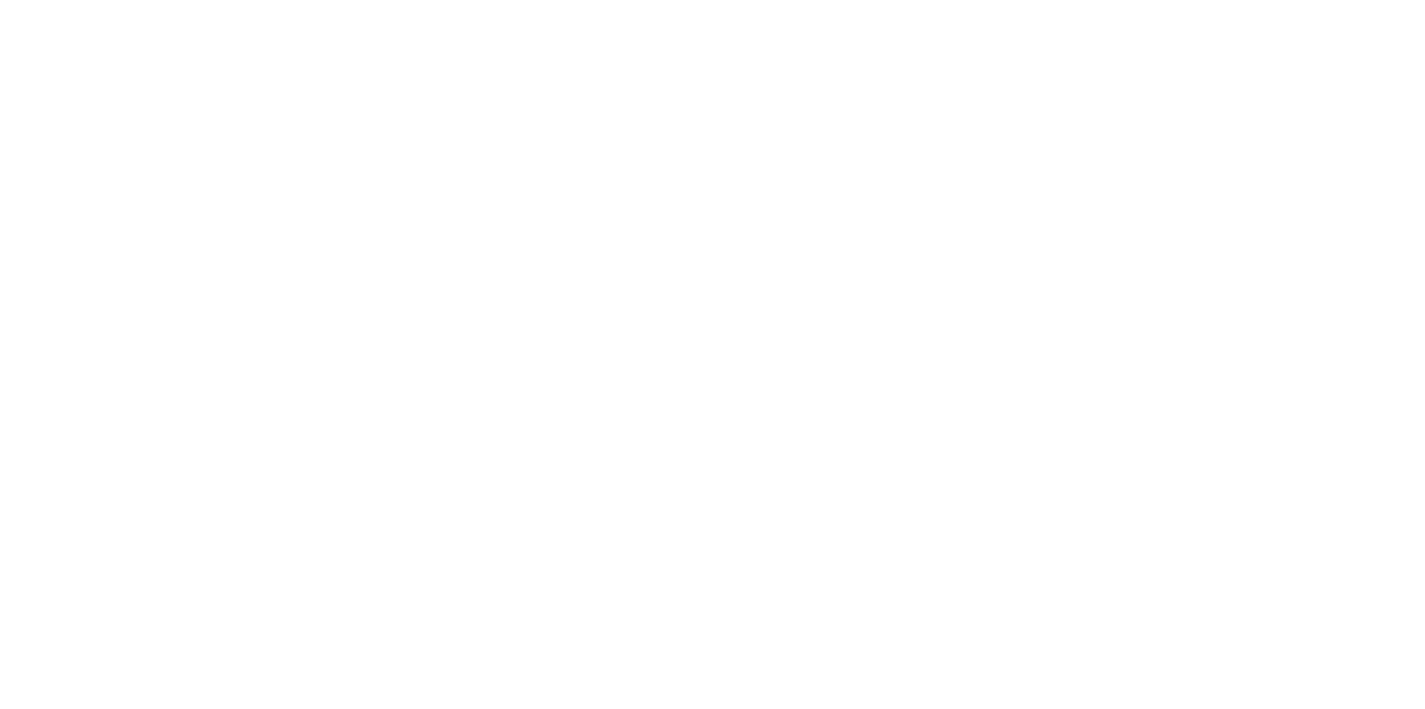 scroll, scrollTop: 0, scrollLeft: 0, axis: both 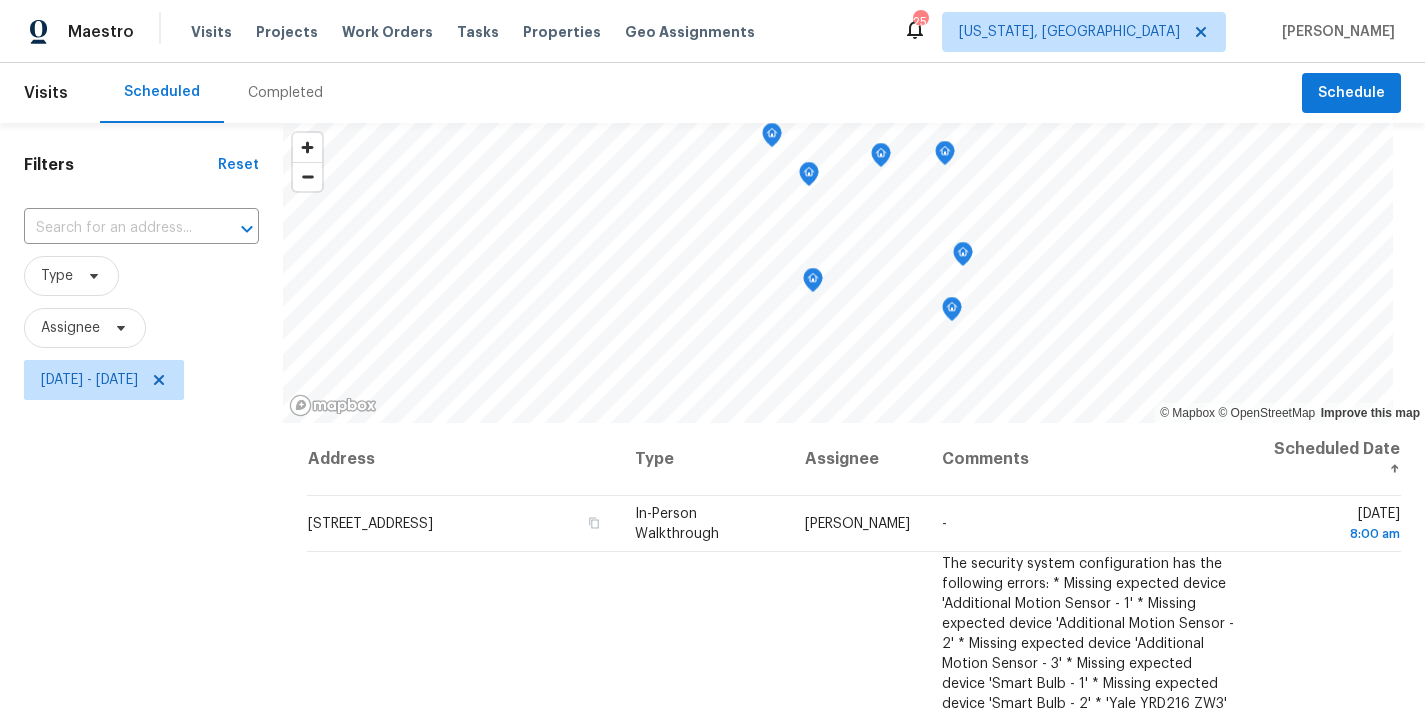 click on "Filters Reset ​ Type Assignee [DATE] - [DATE]" at bounding box center (141, 556) 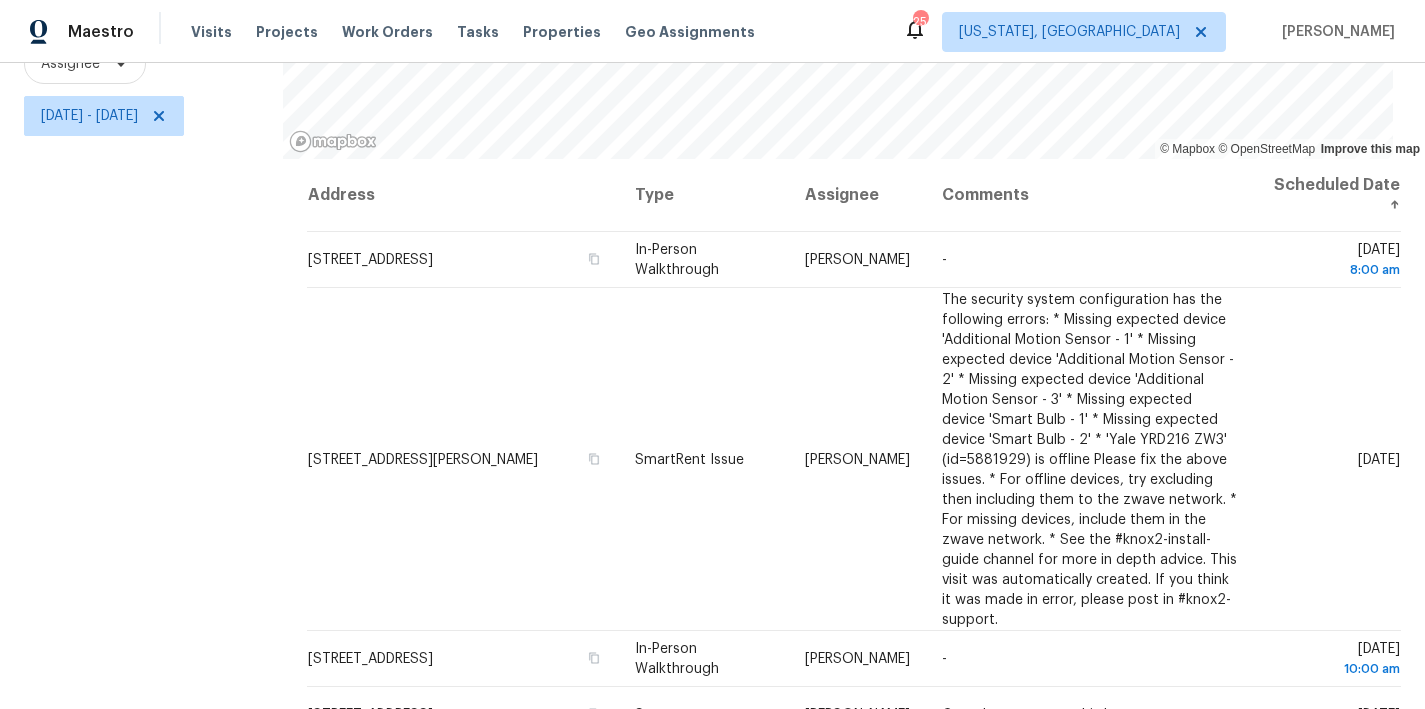 scroll, scrollTop: 85, scrollLeft: 0, axis: vertical 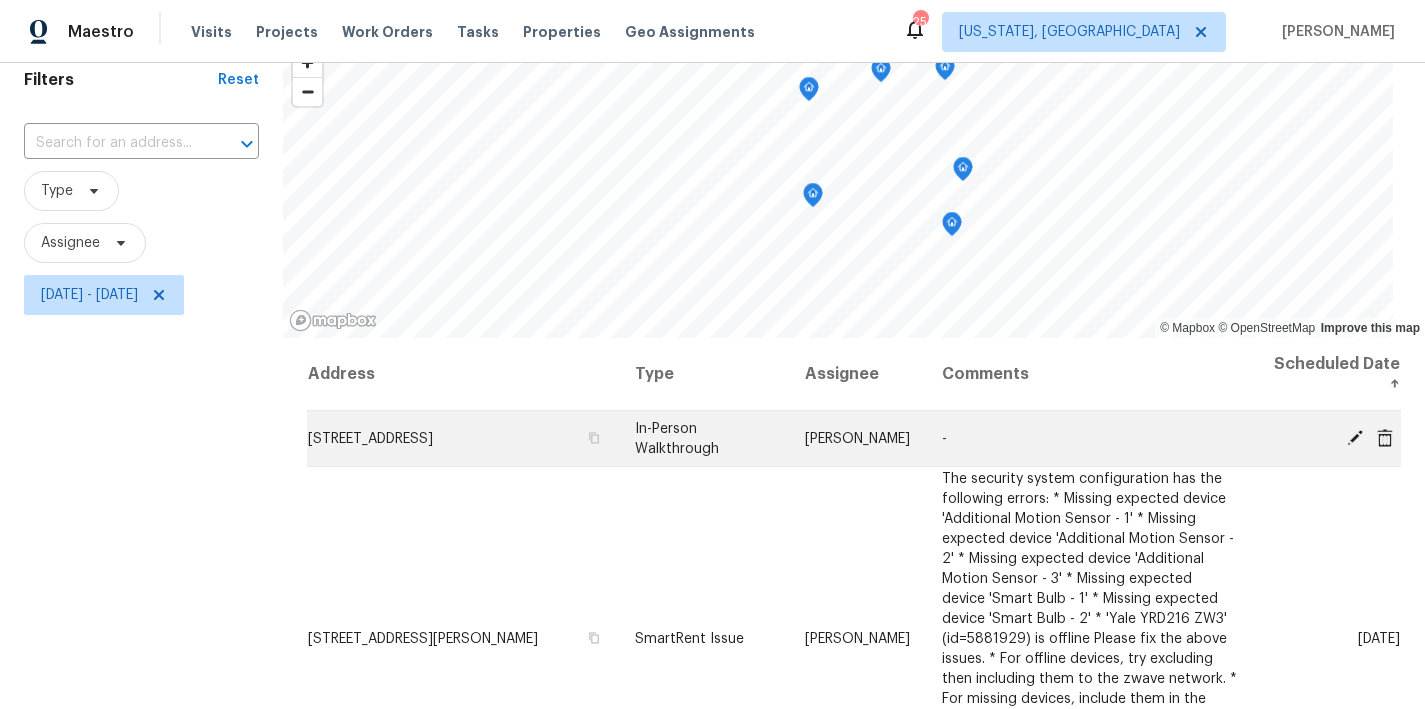click 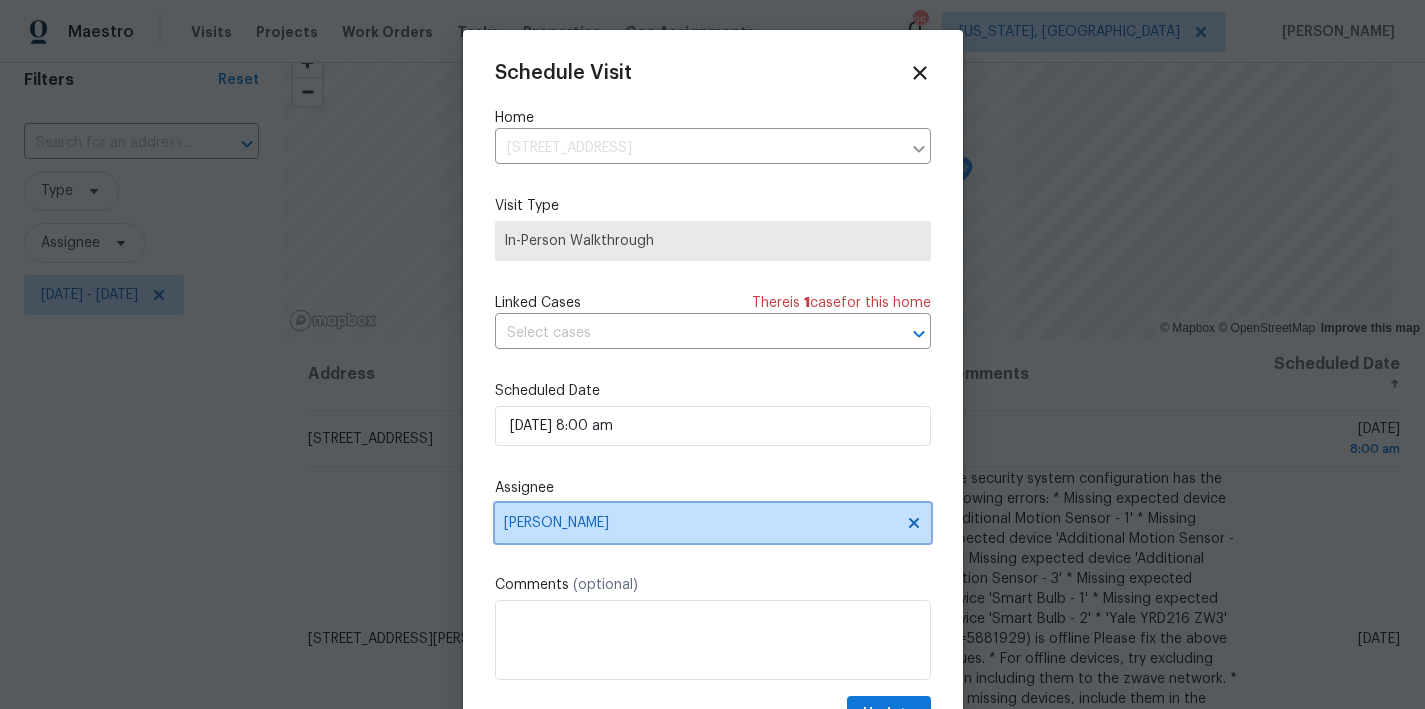 click on "[PERSON_NAME]" at bounding box center (713, 523) 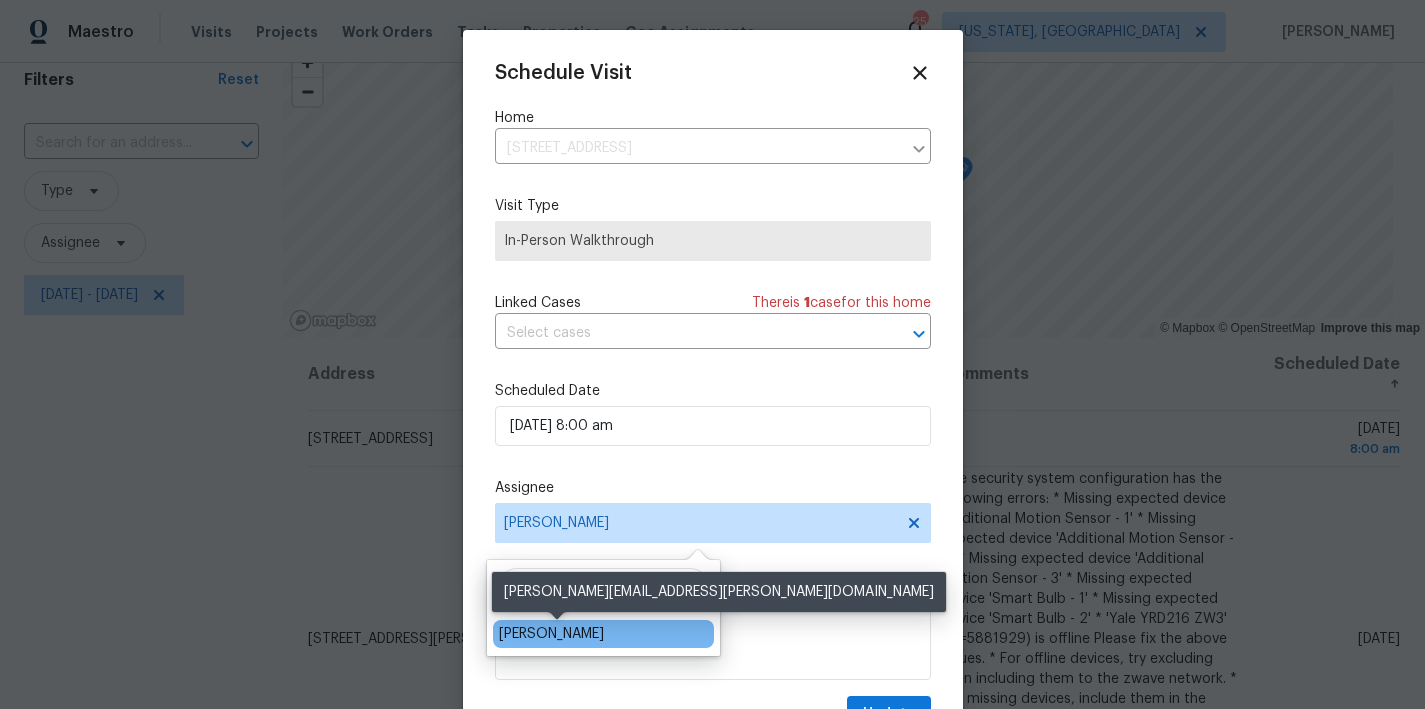 type on "raym" 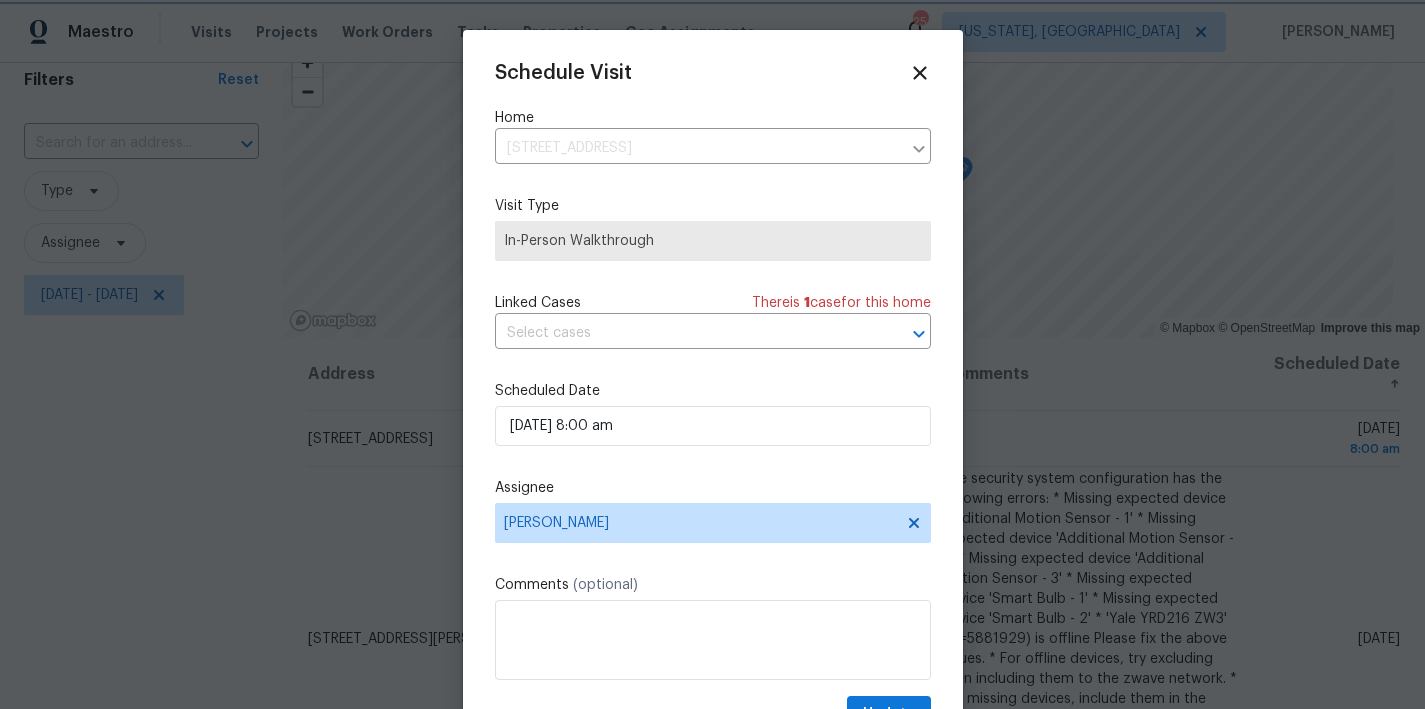 scroll, scrollTop: 36, scrollLeft: 0, axis: vertical 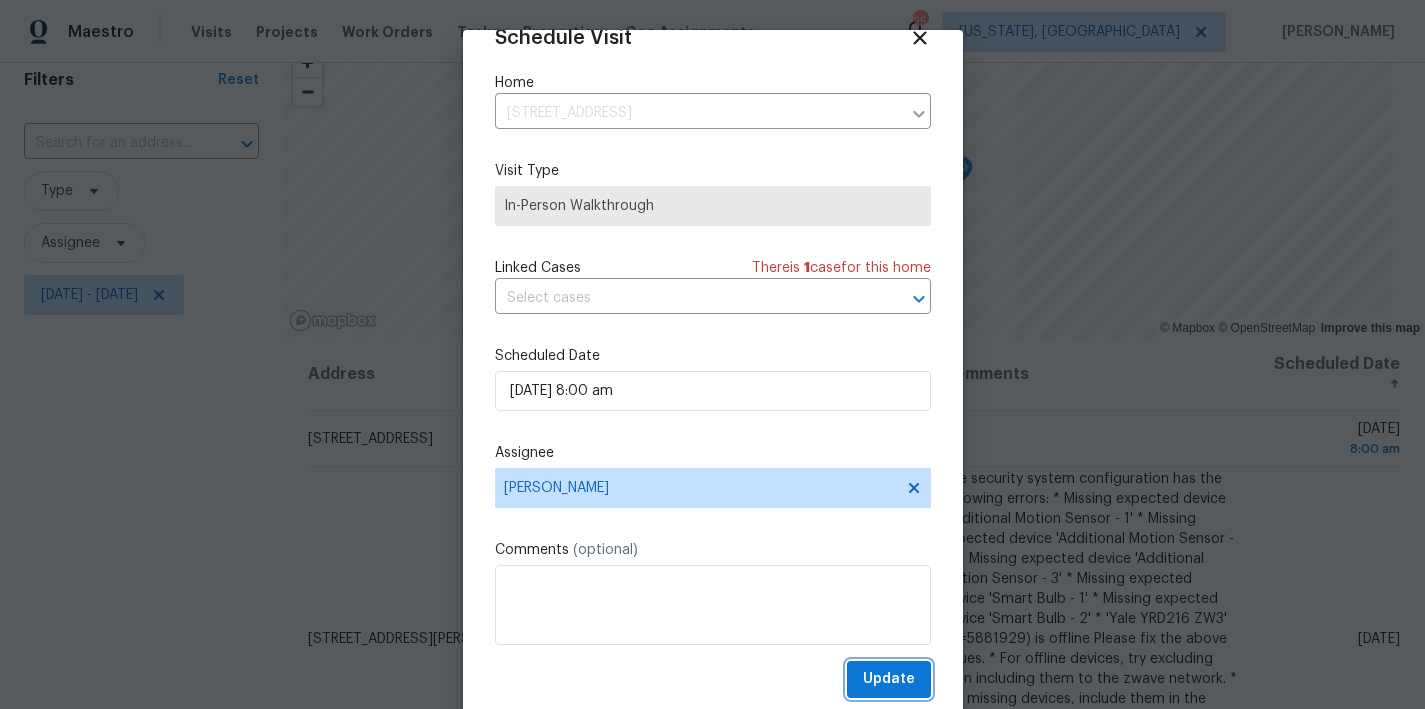 click on "Update" at bounding box center [889, 679] 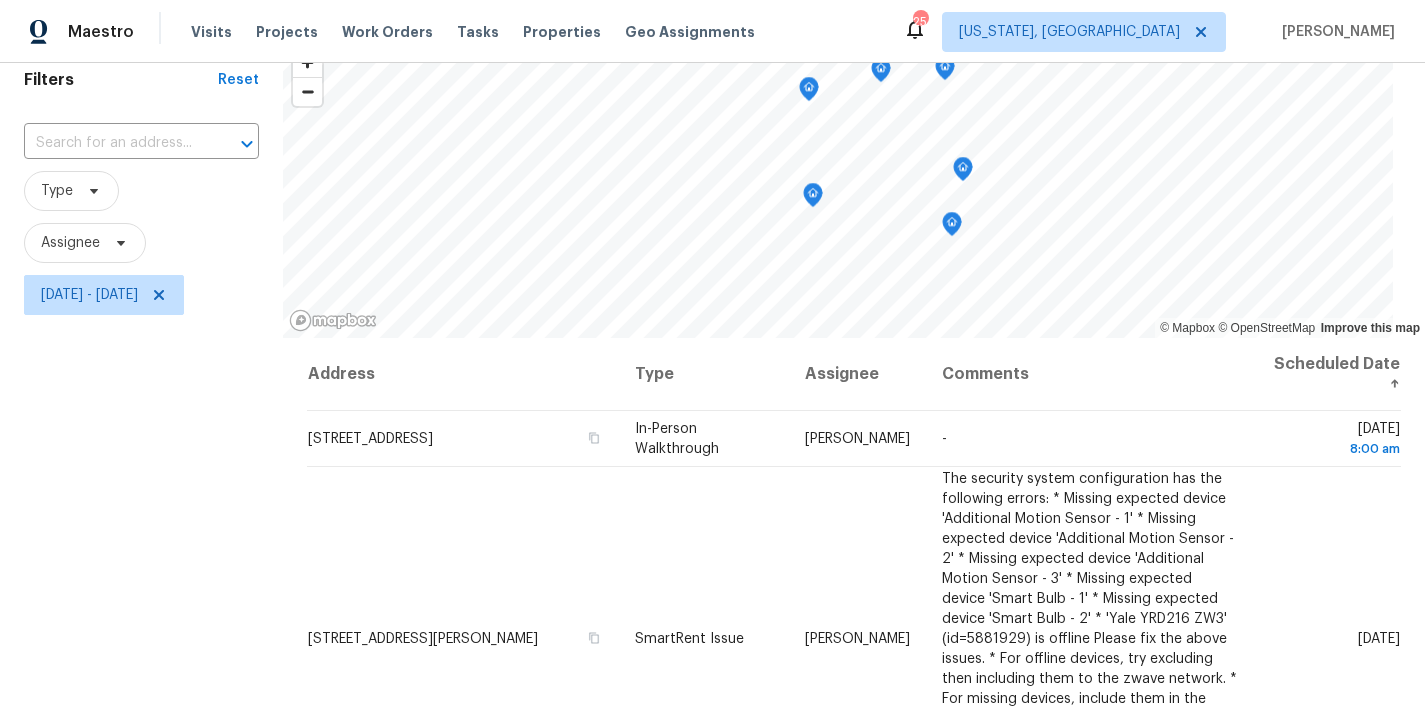 click on "Filters Reset ​ Type Assignee [DATE] - [DATE]" at bounding box center (141, 471) 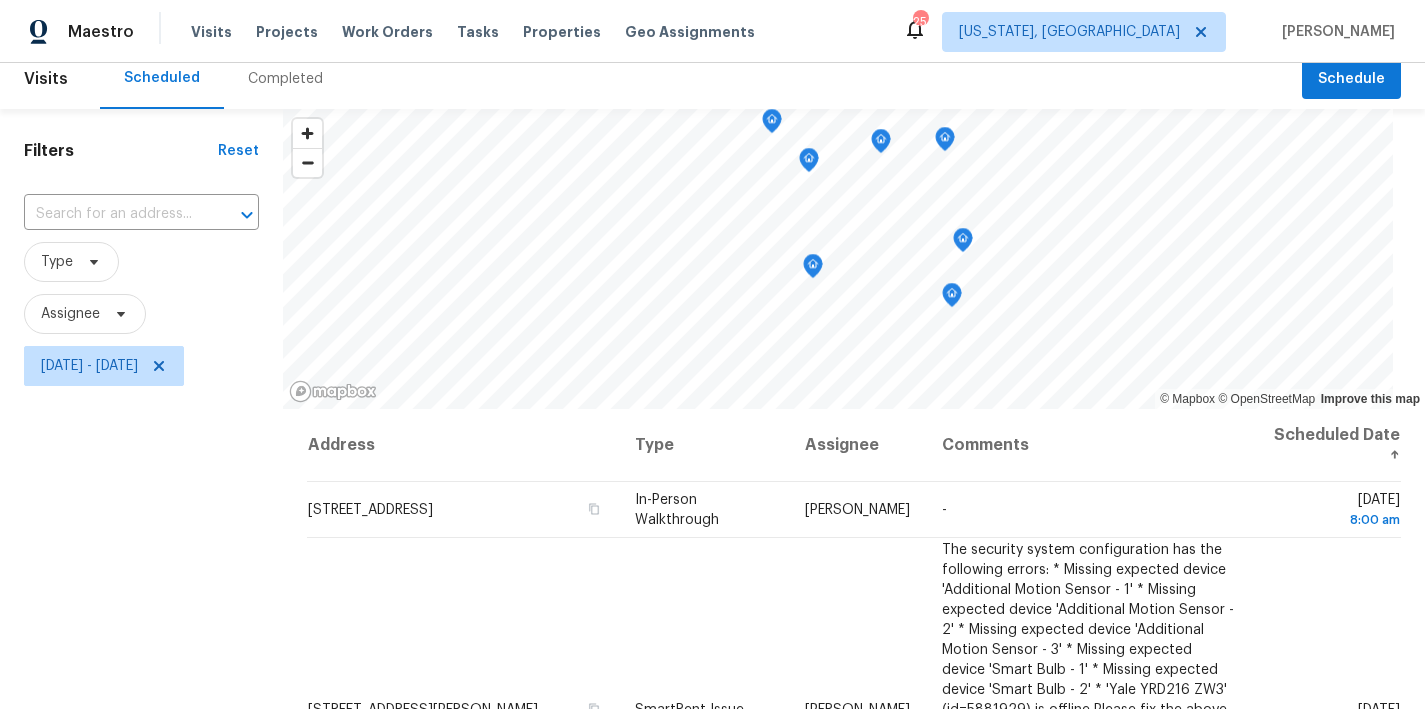 scroll, scrollTop: 0, scrollLeft: 0, axis: both 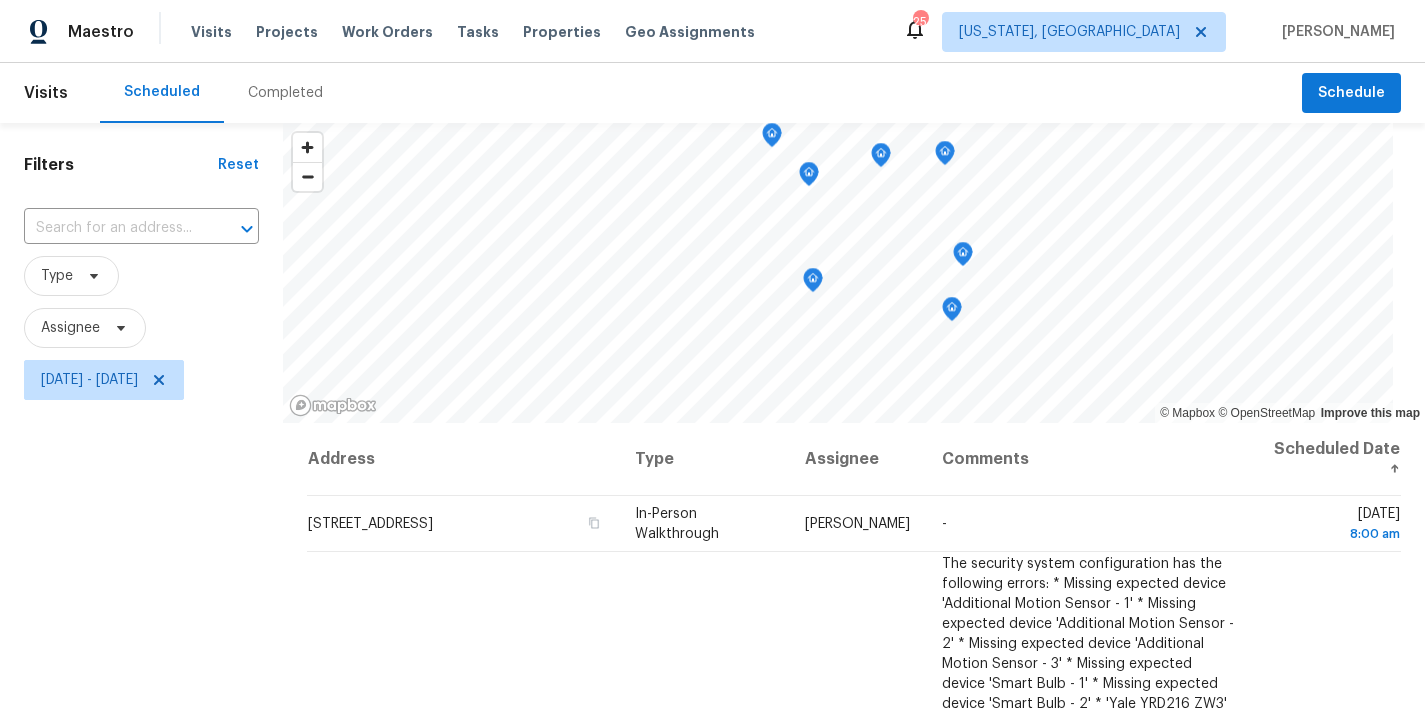 click on "Scheduled Completed" at bounding box center (701, 93) 